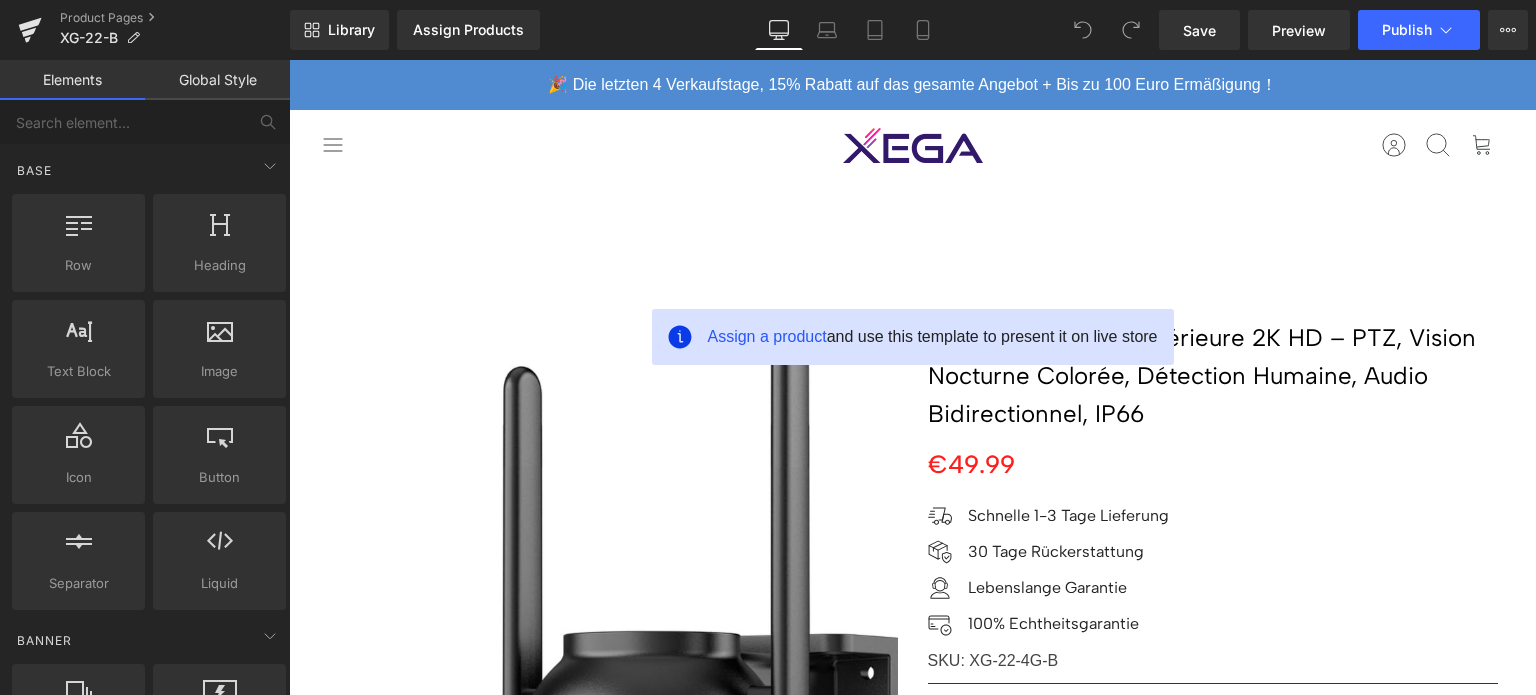 scroll, scrollTop: 0, scrollLeft: 0, axis: both 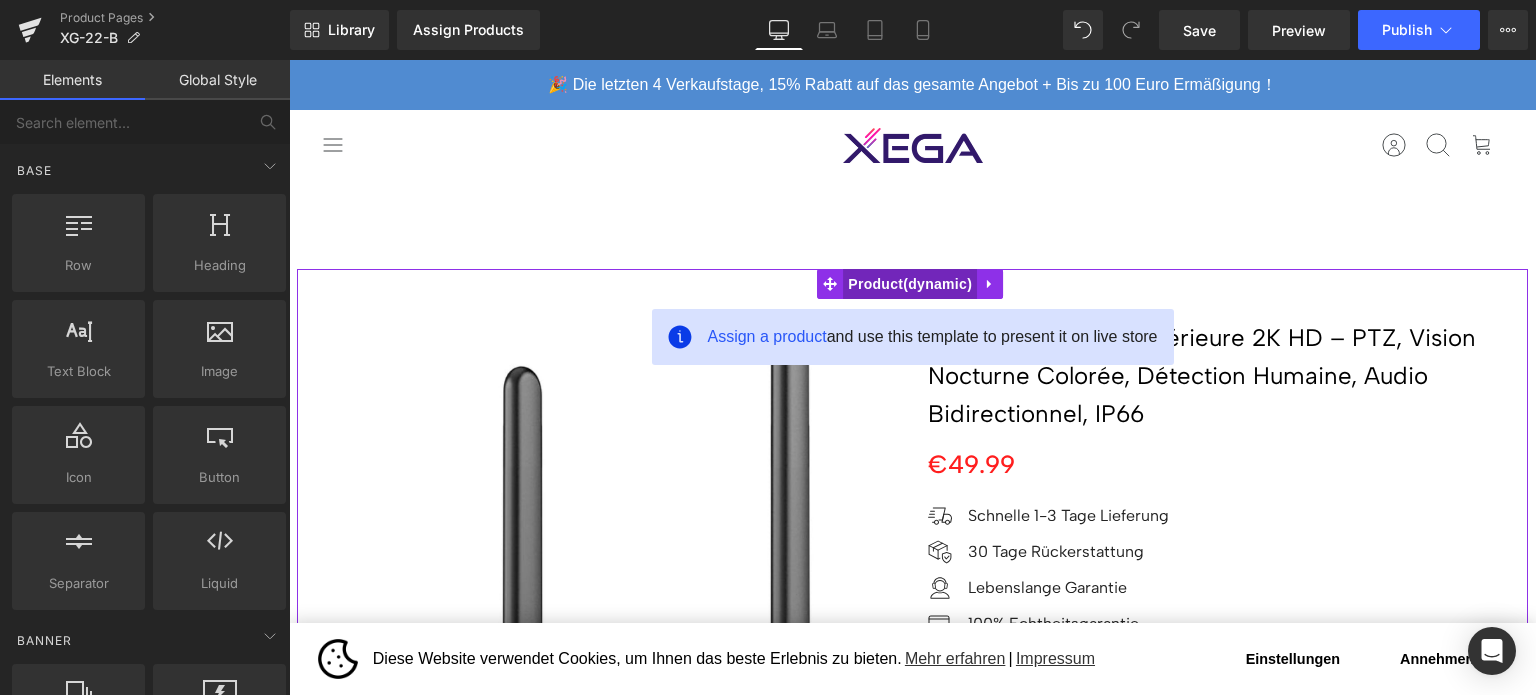 click on "Product" at bounding box center [910, 284] 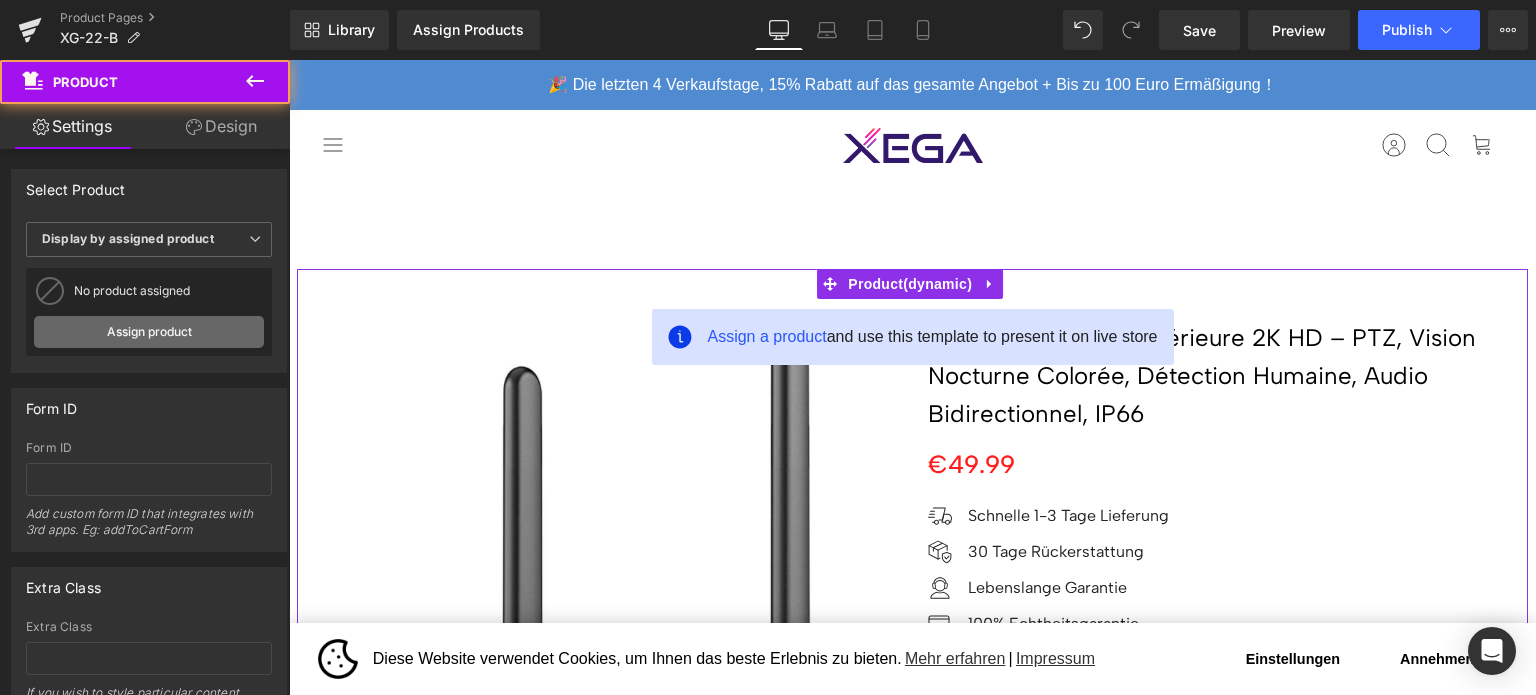 click on "Assign product" at bounding box center (149, 332) 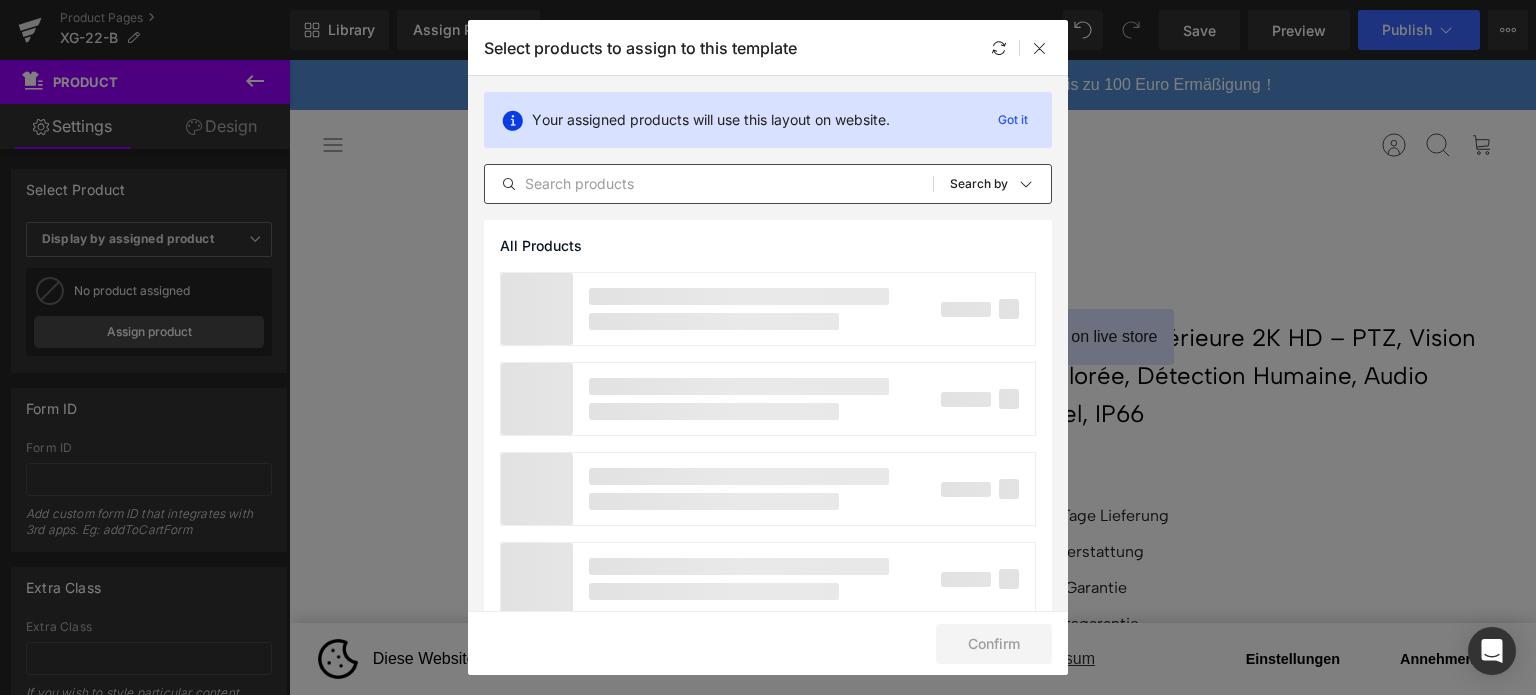click at bounding box center (709, 184) 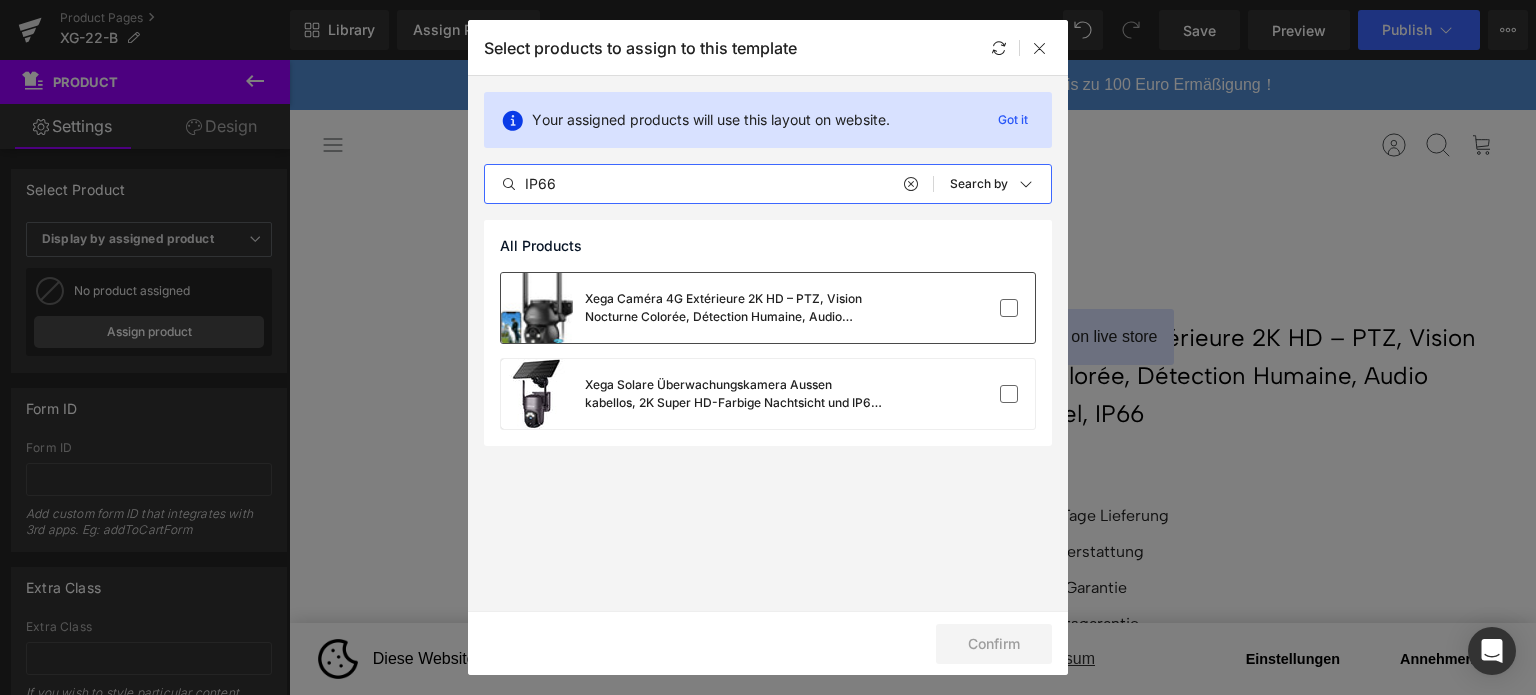 type on "IP66" 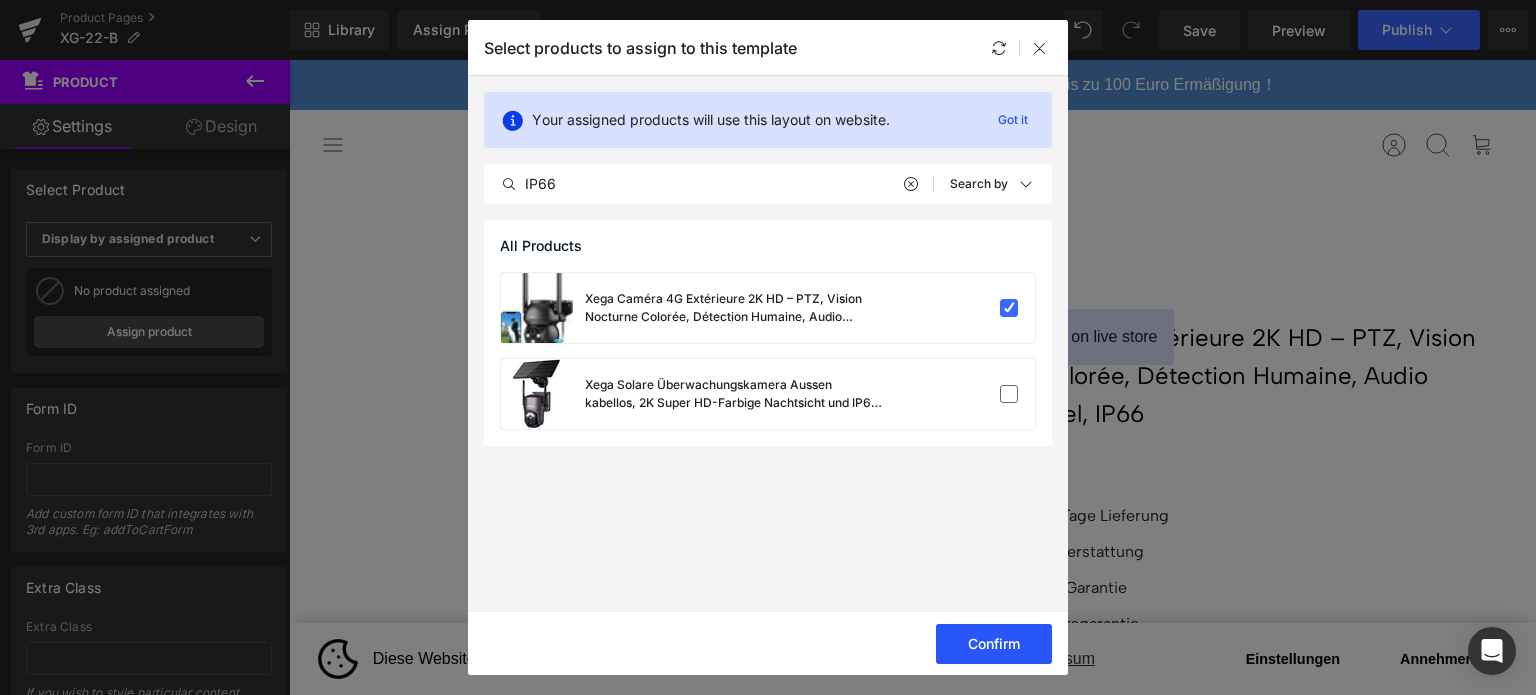 click on "Confirm" at bounding box center [994, 644] 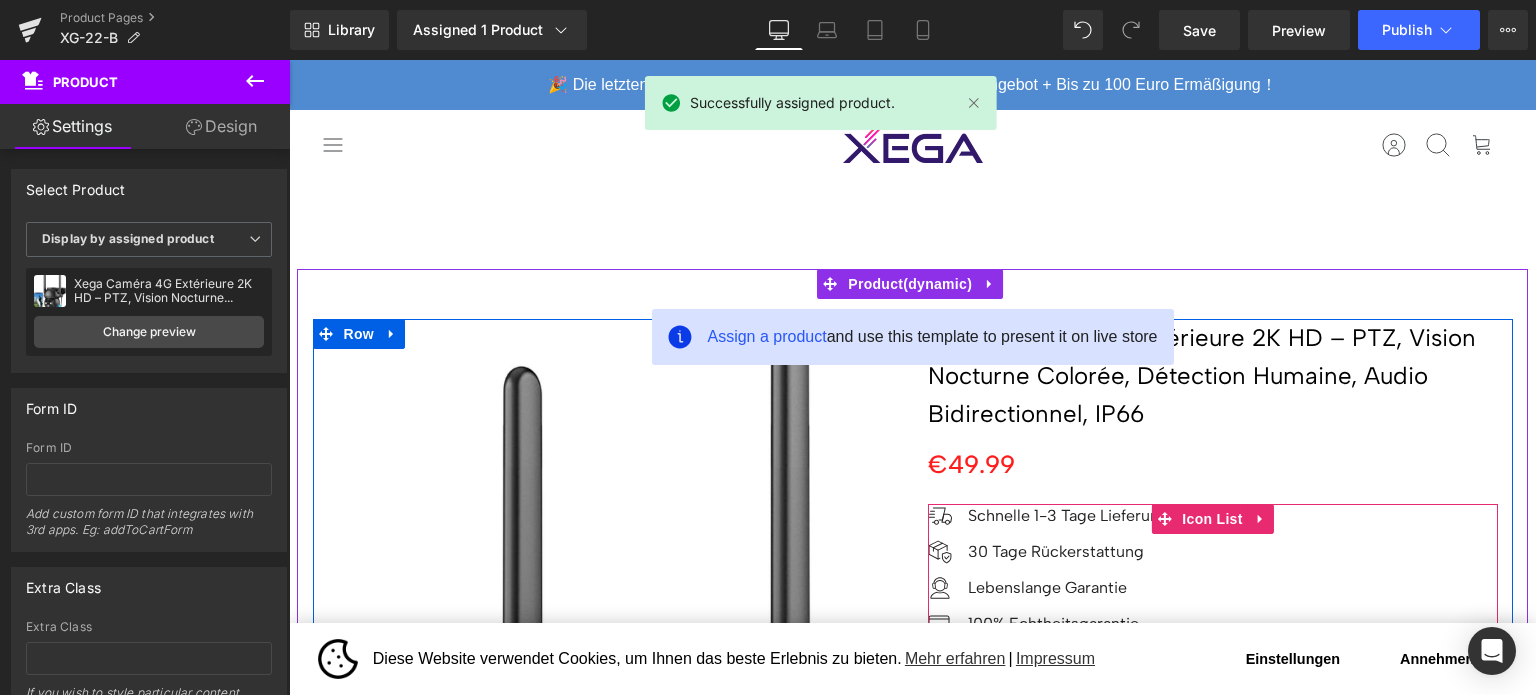 click on "Annehmen" at bounding box center [1437, 659] 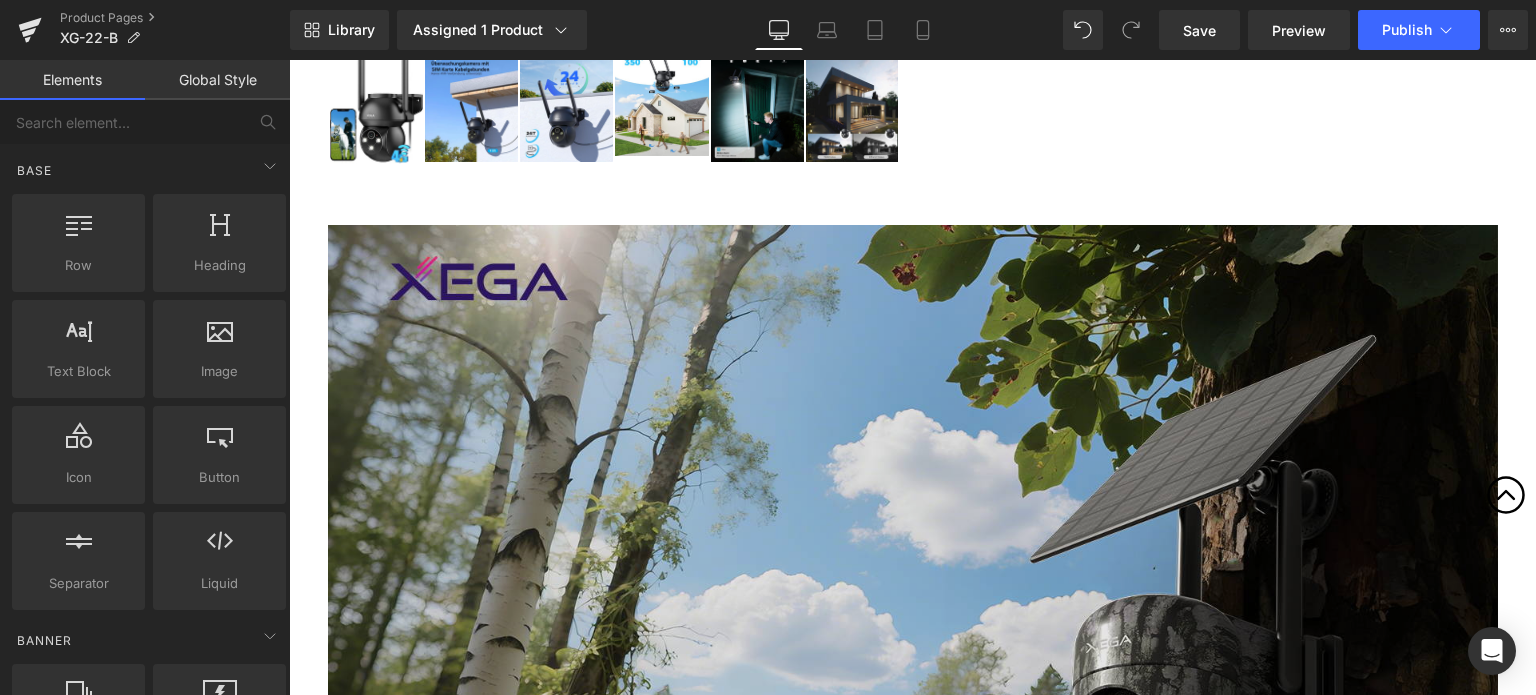 scroll, scrollTop: 1000, scrollLeft: 0, axis: vertical 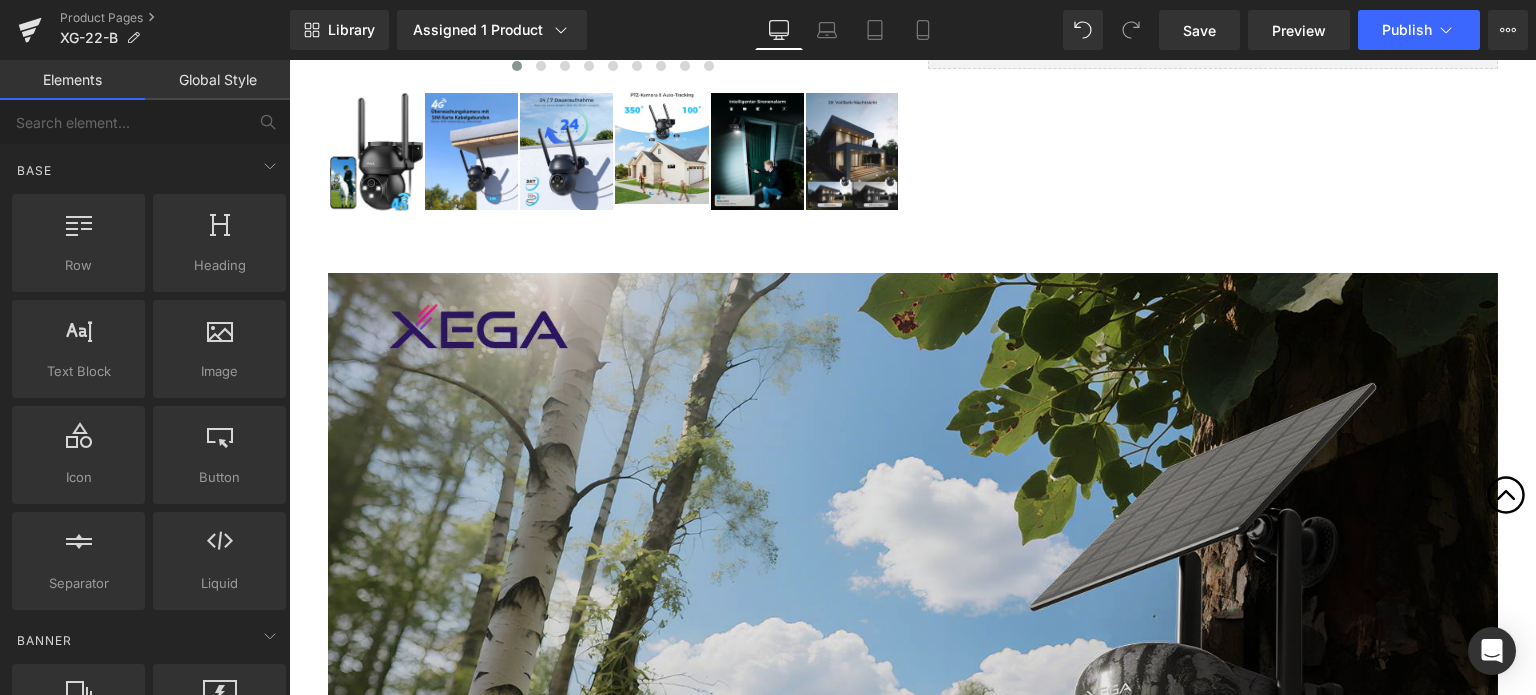 click at bounding box center (913, 513) 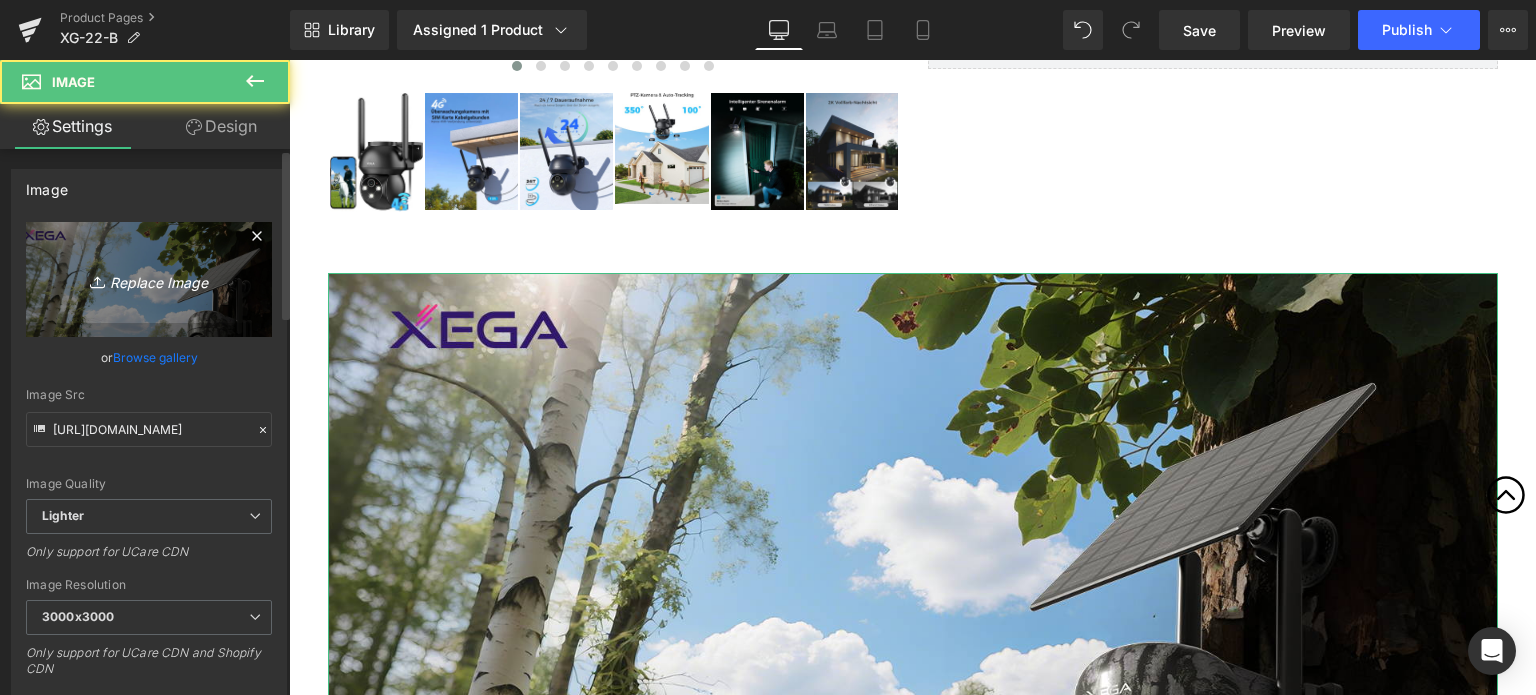 click on "Replace Image" at bounding box center [149, 279] 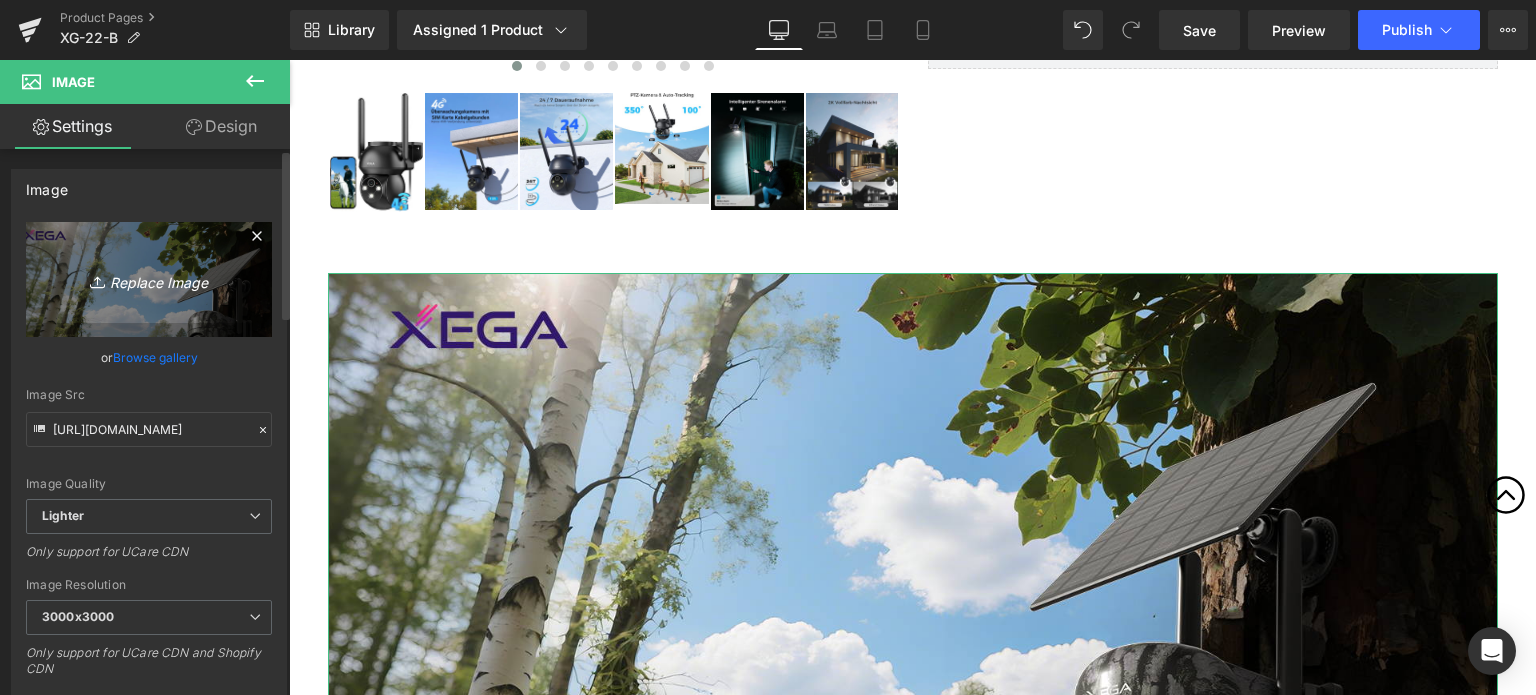 type on "C:\fakepath\22-g.png" 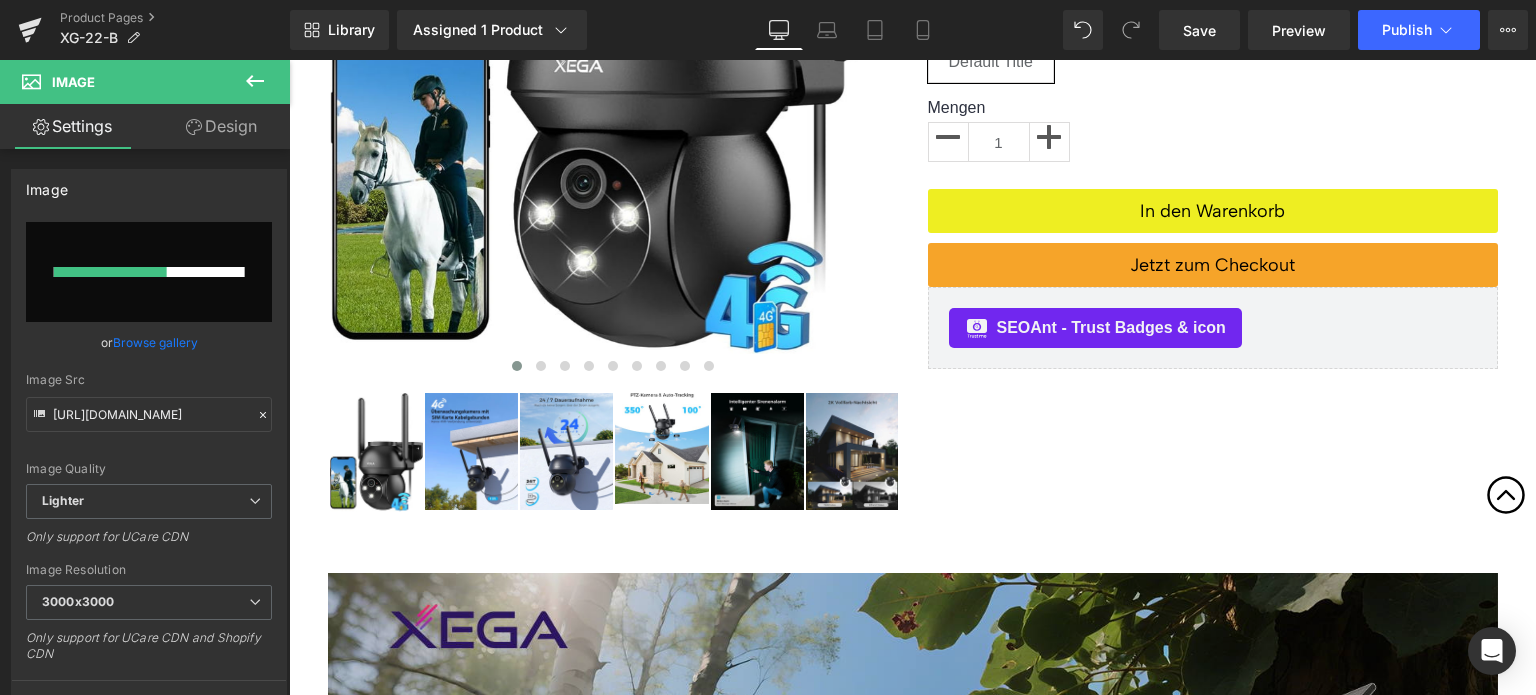 type 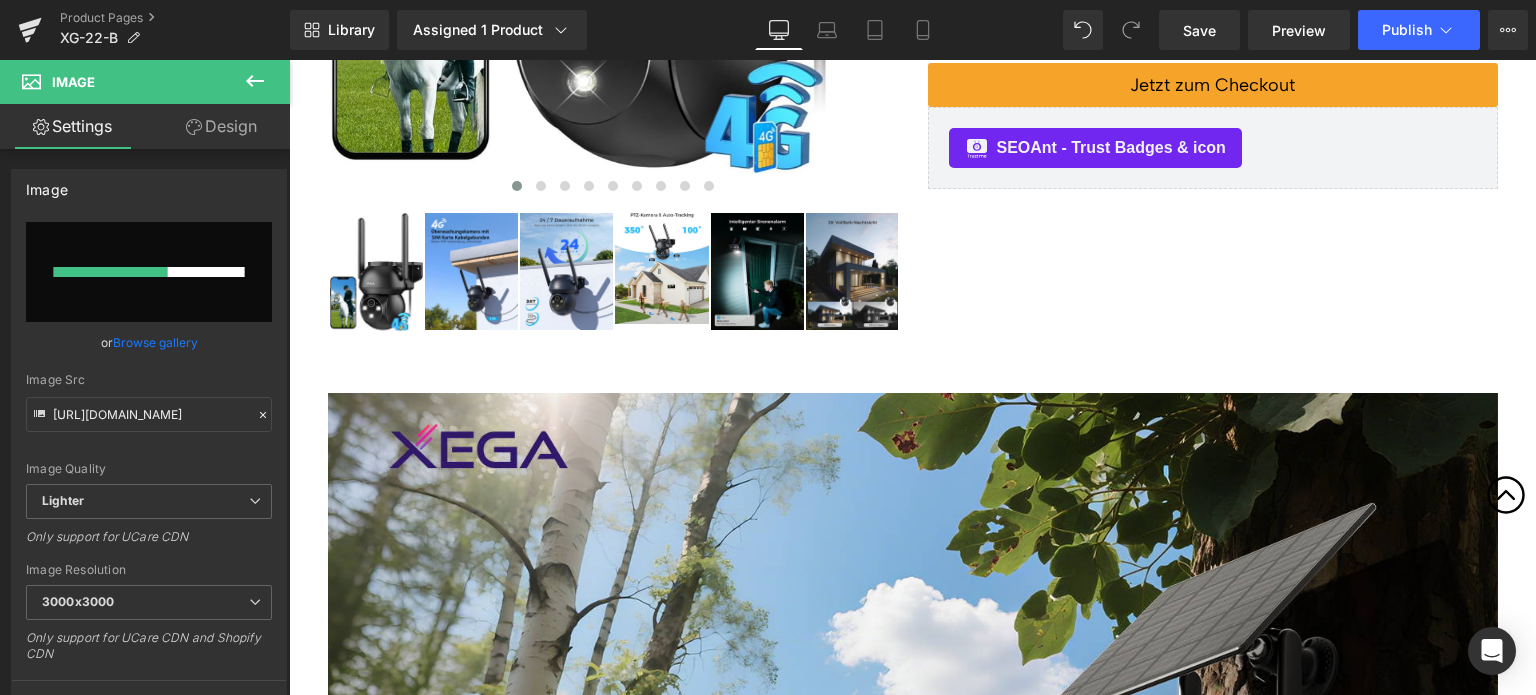 scroll, scrollTop: 900, scrollLeft: 0, axis: vertical 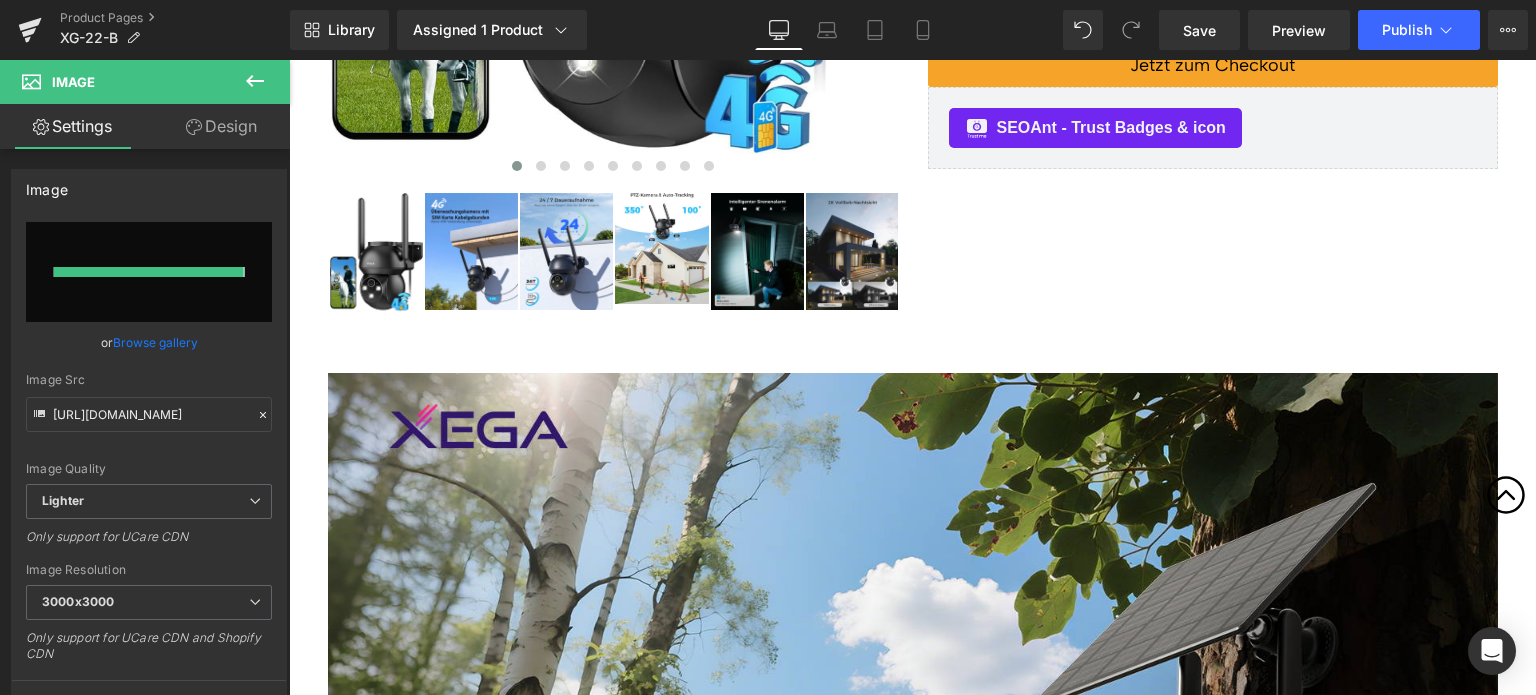 type on "[URL][DOMAIN_NAME]" 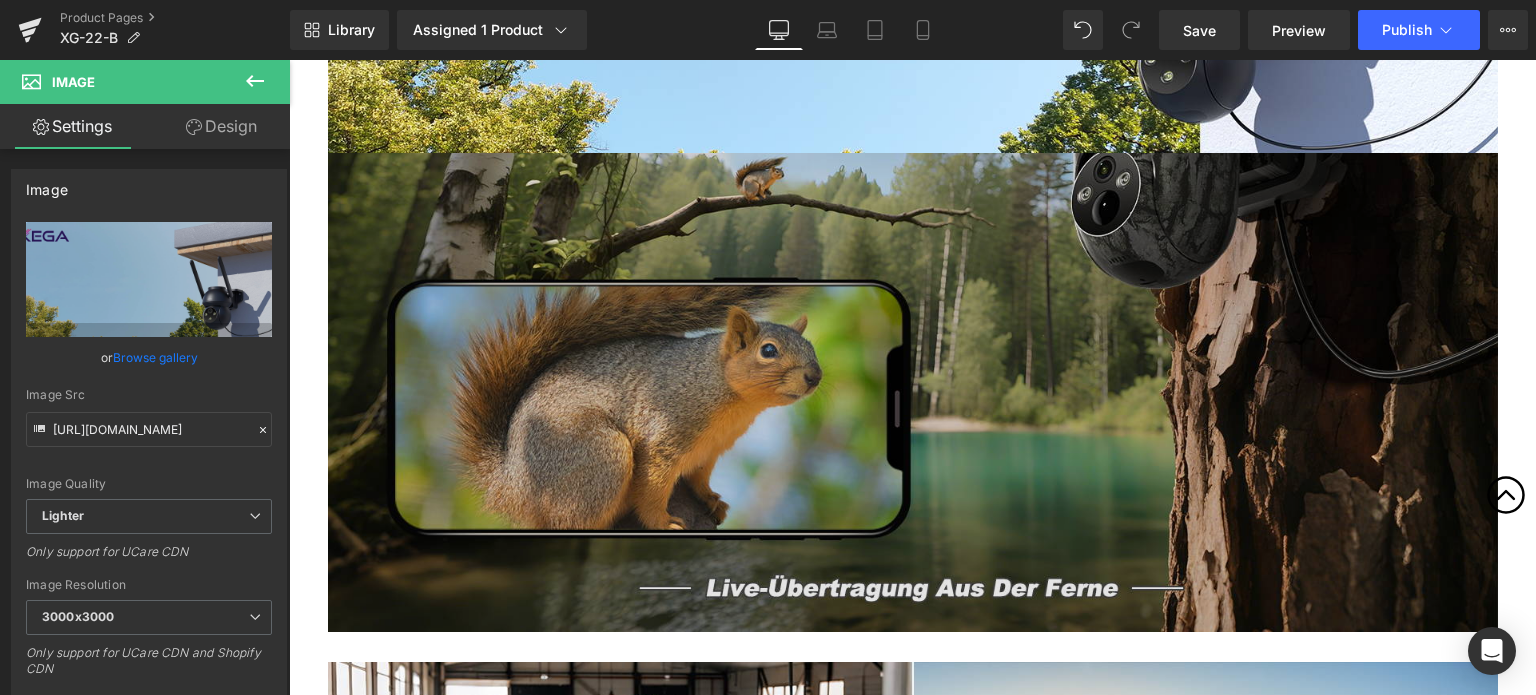 scroll, scrollTop: 1700, scrollLeft: 0, axis: vertical 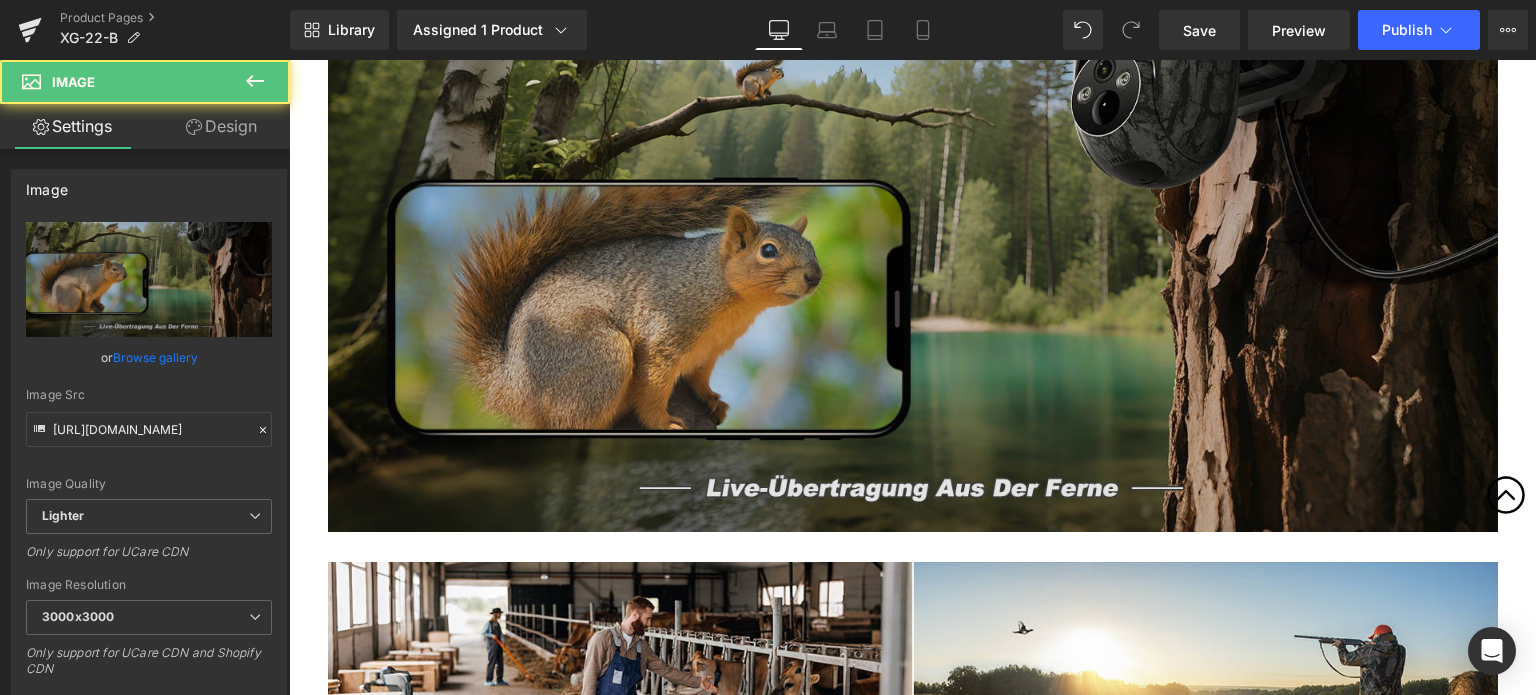 click at bounding box center [913, 293] 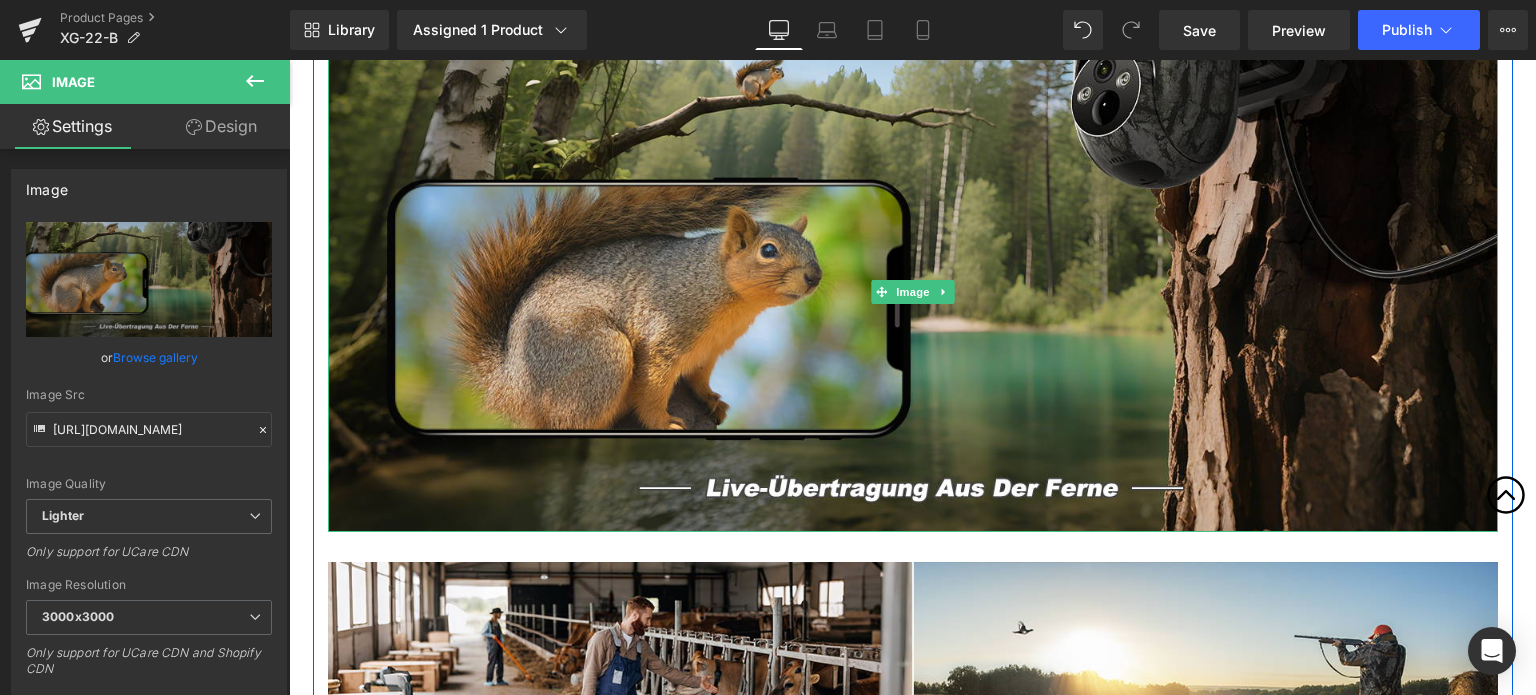 click 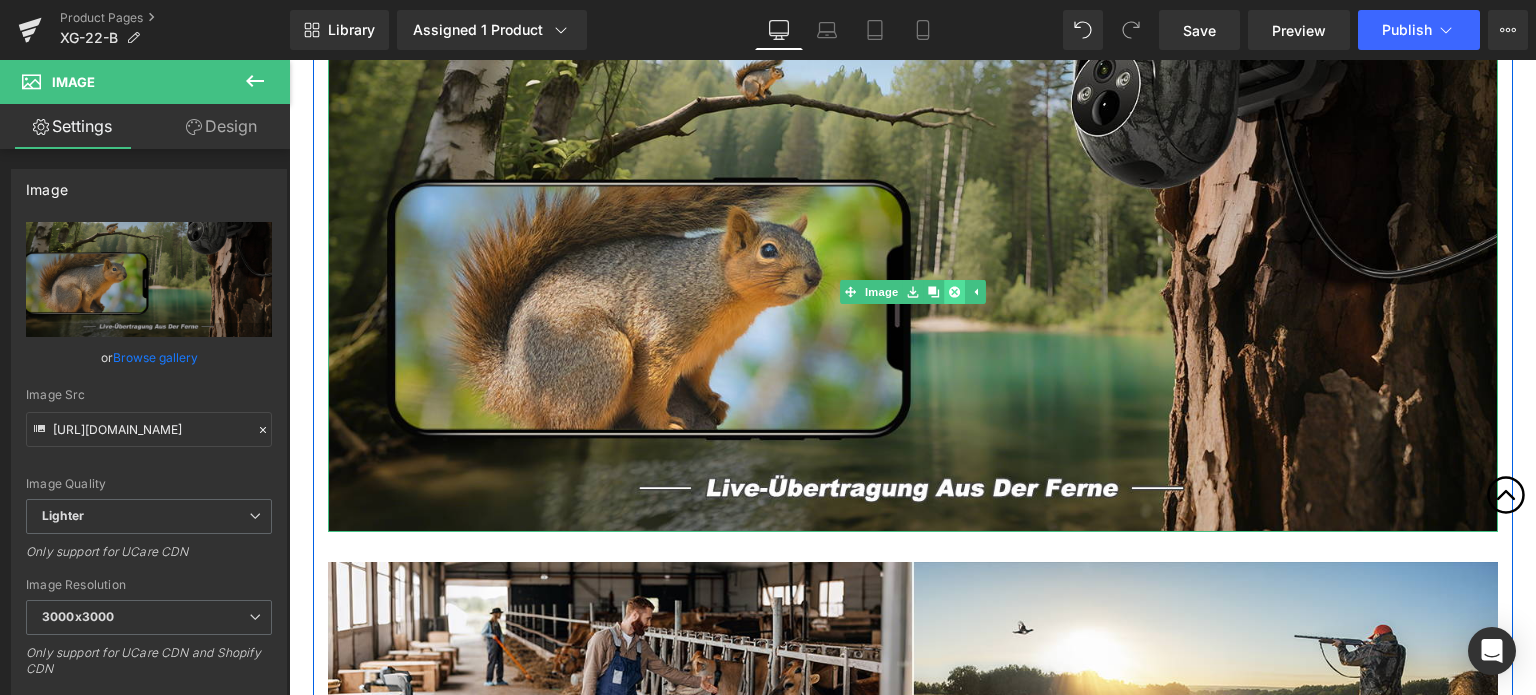 click 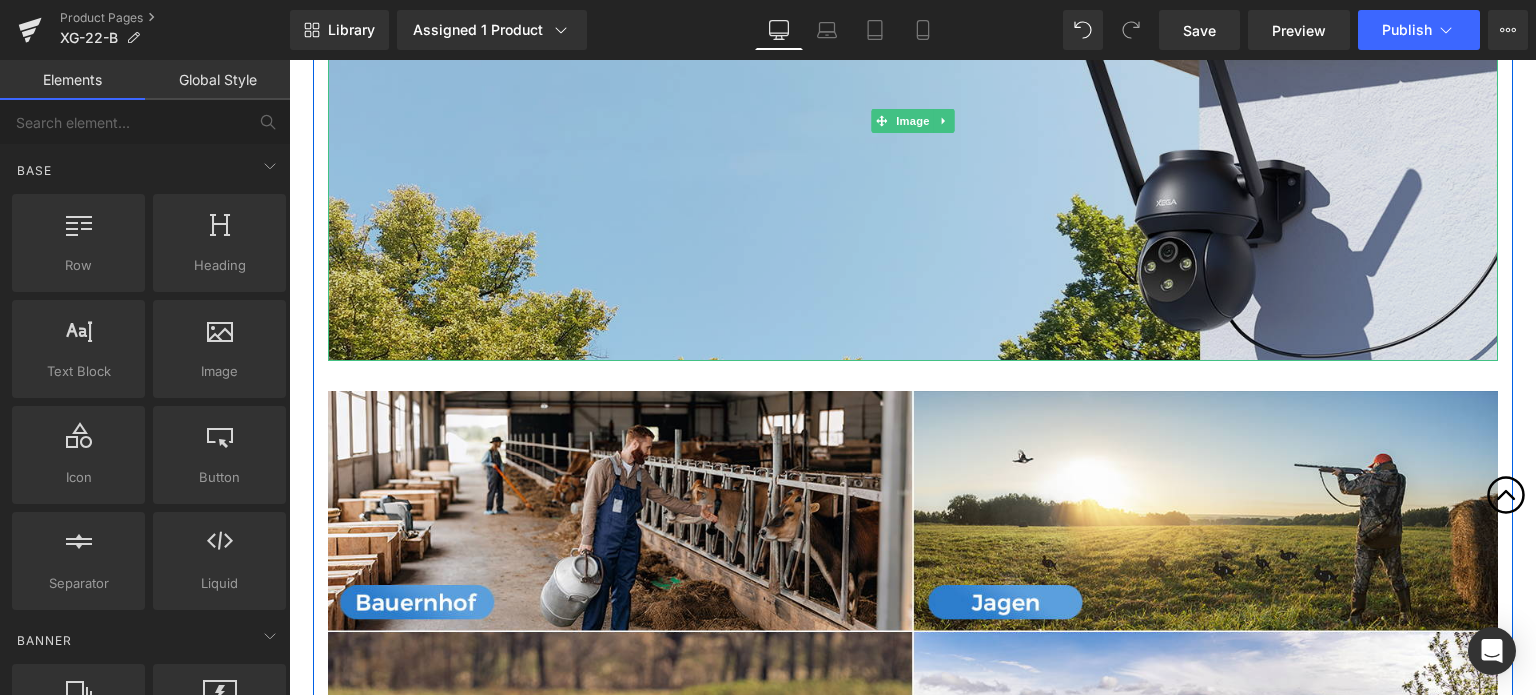 scroll, scrollTop: 1600, scrollLeft: 0, axis: vertical 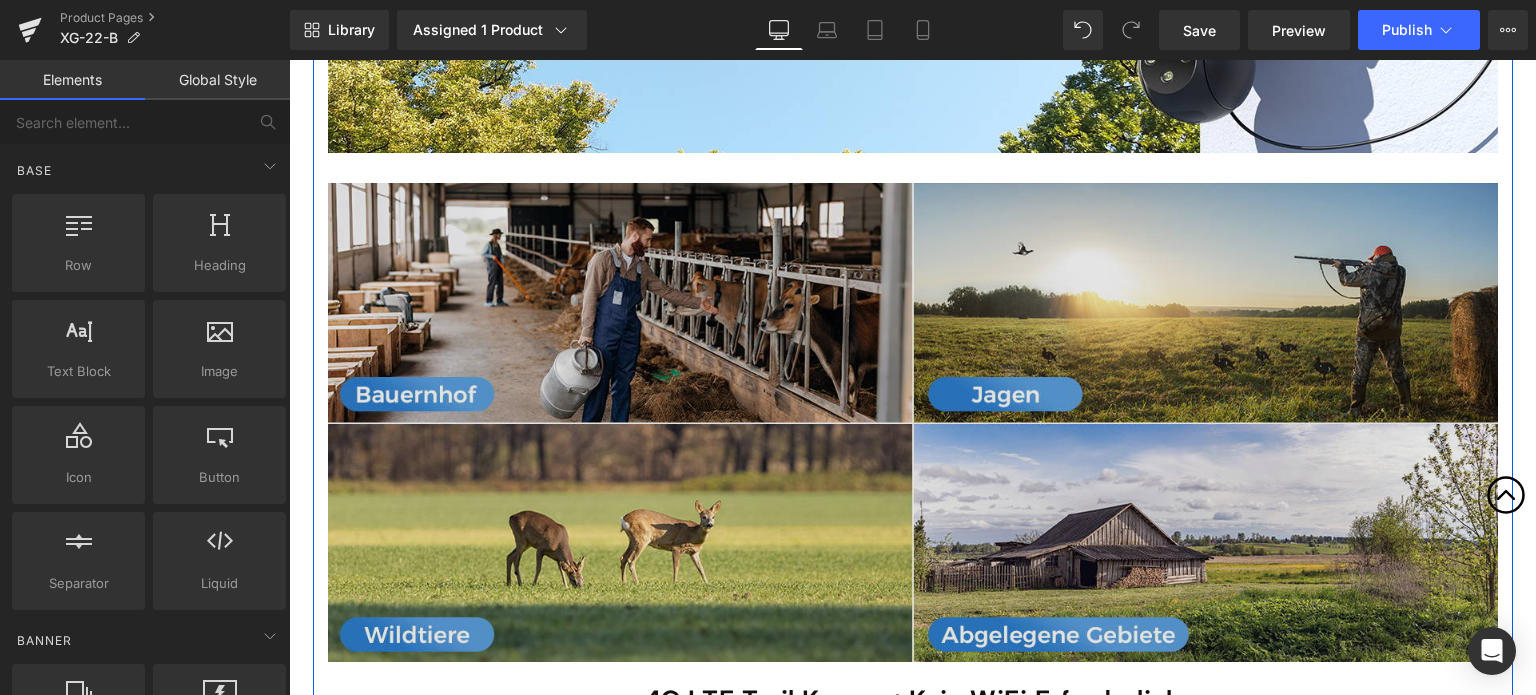 click at bounding box center (913, 423) 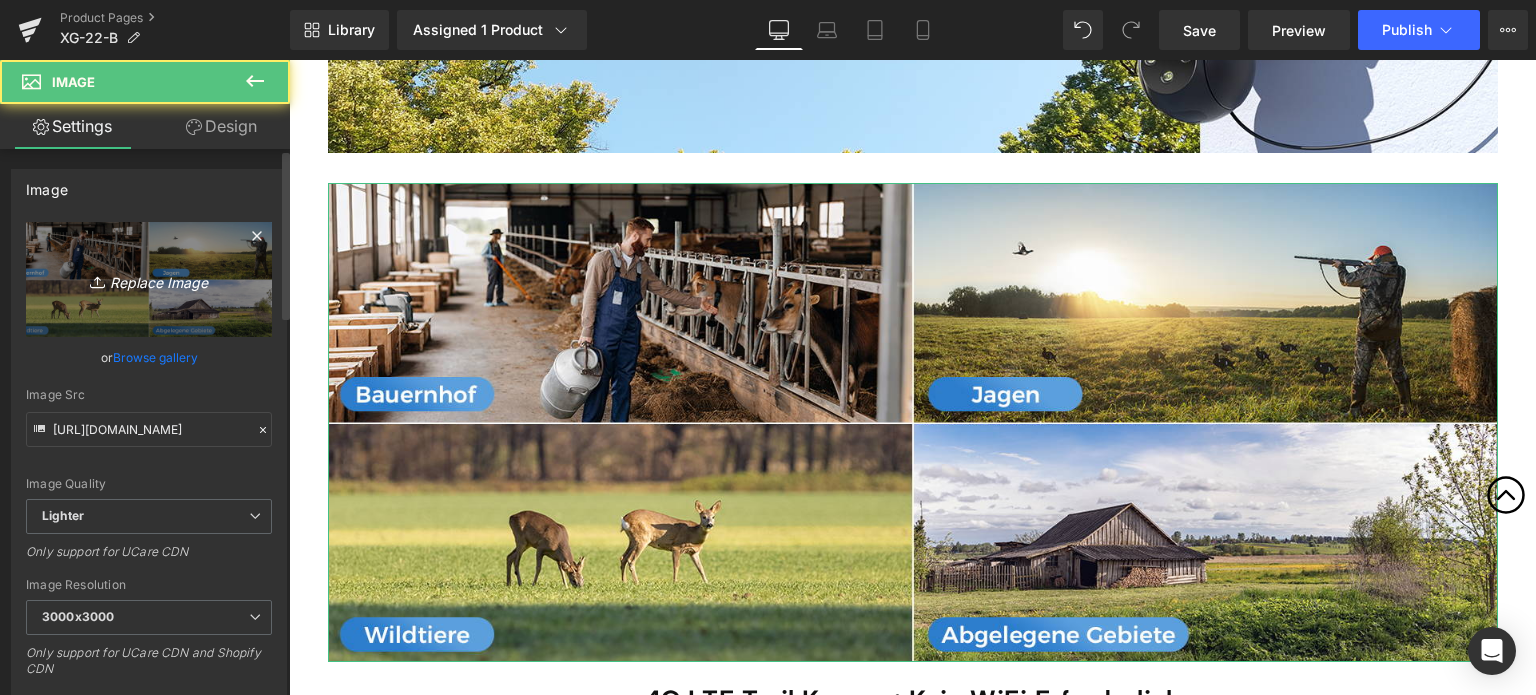 click on "Replace Image" at bounding box center [149, 279] 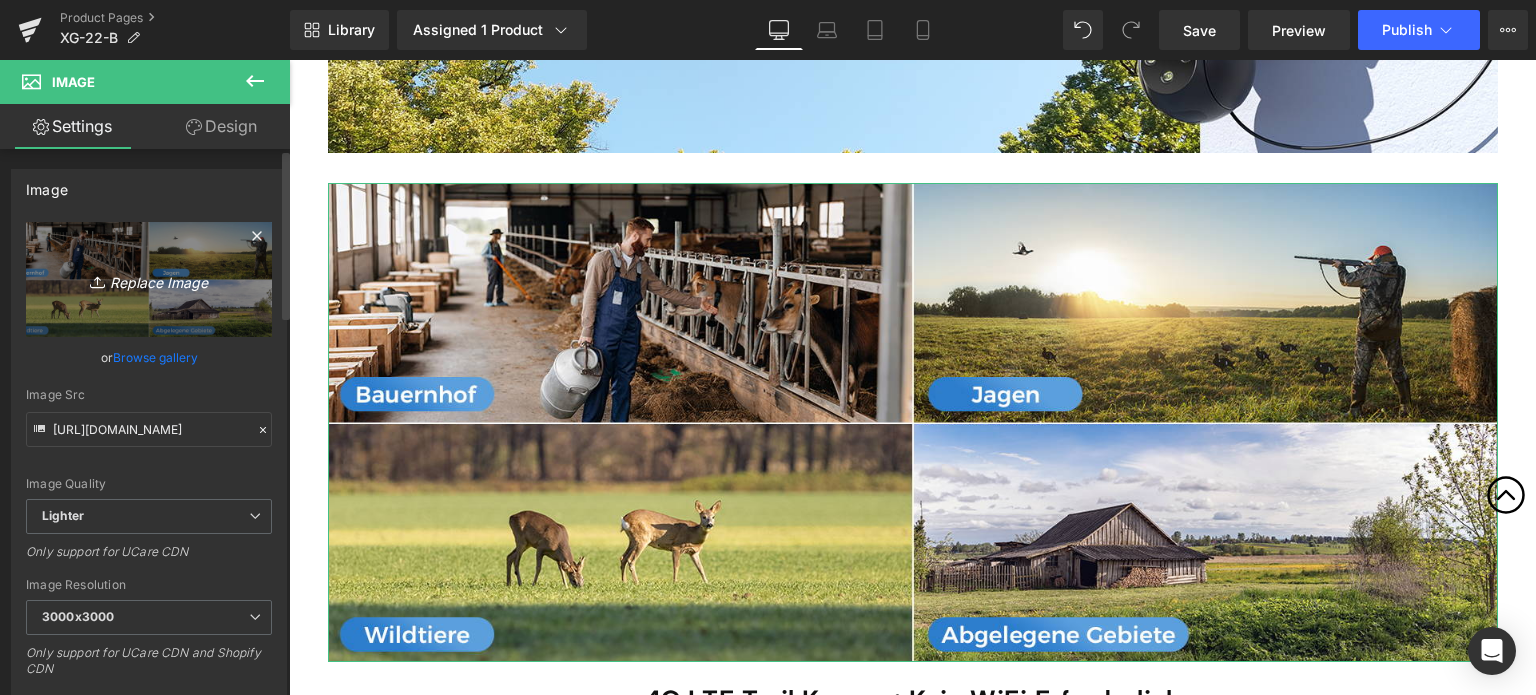 type on "C:\fakepath\2-1.jpg" 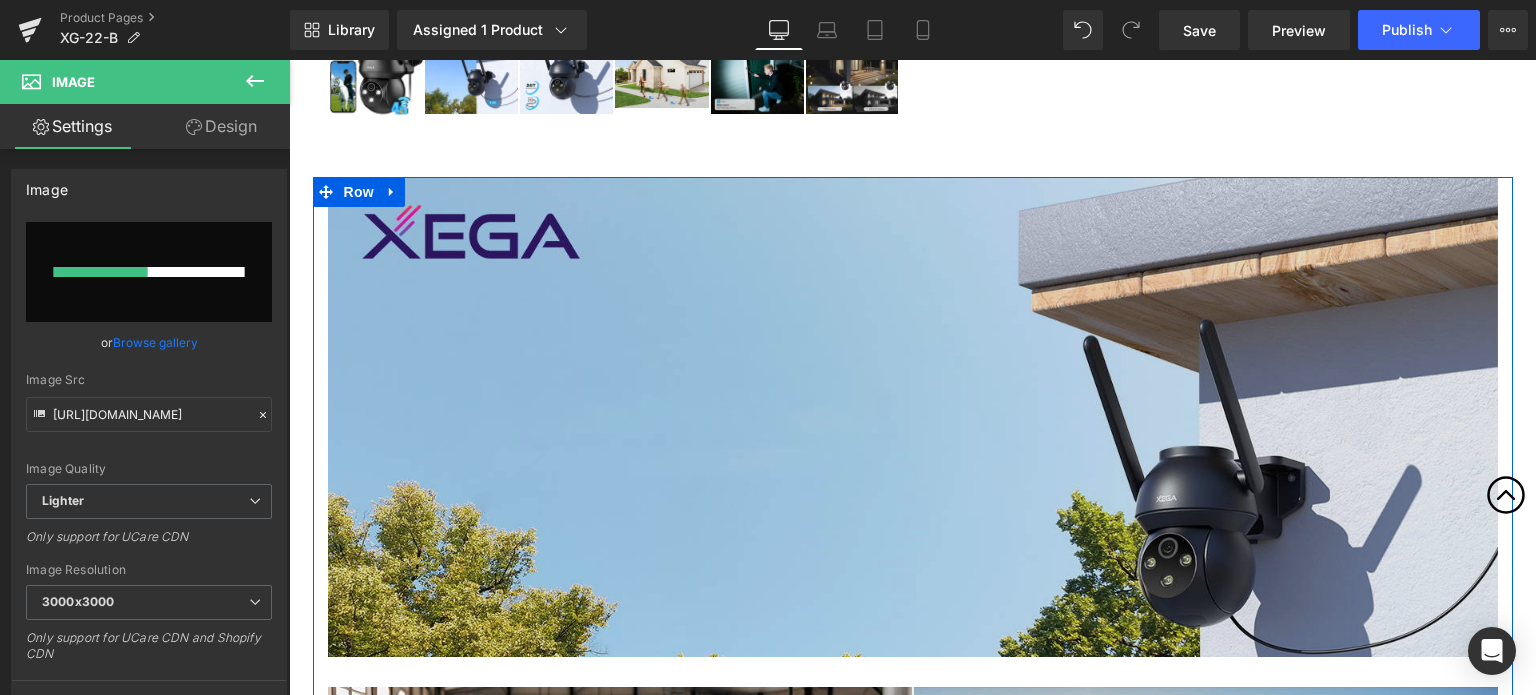 scroll, scrollTop: 1300, scrollLeft: 0, axis: vertical 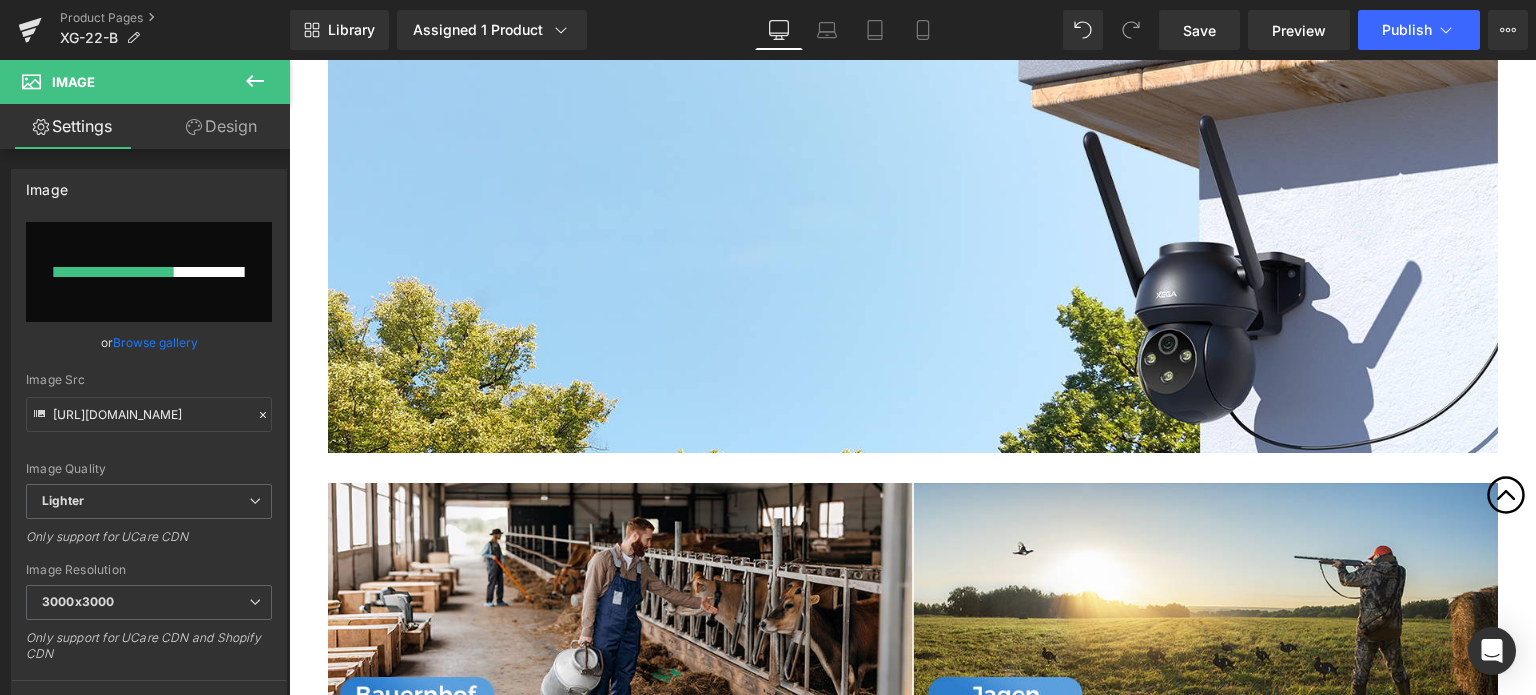 type 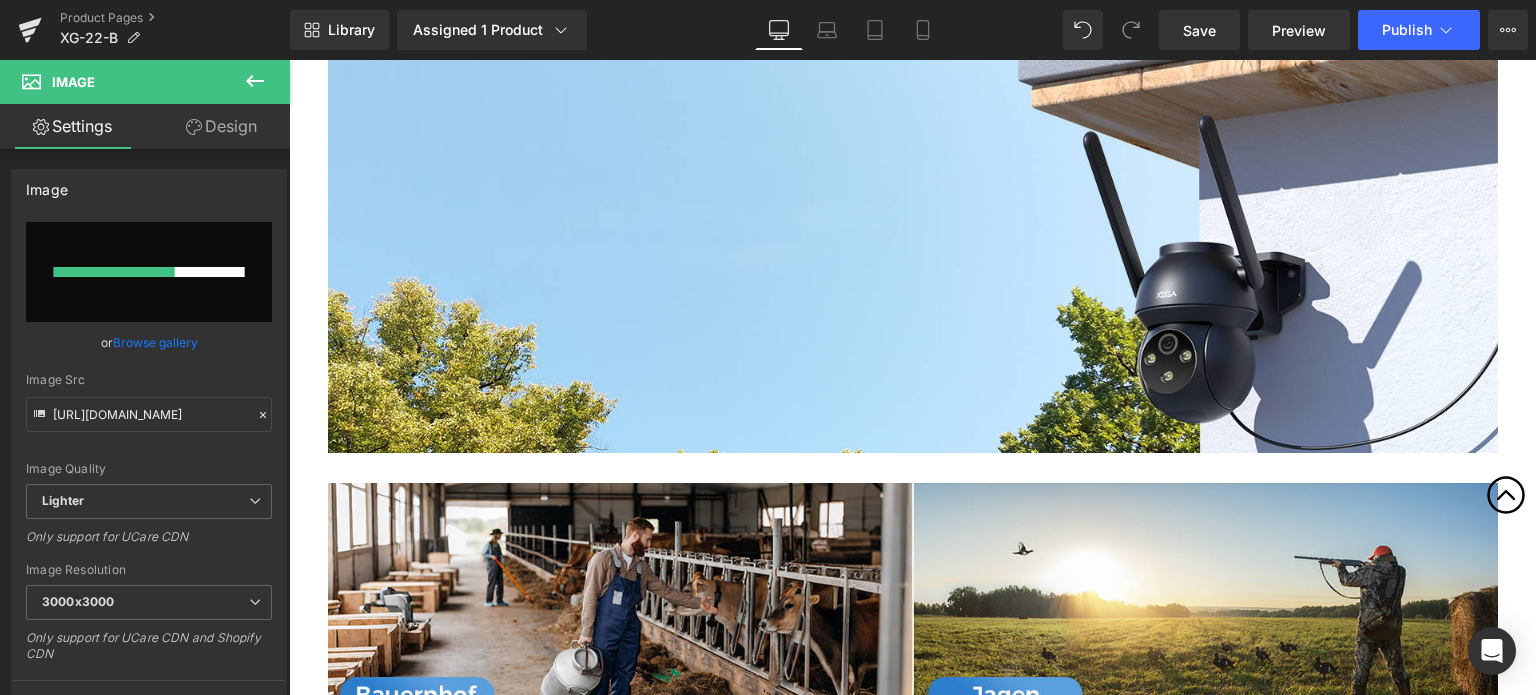 type on "[URL][DOMAIN_NAME]" 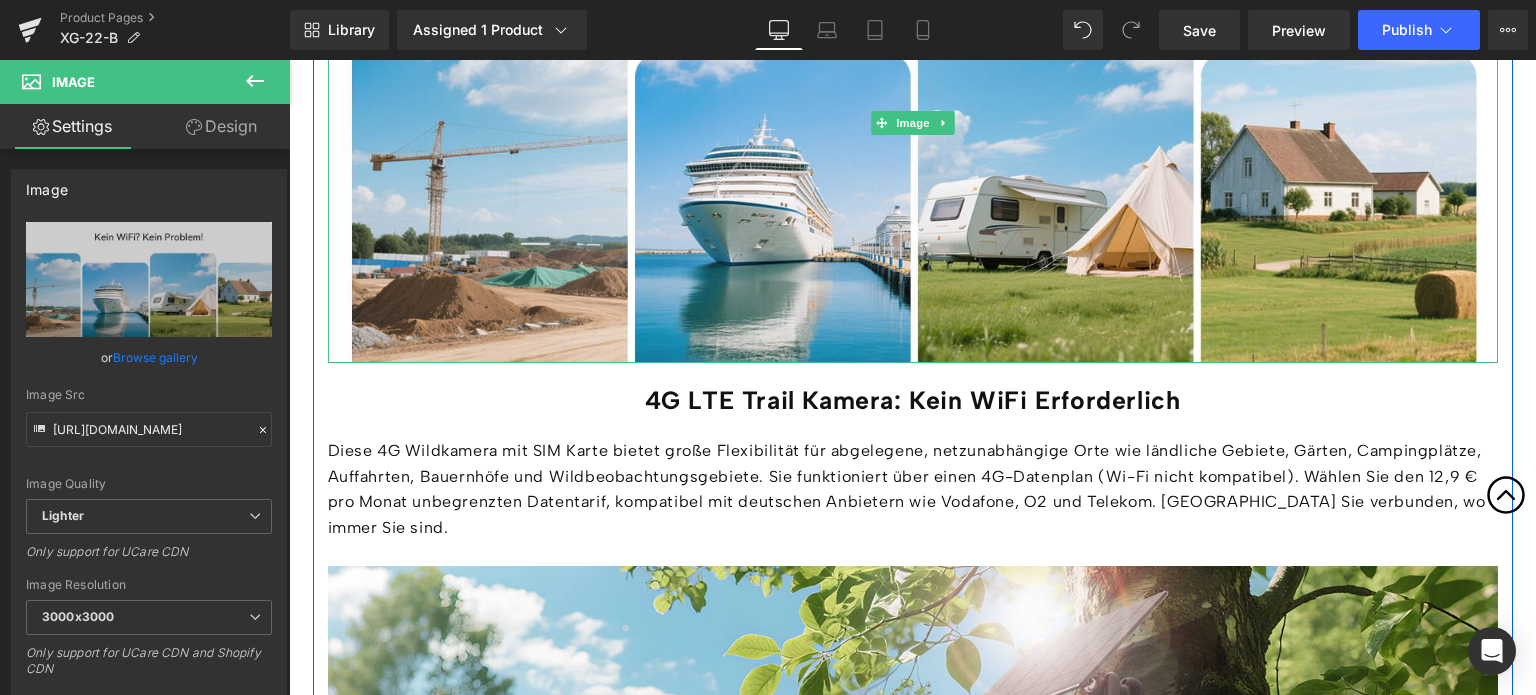scroll, scrollTop: 1900, scrollLeft: 0, axis: vertical 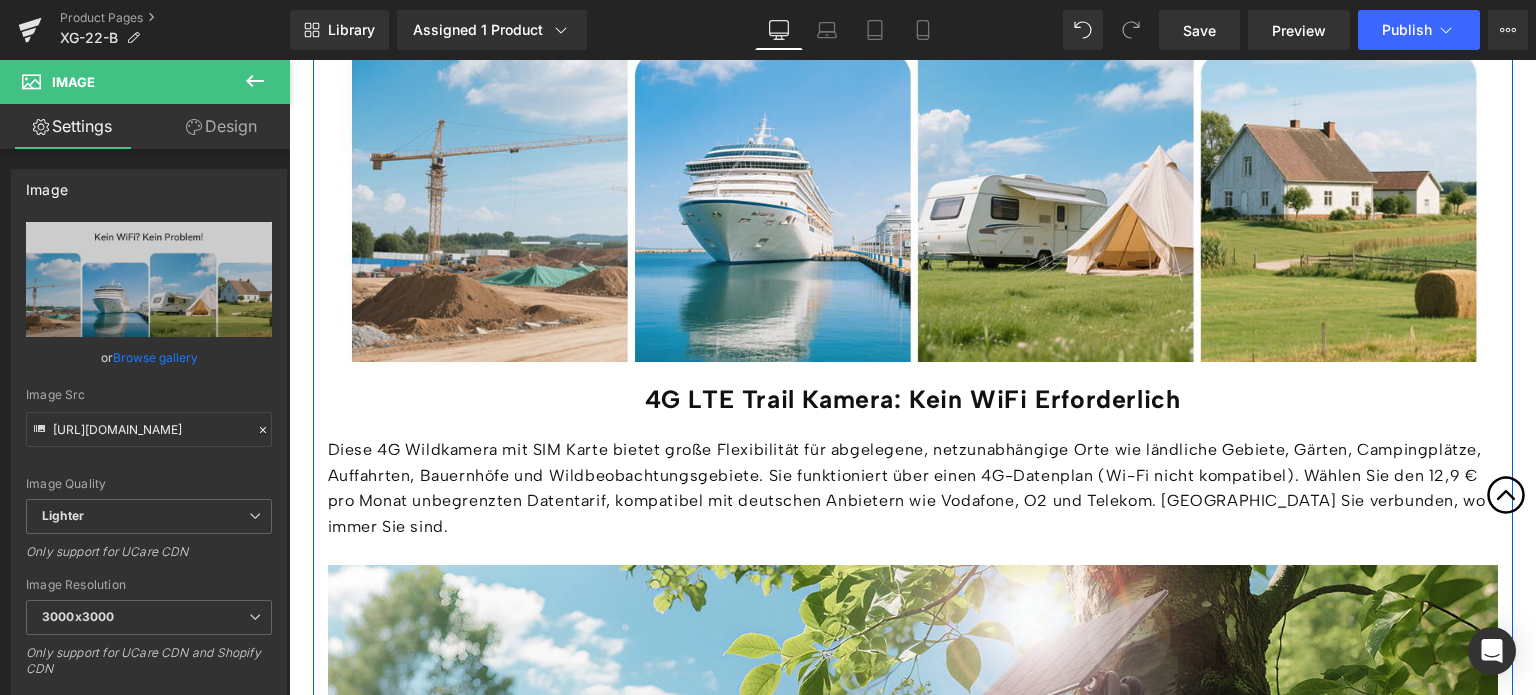 click on "4G LTE Trail Kamera: Kein WiFi Erforderlich" at bounding box center (913, 399) 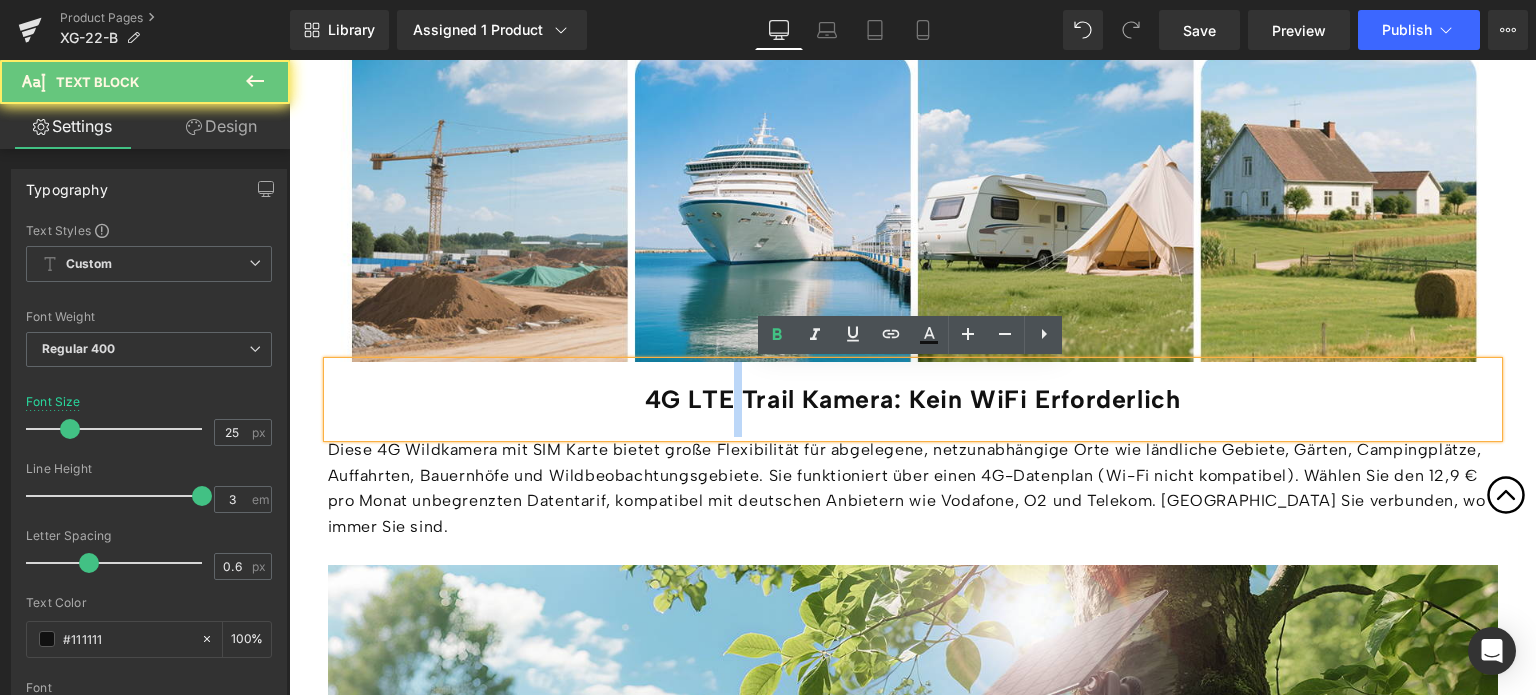 click on "4G LTE Trail Kamera: Kein WiFi Erforderlich" at bounding box center [913, 399] 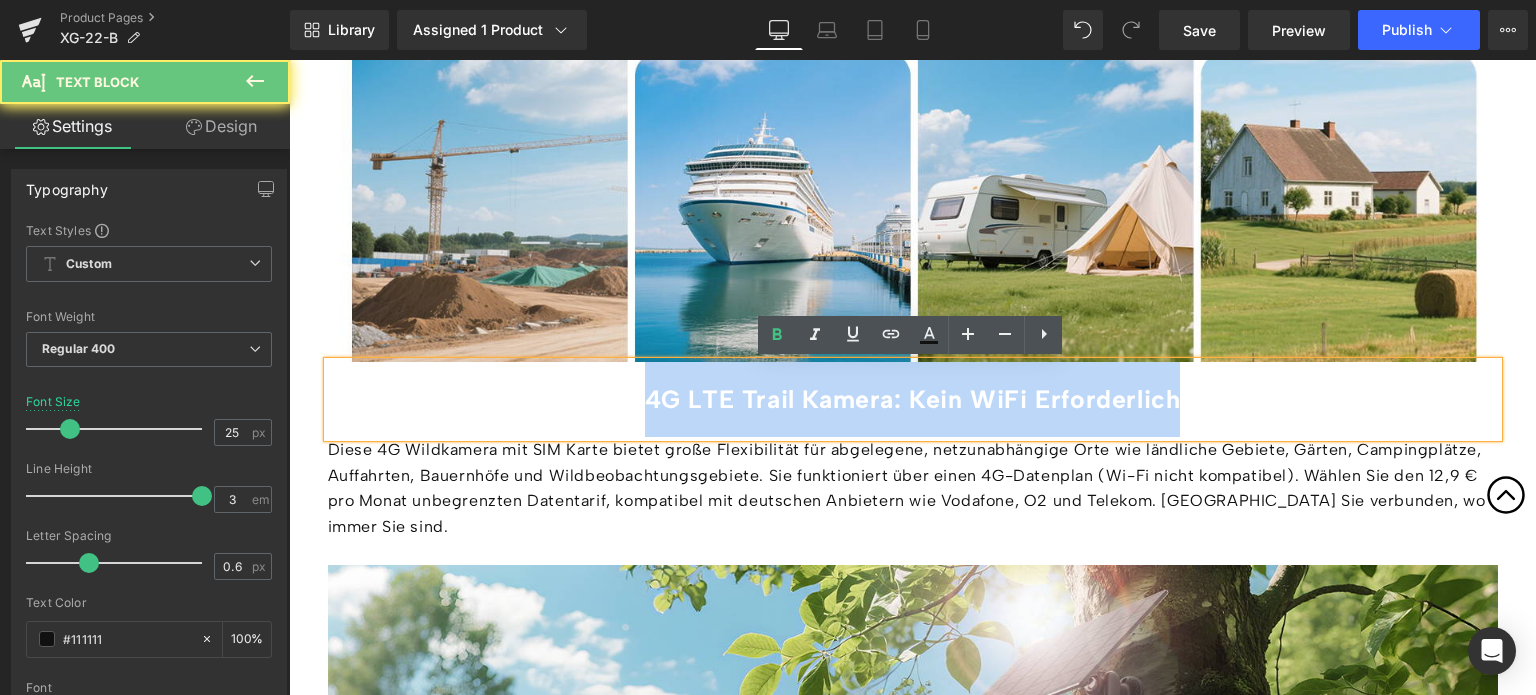 click on "4G LTE Trail Kamera: Kein WiFi Erforderlich" at bounding box center [913, 399] 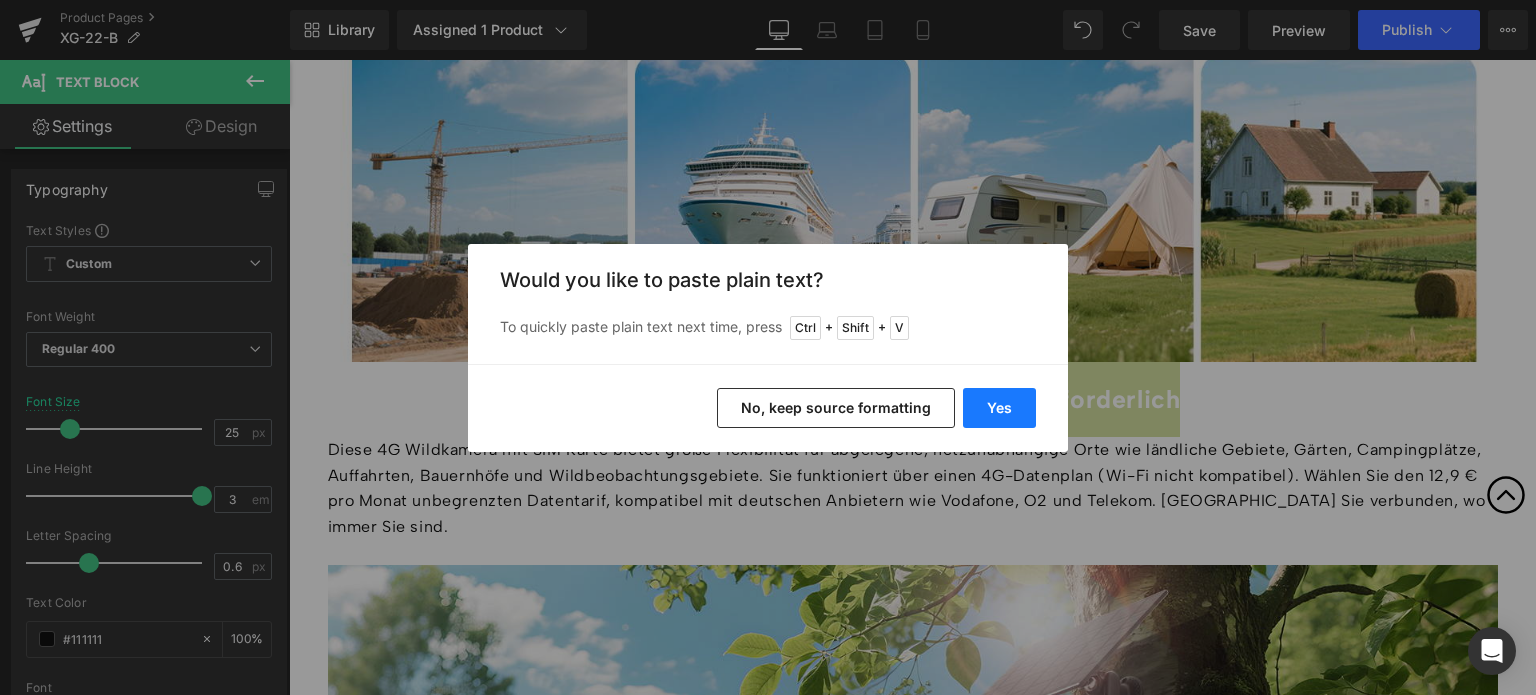 click on "Yes" at bounding box center [999, 408] 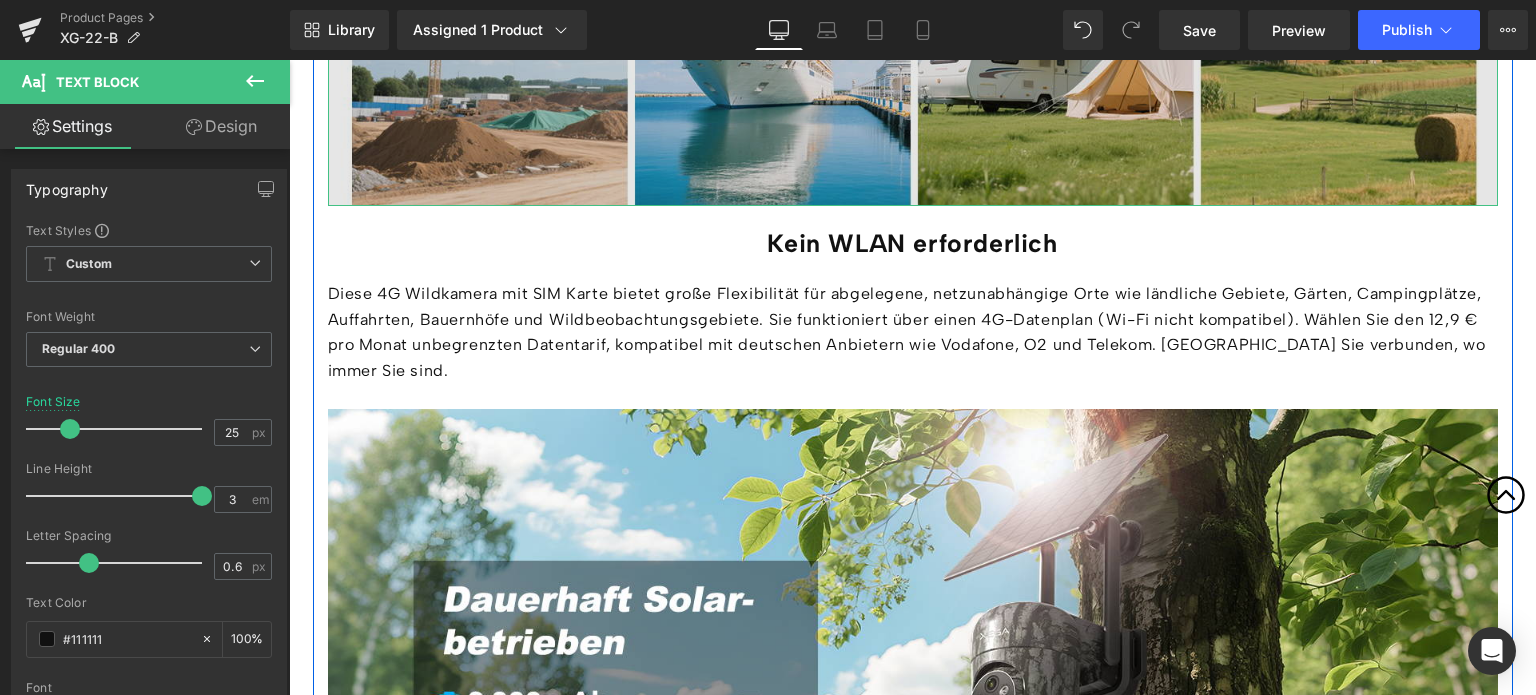 scroll, scrollTop: 2100, scrollLeft: 0, axis: vertical 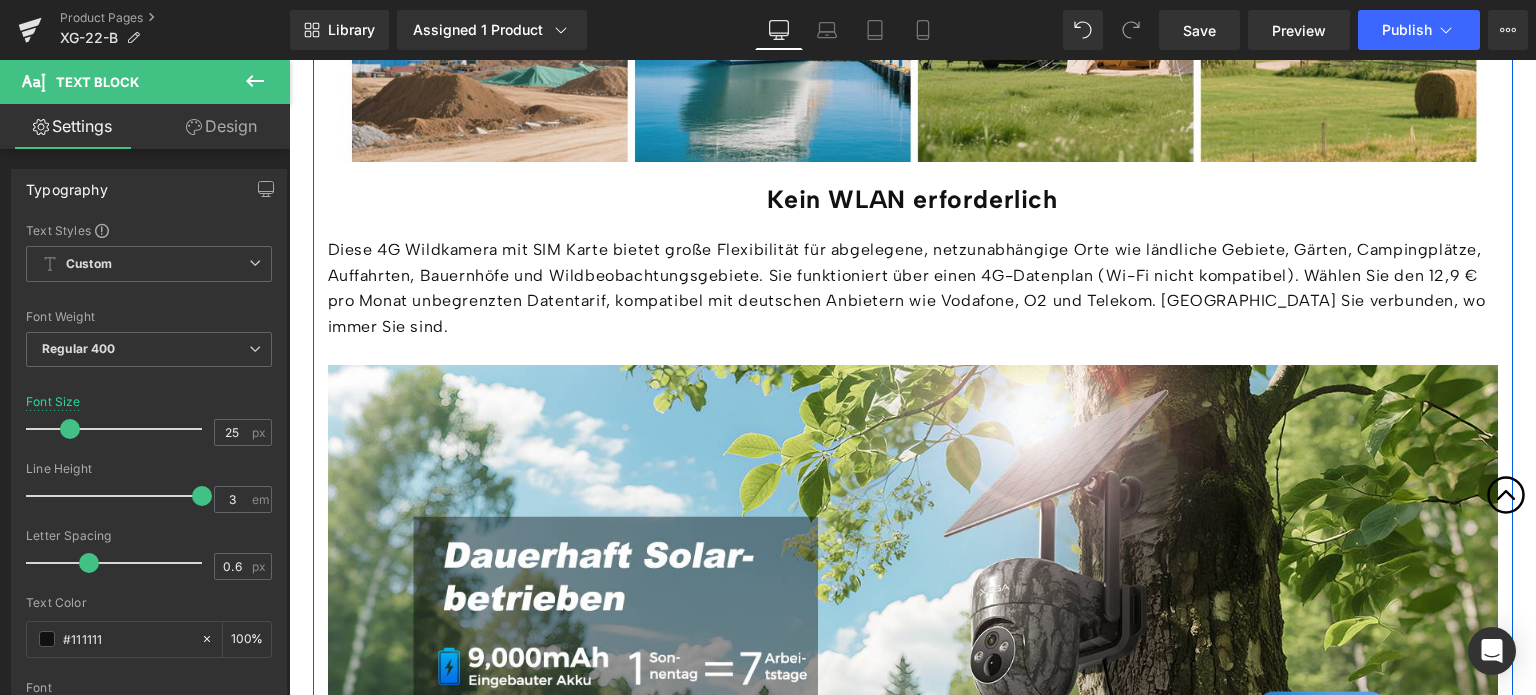 click on "Diese 4G Wildkamera mit SIM Karte bietet große Flexibilität für abgelegene, netzunabhängige Orte wie ländliche Gebiete, Gärten, Campingplätze, Auffahrten, Bauernhöfe und Wildbeobachtungsgebiete. Sie funktioniert über einen 4G-Datenplan (Wi-Fi nicht kompatibel). Wählen Sie den 12,9 € pro Monat unbegrenzten Datentarif, kompatibel mit deutschen Anbietern wie Vodafone, O2 und Telekom. [GEOGRAPHIC_DATA] Sie verbunden, wo immer Sie sind." at bounding box center (913, 288) 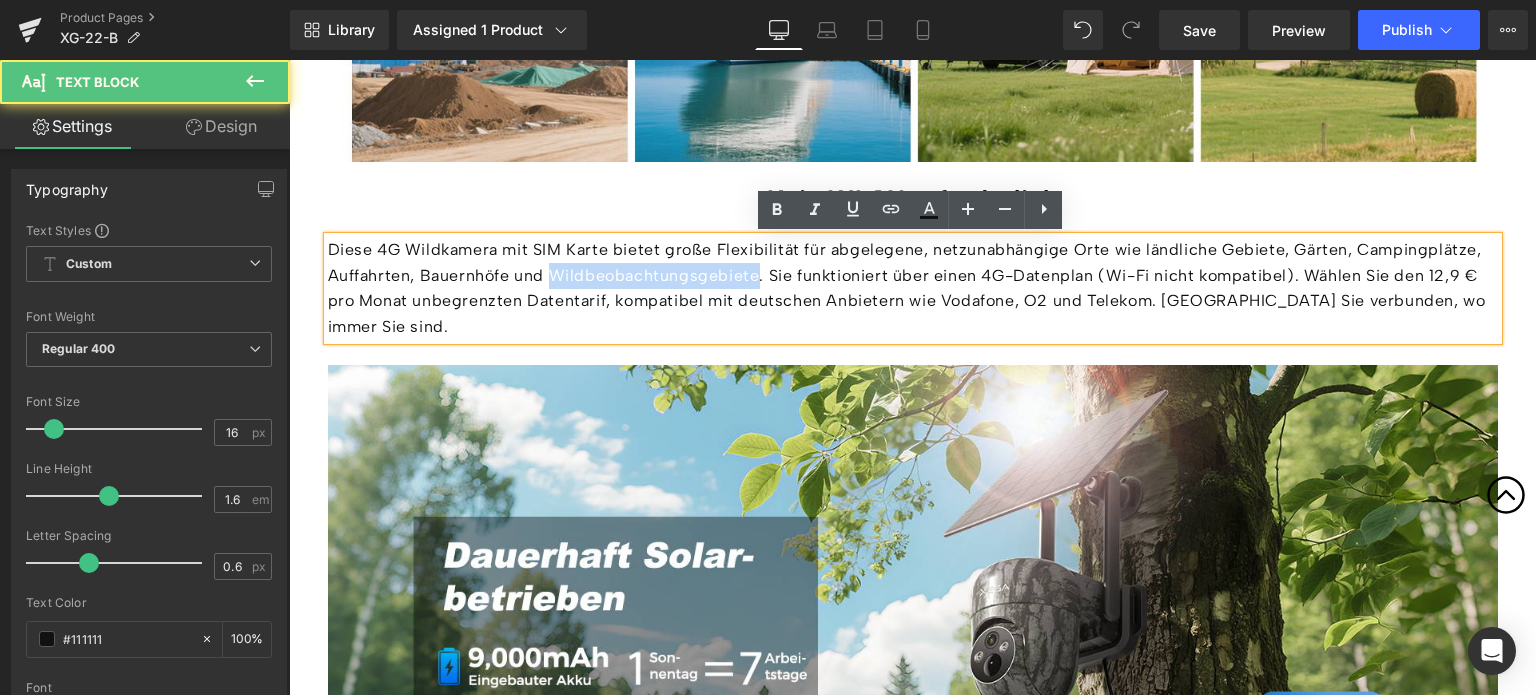 click on "Diese 4G Wildkamera mit SIM Karte bietet große Flexibilität für abgelegene, netzunabhängige Orte wie ländliche Gebiete, Gärten, Campingplätze, Auffahrten, Bauernhöfe und Wildbeobachtungsgebiete. Sie funktioniert über einen 4G-Datenplan (Wi-Fi nicht kompatibel). Wählen Sie den 12,9 € pro Monat unbegrenzten Datentarif, kompatibel mit deutschen Anbietern wie Vodafone, O2 und Telekom. [GEOGRAPHIC_DATA] Sie verbunden, wo immer Sie sind." at bounding box center [913, 288] 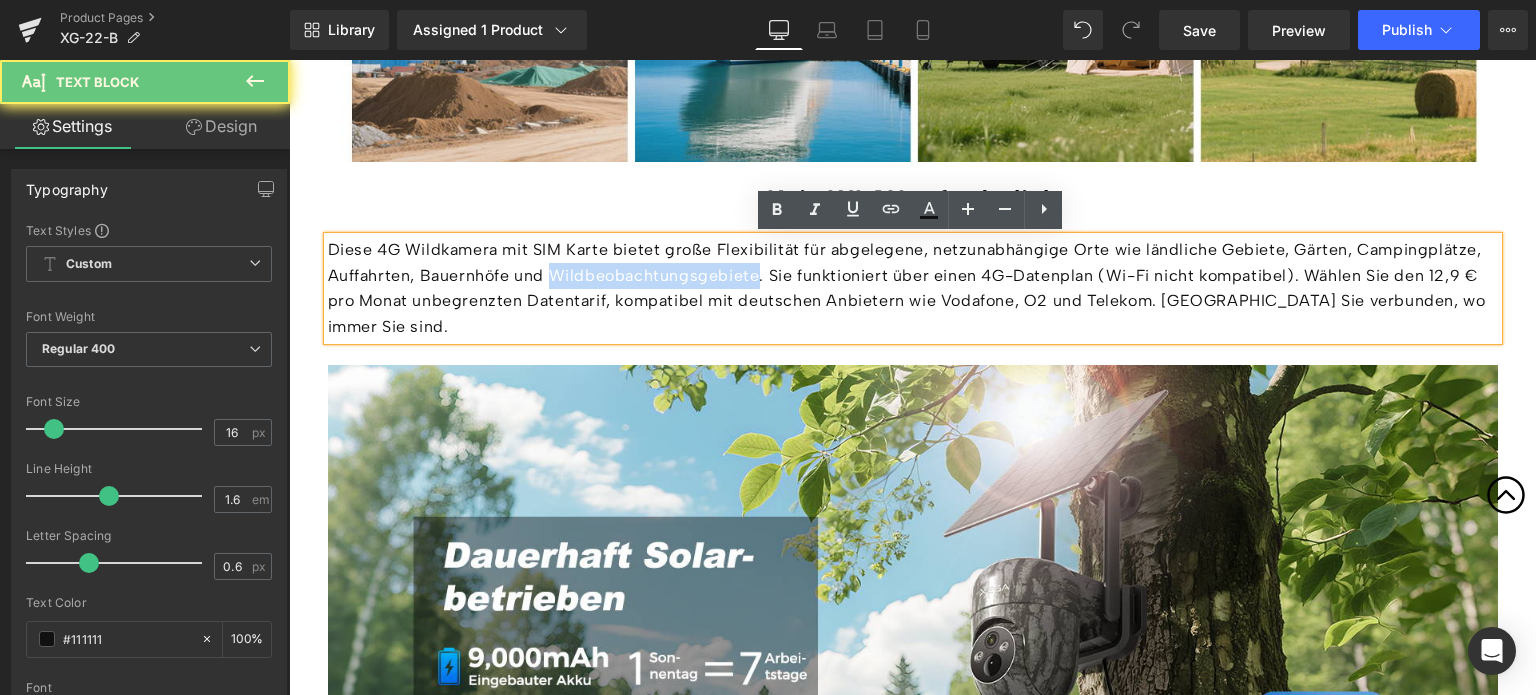 click on "Diese 4G Wildkamera mit SIM Karte bietet große Flexibilität für abgelegene, netzunabhängige Orte wie ländliche Gebiete, Gärten, Campingplätze, Auffahrten, Bauernhöfe und Wildbeobachtungsgebiete. Sie funktioniert über einen 4G-Datenplan (Wi-Fi nicht kompatibel). Wählen Sie den 12,9 € pro Monat unbegrenzten Datentarif, kompatibel mit deutschen Anbietern wie Vodafone, O2 und Telekom. [GEOGRAPHIC_DATA] Sie verbunden, wo immer Sie sind." at bounding box center [913, 288] 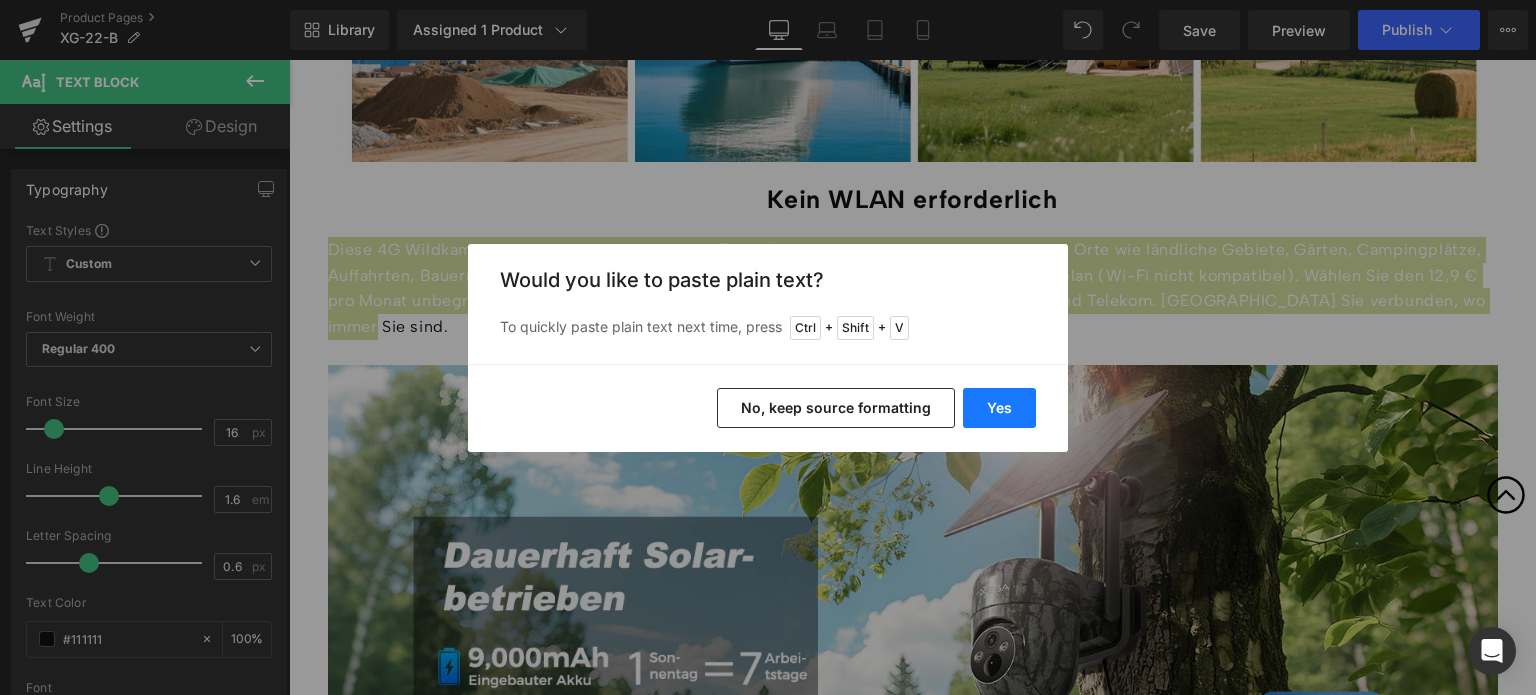 click on "Yes" at bounding box center [999, 408] 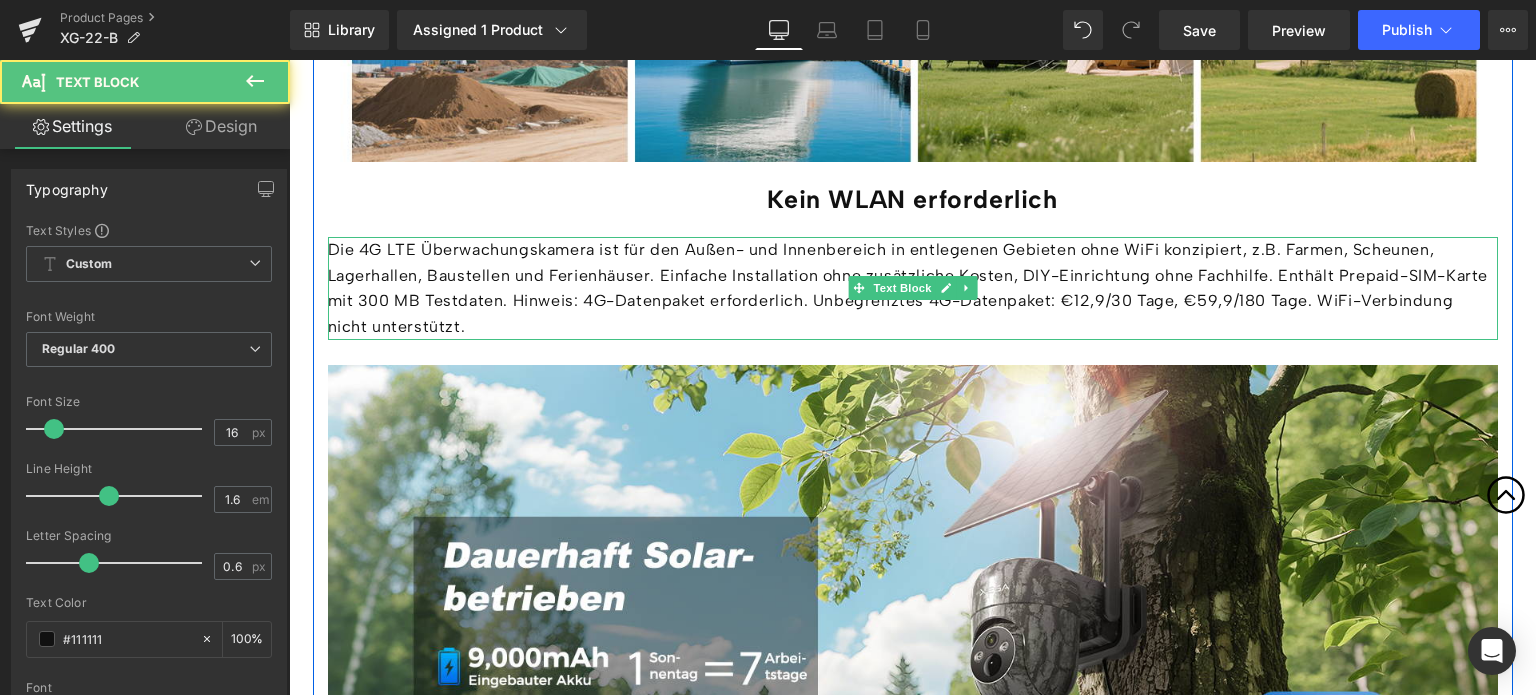 click on "Die 4G LTE Überwachungskamera ist für den Außen- und Innenbereich in entlegenen Gebieten ohne WiFi konzipiert, z.B. Farmen, Scheunen, Lagerhallen, Baustellen und Ferienhäuser. Einfache Installation ohne zusätzliche Kosten, DIY-Einrichtung ohne Fachhilfe. Enthält Prepaid-SIM-Karte mit 300 MB Testdaten. Hinweis: 4G-Datenpaket erforderlich. Unbegrenztes 4G-Datenpaket: €12,9/30 Tage, €59,9/180 Tage. WiFi-Verbindung nicht unterstützt." at bounding box center (913, 288) 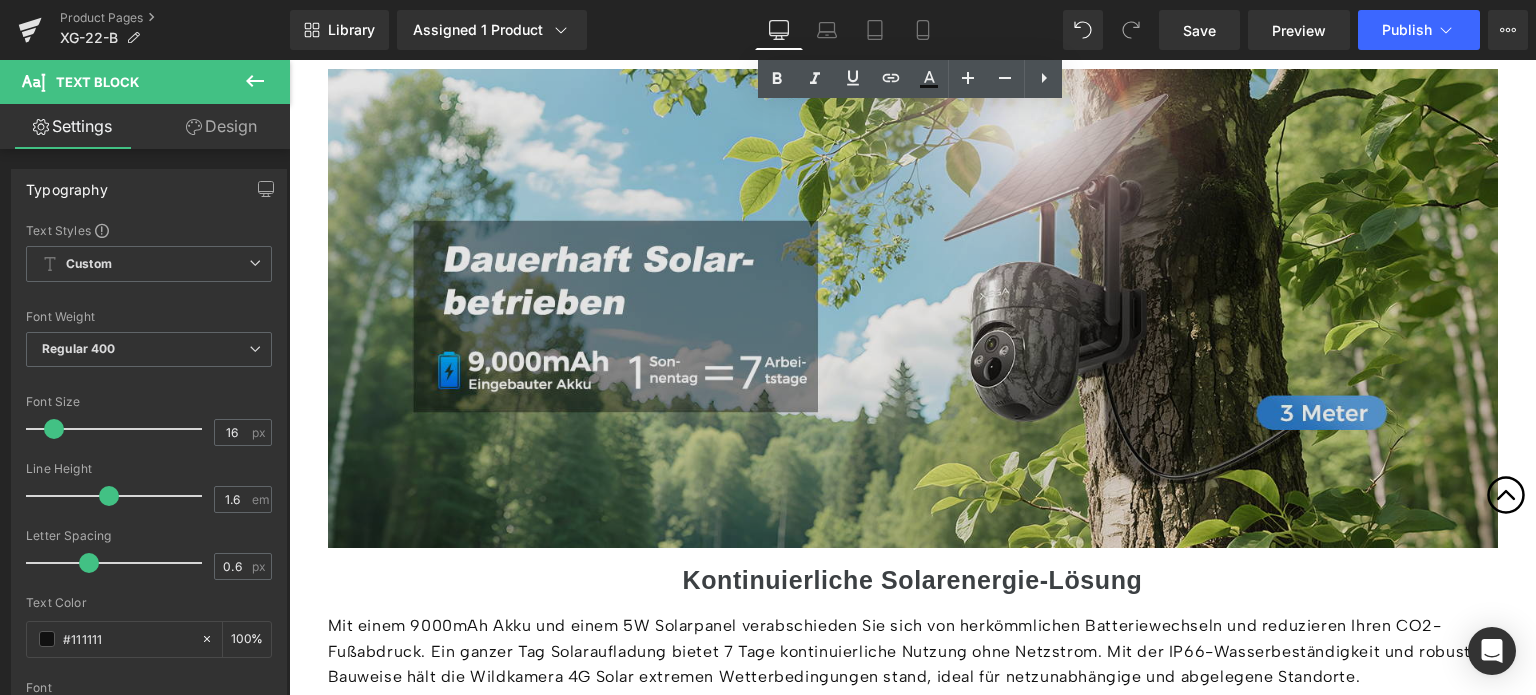 scroll, scrollTop: 2400, scrollLeft: 0, axis: vertical 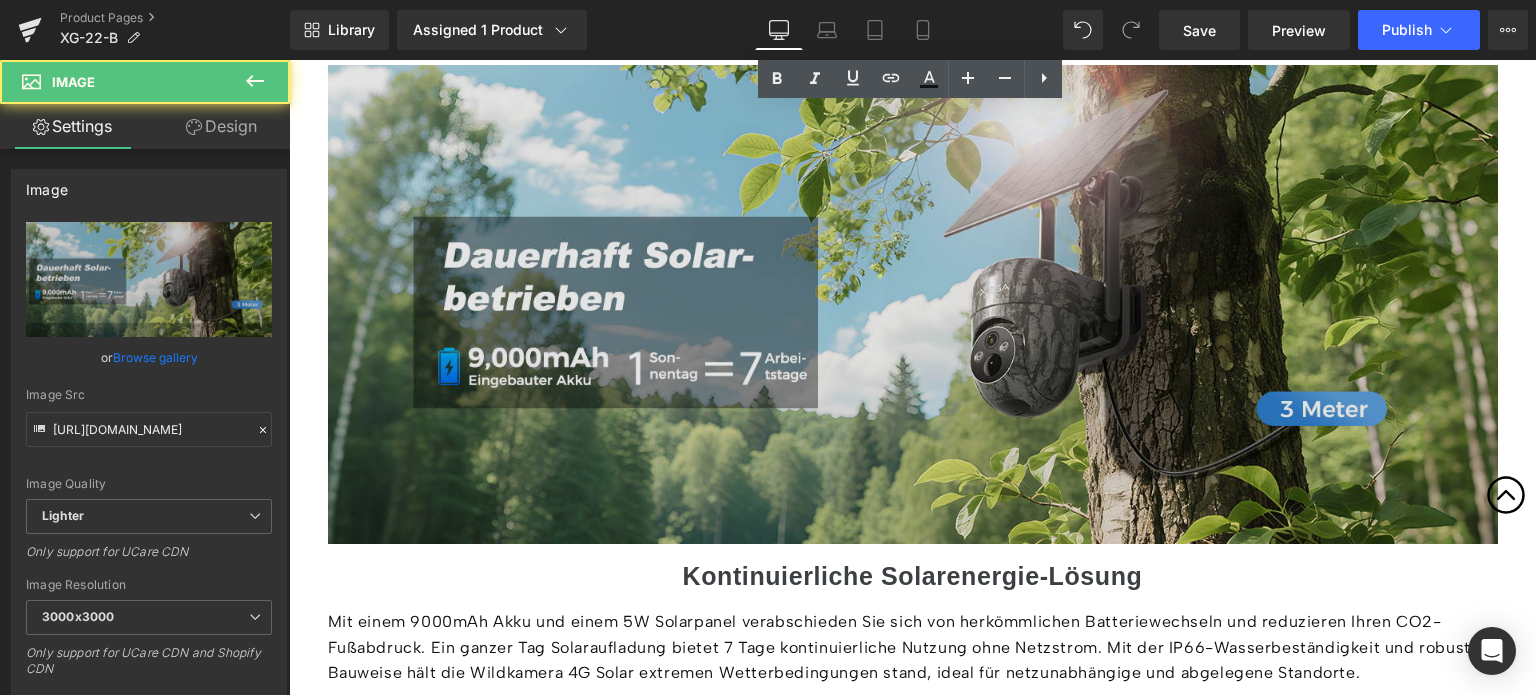 click at bounding box center [913, 305] 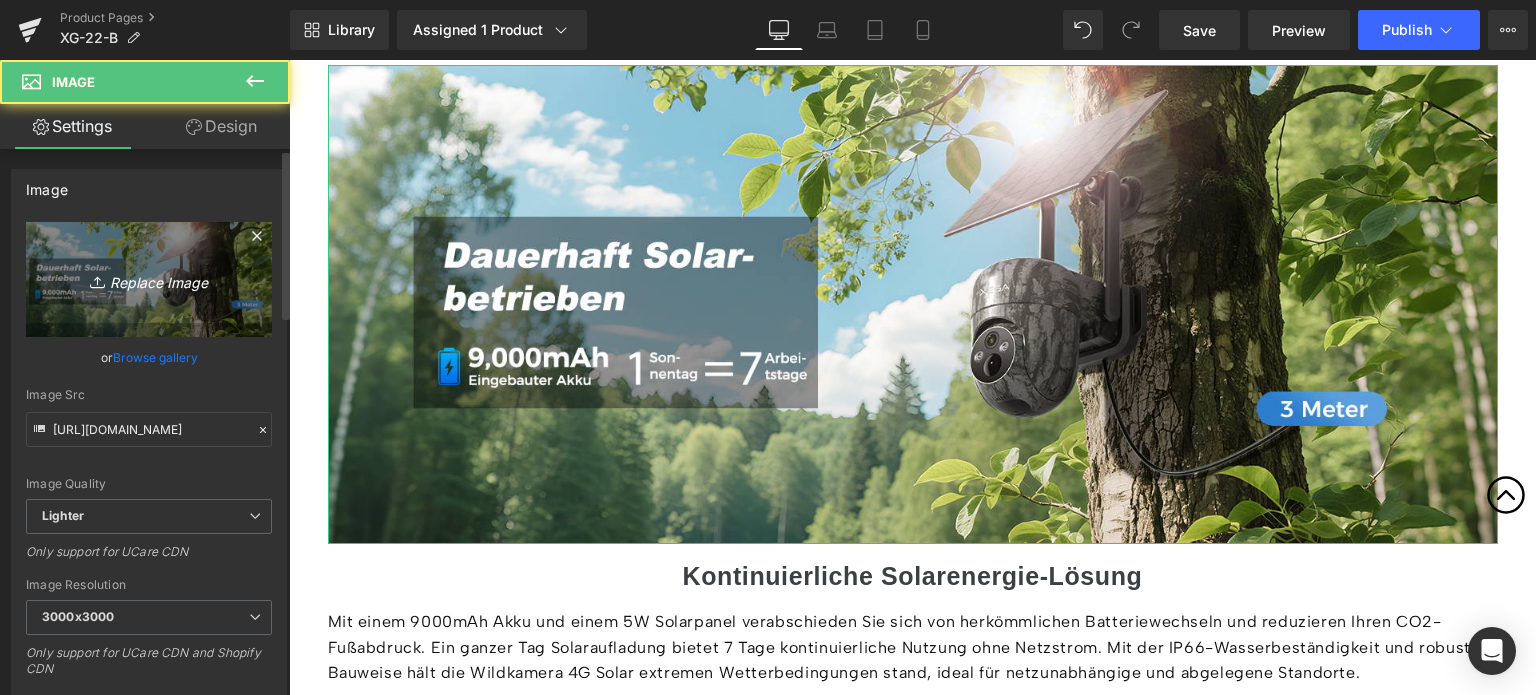 click on "Replace Image" at bounding box center [149, 279] 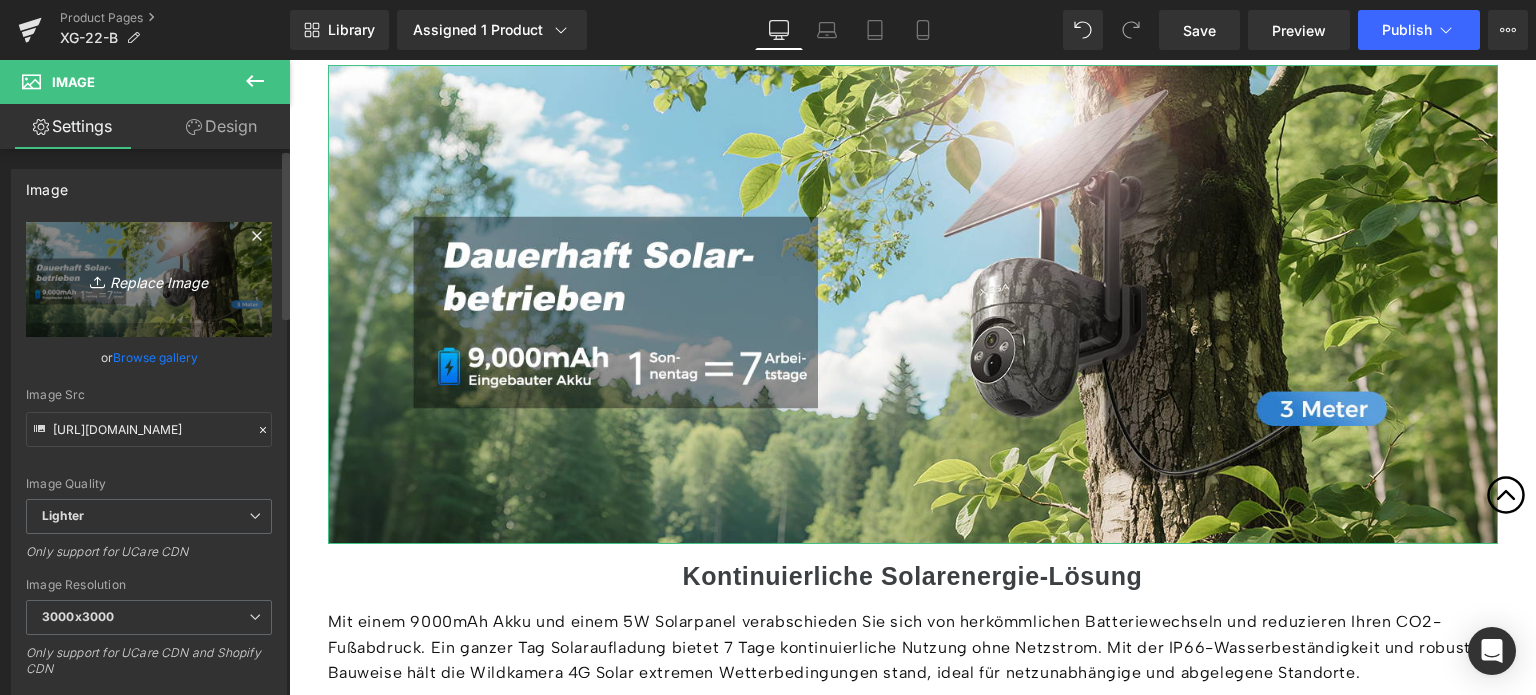 type on "C:\fakepath\2-2.jpg" 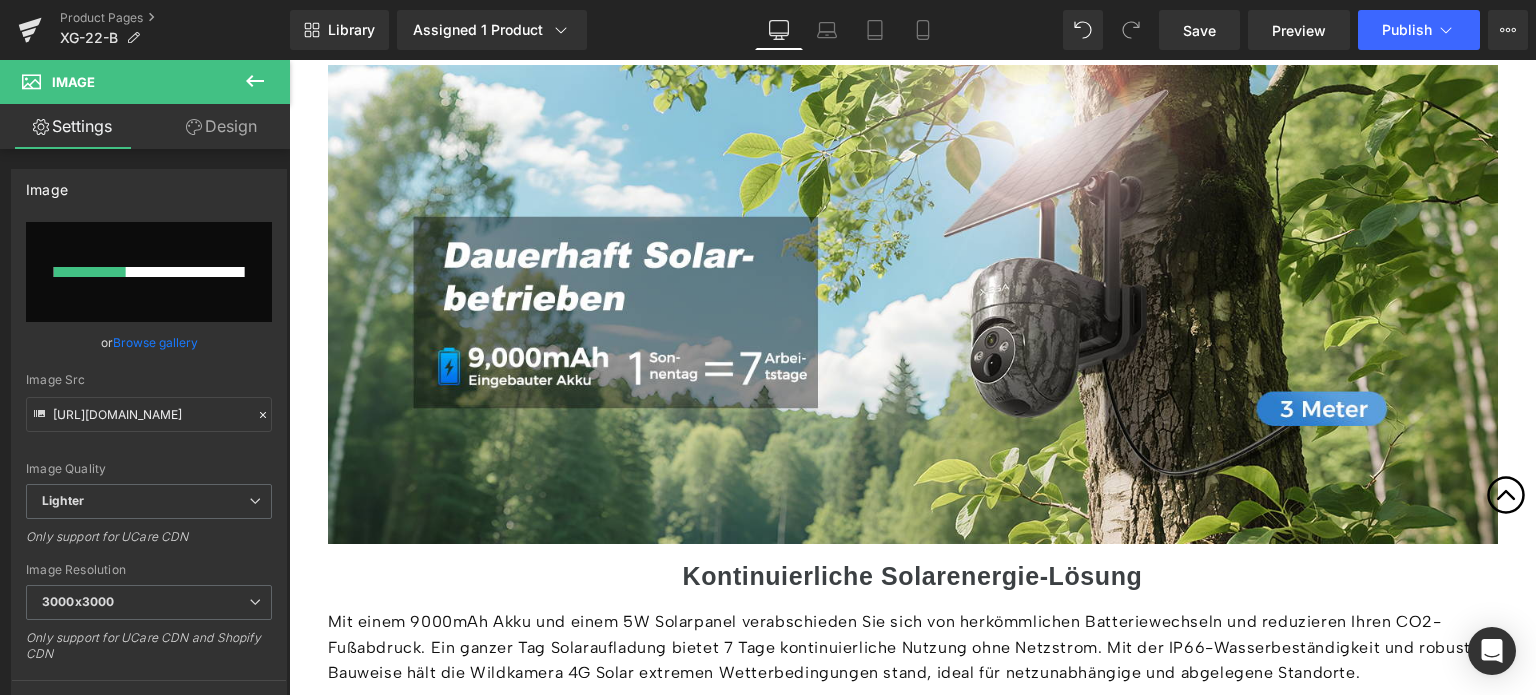 type 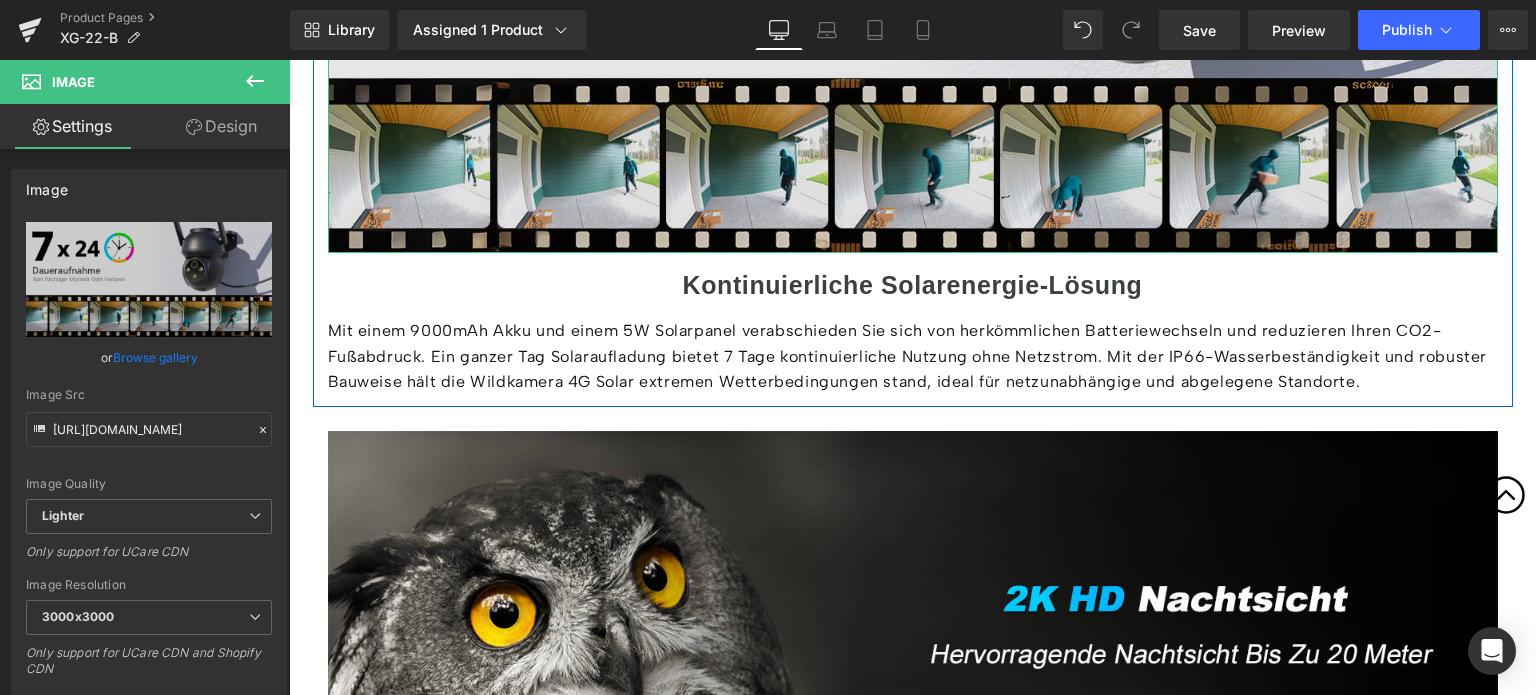 scroll, scrollTop: 2700, scrollLeft: 0, axis: vertical 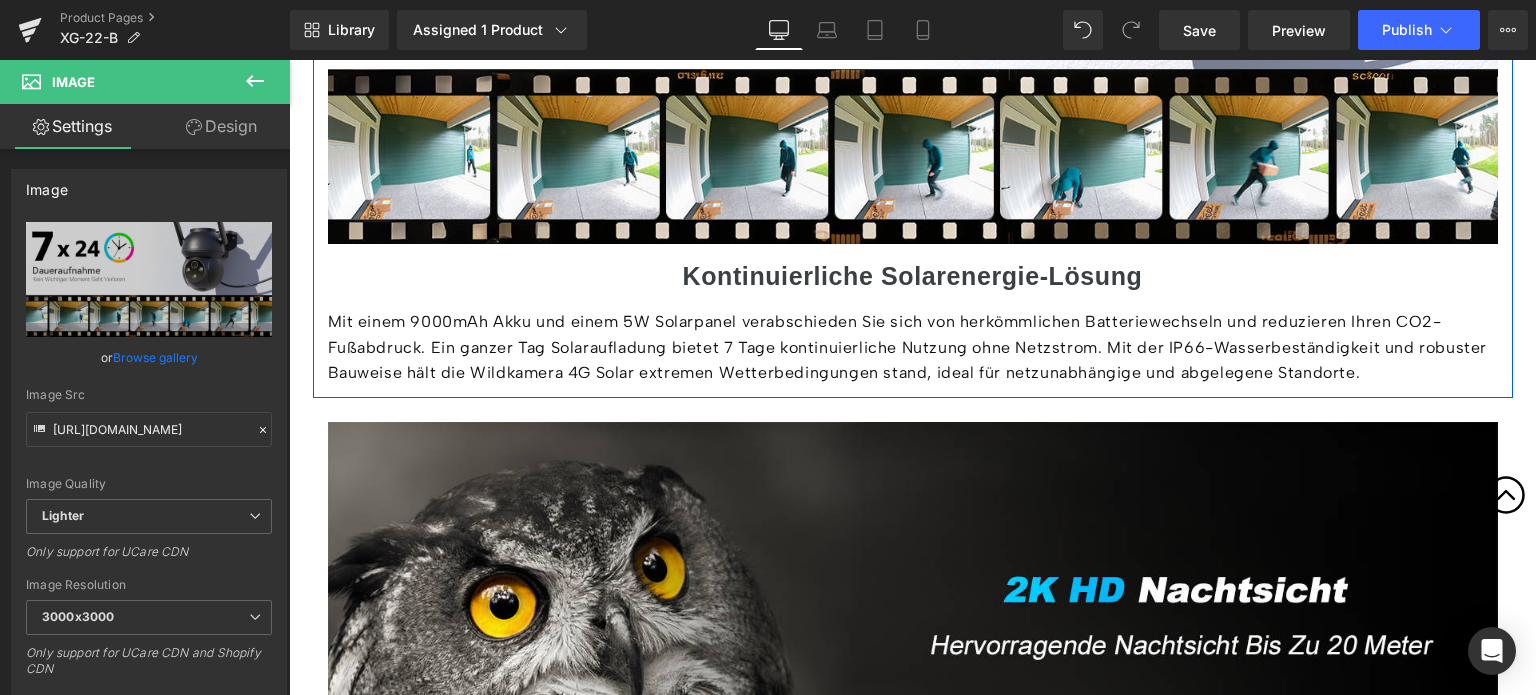 click on "Kontinuierliche Solarenergie-Lösung" at bounding box center [913, 276] 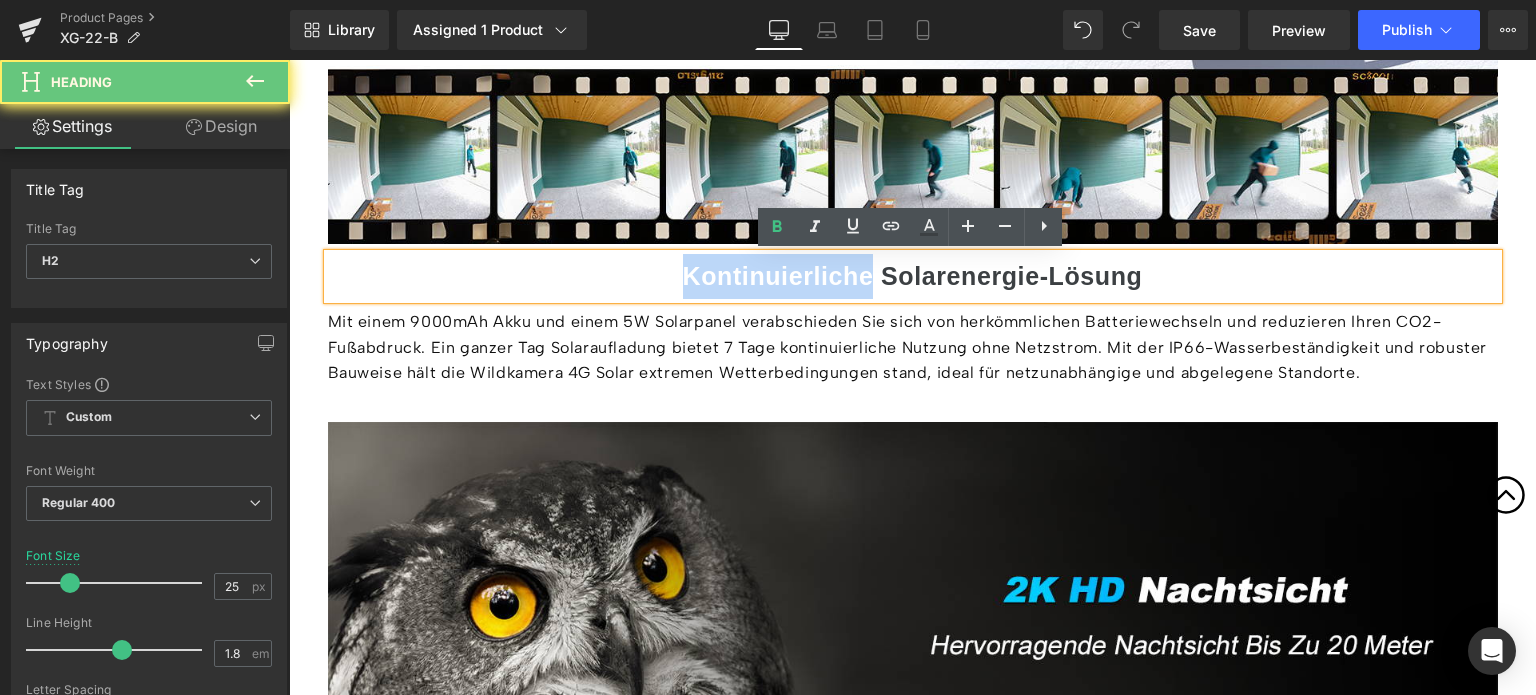 click on "Kontinuierliche Solarenergie-Lösung" at bounding box center [913, 276] 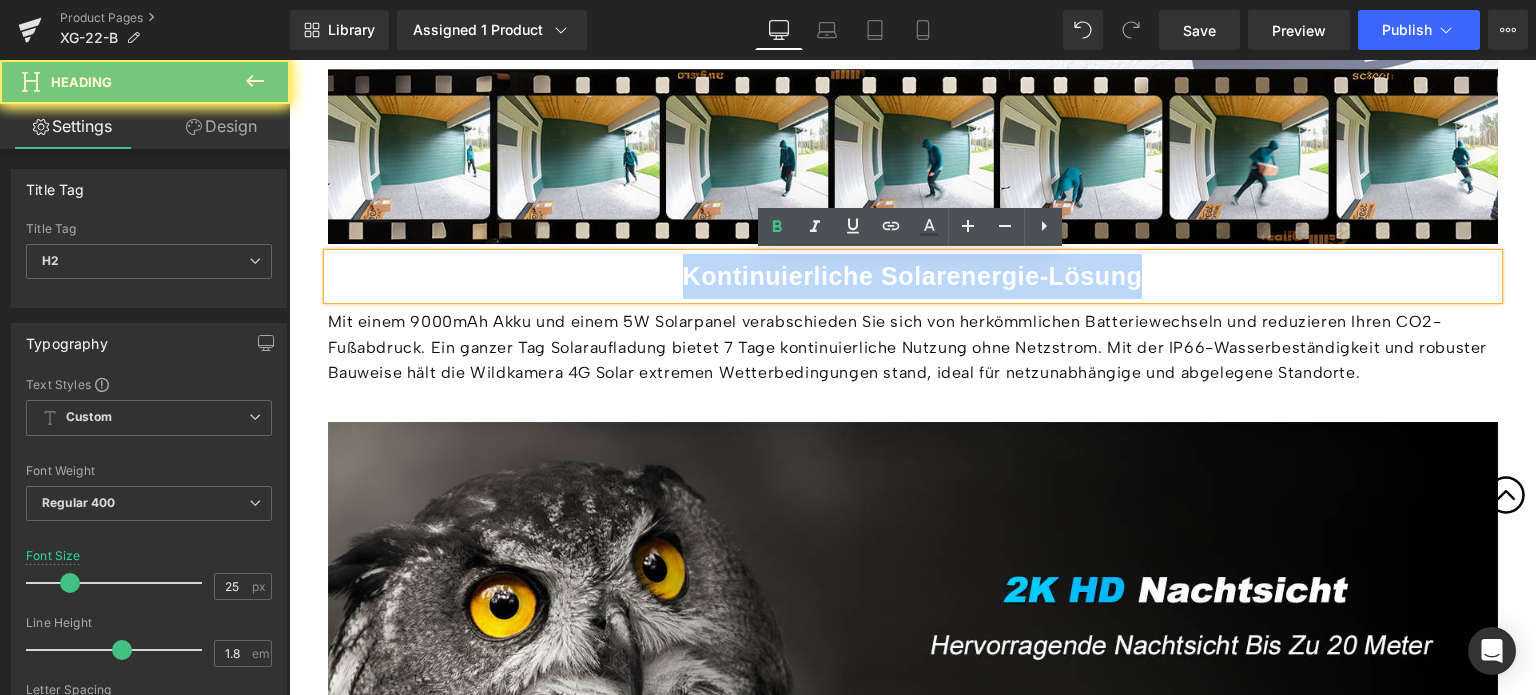 click on "Kontinuierliche Solarenergie-Lösung" at bounding box center [913, 276] 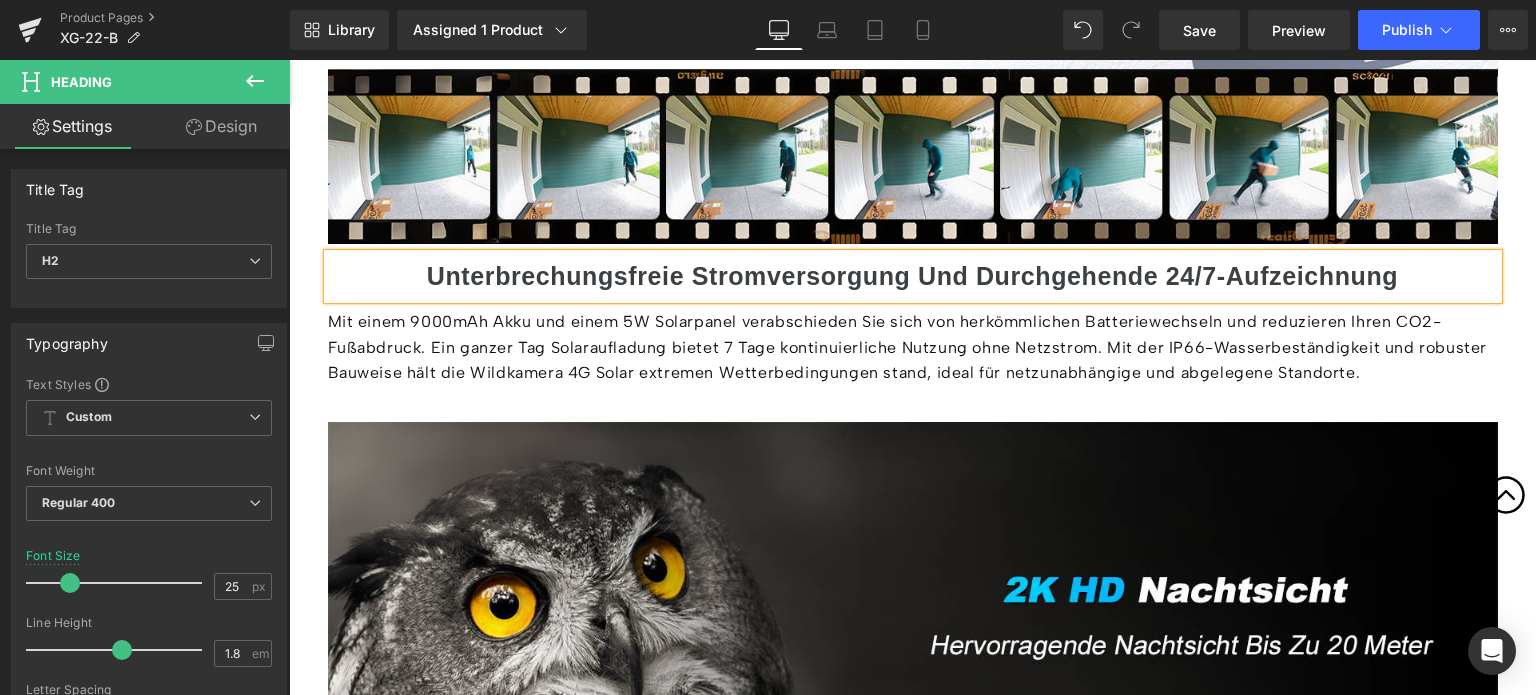 click on "Mit einem 9000mAh Akku und einem 5W Solarpanel verabschieden Sie sich von herkömmlichen Batteriewechseln und reduzieren Ihren CO2-Fußabdruck. Ein ganzer Tag Solaraufladung bietet 7 Tage kontinuierliche Nutzung ohne Netzstrom. Mit der IP66-Wasserbeständigkeit und robuster Bauweise hält die Wildkamera 4G Solar extremen Wetterbedingungen stand, ideal für netzunabhängige und abgelegene Standorte." at bounding box center (913, 347) 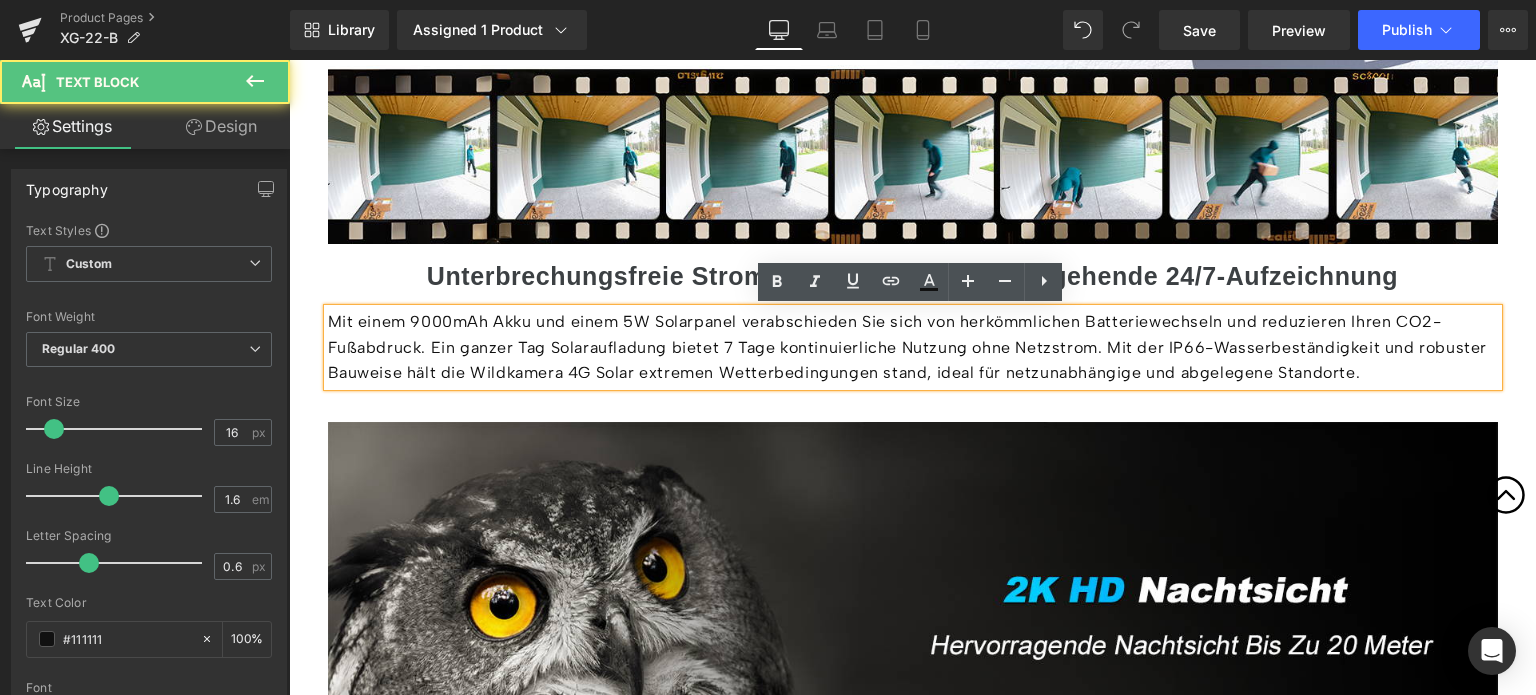 click on "Mit einem 9000mAh Akku und einem 5W Solarpanel verabschieden Sie sich von herkömmlichen Batteriewechseln und reduzieren Ihren CO2-Fußabdruck. Ein ganzer Tag Solaraufladung bietet 7 Tage kontinuierliche Nutzung ohne Netzstrom. Mit der IP66-Wasserbeständigkeit und robuster Bauweise hält die Wildkamera 4G Solar extremen Wetterbedingungen stand, ideal für netzunabhängige und abgelegene Standorte." at bounding box center [913, 347] 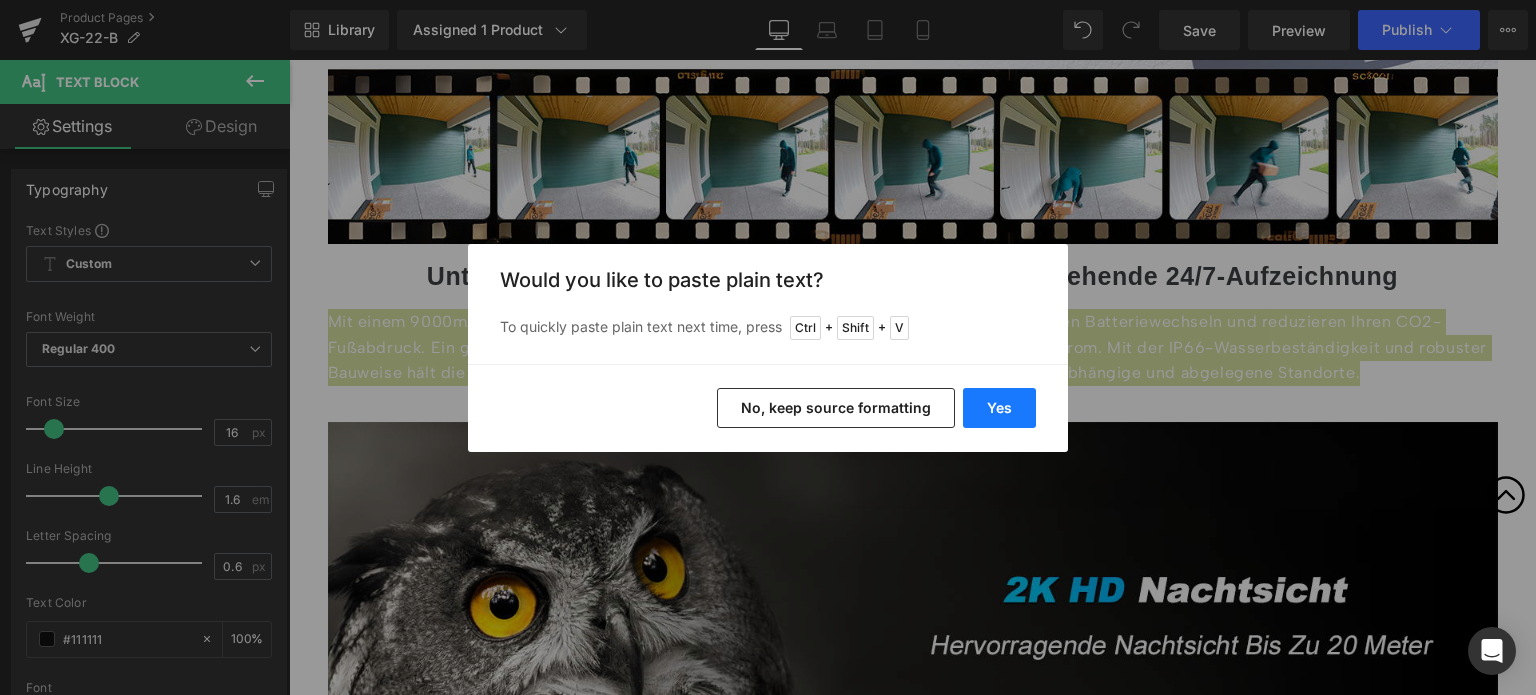 click on "Yes" at bounding box center [999, 408] 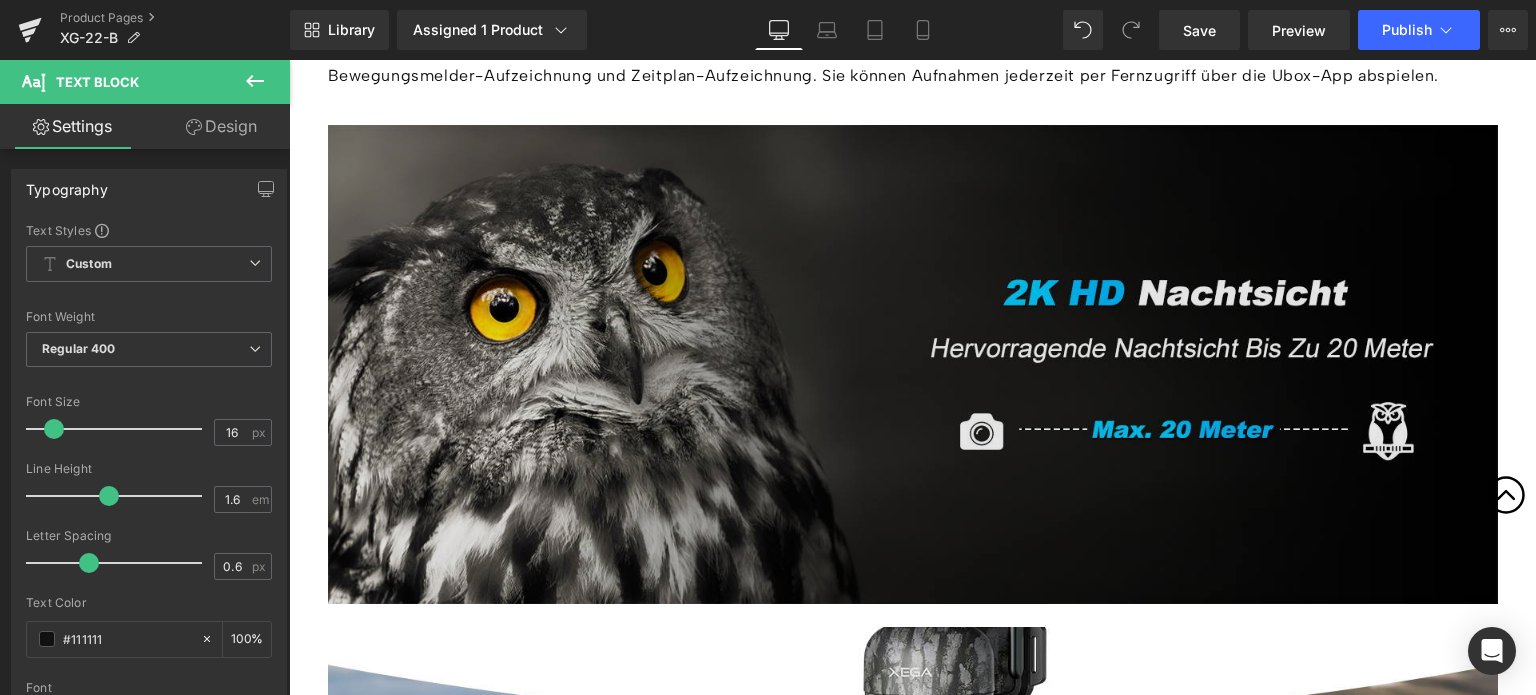 scroll, scrollTop: 3000, scrollLeft: 0, axis: vertical 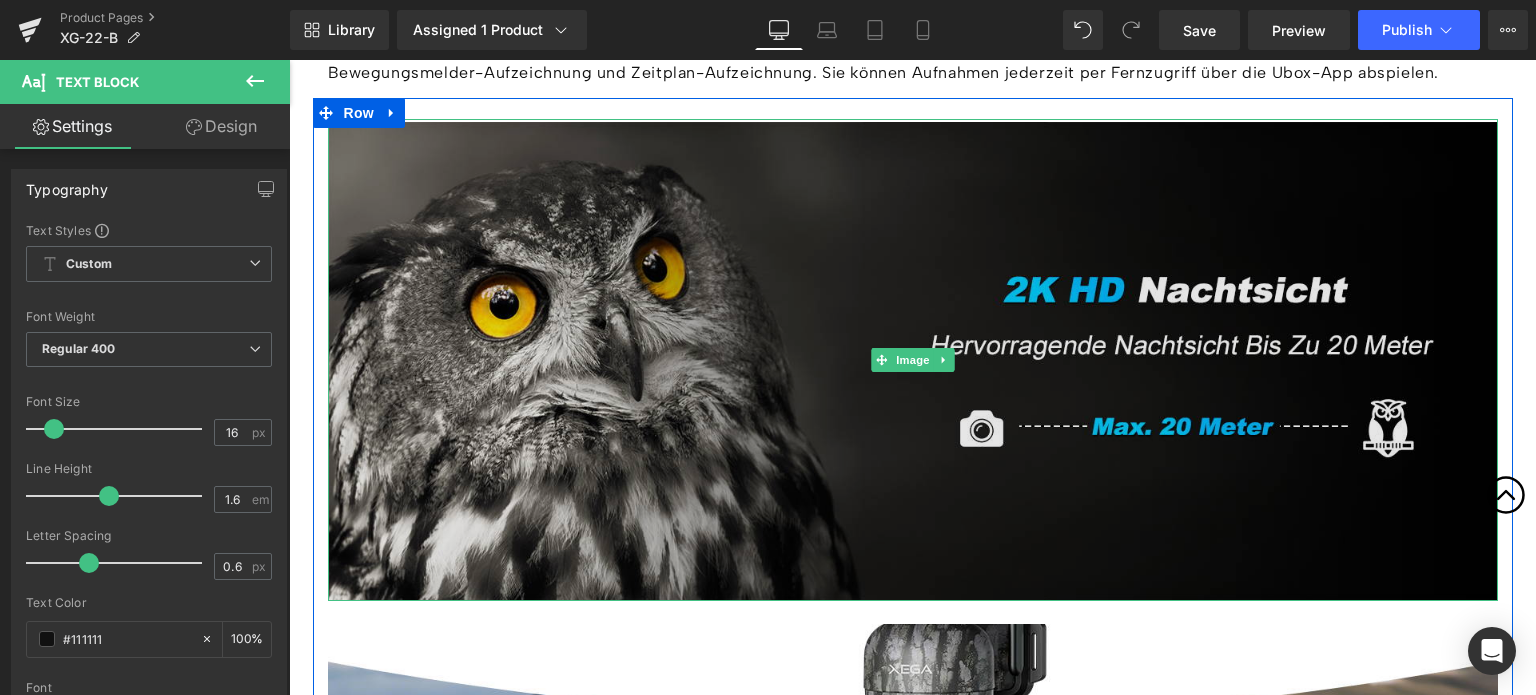 click at bounding box center (913, 360) 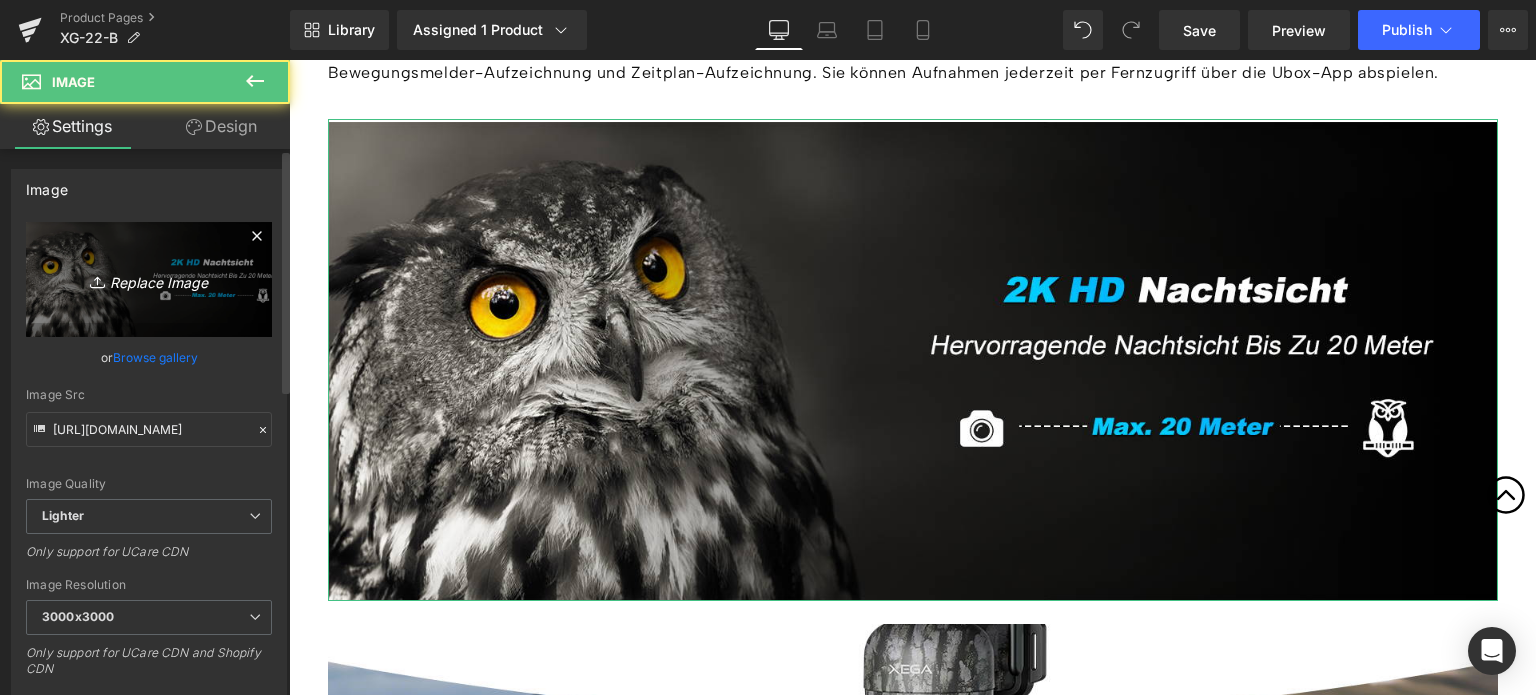 click on "Replace Image" at bounding box center [149, 279] 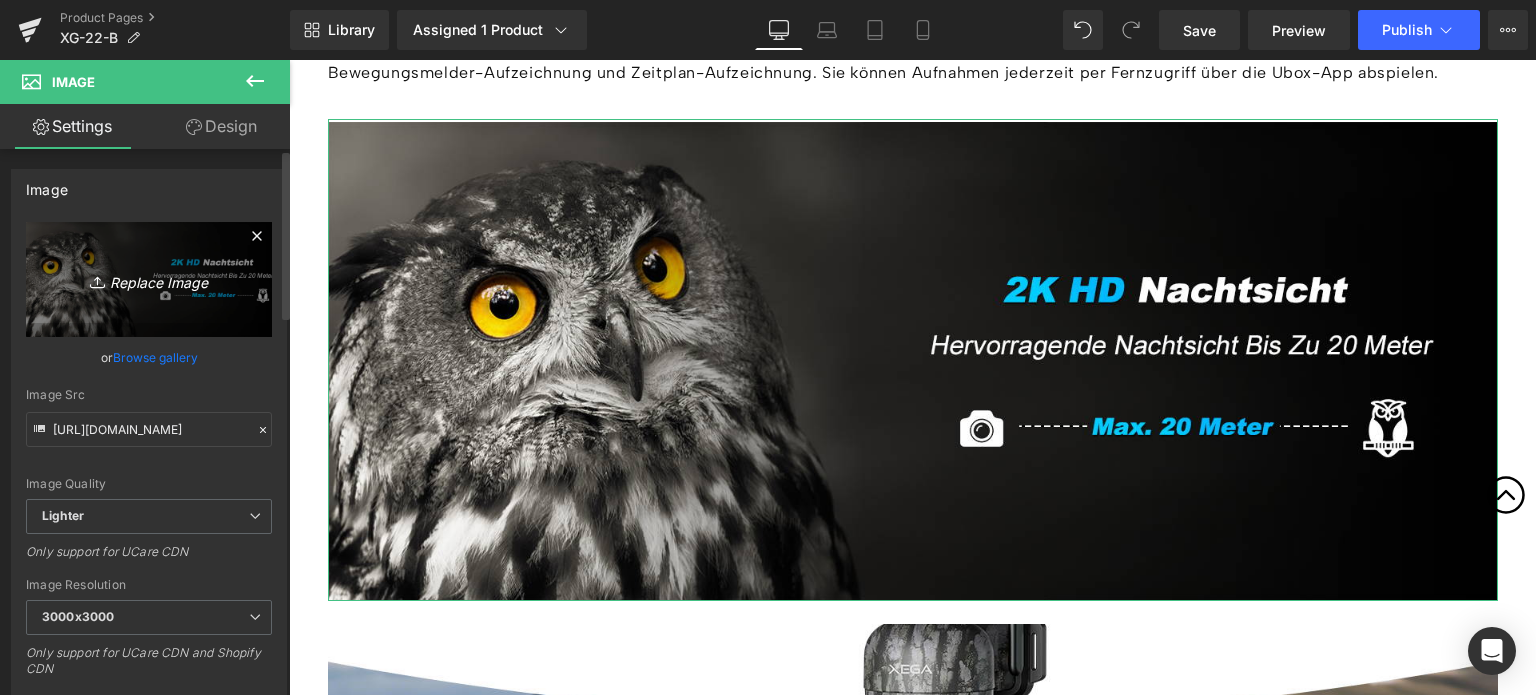 type on "C:\fakepath\2-3.jpg" 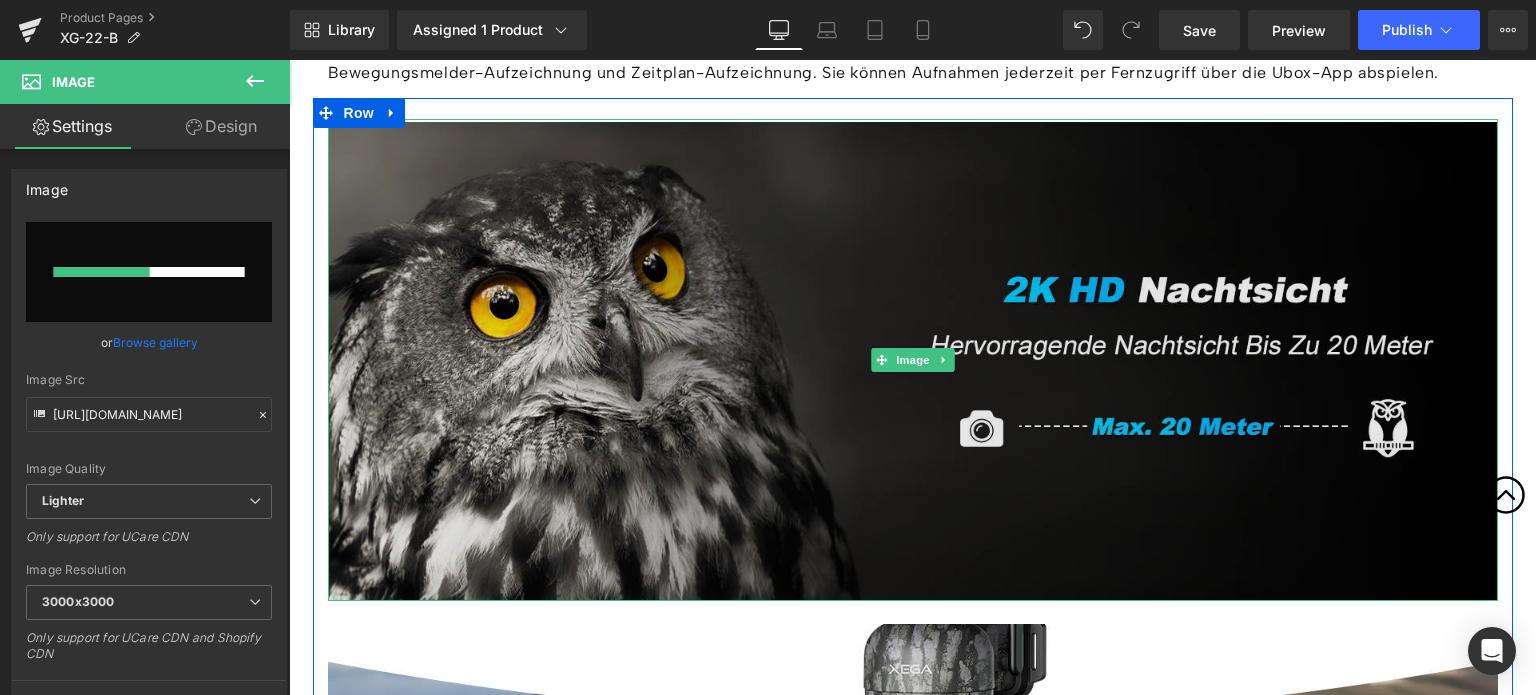 type 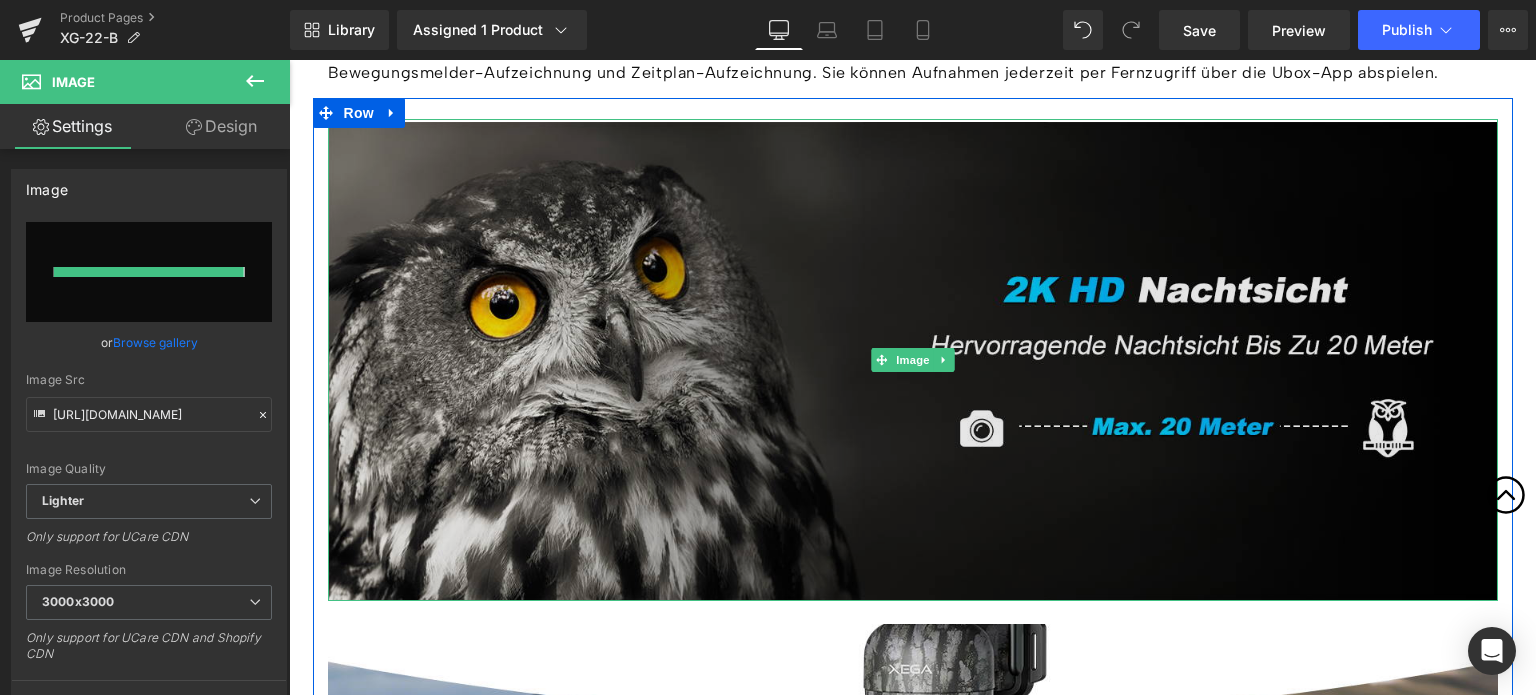 type on "[URL][DOMAIN_NAME]" 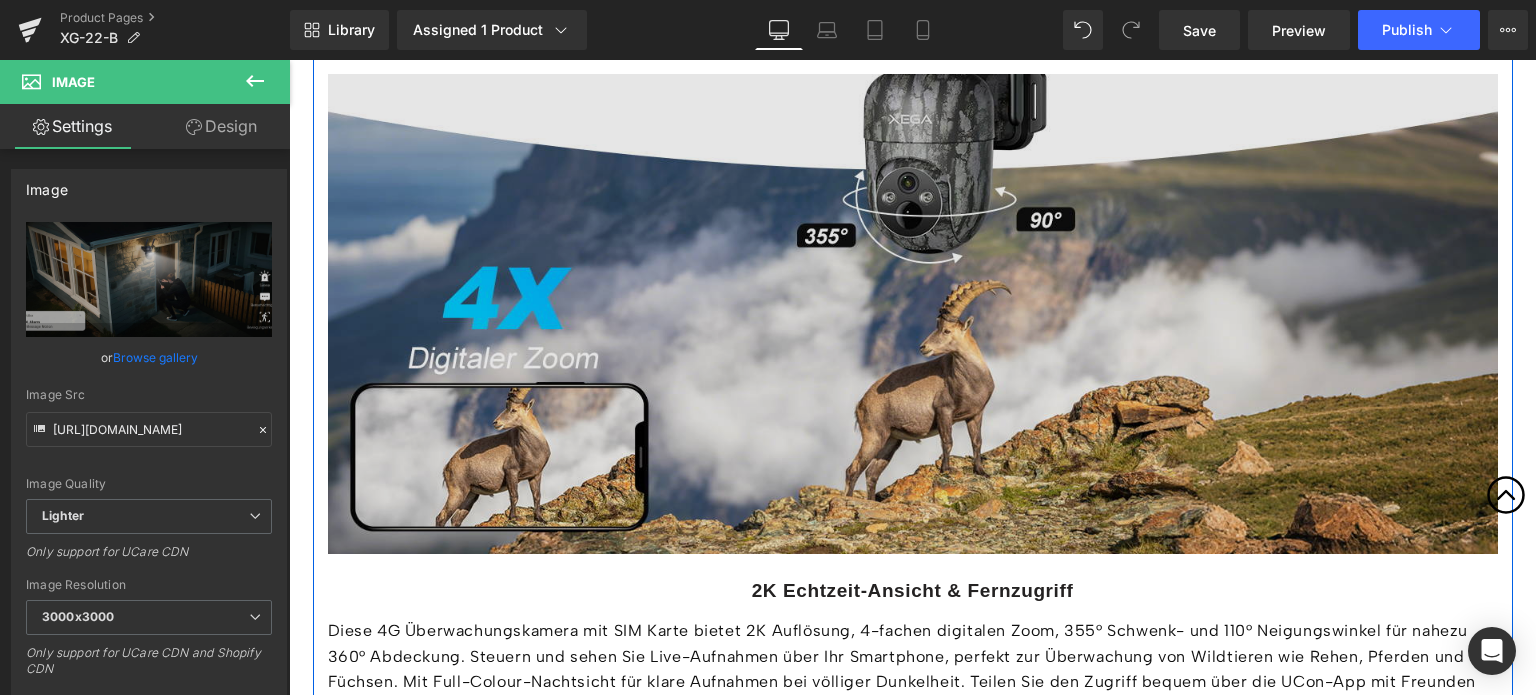 scroll, scrollTop: 3600, scrollLeft: 0, axis: vertical 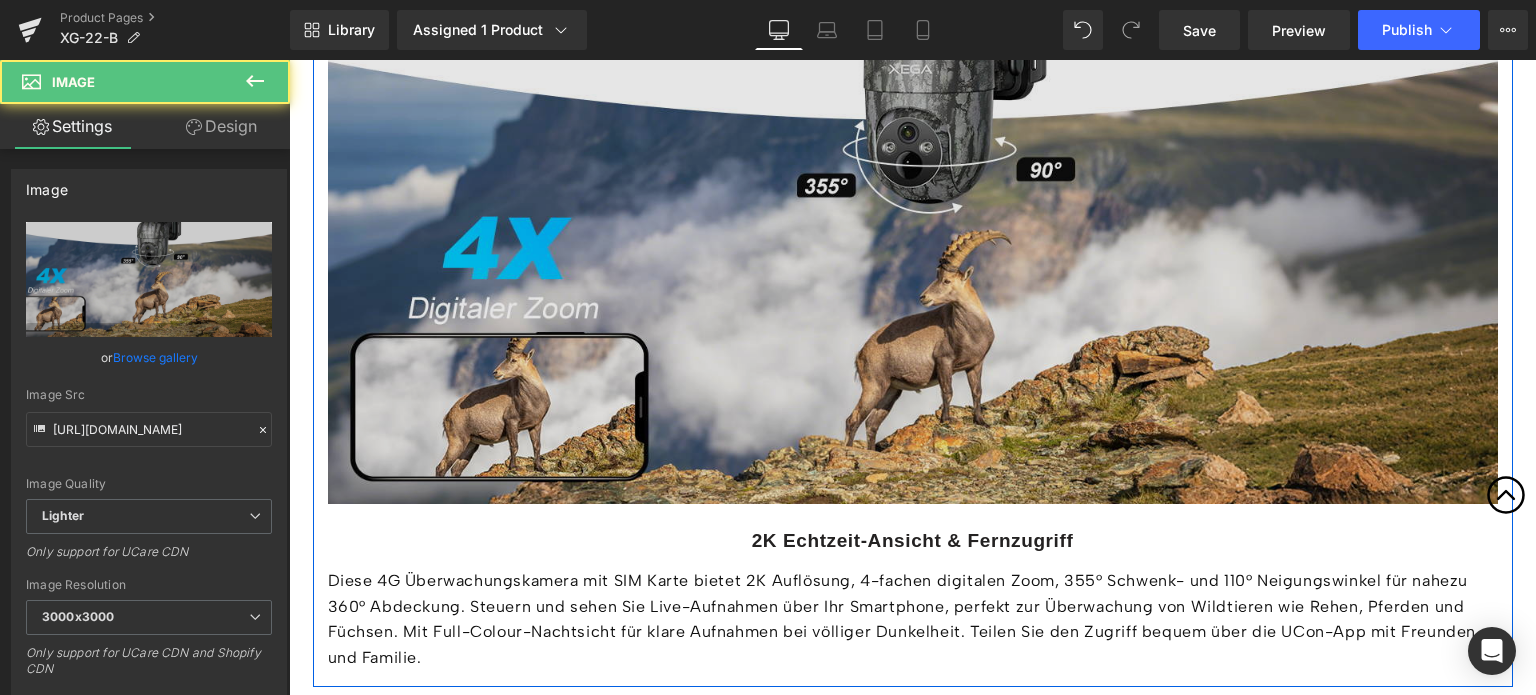 click at bounding box center [913, 262] 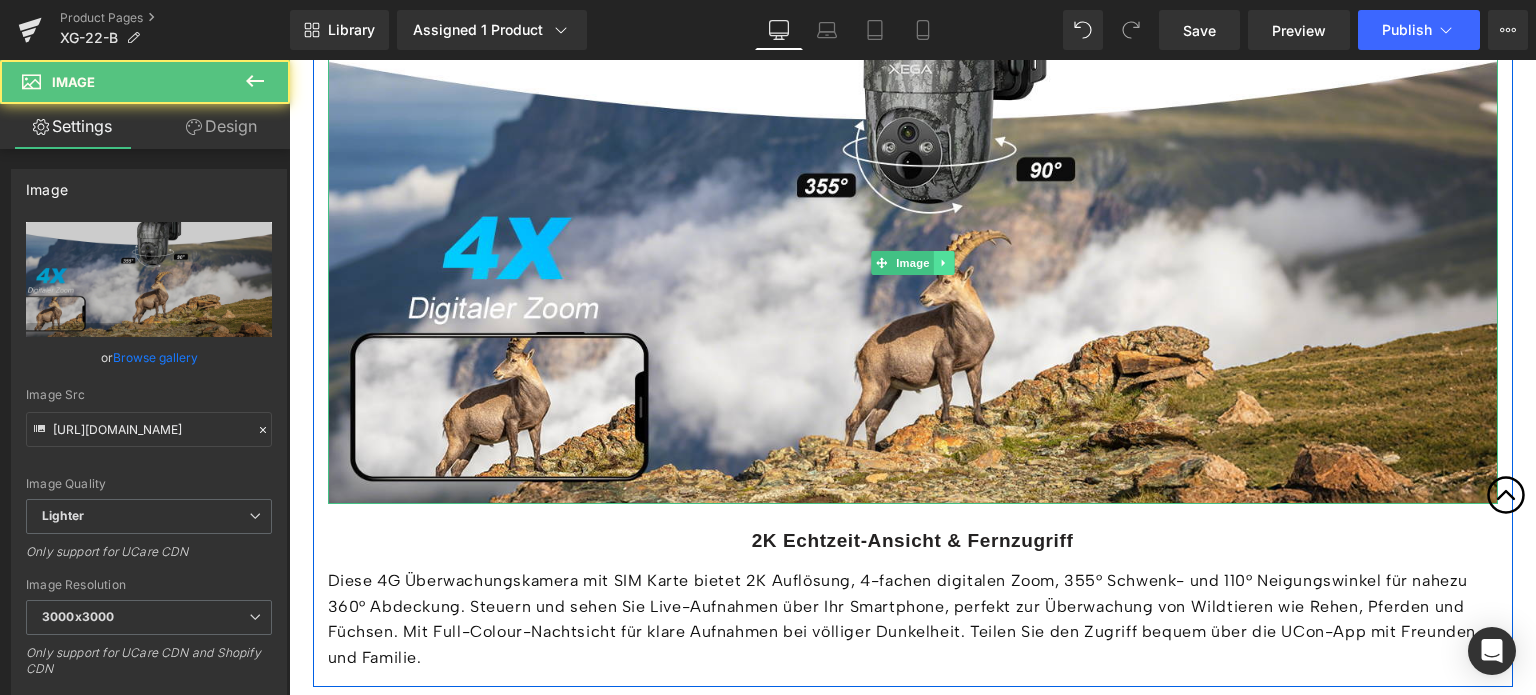 click 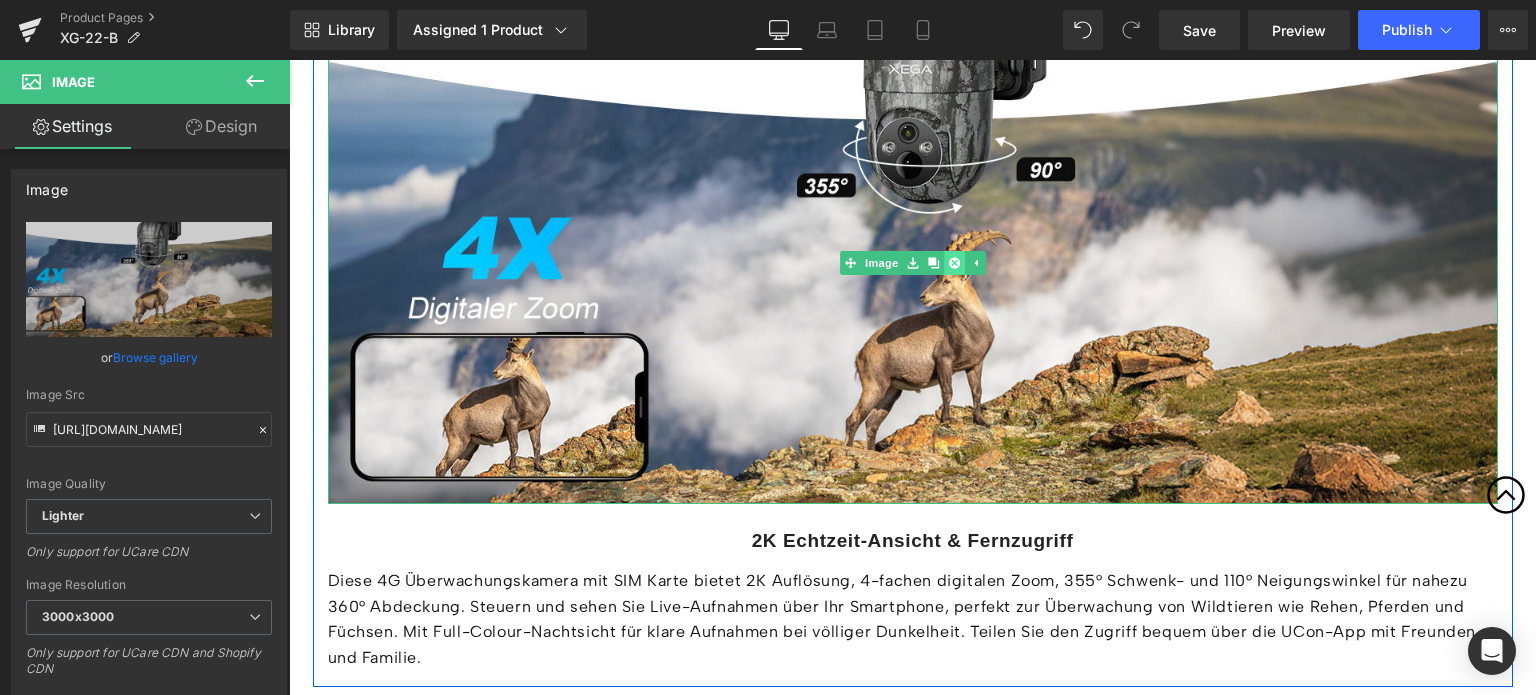 click 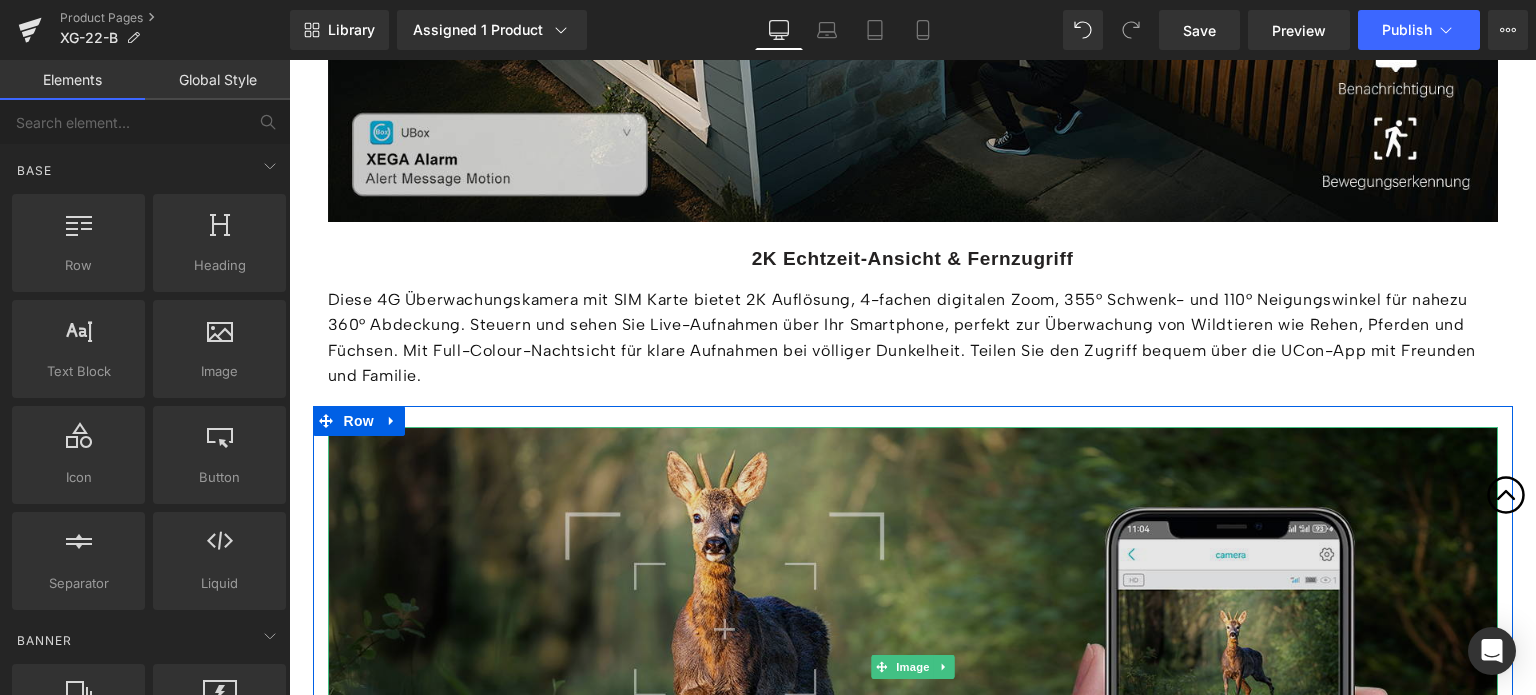scroll, scrollTop: 3300, scrollLeft: 0, axis: vertical 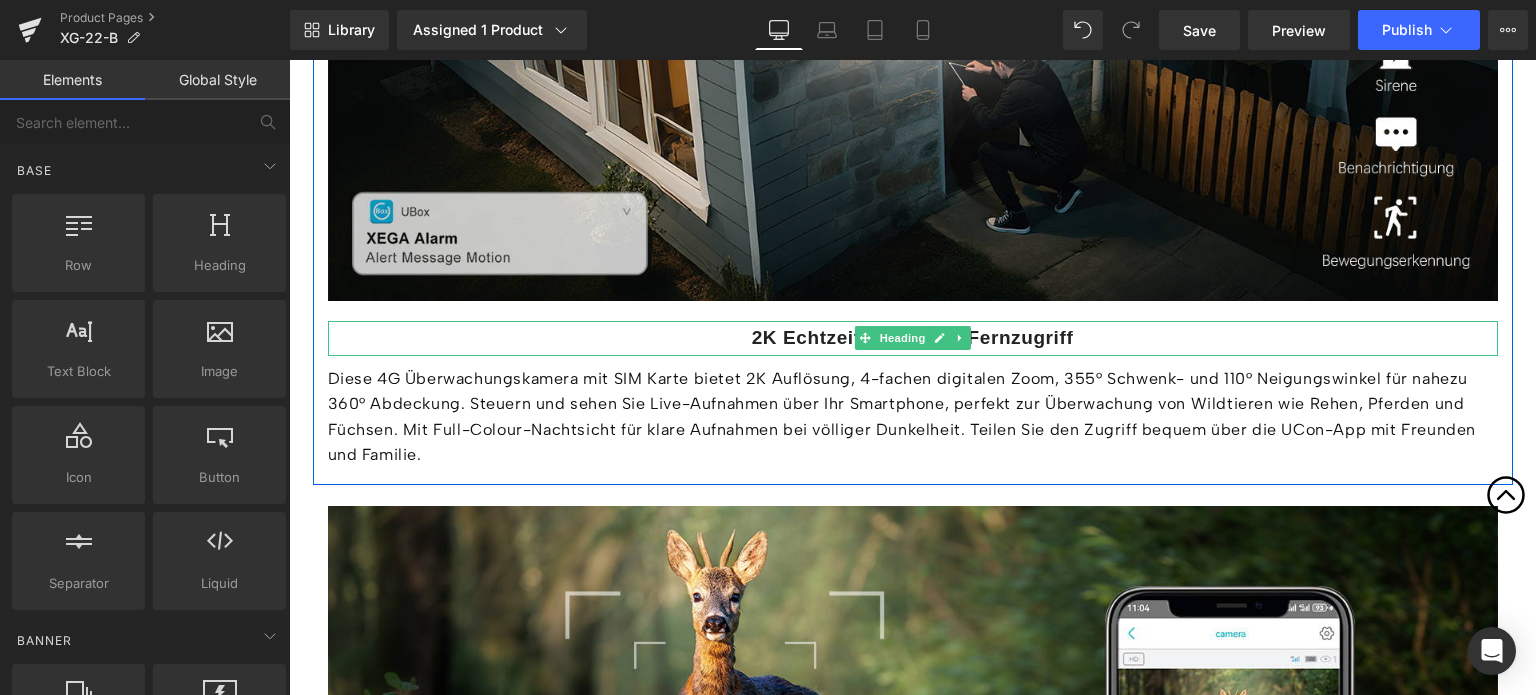 click on "2K Echtzeit-Ansicht & Fernzugriff" at bounding box center [913, 337] 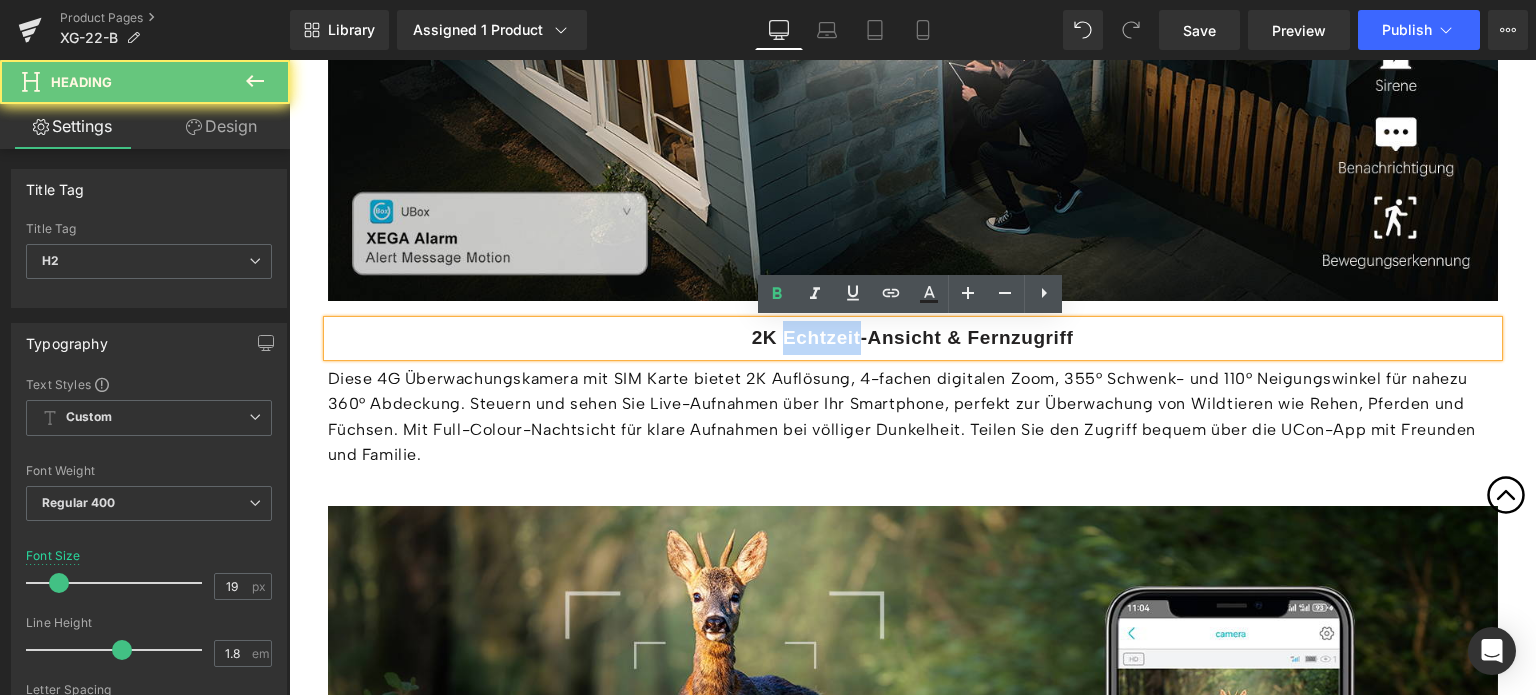 click on "2K Echtzeit-Ansicht & Fernzugriff" at bounding box center (913, 337) 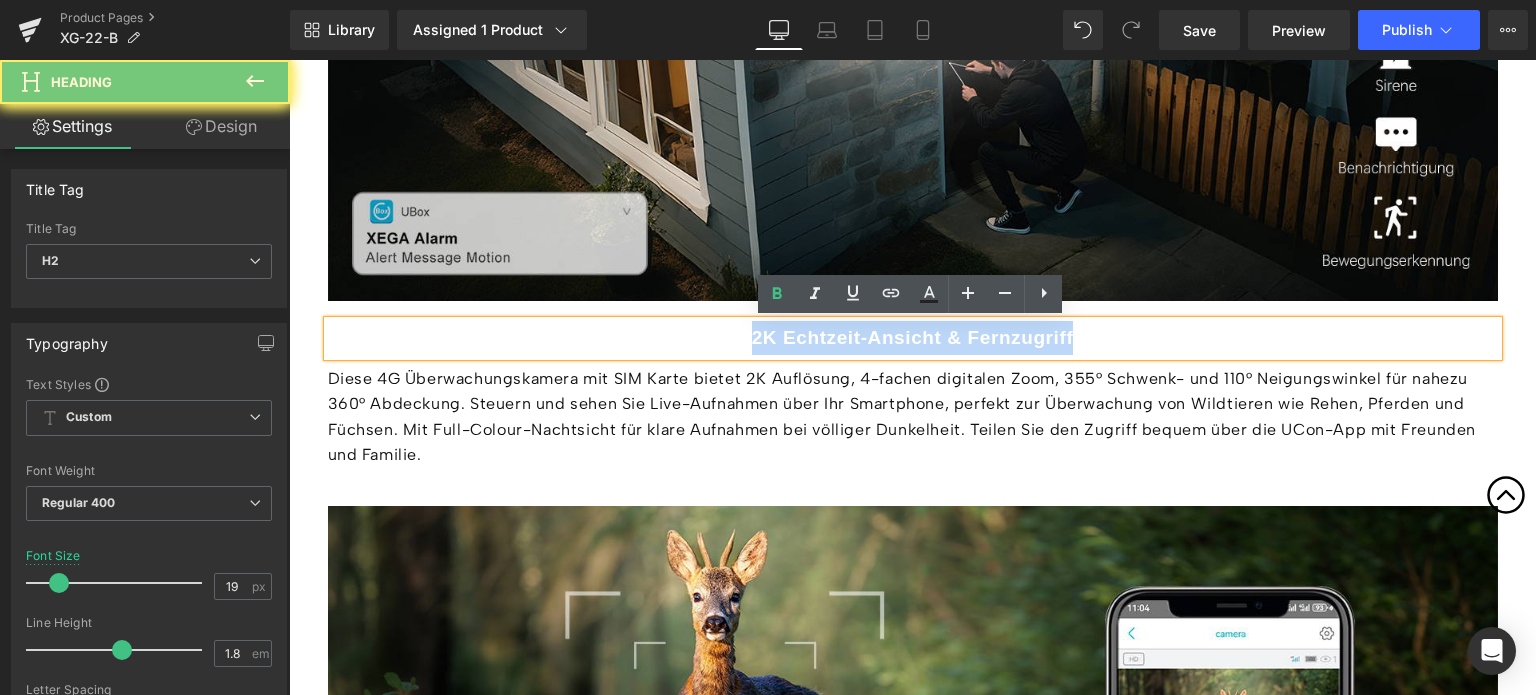 click on "2K Echtzeit-Ansicht & Fernzugriff" at bounding box center [913, 337] 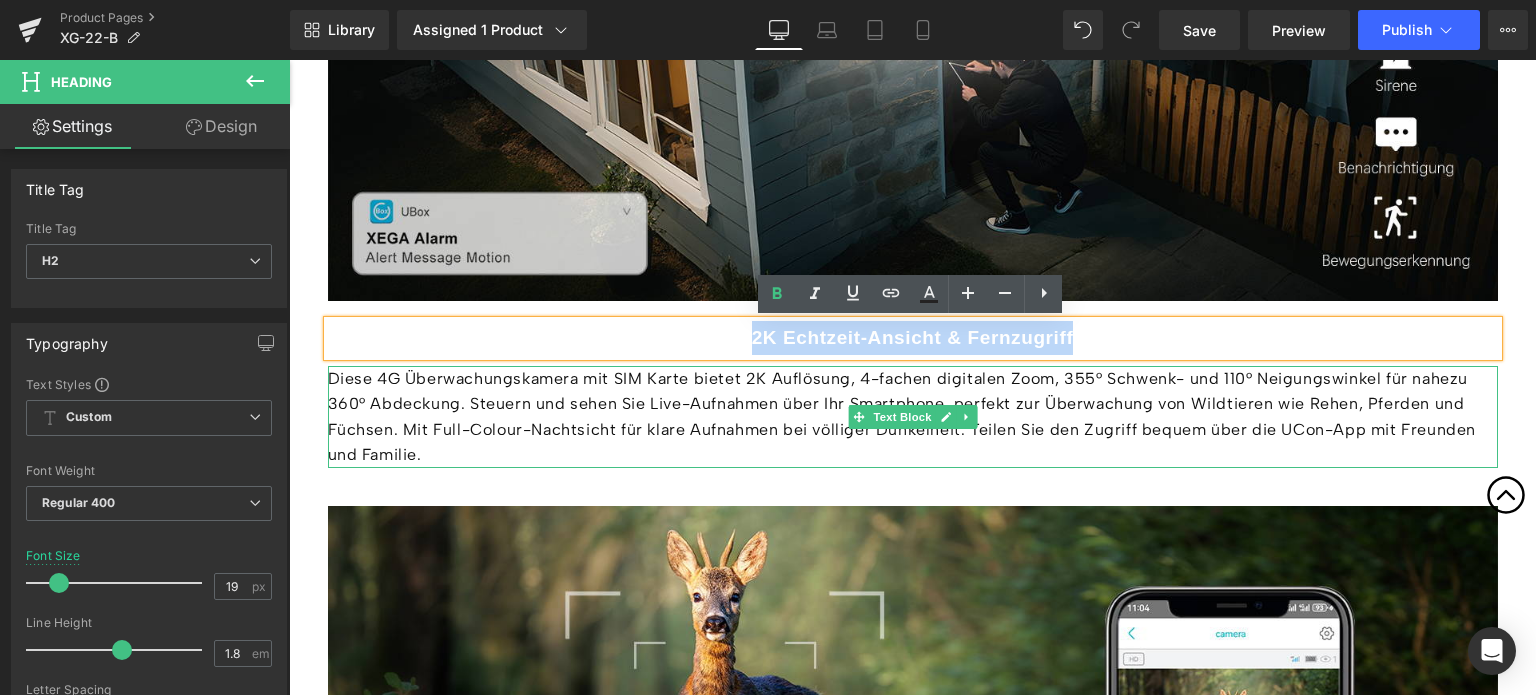 paste 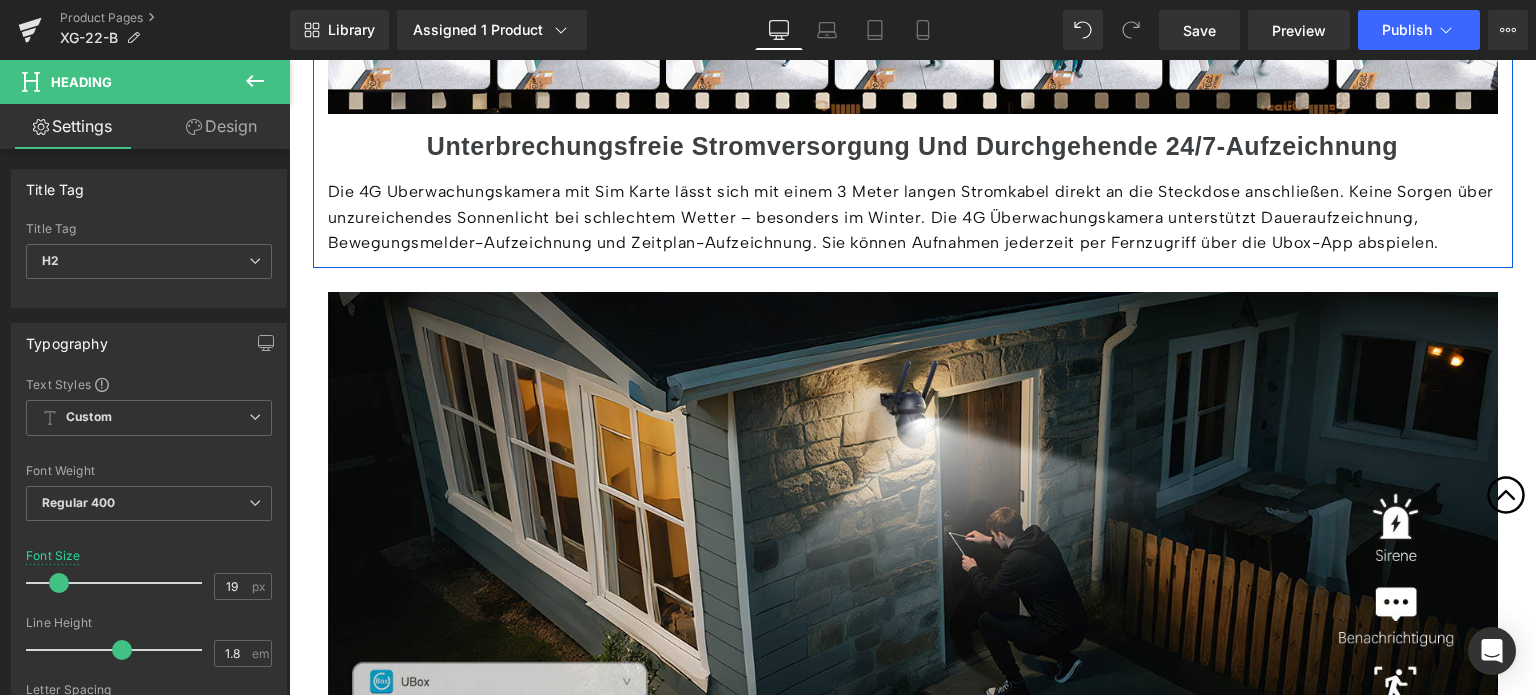 scroll, scrollTop: 3100, scrollLeft: 0, axis: vertical 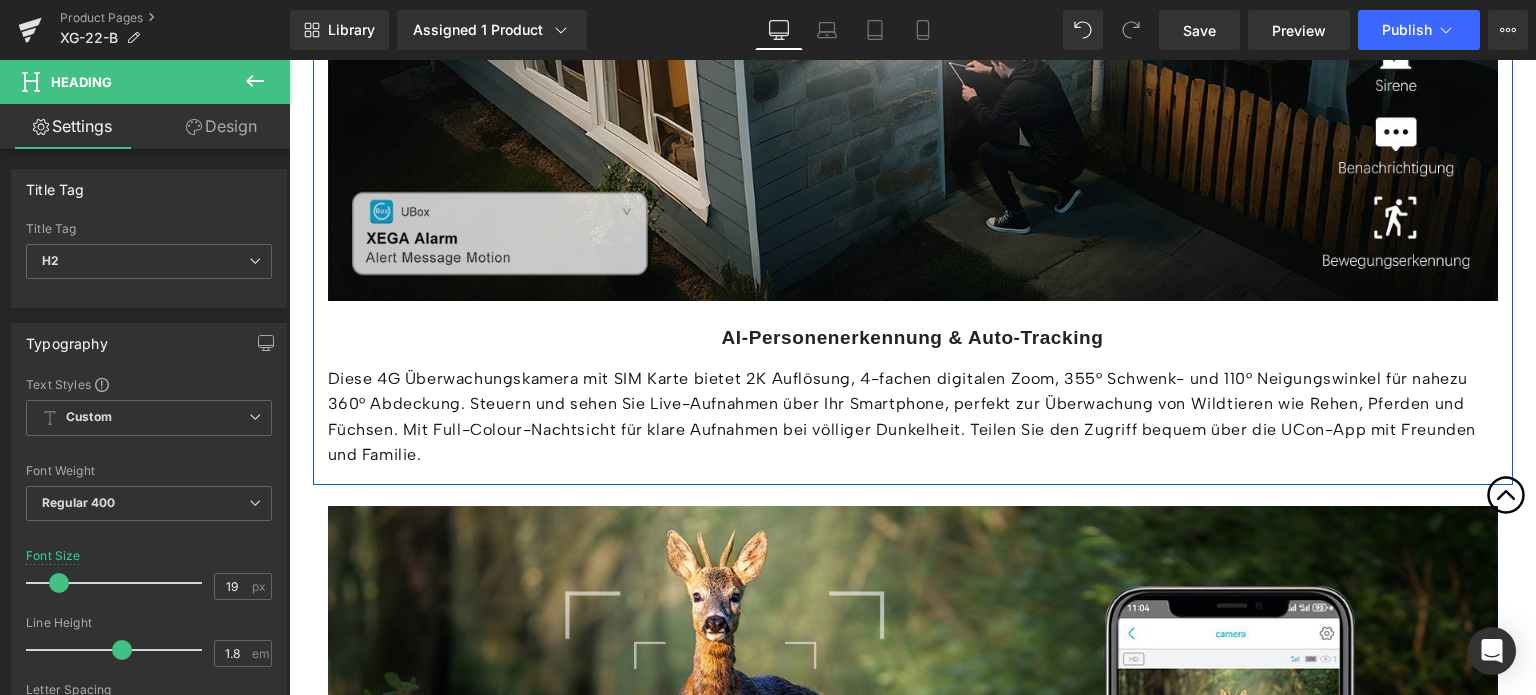 click on "Diese 4G Überwachungskamera mit SIM Karte bietet 2K Auflösung, 4-fachen digitalen Zoom, 355° Schwenk- und 110° Neigungswinkel für nahezu 360° Abdeckung. Steuern und sehen Sie Live-Aufnahmen über Ihr Smartphone, perfekt zur Überwachung von Wildtieren wie Rehen, Pferden und Füchsen. Mit Full-Colour-Nachtsicht für klare Aufnahmen bei völliger Dunkelheit. Teilen Sie den Zugriff bequem über die UCon-App mit Freunden und Familie." at bounding box center [913, 417] 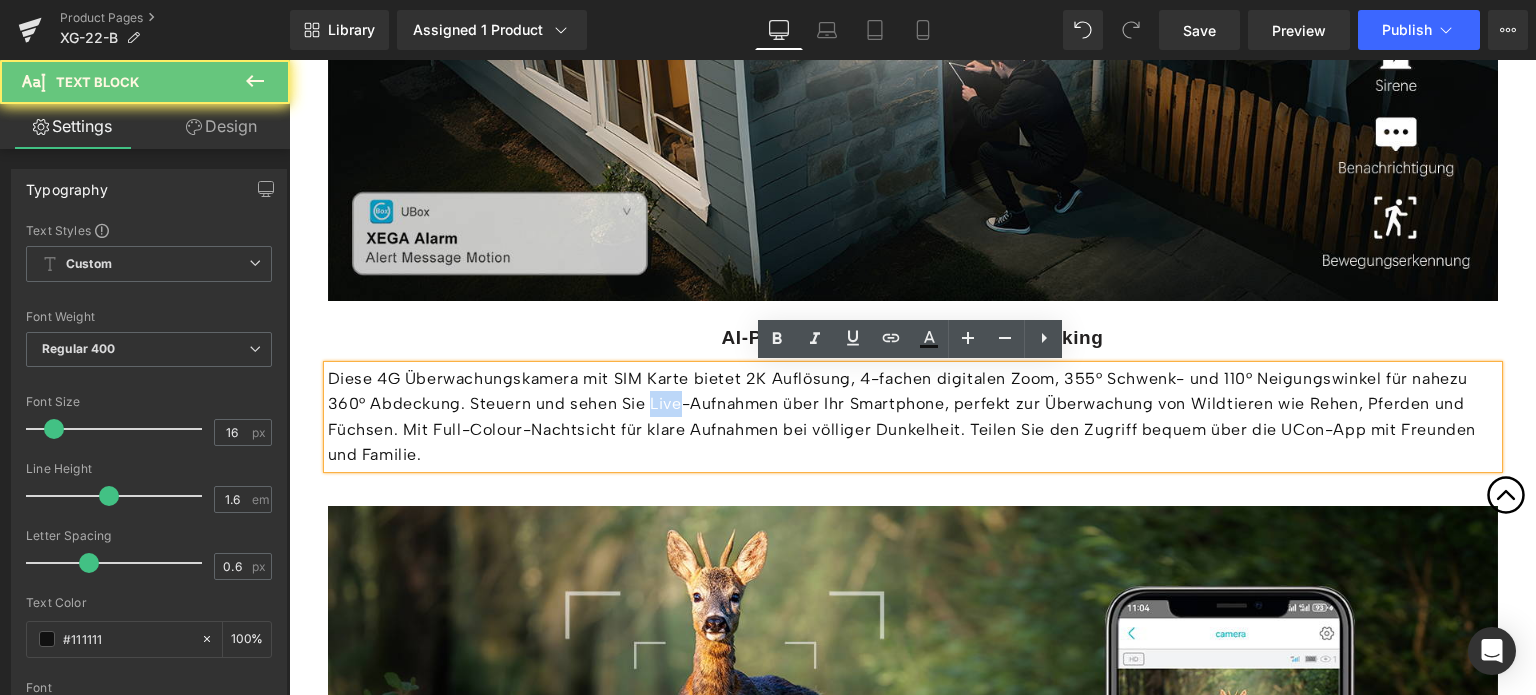 click on "Diese 4G Überwachungskamera mit SIM Karte bietet 2K Auflösung, 4-fachen digitalen Zoom, 355° Schwenk- und 110° Neigungswinkel für nahezu 360° Abdeckung. Steuern und sehen Sie Live-Aufnahmen über Ihr Smartphone, perfekt zur Überwachung von Wildtieren wie Rehen, Pferden und Füchsen. Mit Full-Colour-Nachtsicht für klare Aufnahmen bei völliger Dunkelheit. Teilen Sie den Zugriff bequem über die UCon-App mit Freunden und Familie." at bounding box center (913, 417) 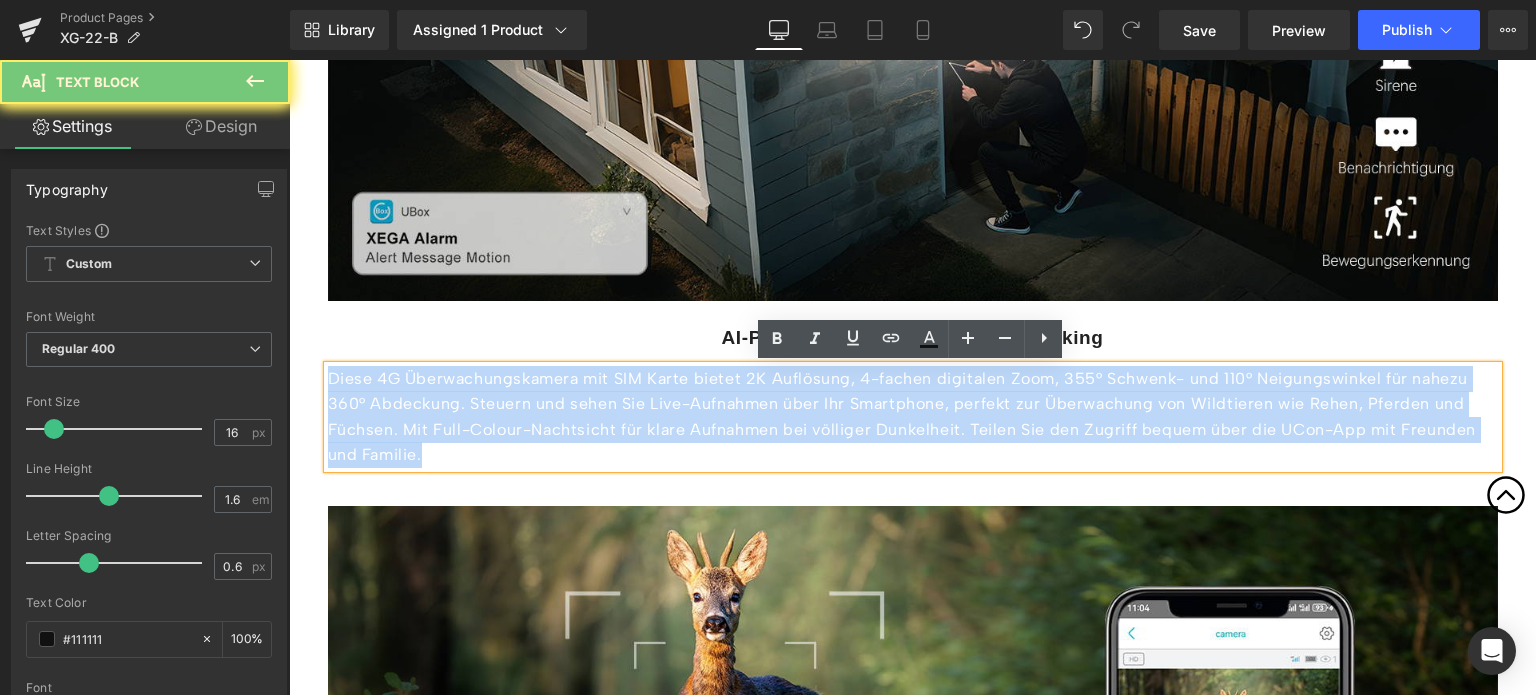 click on "Diese 4G Überwachungskamera mit SIM Karte bietet 2K Auflösung, 4-fachen digitalen Zoom, 355° Schwenk- und 110° Neigungswinkel für nahezu 360° Abdeckung. Steuern und sehen Sie Live-Aufnahmen über Ihr Smartphone, perfekt zur Überwachung von Wildtieren wie Rehen, Pferden und Füchsen. Mit Full-Colour-Nachtsicht für klare Aufnahmen bei völliger Dunkelheit. Teilen Sie den Zugriff bequem über die UCon-App mit Freunden und Familie." at bounding box center [913, 417] 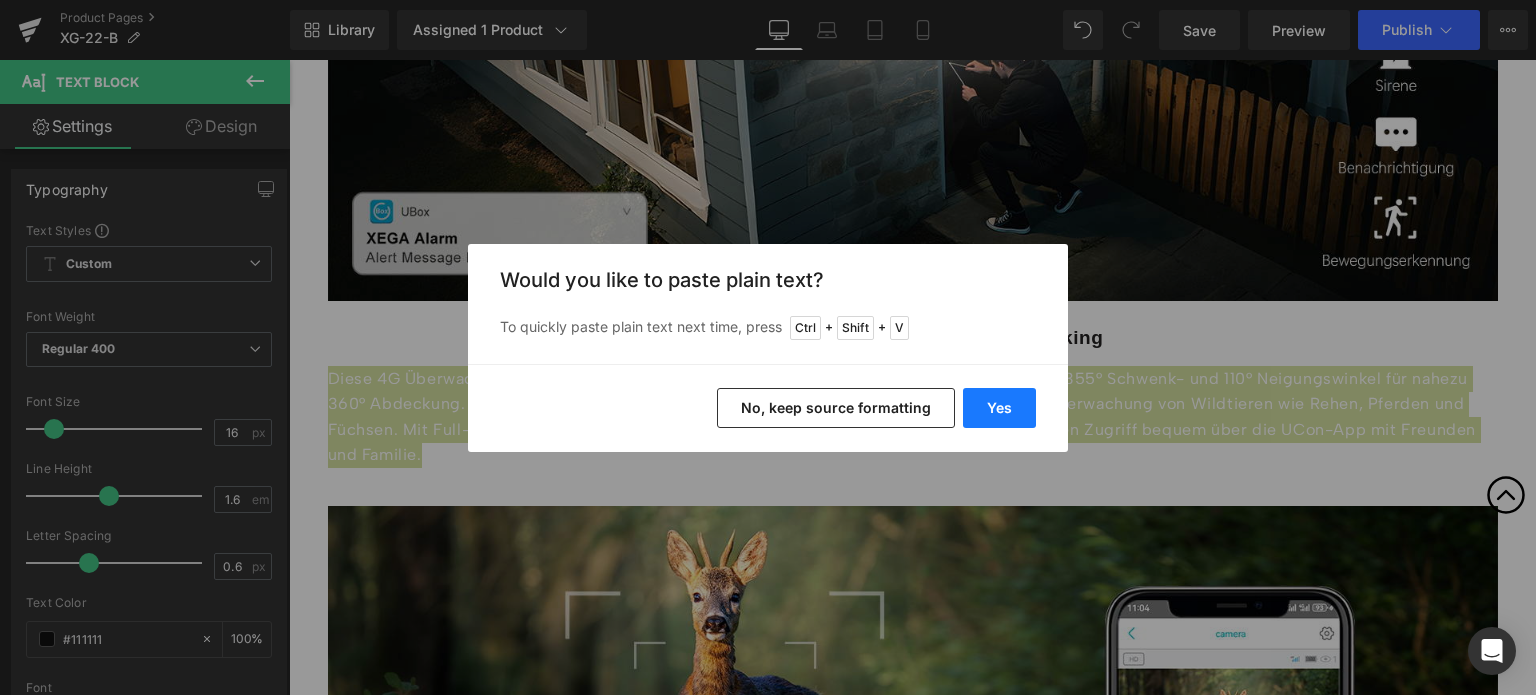 click on "Yes" at bounding box center (999, 408) 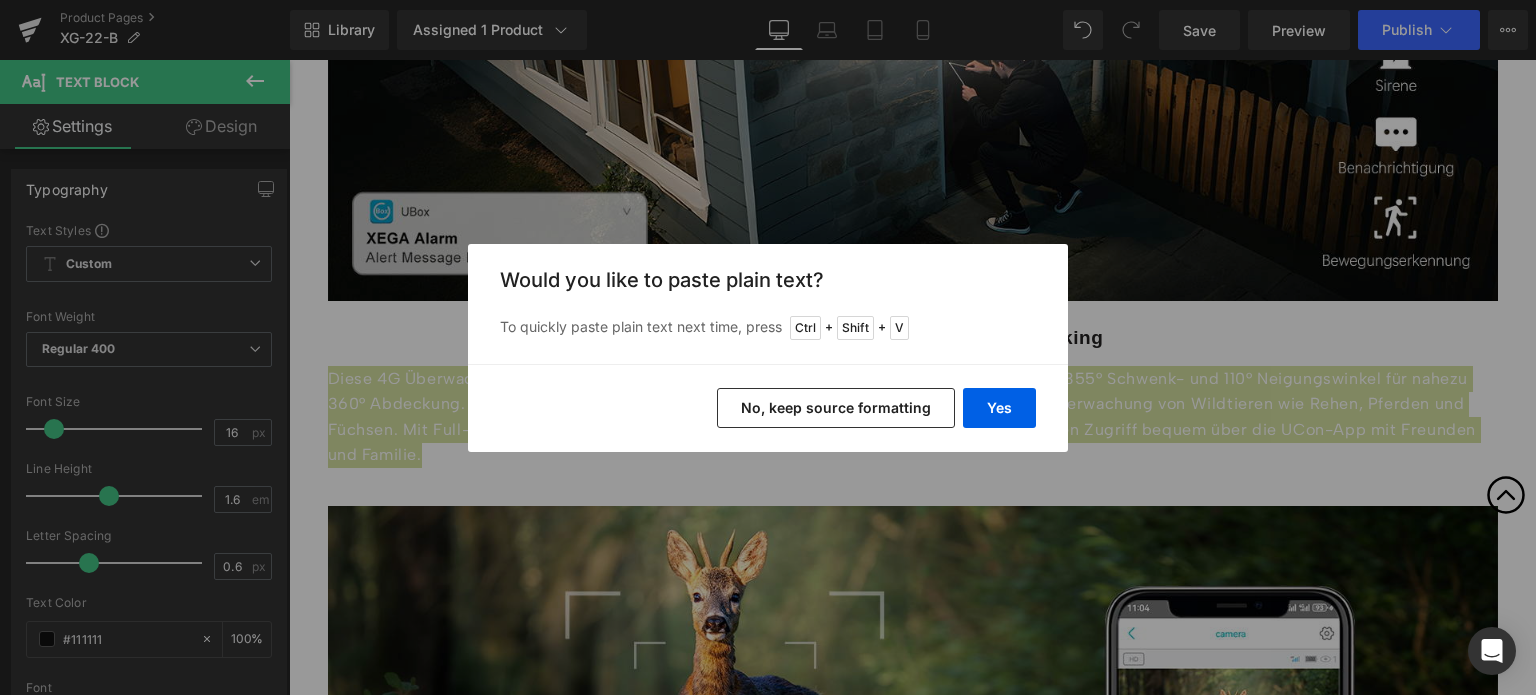 type 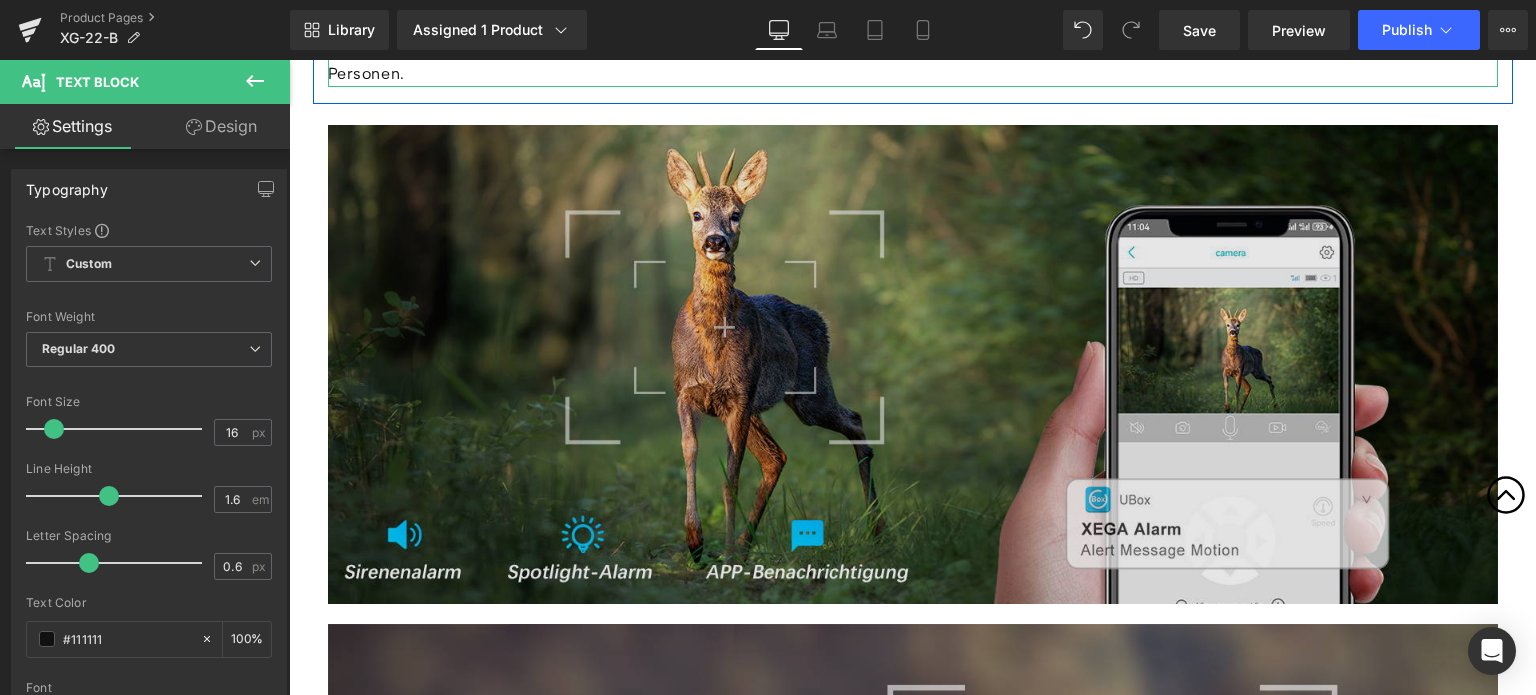 scroll, scrollTop: 3700, scrollLeft: 0, axis: vertical 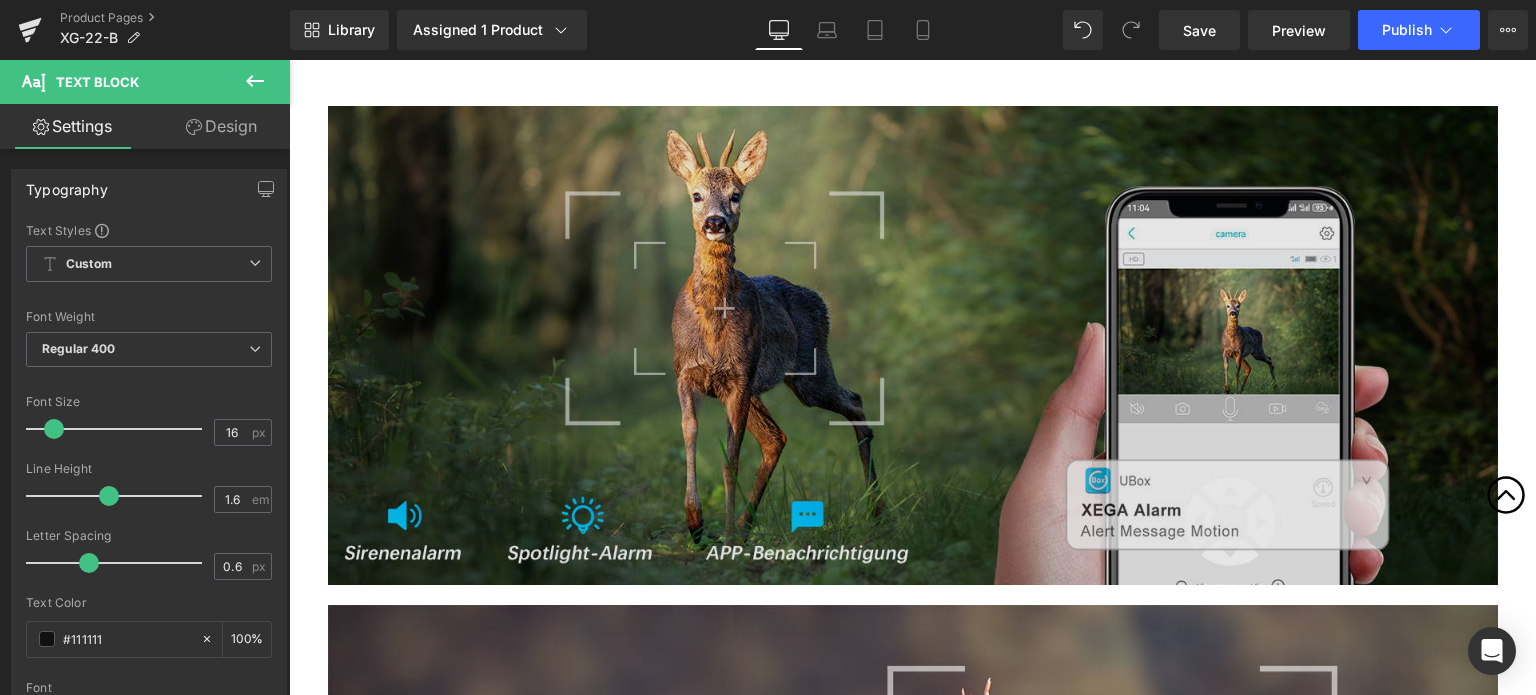 click at bounding box center (913, 346) 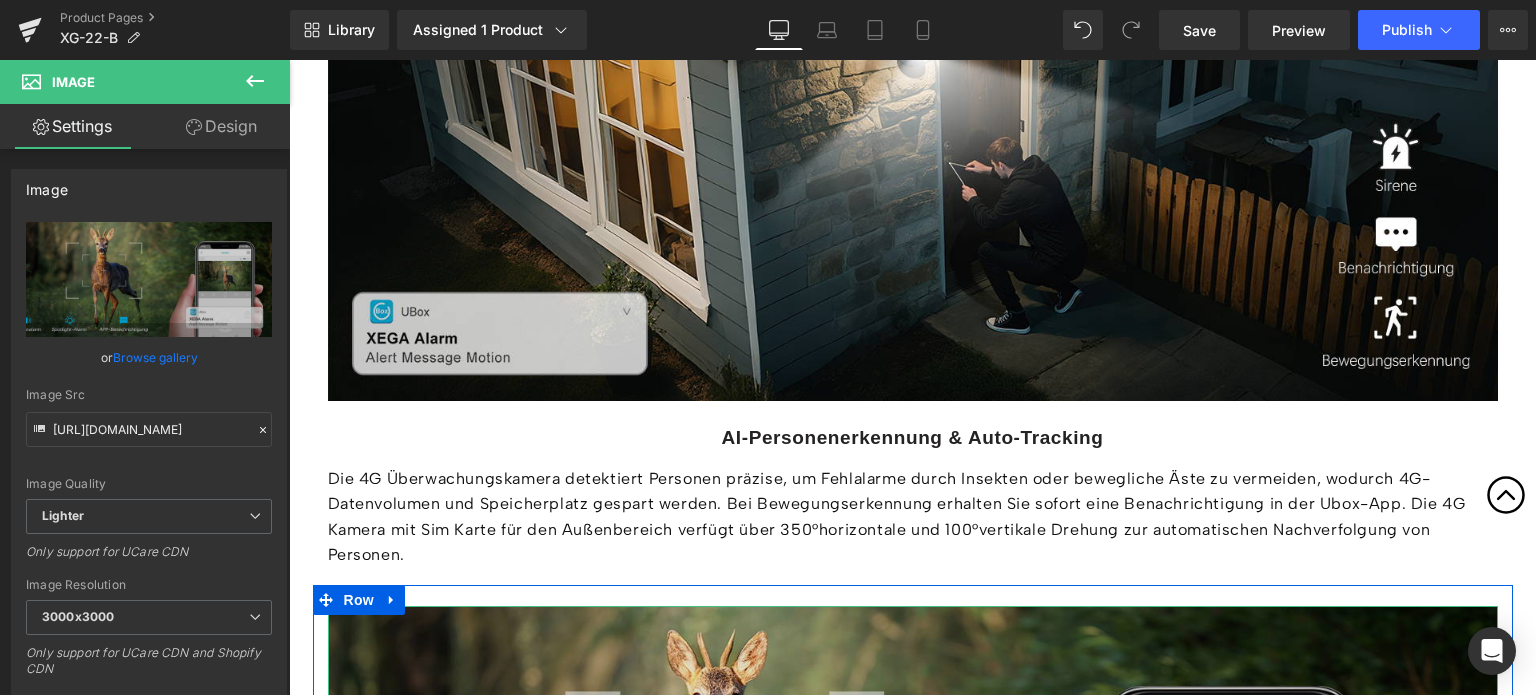 scroll, scrollTop: 3600, scrollLeft: 0, axis: vertical 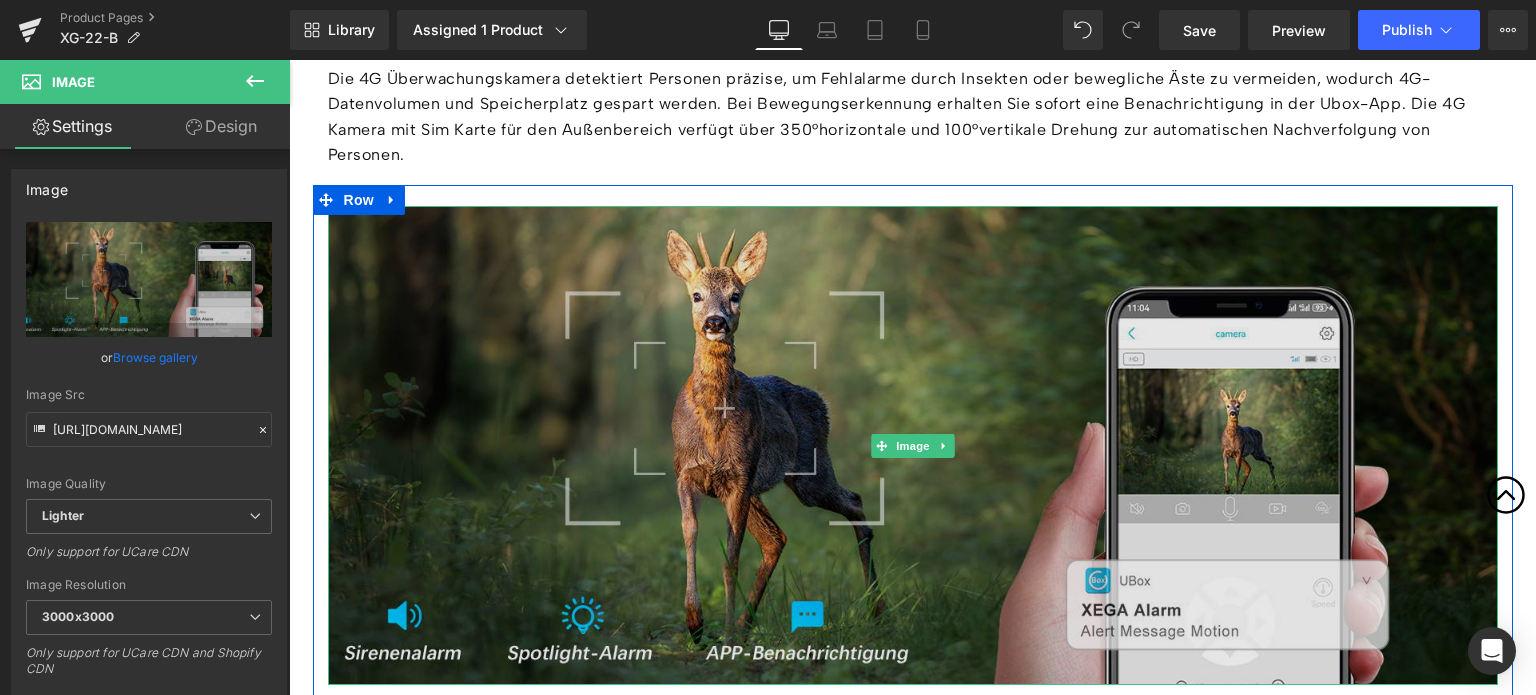 click at bounding box center [913, 446] 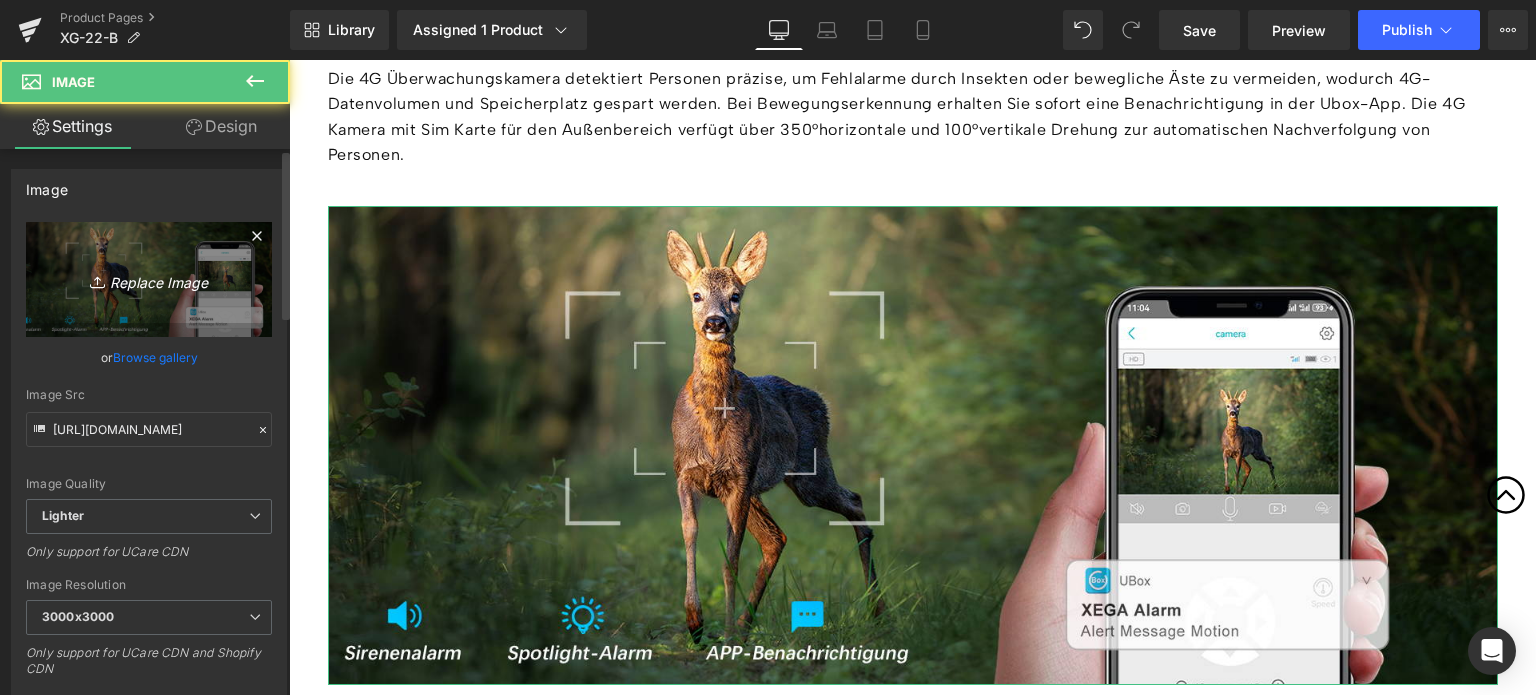 click on "Replace Image" at bounding box center [149, 279] 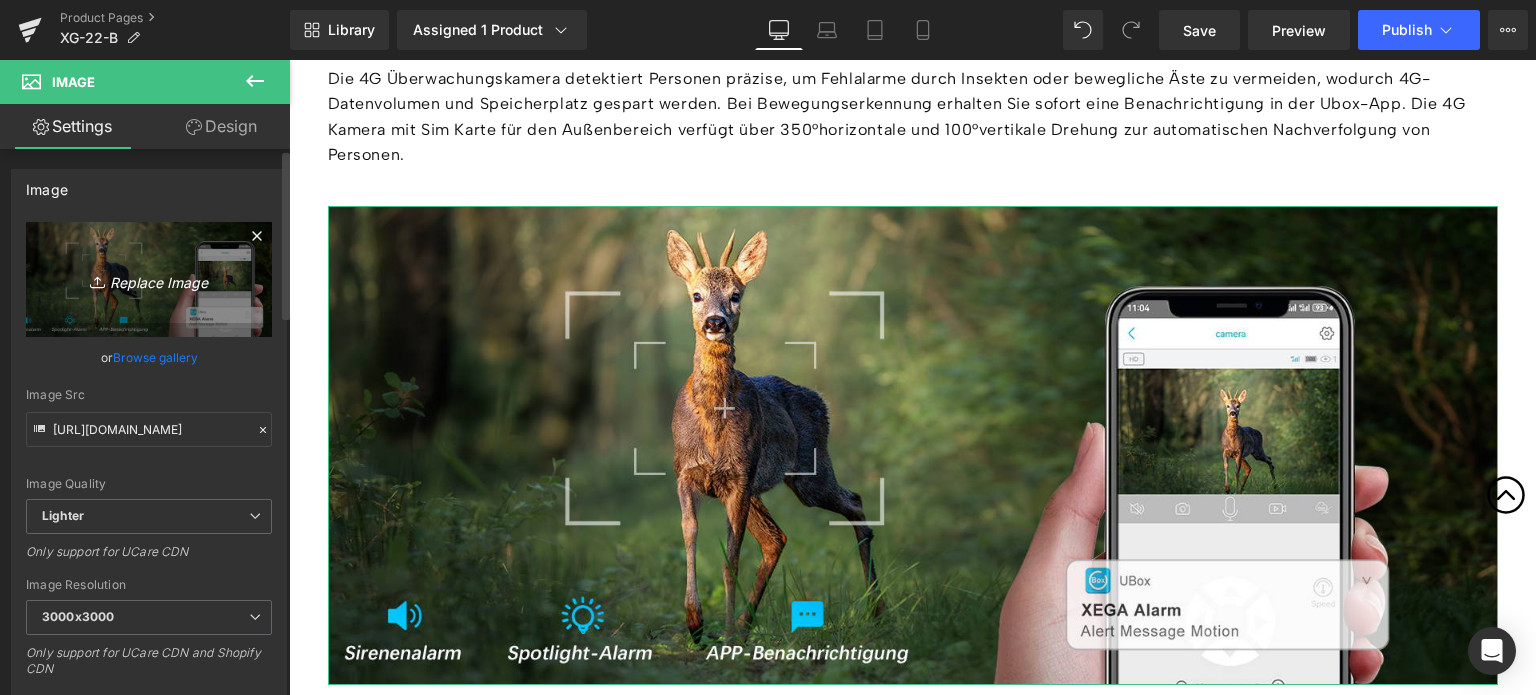 type on "C:\fakepath\2-4.jpg" 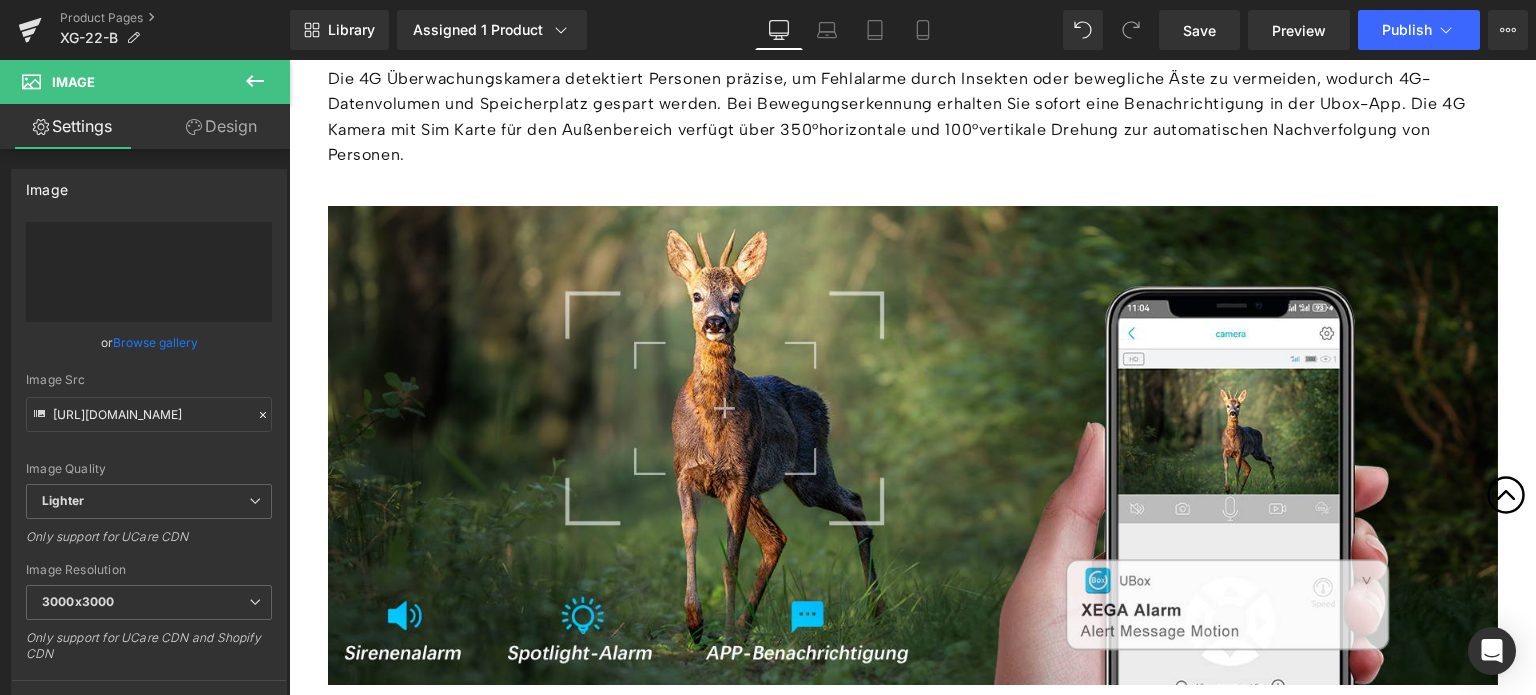 type on "[URL][DOMAIN_NAME]" 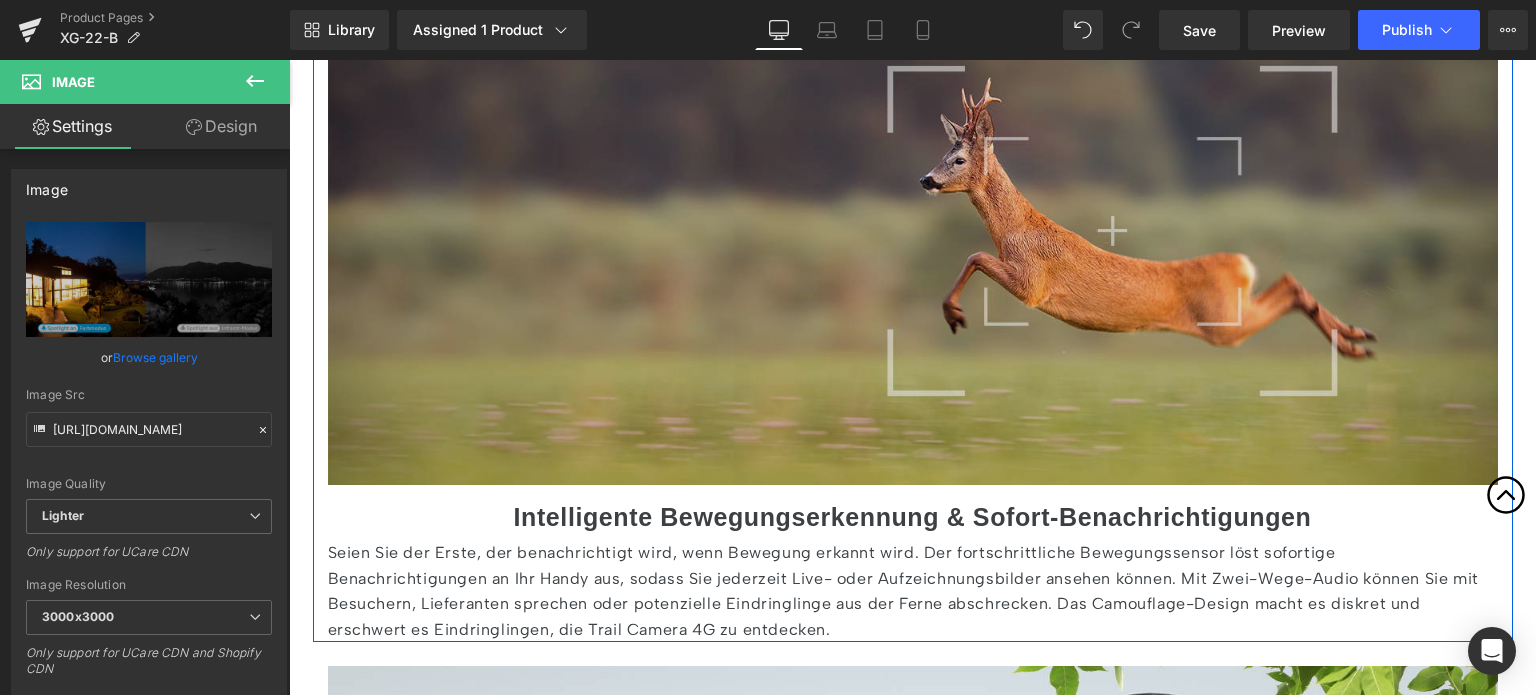scroll, scrollTop: 4300, scrollLeft: 0, axis: vertical 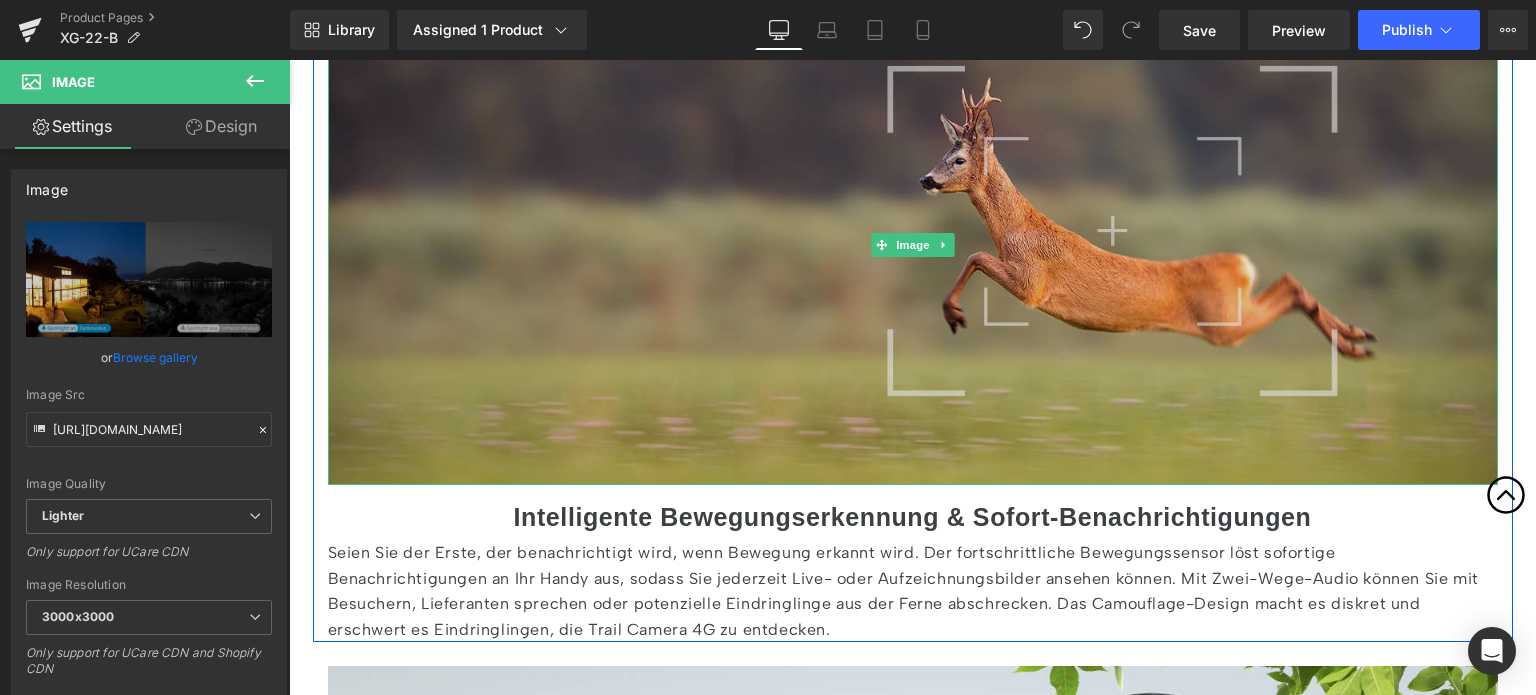 click at bounding box center (913, 245) 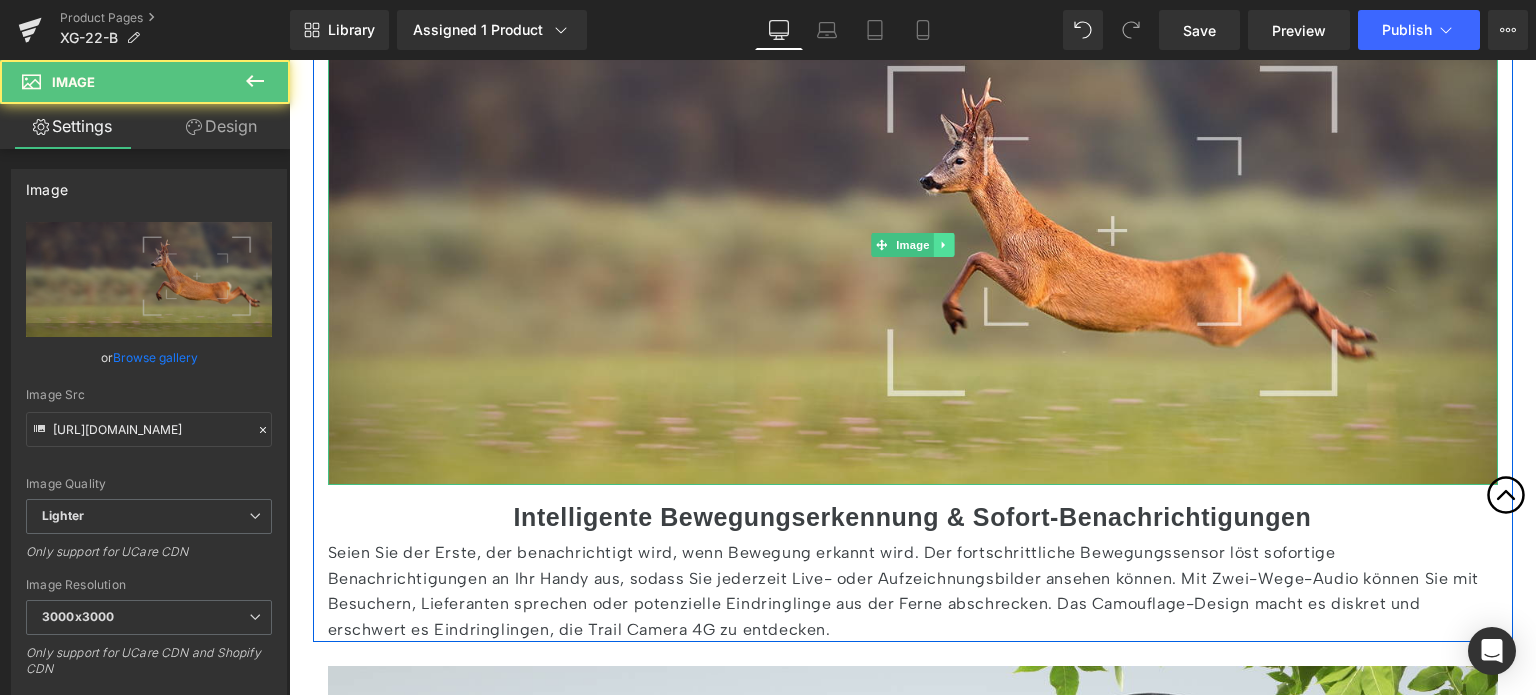click 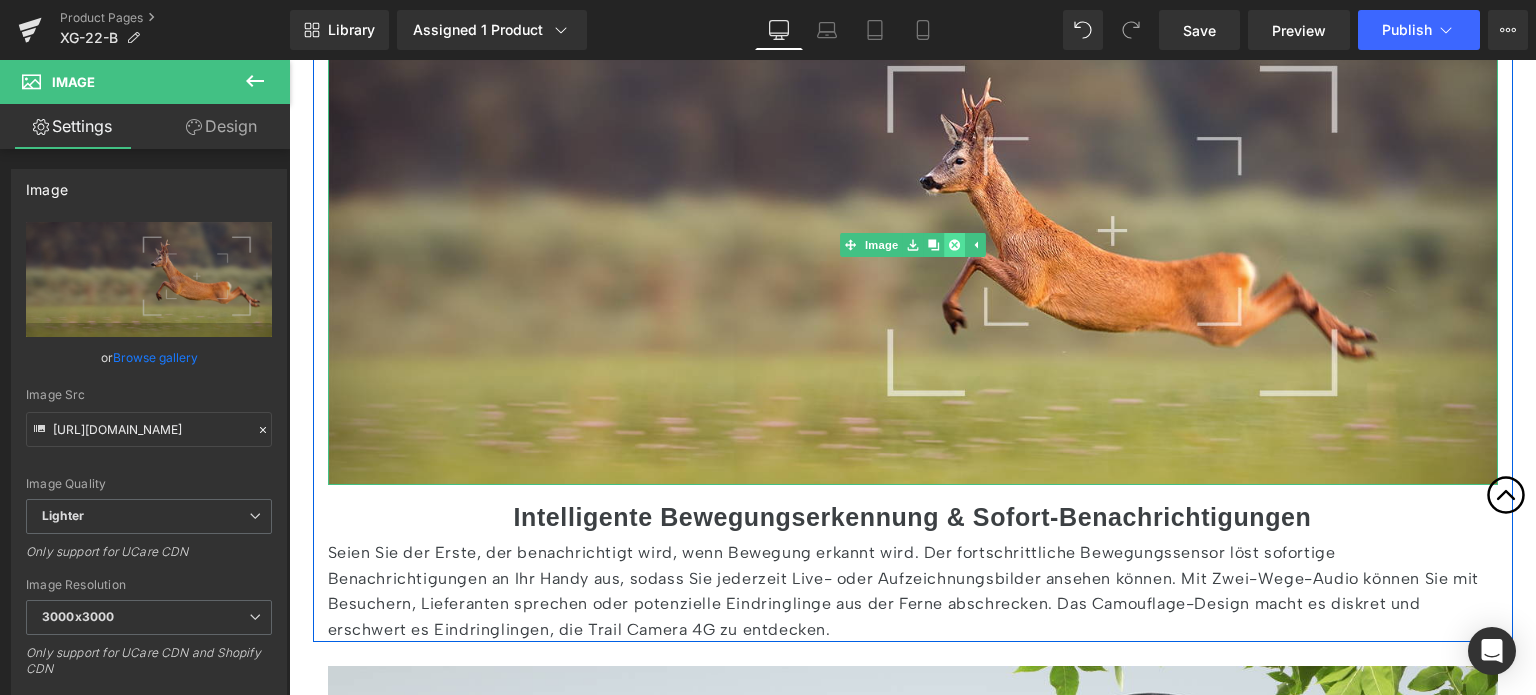 click 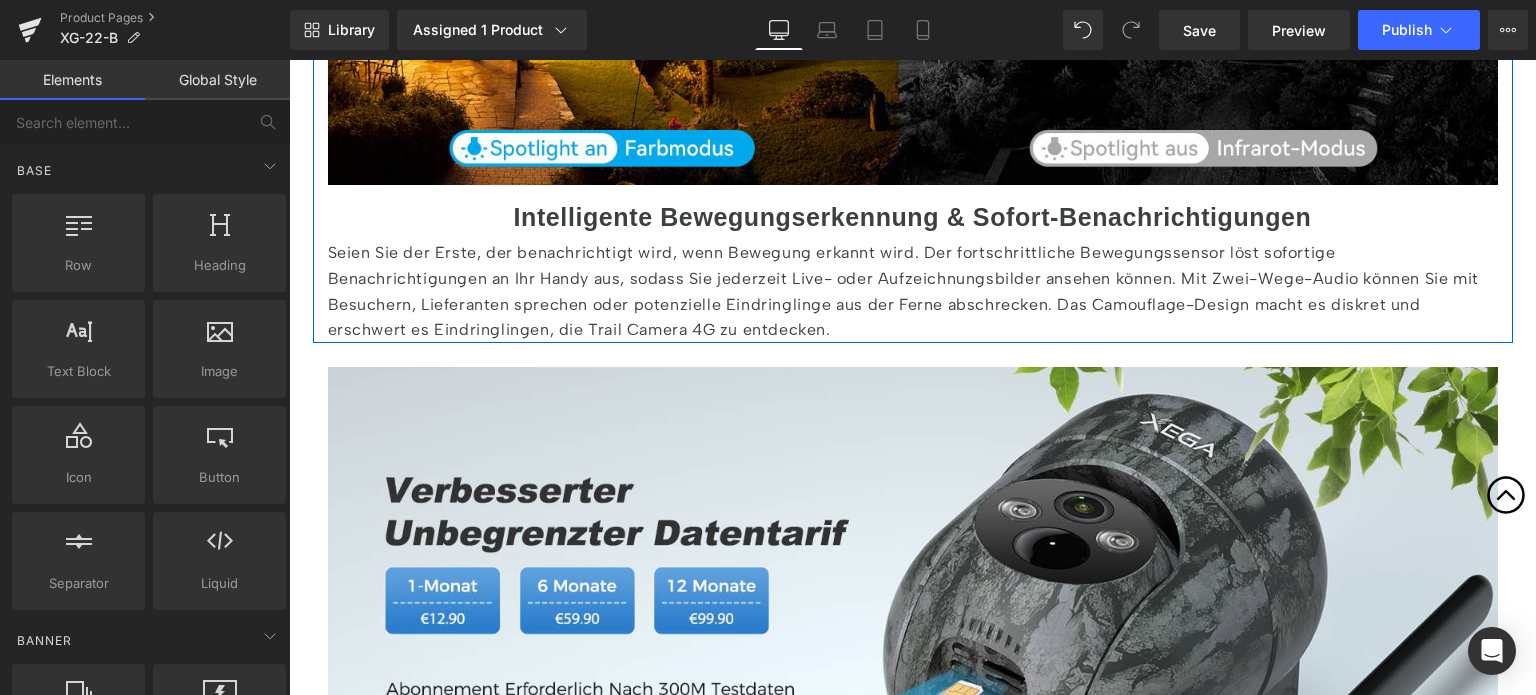 scroll, scrollTop: 4000, scrollLeft: 0, axis: vertical 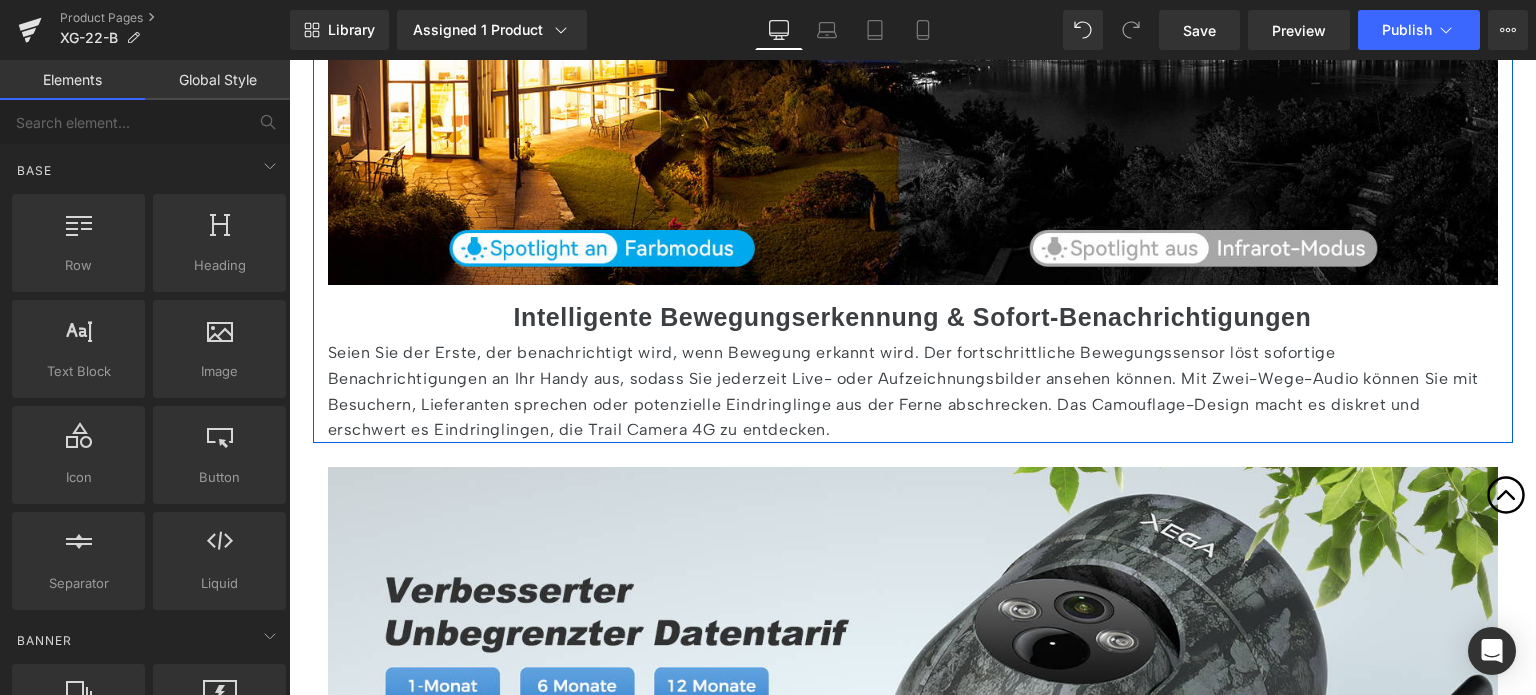 click on "Intelligente Bewegungserkennung & Sofort-Benachrichtigungen" at bounding box center (913, 317) 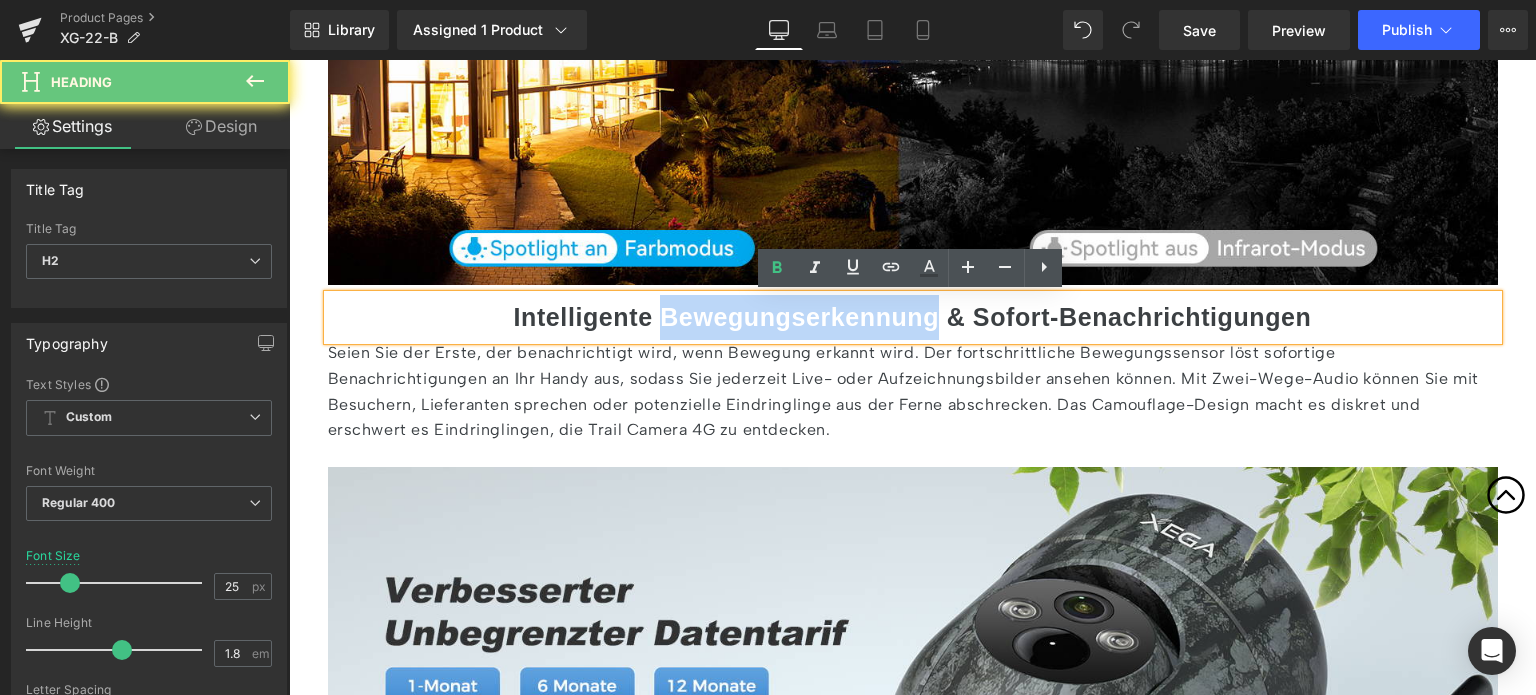 click on "Intelligente Bewegungserkennung & Sofort-Benachrichtigungen" at bounding box center (913, 317) 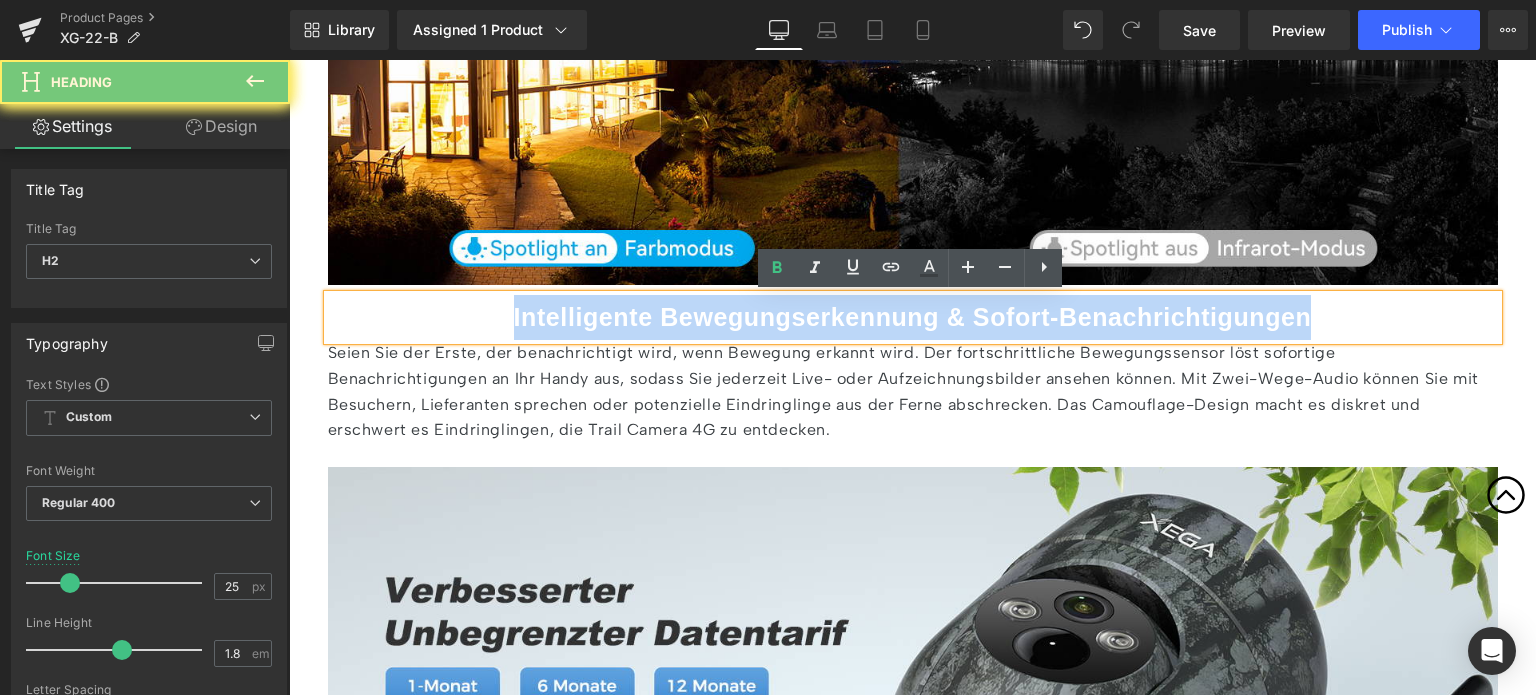 click on "Intelligente Bewegungserkennung & Sofort-Benachrichtigungen" at bounding box center [913, 317] 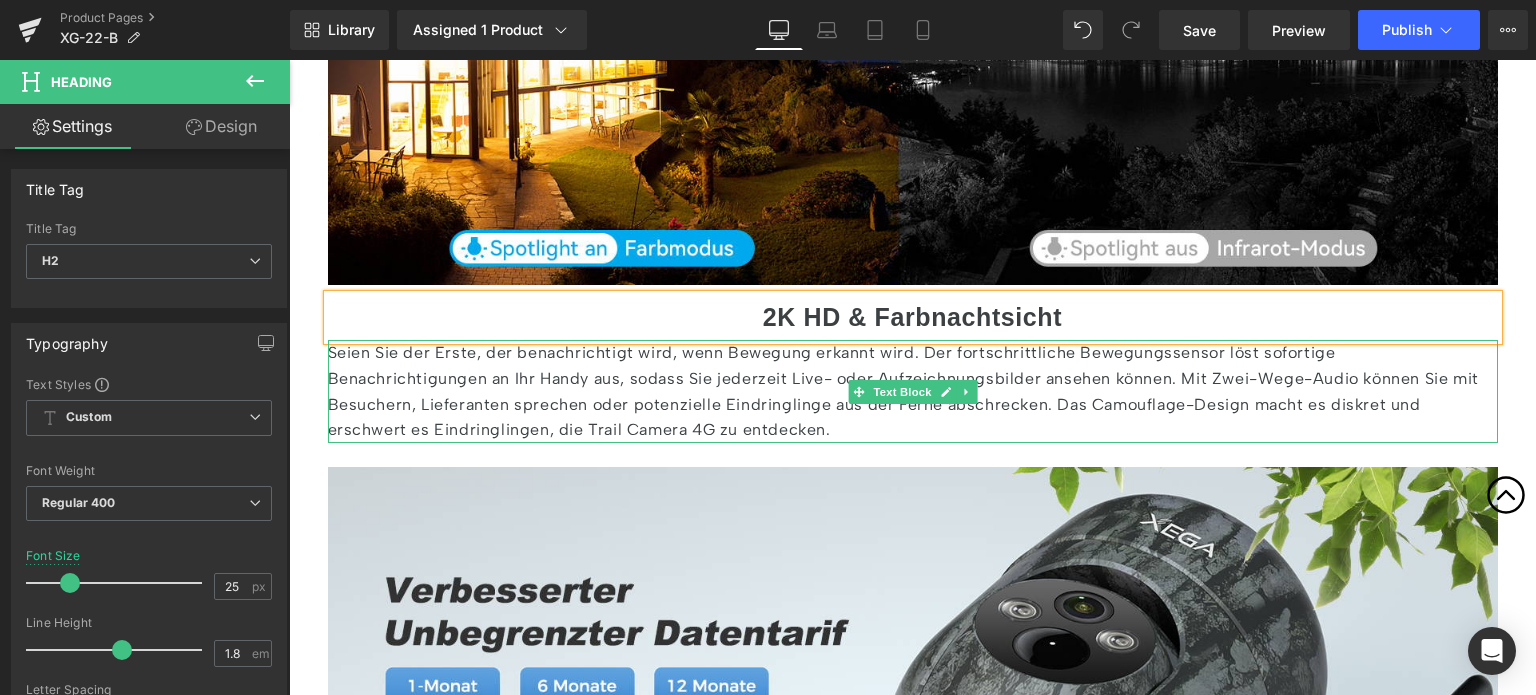 click on "Seien Sie der Erste, der benachrichtigt wird, wenn Bewegung erkannt wird. Der fortschrittliche Bewegungssensor löst sofortige Benachrichtigungen an Ihr Handy aus, sodass Sie jederzeit Live- oder Aufzeichnungsbilder ansehen können. Mit Zwei-Wege-Audio können Sie mit Besuchern, Lieferanten sprechen oder potenzielle Eindringlinge aus der Ferne abschrecken. Das Camouflage-Design macht es diskret und erschwert es Eindringlingen, die Trail Camera 4G zu entdecken." at bounding box center (913, 391) 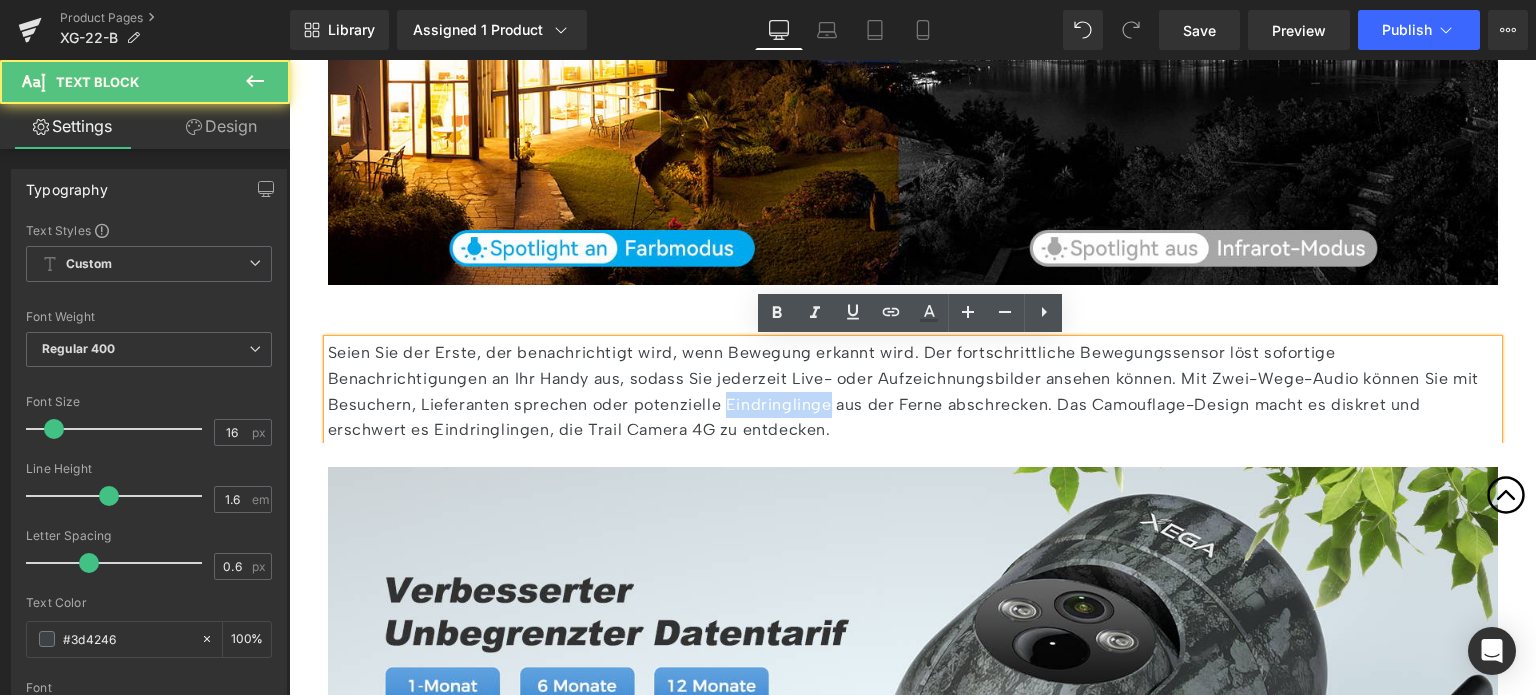 click on "Seien Sie der Erste, der benachrichtigt wird, wenn Bewegung erkannt wird. Der fortschrittliche Bewegungssensor löst sofortige Benachrichtigungen an Ihr Handy aus, sodass Sie jederzeit Live- oder Aufzeichnungsbilder ansehen können. Mit Zwei-Wege-Audio können Sie mit Besuchern, Lieferanten sprechen oder potenzielle Eindringlinge aus der Ferne abschrecken. Das Camouflage-Design macht es diskret und erschwert es Eindringlingen, die Trail Camera 4G zu entdecken." at bounding box center [913, 391] 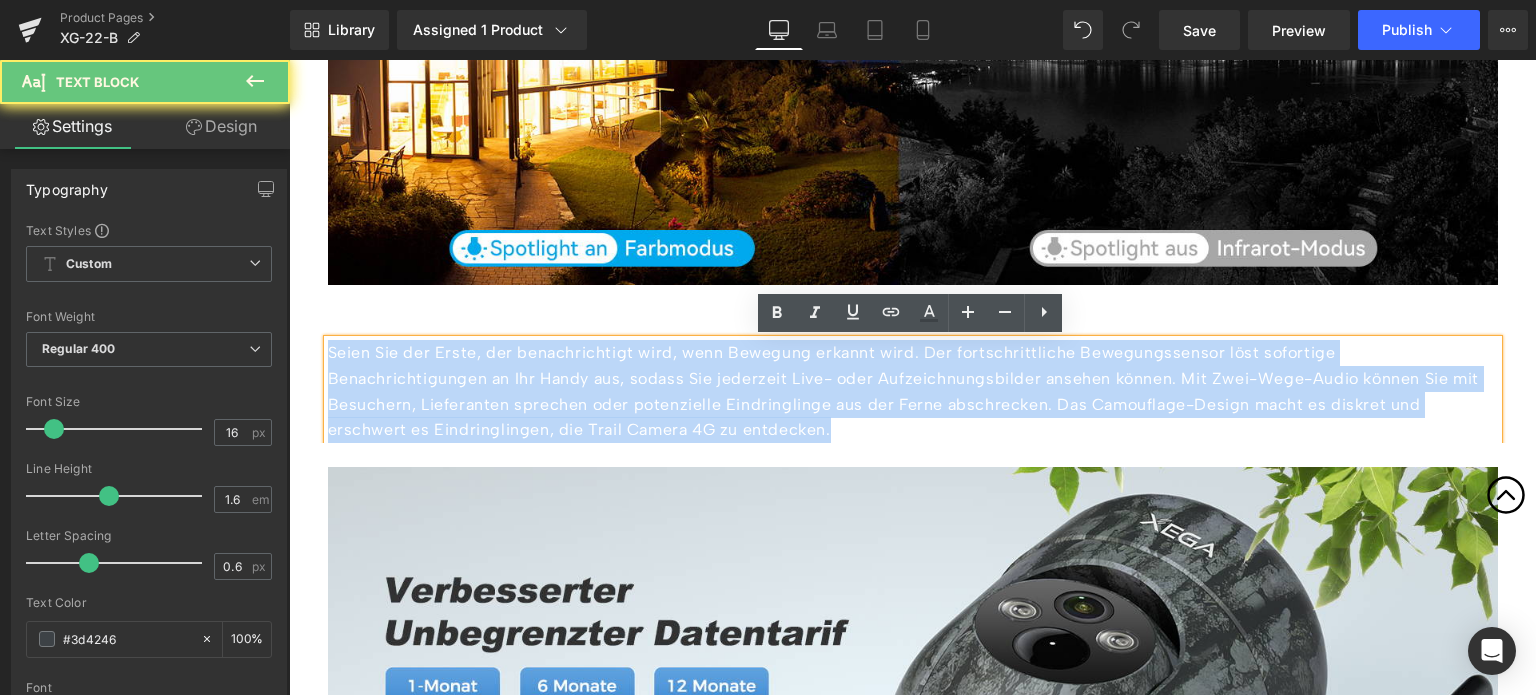click on "Seien Sie der Erste, der benachrichtigt wird, wenn Bewegung erkannt wird. Der fortschrittliche Bewegungssensor löst sofortige Benachrichtigungen an Ihr Handy aus, sodass Sie jederzeit Live- oder Aufzeichnungsbilder ansehen können. Mit Zwei-Wege-Audio können Sie mit Besuchern, Lieferanten sprechen oder potenzielle Eindringlinge aus der Ferne abschrecken. Das Camouflage-Design macht es diskret und erschwert es Eindringlingen, die Trail Camera 4G zu entdecken." at bounding box center (913, 391) 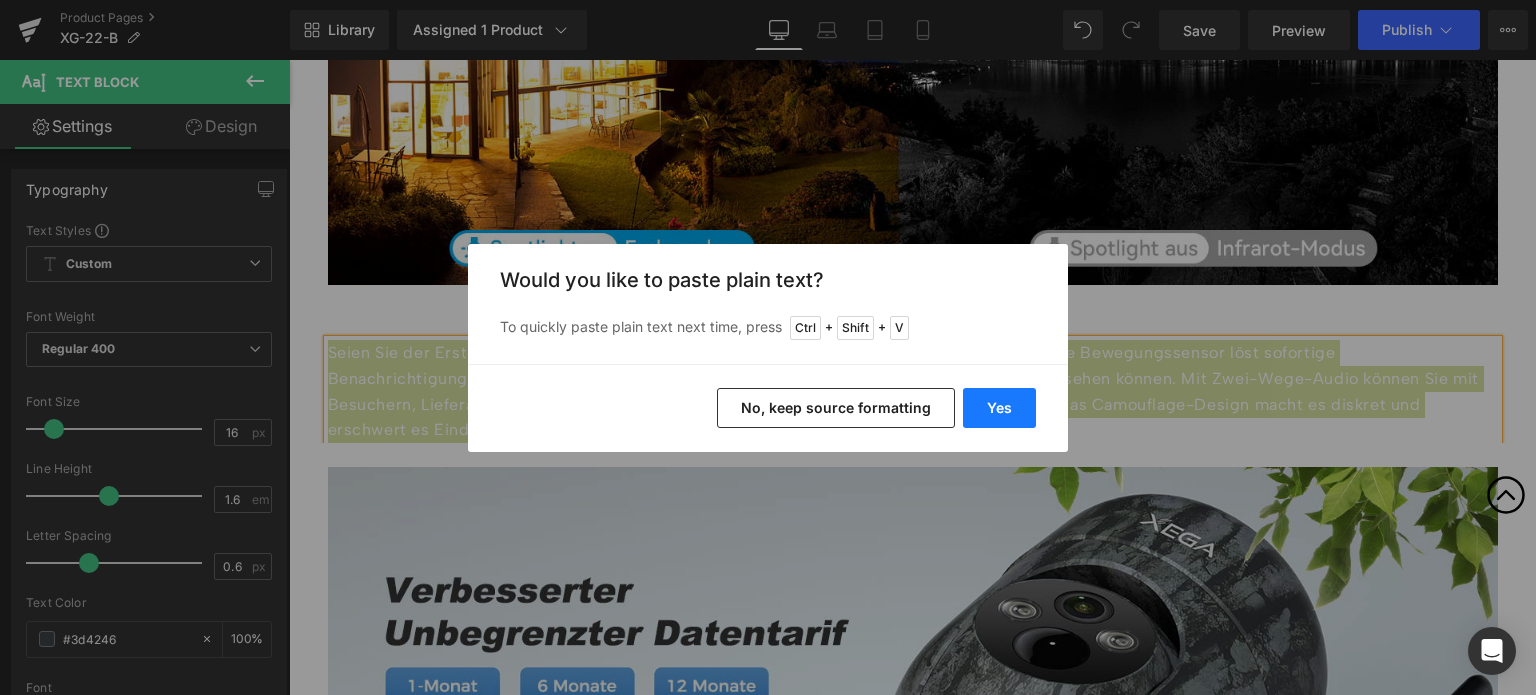 click on "Yes" at bounding box center [999, 408] 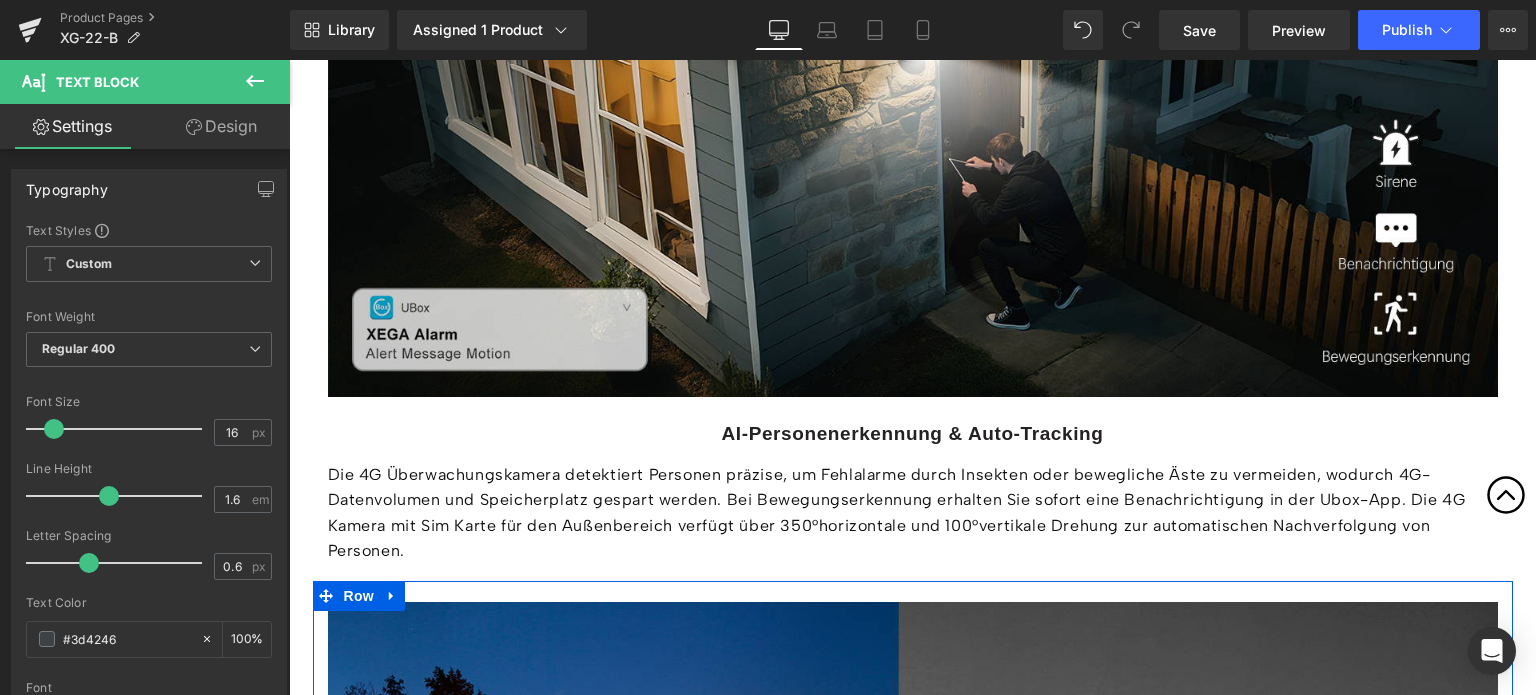 scroll, scrollTop: 3200, scrollLeft: 0, axis: vertical 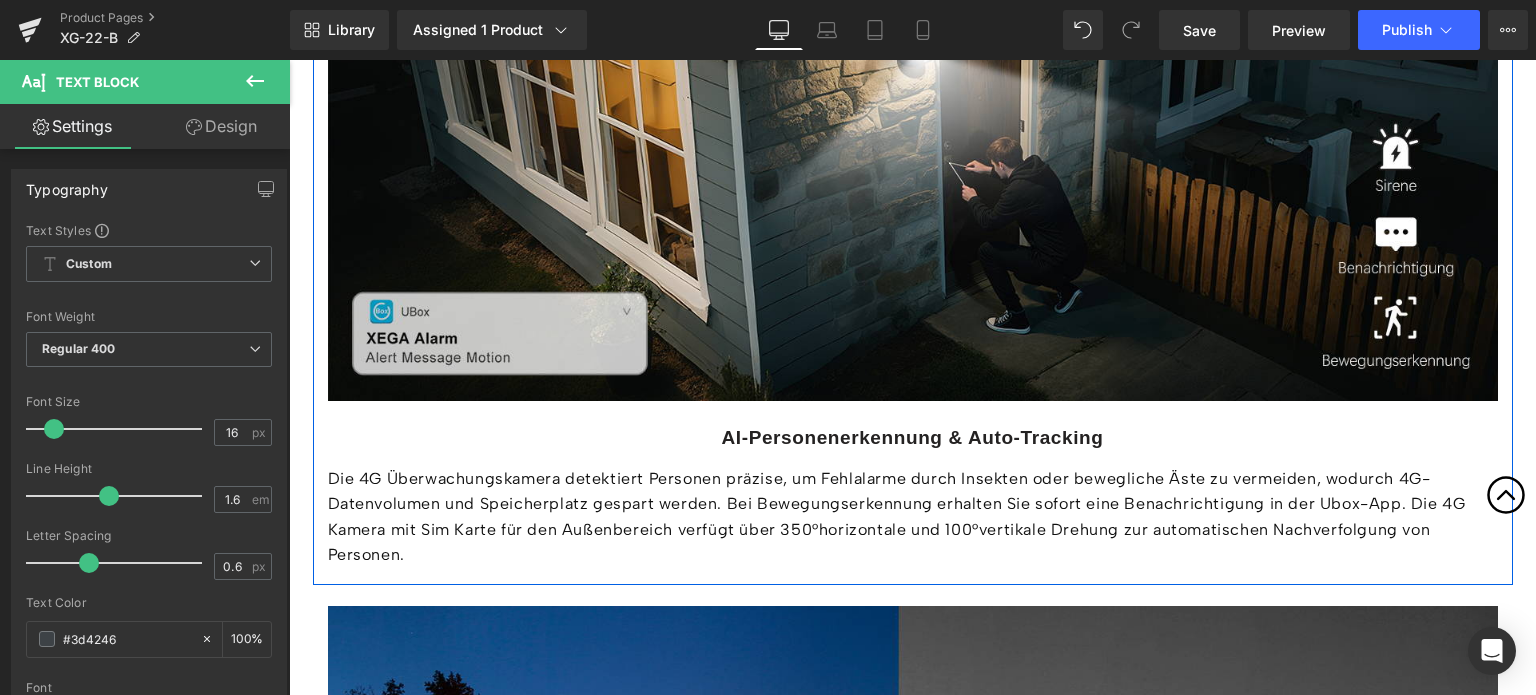 click on "Die 4G Überwachungskamera detektiert Personen präzise, um Fehlalarme durch Insekten oder bewegliche Äste zu vermeiden, wodurch 4G-Datenvolumen und Speicherplatz gespart werden. Bei Bewegungserkennung erhalten Sie sofort eine Benachrichtigung in der Ubox-App. Die 4G Kamera mit Sim Karte für den Außenbereich verfügt über 350°horizontale und 100°vertikale Drehung zur automatischen Nachverfolgung von Personen." at bounding box center [913, 517] 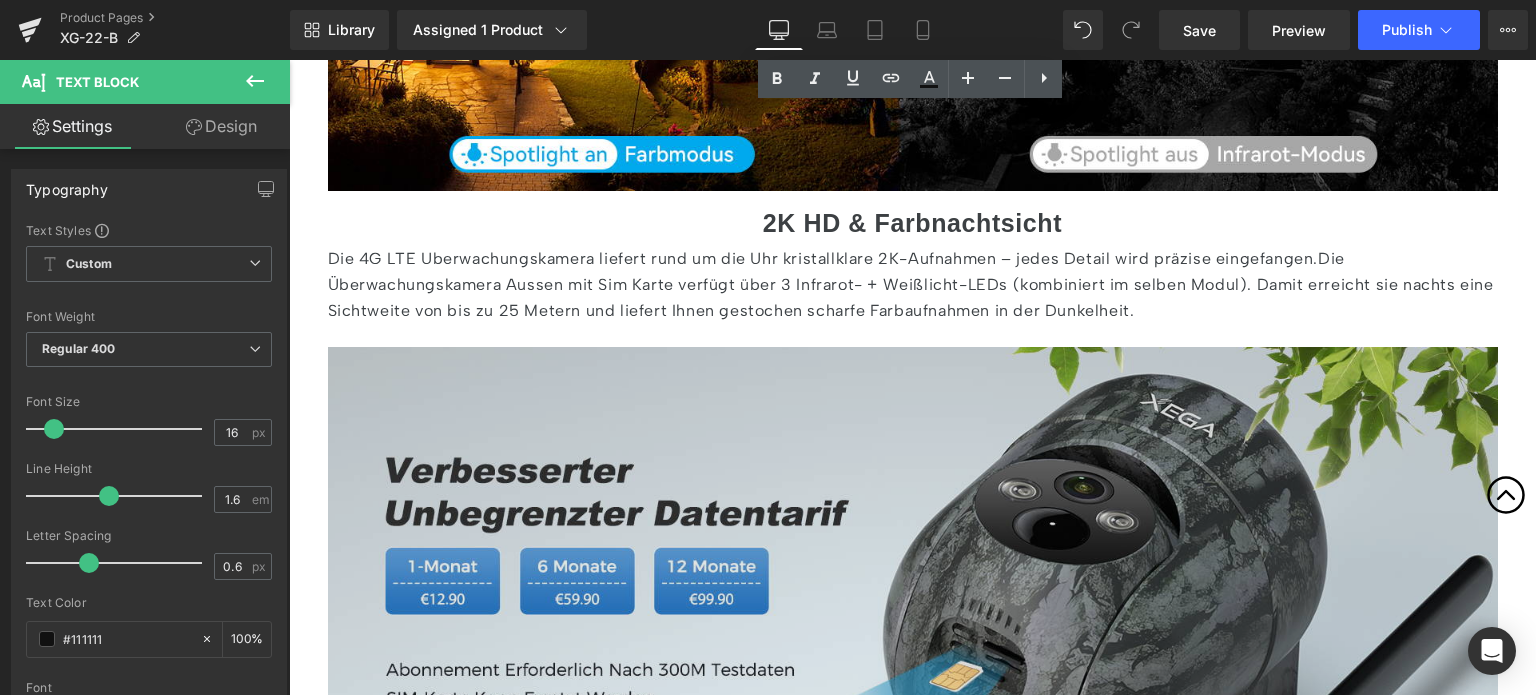 scroll, scrollTop: 4100, scrollLeft: 0, axis: vertical 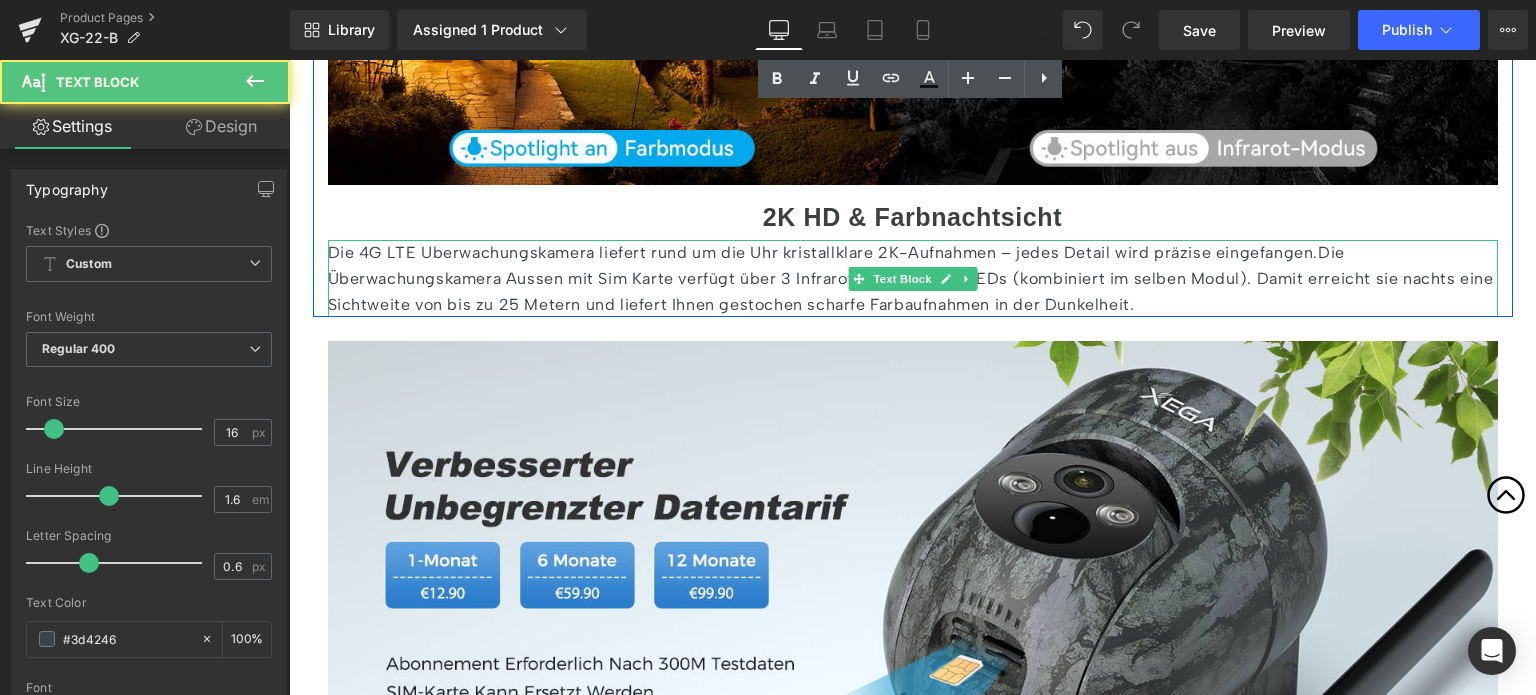 click on "Die 4G LTE Uberwachungskamera liefert rund um die Uhr kristallklare 2K-Aufnahmen – jedes Detail wird präzise eingefangen.Die Überwachungskamera Aussen mit Sim Karte verfügt über 3 Infrarot- + Weißlicht-LEDs (kombiniert im selben Modul). Damit erreicht sie nachts eine Sichtweite von bis zu 25 Metern und liefert Ihnen gestochen scharfe Farbaufnahmen in der Dunkelheit." at bounding box center [913, 278] 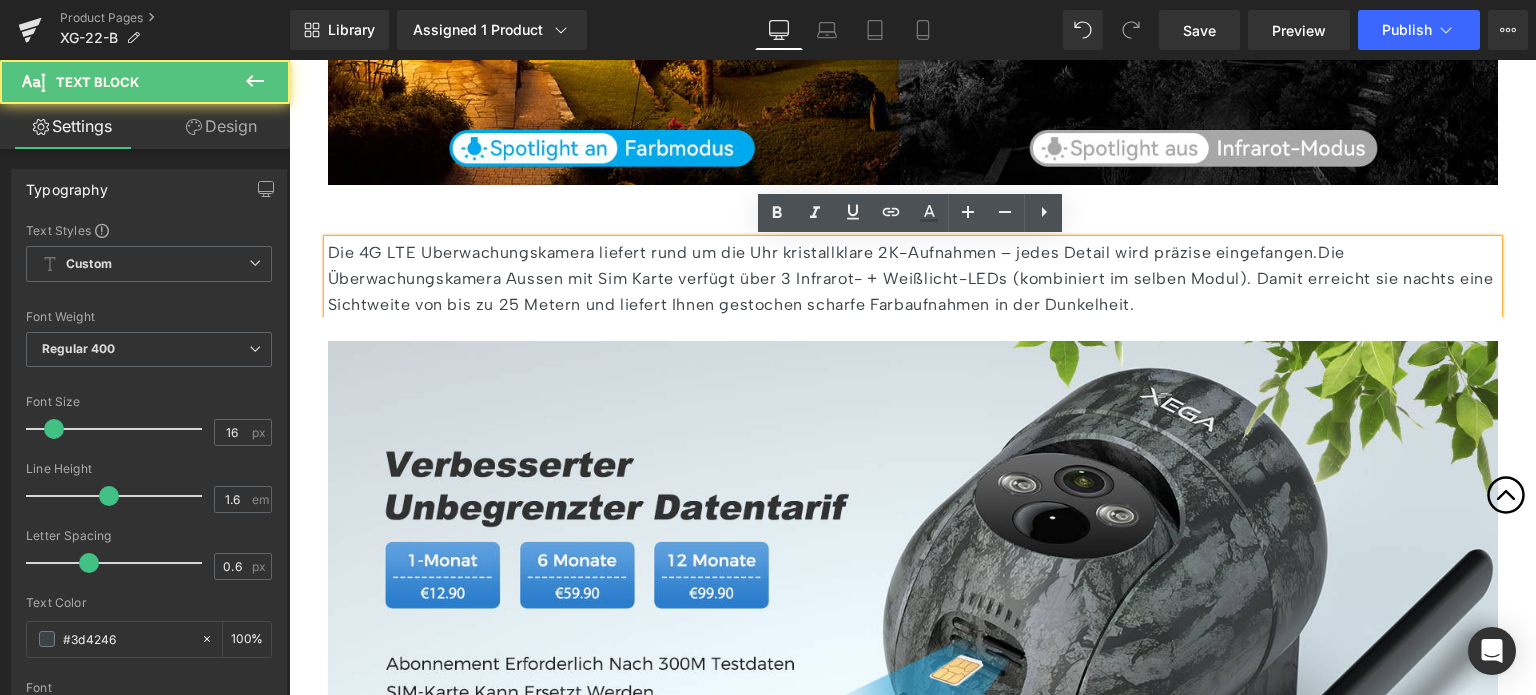 click on "Die 4G LTE Uberwachungskamera liefert rund um die Uhr kristallklare 2K-Aufnahmen – jedes Detail wird präzise eingefangen.Die Überwachungskamera Aussen mit Sim Karte verfügt über 3 Infrarot- + Weißlicht-LEDs (kombiniert im selben Modul). Damit erreicht sie nachts eine Sichtweite von bis zu 25 Metern und liefert Ihnen gestochen scharfe Farbaufnahmen in der Dunkelheit." at bounding box center (913, 278) 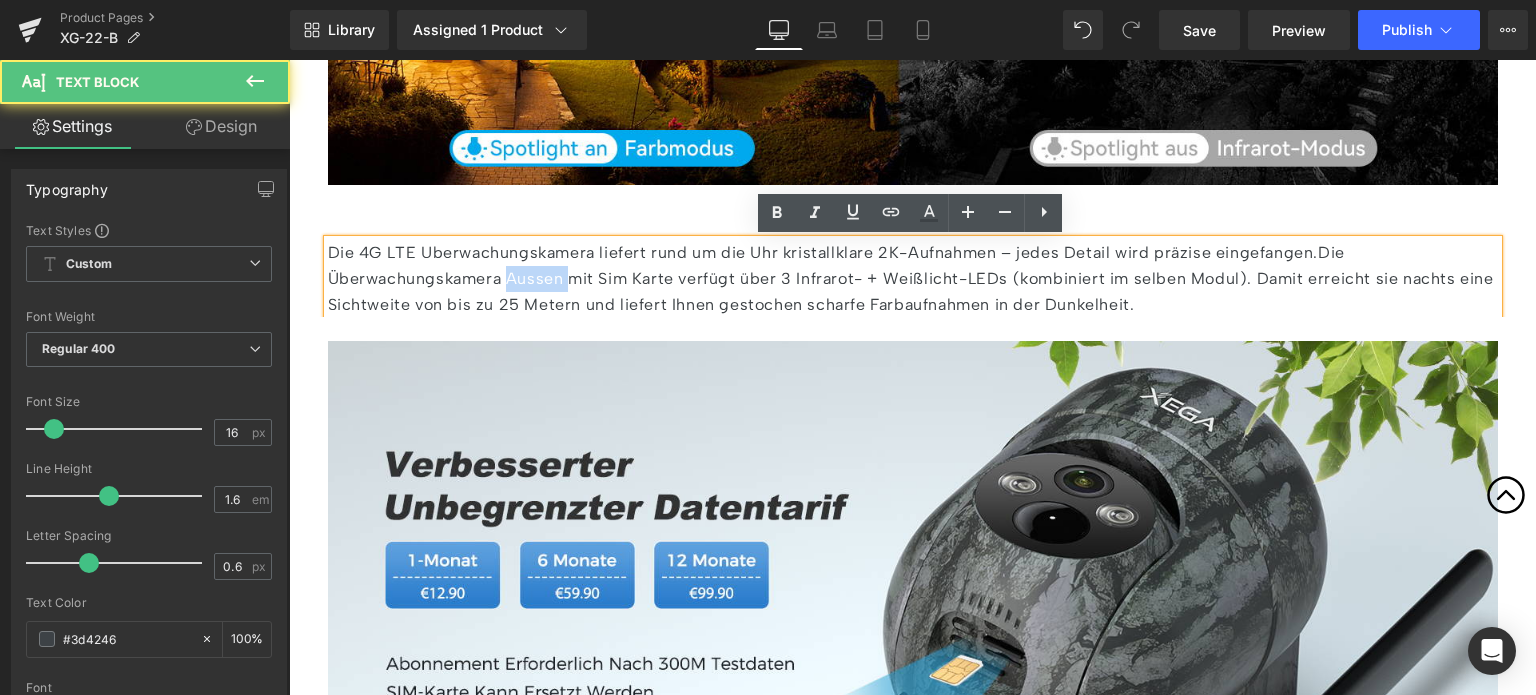 click on "Die 4G LTE Uberwachungskamera liefert rund um die Uhr kristallklare 2K-Aufnahmen – jedes Detail wird präzise eingefangen.Die Überwachungskamera Aussen mit Sim Karte verfügt über 3 Infrarot- + Weißlicht-LEDs (kombiniert im selben Modul). Damit erreicht sie nachts eine Sichtweite von bis zu 25 Metern und liefert Ihnen gestochen scharfe Farbaufnahmen in der Dunkelheit." at bounding box center [913, 278] 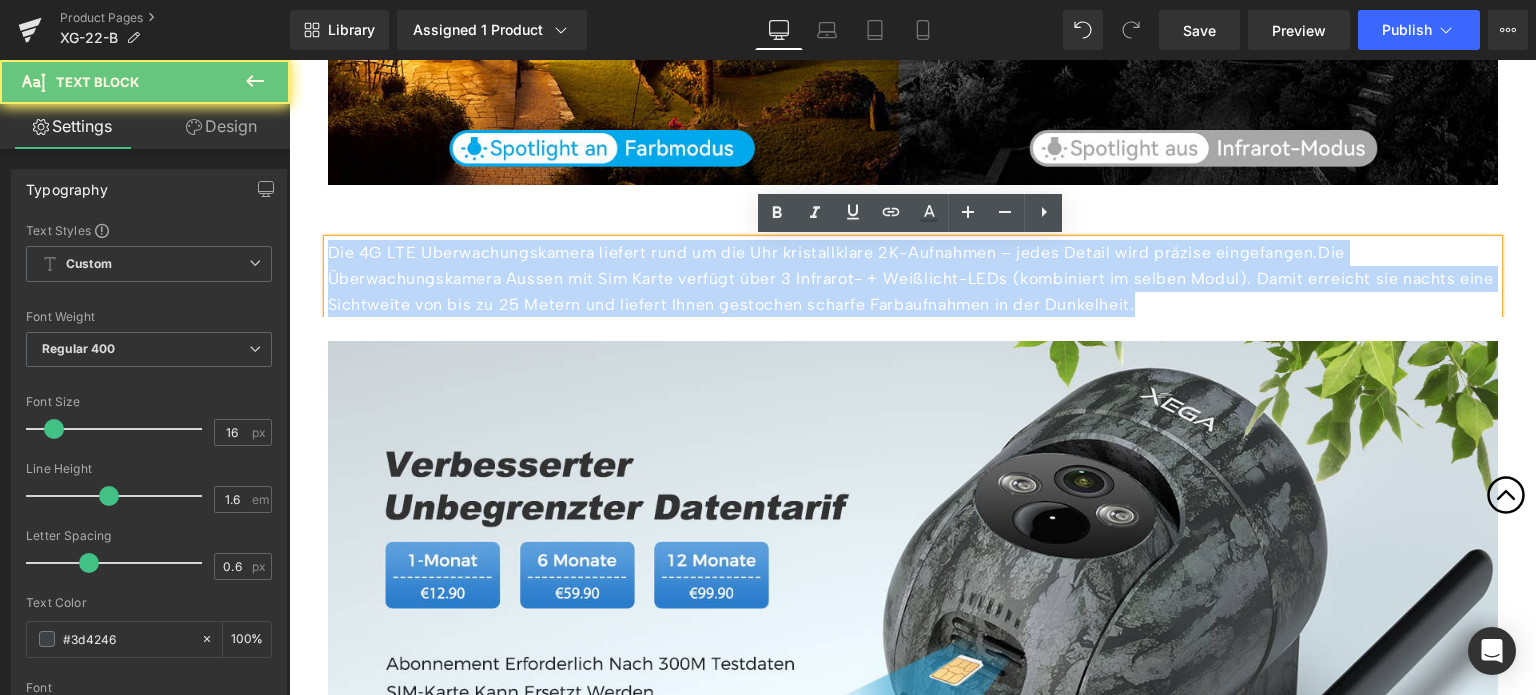click on "Die 4G LTE Uberwachungskamera liefert rund um die Uhr kristallklare 2K-Aufnahmen – jedes Detail wird präzise eingefangen.Die Überwachungskamera Aussen mit Sim Karte verfügt über 3 Infrarot- + Weißlicht-LEDs (kombiniert im selben Modul). Damit erreicht sie nachts eine Sichtweite von bis zu 25 Metern und liefert Ihnen gestochen scharfe Farbaufnahmen in der Dunkelheit." at bounding box center [913, 278] 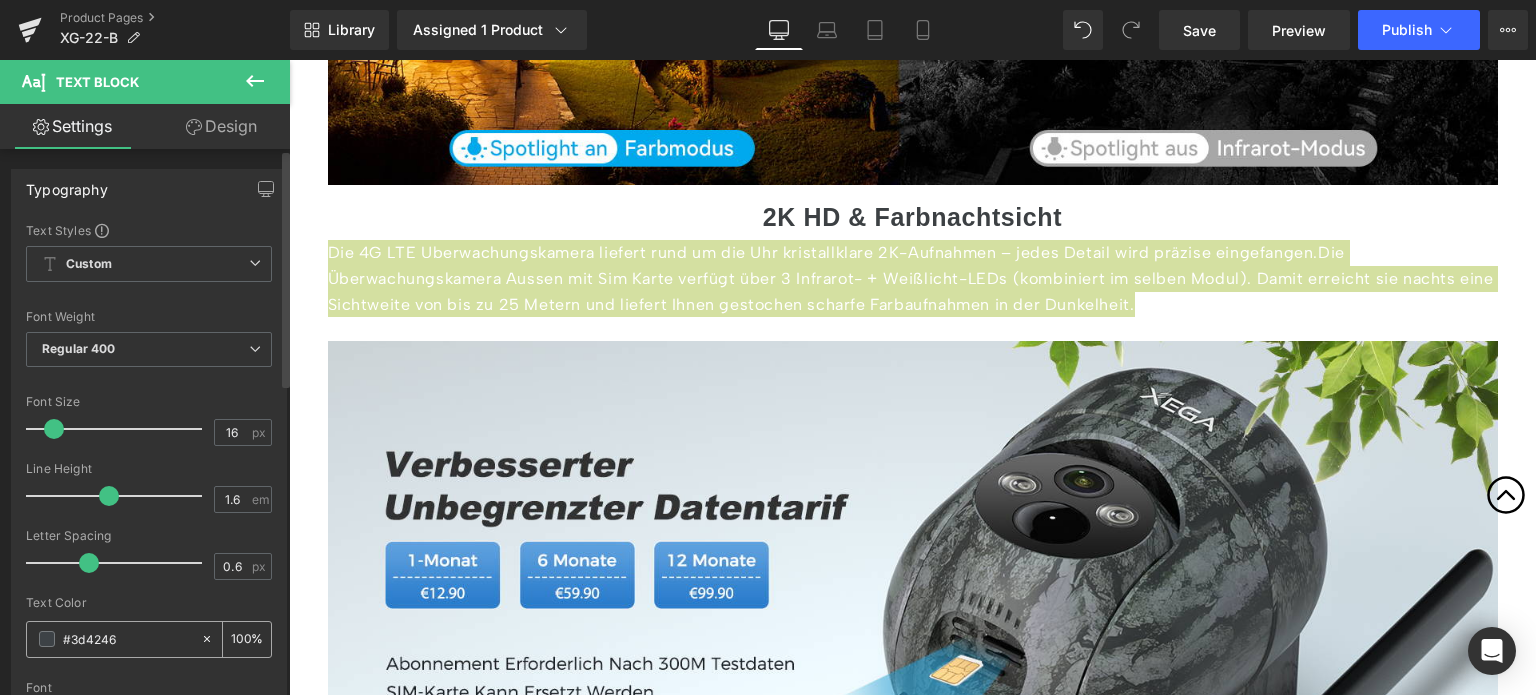 click on "#3d4246" at bounding box center [127, 639] 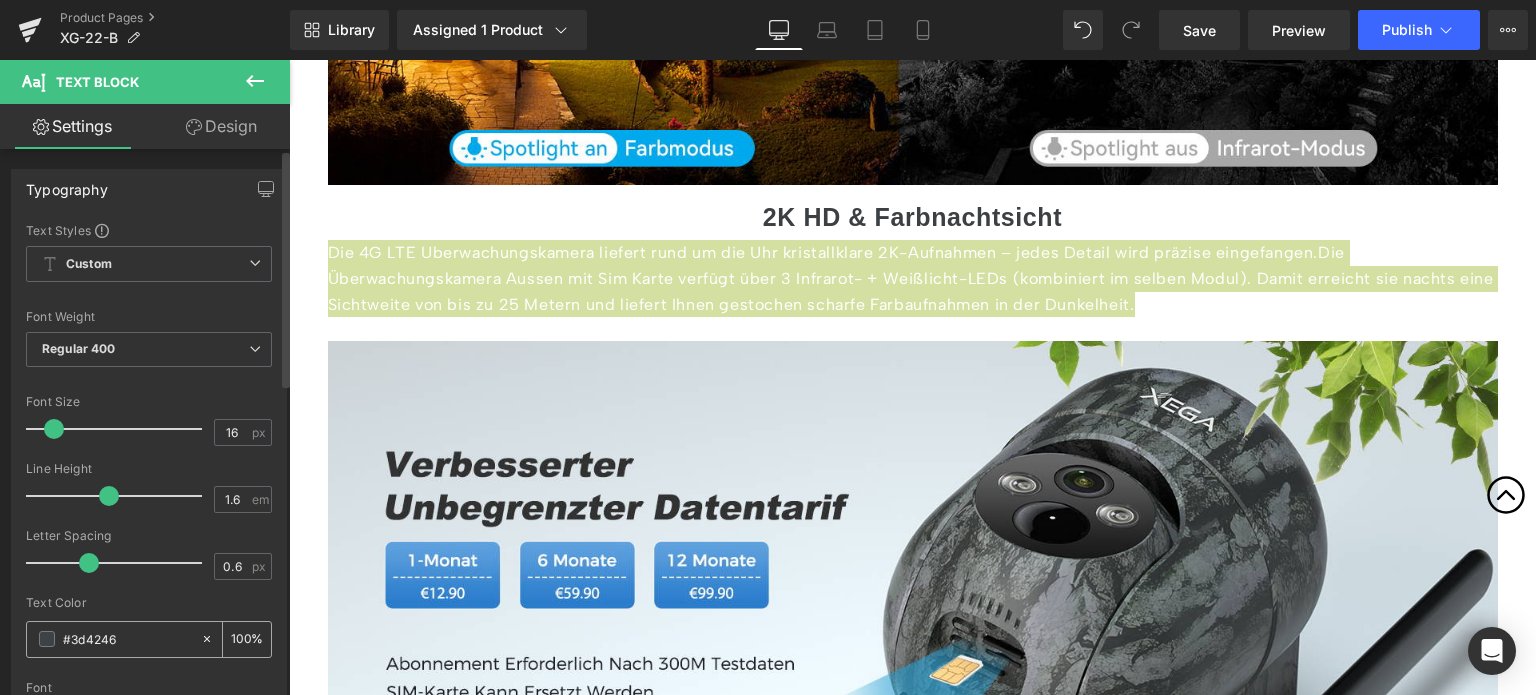 click on "#3d4246" at bounding box center (127, 639) 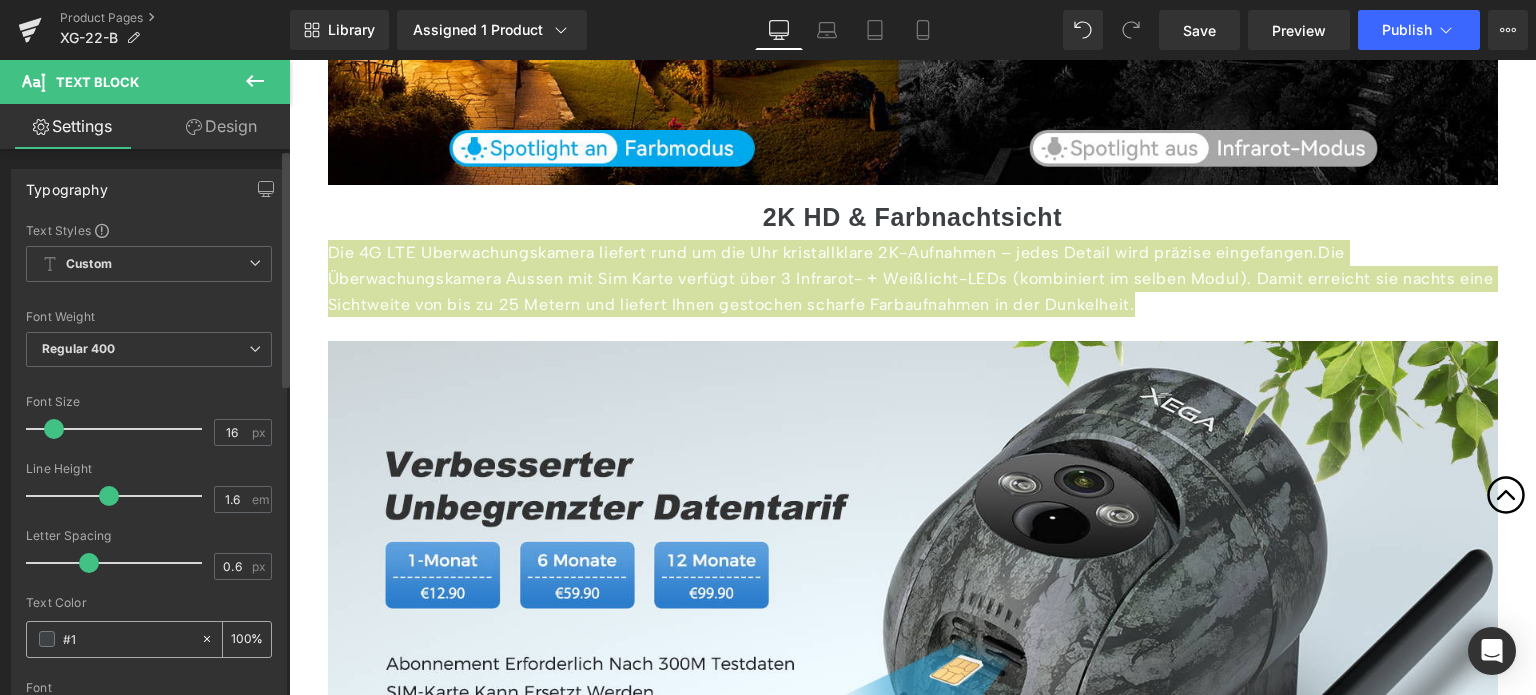 type on "0" 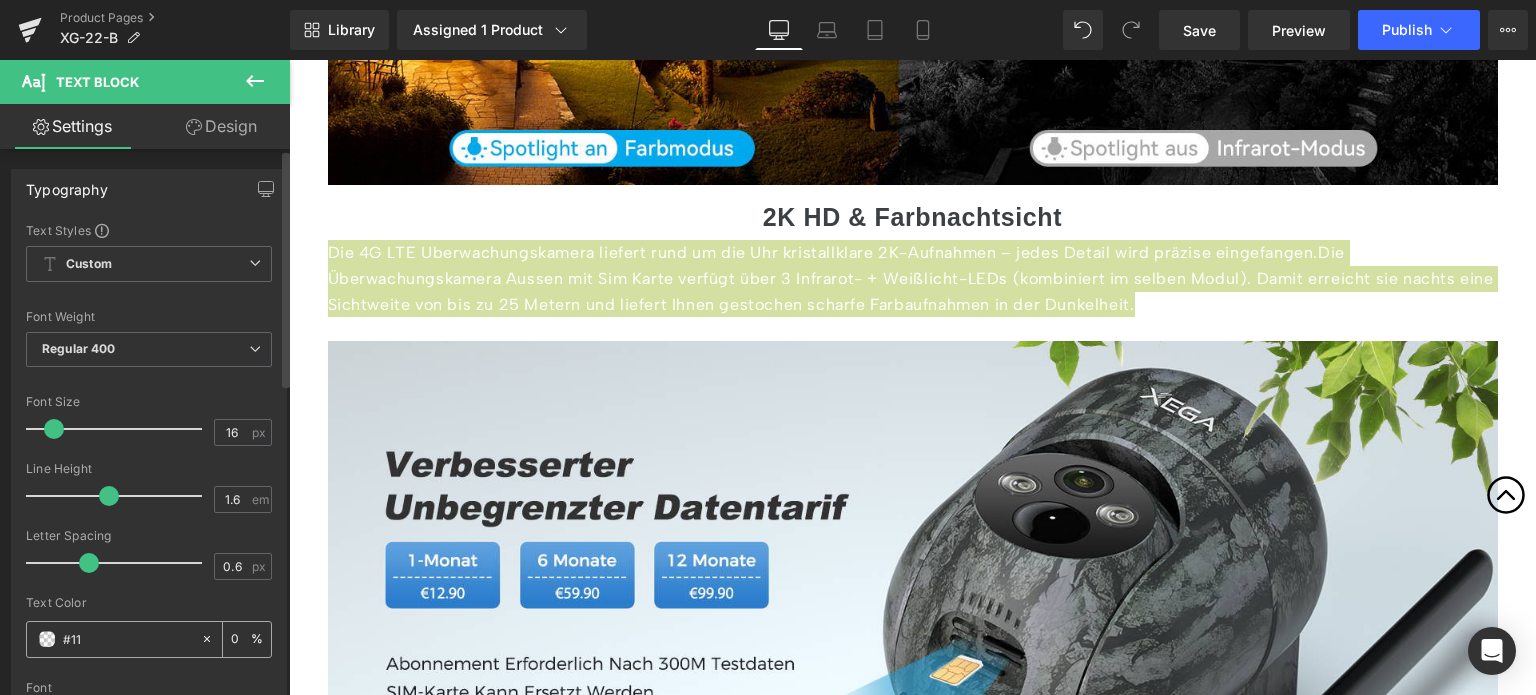 type on "#111" 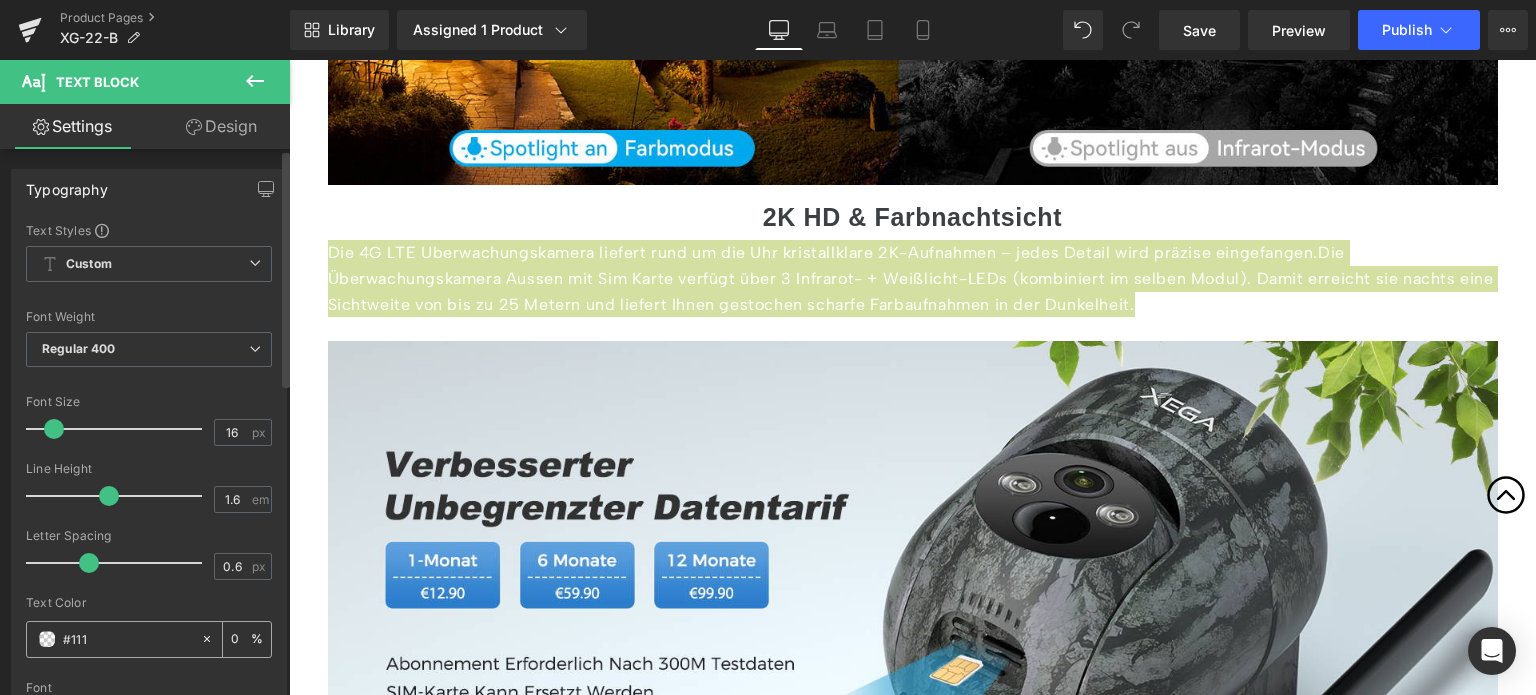 type on "100" 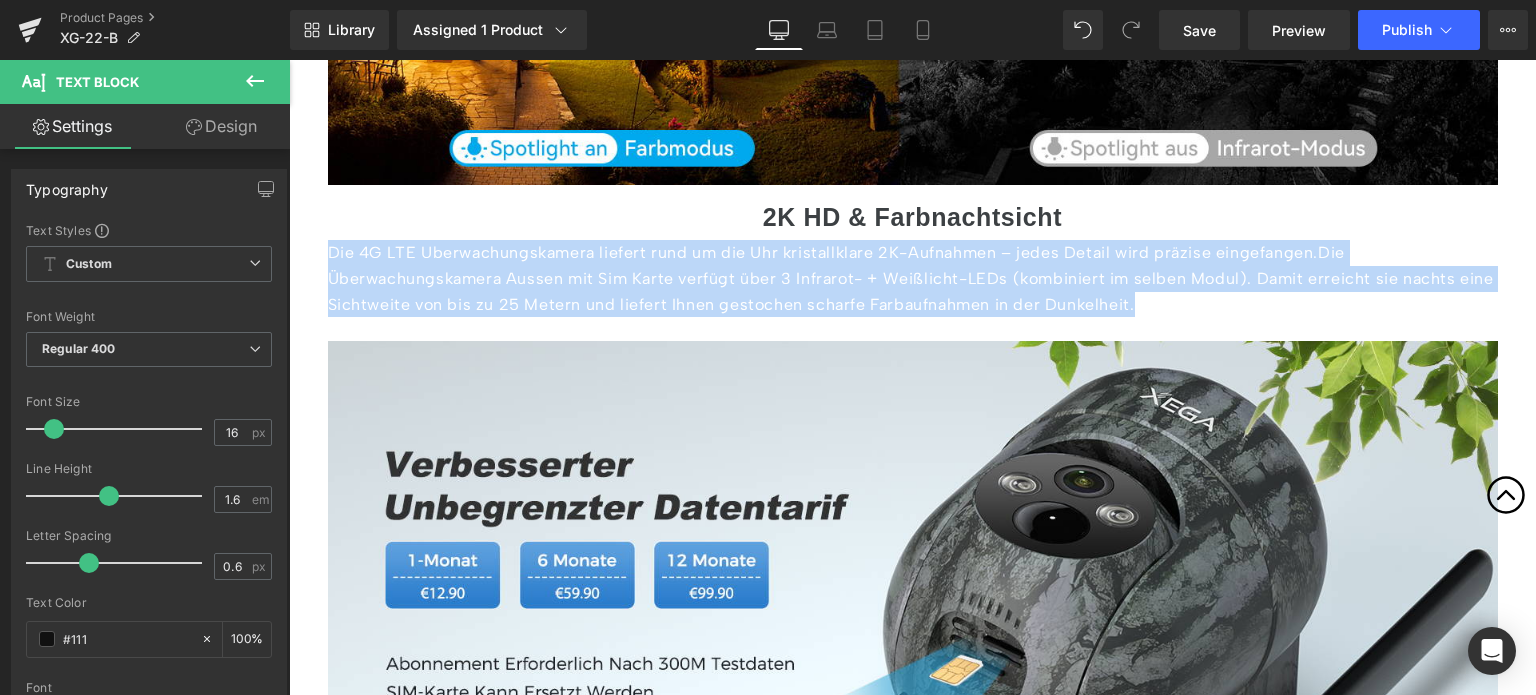 type on "#111111" 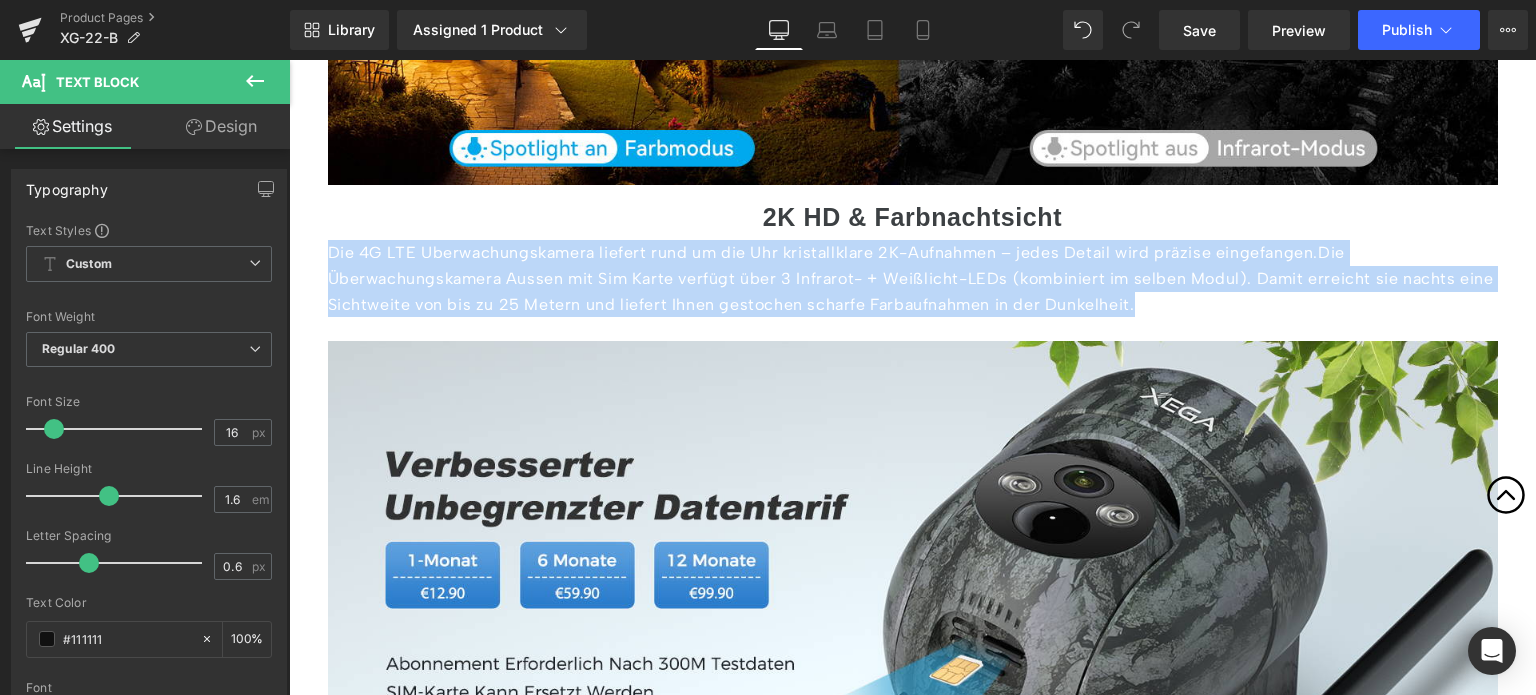 click on "Die 4G LTE Uberwachungskamera liefert rund um die Uhr kristallklare 2K-Aufnahmen – jedes Detail wird präzise eingefangen.Die Überwachungskamera Aussen mit Sim Karte verfügt über 3 Infrarot- + Weißlicht-LEDs (kombiniert im selben Modul). Damit erreicht sie nachts eine Sichtweite von bis zu 25 Metern und liefert Ihnen gestochen scharfe Farbaufnahmen in der Dunkelheit." at bounding box center [913, 278] 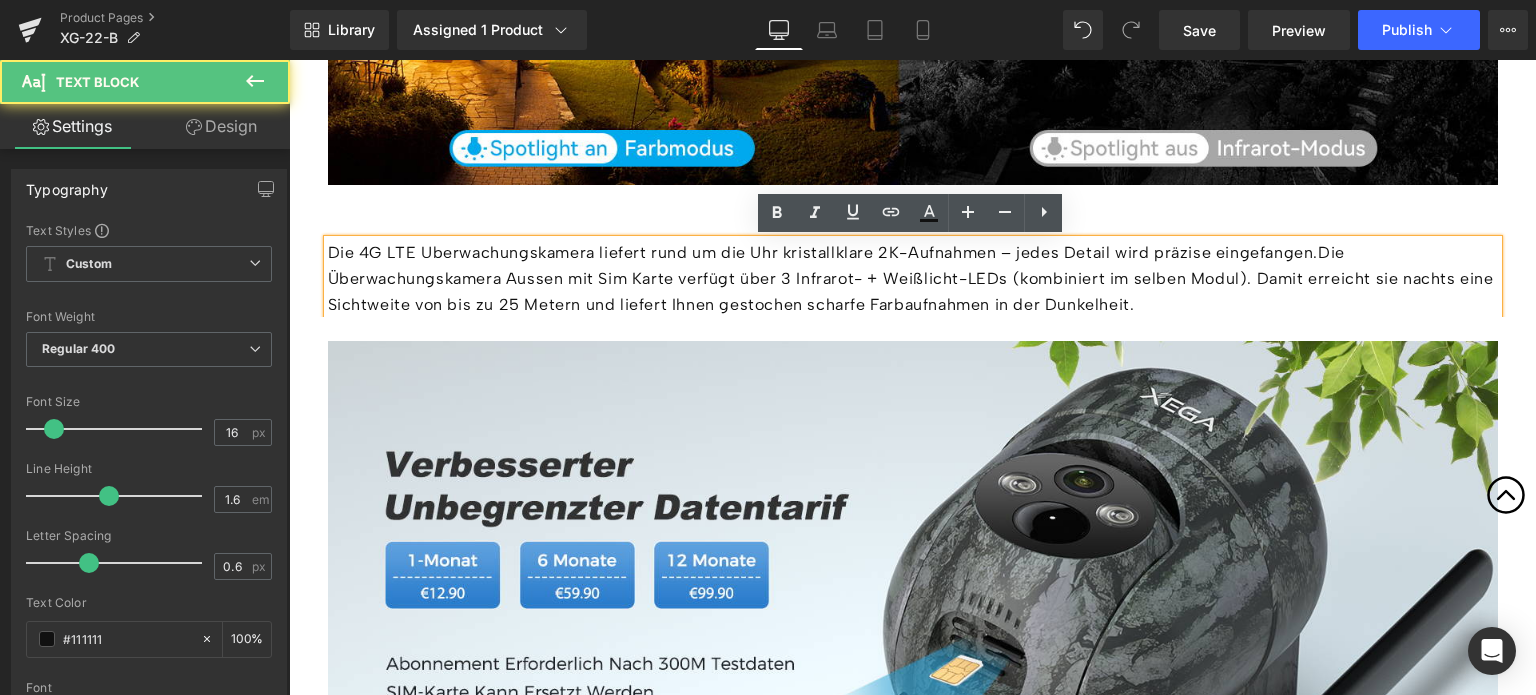 click on "Die 4G LTE Uberwachungskamera liefert rund um die Uhr kristallklare 2K-Aufnahmen – jedes Detail wird präzise eingefangen.Die Überwachungskamera Aussen mit Sim Karte verfügt über 3 Infrarot- + Weißlicht-LEDs (kombiniert im selben Modul). Damit erreicht sie nachts eine Sichtweite von bis zu 25 Metern und liefert Ihnen gestochen scharfe Farbaufnahmen in der Dunkelheit." at bounding box center [913, 278] 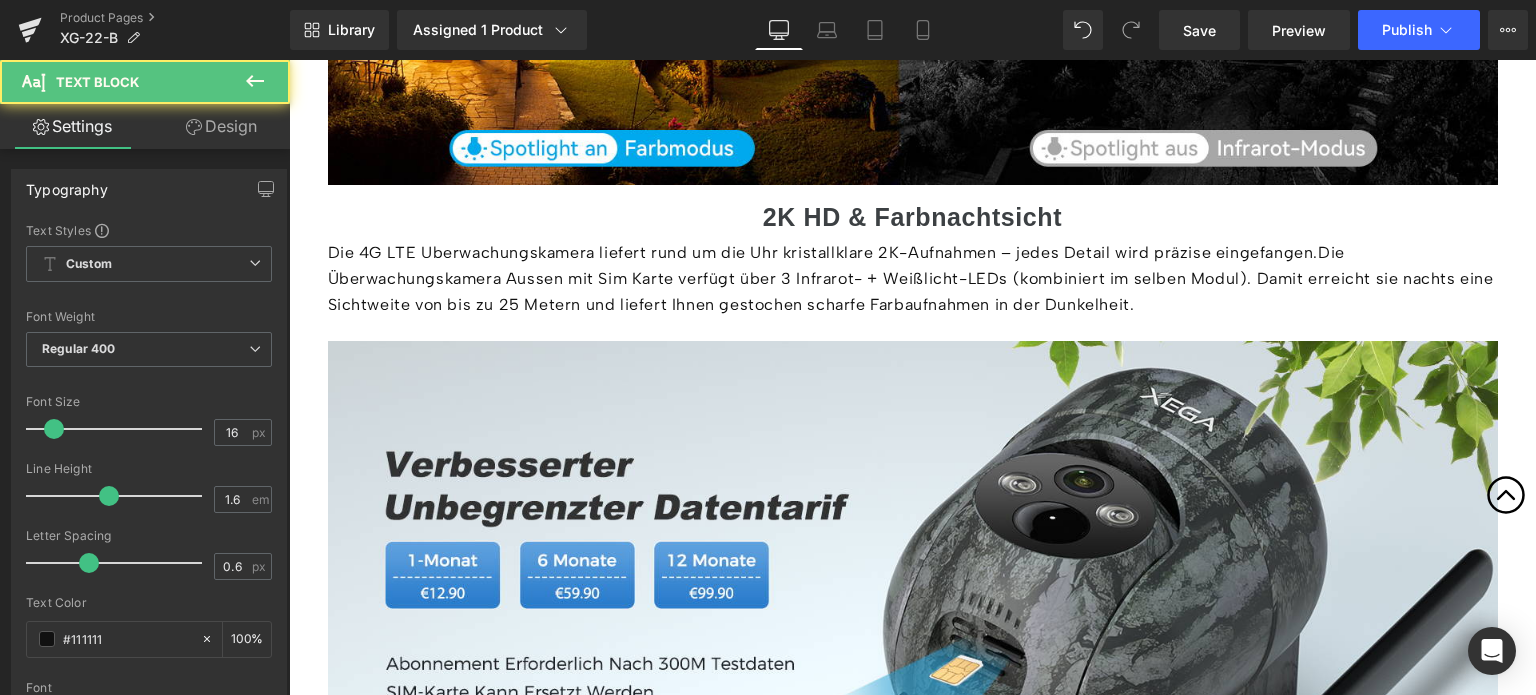 drag, startPoint x: 224, startPoint y: 131, endPoint x: 126, endPoint y: 234, distance: 142.17242 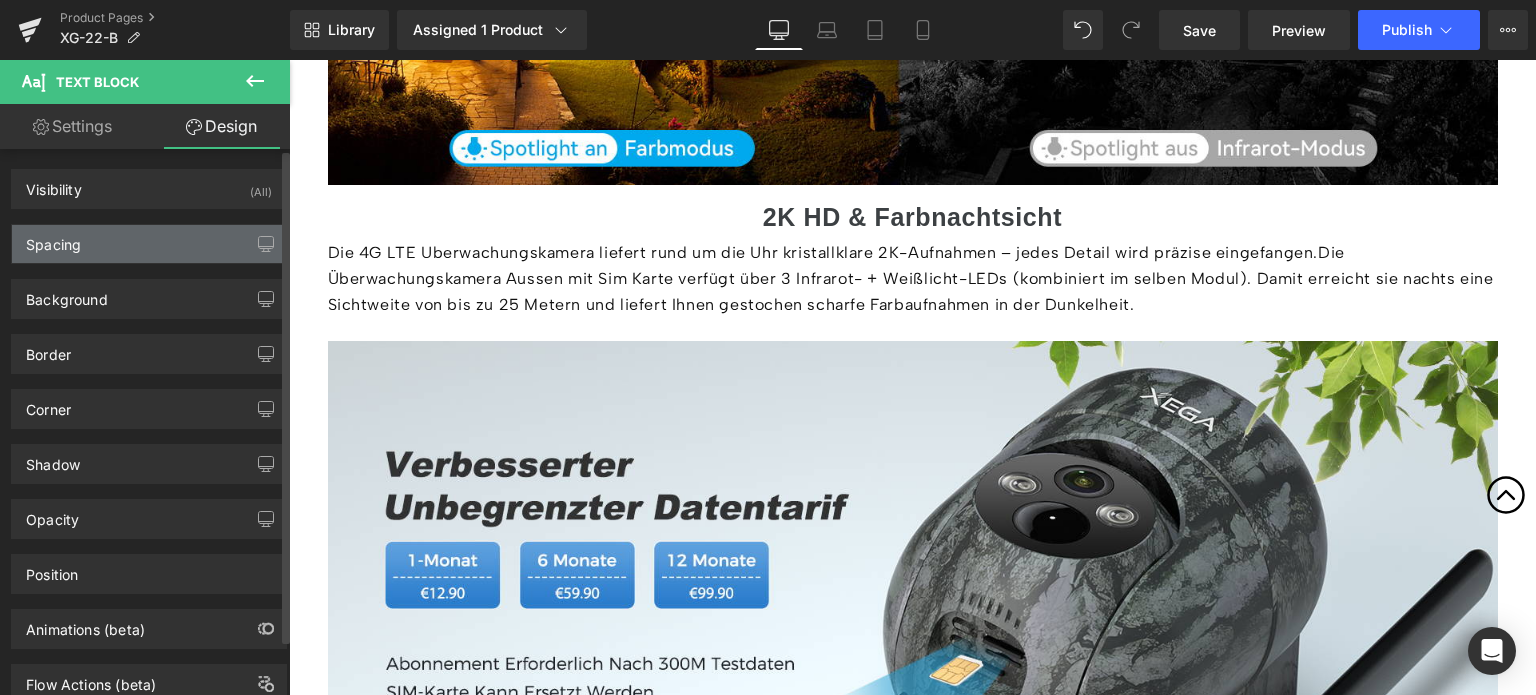 click on "Spacing" at bounding box center (149, 244) 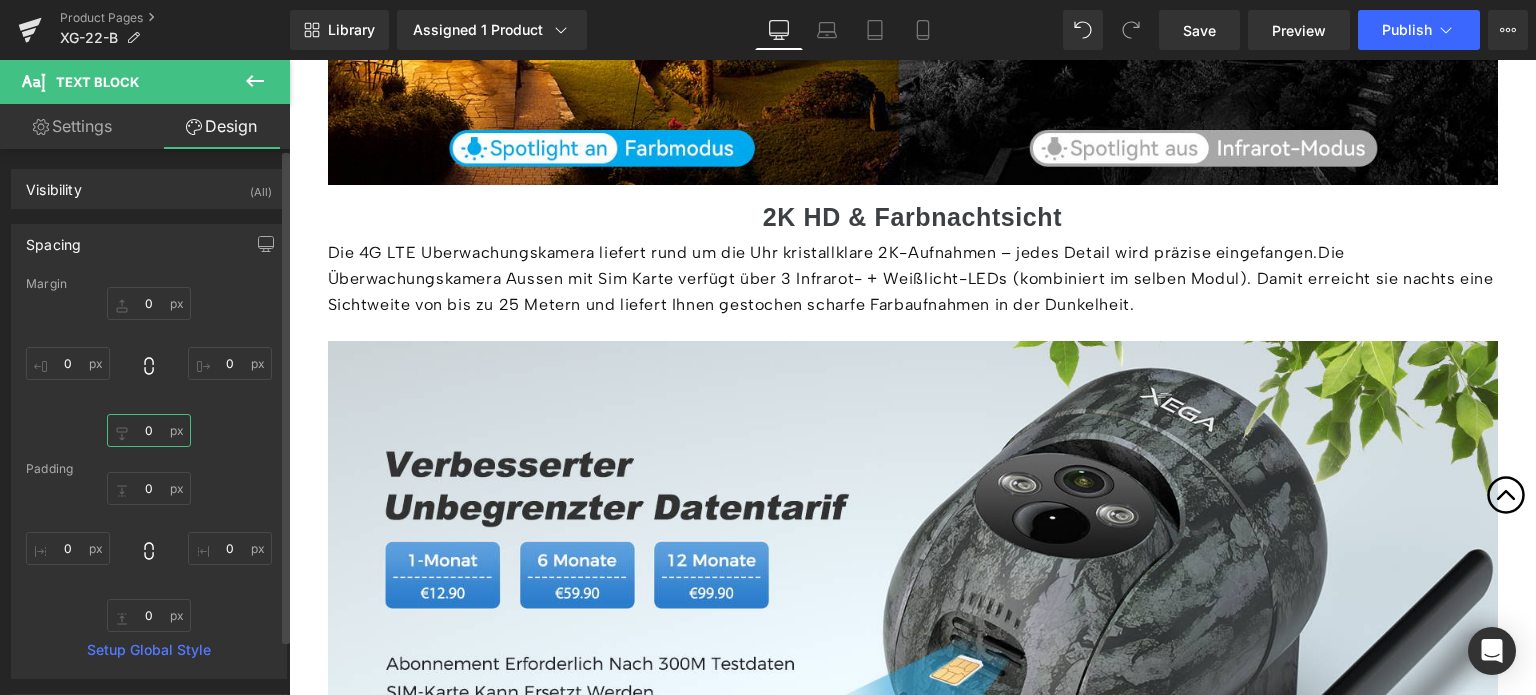 click on "0" at bounding box center [149, 430] 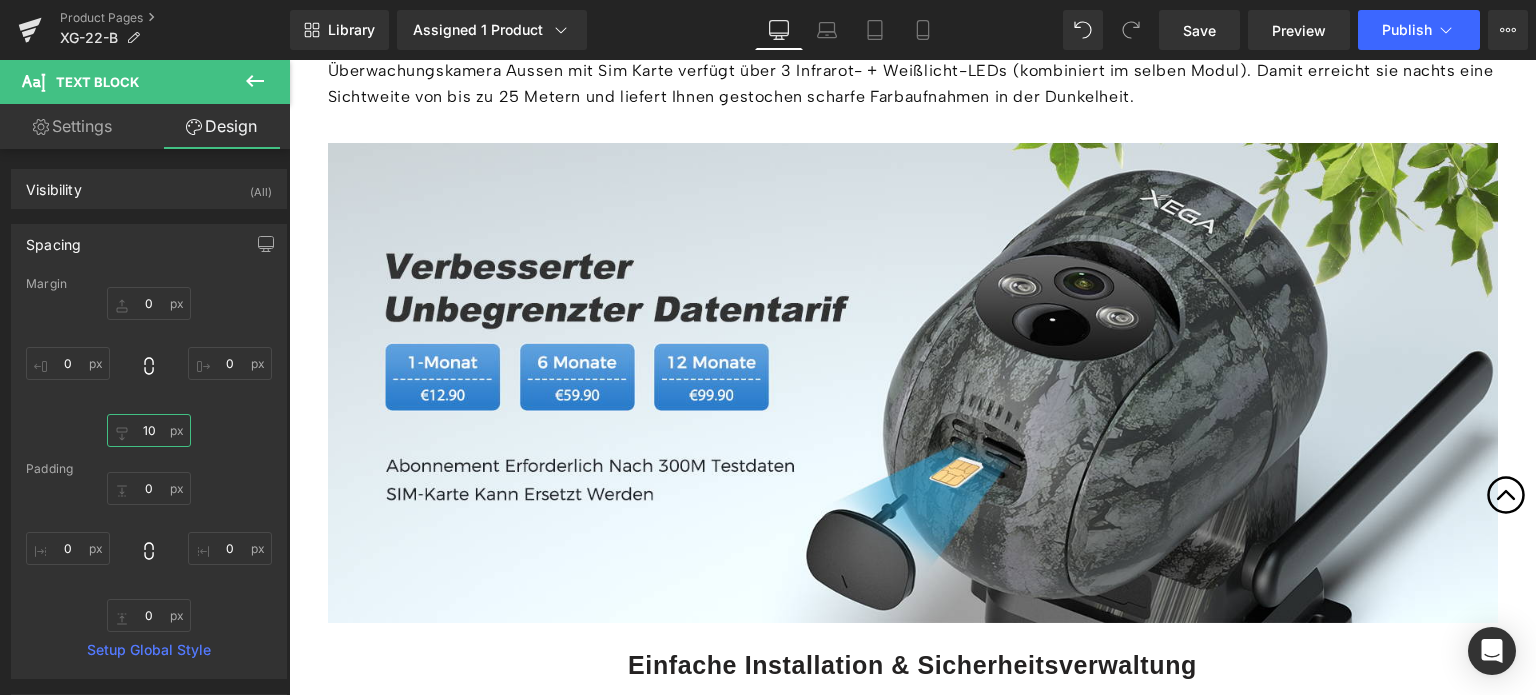 scroll, scrollTop: 4300, scrollLeft: 0, axis: vertical 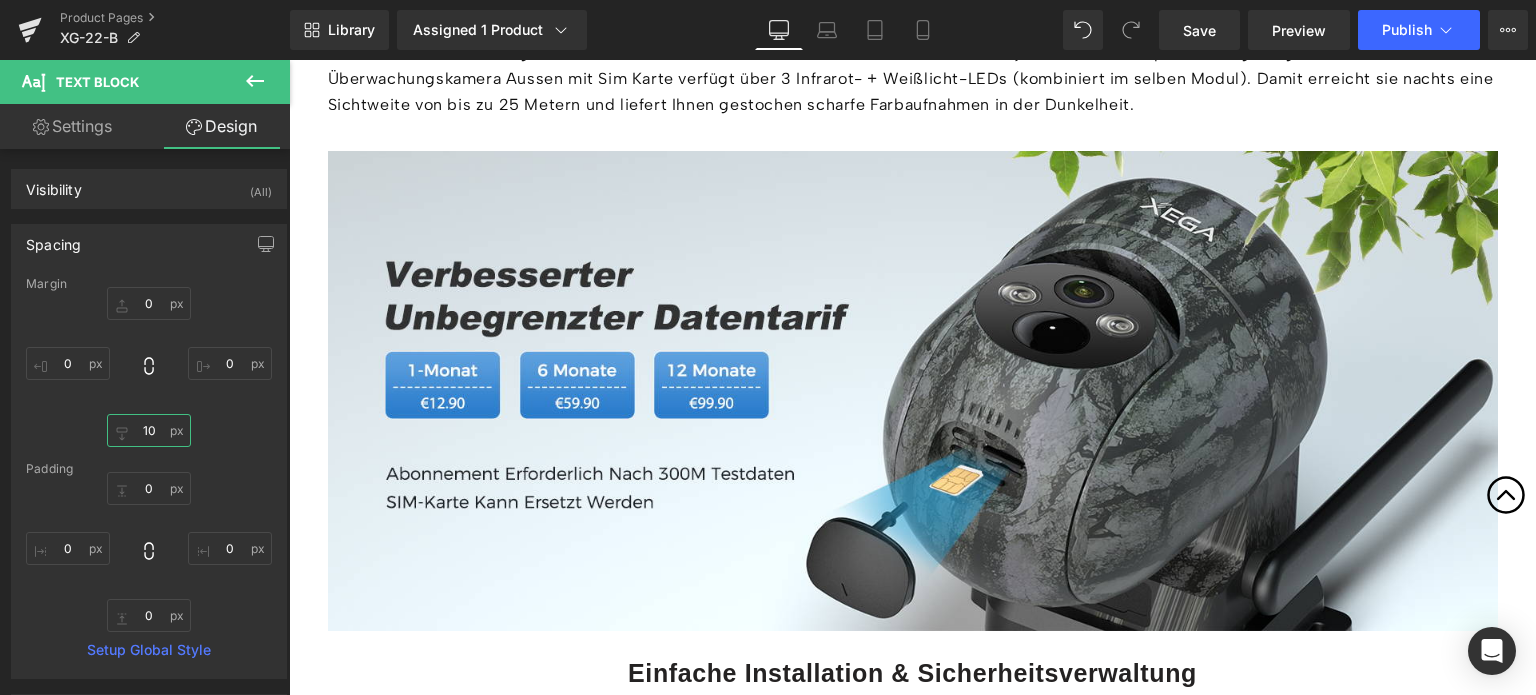 type on "10" 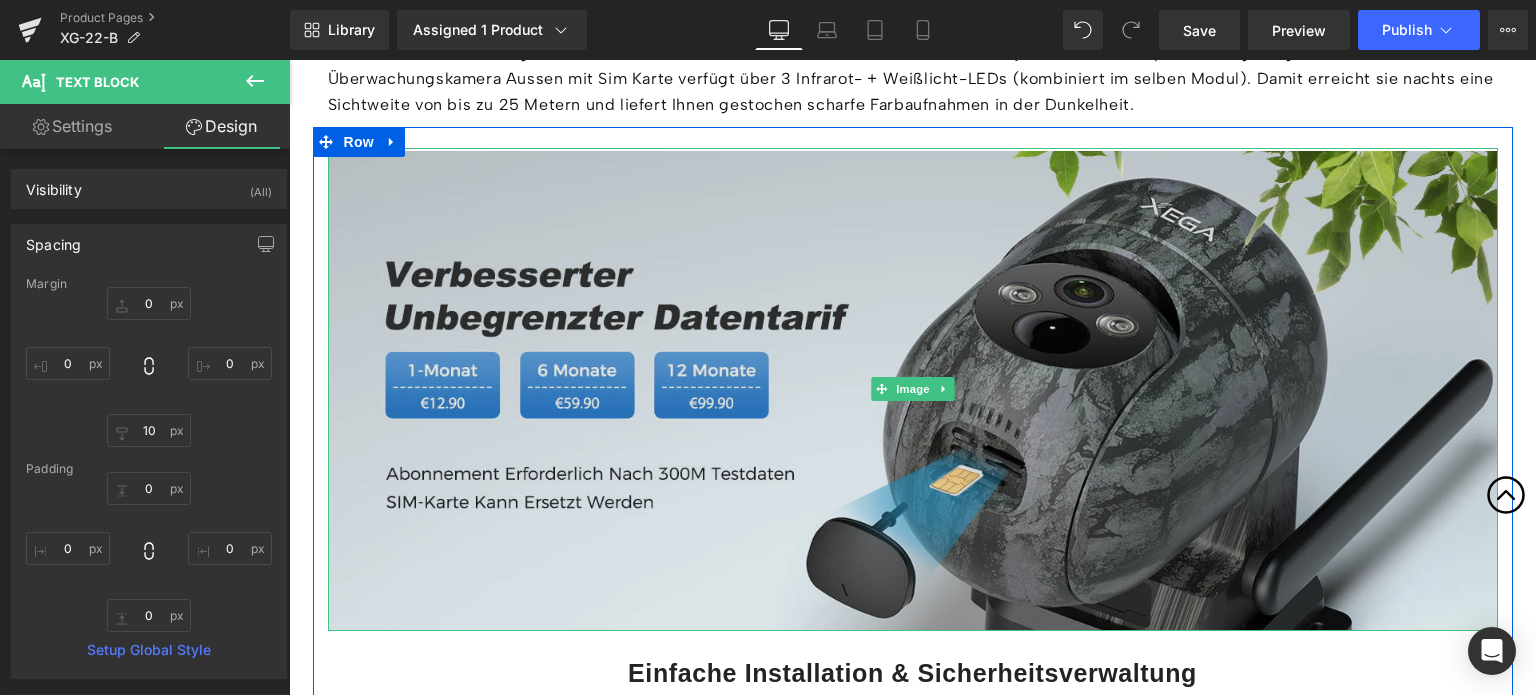 click at bounding box center (913, 389) 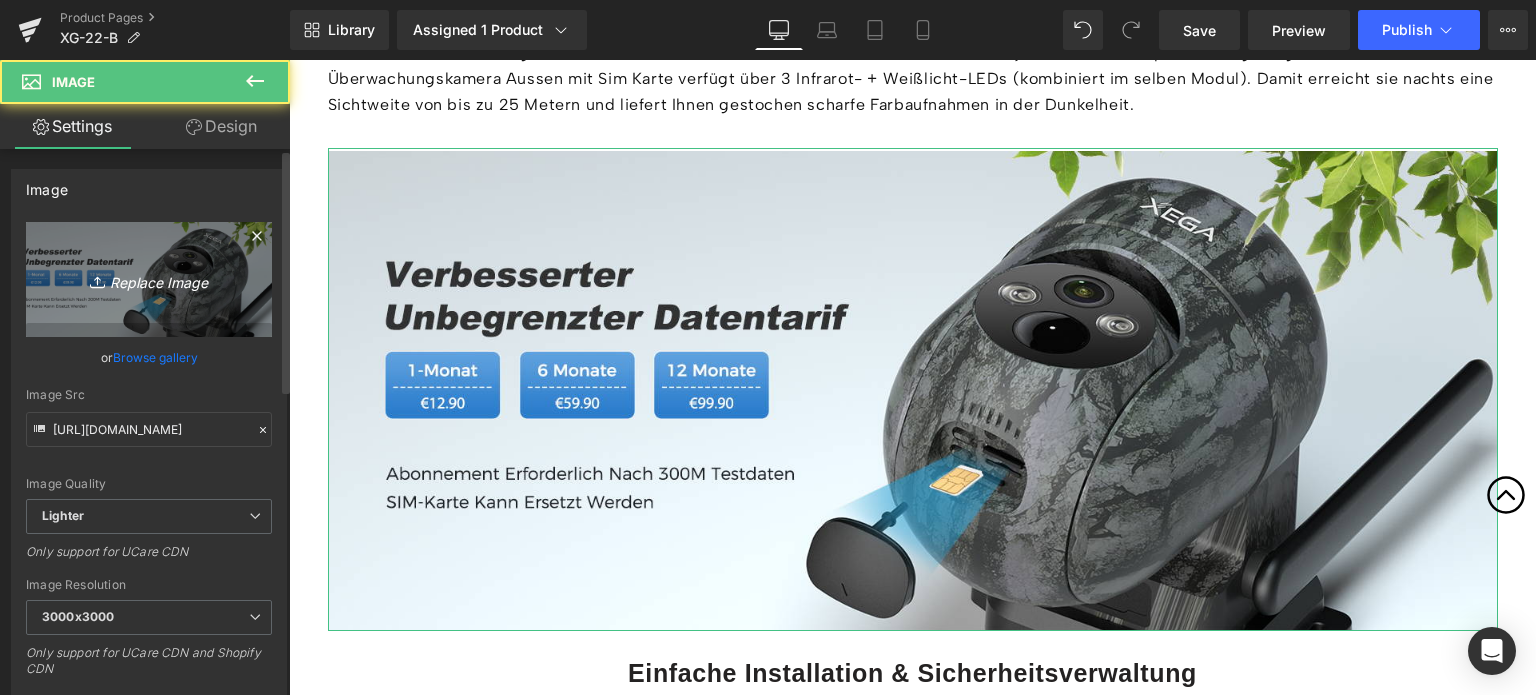 click on "Replace Image" at bounding box center [149, 279] 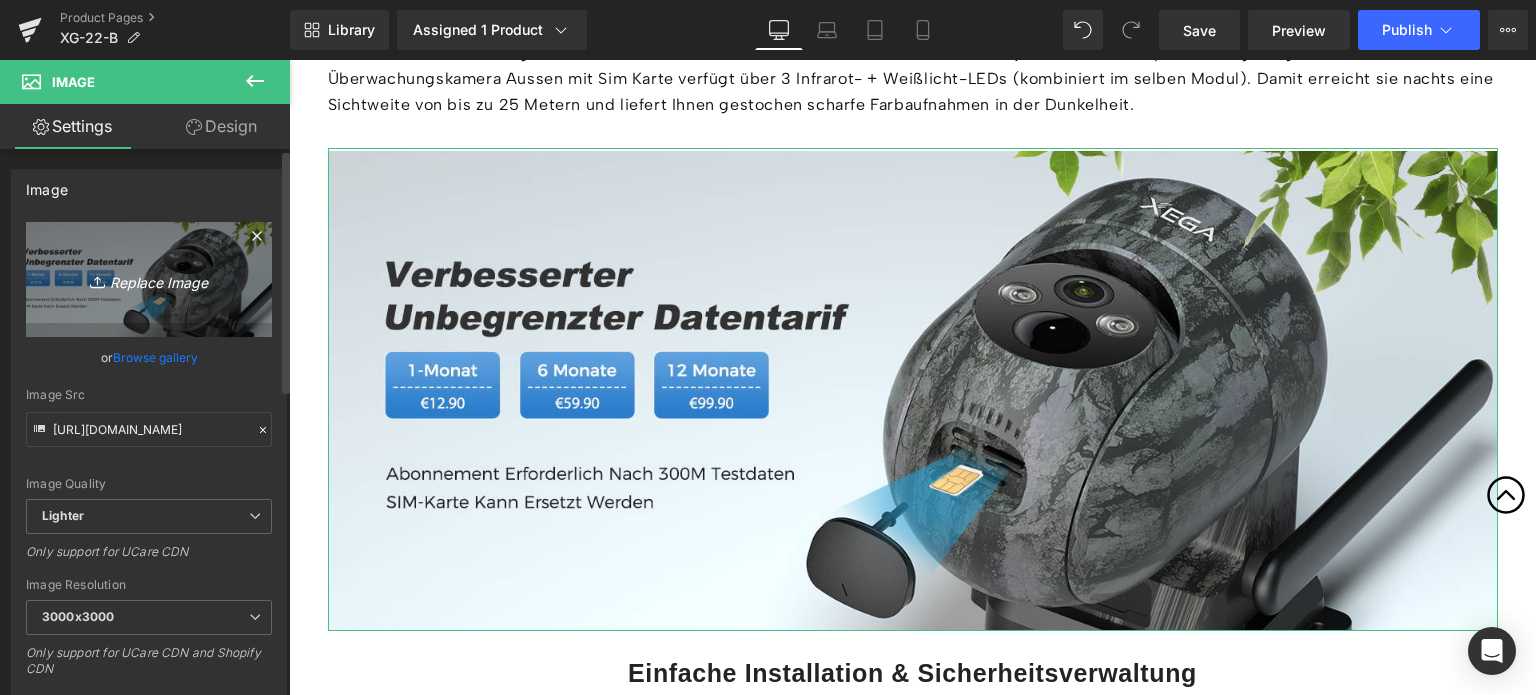 type on "C:\fakepath\2-9.jpg" 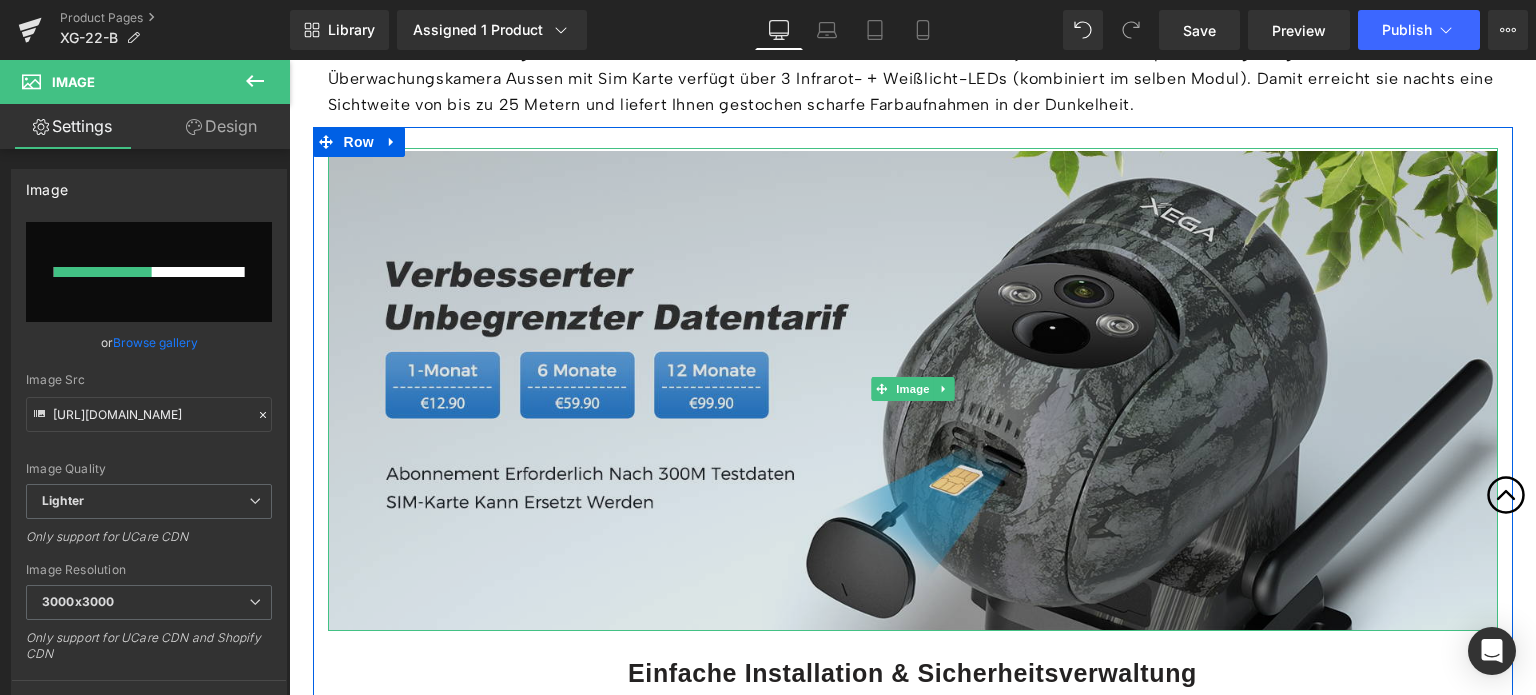 type 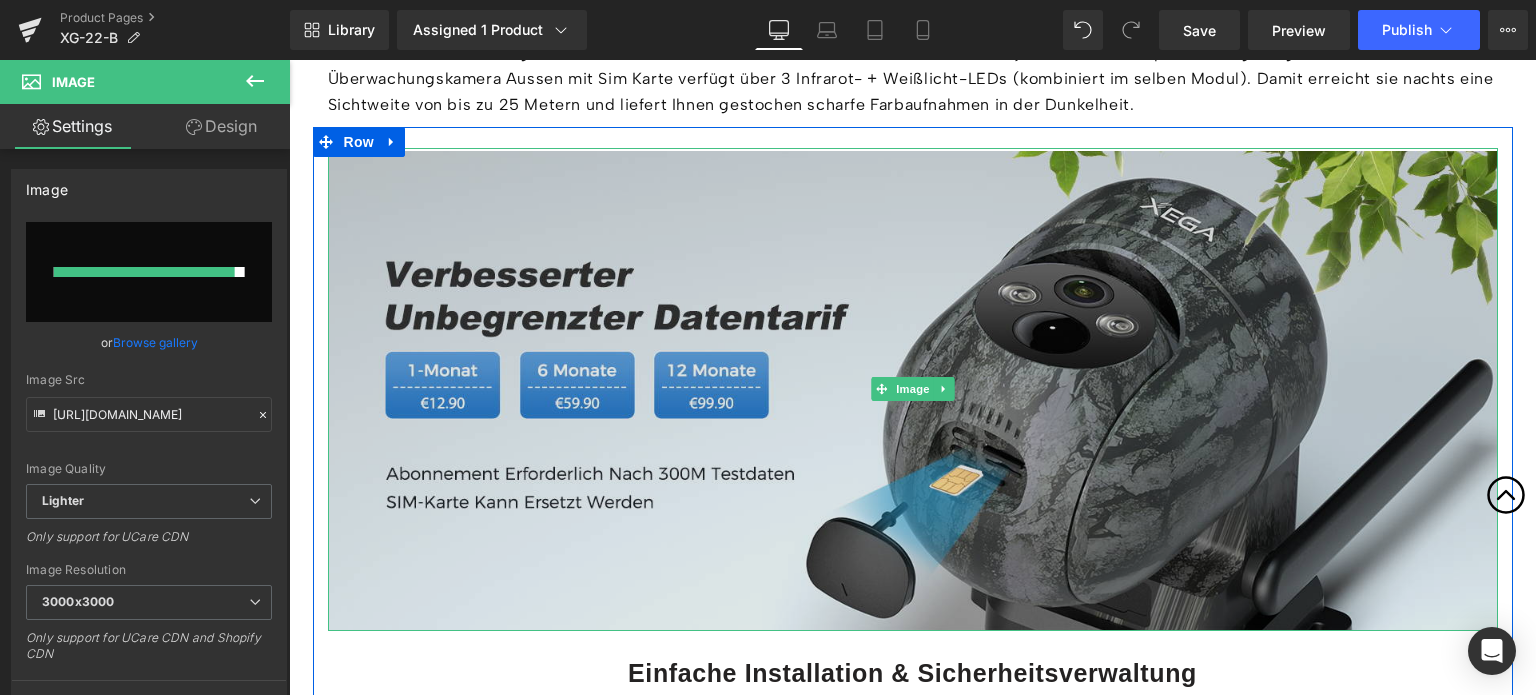 type on "[URL][DOMAIN_NAME]" 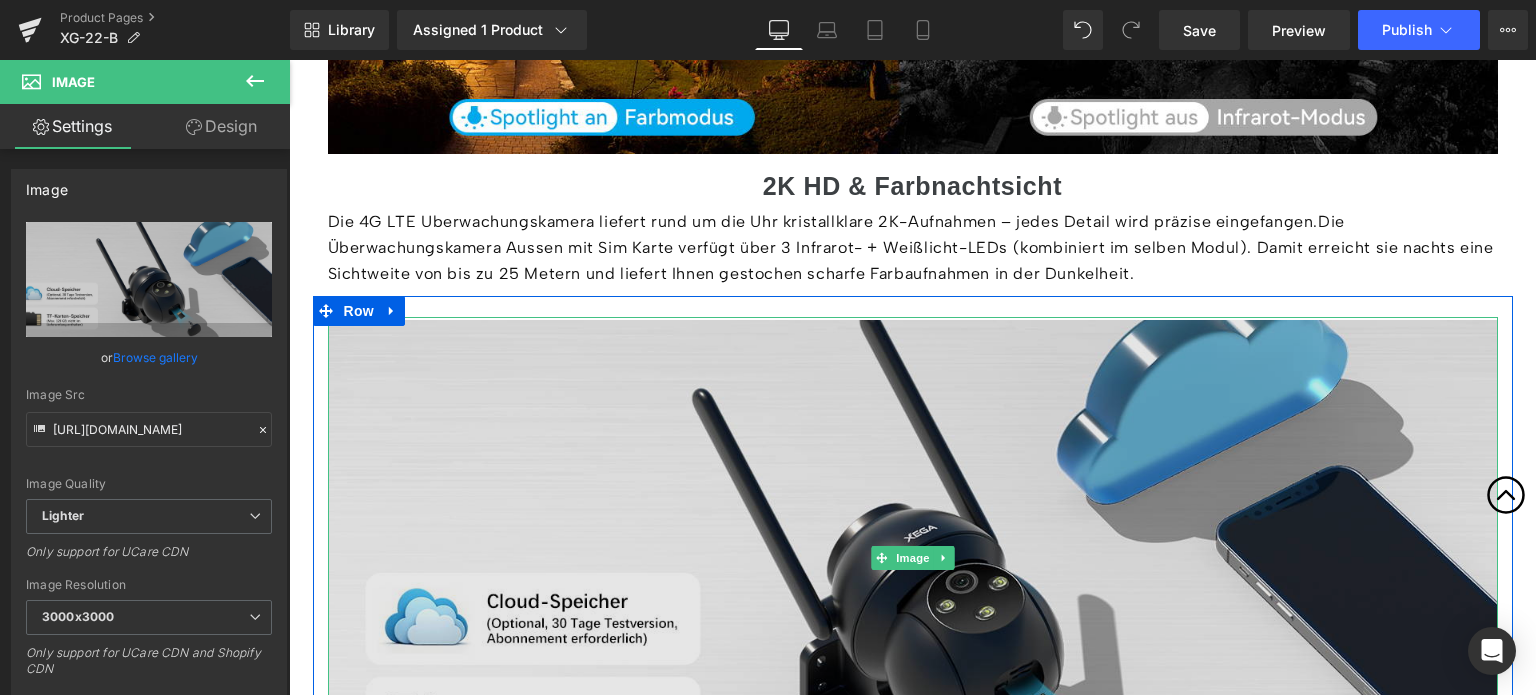 scroll, scrollTop: 4100, scrollLeft: 0, axis: vertical 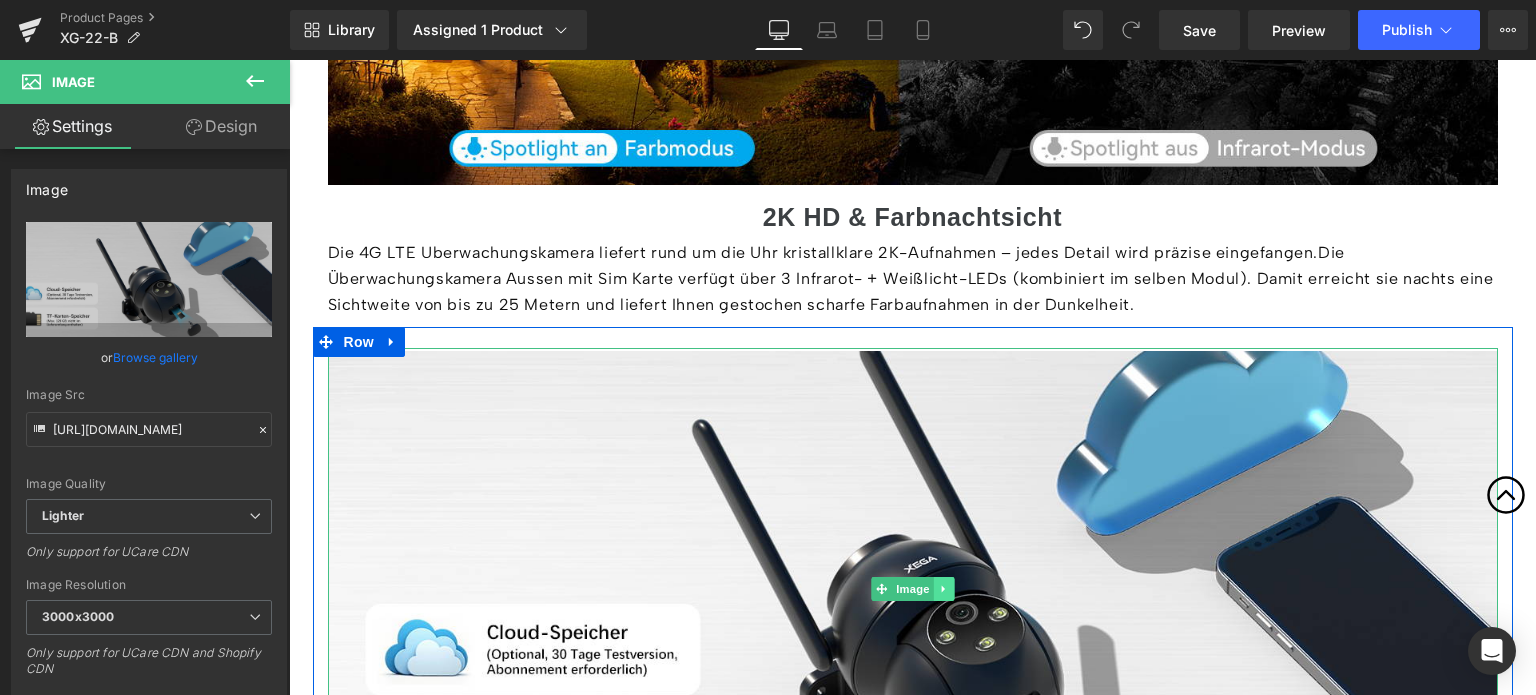 click 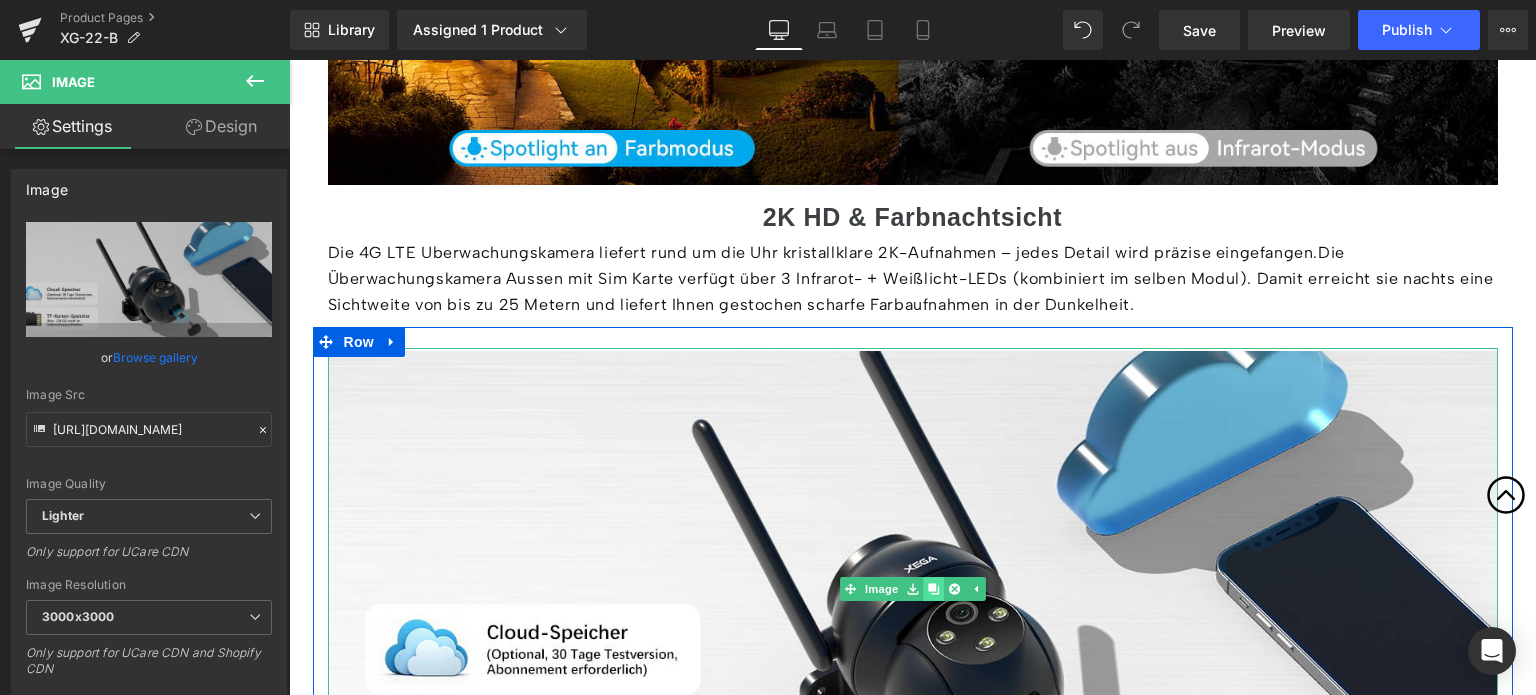 click 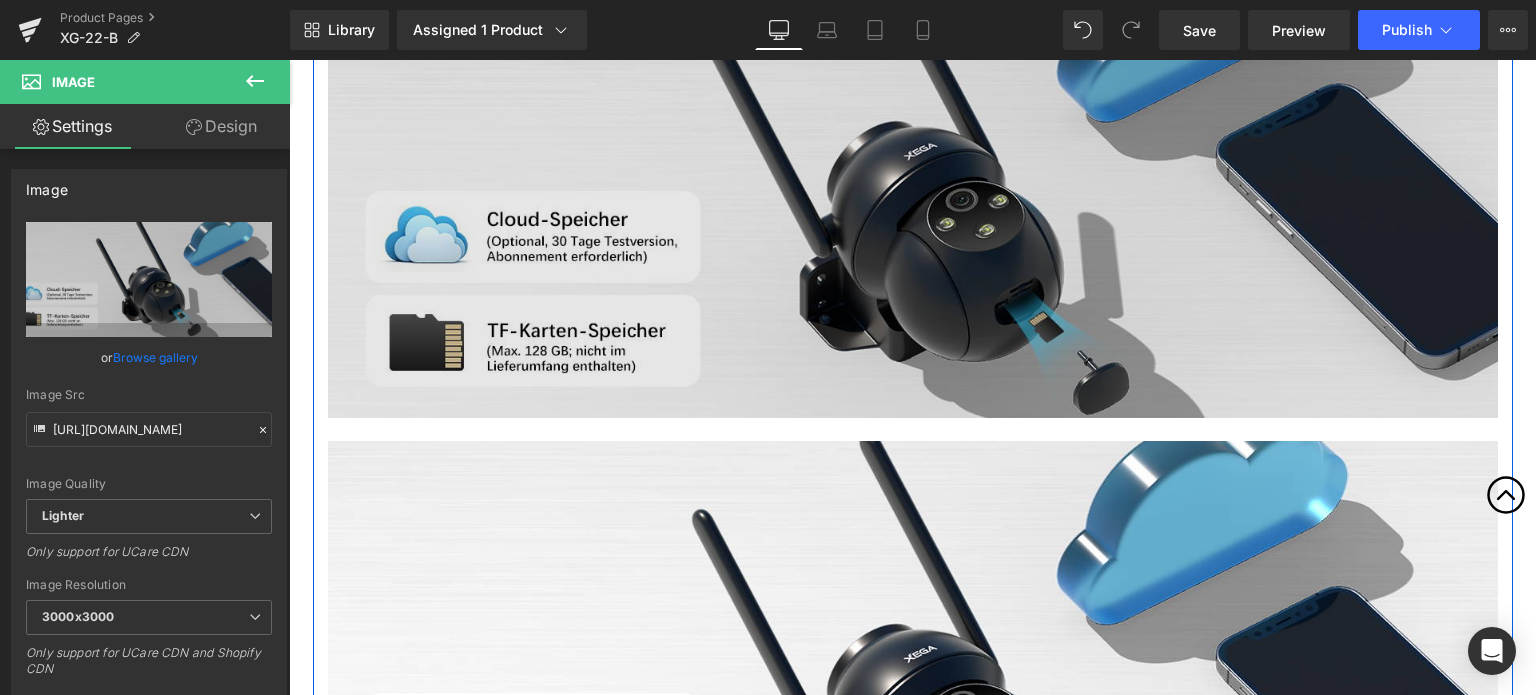 scroll, scrollTop: 4510, scrollLeft: 0, axis: vertical 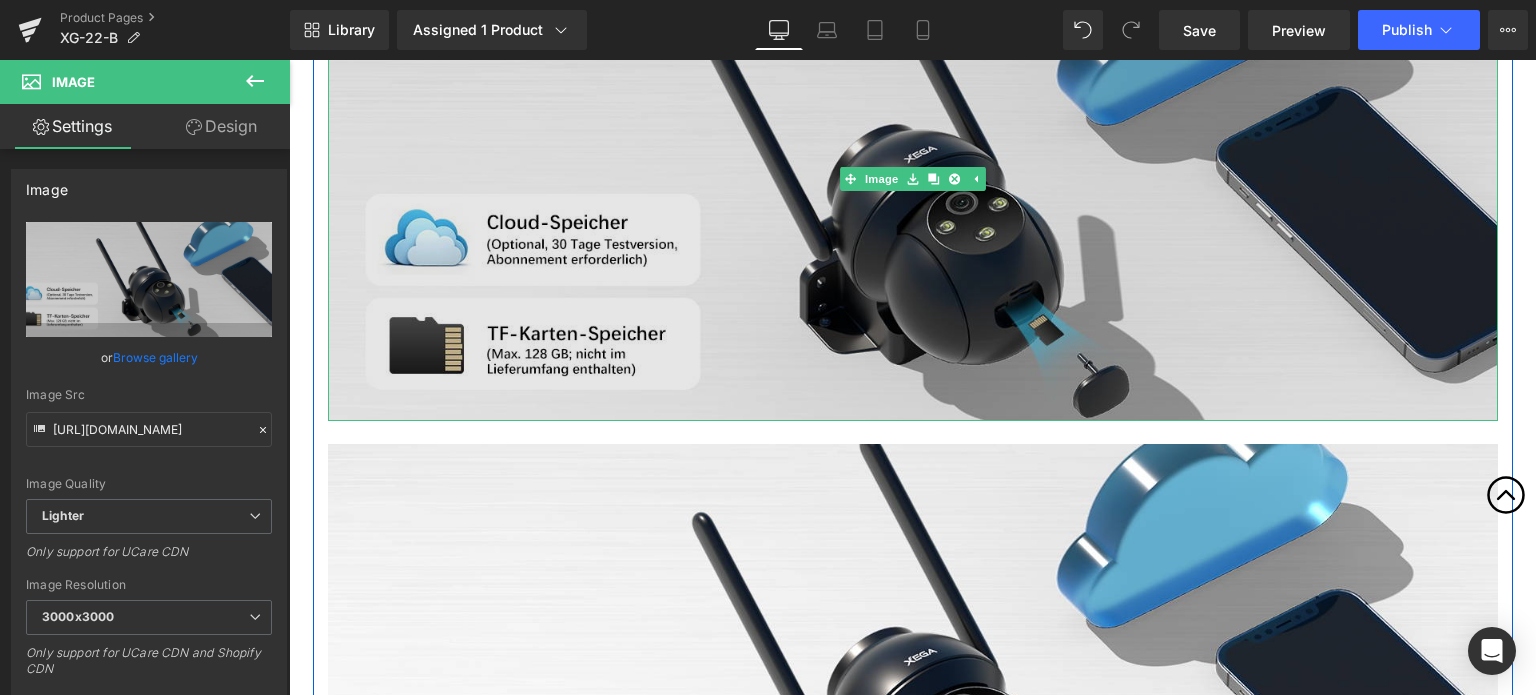 click at bounding box center (913, 179) 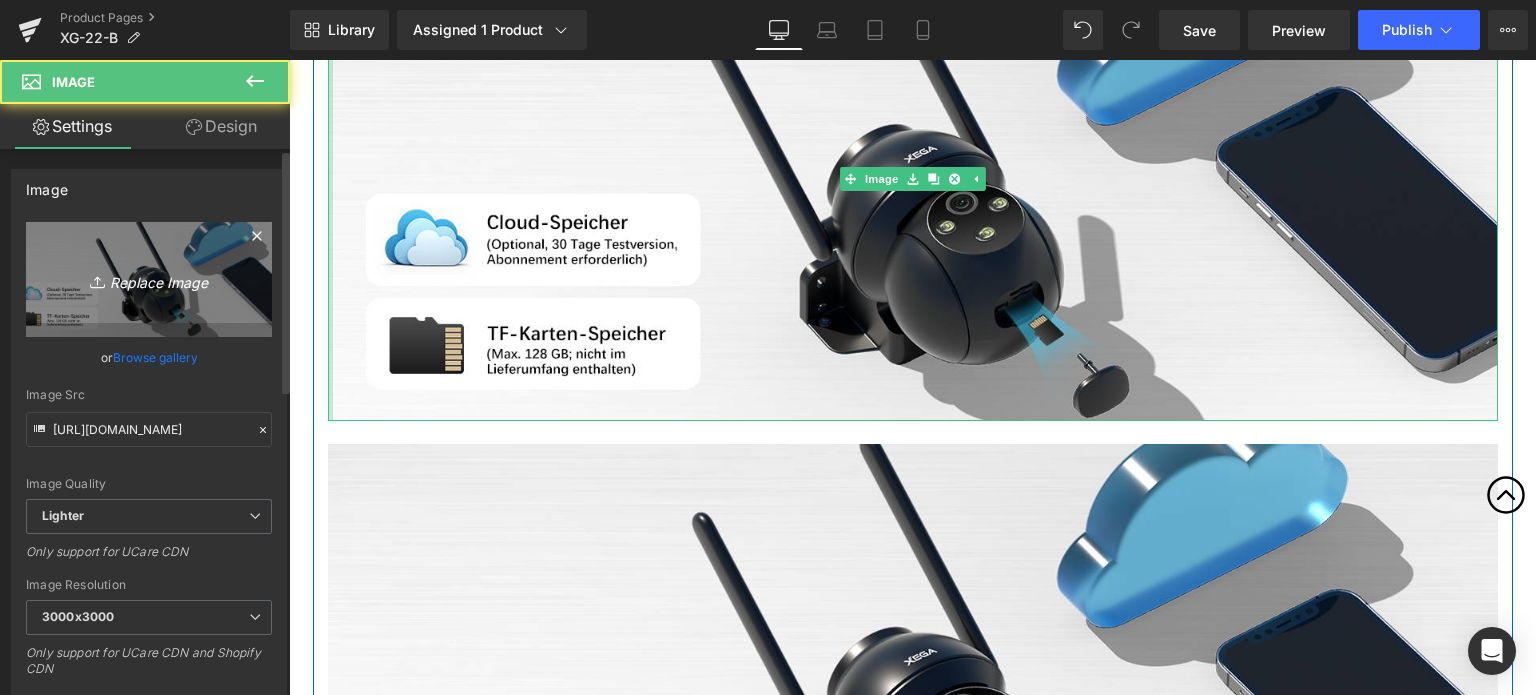 click on "Replace Image" at bounding box center (149, 279) 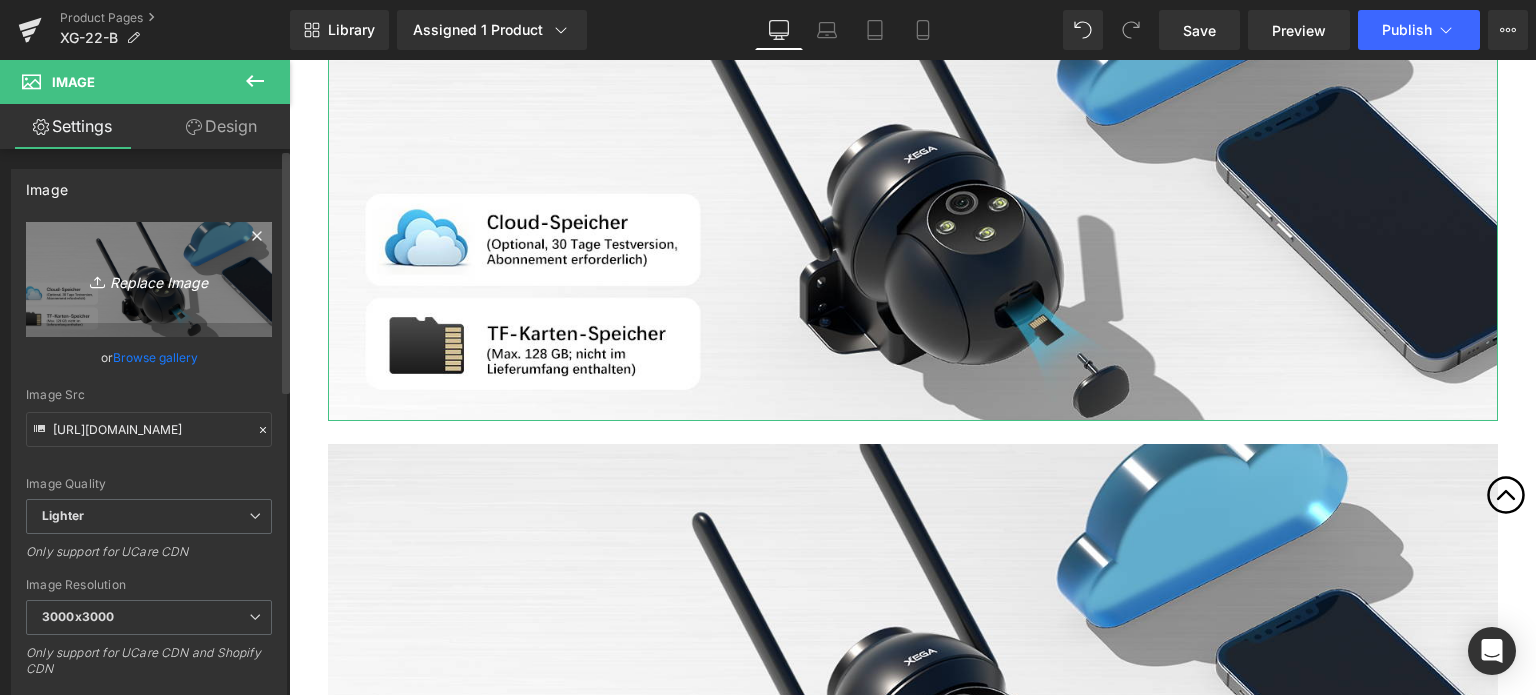 type on "C:\fakepath\2-5.jpg" 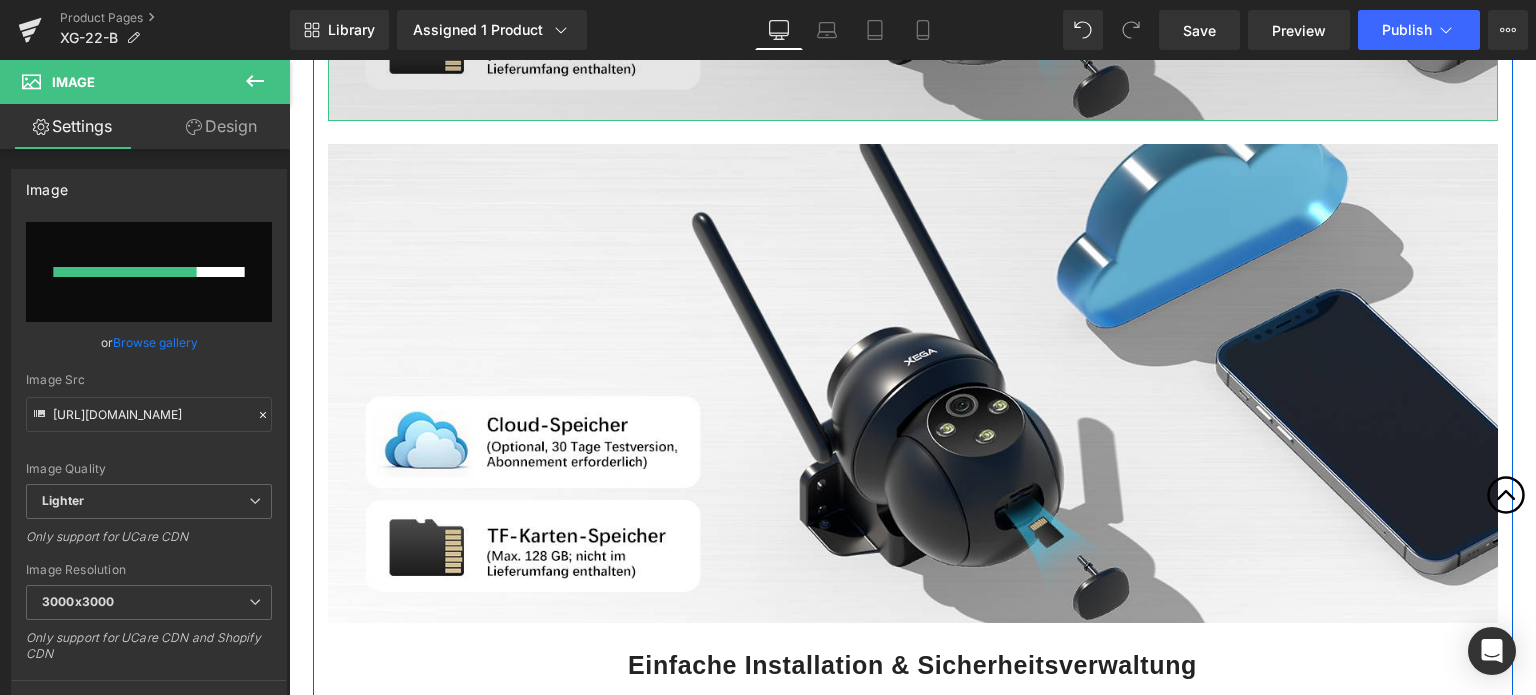 scroll, scrollTop: 4510, scrollLeft: 0, axis: vertical 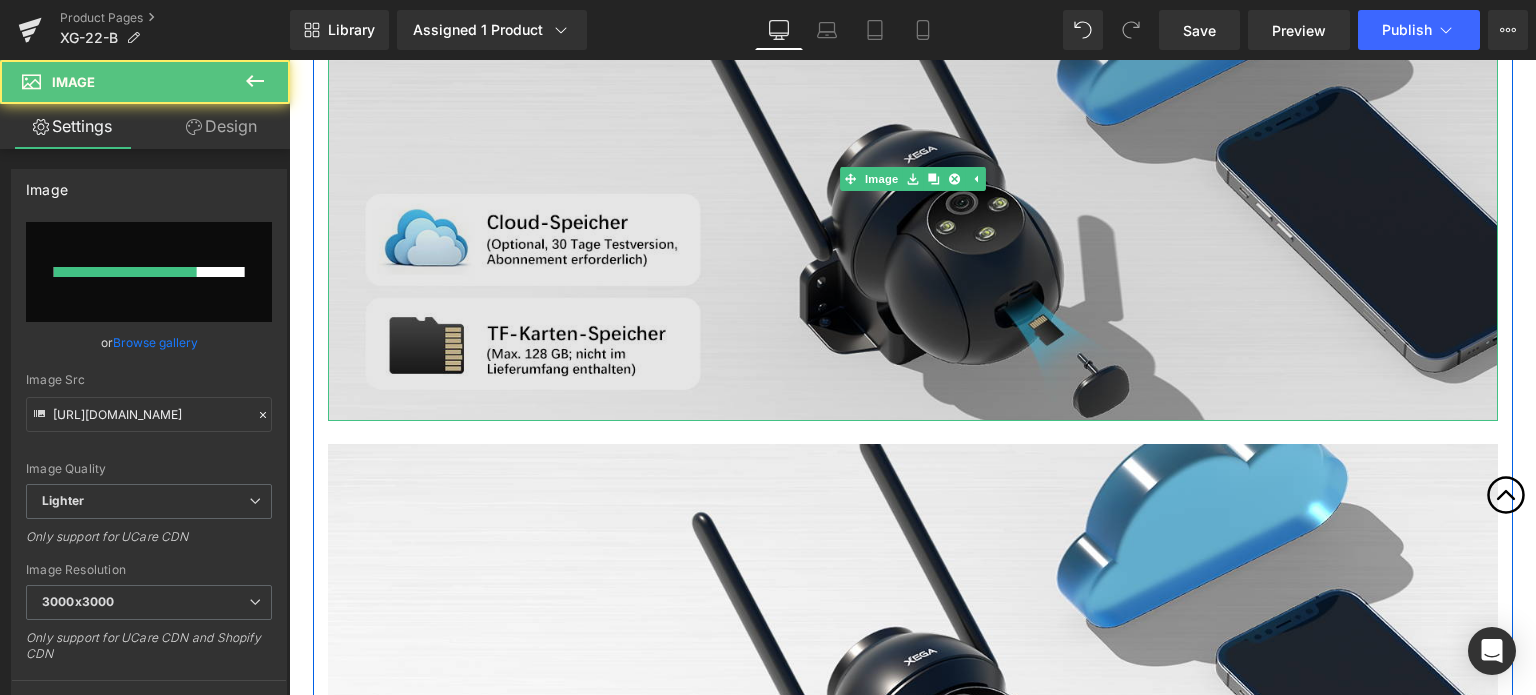 click at bounding box center (913, 179) 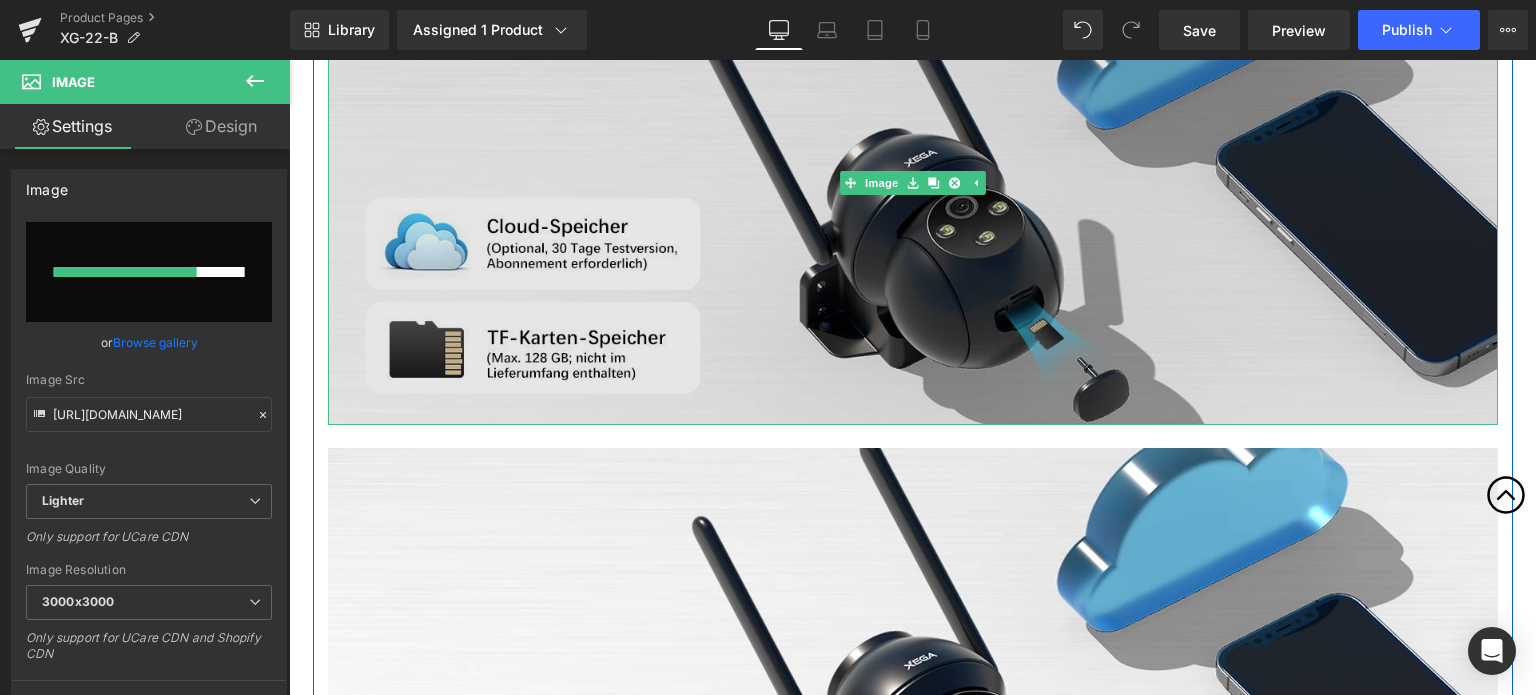 scroll, scrollTop: 4510, scrollLeft: 0, axis: vertical 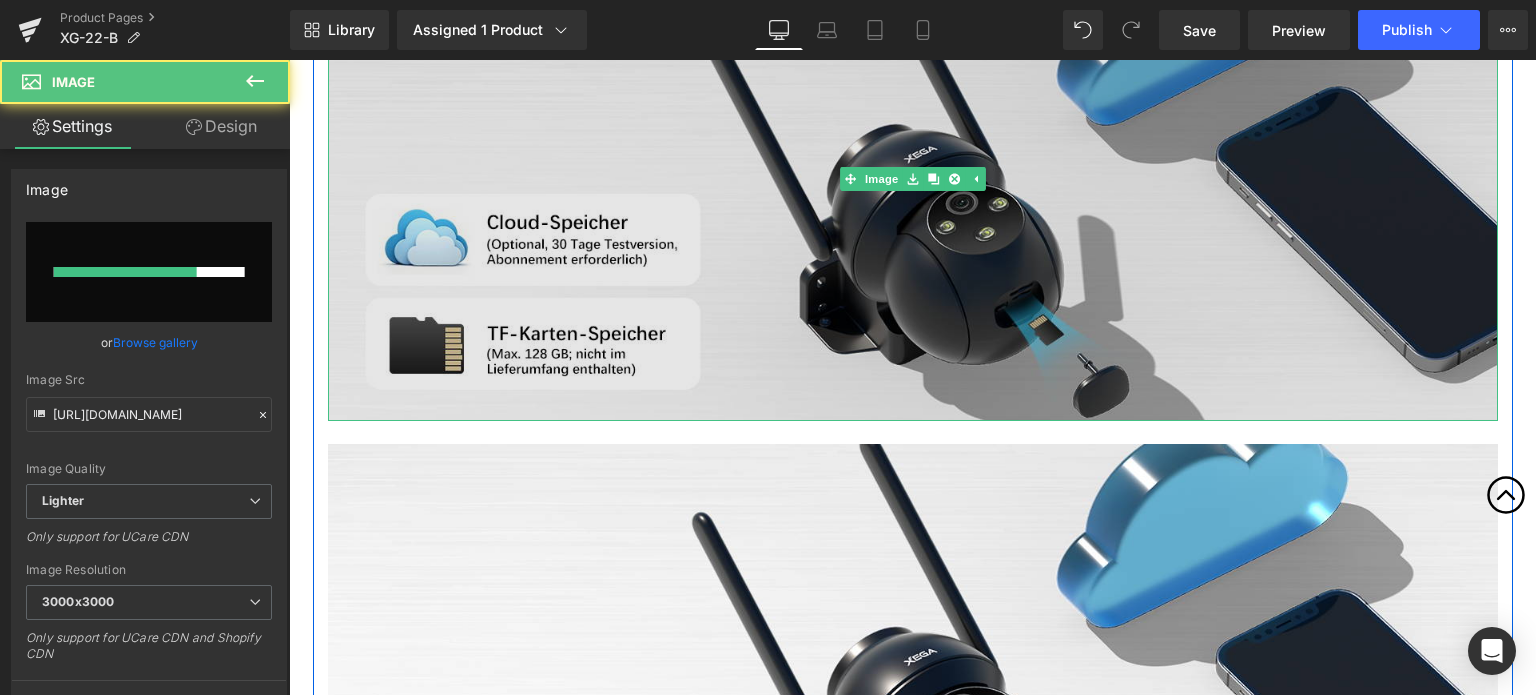 click at bounding box center (913, 179) 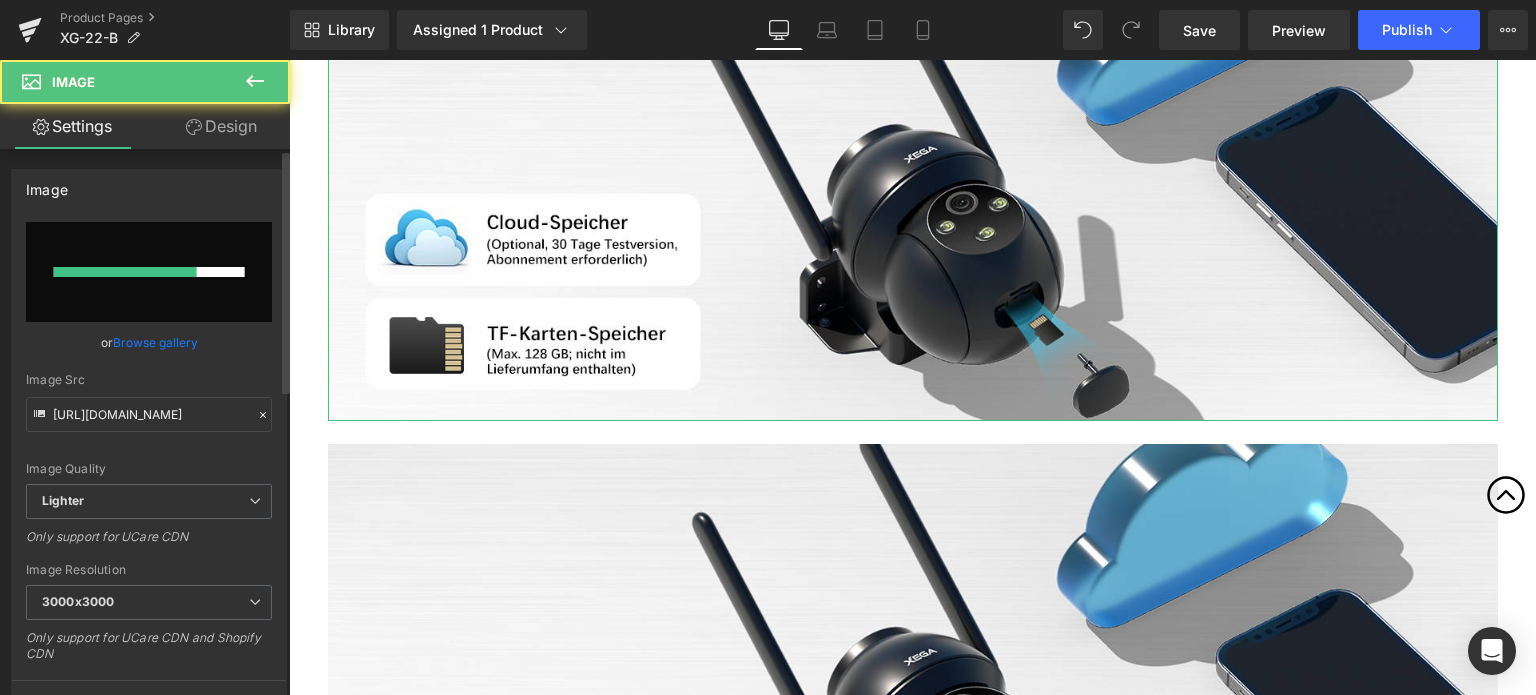 click at bounding box center [125, 272] 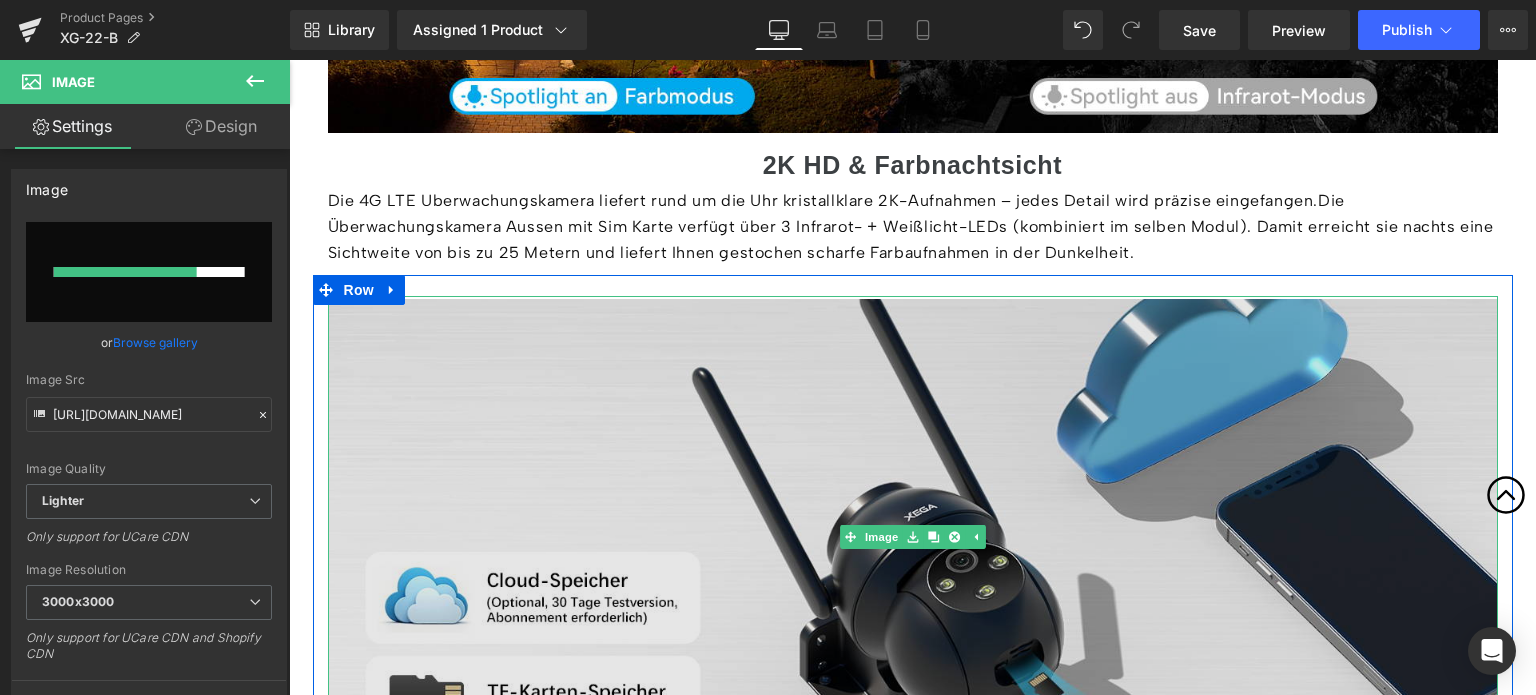 scroll, scrollTop: 4110, scrollLeft: 0, axis: vertical 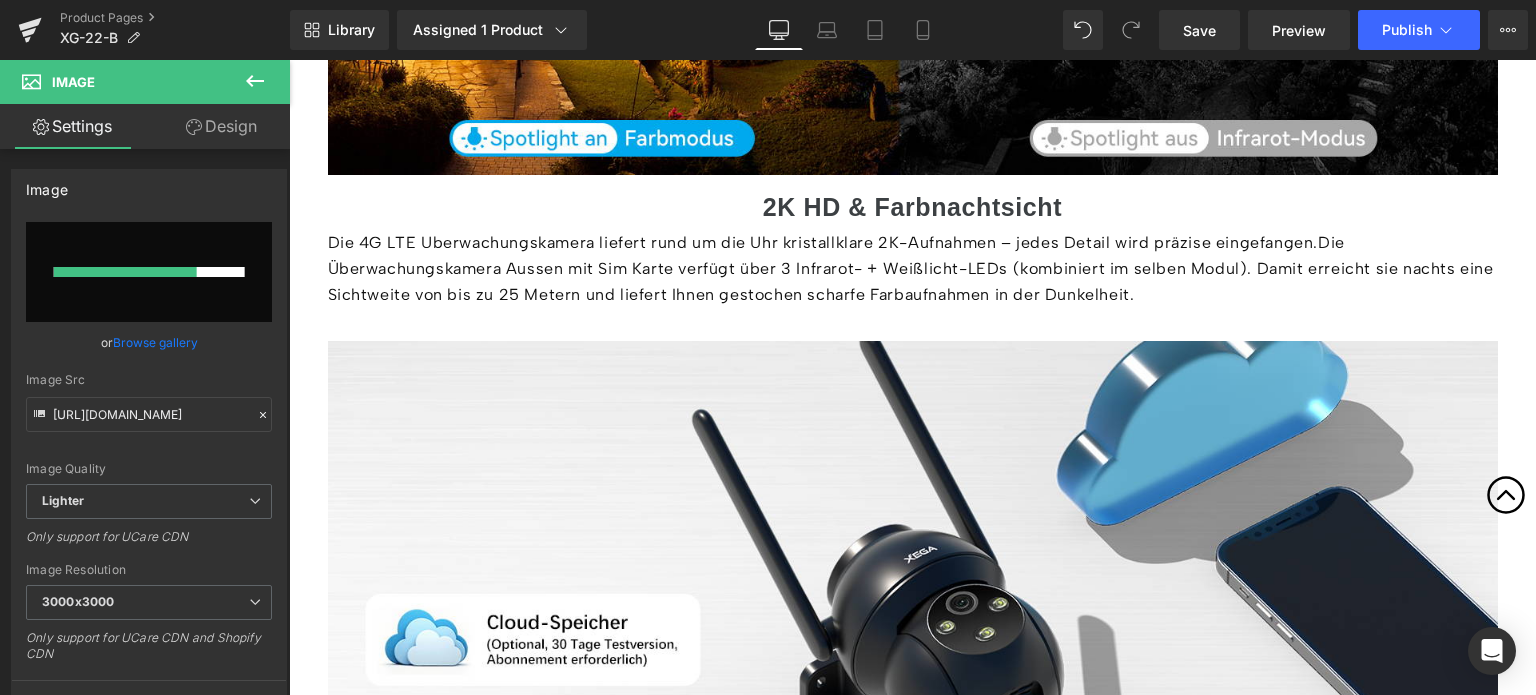 click 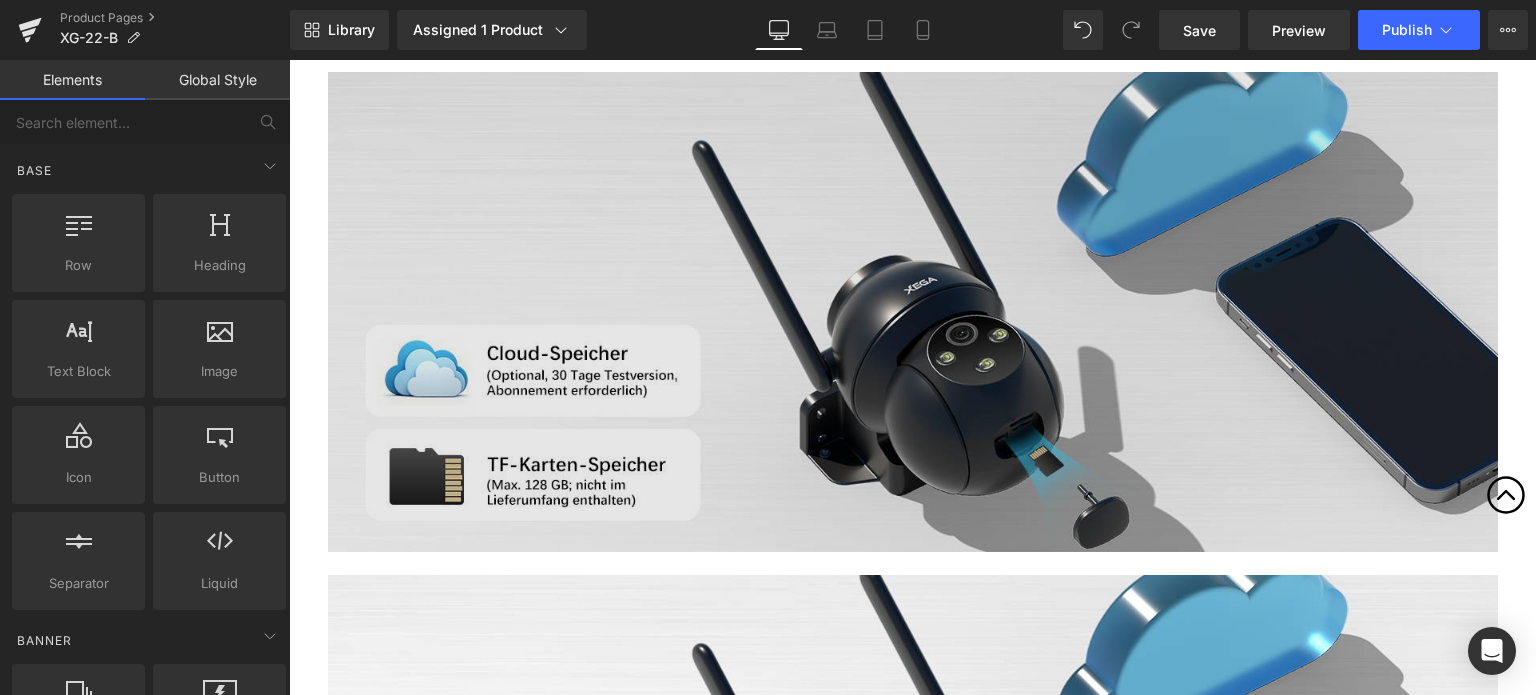 scroll, scrollTop: 4410, scrollLeft: 0, axis: vertical 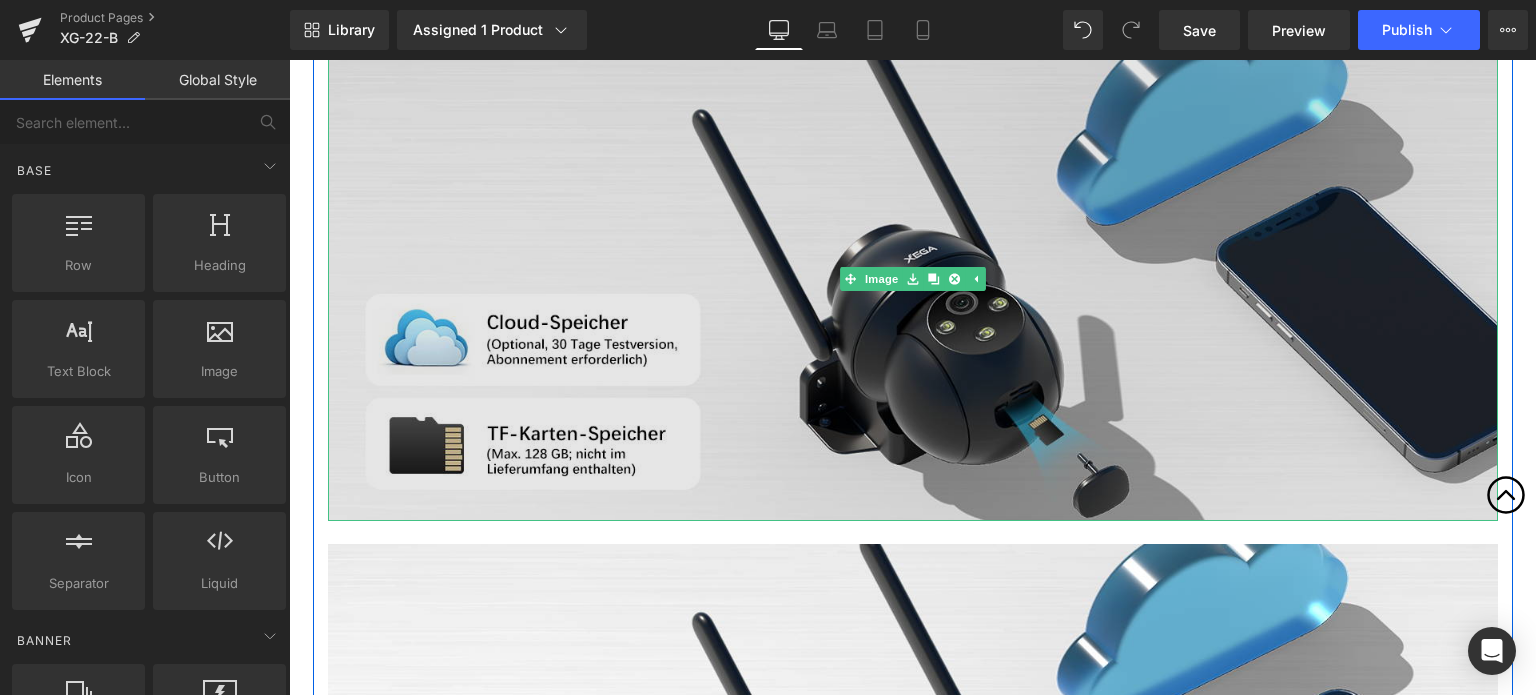 click at bounding box center (913, 279) 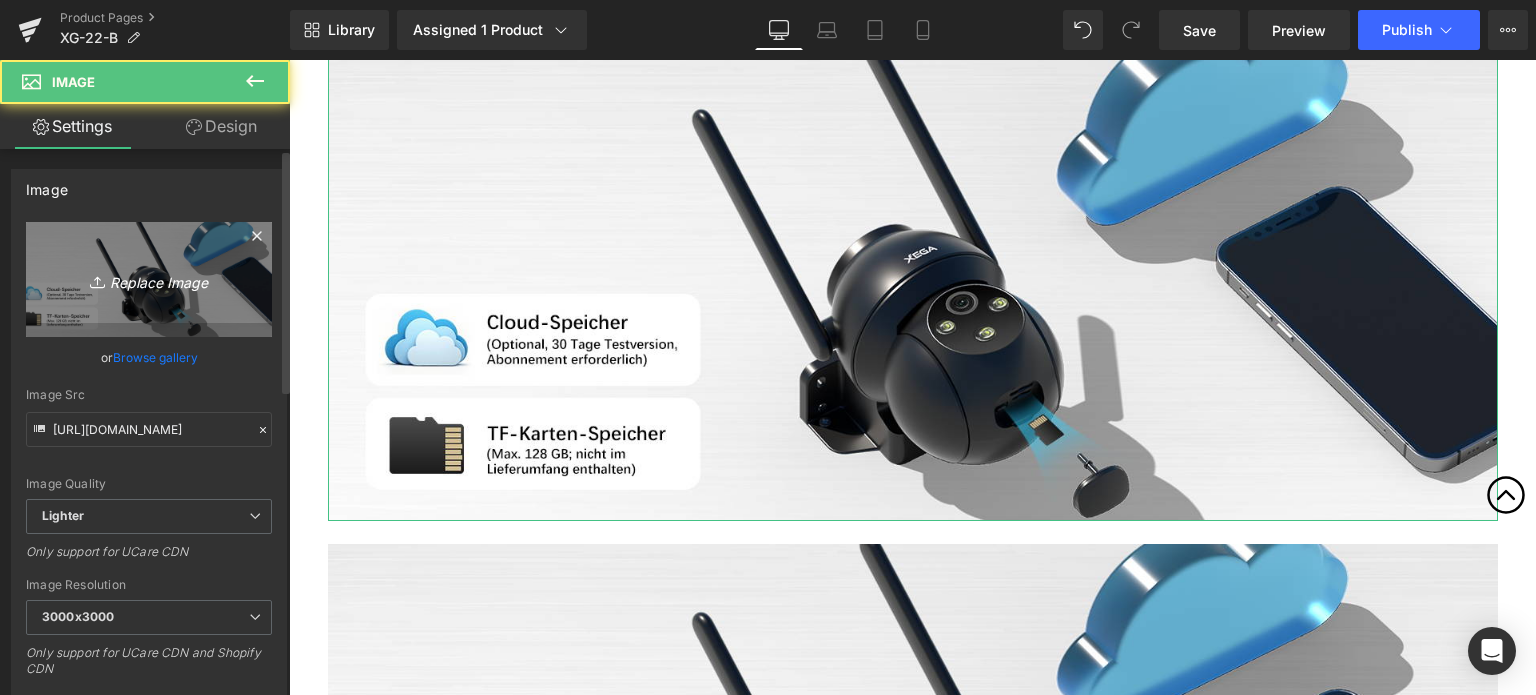 click on "Replace Image" at bounding box center (149, 279) 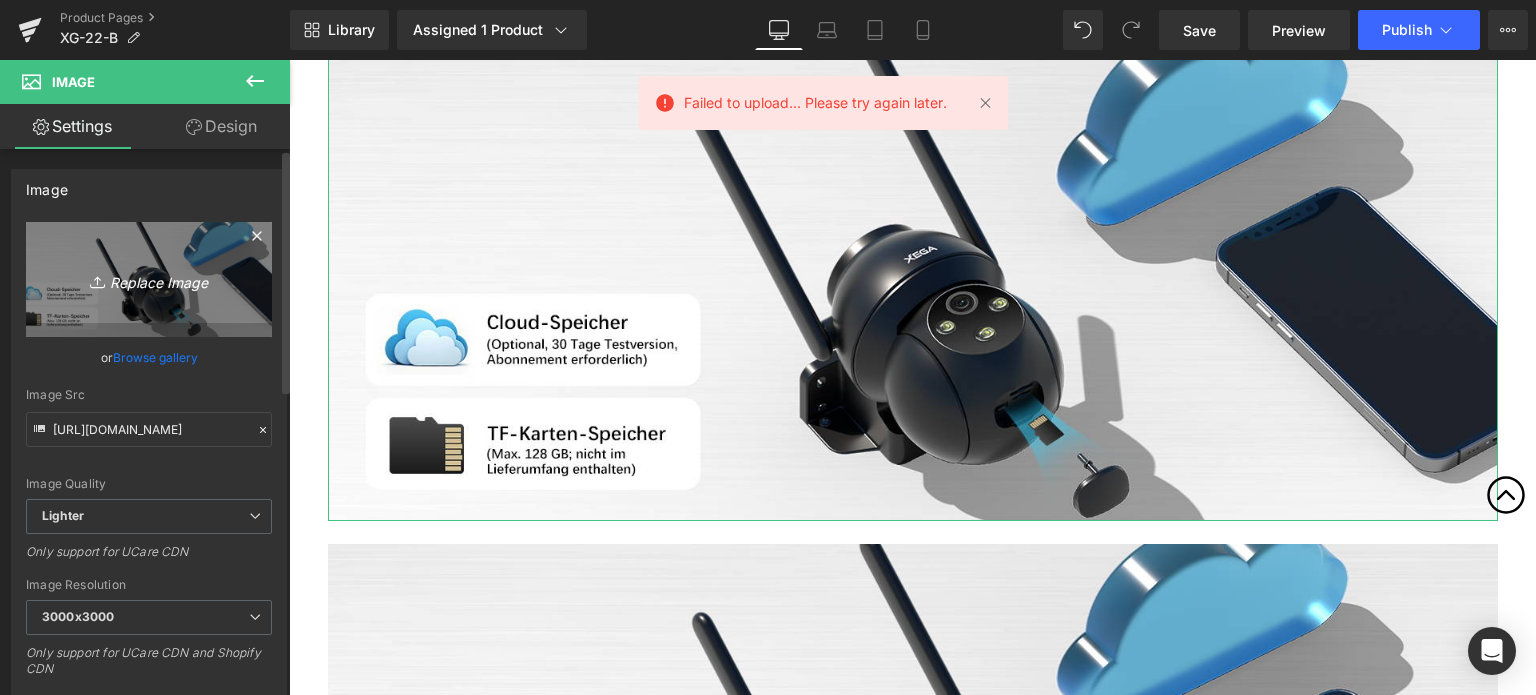 type on "C:\fakepath\2-7.jpg" 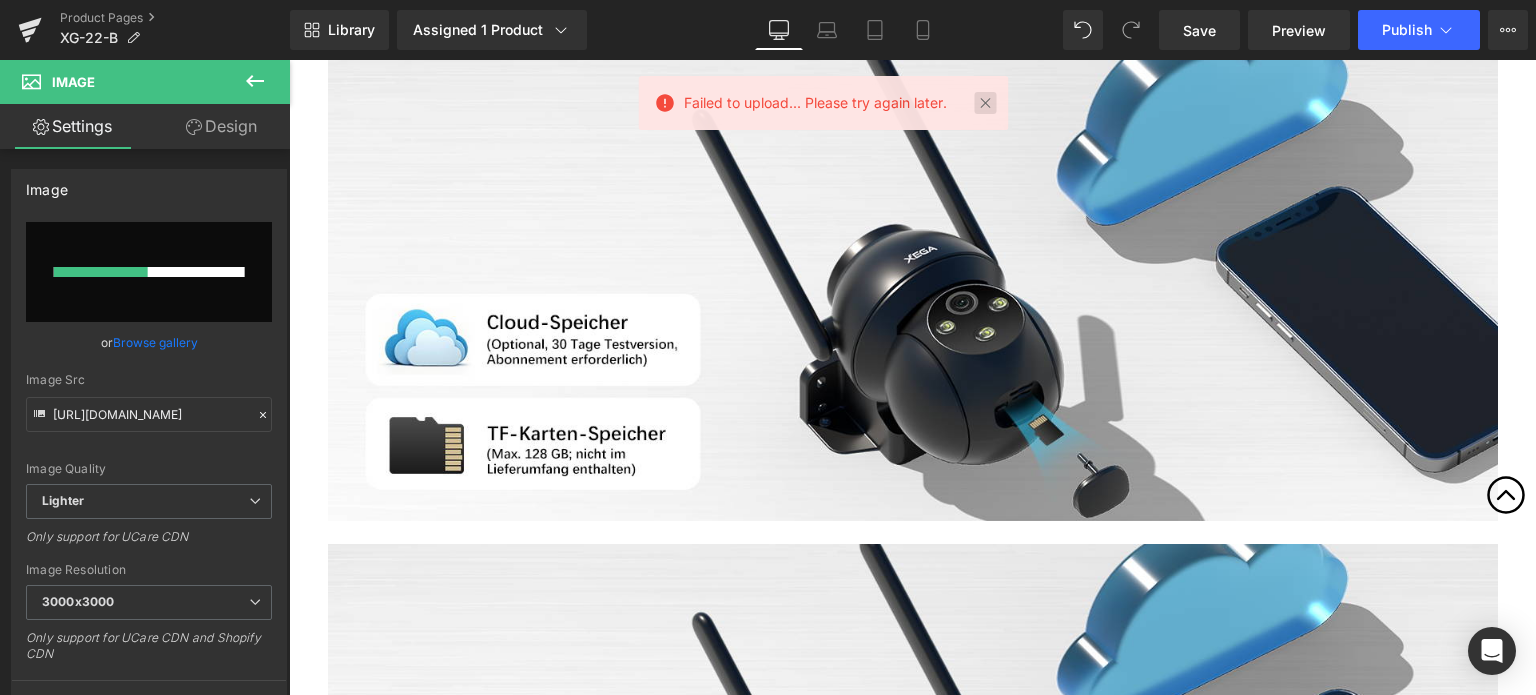 click at bounding box center (986, 103) 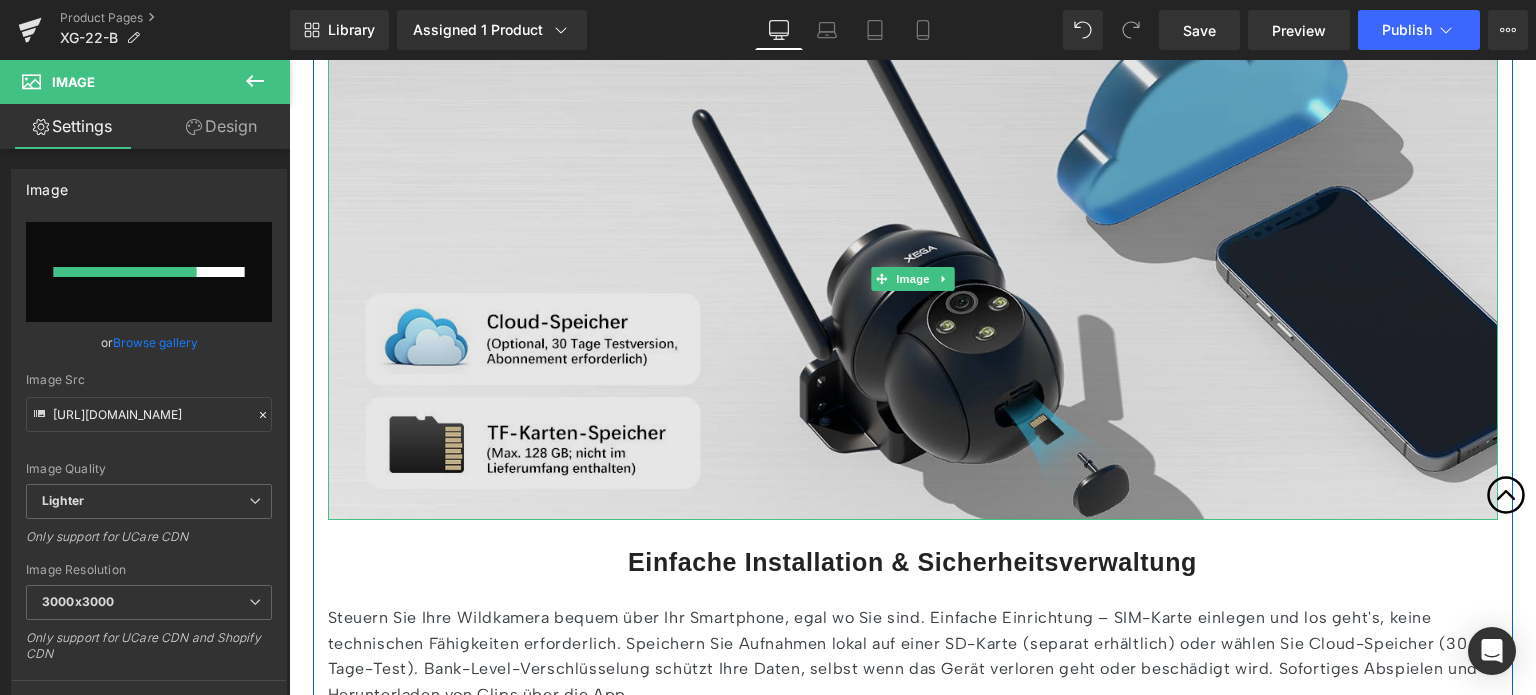 scroll, scrollTop: 5010, scrollLeft: 0, axis: vertical 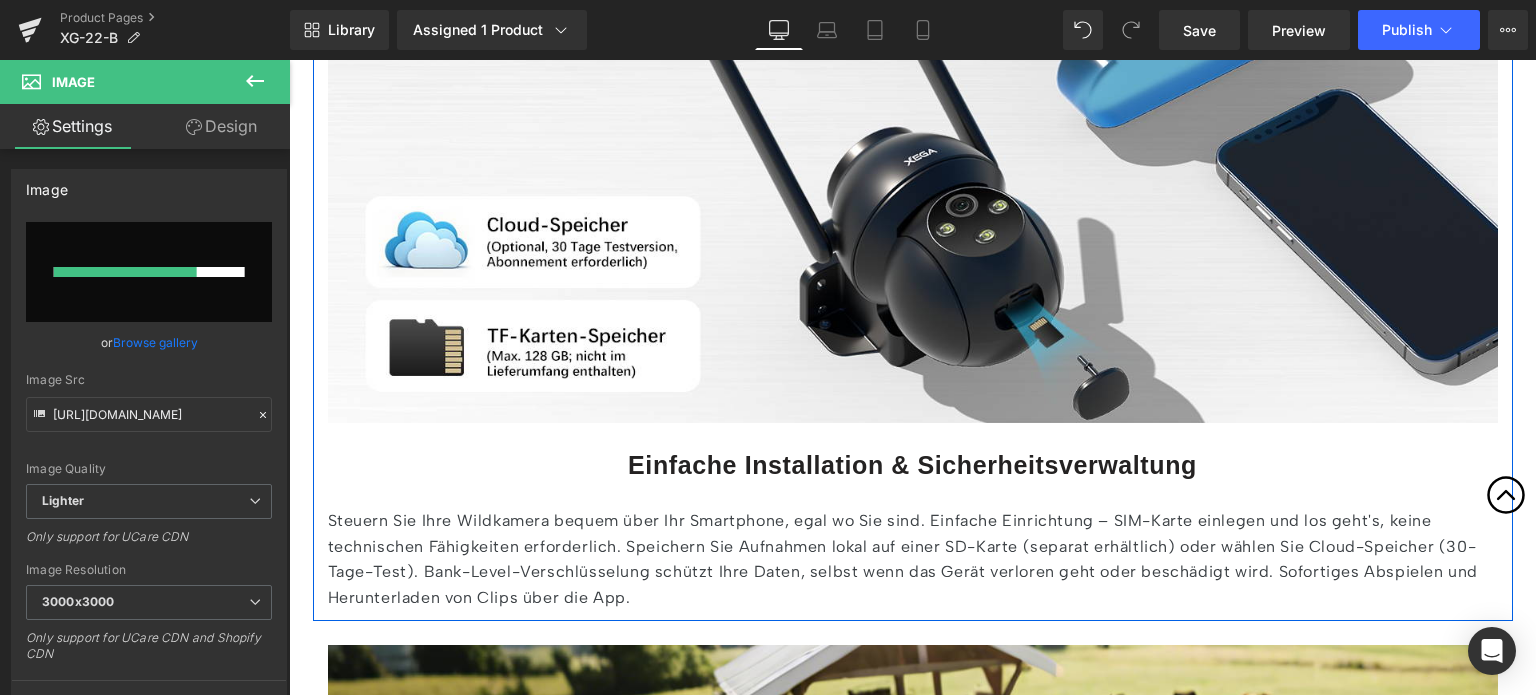 click on "Einfache Installation & Sicherheitsverwaltung" at bounding box center (912, 465) 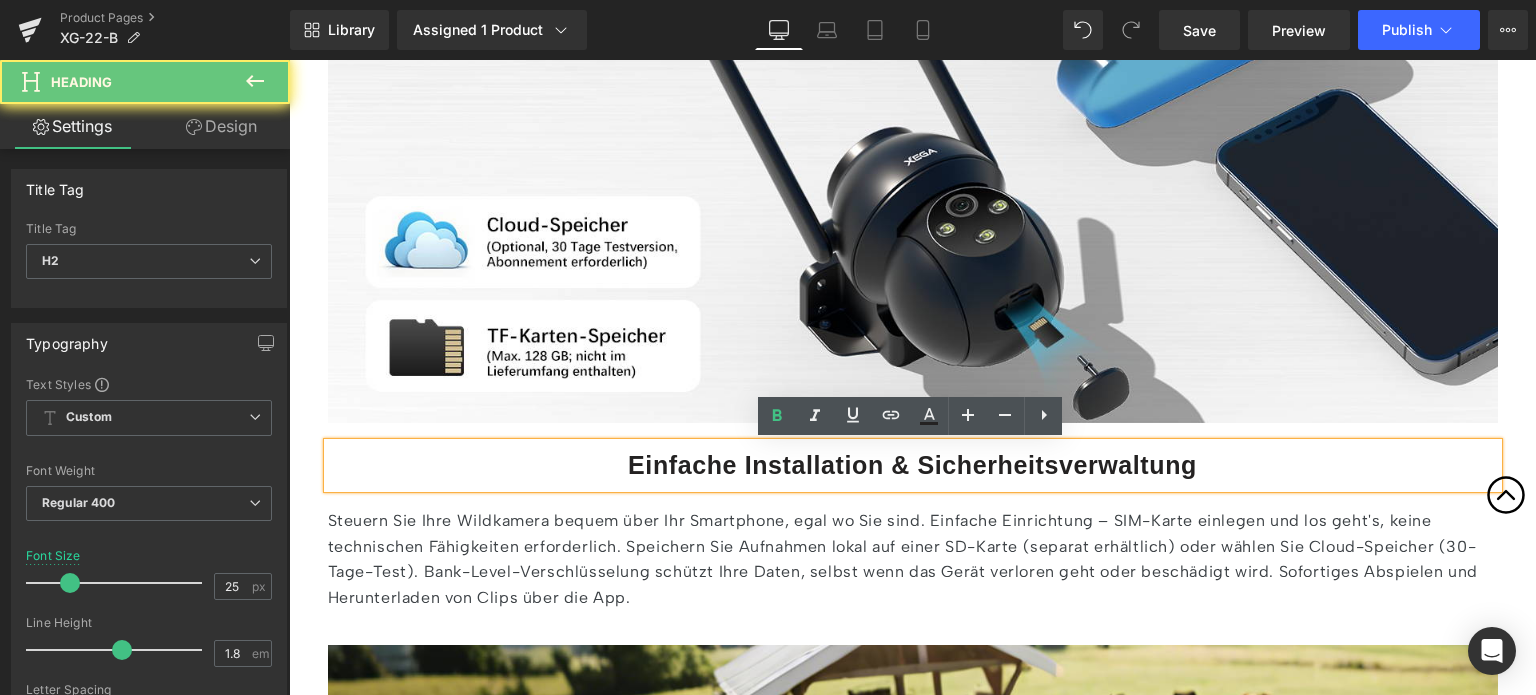 click on "Einfache Installation & Sicherheitsverwaltung" at bounding box center [912, 465] 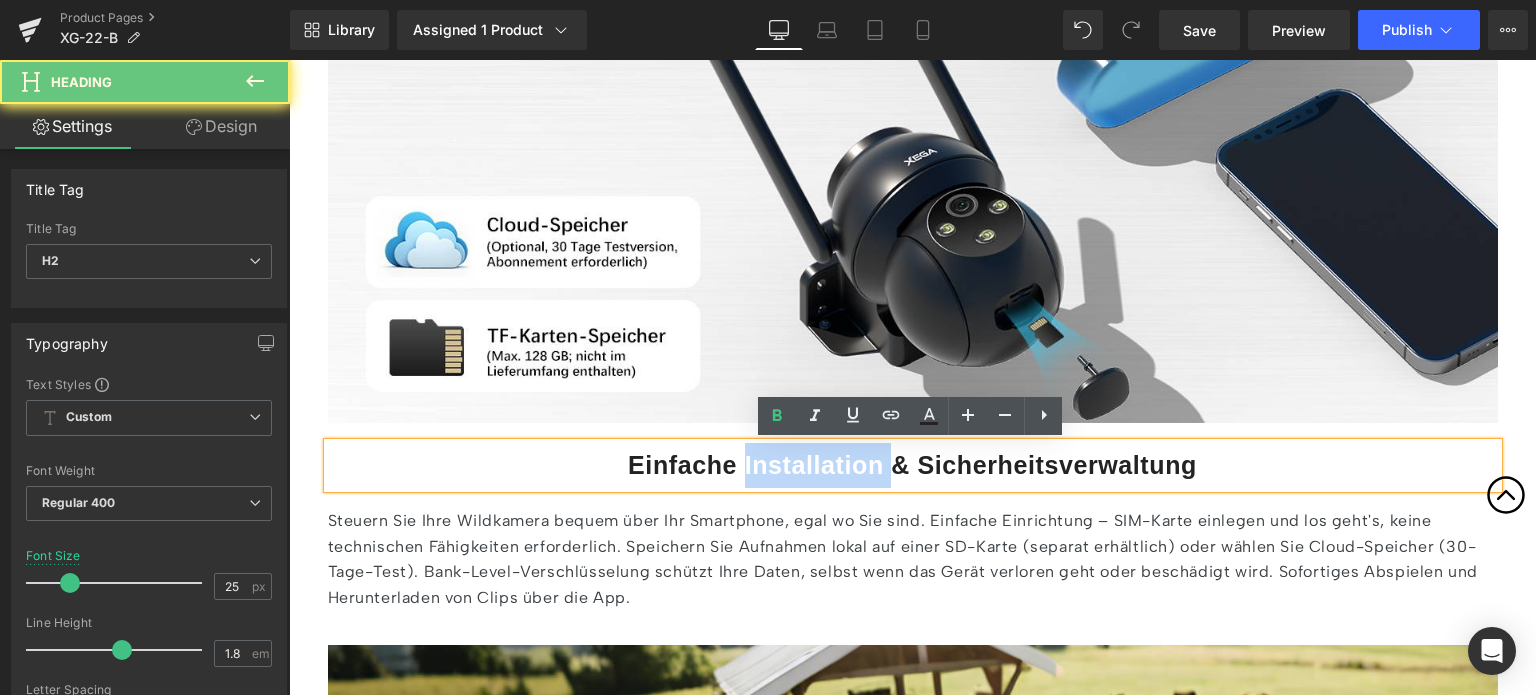click on "Einfache Installation & Sicherheitsverwaltung" at bounding box center (912, 465) 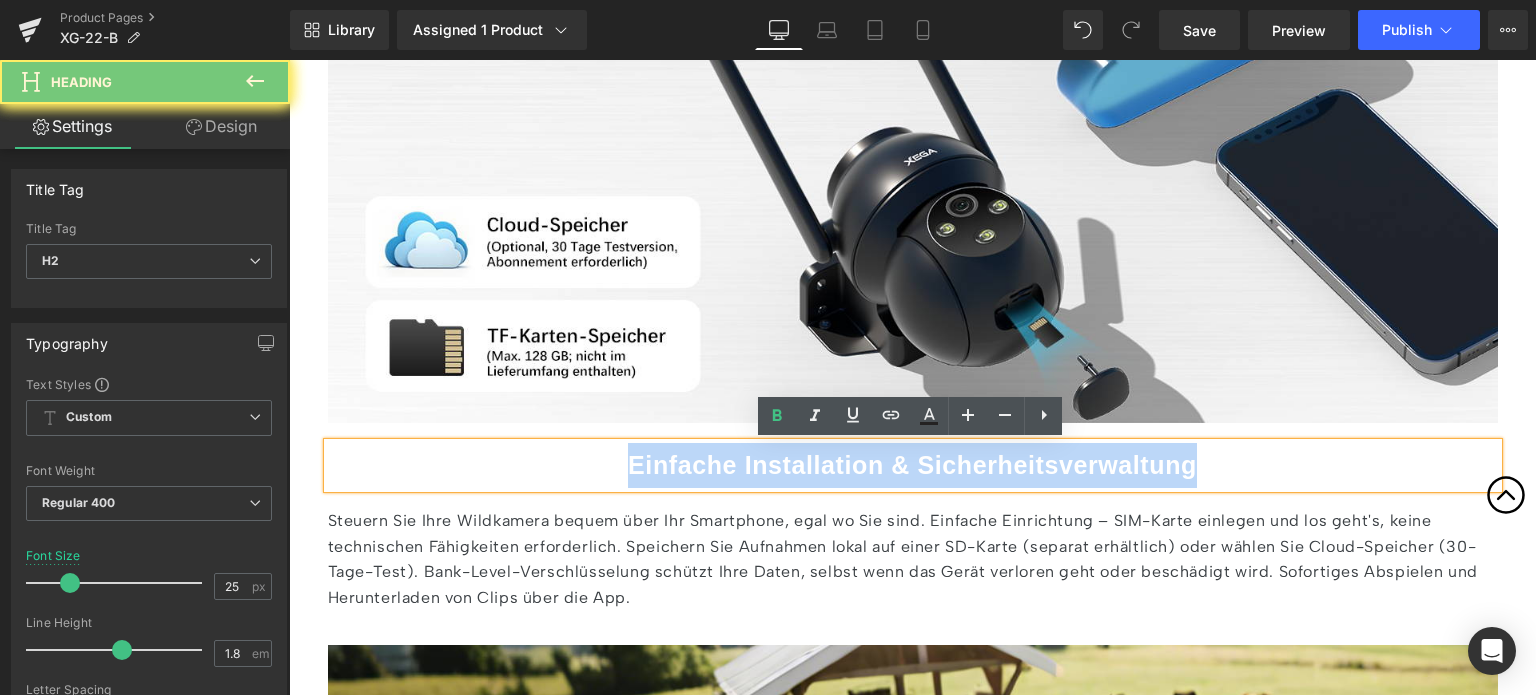click on "Einfache Installation & Sicherheitsverwaltung" at bounding box center (912, 465) 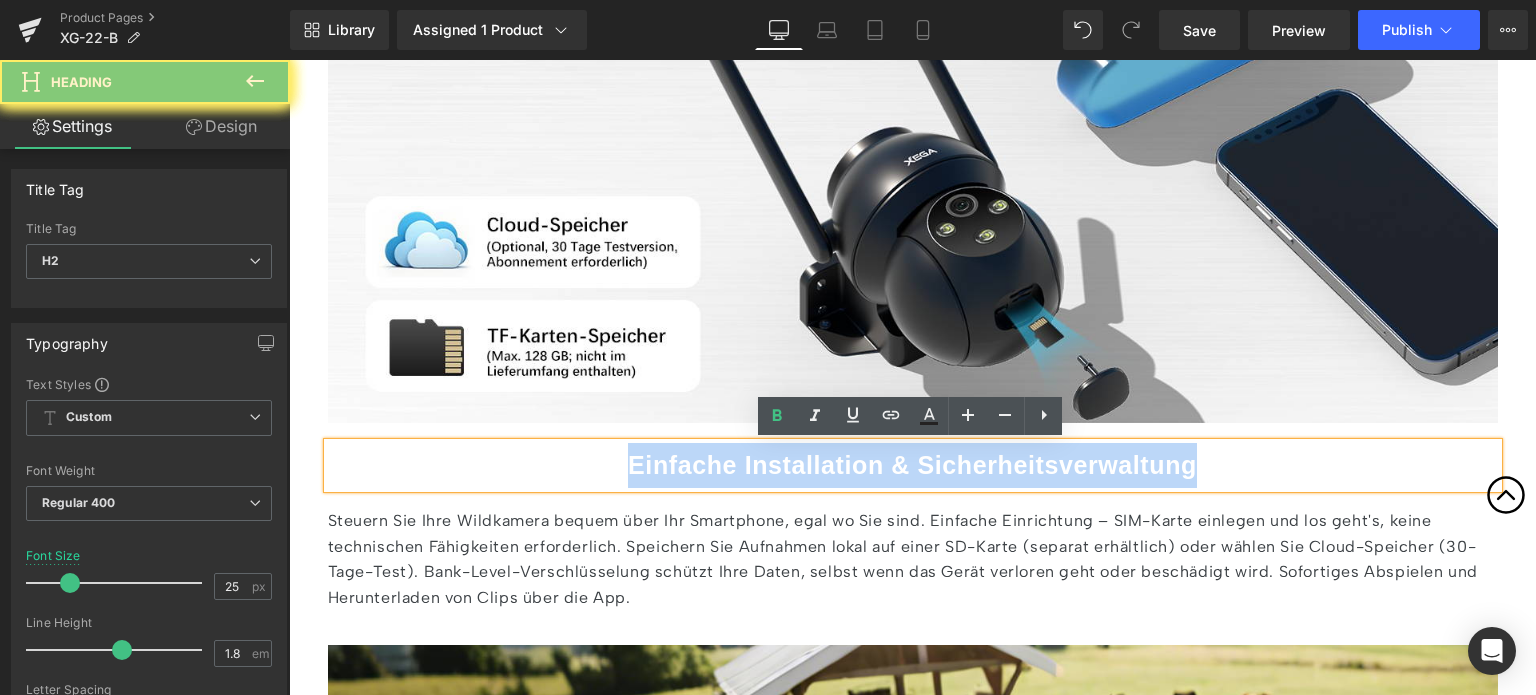 paste 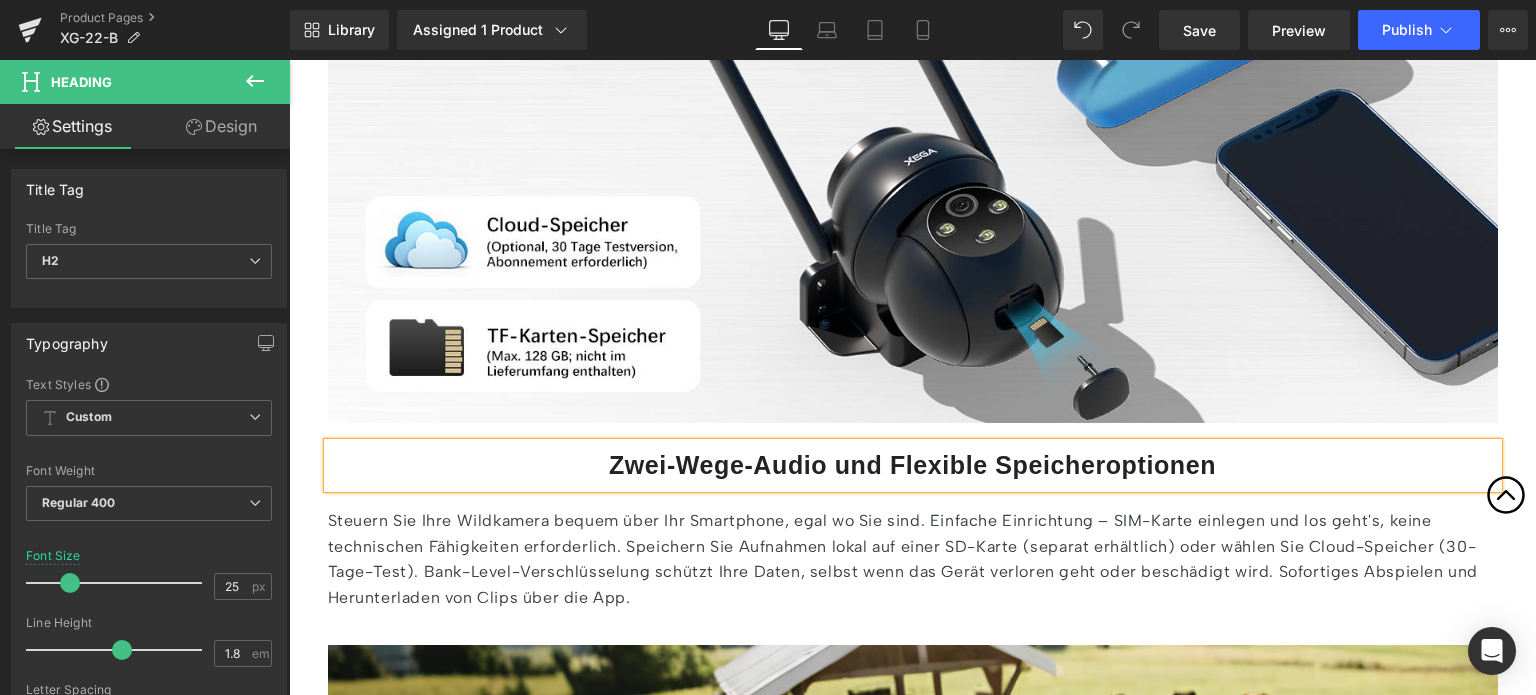 click on "Steuern Sie Ihre Wildkamera bequem über Ihr Smartphone, egal wo Sie sind. Einfache Einrichtung – SIM-Karte einlegen und los geht's, keine technischen Fähigkeiten erforderlich. Speichern Sie Aufnahmen lokal auf einer SD-Karte (separat erhältlich) oder wählen Sie Cloud-Speicher (30-Tage-Test). Bank-Level-Verschlüsselung schützt Ihre Daten, selbst wenn das Gerät verloren geht oder beschädigt wird. Sofortiges Abspielen und Herunterladen von Clips über die App." at bounding box center (913, 559) 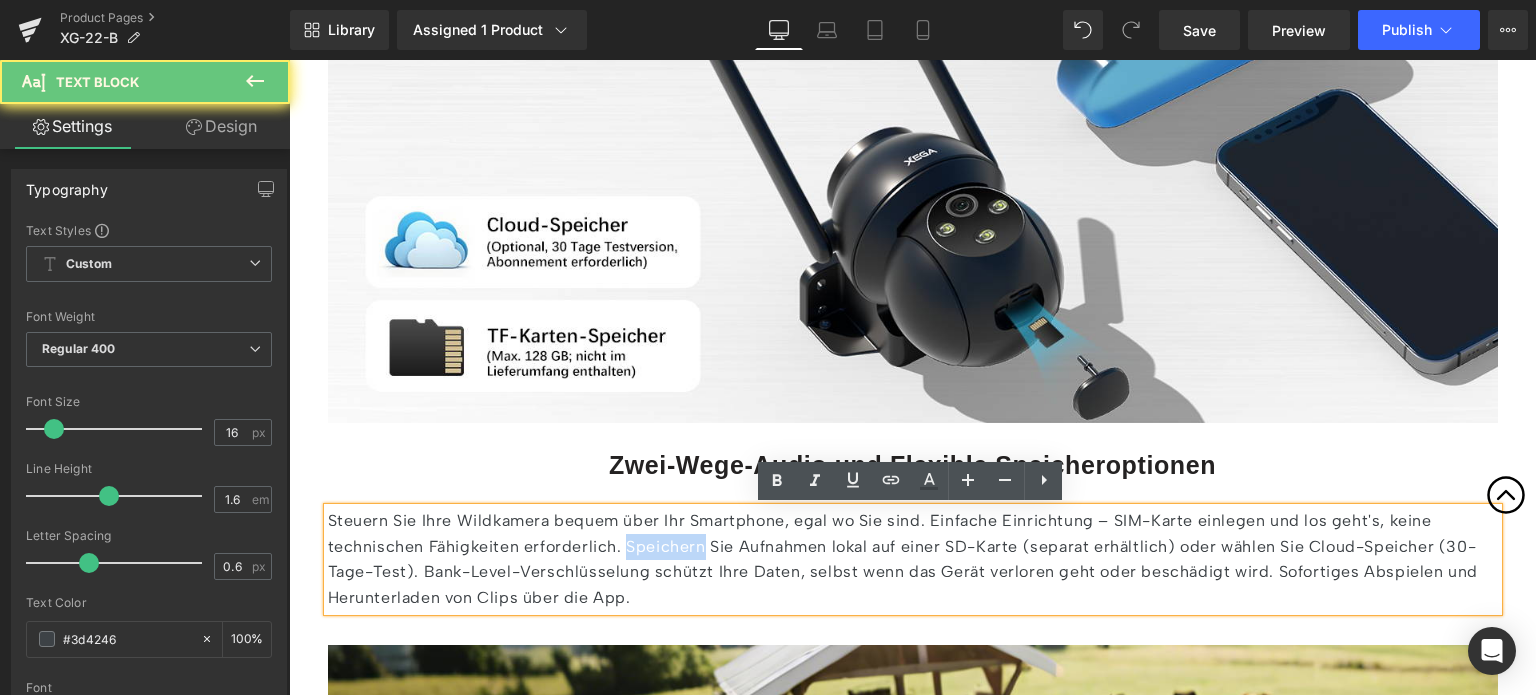 click on "Steuern Sie Ihre Wildkamera bequem über Ihr Smartphone, egal wo Sie sind. Einfache Einrichtung – SIM-Karte einlegen und los geht's, keine technischen Fähigkeiten erforderlich. Speichern Sie Aufnahmen lokal auf einer SD-Karte (separat erhältlich) oder wählen Sie Cloud-Speicher (30-Tage-Test). Bank-Level-Verschlüsselung schützt Ihre Daten, selbst wenn das Gerät verloren geht oder beschädigt wird. Sofortiges Abspielen und Herunterladen von Clips über die App." at bounding box center [913, 559] 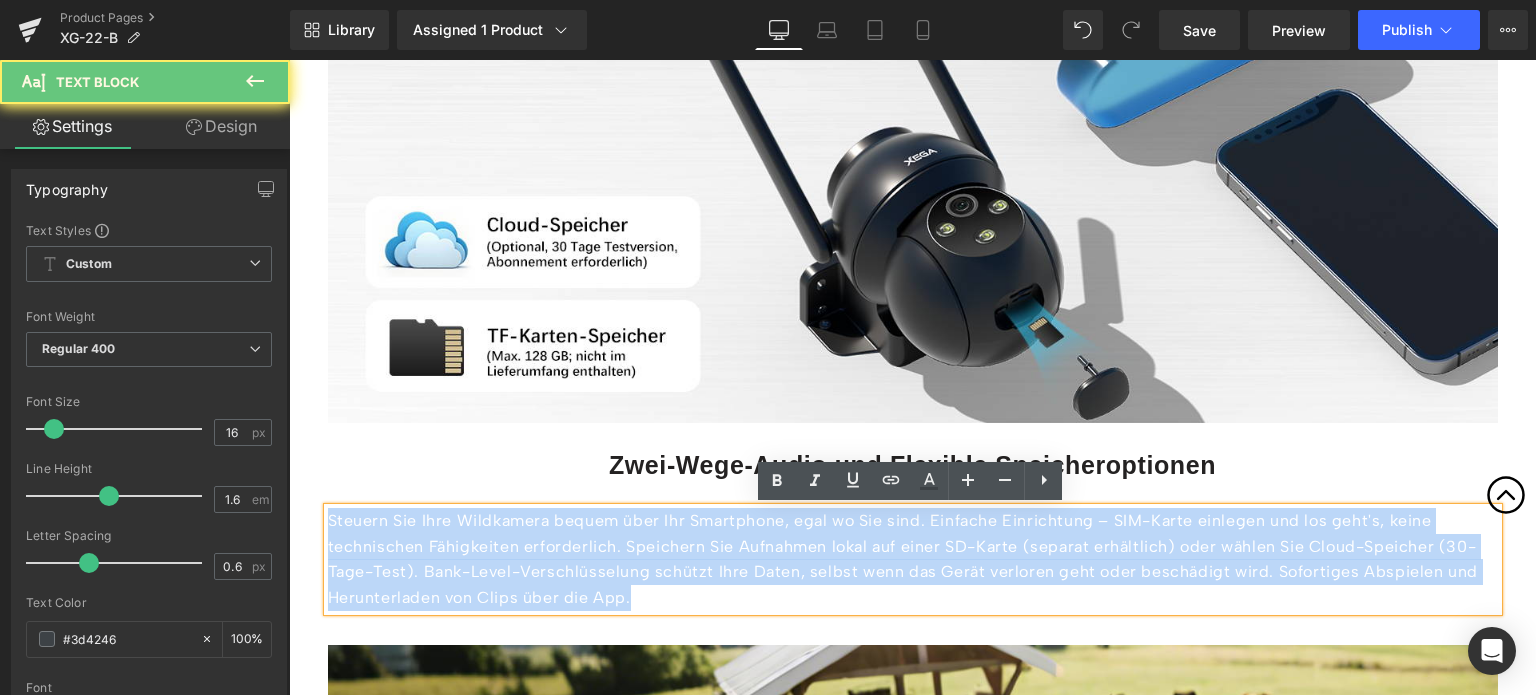 click on "Steuern Sie Ihre Wildkamera bequem über Ihr Smartphone, egal wo Sie sind. Einfache Einrichtung – SIM-Karte einlegen und los geht's, keine technischen Fähigkeiten erforderlich. Speichern Sie Aufnahmen lokal auf einer SD-Karte (separat erhältlich) oder wählen Sie Cloud-Speicher (30-Tage-Test). Bank-Level-Verschlüsselung schützt Ihre Daten, selbst wenn das Gerät verloren geht oder beschädigt wird. Sofortiges Abspielen und Herunterladen von Clips über die App." at bounding box center [913, 559] 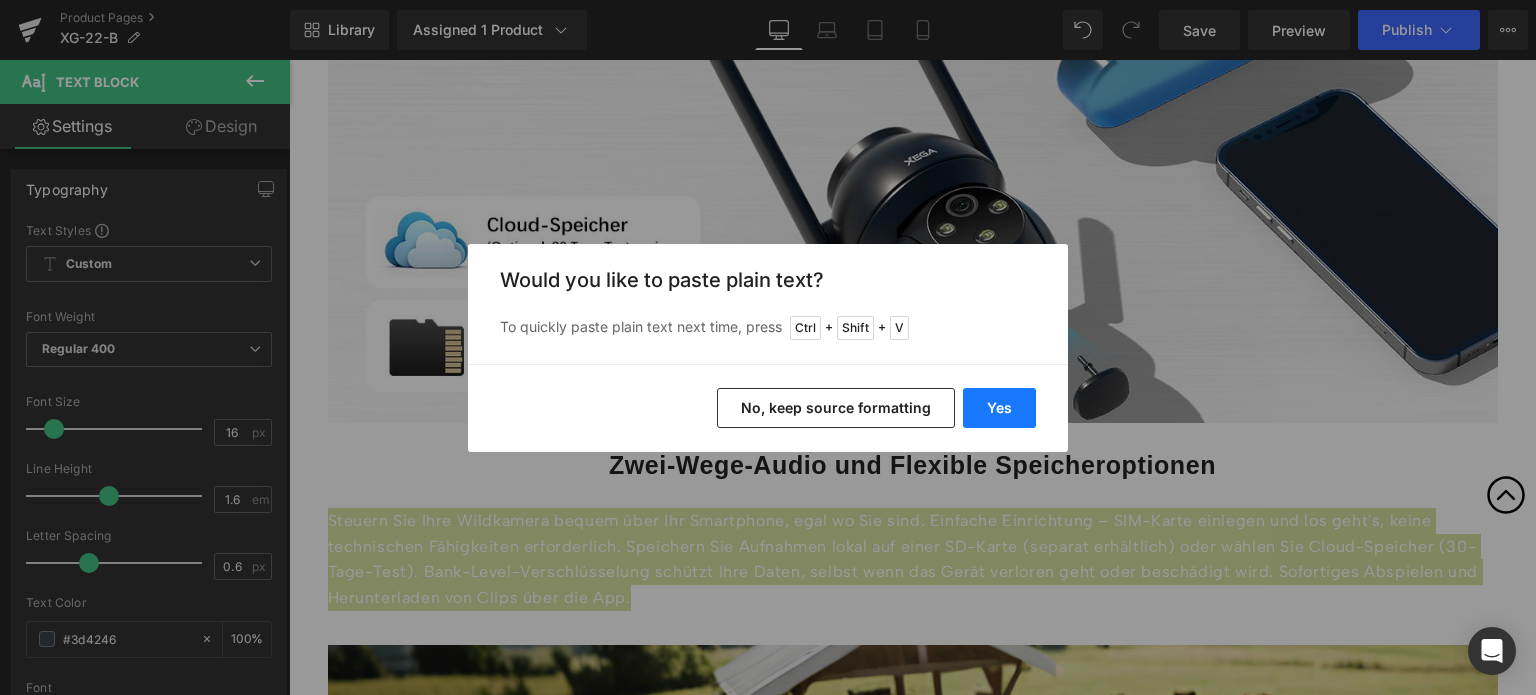 click on "Yes" at bounding box center [999, 408] 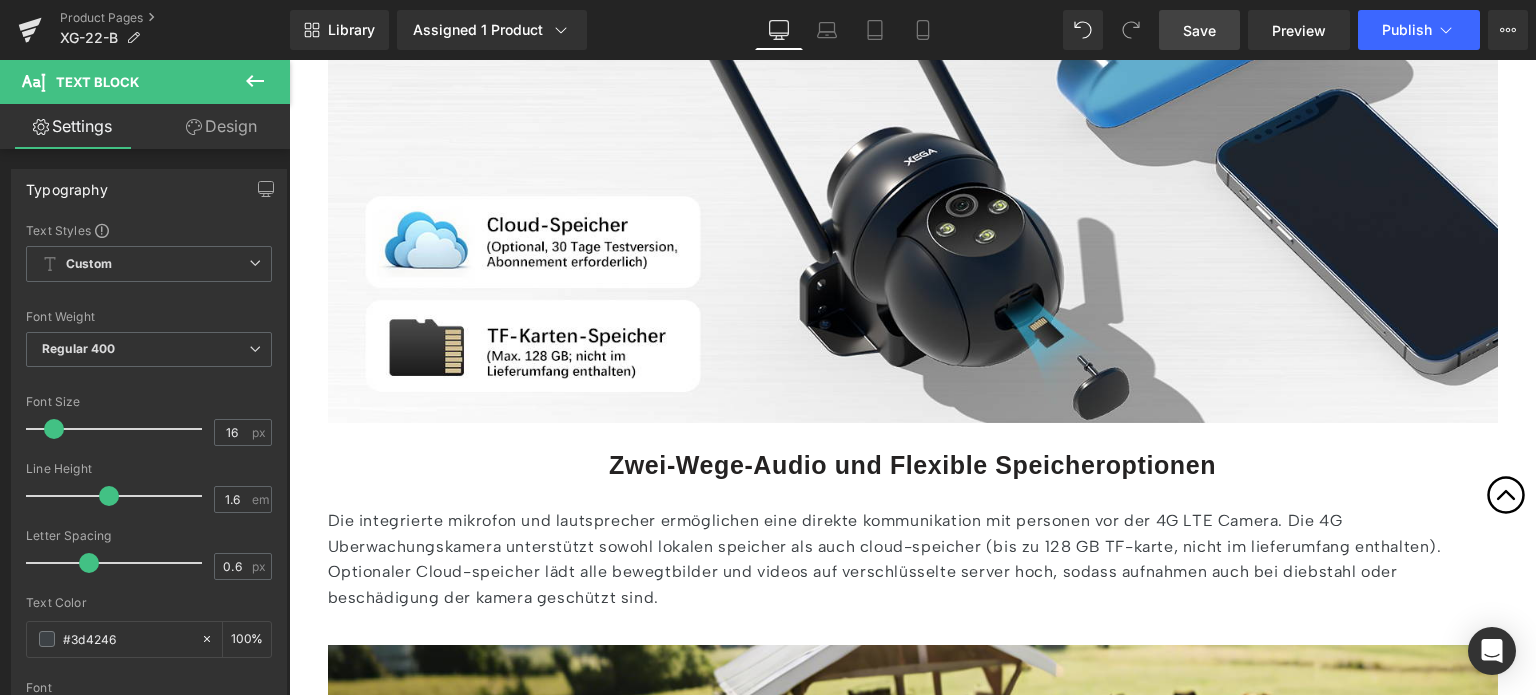 click on "Save" at bounding box center (1199, 30) 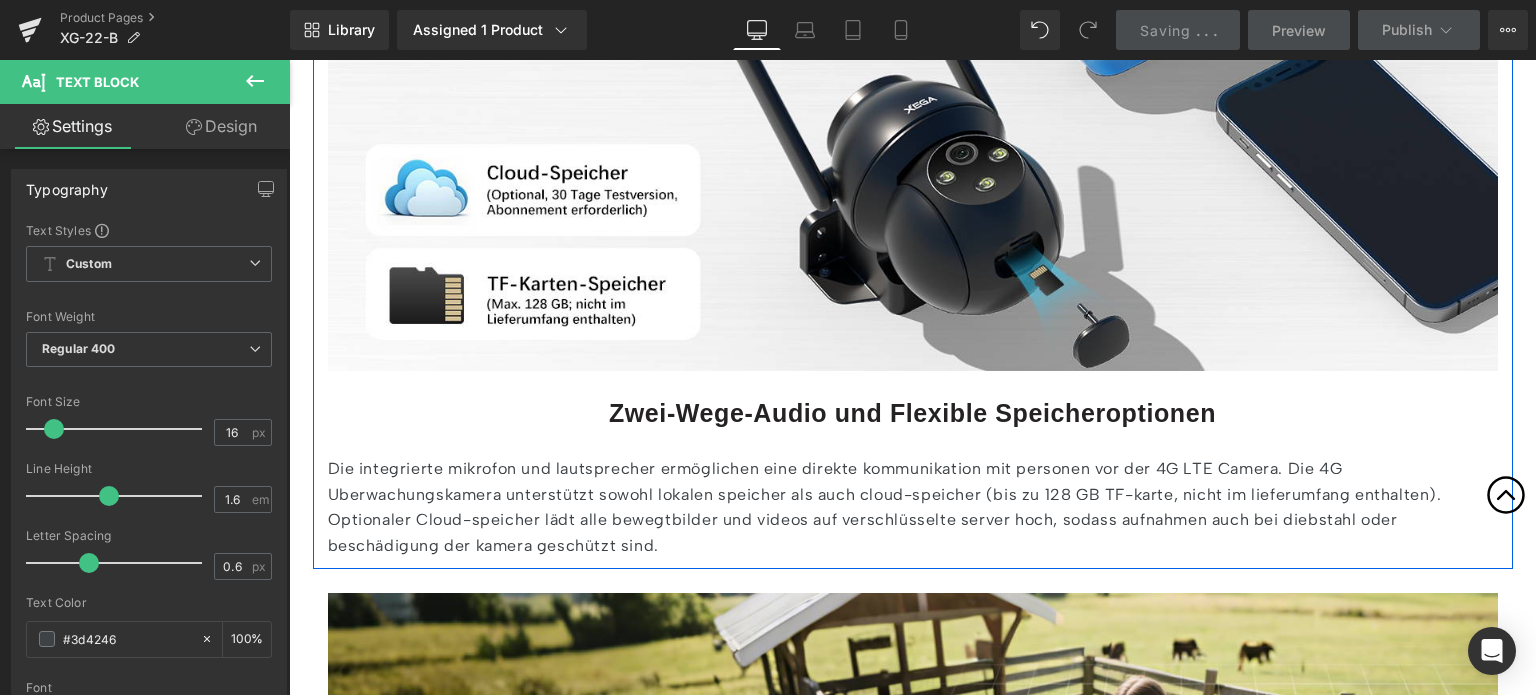 scroll, scrollTop: 5110, scrollLeft: 0, axis: vertical 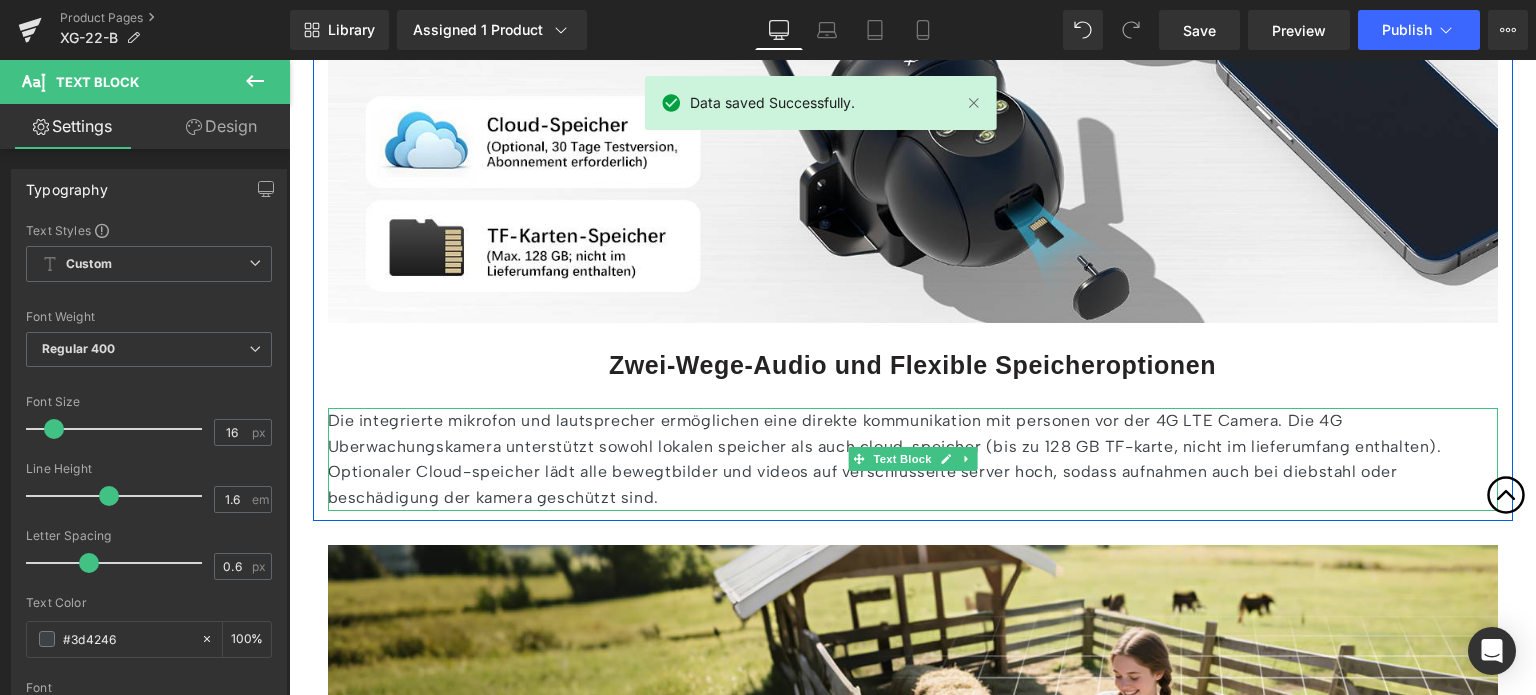 click on "Die integrierte mikrofon und lautsprecher ermöglichen eine direkte kommunikation mit personen vor der 4G LTE Camera. Die 4G Uberwachungskamera unterstützt sowohl lokalen speicher als auch cloud-speicher (bis zu 128 GB TF-karte, nicht im lieferumfang enthalten). Optionaler Cloud-speicher lädt alle bewegtbilder und videos auf verschlüsselte server hoch, sodass aufnahmen auch bei diebstahl oder beschädigung der kamera geschützt sind." at bounding box center (913, 459) 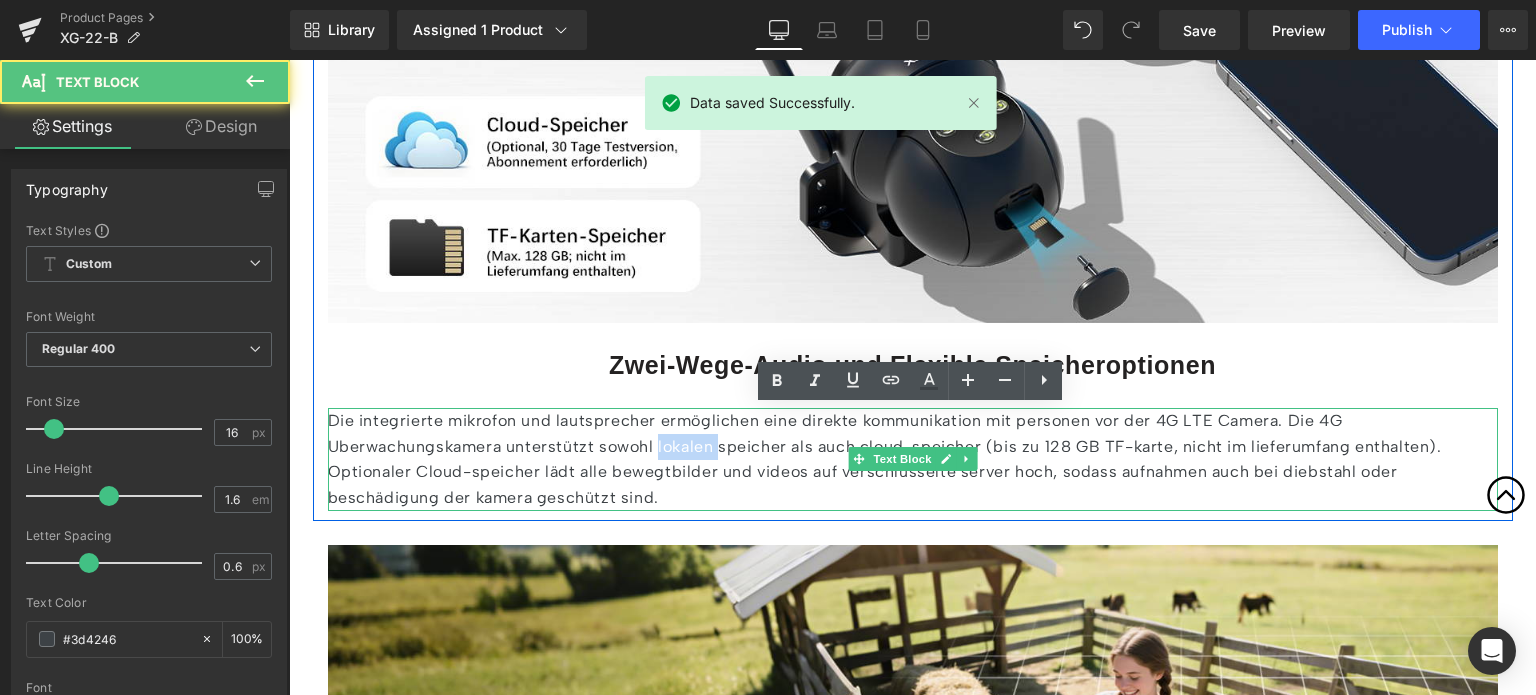 click on "Die integrierte mikrofon und lautsprecher ermöglichen eine direkte kommunikation mit personen vor der 4G LTE Camera. Die 4G Uberwachungskamera unterstützt sowohl lokalen speicher als auch cloud-speicher (bis zu 128 GB TF-karte, nicht im lieferumfang enthalten). Optionaler Cloud-speicher lädt alle bewegtbilder und videos auf verschlüsselte server hoch, sodass aufnahmen auch bei diebstahl oder beschädigung der kamera geschützt sind." at bounding box center [913, 459] 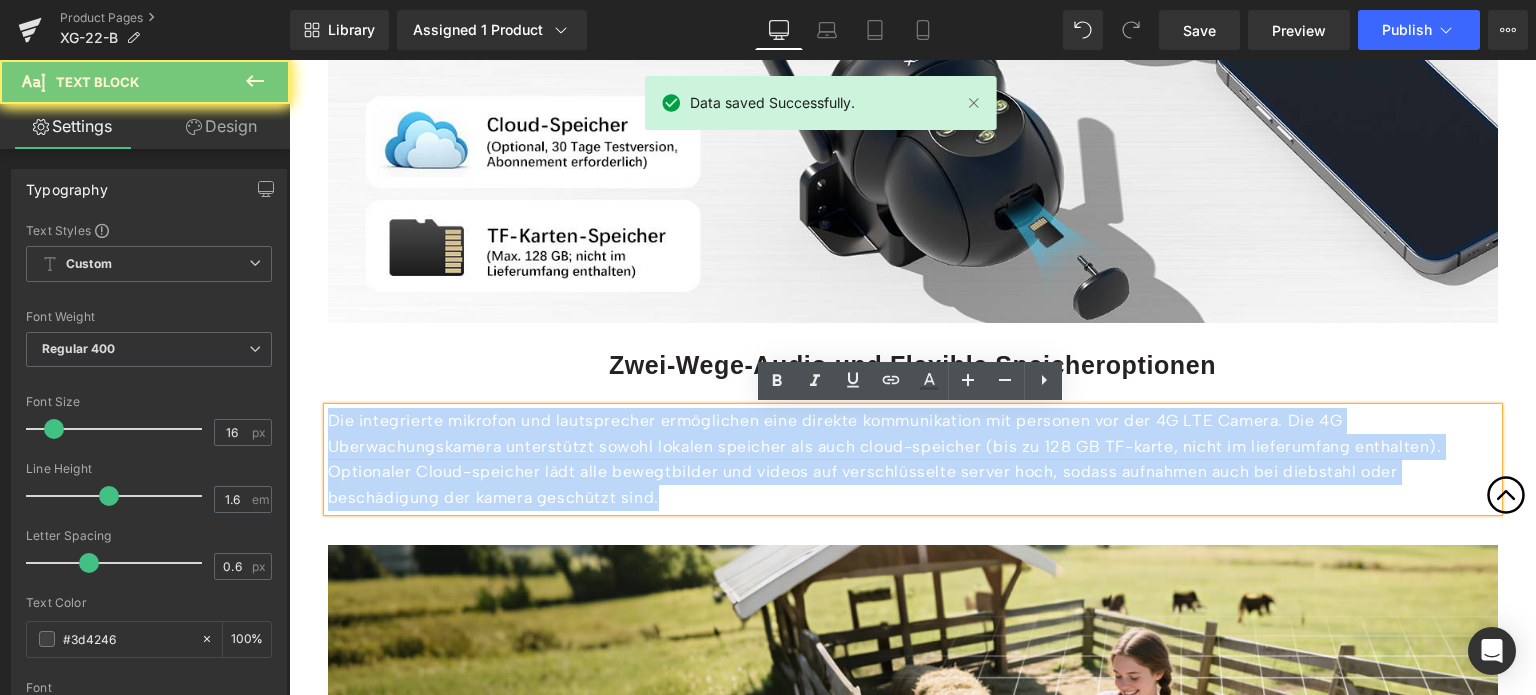 click on "Die integrierte mikrofon und lautsprecher ermöglichen eine direkte kommunikation mit personen vor der 4G LTE Camera. Die 4G Uberwachungskamera unterstützt sowohl lokalen speicher als auch cloud-speicher (bis zu 128 GB TF-karte, nicht im lieferumfang enthalten). Optionaler Cloud-speicher lädt alle bewegtbilder und videos auf verschlüsselte server hoch, sodass aufnahmen auch bei diebstahl oder beschädigung der kamera geschützt sind." at bounding box center [913, 459] 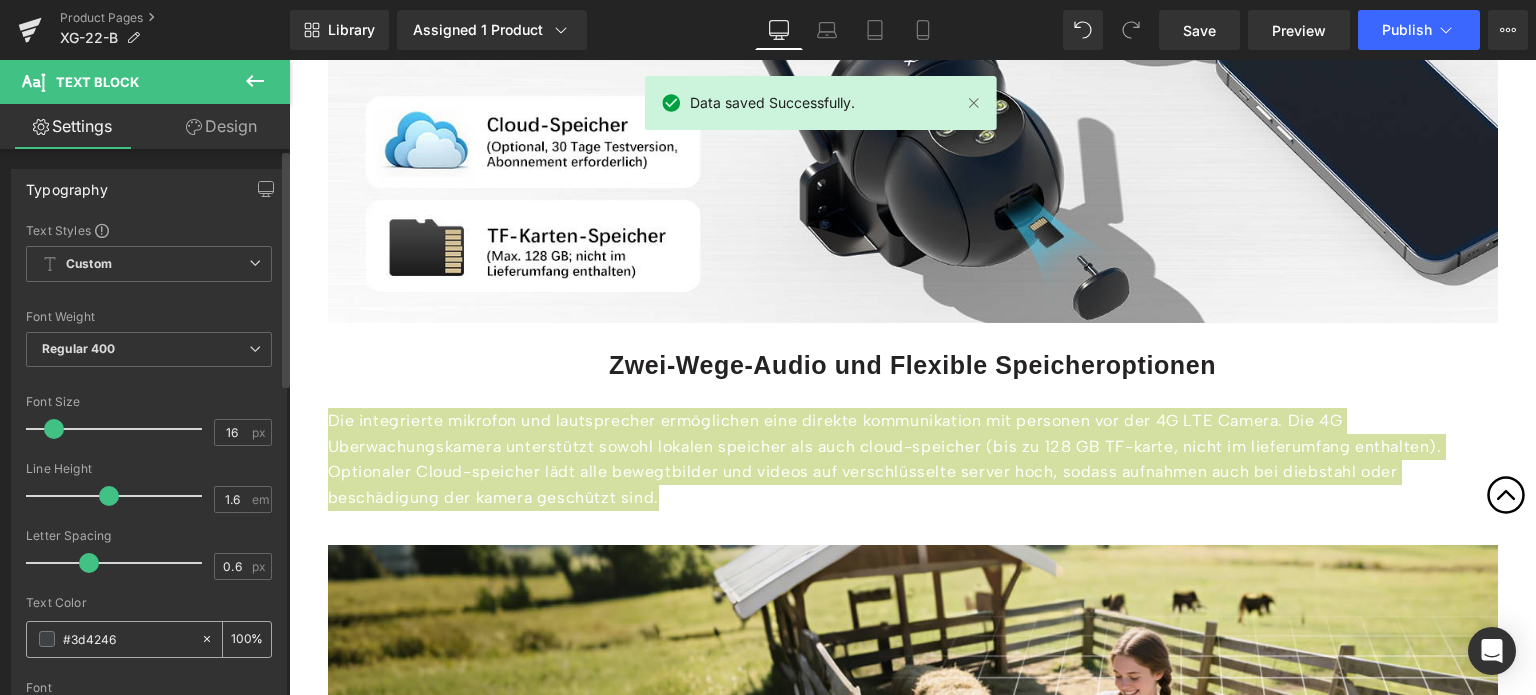click on "#3d4246" at bounding box center [127, 639] 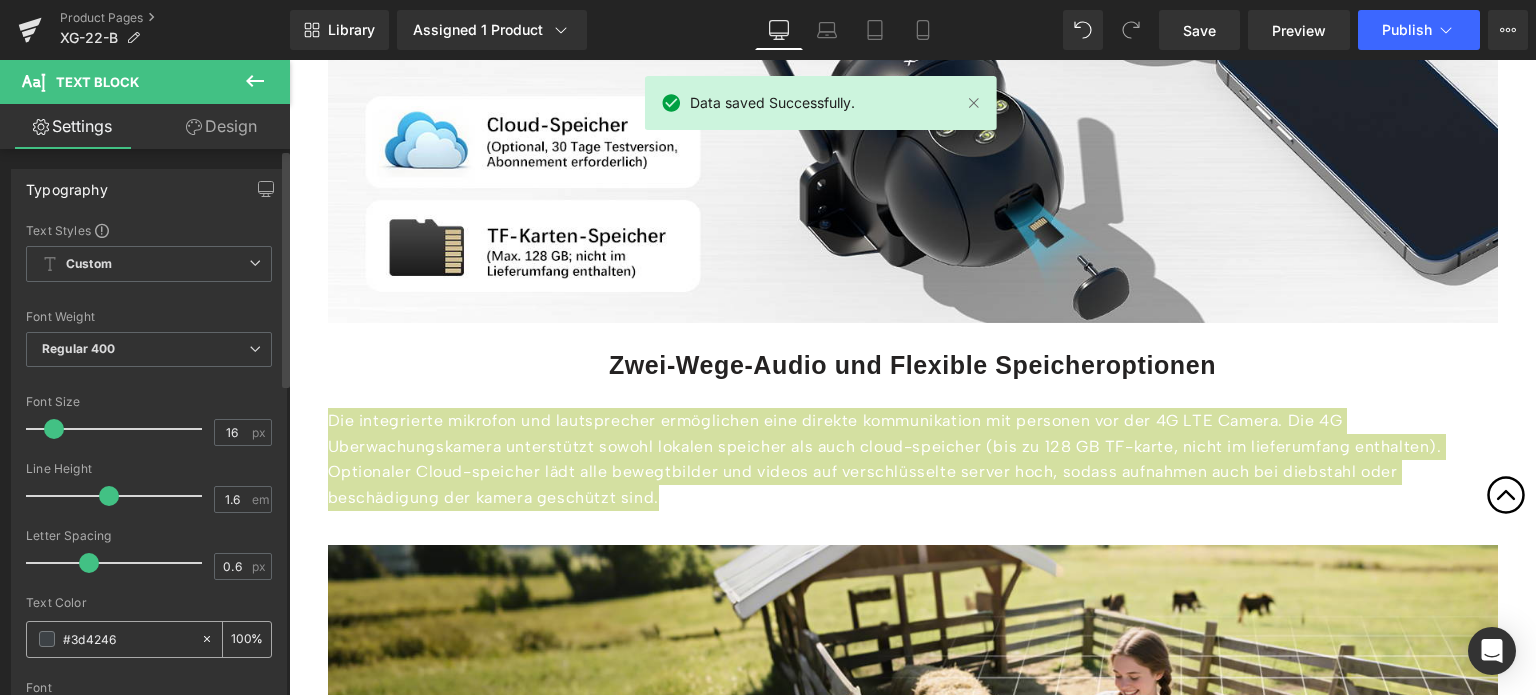 click on "#3d4246" at bounding box center (127, 639) 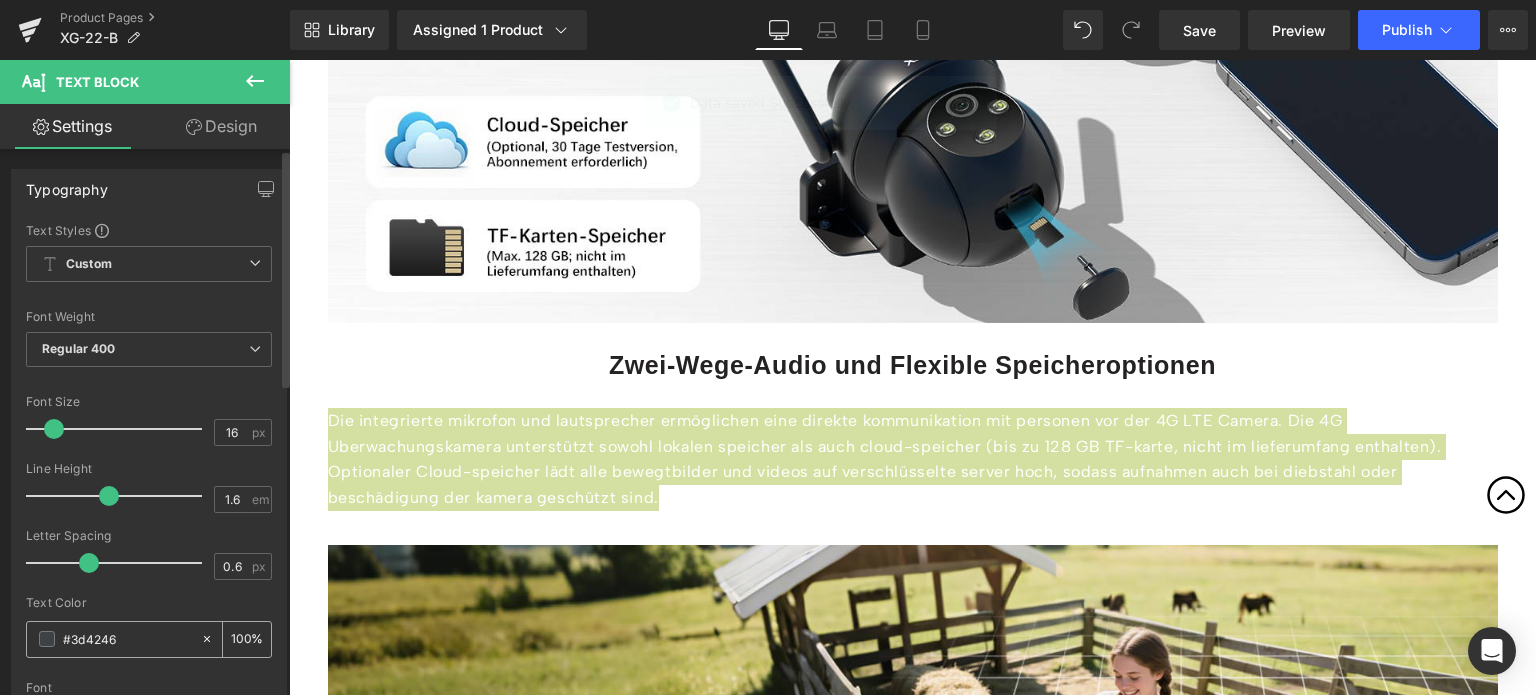 type on "#1" 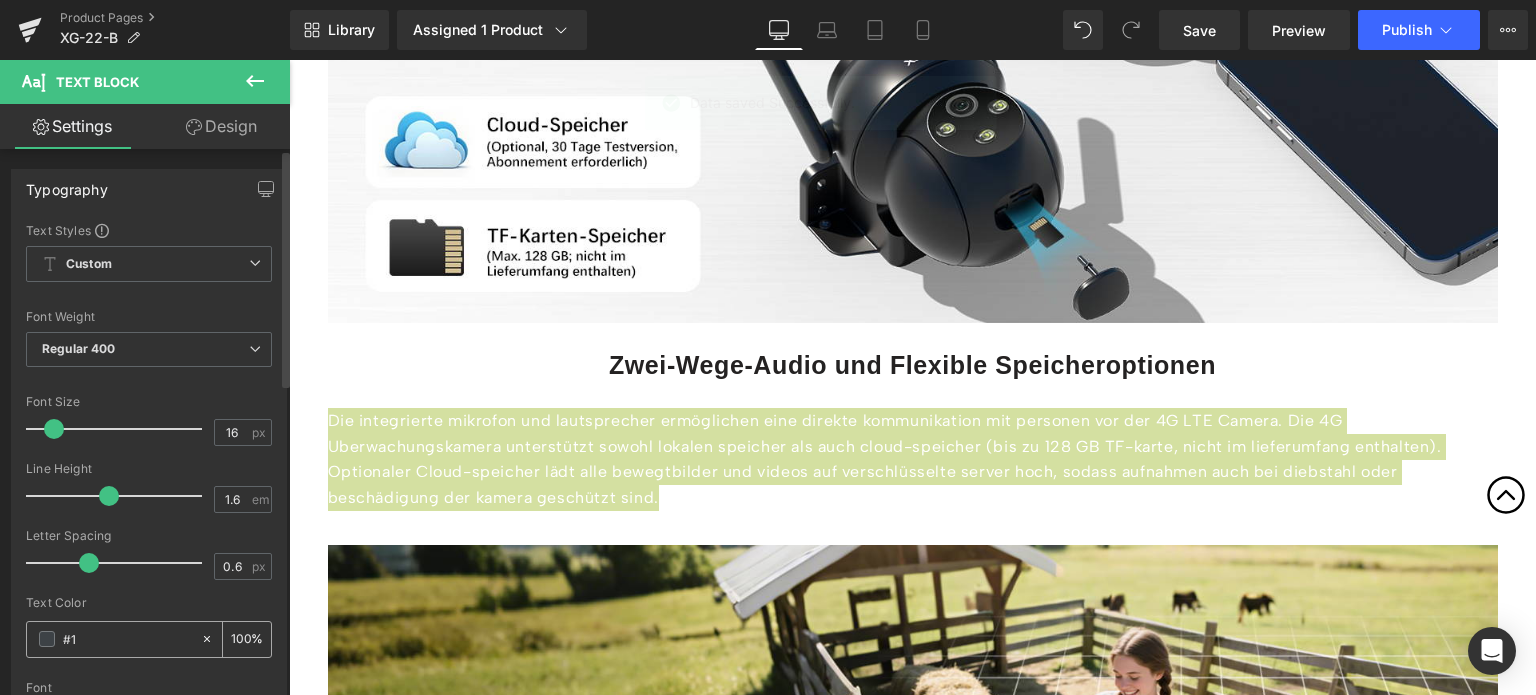 type on "0" 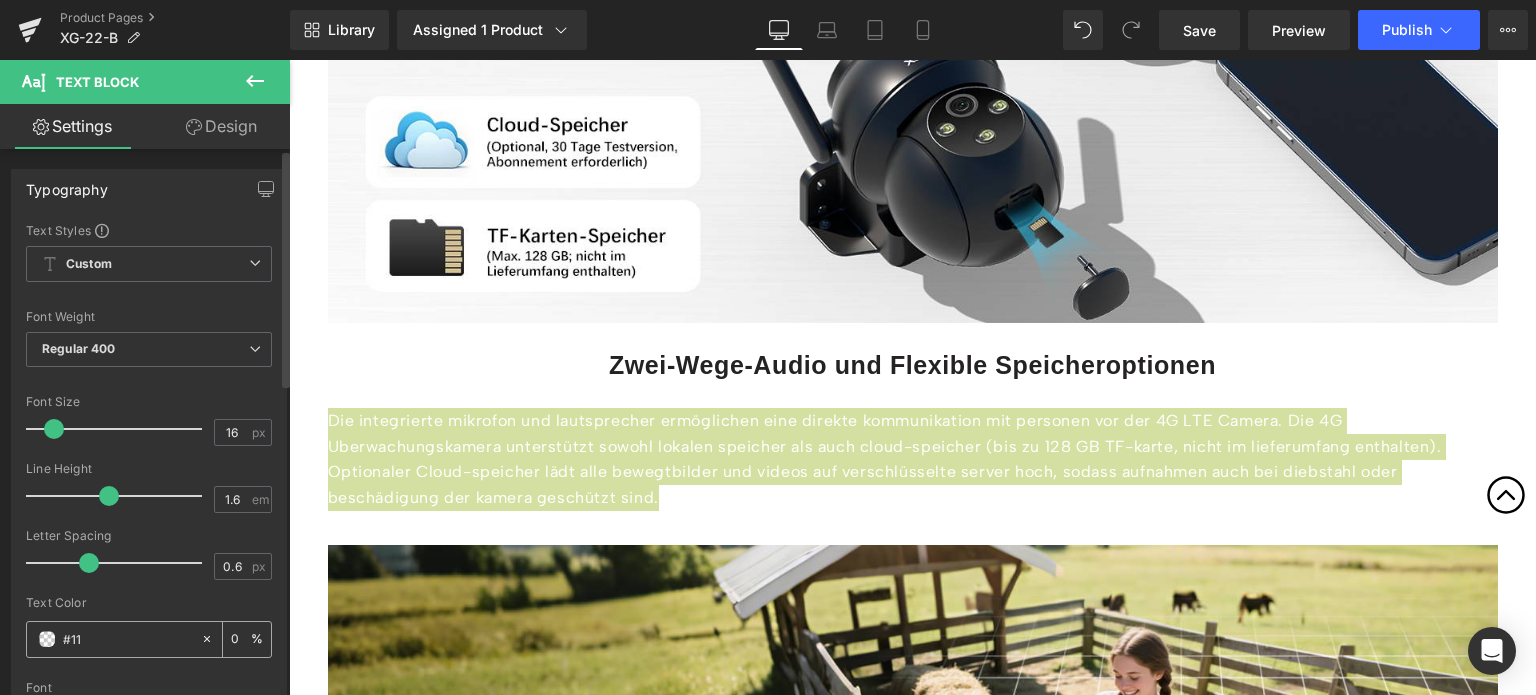 type on "#111" 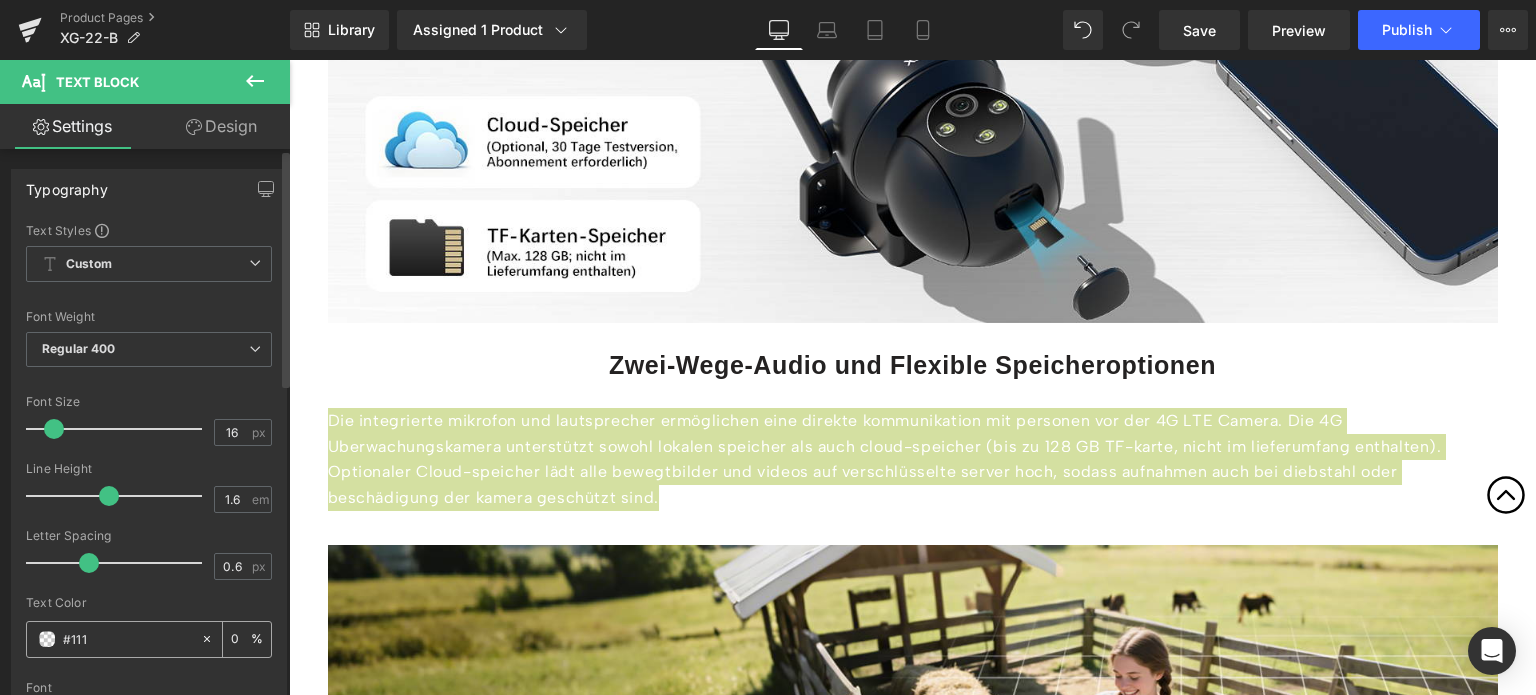 type on "100" 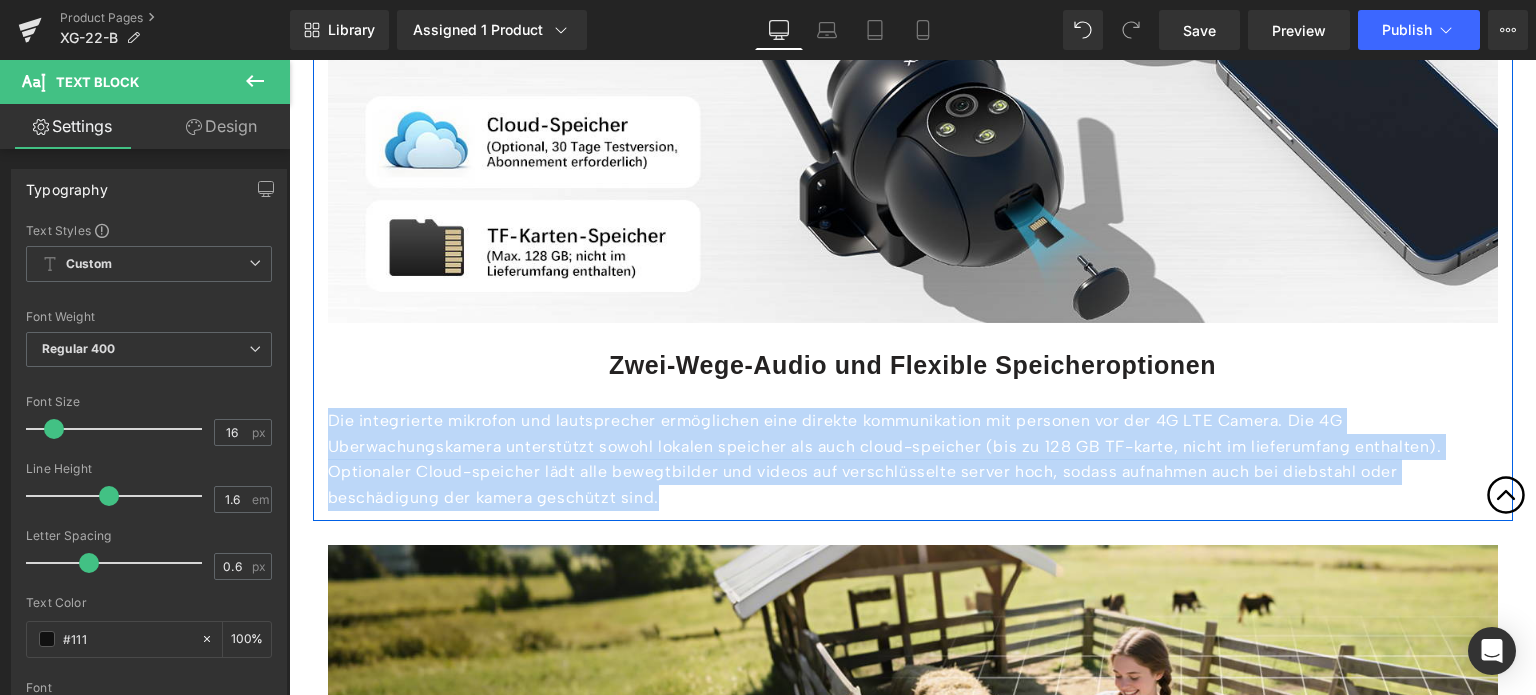 type on "#111111" 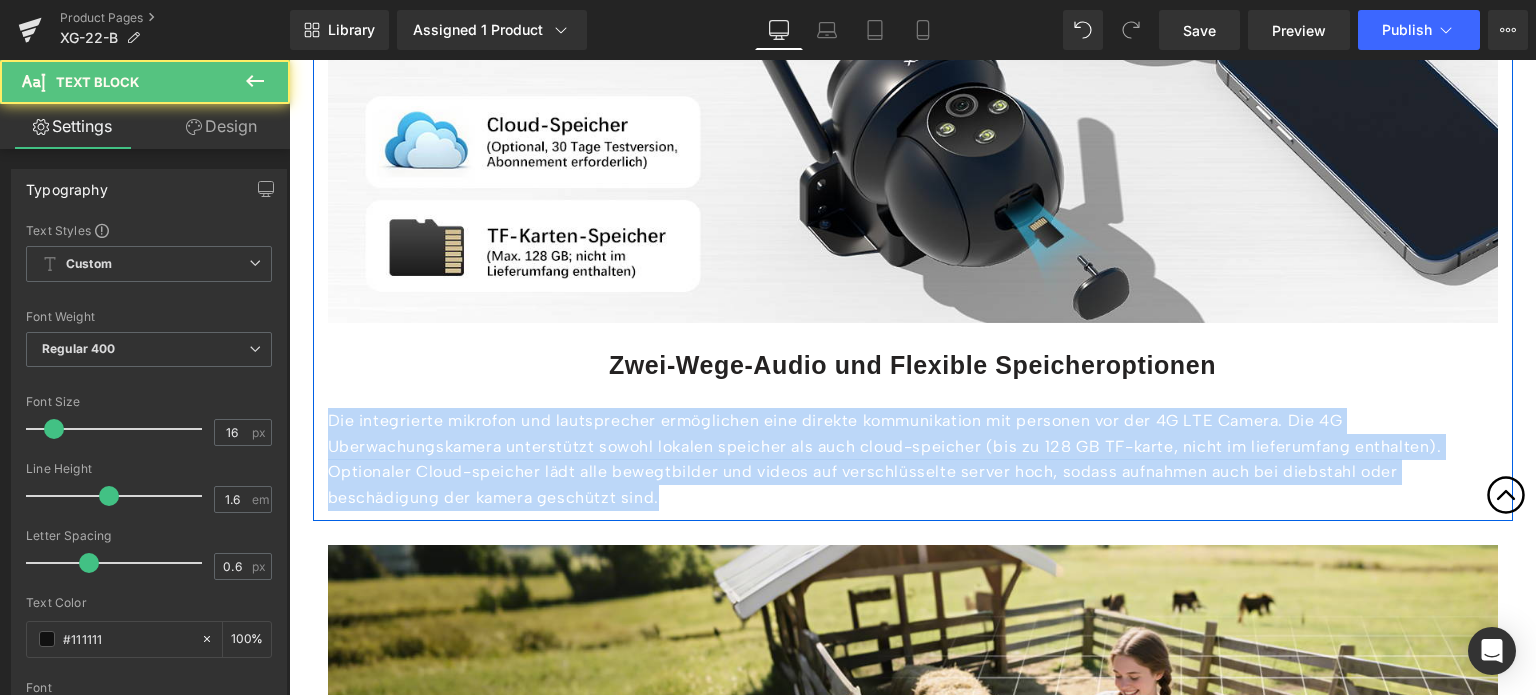 click on "Die integrierte mikrofon und lautsprecher ermöglichen eine direkte kommunikation mit personen vor der 4G LTE Camera. Die 4G Uberwachungskamera unterstützt sowohl lokalen speicher als auch cloud-speicher (bis zu 128 GB TF-karte, nicht im lieferumfang enthalten). Optionaler Cloud-speicher lädt alle bewegtbilder und videos auf verschlüsselte server hoch, sodass aufnahmen auch bei diebstahl oder beschädigung der kamera geschützt sind." at bounding box center [913, 459] 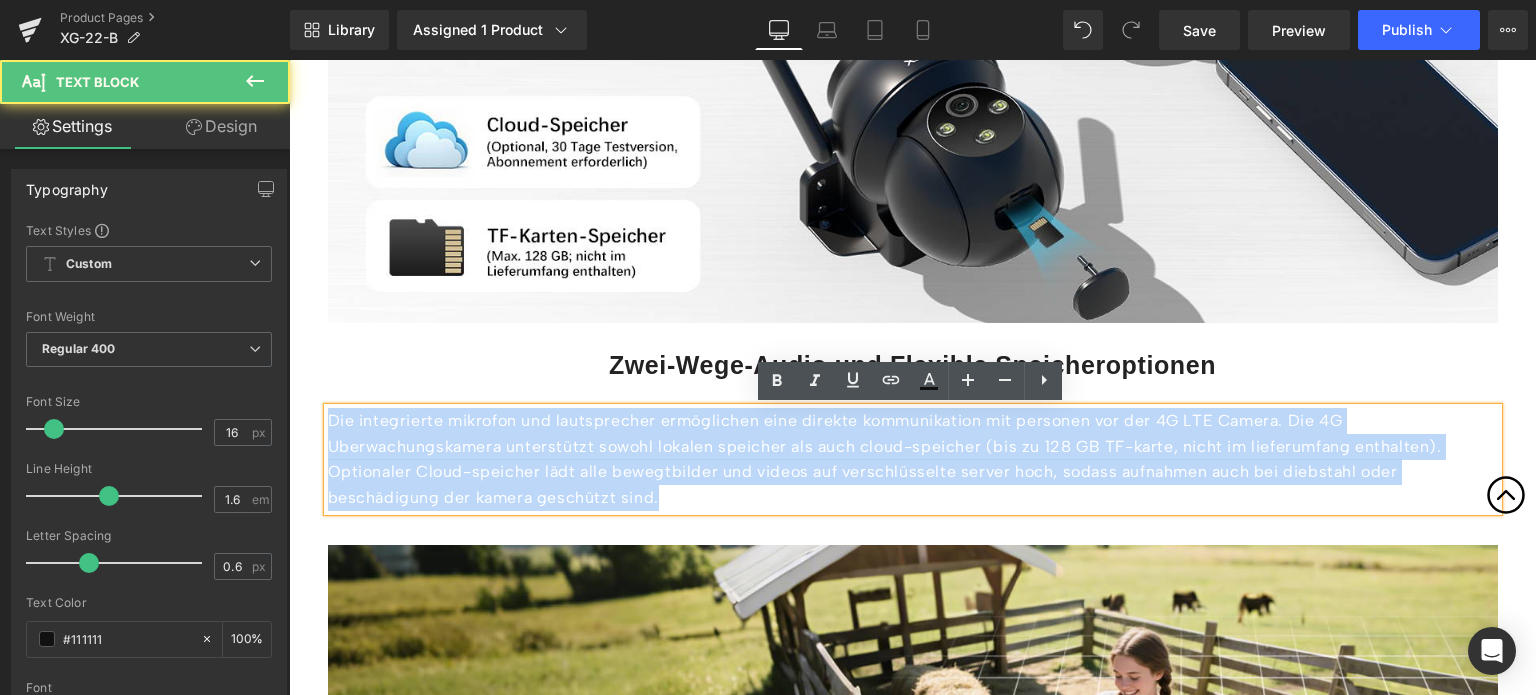 click on "Die integrierte mikrofon und lautsprecher ermöglichen eine direkte kommunikation mit personen vor der 4G LTE Camera. Die 4G Uberwachungskamera unterstützt sowohl lokalen speicher als auch cloud-speicher (bis zu 128 GB TF-karte, nicht im lieferumfang enthalten). Optionaler Cloud-speicher lädt alle bewegtbilder und videos auf verschlüsselte server hoch, sodass aufnahmen auch bei diebstahl oder beschädigung der kamera geschützt sind." at bounding box center (913, 459) 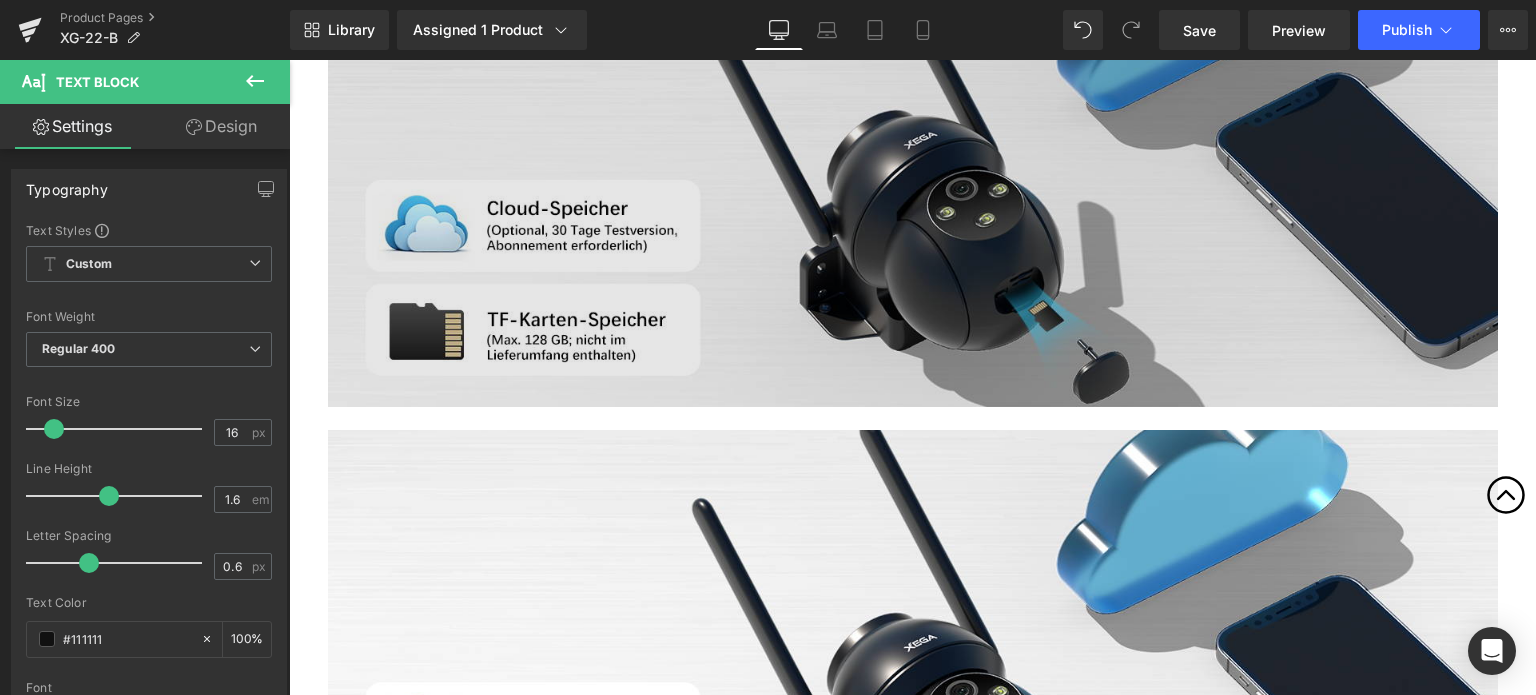 scroll, scrollTop: 4510, scrollLeft: 0, axis: vertical 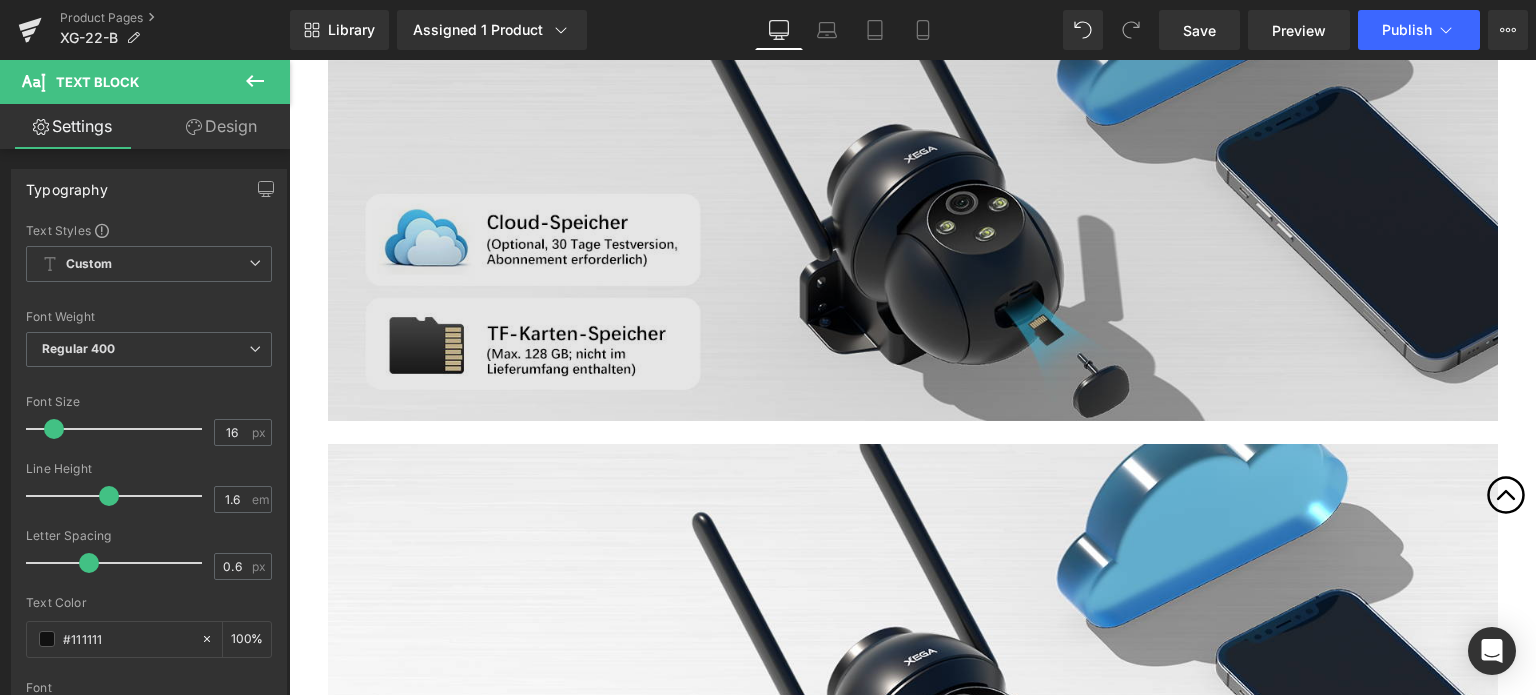 click at bounding box center (913, 179) 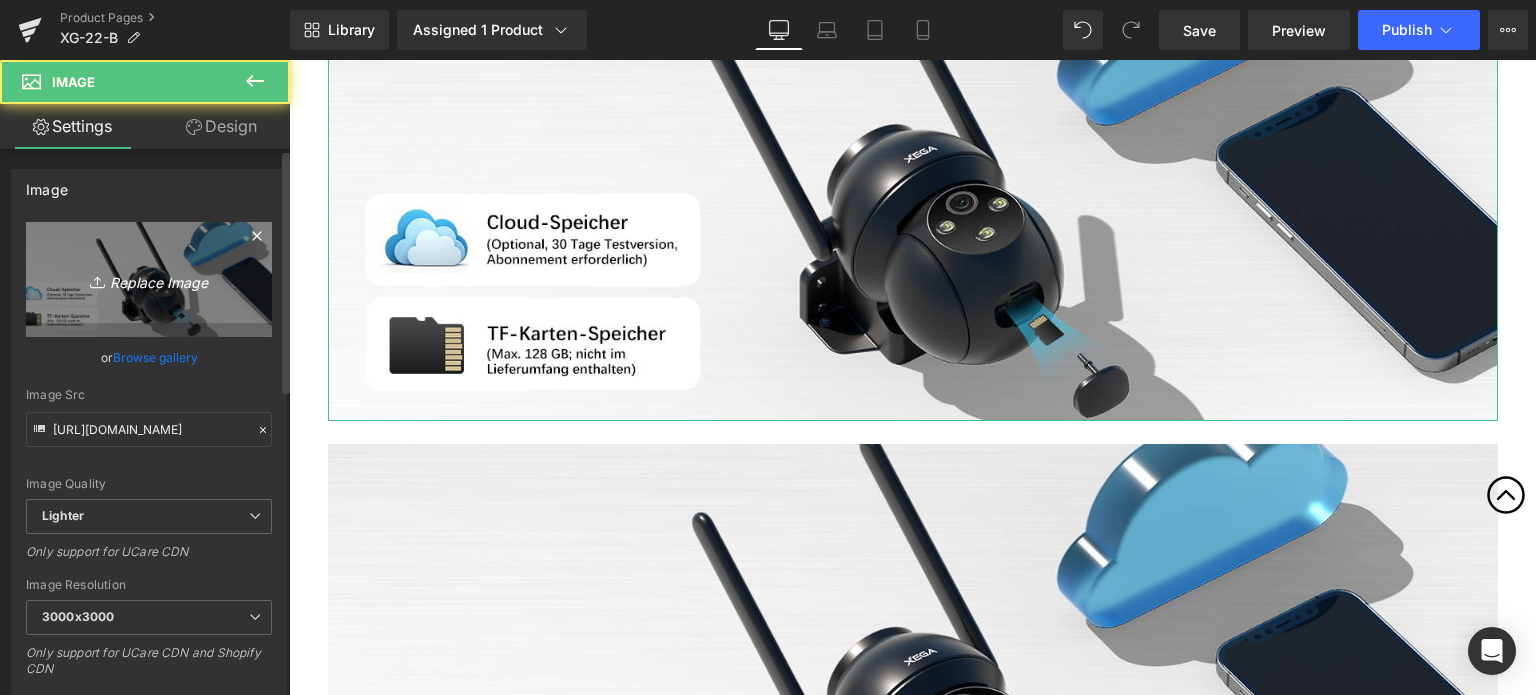 click on "Replace Image" at bounding box center (149, 279) 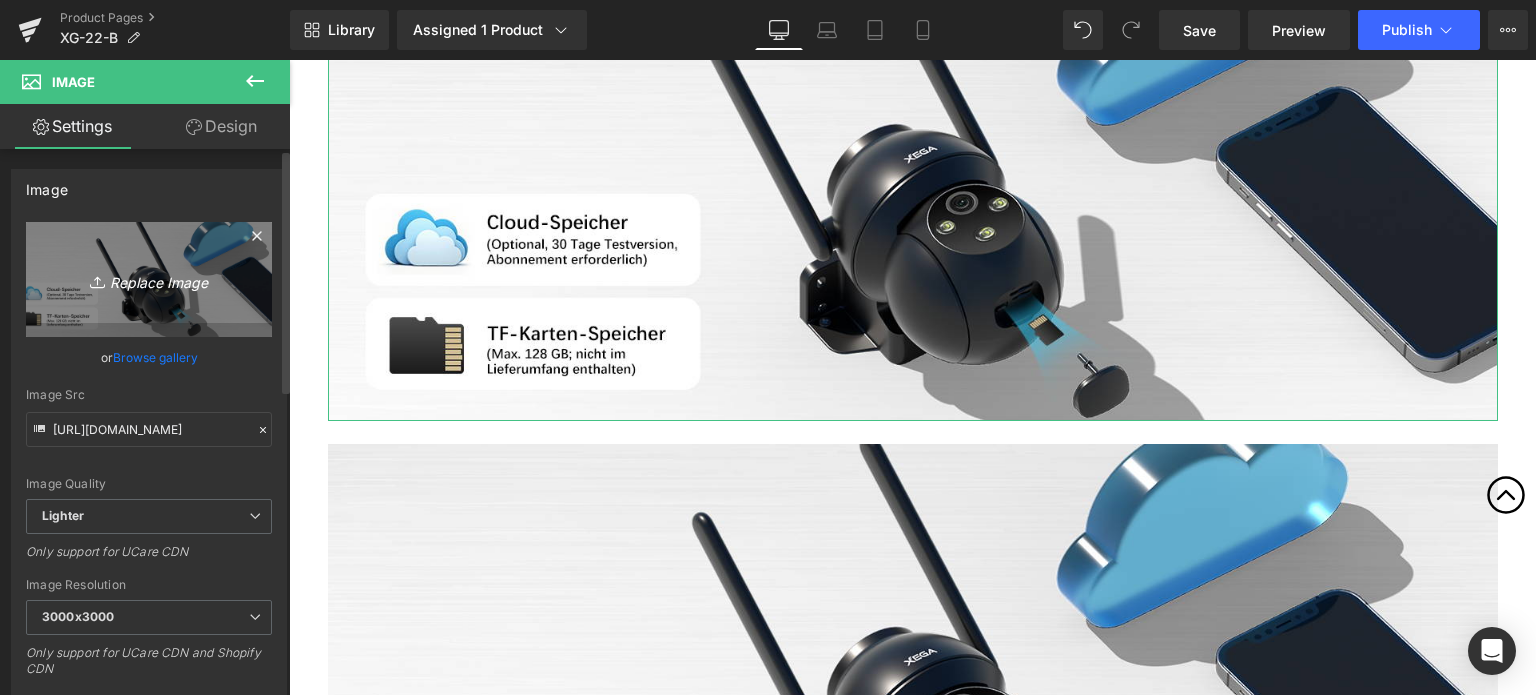 type on "C:\fakepath\2-7.jpg" 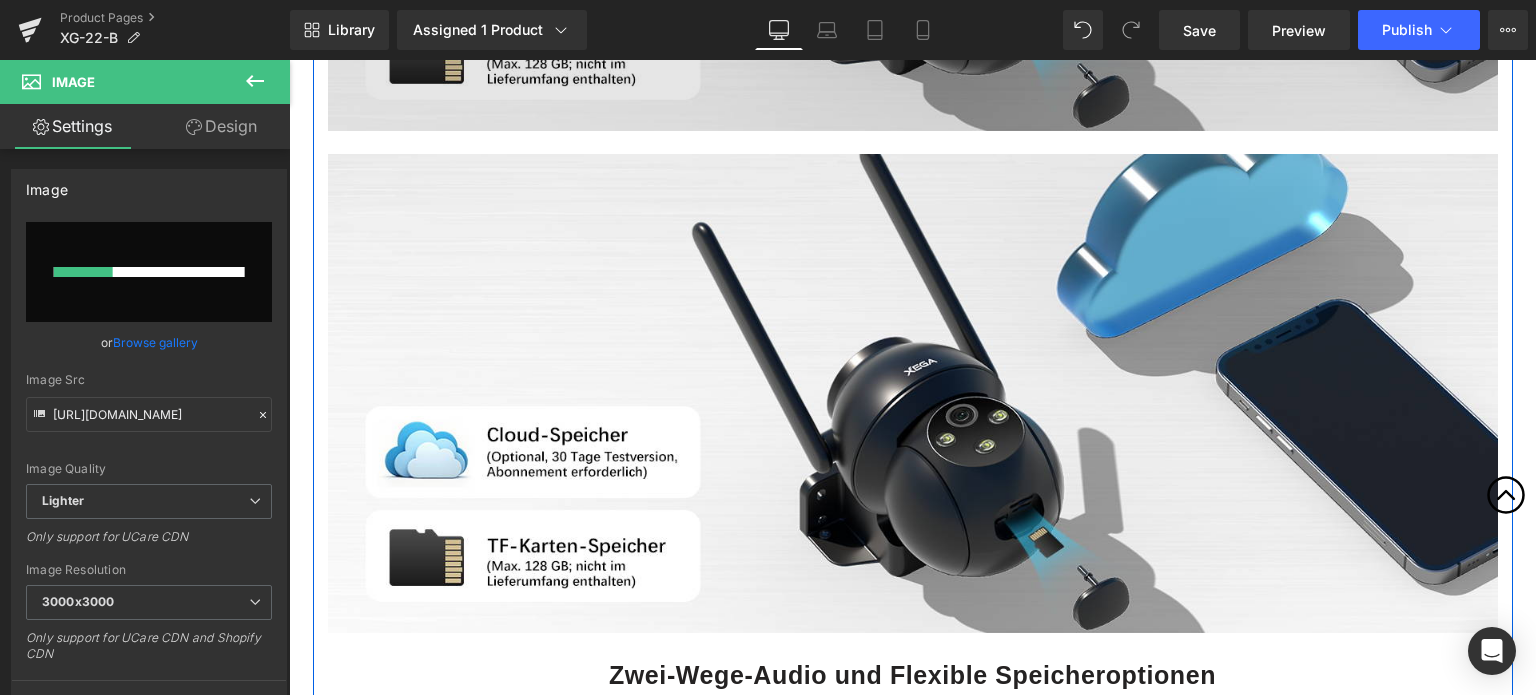 scroll, scrollTop: 4810, scrollLeft: 0, axis: vertical 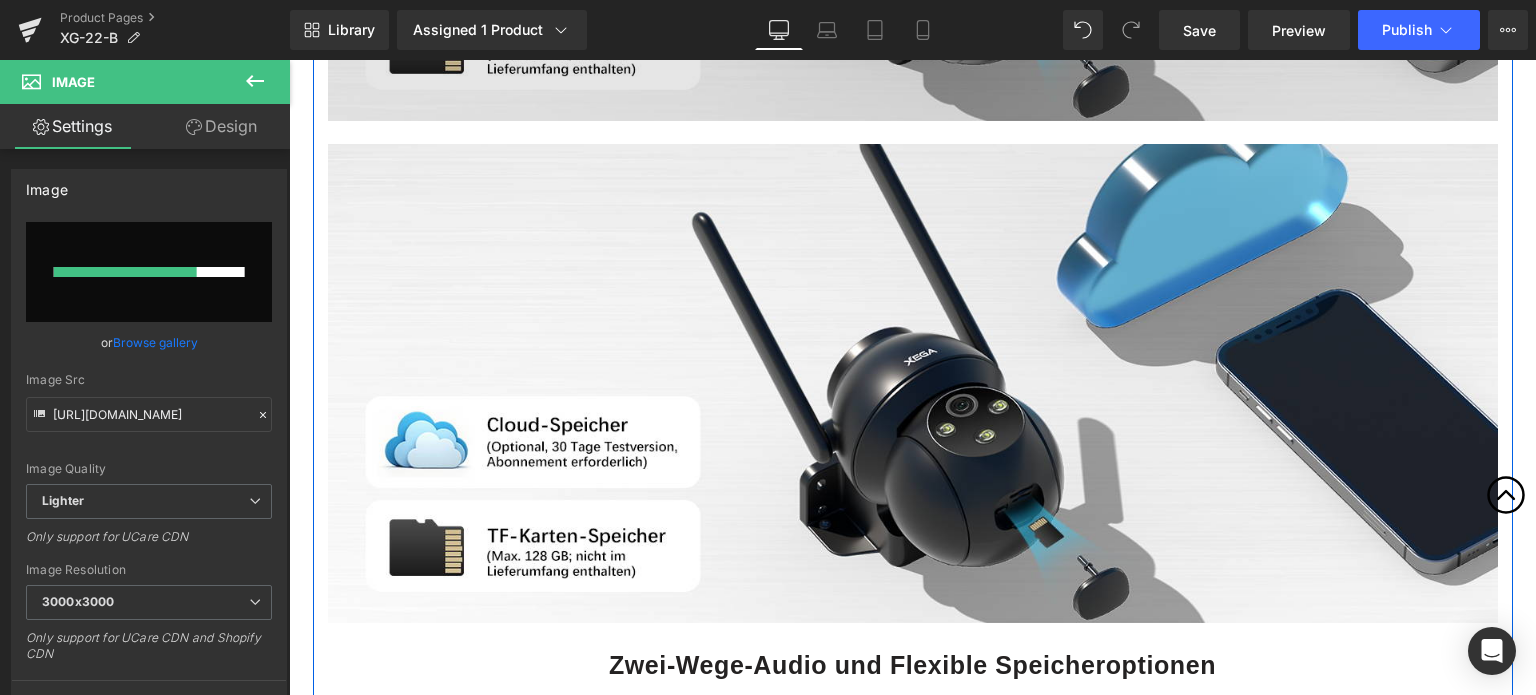type 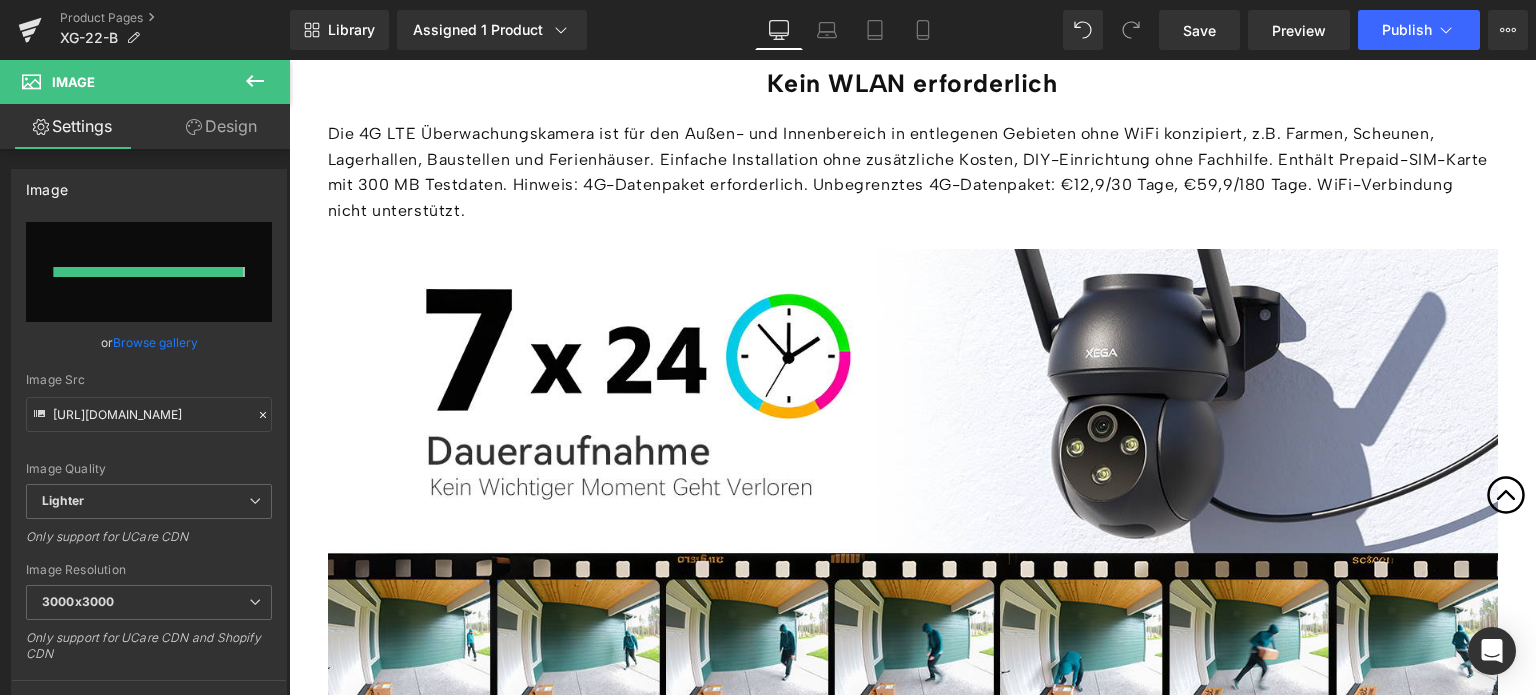 type on "[URL][DOMAIN_NAME]" 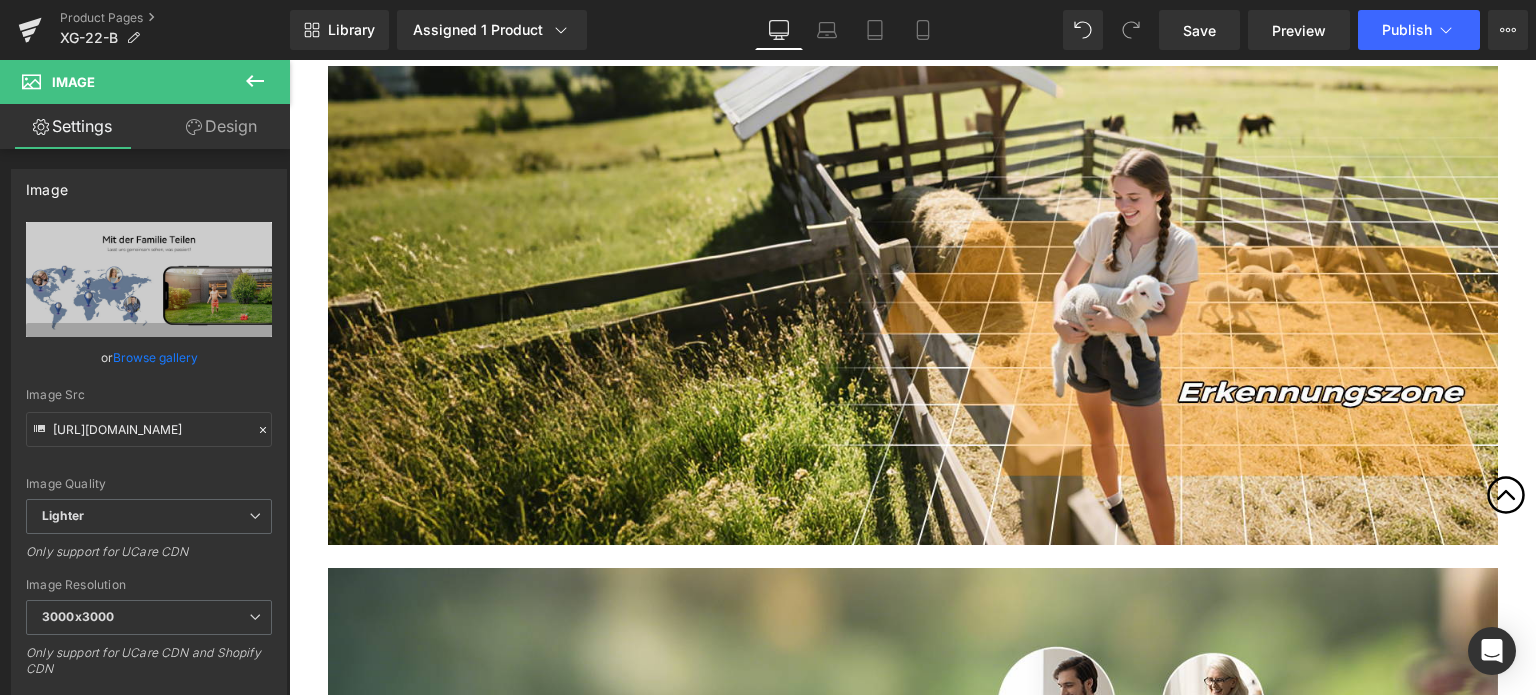 scroll, scrollTop: 5610, scrollLeft: 0, axis: vertical 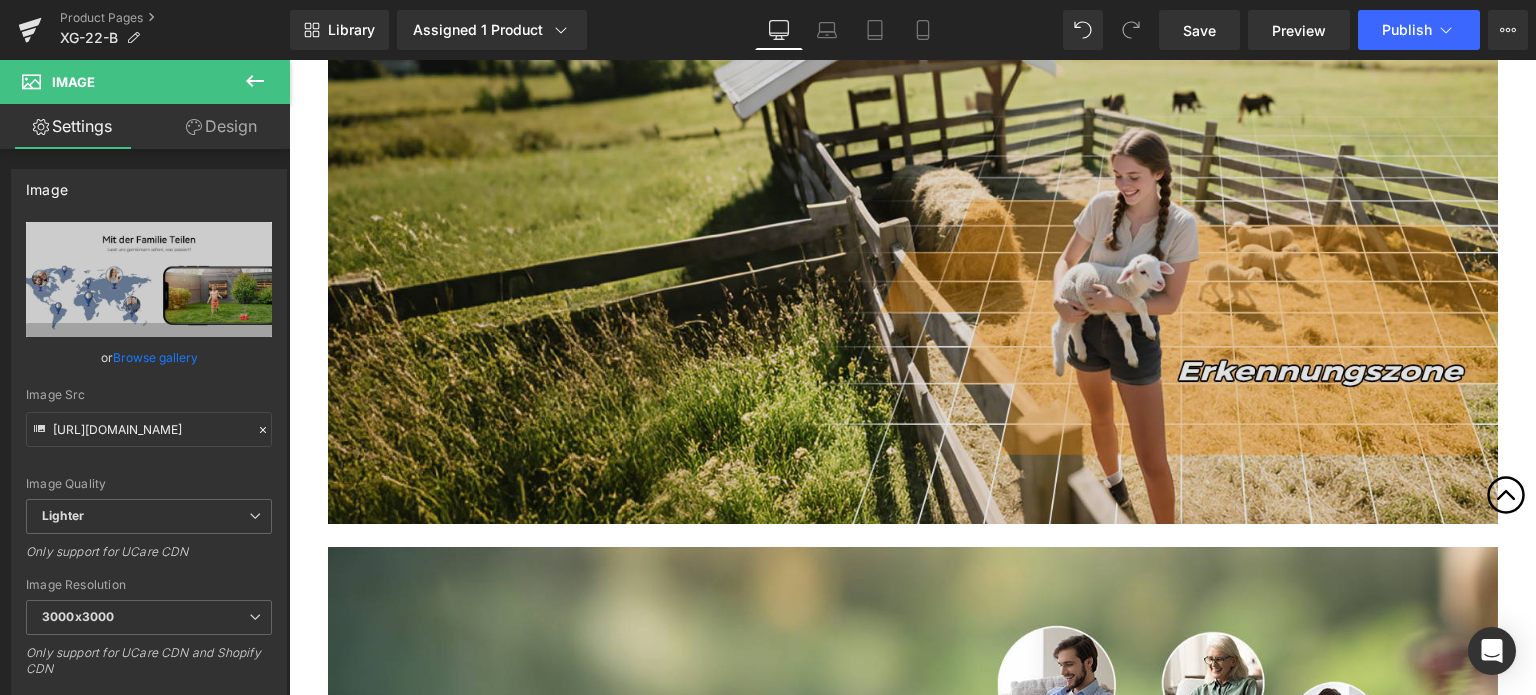 click at bounding box center [913, 283] 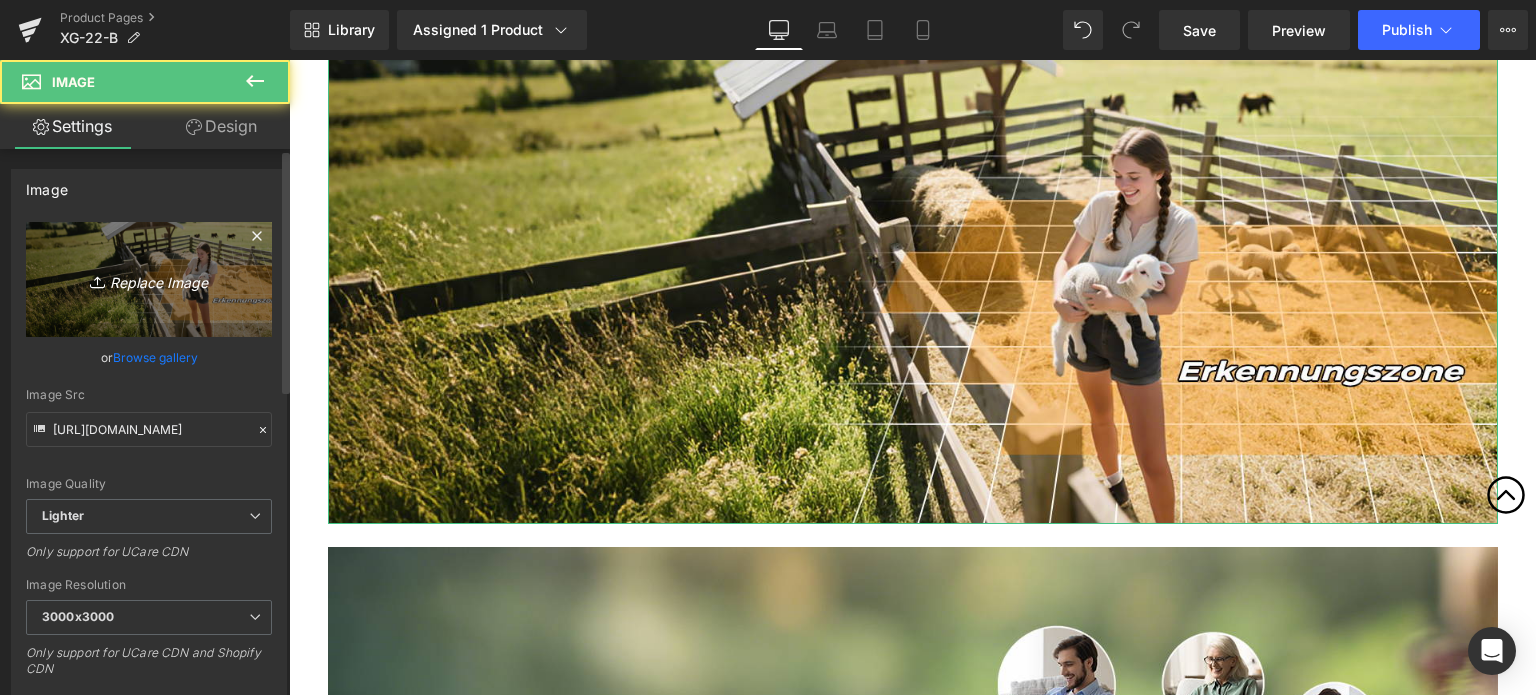 click on "Replace Image" at bounding box center (149, 279) 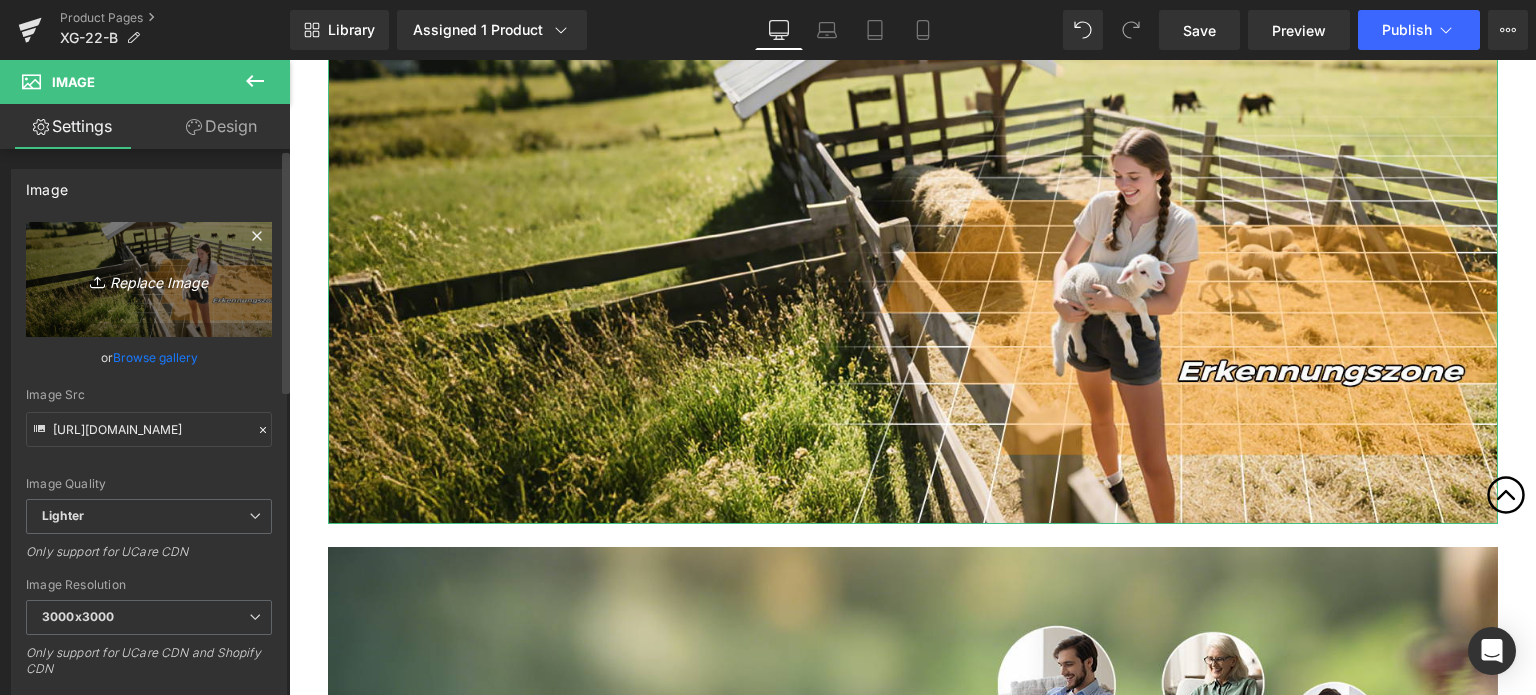 type on "C:\fakepath\2-6.jpg" 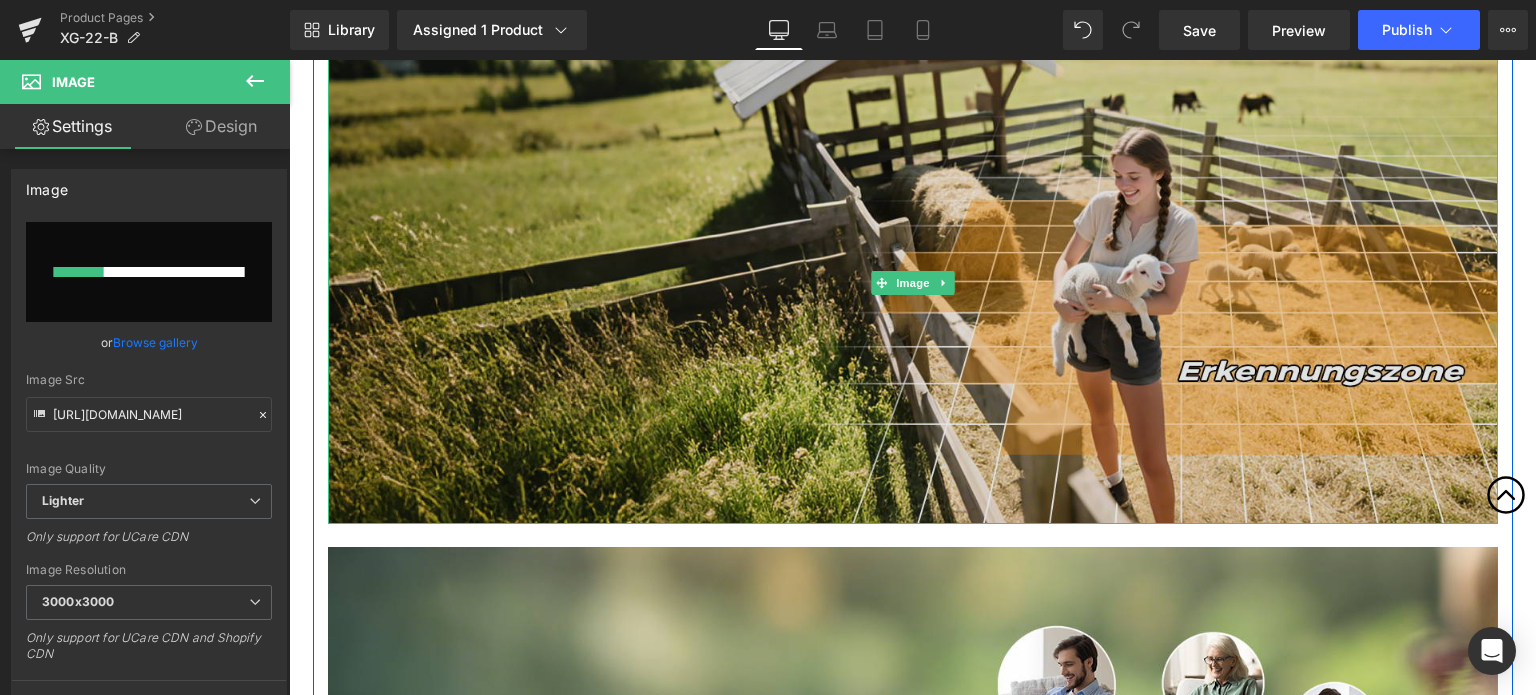 type 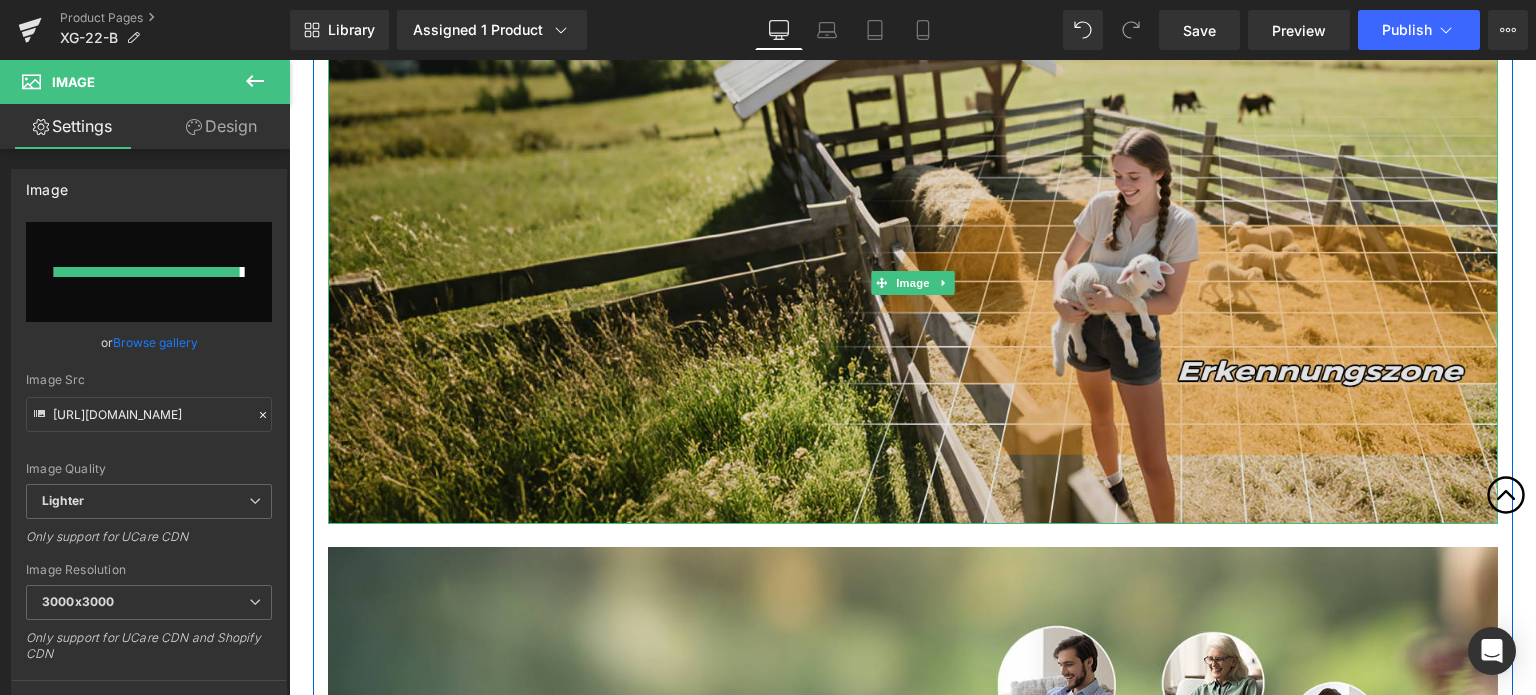 type on "[URL][DOMAIN_NAME]" 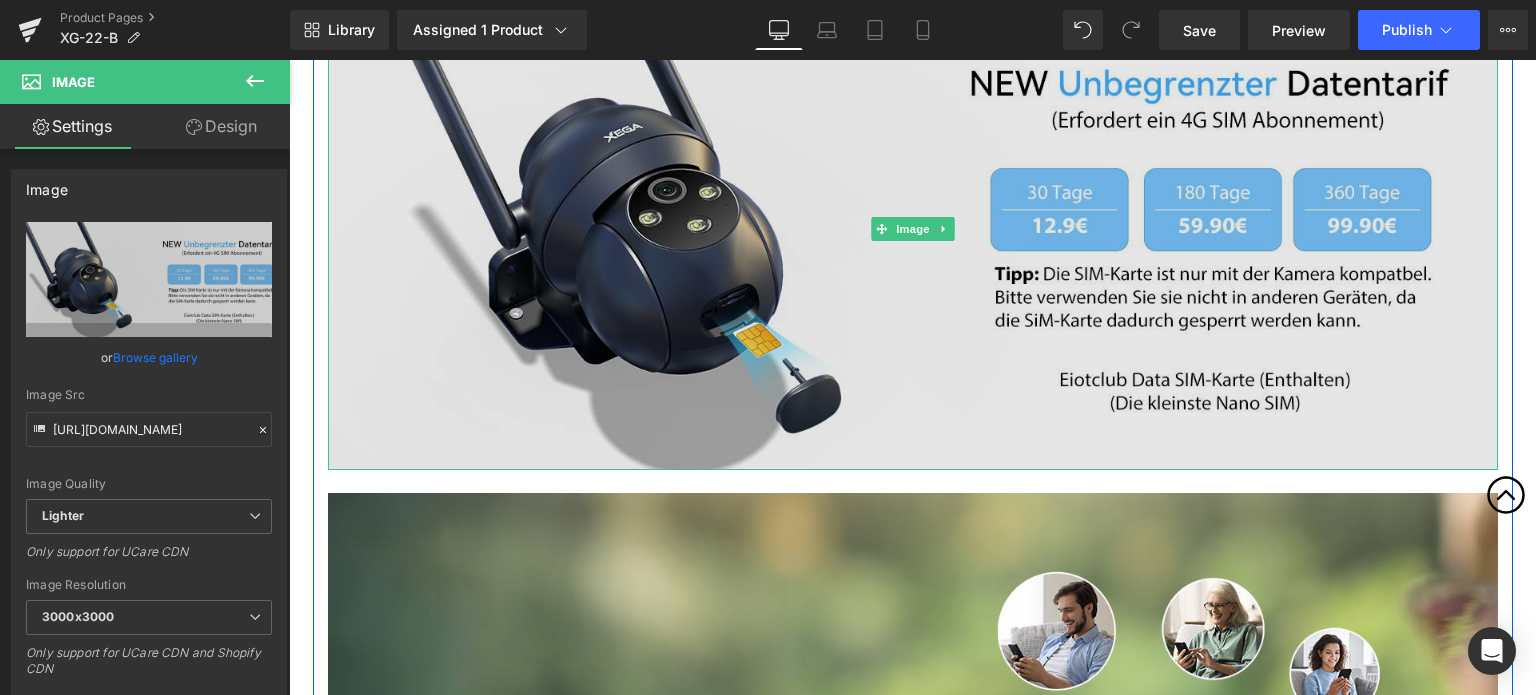scroll, scrollTop: 5910, scrollLeft: 0, axis: vertical 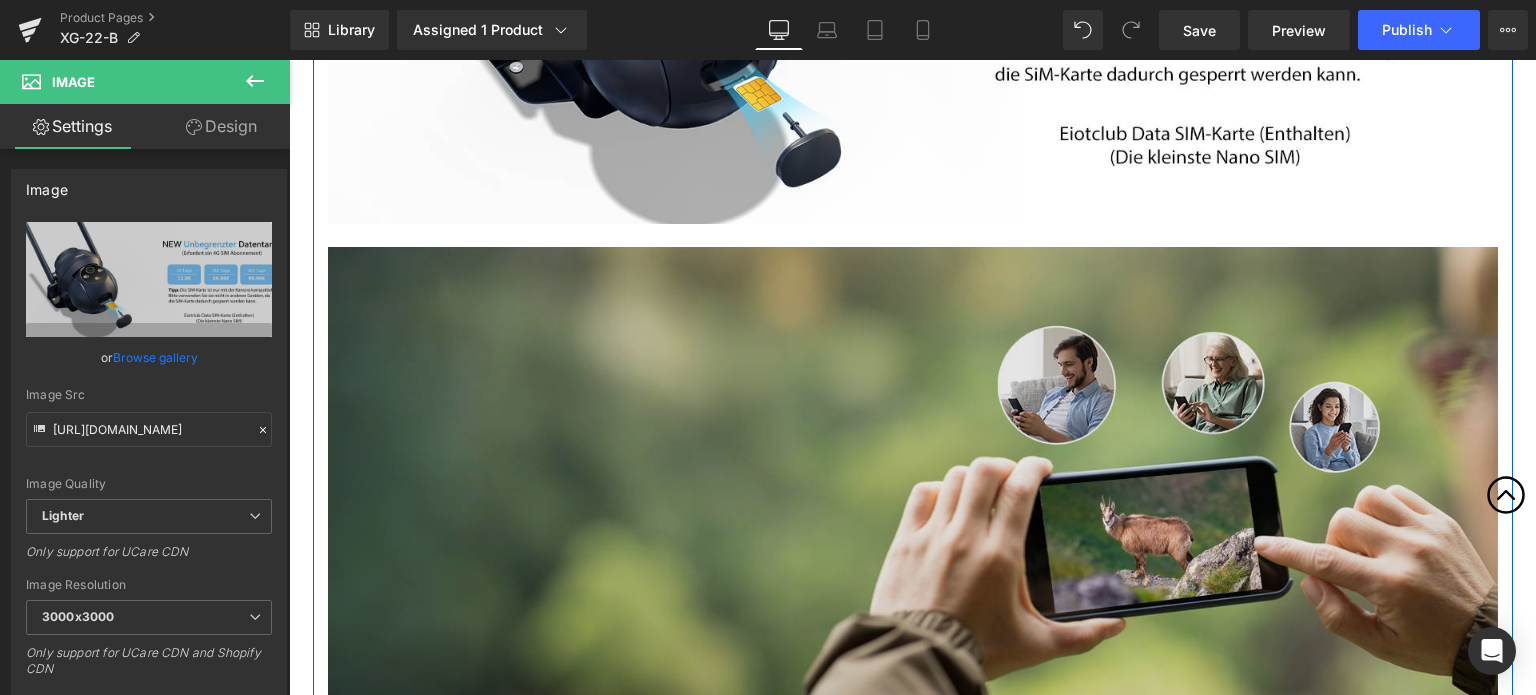 click at bounding box center [913, 485] 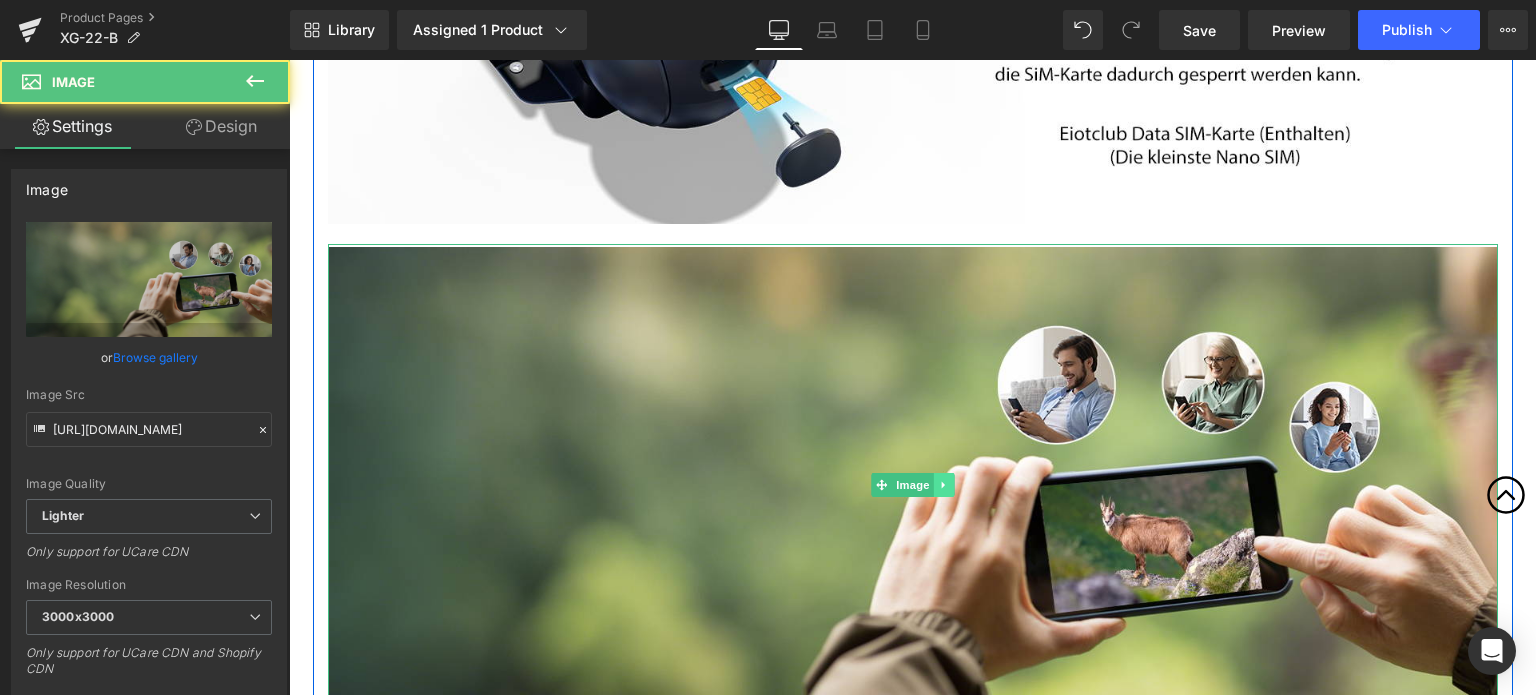 click 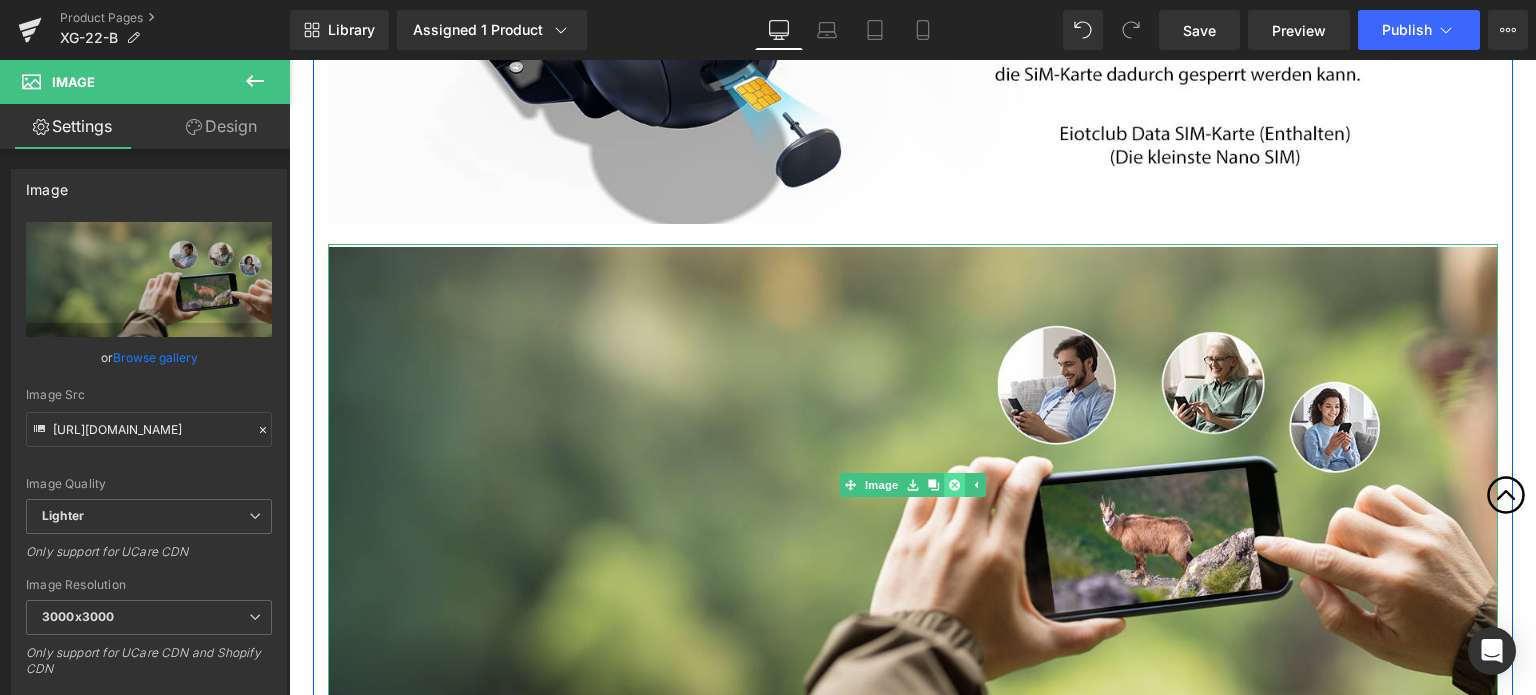 click 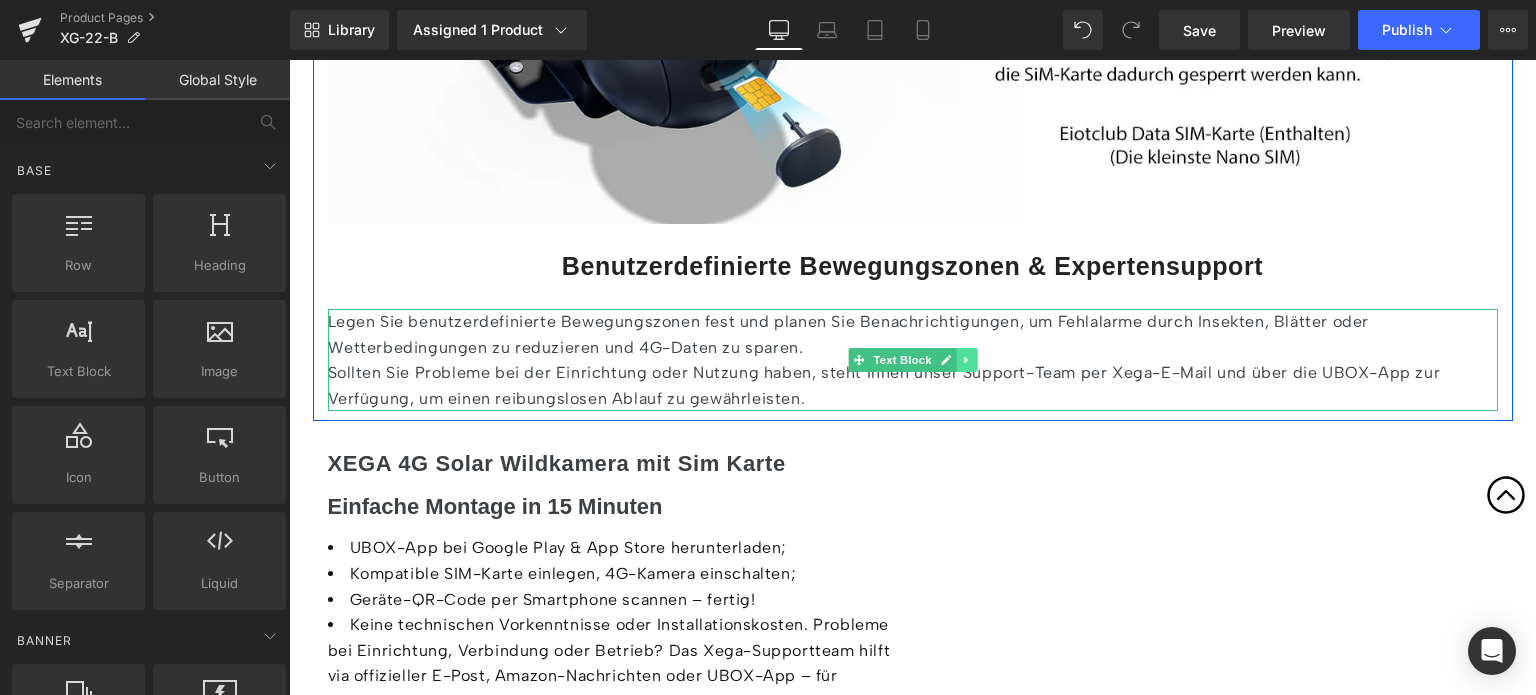 click 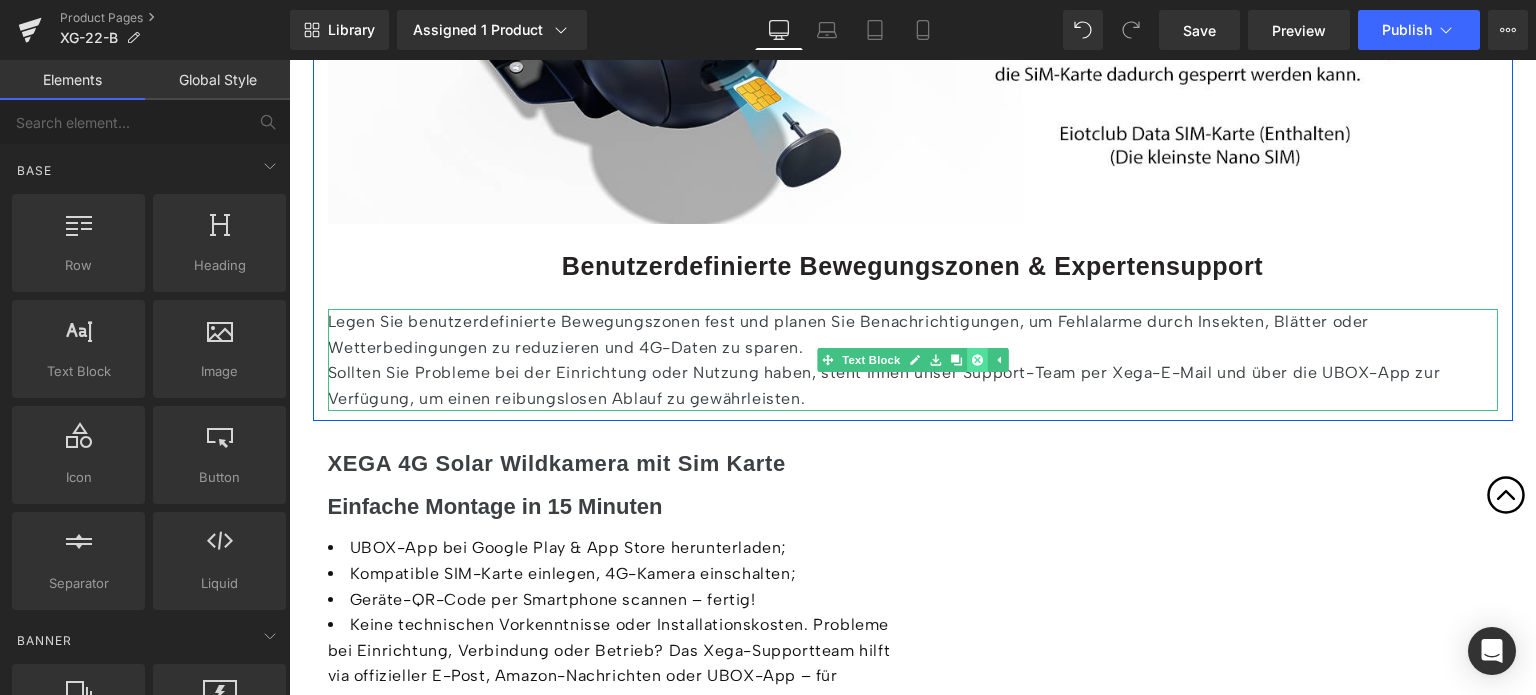 click 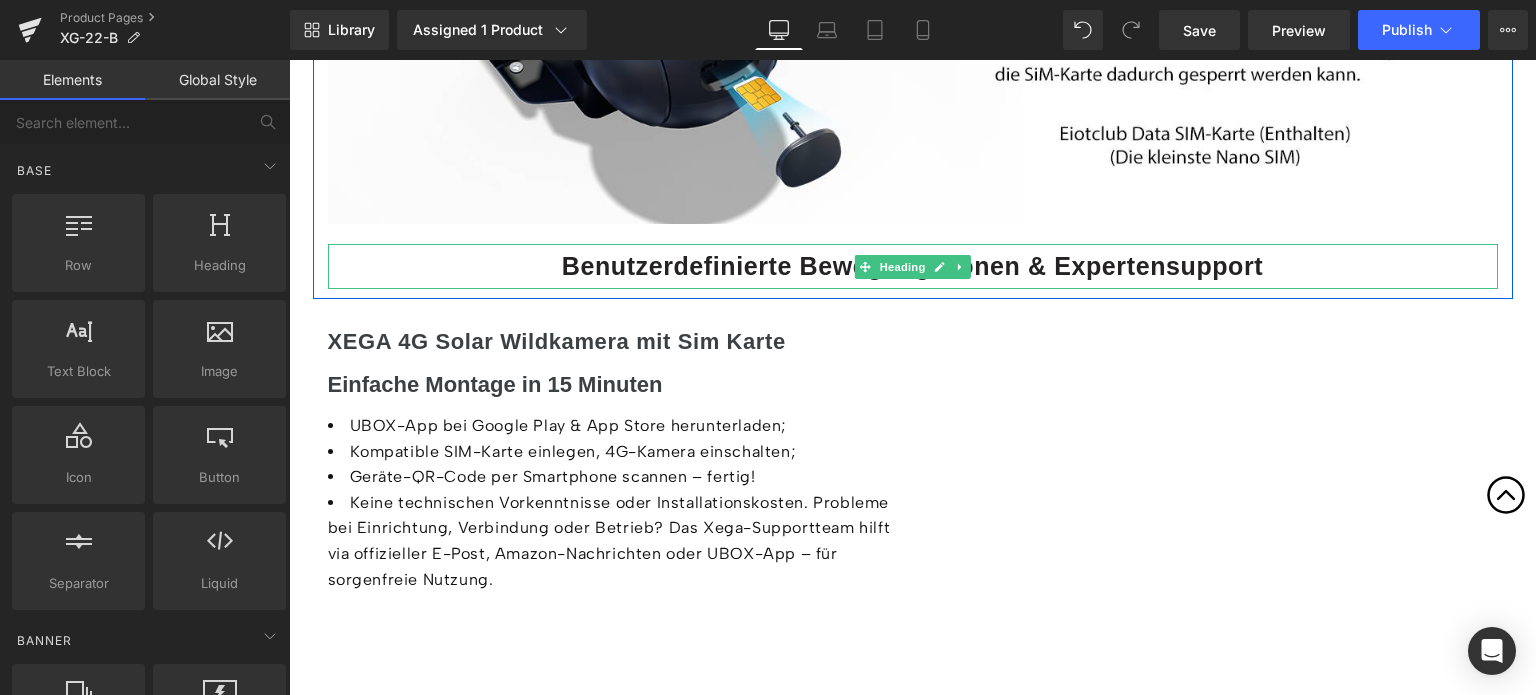 click on "Benutzerdefinierte Bewegungszonen & Expertensupport" at bounding box center (913, 266) 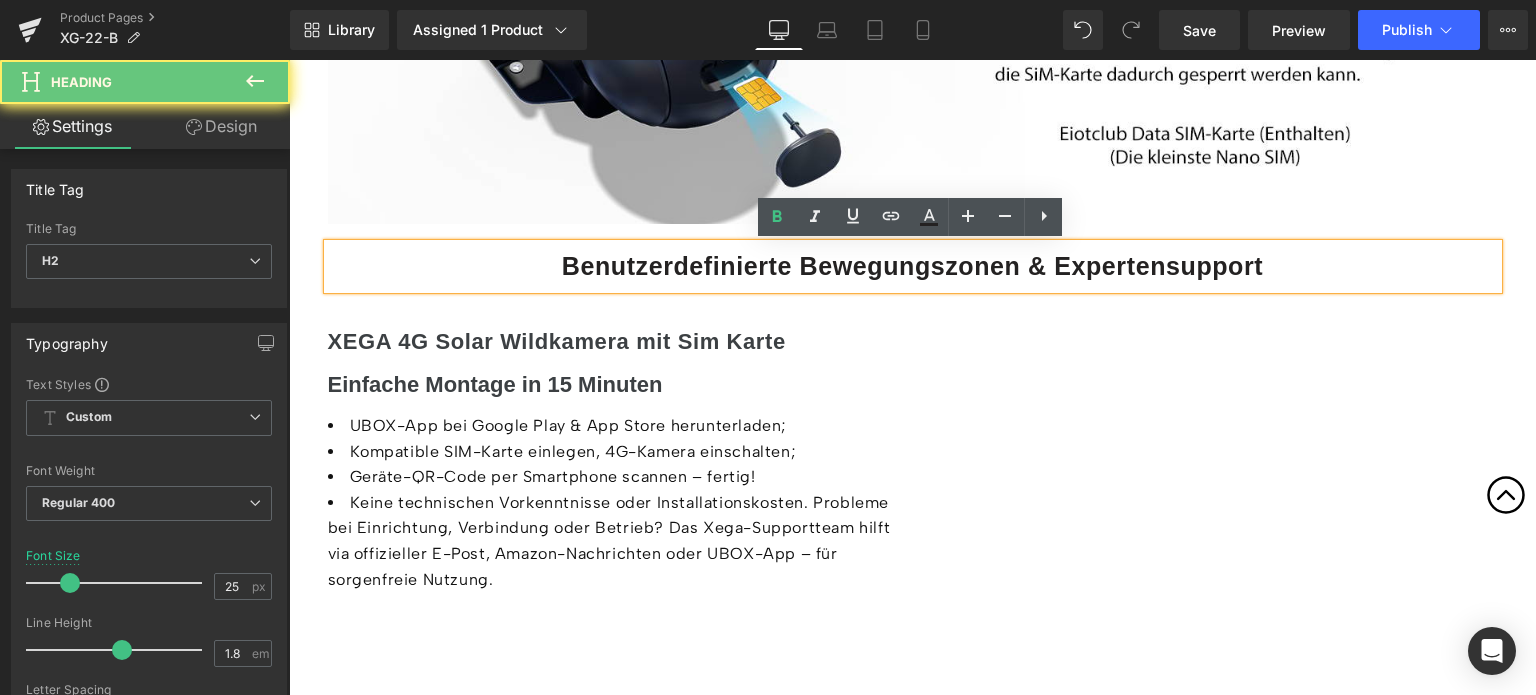 click on "Benutzerdefinierte Bewegungszonen & Expertensupport" at bounding box center [913, 266] 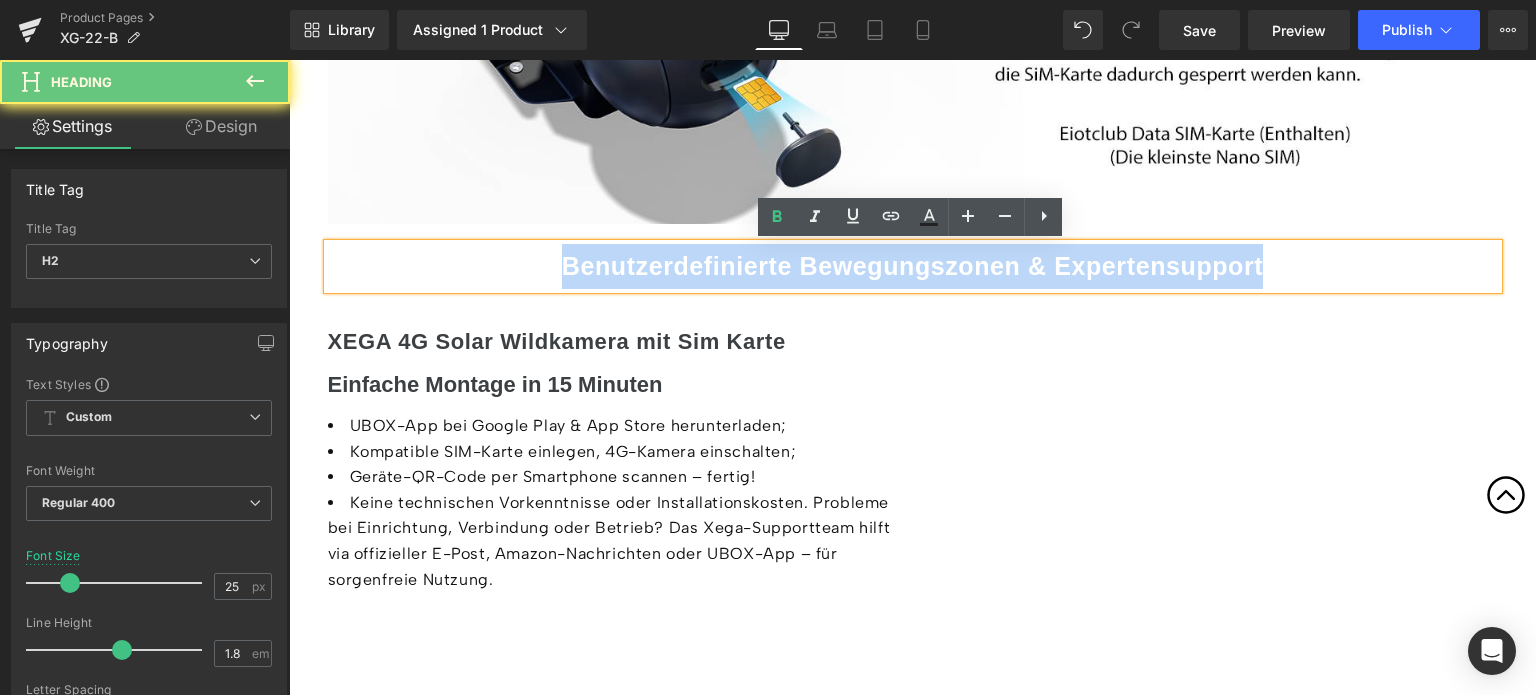 click on "Benutzerdefinierte Bewegungszonen & Expertensupport" at bounding box center (913, 266) 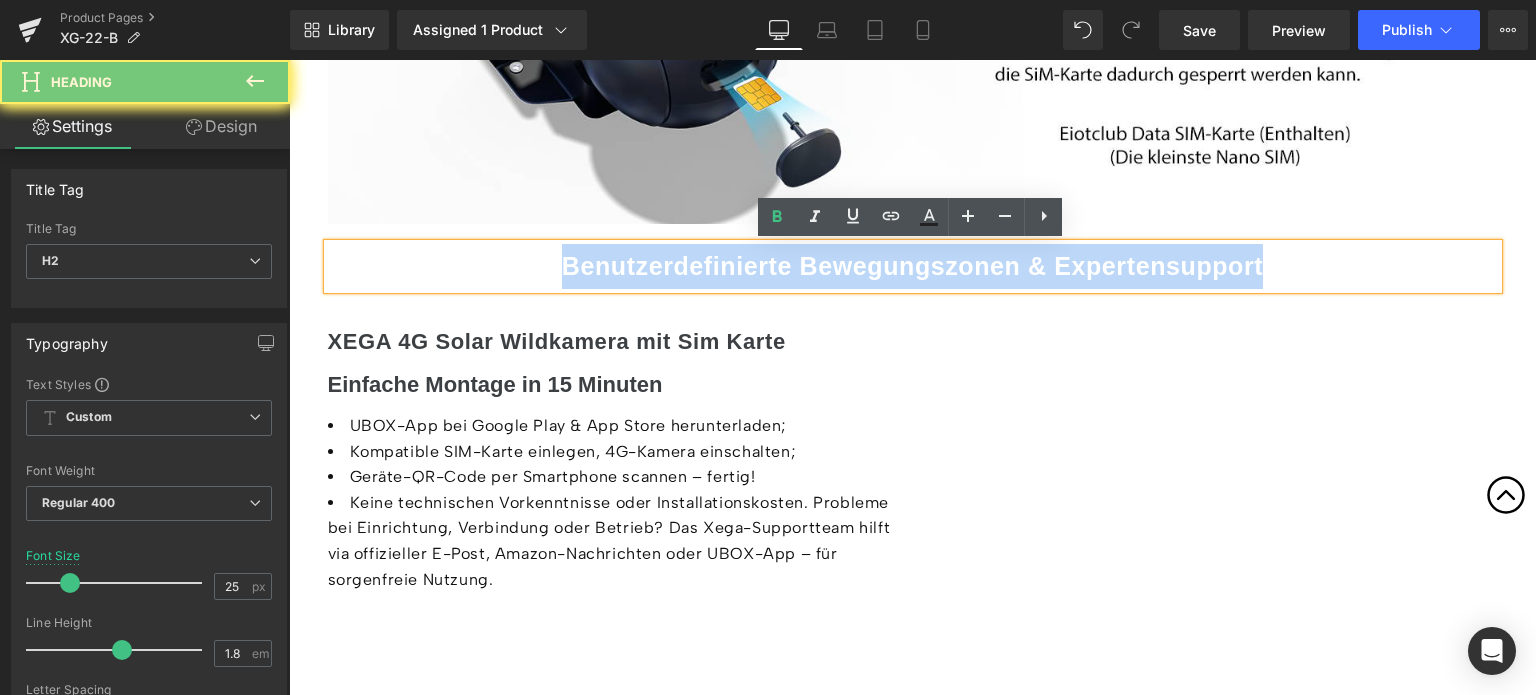 paste 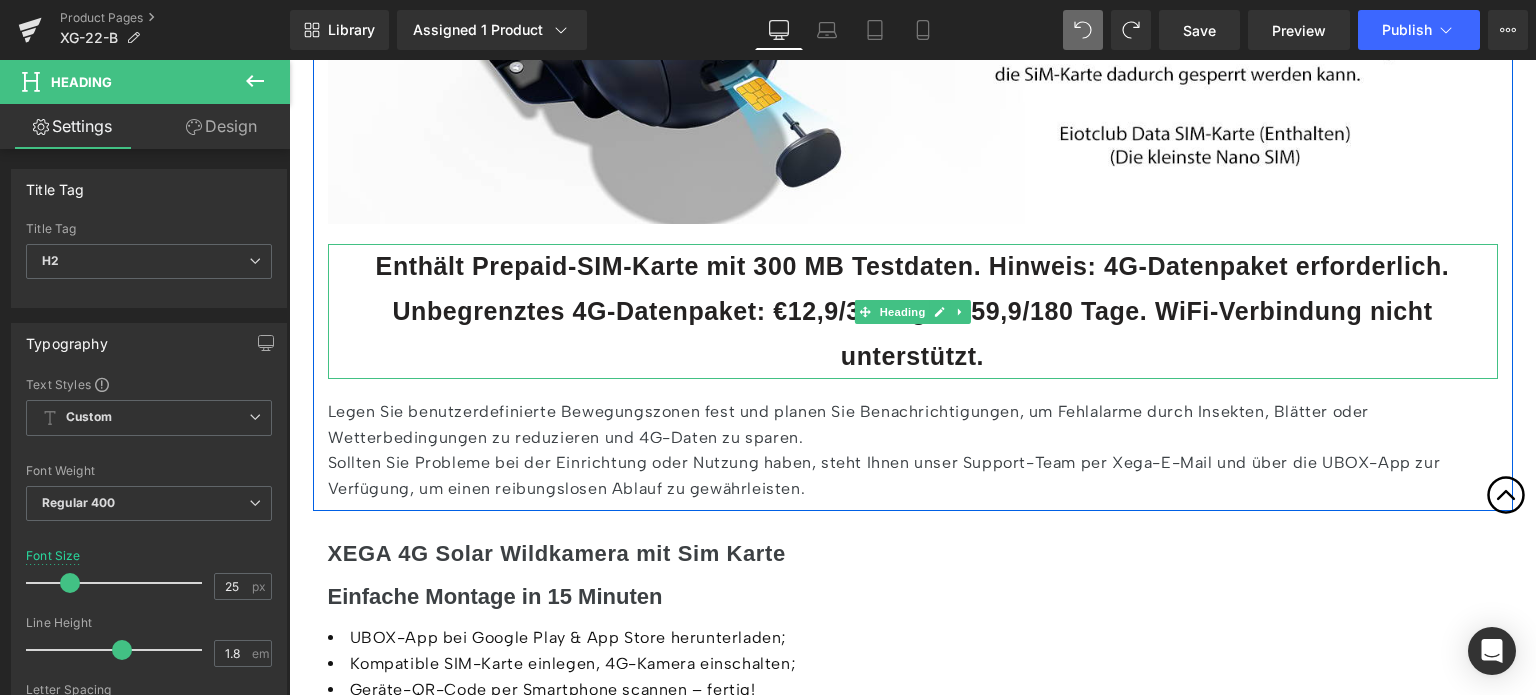 click on "Enthält Prepaid-SIM-Karte mit 300 MB Testdaten. Hinweis: 4G-Datenpaket erforderlich. Unbegrenztes 4G-Datenpaket: €12,9/30 Tage, €59,9/180 Tage. WiFi-Verbindung nicht unterstützt." at bounding box center [913, 311] 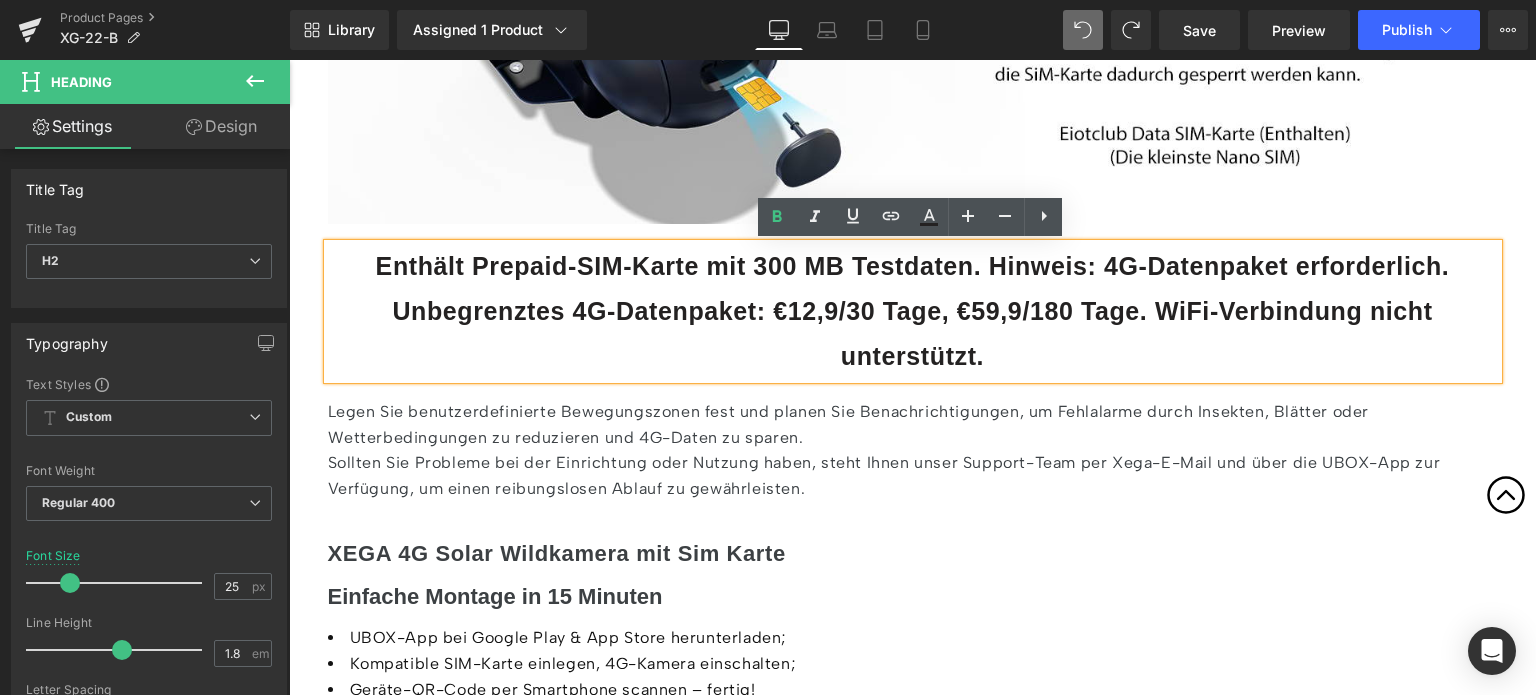 click on "Legen Sie benutzerdefinierte Bewegungszonen fest und planen Sie Benachrichtigungen, um Fehlalarme durch Insekten, Blätter oder Wetterbedingungen zu reduzieren und 4G-Daten zu sparen." at bounding box center [913, 424] 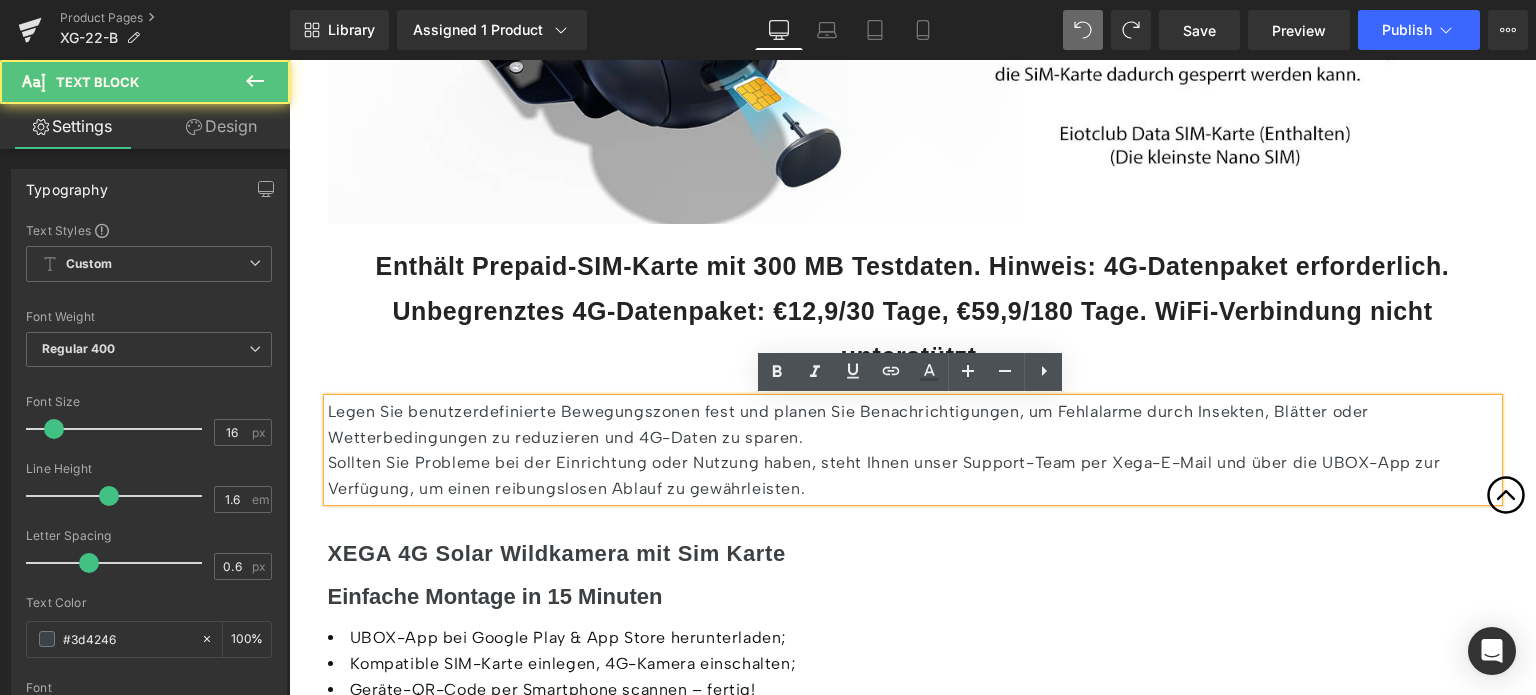 click on "Enthält Prepaid-SIM-Karte mit 300 MB Testdaten. Hinweis: 4G-Datenpaket erforderlich. Unbegrenztes 4G-Datenpaket: €12,9/30 Tage, €59,9/180 Tage. WiFi-Verbindung nicht unterstützt." at bounding box center (913, 311) 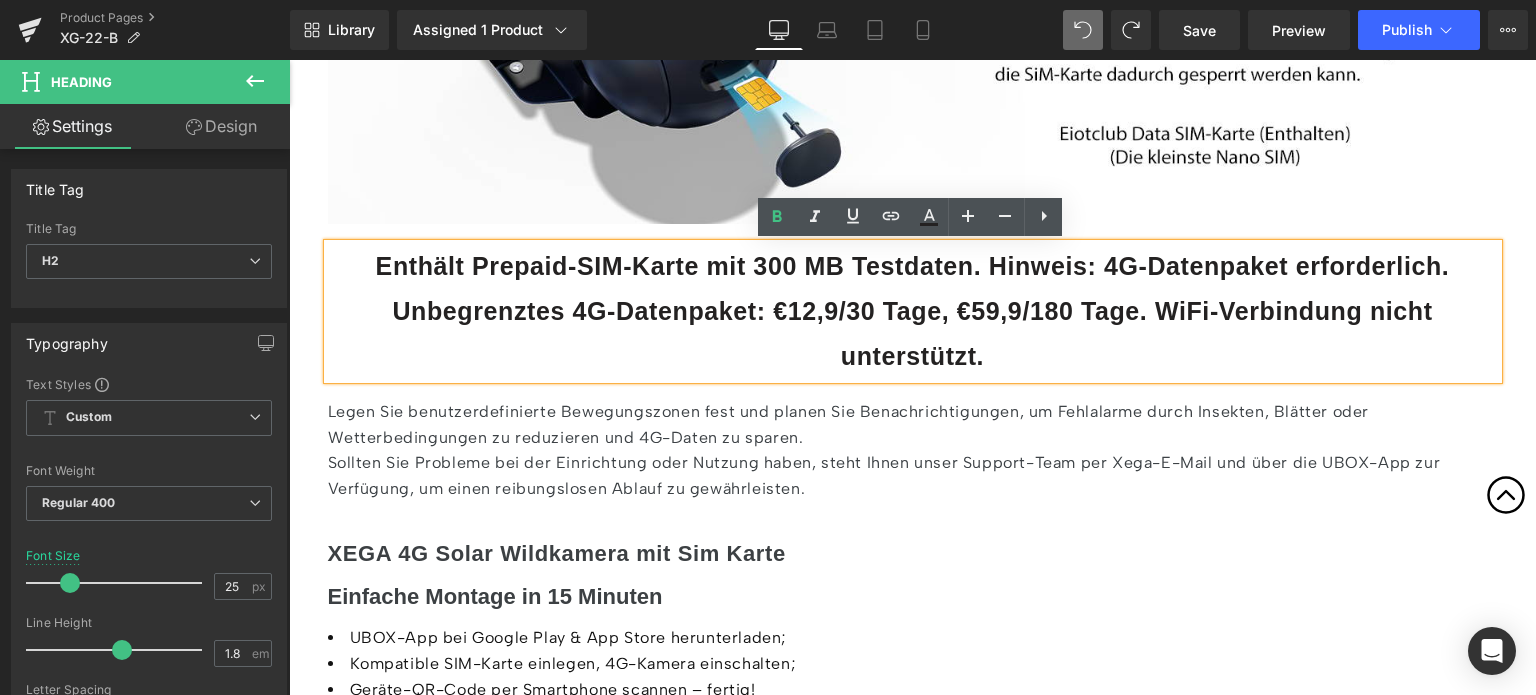 click 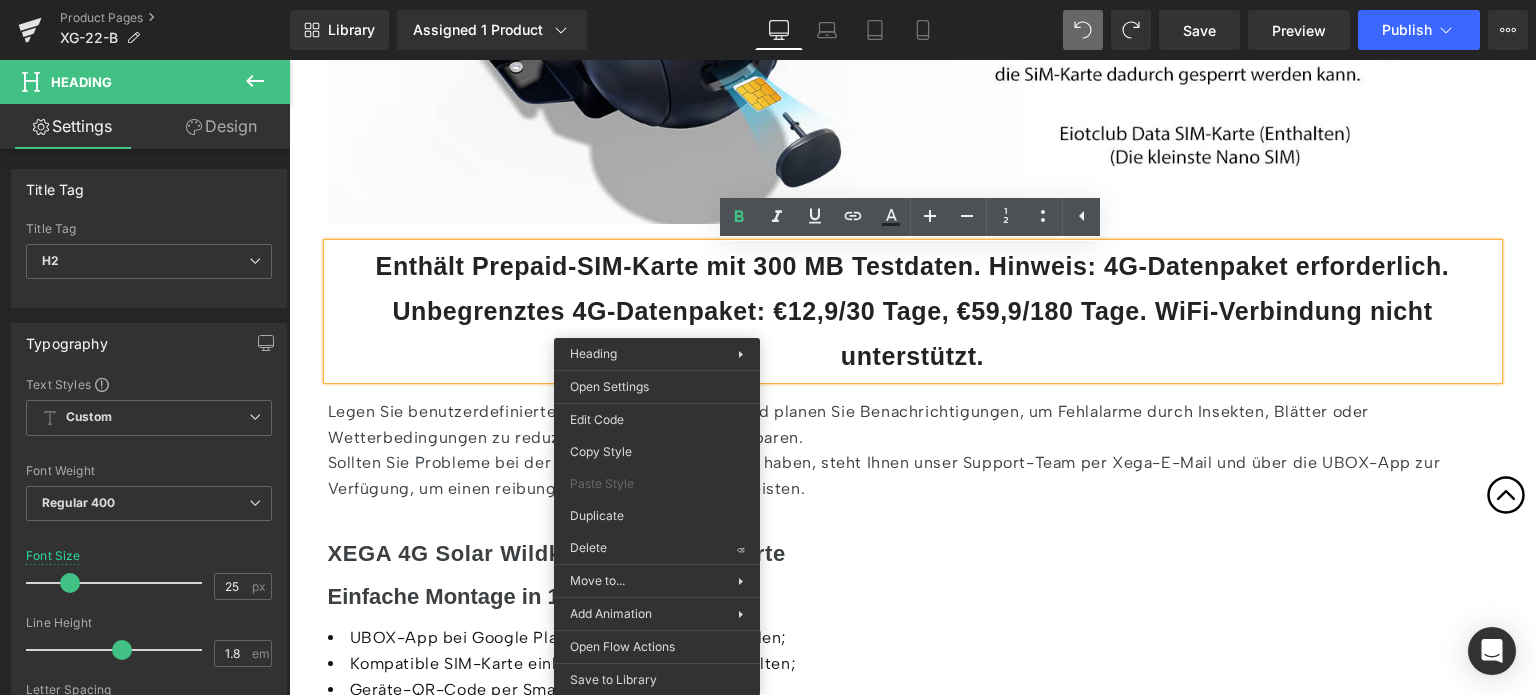 drag, startPoint x: 912, startPoint y: 599, endPoint x: 623, endPoint y: 539, distance: 295.16266 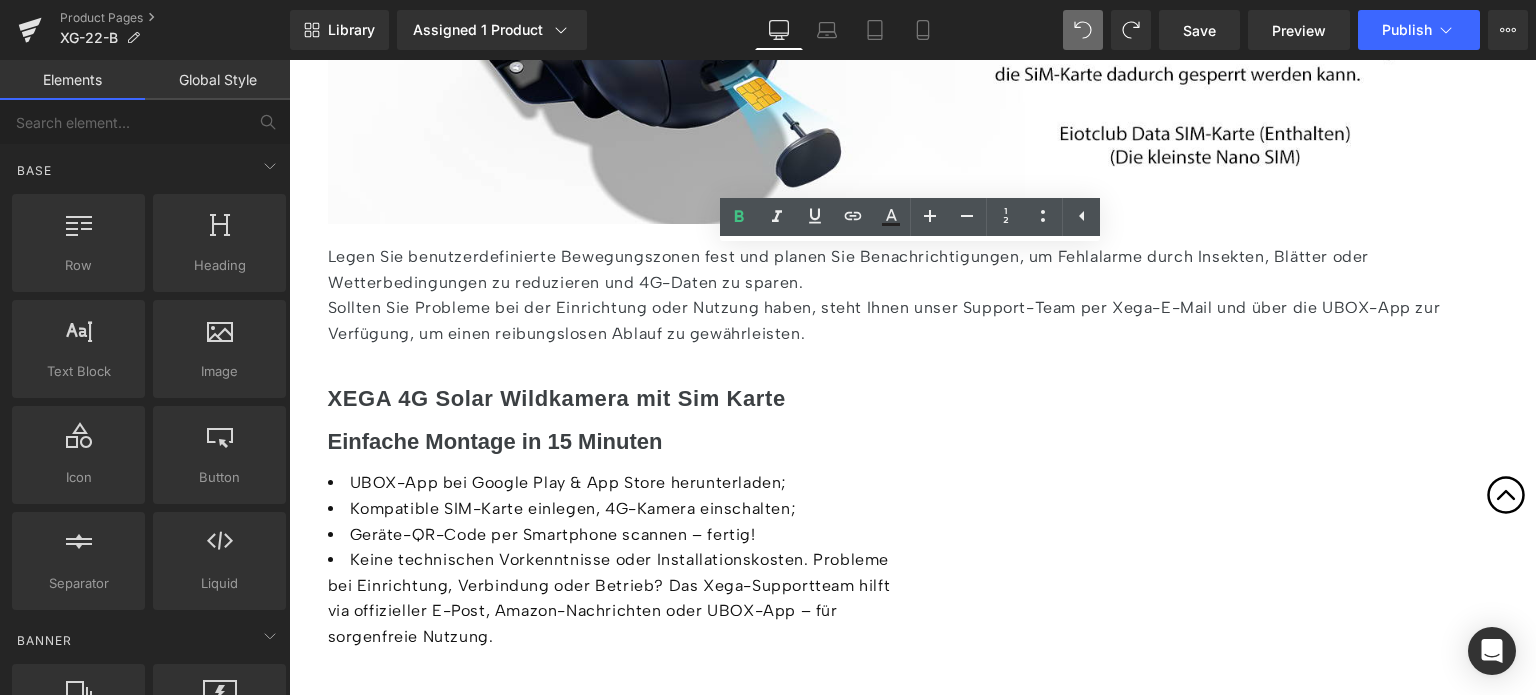 click on "Sollten Sie Probleme bei der Einrichtung oder Nutzung haben, steht Ihnen unser Support-Team per Xega-E-Mail und über die UBOX-App zur Verfügung, um einen reibungslosen Ablauf zu gewährleisten." at bounding box center [913, 320] 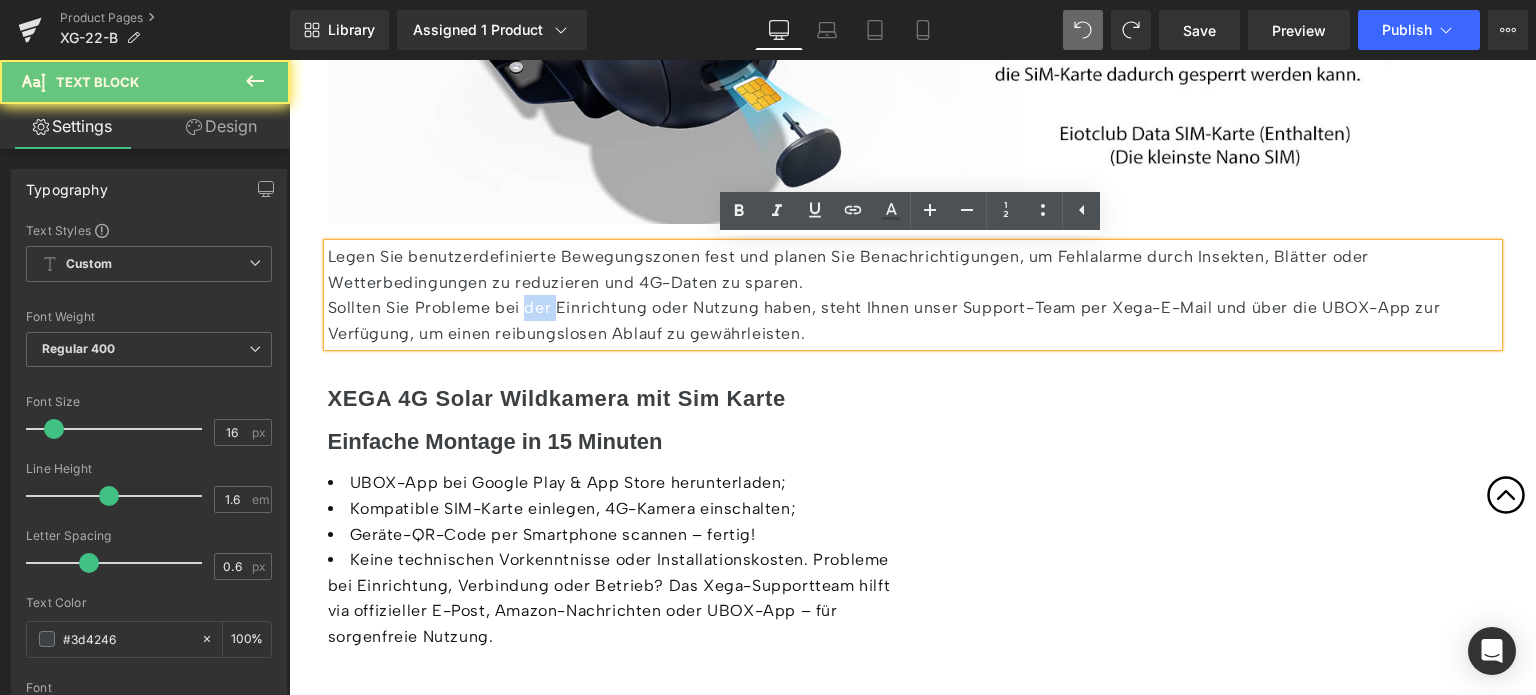 click on "Sollten Sie Probleme bei der Einrichtung oder Nutzung haben, steht Ihnen unser Support-Team per Xega-E-Mail und über die UBOX-App zur Verfügung, um einen reibungslosen Ablauf zu gewährleisten." at bounding box center [913, 320] 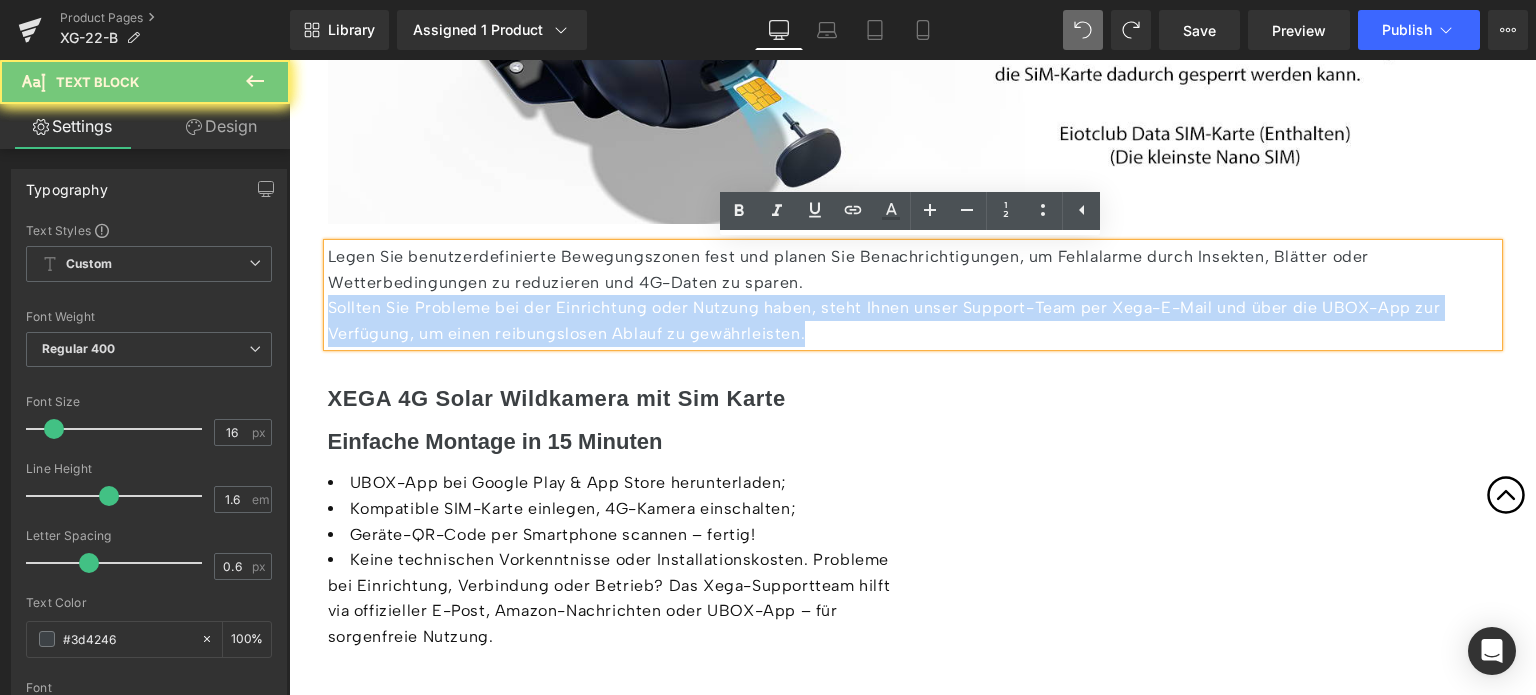click on "Sollten Sie Probleme bei der Einrichtung oder Nutzung haben, steht Ihnen unser Support-Team per Xega-E-Mail und über die UBOX-App zur Verfügung, um einen reibungslosen Ablauf zu gewährleisten." at bounding box center (913, 320) 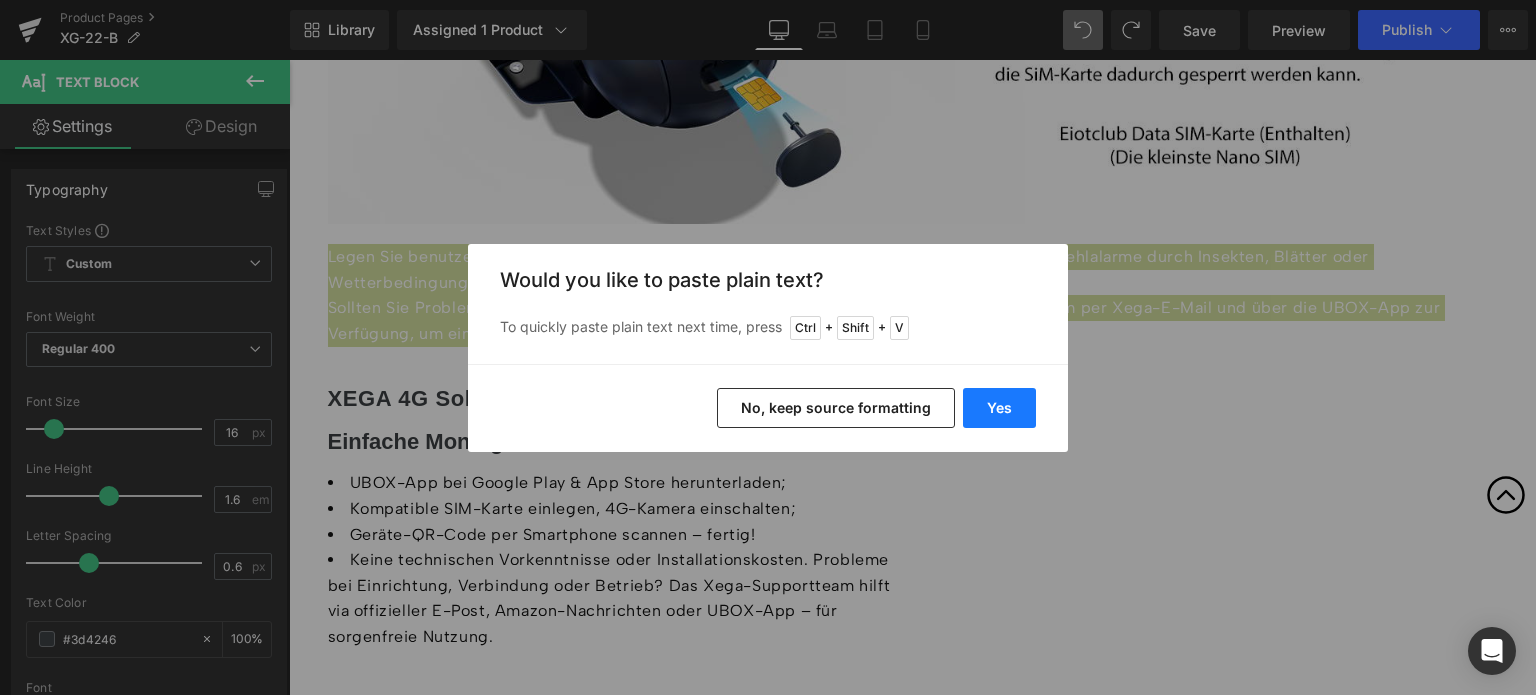 click on "Yes" at bounding box center [999, 408] 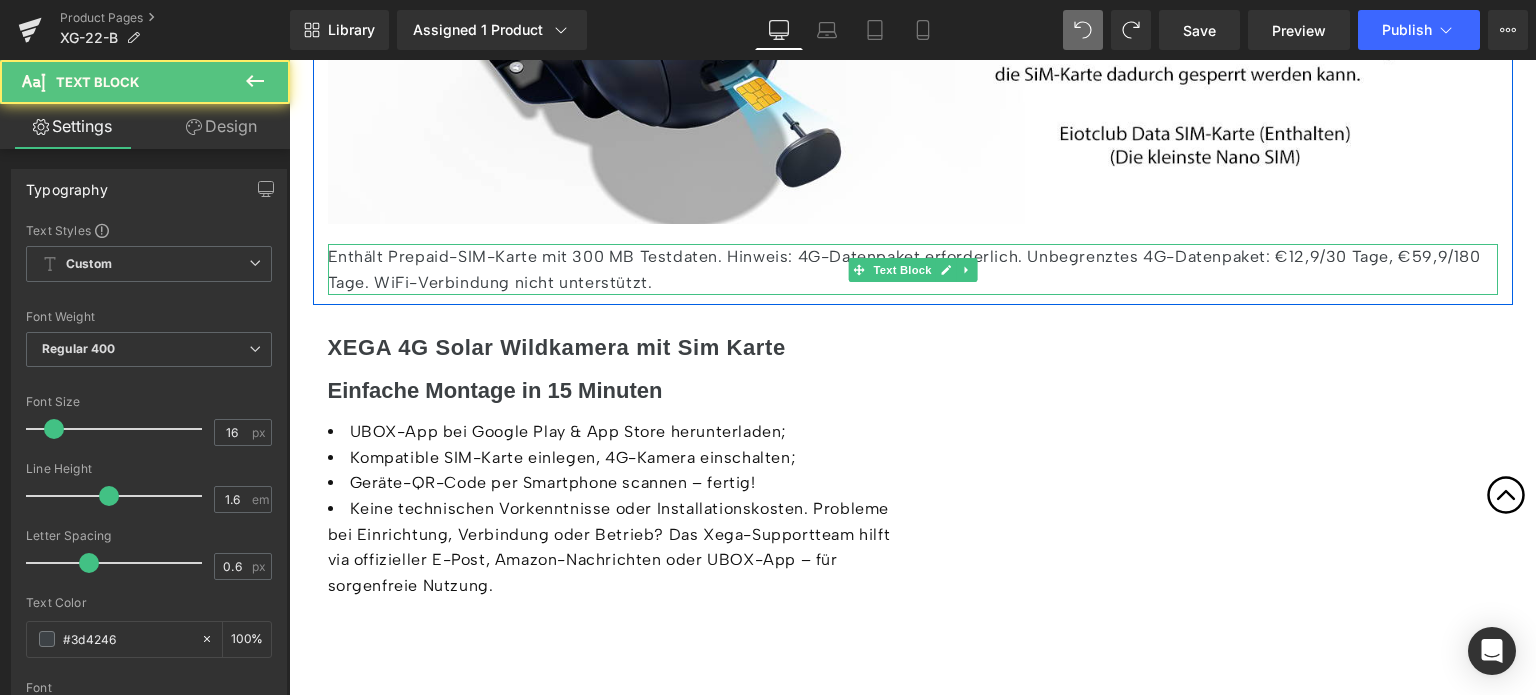 click on "Enthält Prepaid-SIM-Karte mit 300 MB Testdaten. Hinweis: 4G-Datenpaket erforderlich. Unbegrenztes 4G-Datenpaket: €12,9/30 Tage, €59,9/180 Tage. WiFi-Verbindung nicht unterstützt." at bounding box center [913, 269] 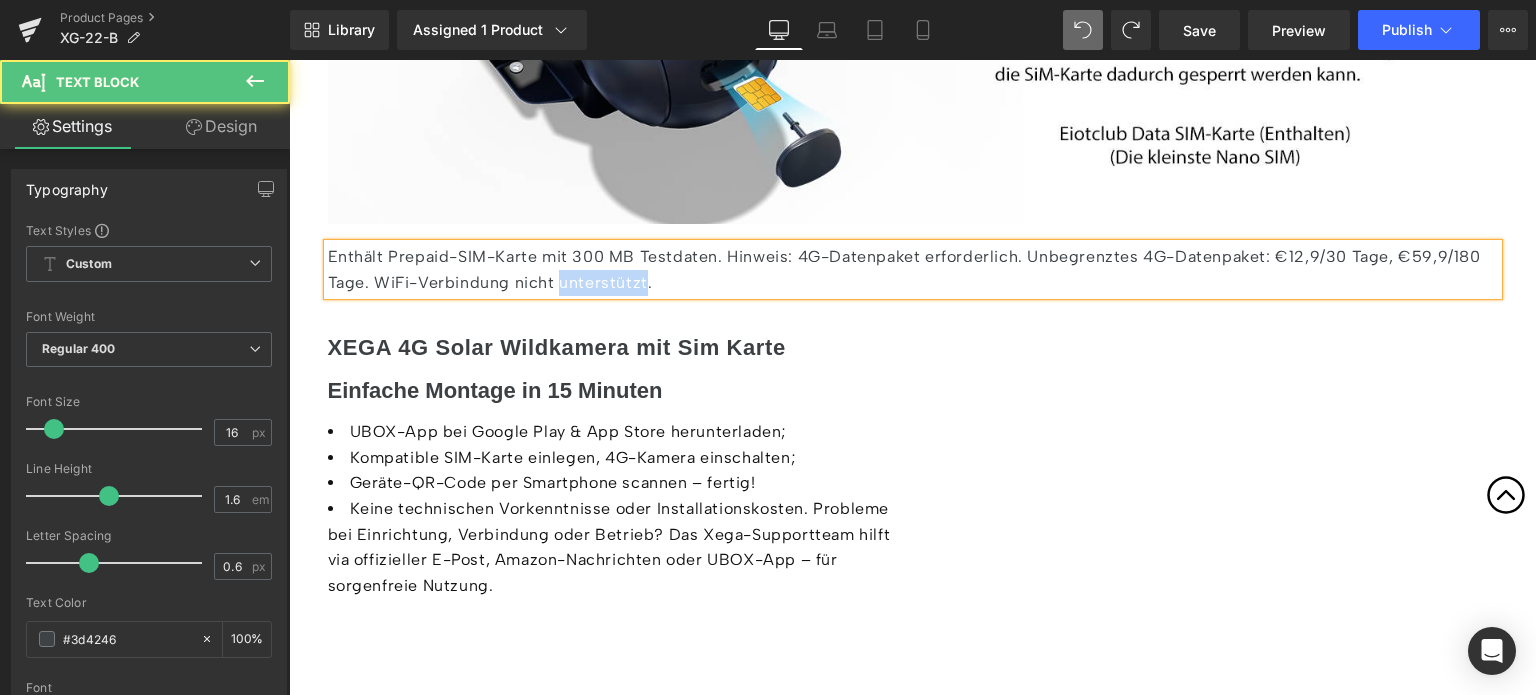 click on "Enthält Prepaid-SIM-Karte mit 300 MB Testdaten. Hinweis: 4G-Datenpaket erforderlich. Unbegrenztes 4G-Datenpaket: €12,9/30 Tage, €59,9/180 Tage. WiFi-Verbindung nicht unterstützt." at bounding box center (913, 269) 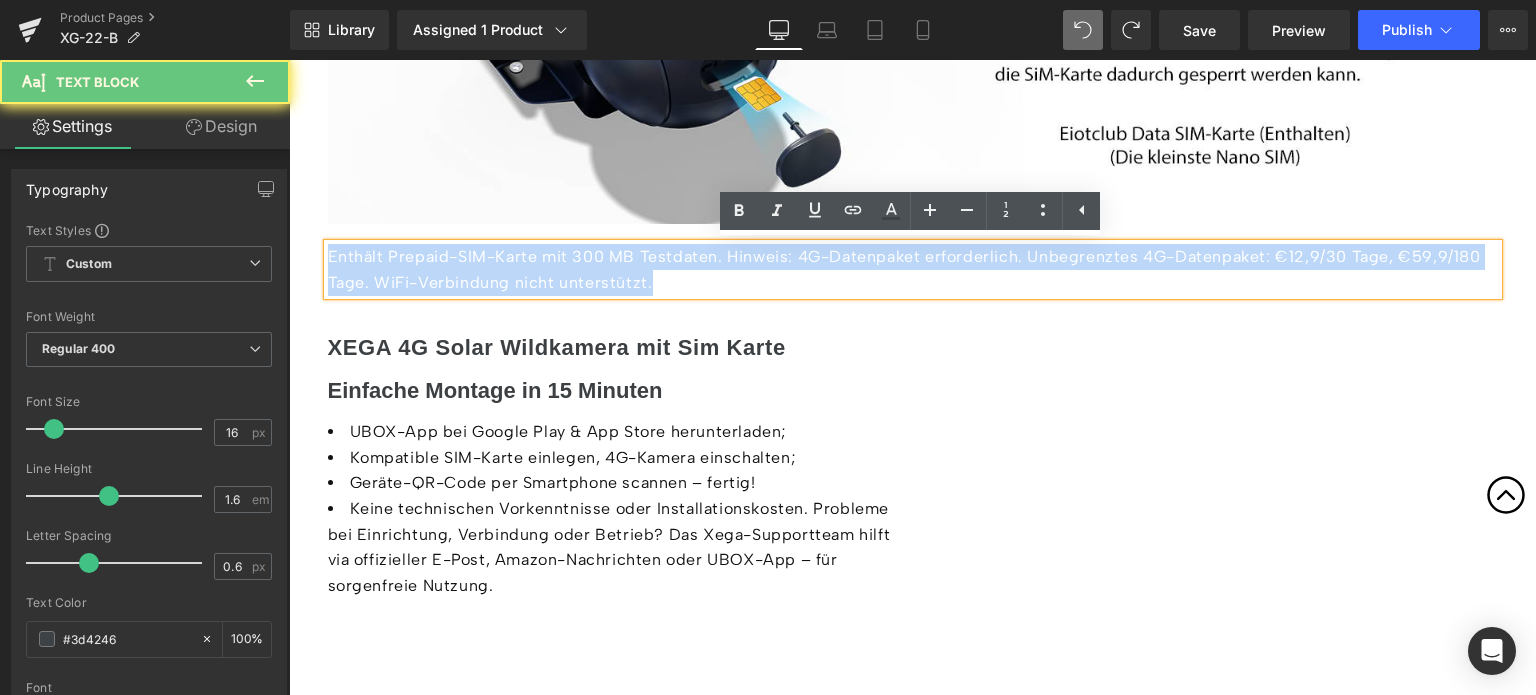 click on "Enthält Prepaid-SIM-Karte mit 300 MB Testdaten. Hinweis: 4G-Datenpaket erforderlich. Unbegrenztes 4G-Datenpaket: €12,9/30 Tage, €59,9/180 Tage. WiFi-Verbindung nicht unterstützt." at bounding box center (913, 269) 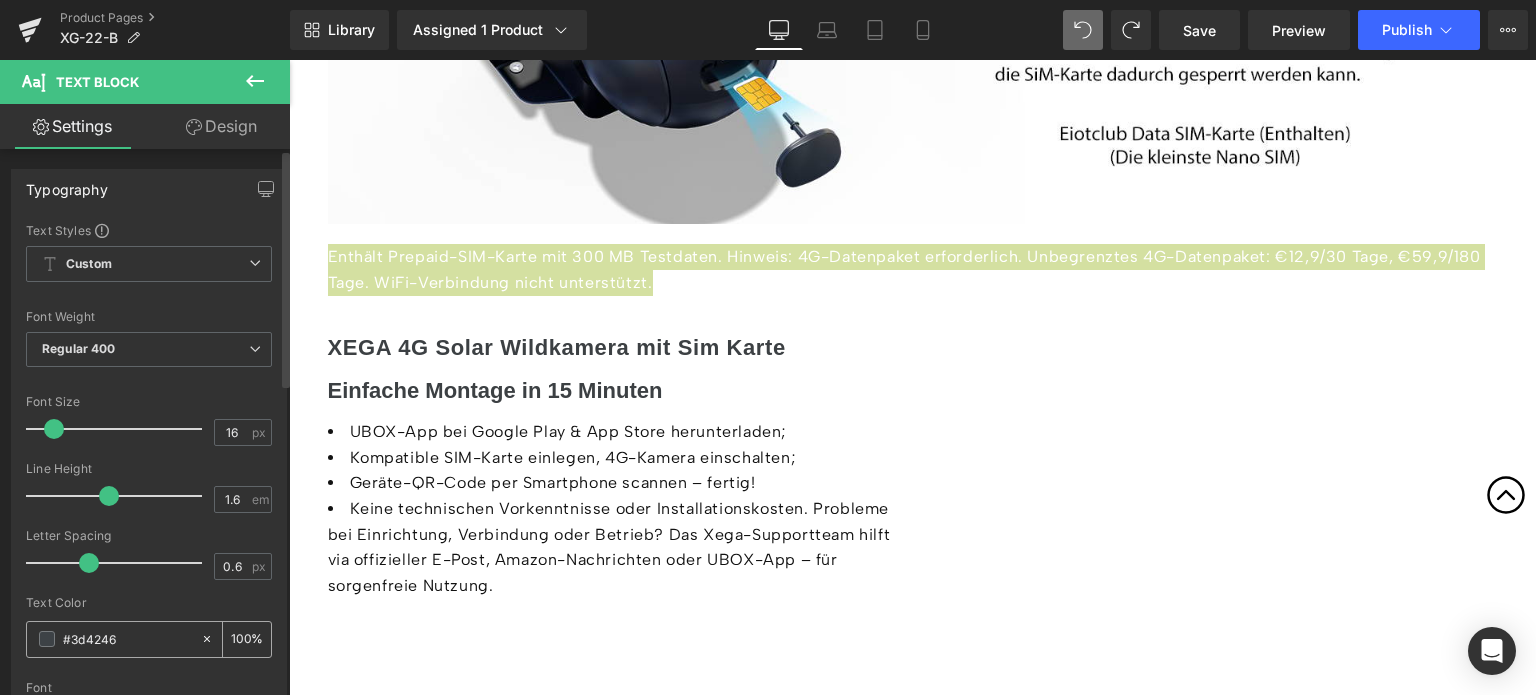 click on "#3d4246" at bounding box center [127, 639] 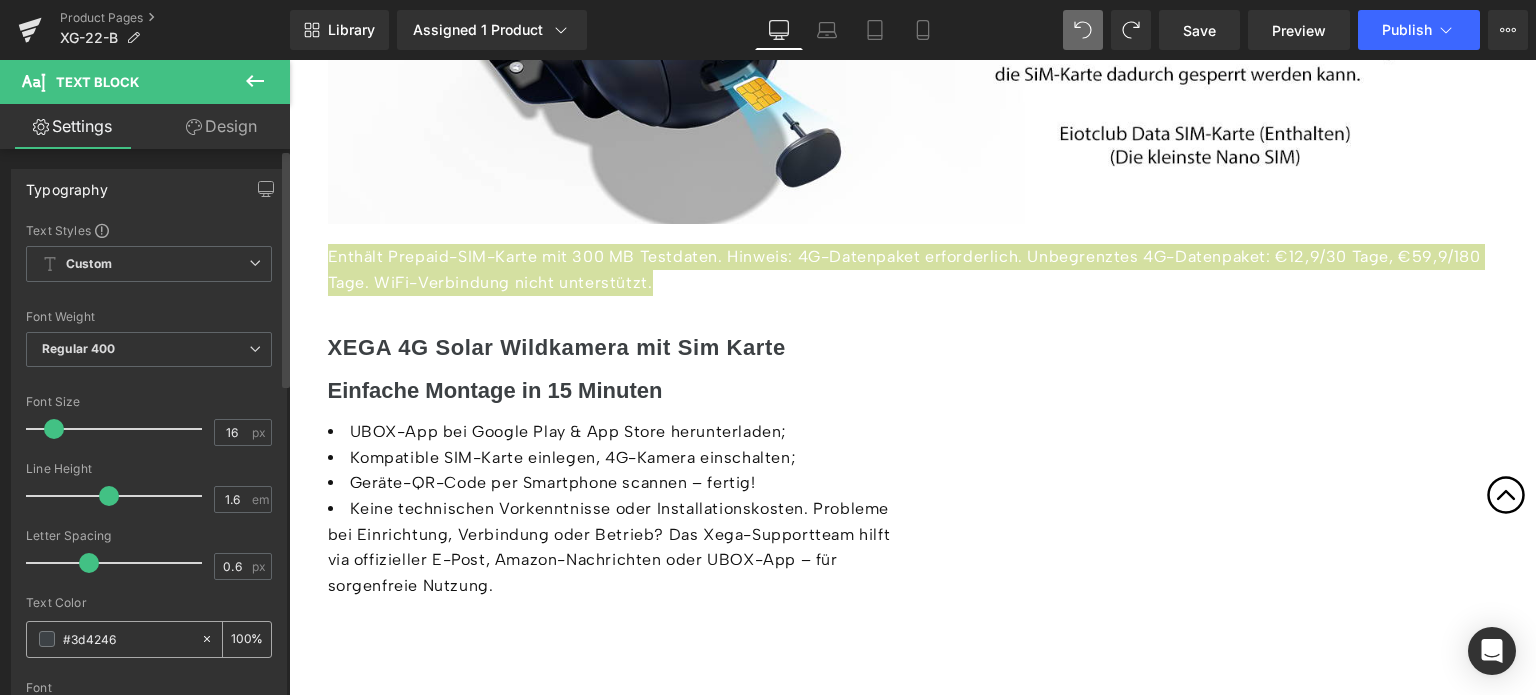 type on "#1" 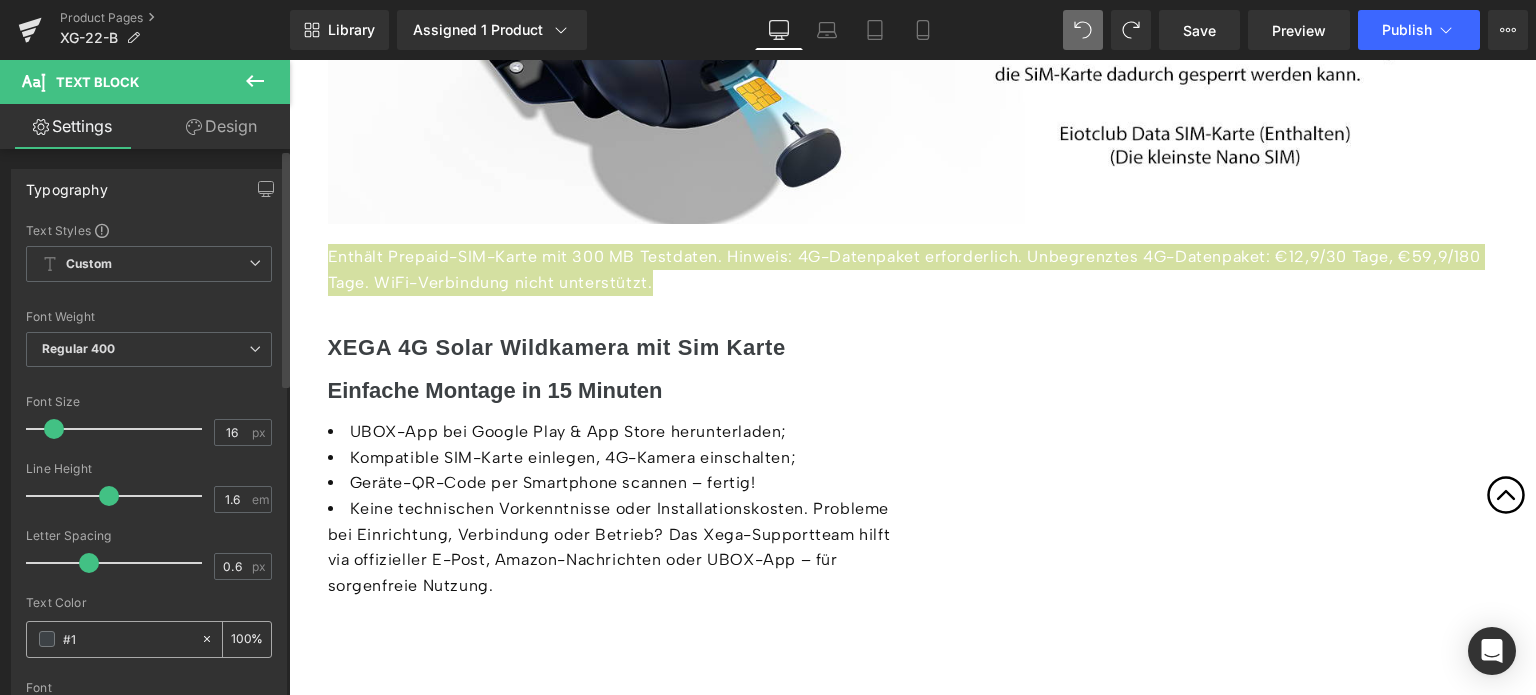 type on "0" 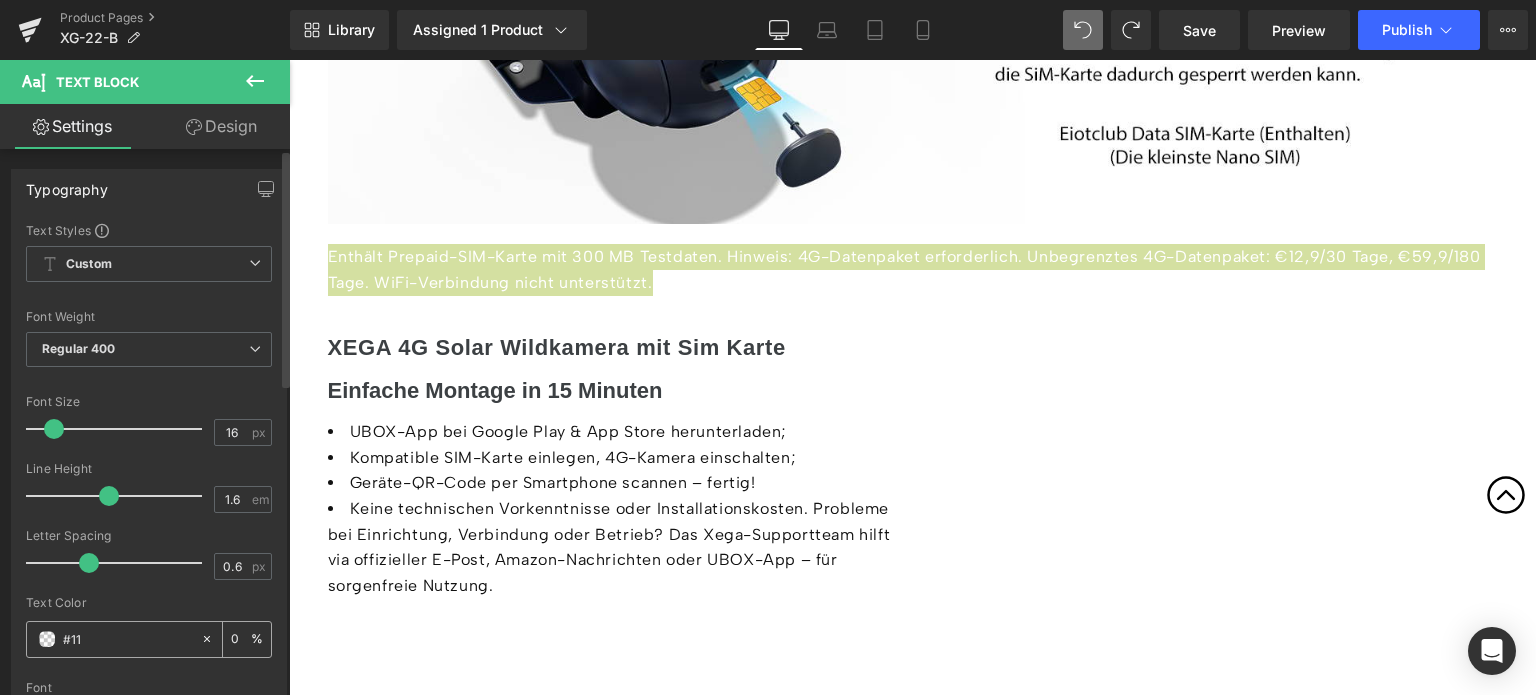 type on "#111" 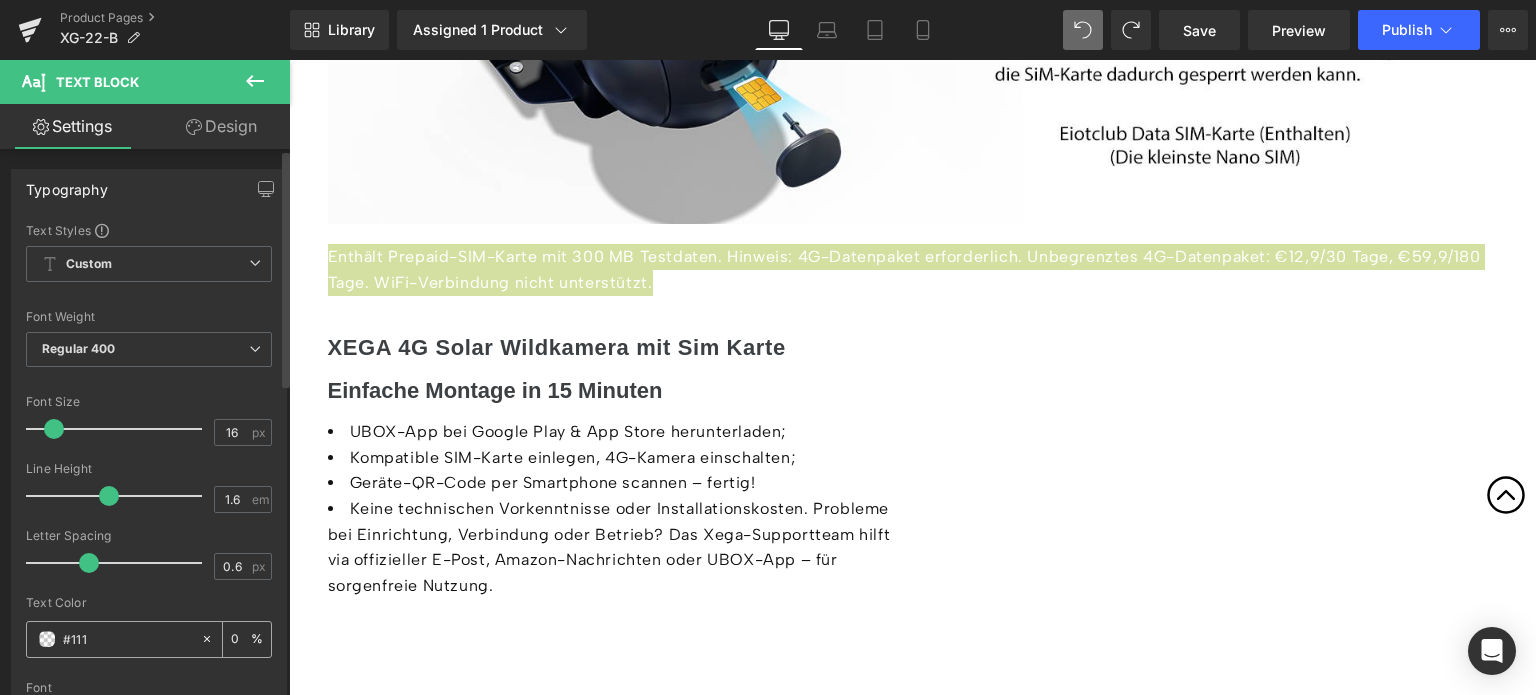 type on "100" 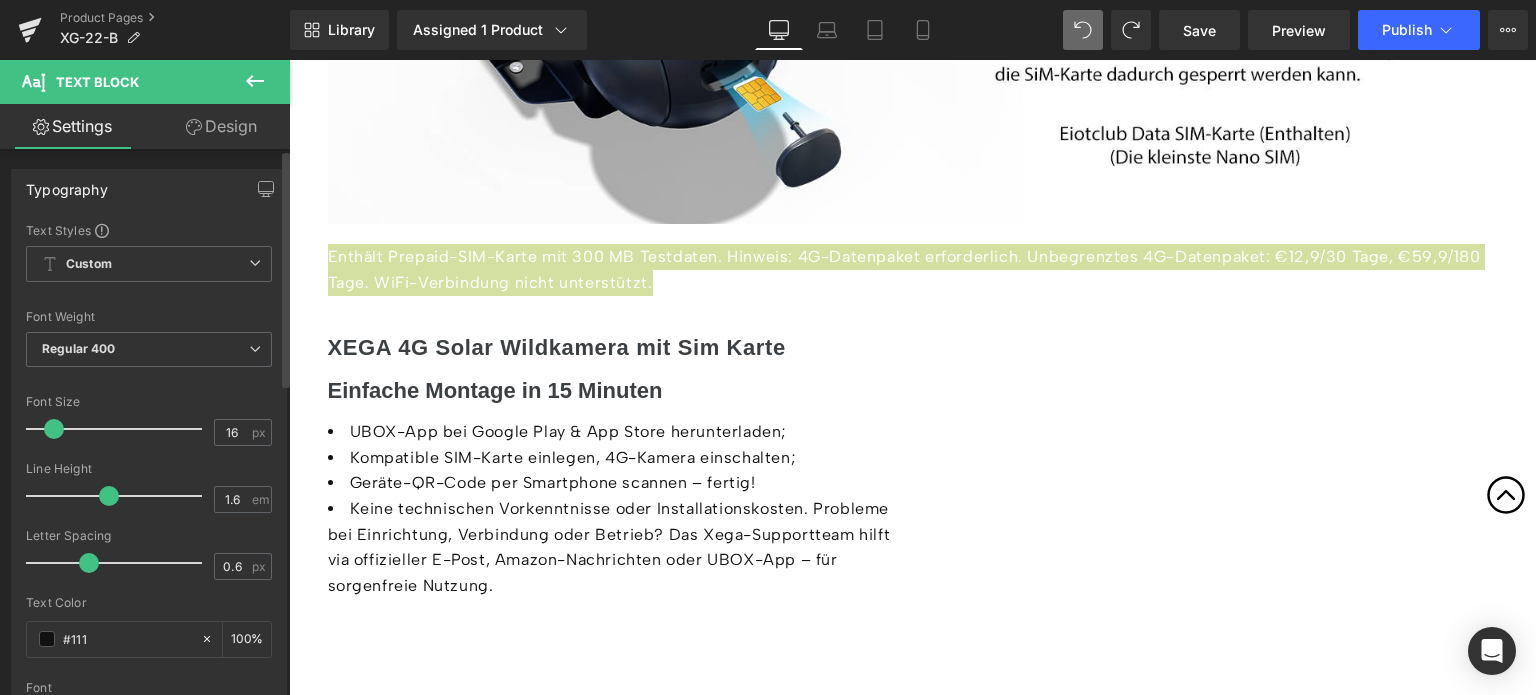 type on "#111111" 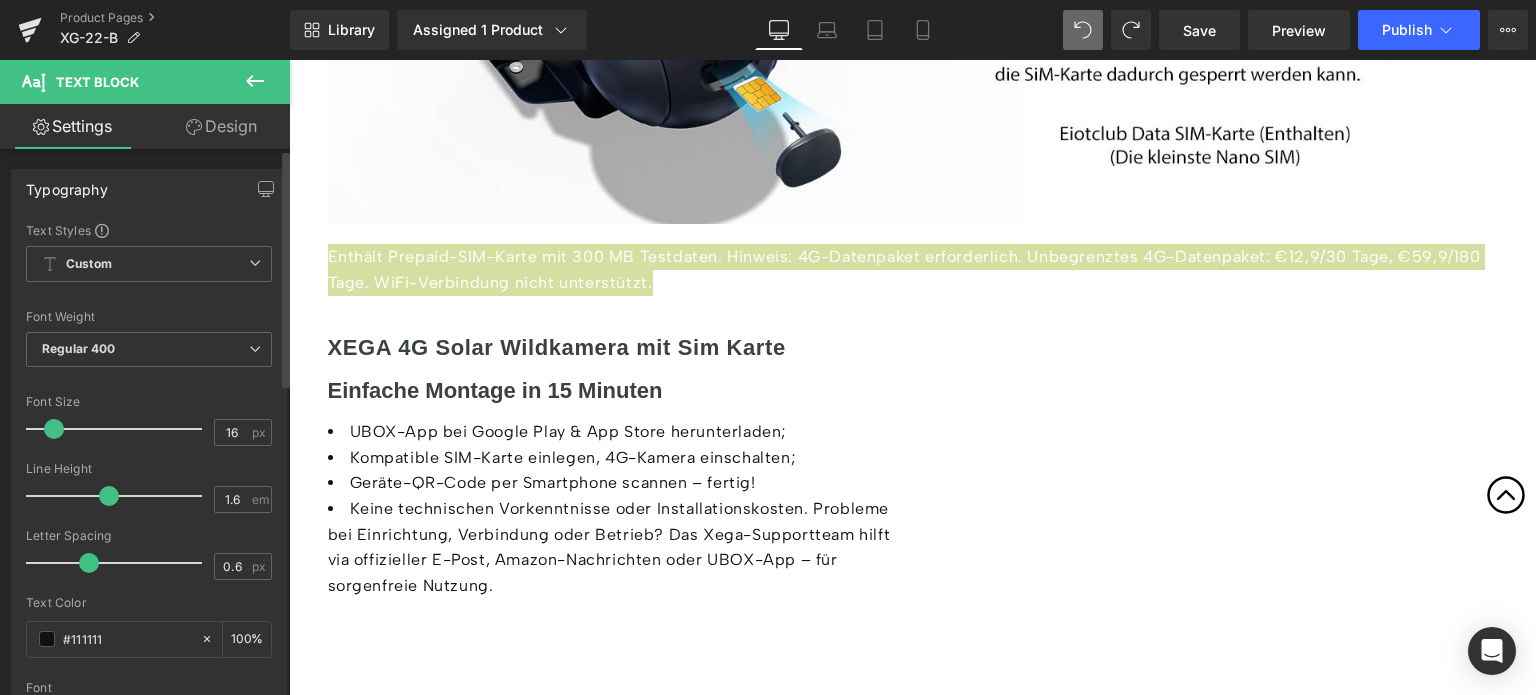 click at bounding box center (149, 589) 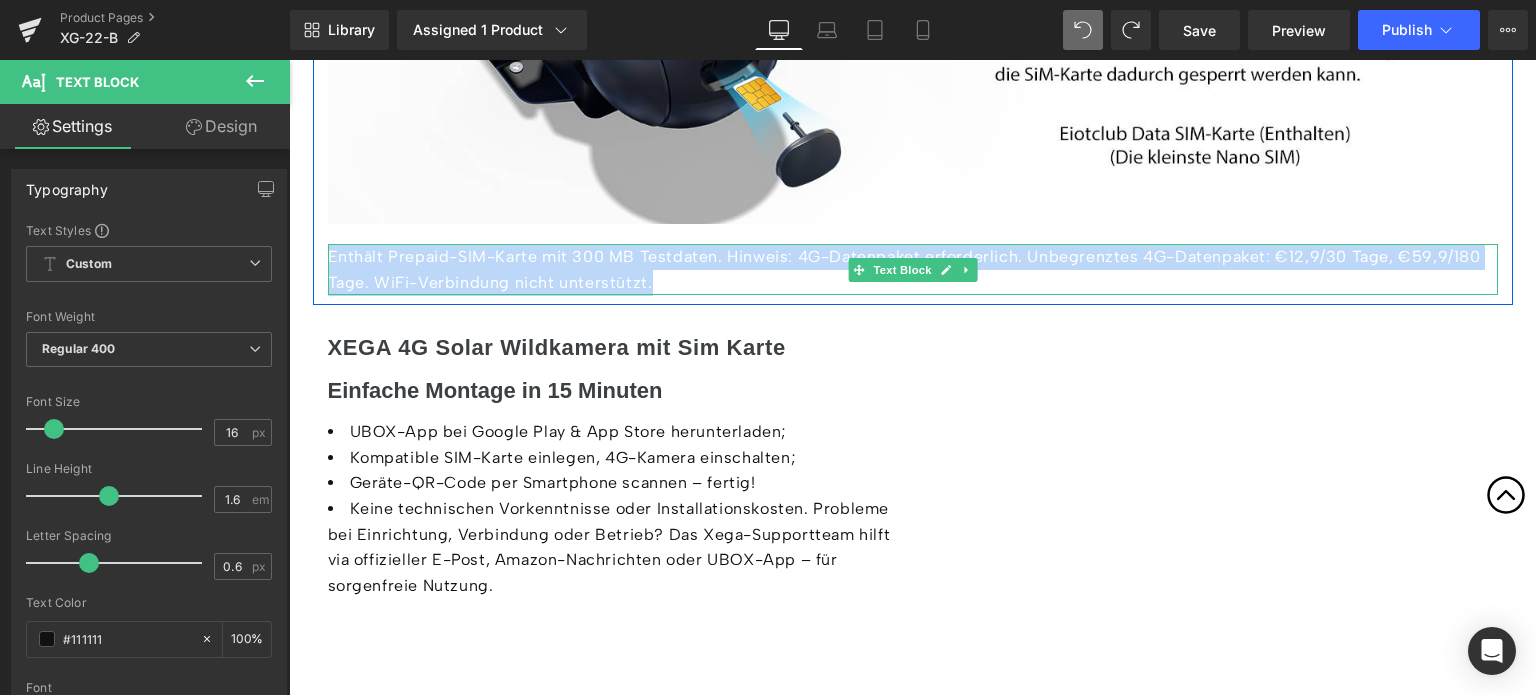 click on "Enthält Prepaid-SIM-Karte mit 300 MB Testdaten. Hinweis: 4G-Datenpaket erforderlich. Unbegrenztes 4G-Datenpaket: €12,9/30 Tage, €59,9/180 Tage. WiFi-Verbindung nicht unterstützt." at bounding box center (913, 269) 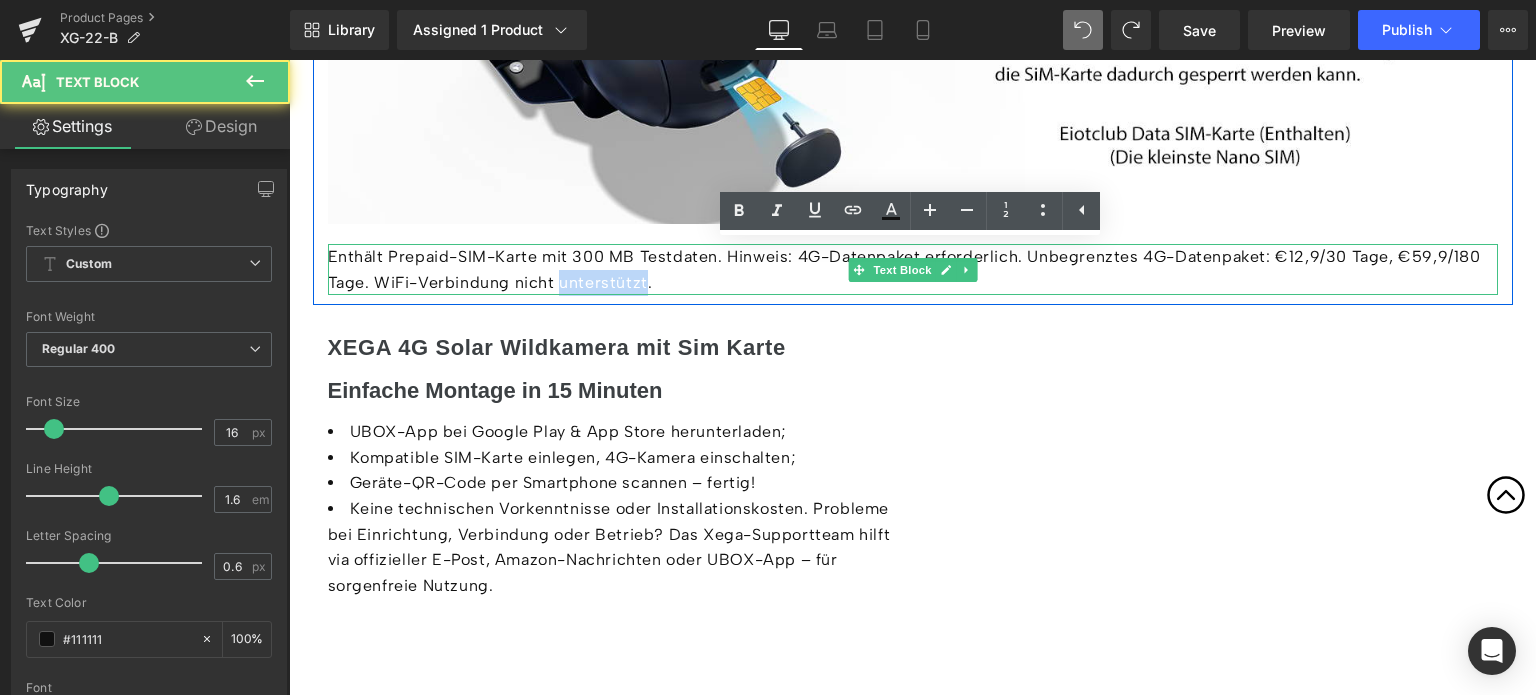 click on "Enthält Prepaid-SIM-Karte mit 300 MB Testdaten. Hinweis: 4G-Datenpaket erforderlich. Unbegrenztes 4G-Datenpaket: €12,9/30 Tage, €59,9/180 Tage. WiFi-Verbindung nicht unterstützt." at bounding box center (913, 269) 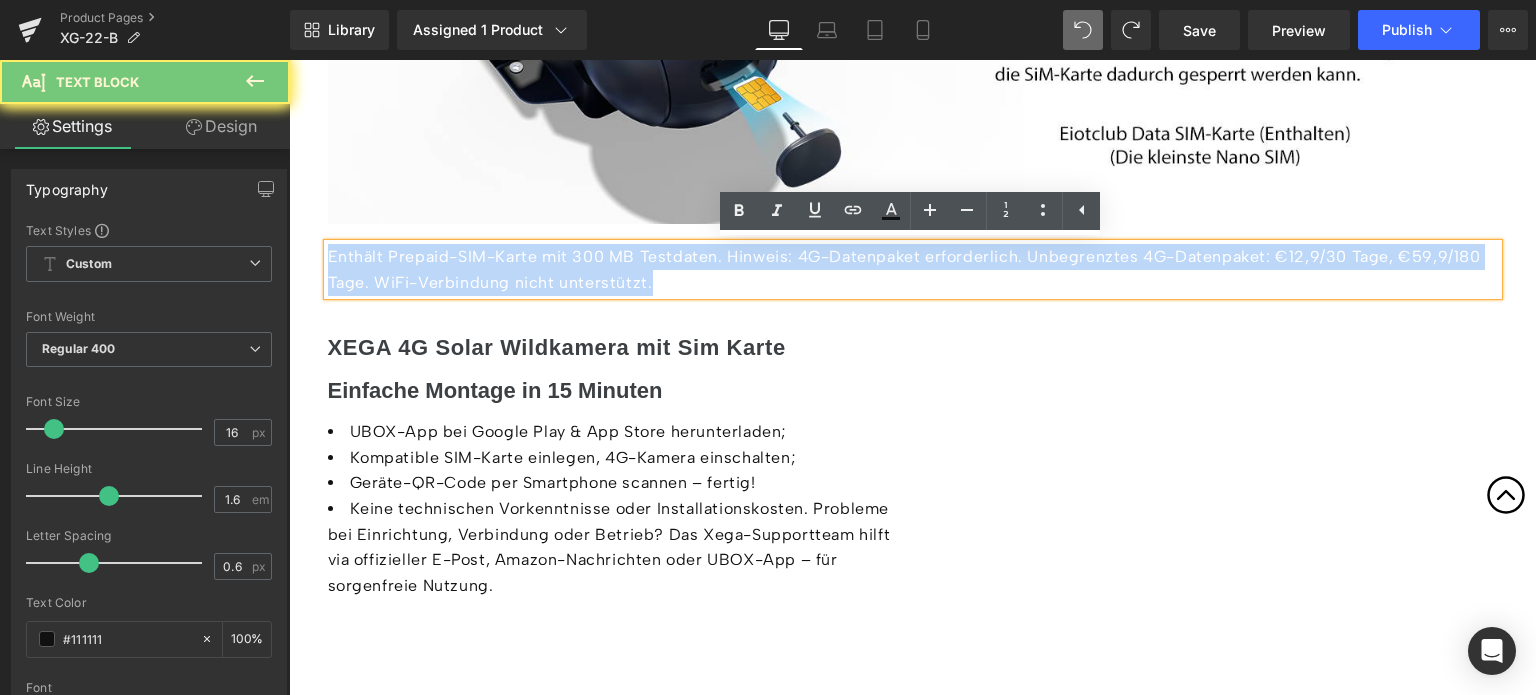click on "Enthält Prepaid-SIM-Karte mit 300 MB Testdaten. Hinweis: 4G-Datenpaket erforderlich. Unbegrenztes 4G-Datenpaket: €12,9/30 Tage, €59,9/180 Tage. WiFi-Verbindung nicht unterstützt." at bounding box center (913, 269) 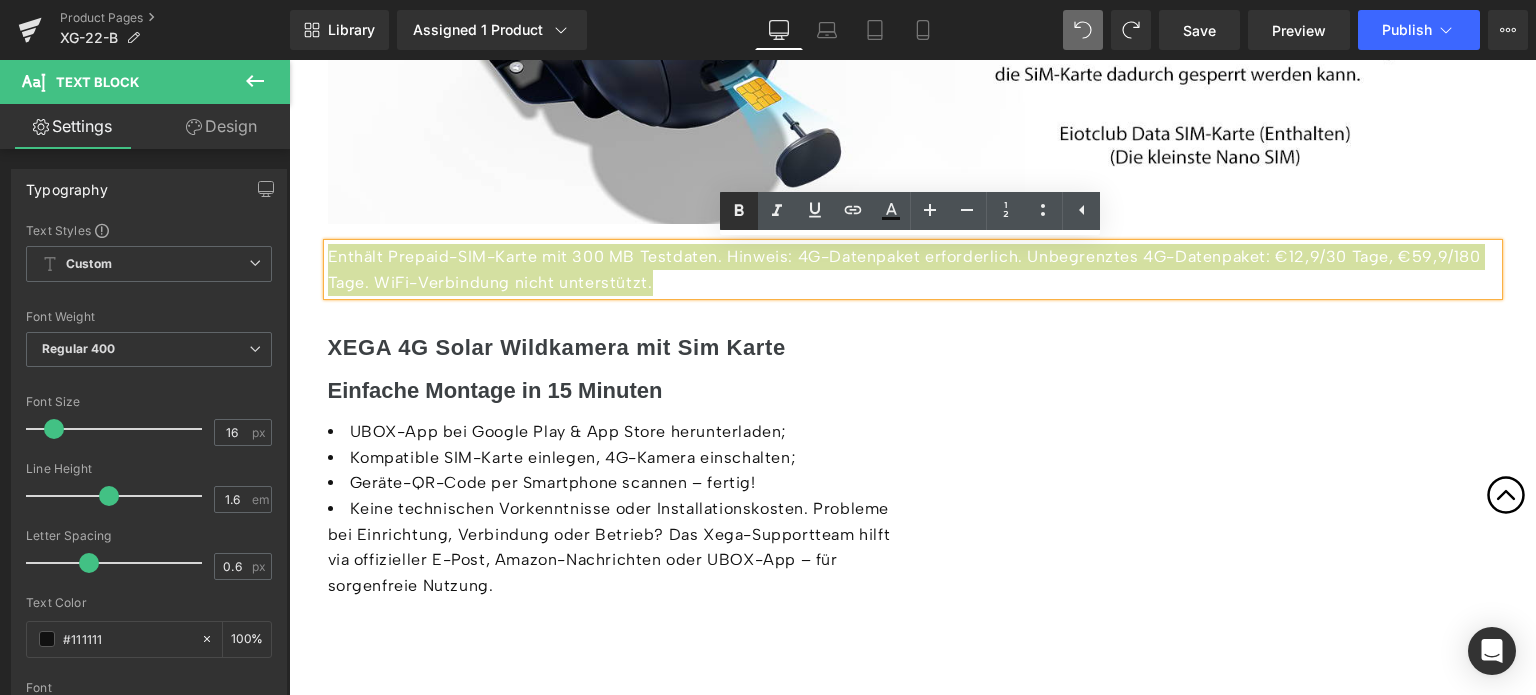 click 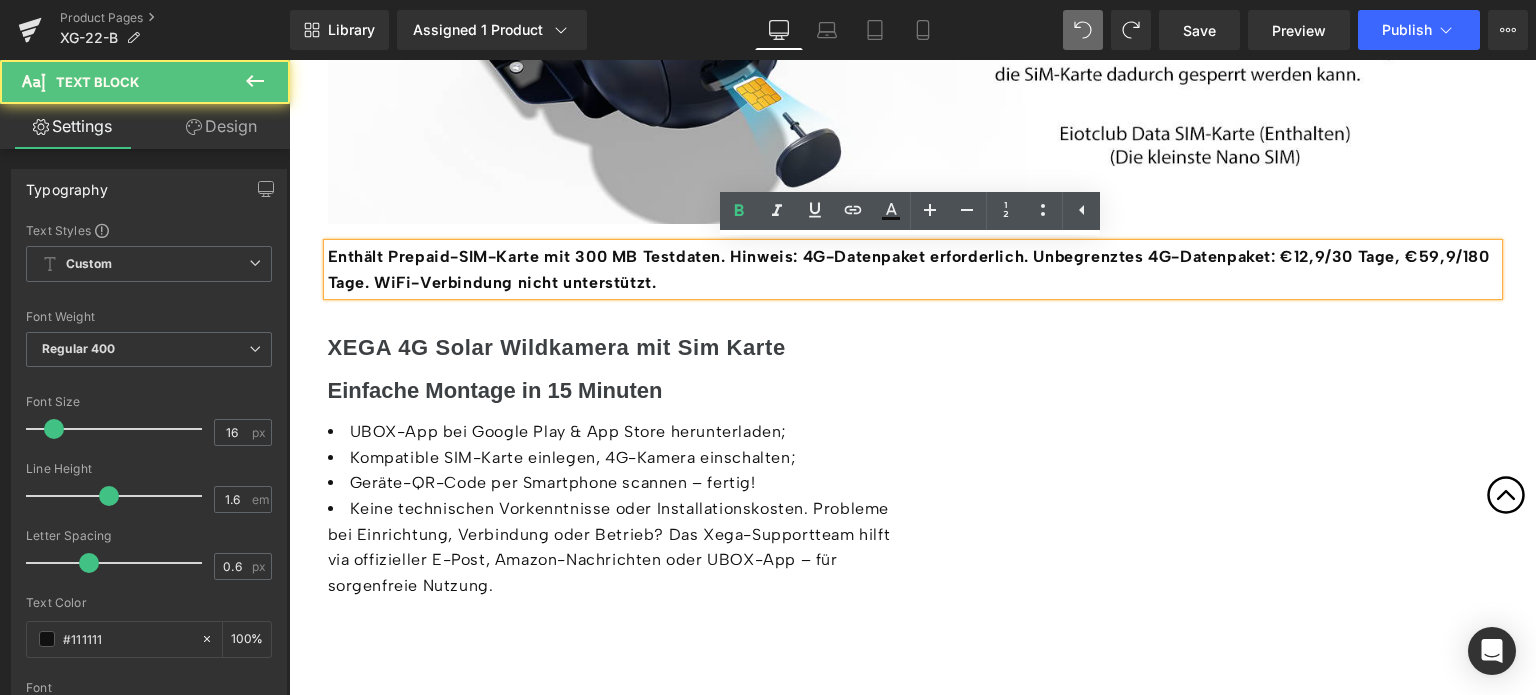 click on "Enthält Prepaid-SIM-Karte mit 300 MB Testdaten. Hinweis: 4G-Datenpaket erforderlich. Unbegrenztes 4G-Datenpaket: €12,9/30 Tage, €59,9/180 Tage. WiFi-Verbindung nicht unterstützt." at bounding box center [909, 269] 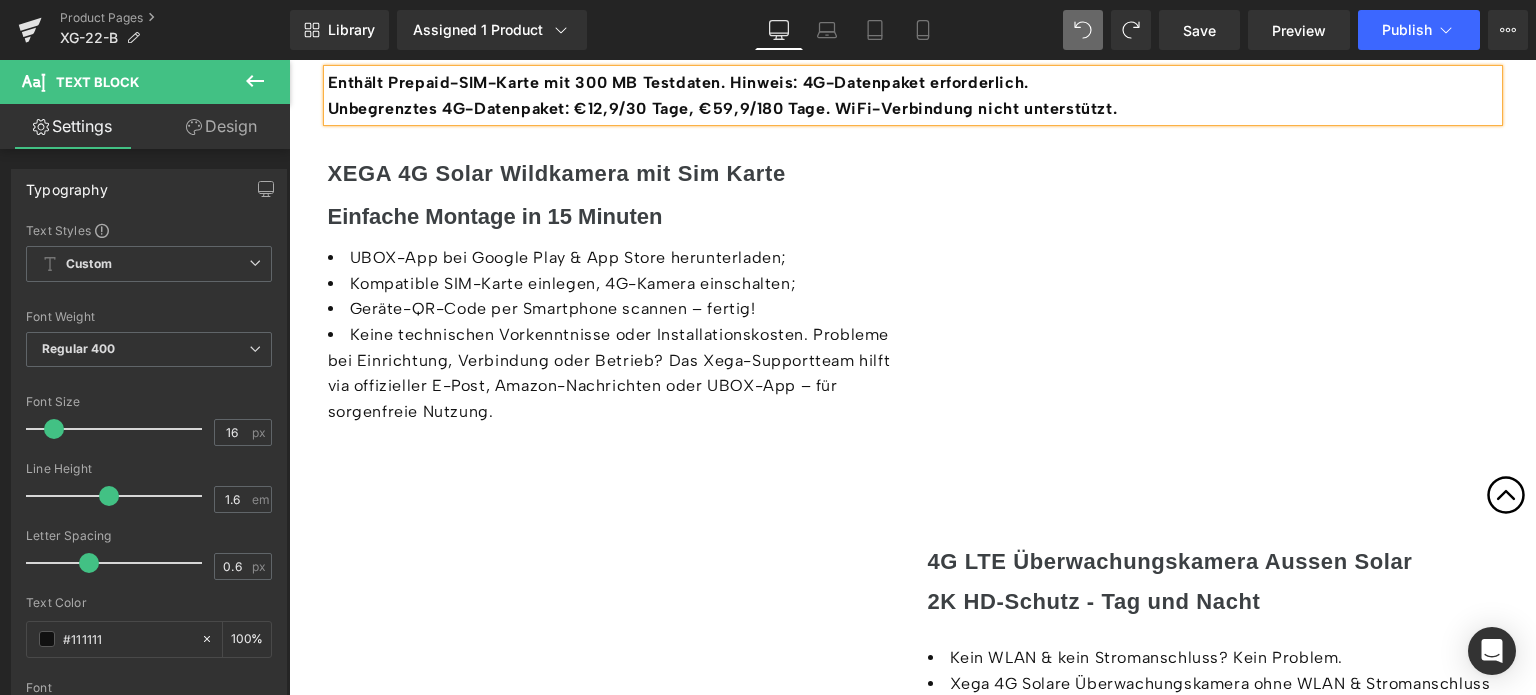 scroll, scrollTop: 6210, scrollLeft: 0, axis: vertical 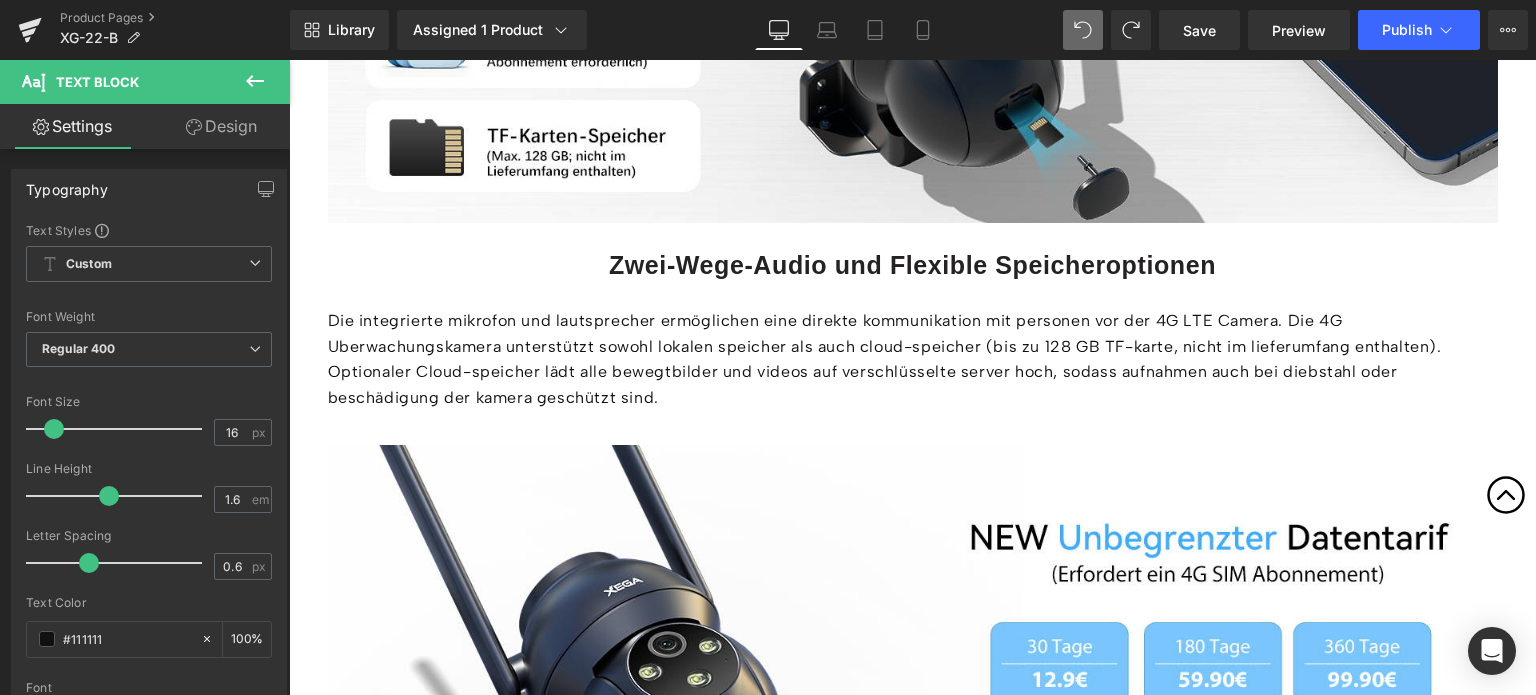 click 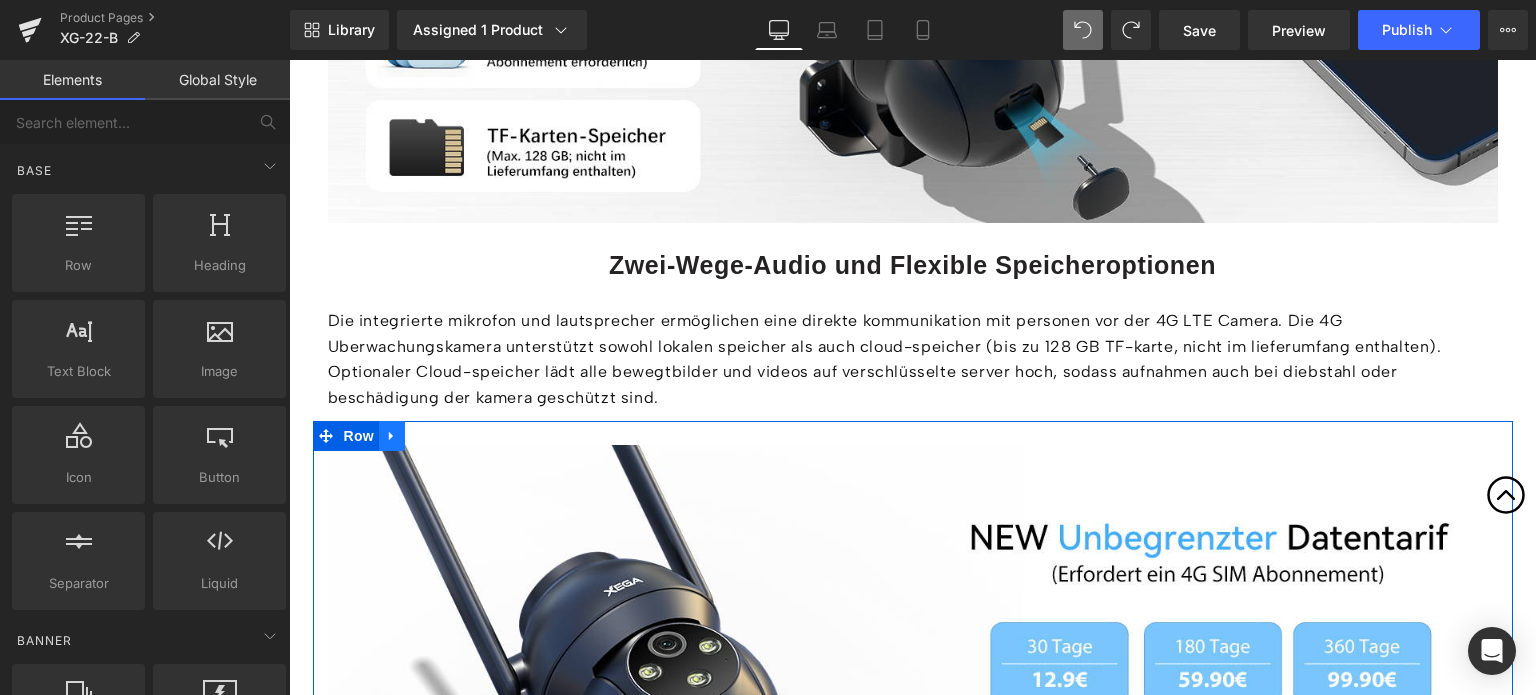 click 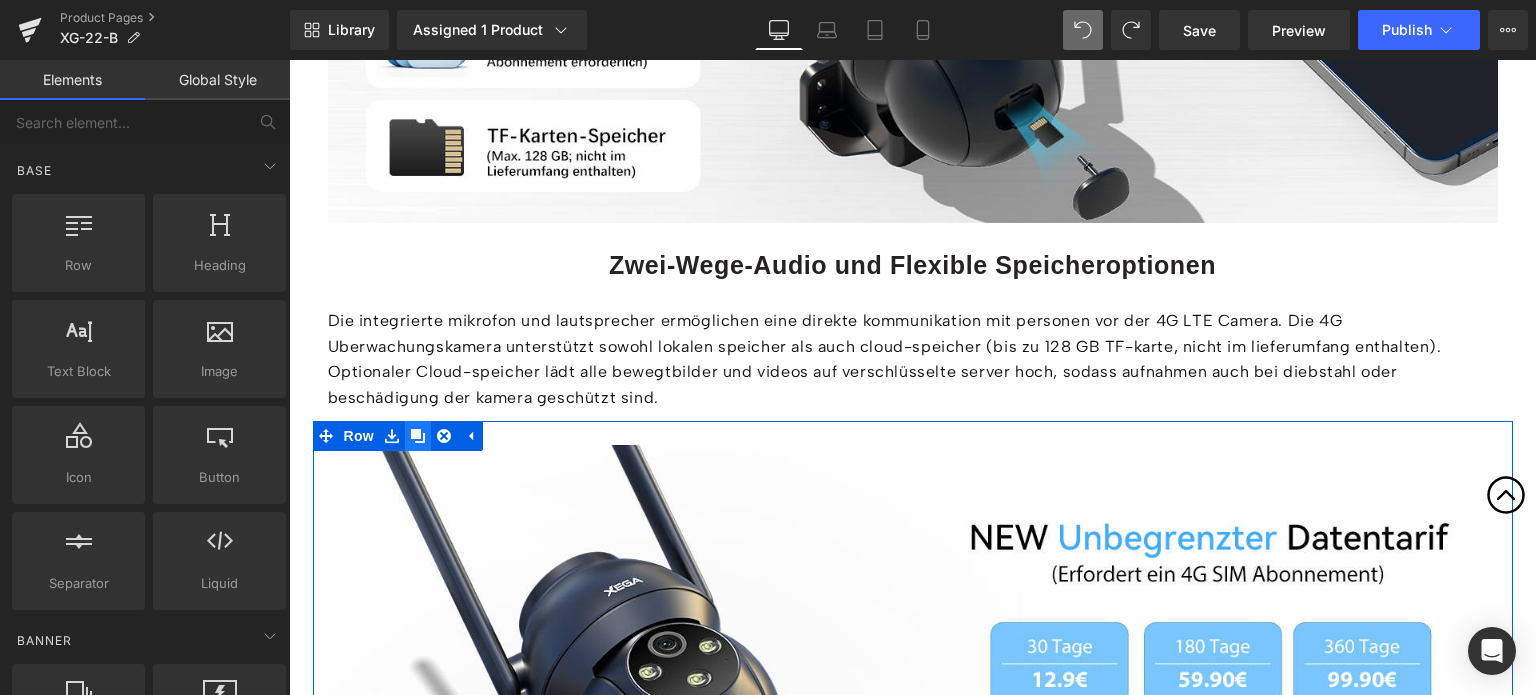 click at bounding box center (418, 436) 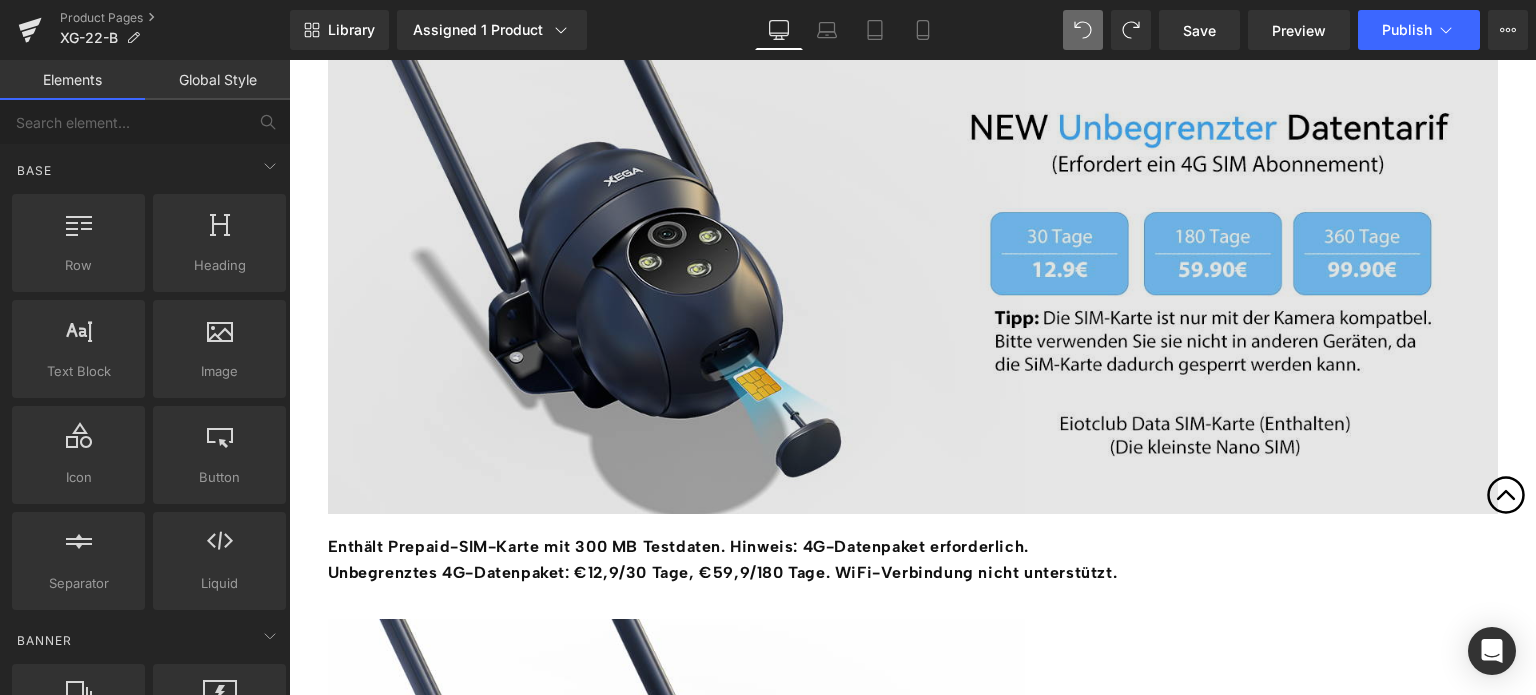 scroll, scrollTop: 5375, scrollLeft: 0, axis: vertical 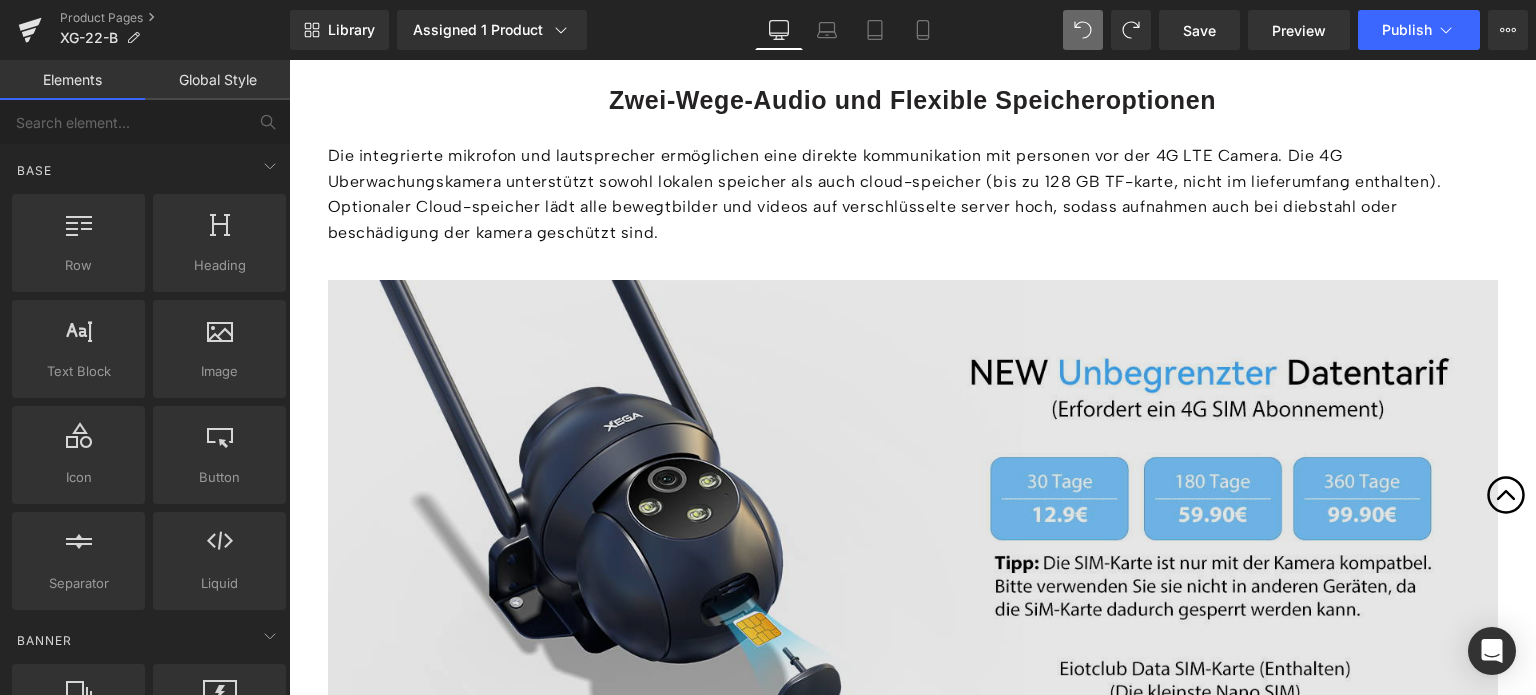 click at bounding box center (913, 518) 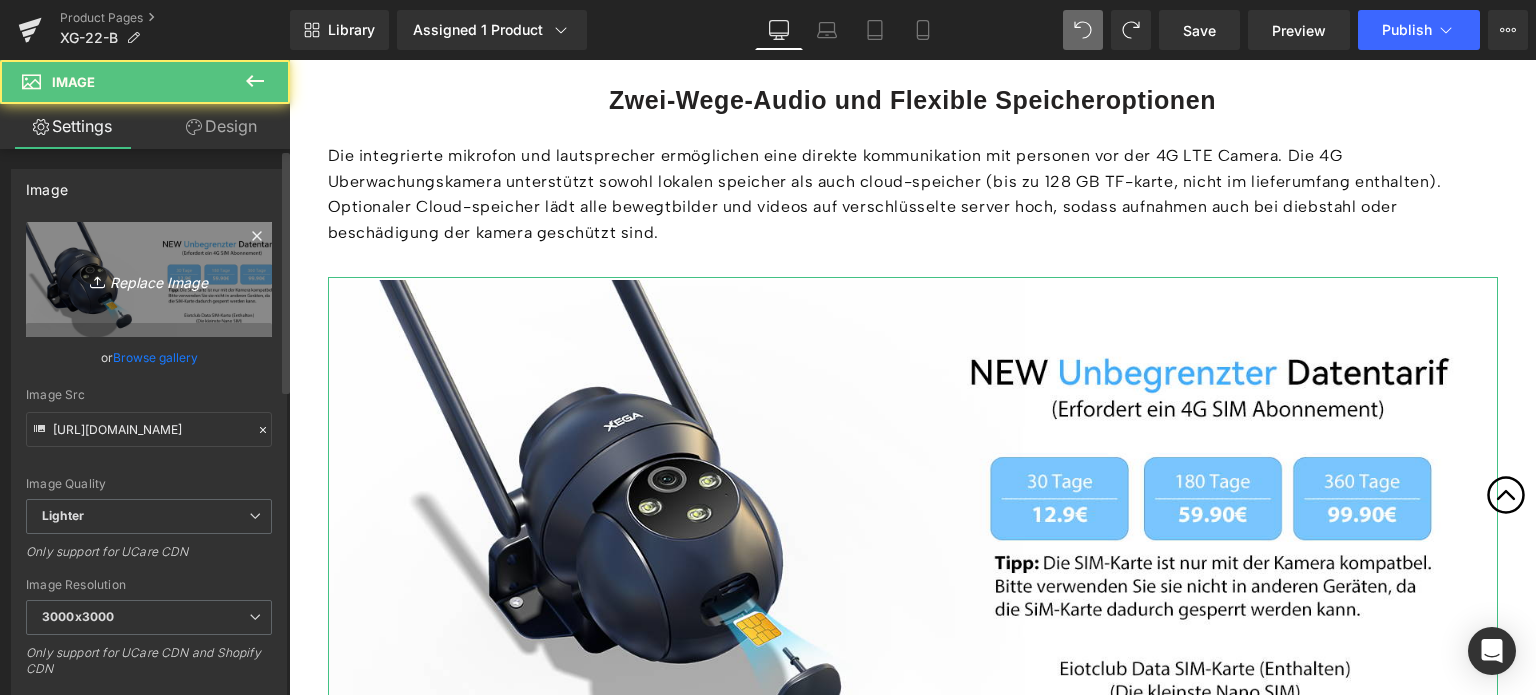 click on "Replace Image" at bounding box center [149, 279] 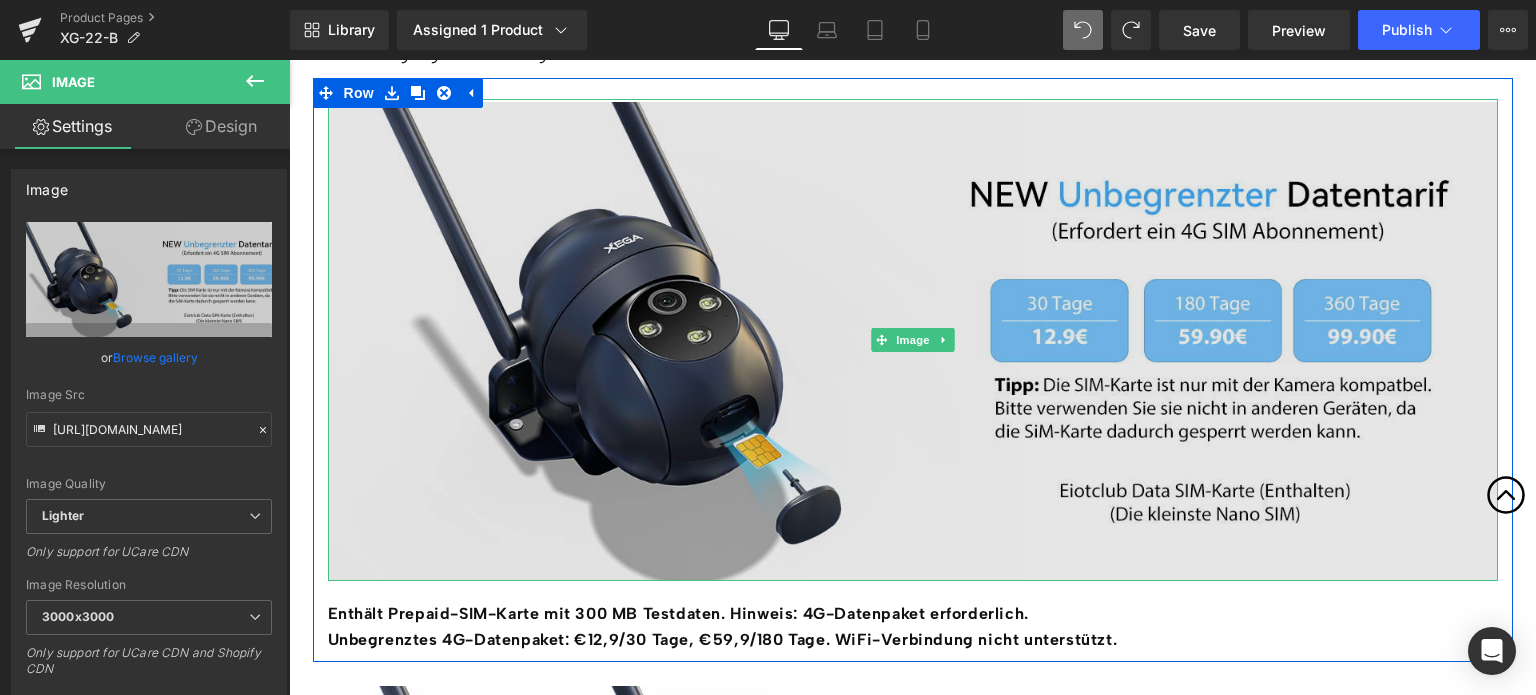 scroll, scrollTop: 5375, scrollLeft: 0, axis: vertical 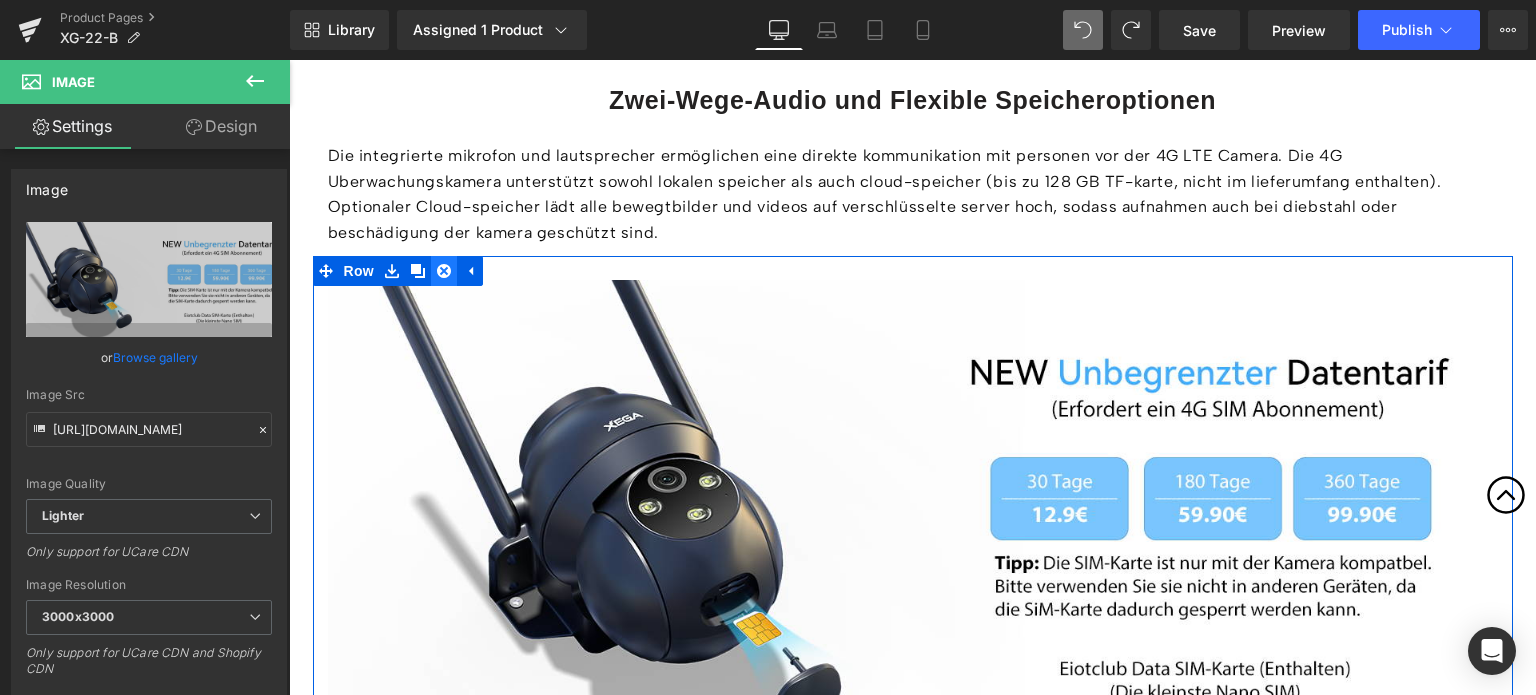 click 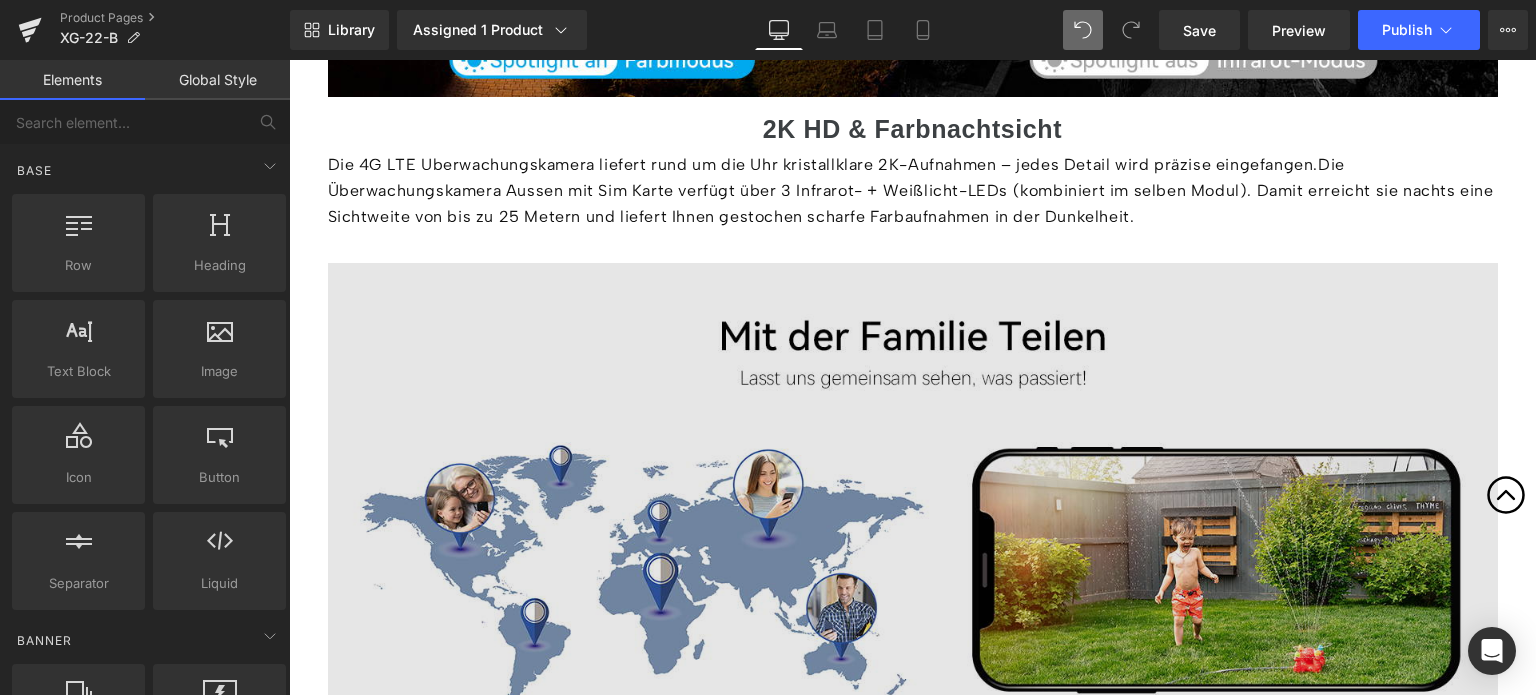 scroll, scrollTop: 4175, scrollLeft: 0, axis: vertical 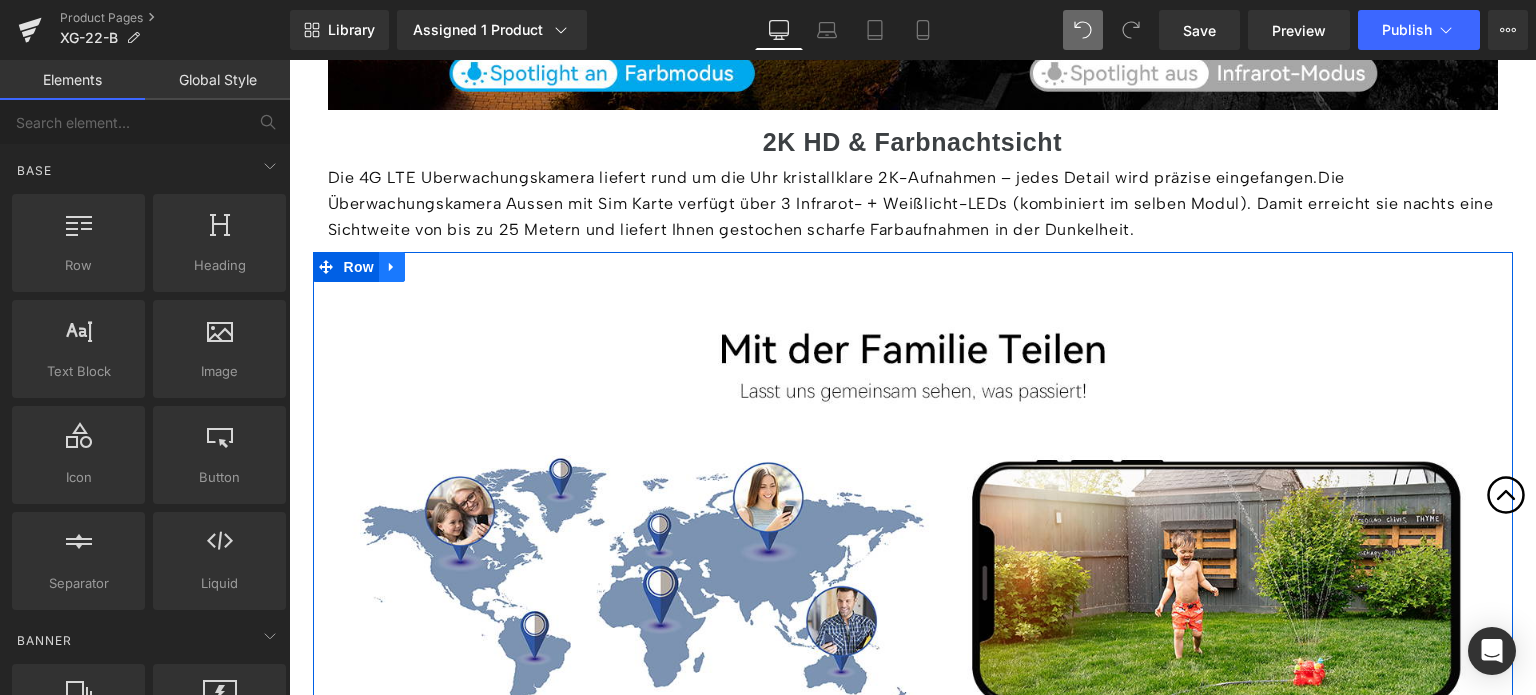 click 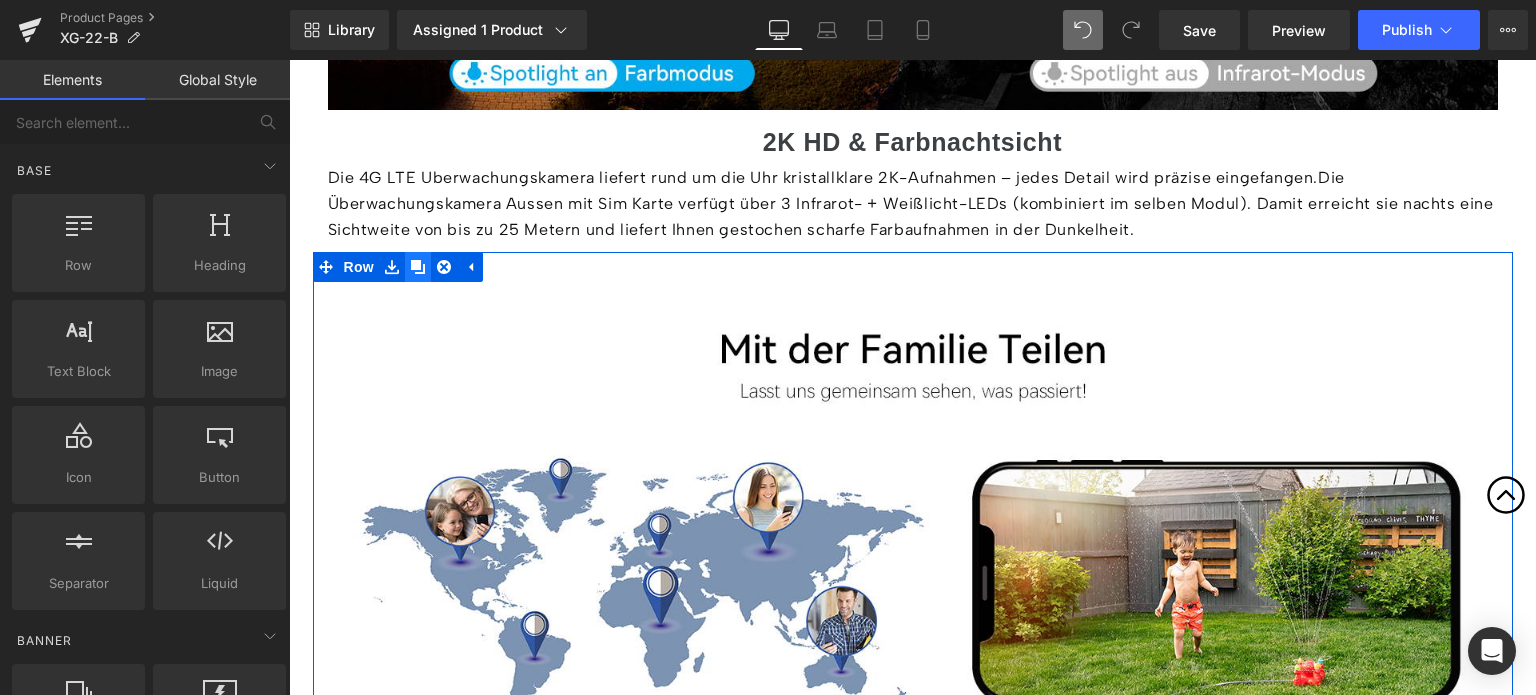 click 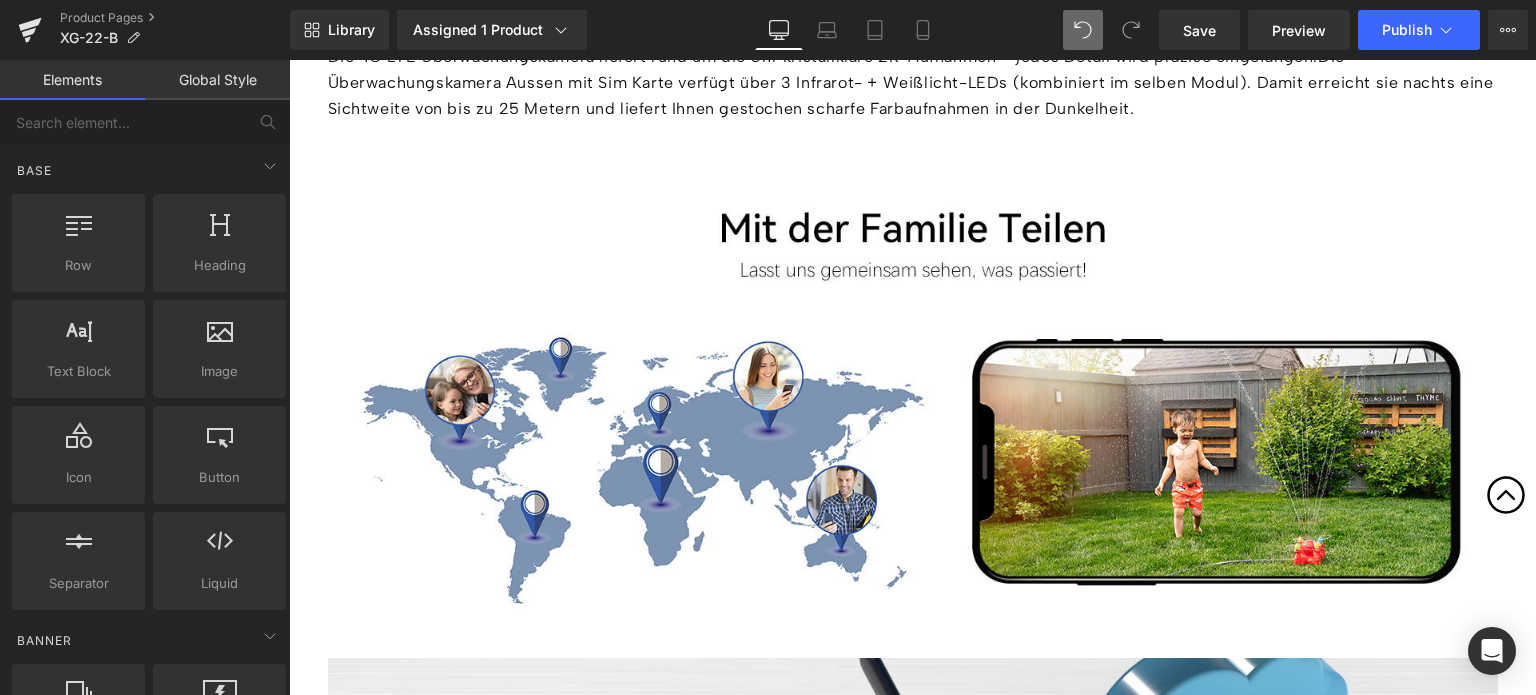 scroll, scrollTop: 4290, scrollLeft: 0, axis: vertical 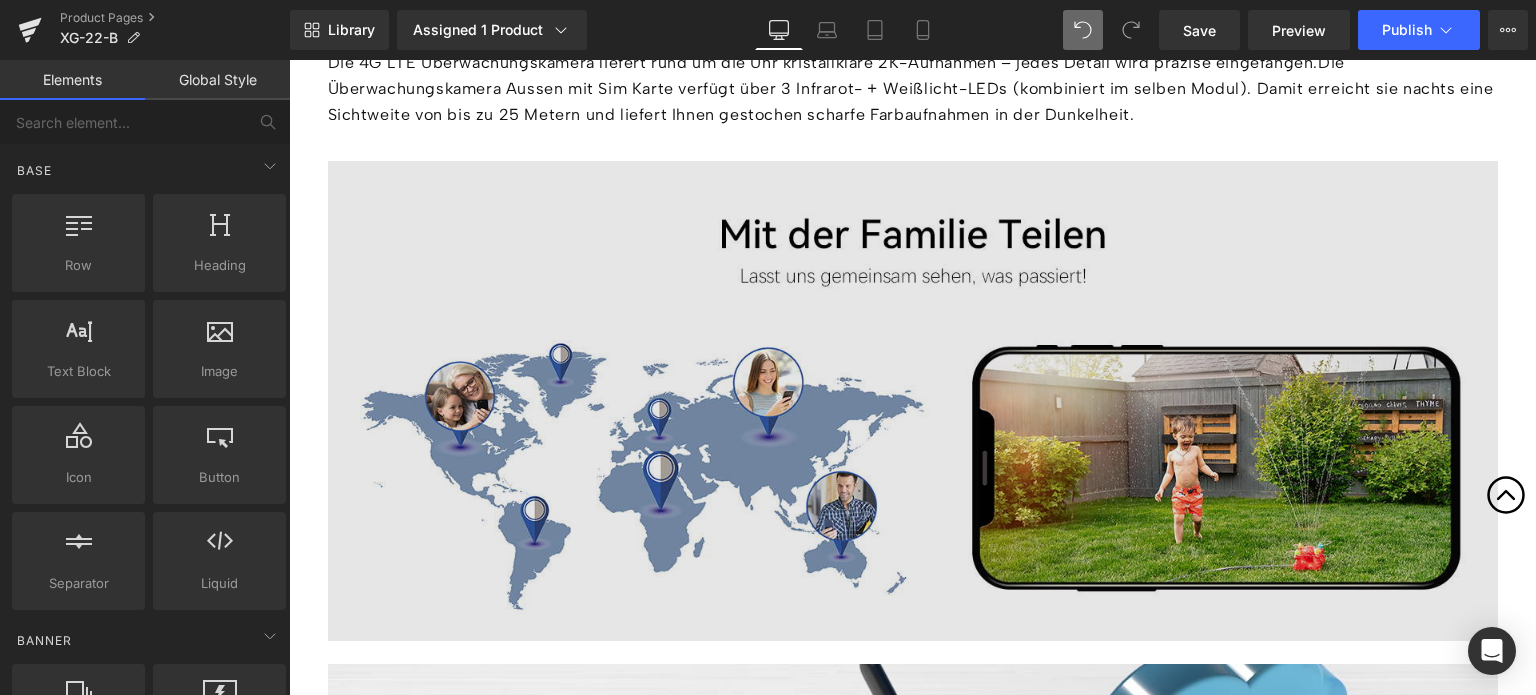 click at bounding box center (913, 399) 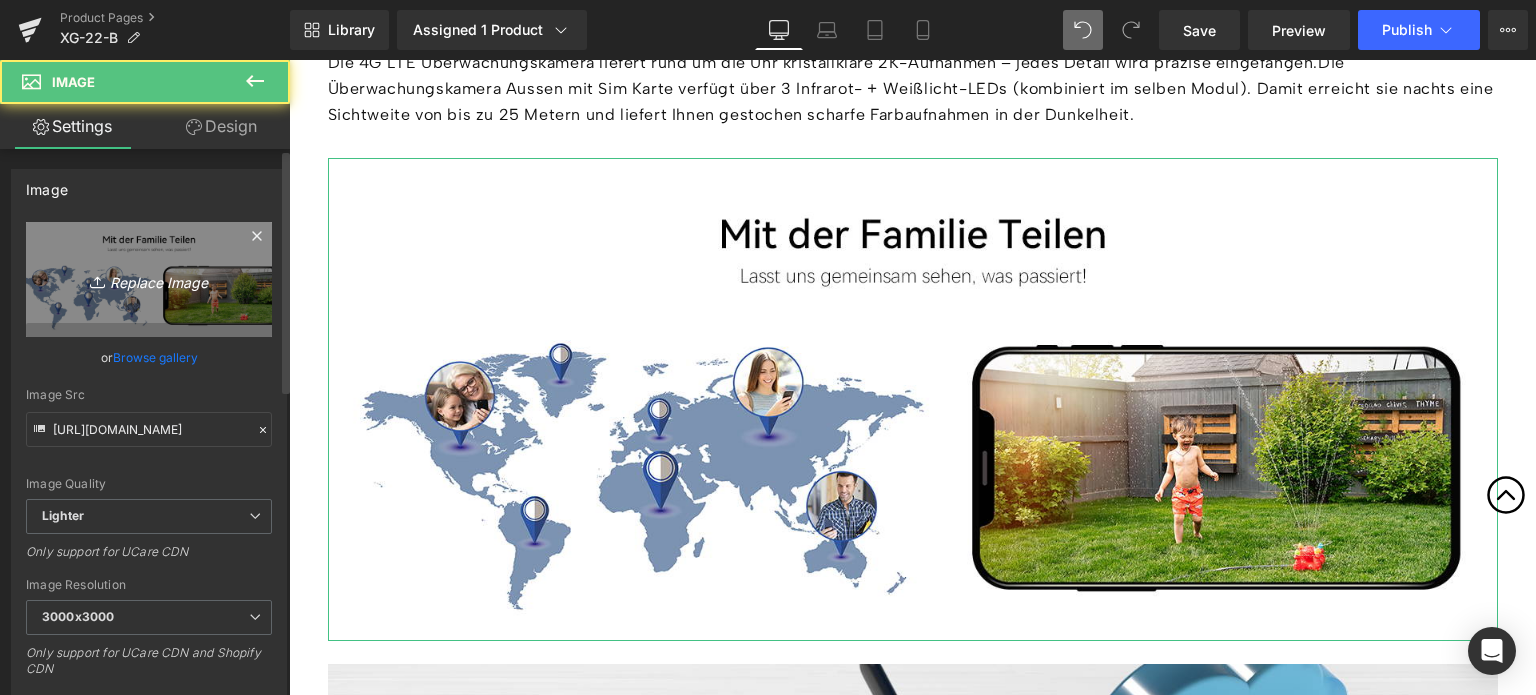 click on "Replace Image" at bounding box center [149, 279] 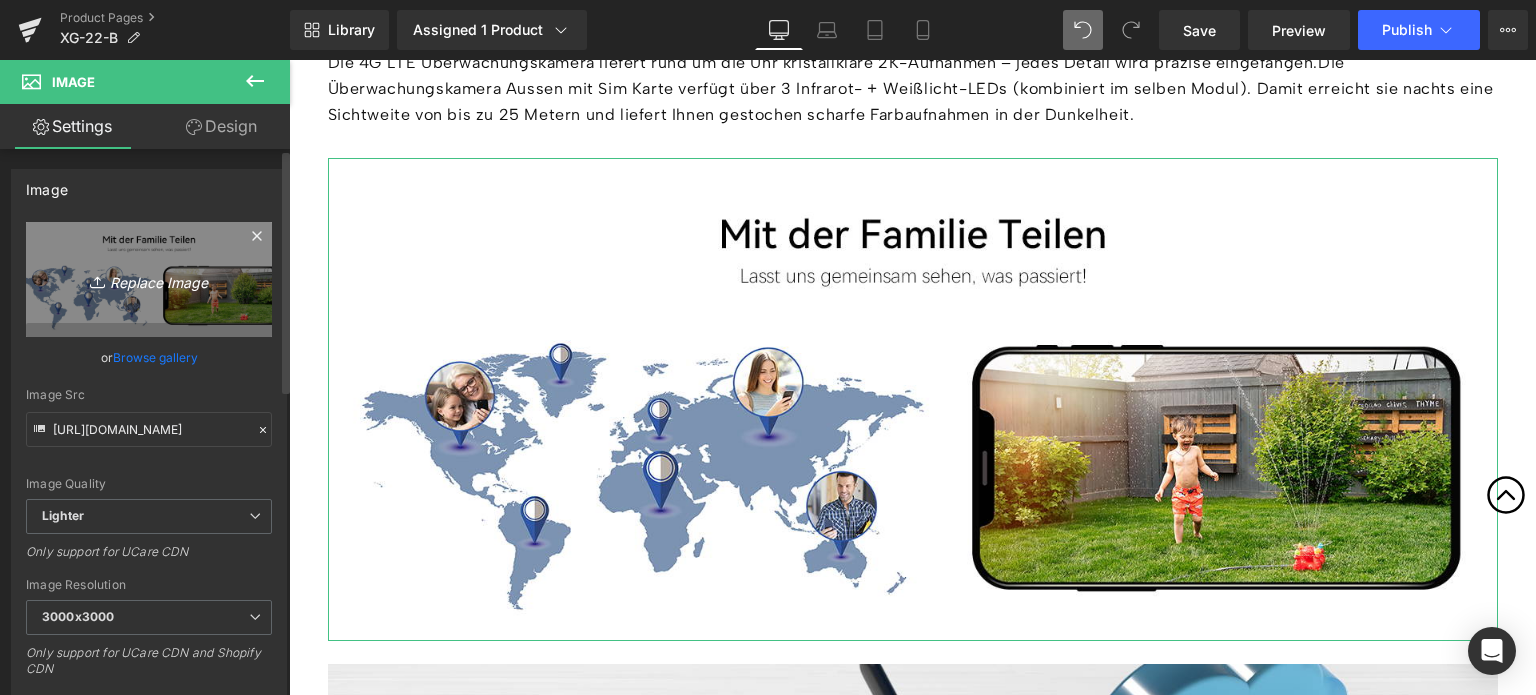 type on "C:\fakepath\2-5.jpg" 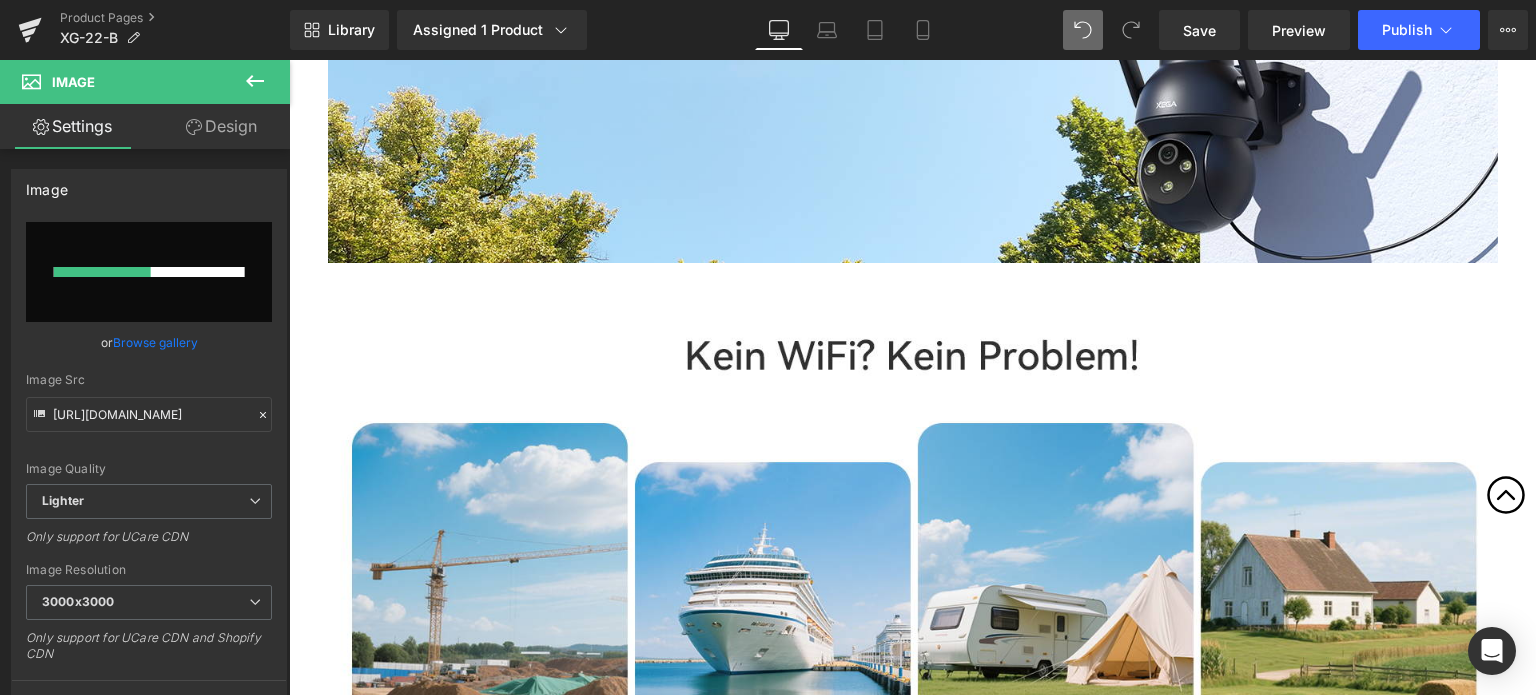 type 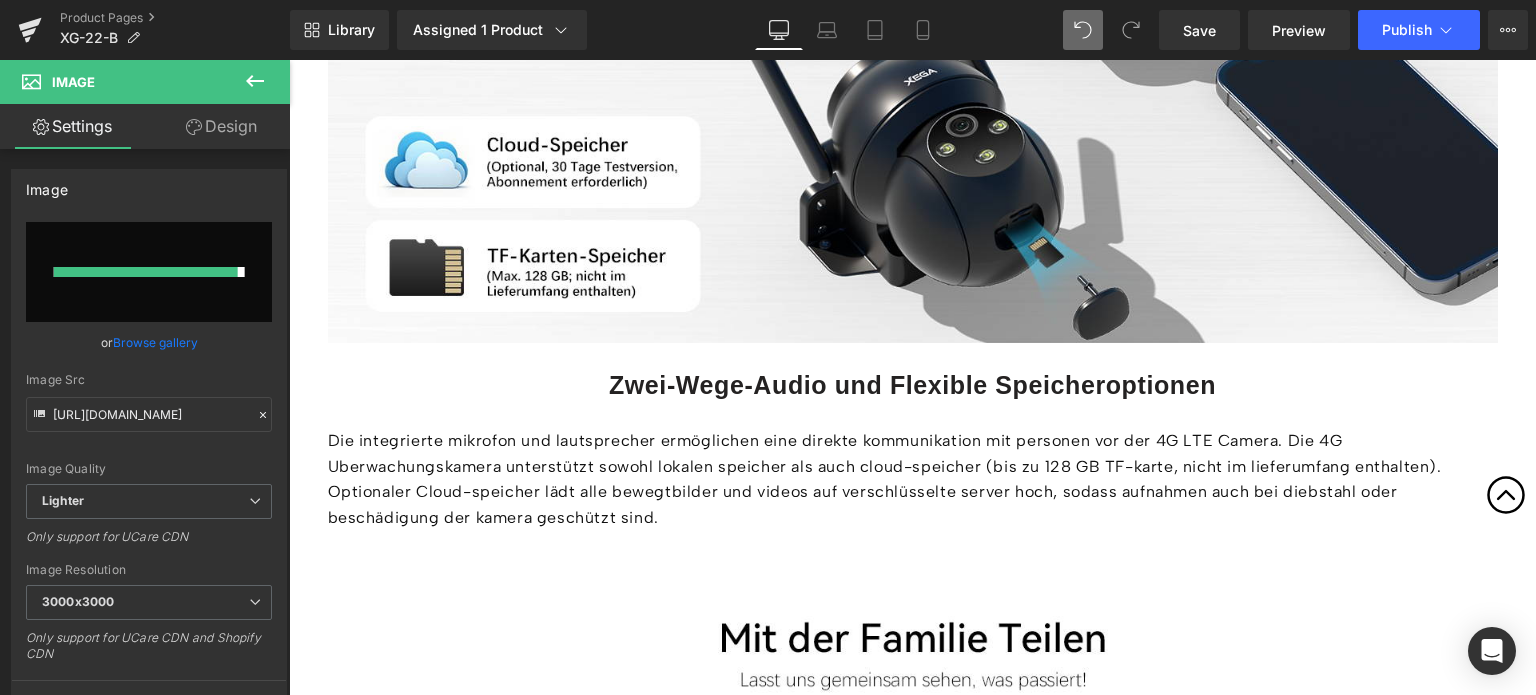type on "[URL][DOMAIN_NAME]" 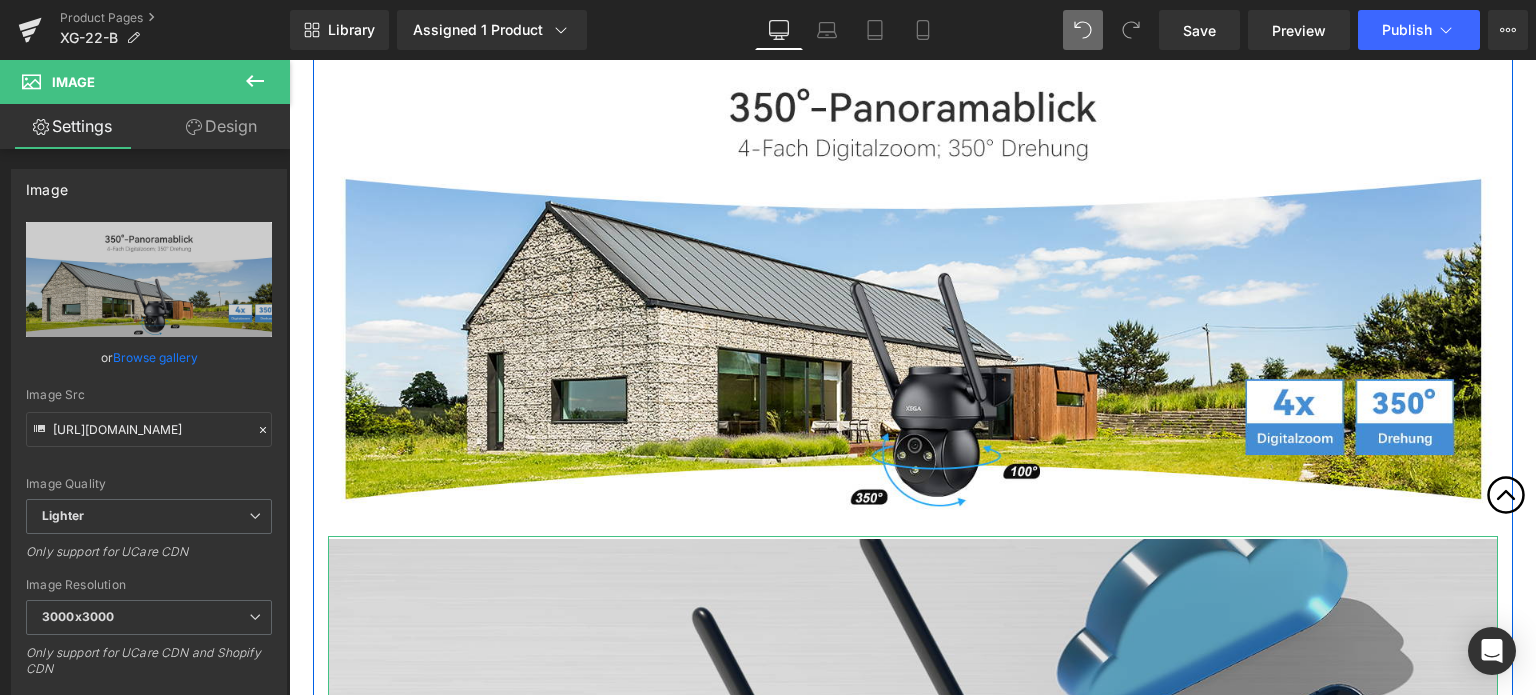scroll, scrollTop: 4790, scrollLeft: 0, axis: vertical 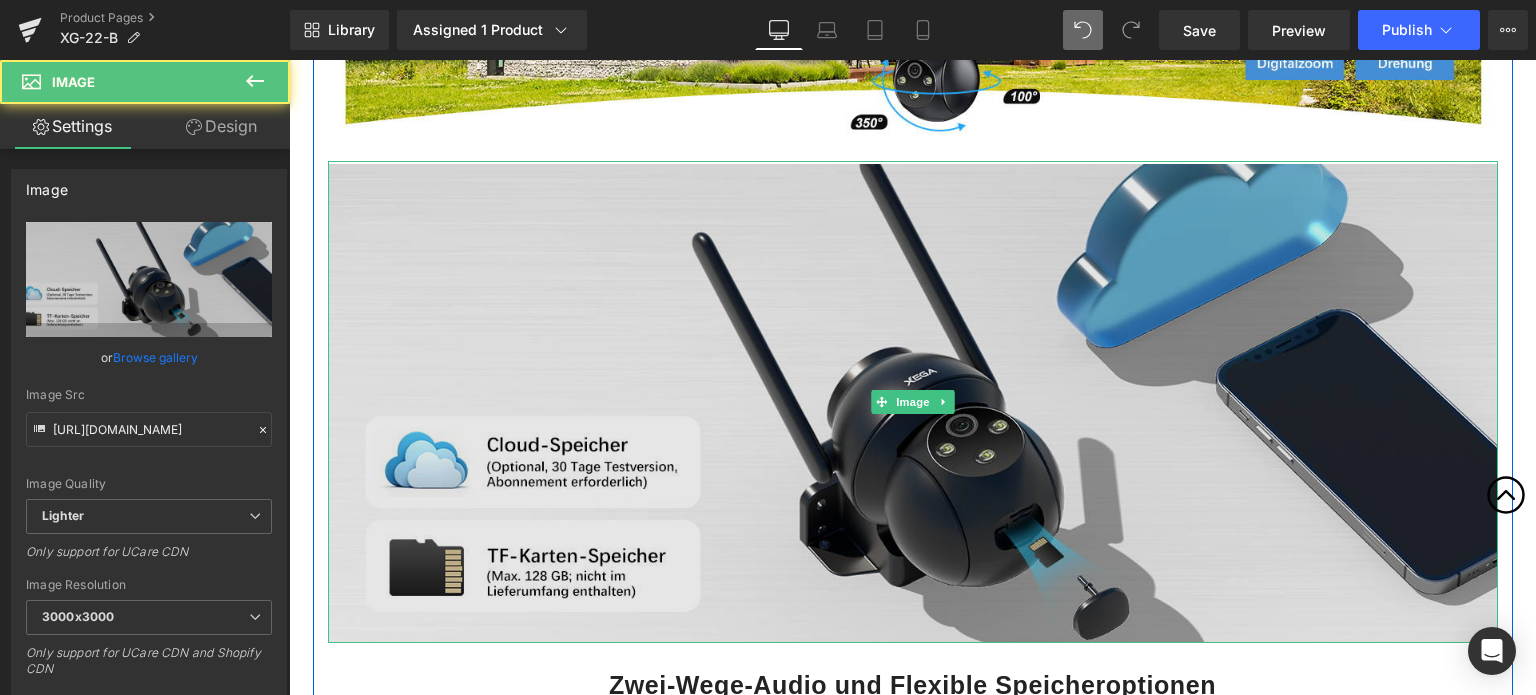 click at bounding box center (913, 402) 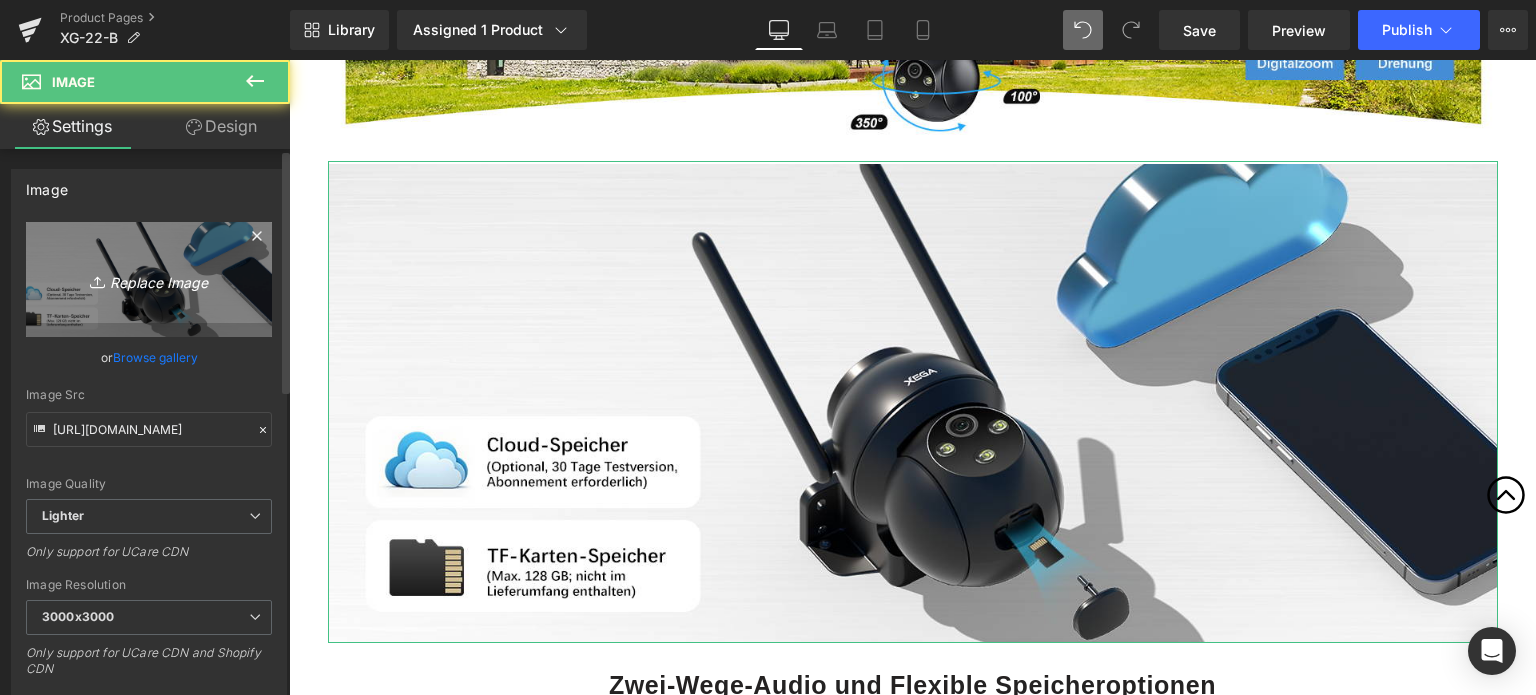 click on "Replace Image" at bounding box center (149, 279) 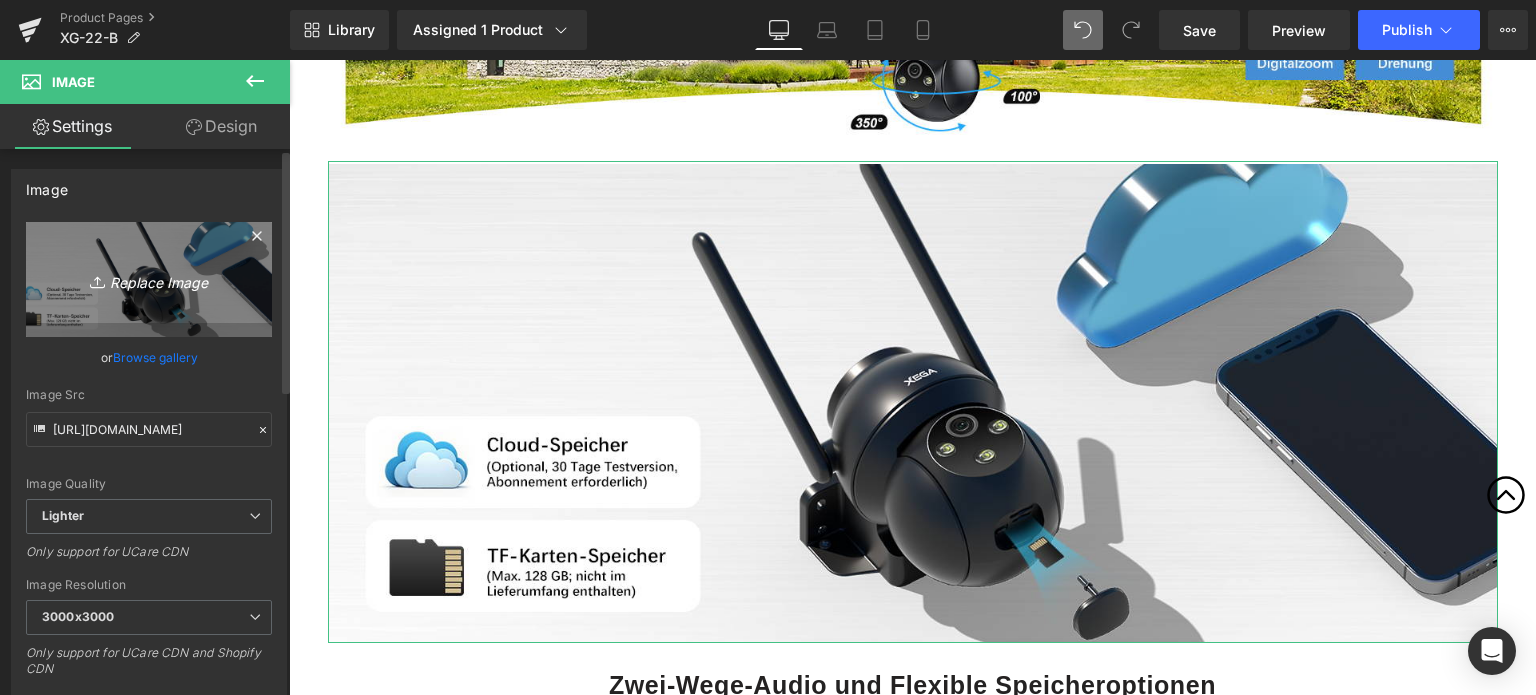 type on "C:\fakepath\2-8.jpg" 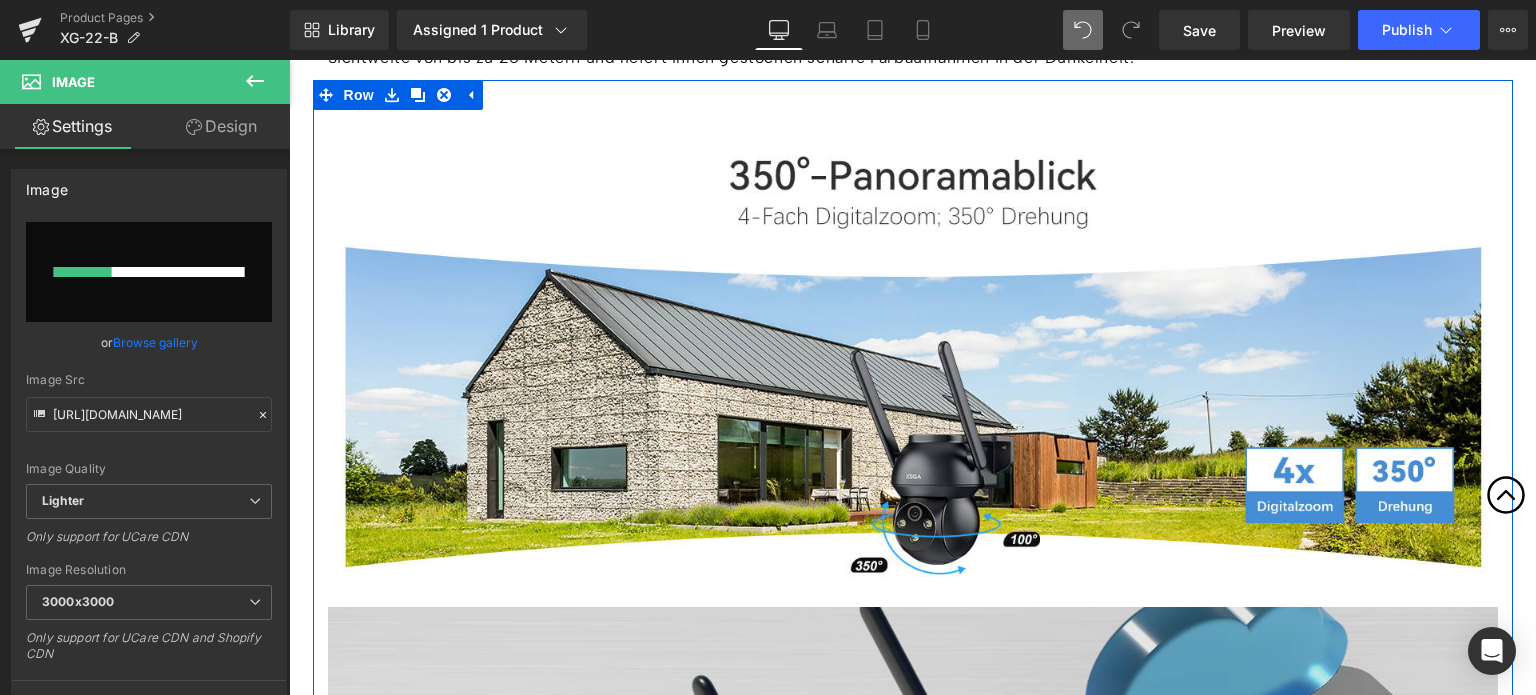 scroll, scrollTop: 4290, scrollLeft: 0, axis: vertical 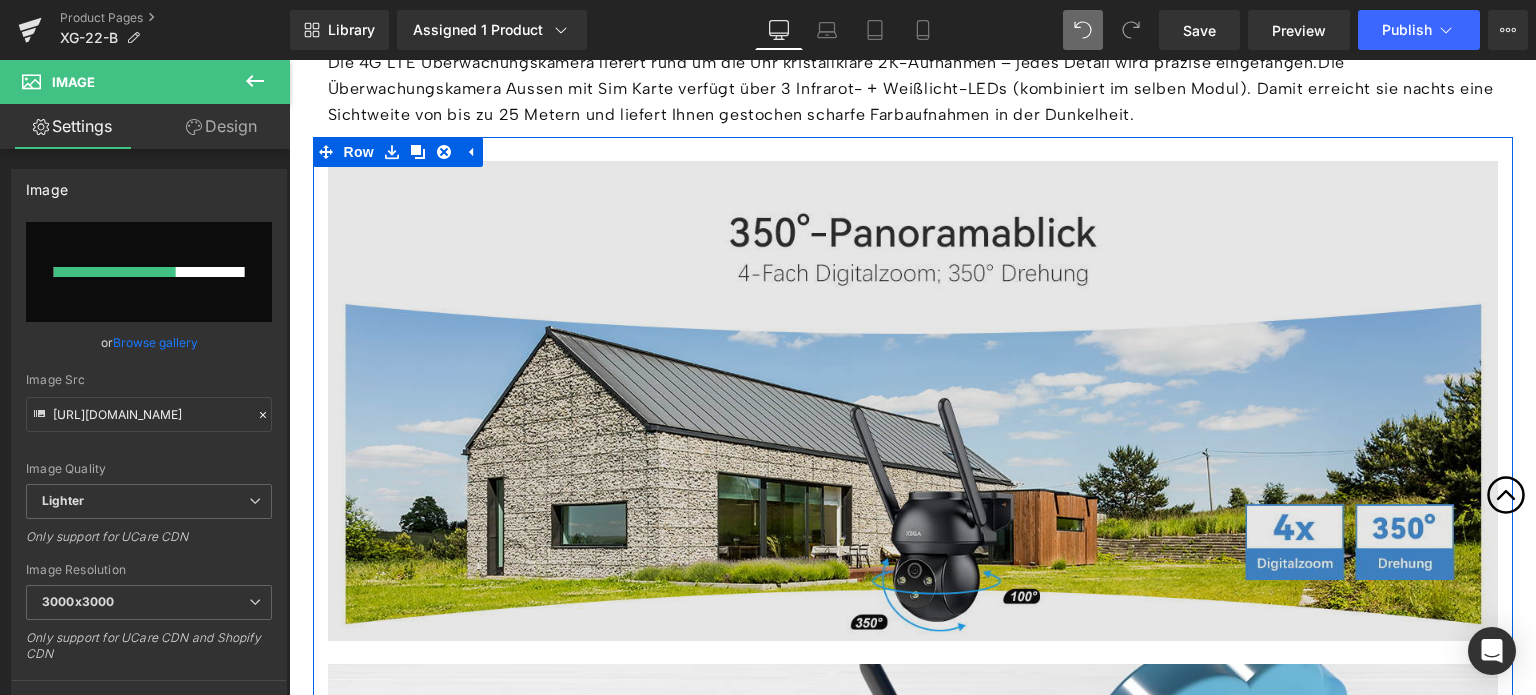 type 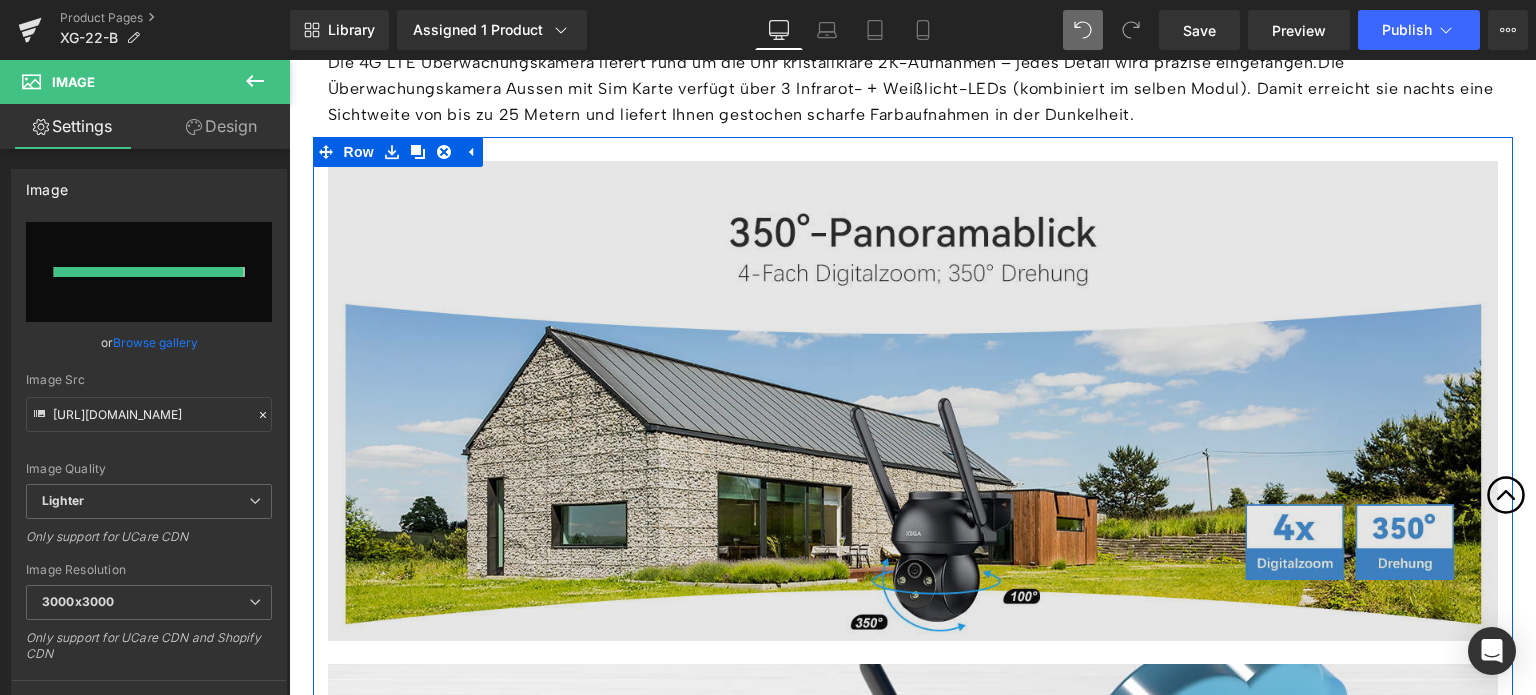 type on "[URL][DOMAIN_NAME]" 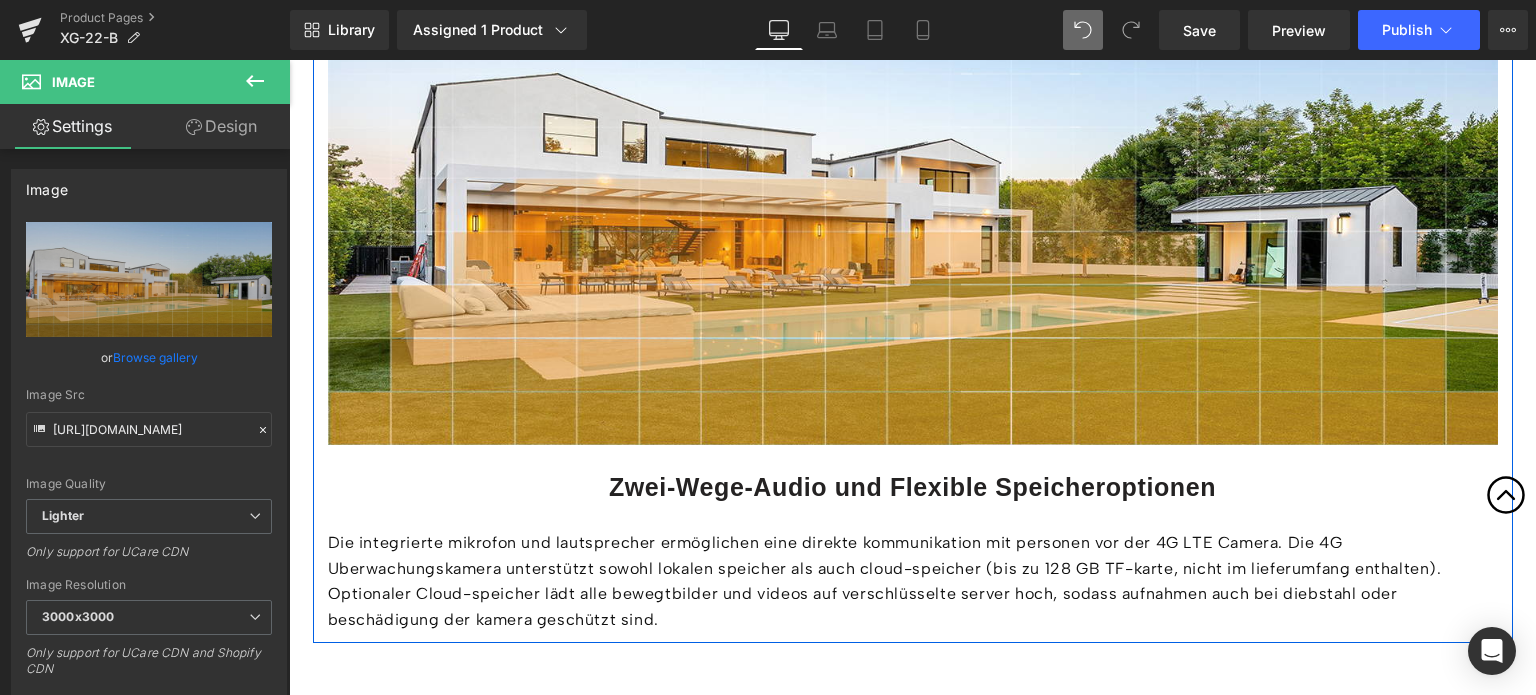 scroll, scrollTop: 4990, scrollLeft: 0, axis: vertical 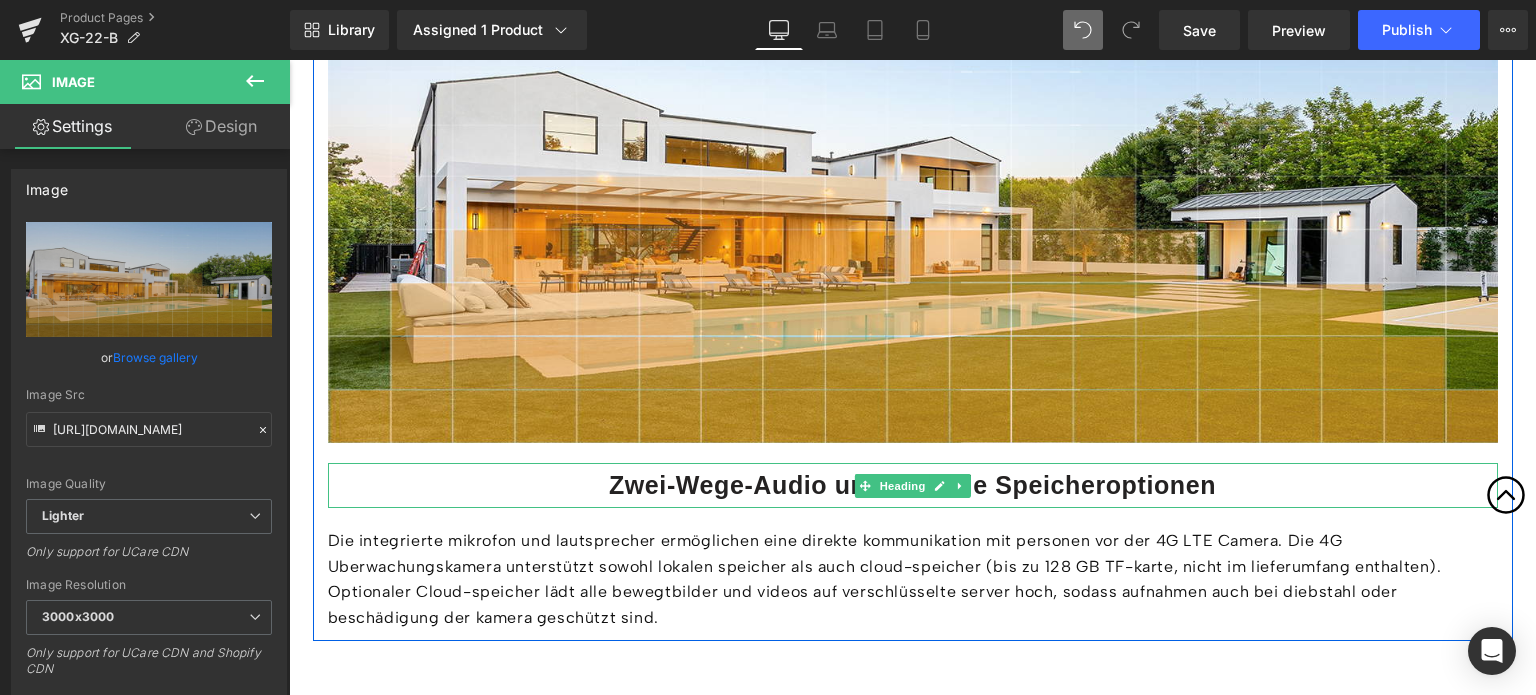 click on "Zwei-Wege-Audio und Flexible Speicheroptionen" at bounding box center [912, 485] 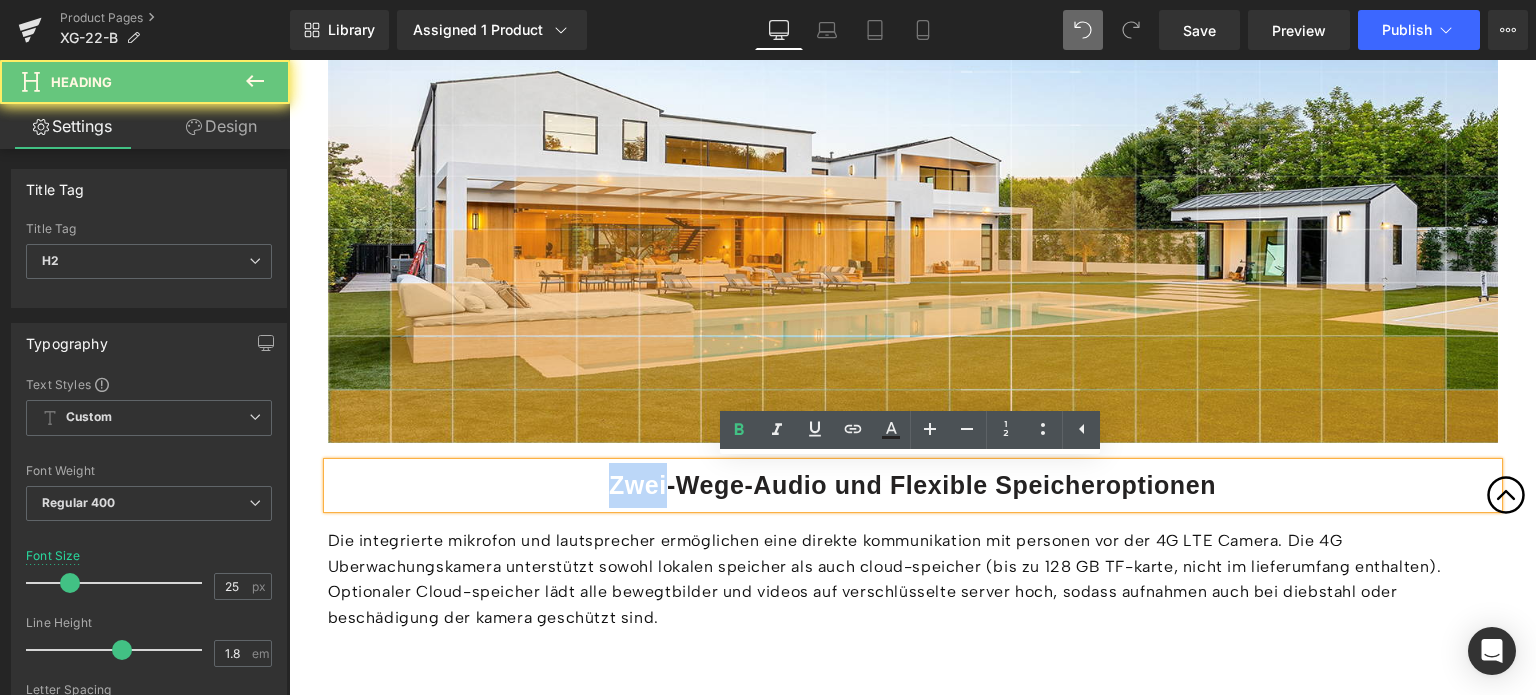 click on "Zwei-Wege-Audio und Flexible Speicheroptionen" at bounding box center [912, 485] 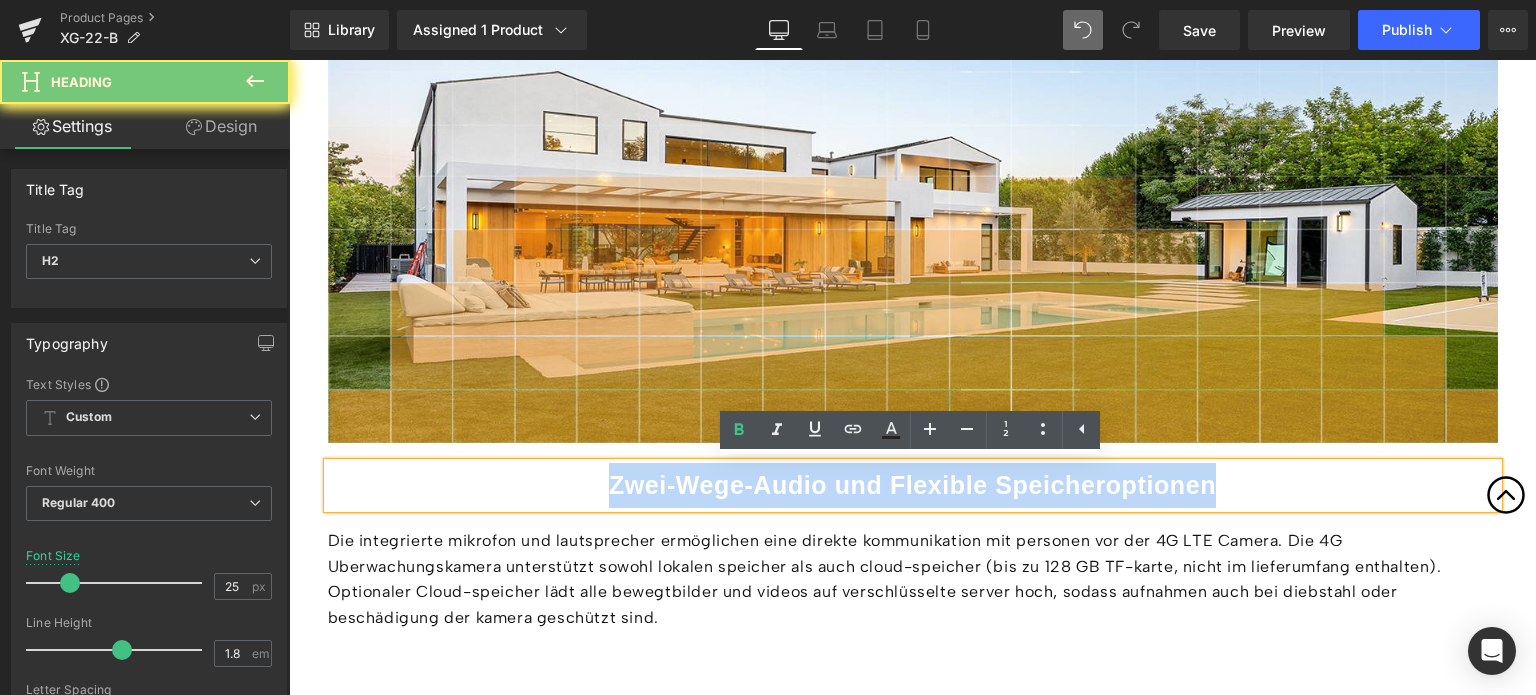 click on "Zwei-Wege-Audio und Flexible Speicheroptionen" at bounding box center [912, 485] 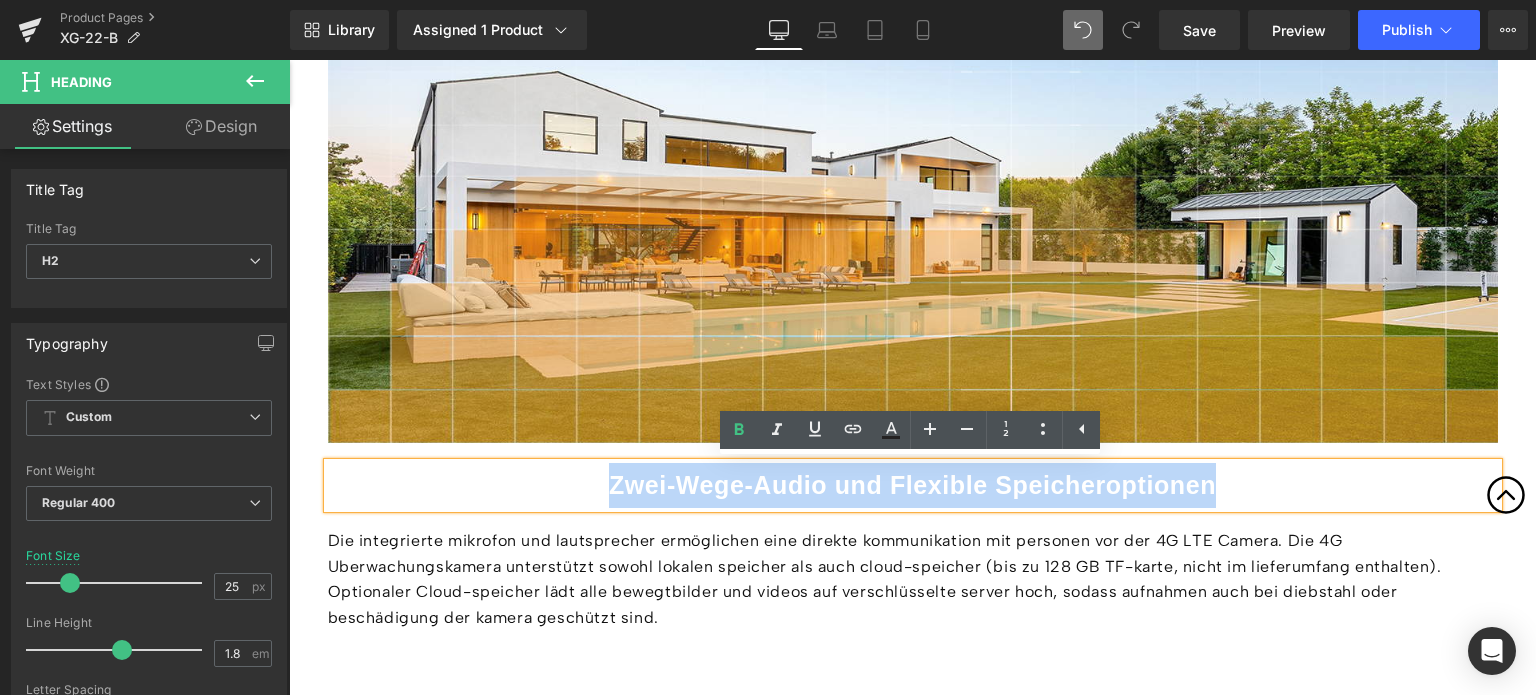 click on "Zwei-Wege-Audio und Flexible Speicheroptionen" at bounding box center [913, 485] 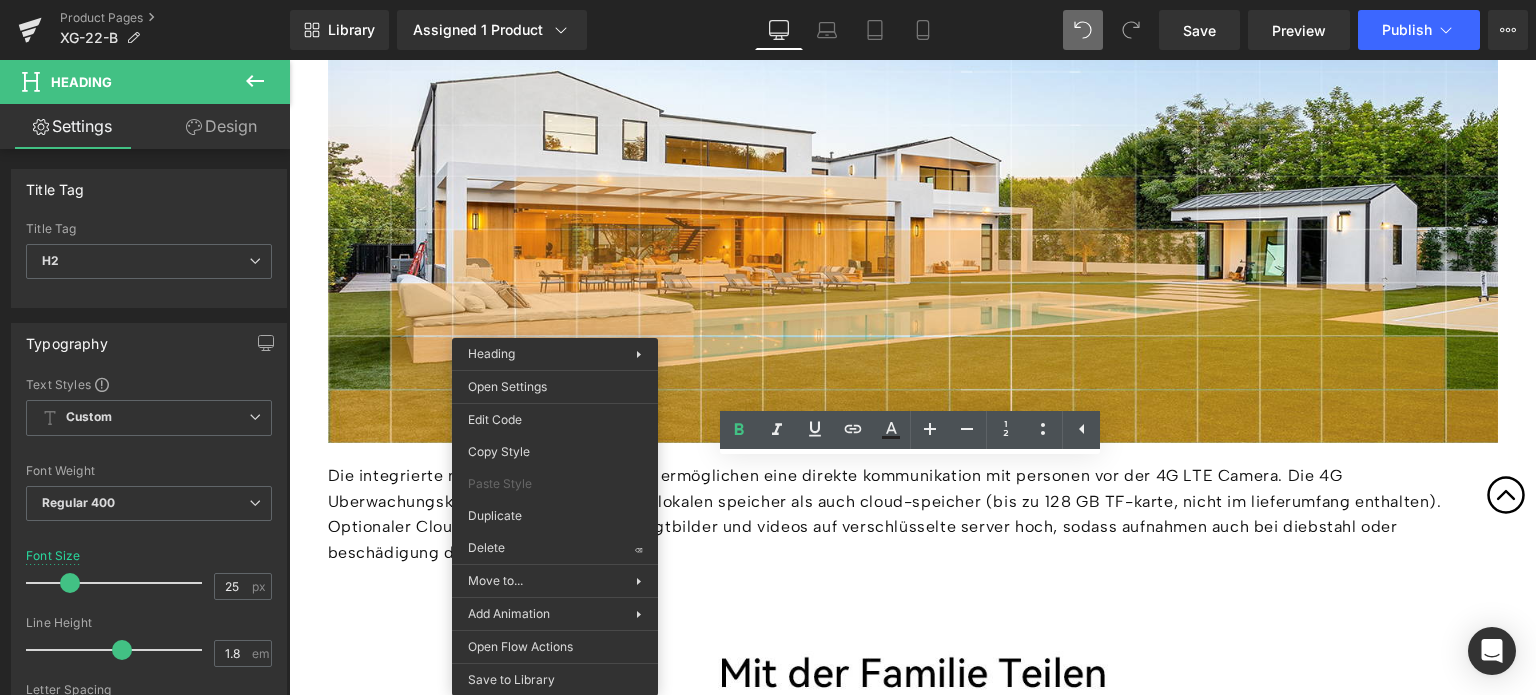 drag, startPoint x: 828, startPoint y: 608, endPoint x: 526, endPoint y: 548, distance: 307.9026 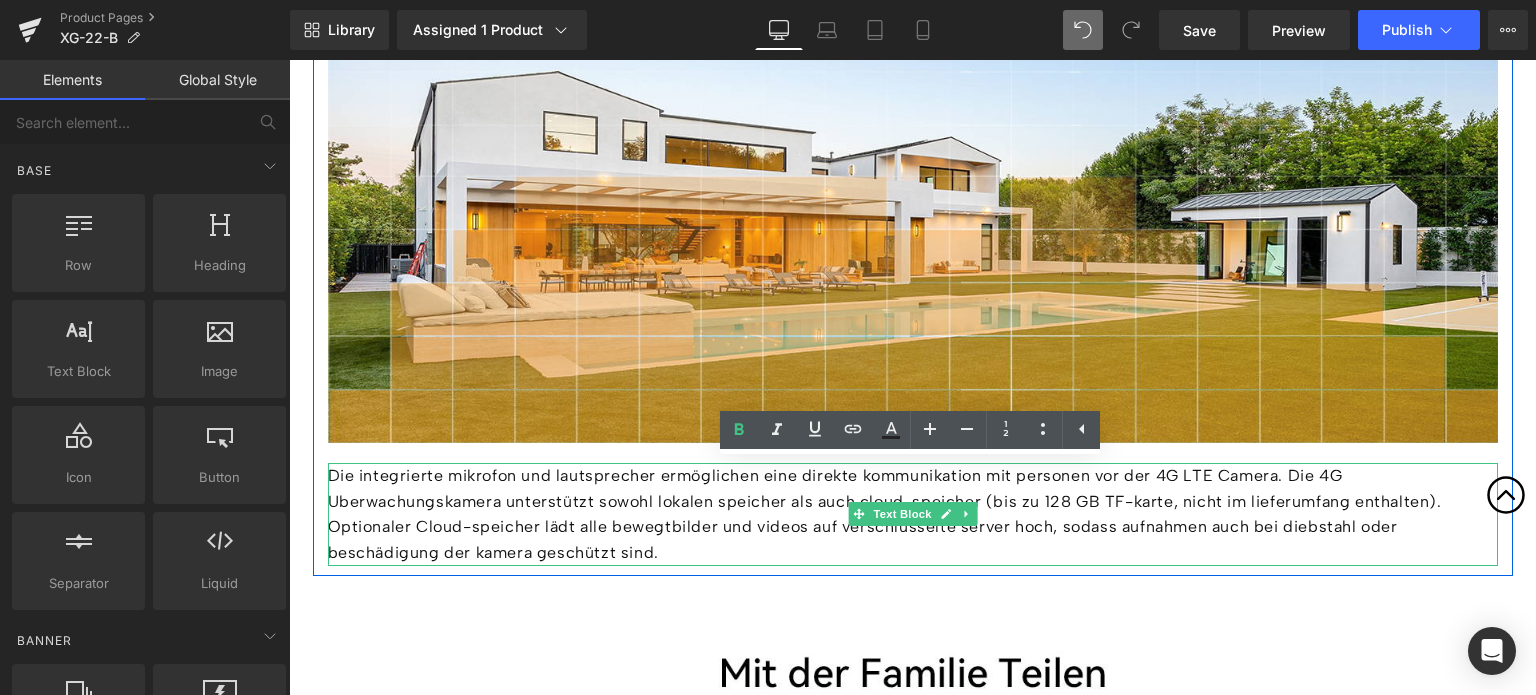 click on "Die integrierte mikrofon und lautsprecher ermöglichen eine direkte kommunikation mit personen vor der 4G LTE Camera. Die 4G Uberwachungskamera unterstützt sowohl lokalen speicher als auch cloud-speicher (bis zu 128 GB TF-karte, nicht im lieferumfang enthalten). Optionaler Cloud-speicher lädt alle bewegtbilder und videos auf verschlüsselte server hoch, sodass aufnahmen auch bei diebstahl oder beschädigung der kamera geschützt sind." at bounding box center [913, 514] 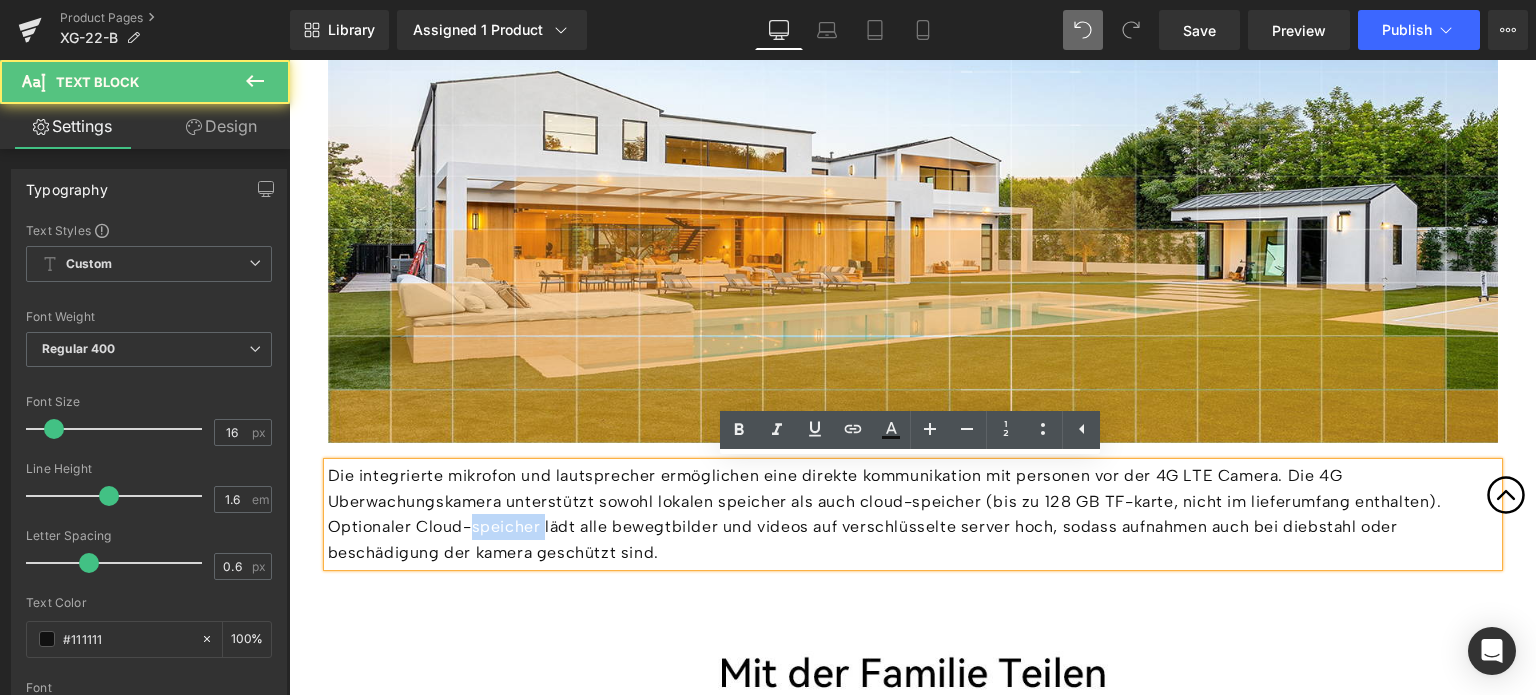 click on "Die integrierte mikrofon und lautsprecher ermöglichen eine direkte kommunikation mit personen vor der 4G LTE Camera. Die 4G Uberwachungskamera unterstützt sowohl lokalen speicher als auch cloud-speicher (bis zu 128 GB TF-karte, nicht im lieferumfang enthalten). Optionaler Cloud-speicher lädt alle bewegtbilder und videos auf verschlüsselte server hoch, sodass aufnahmen auch bei diebstahl oder beschädigung der kamera geschützt sind." at bounding box center [913, 514] 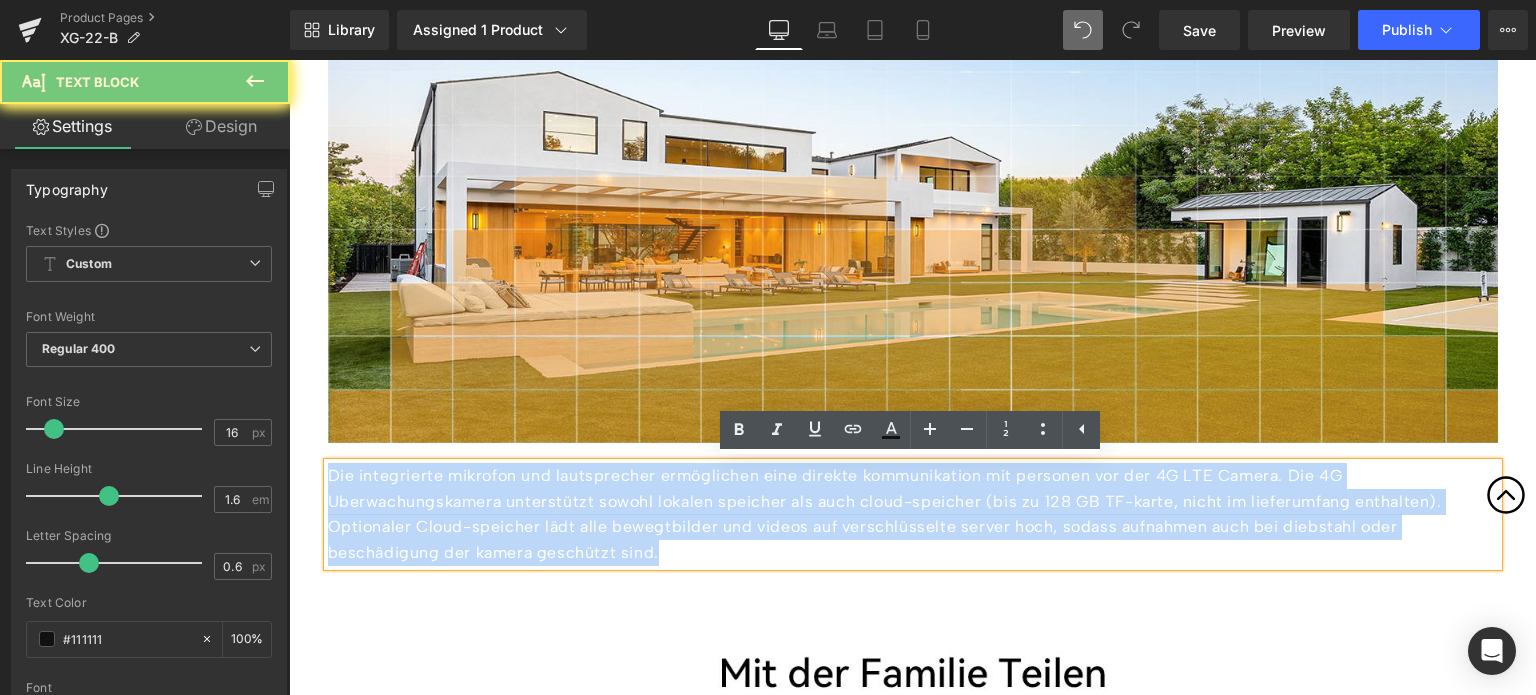 click on "Die integrierte mikrofon und lautsprecher ermöglichen eine direkte kommunikation mit personen vor der 4G LTE Camera. Die 4G Uberwachungskamera unterstützt sowohl lokalen speicher als auch cloud-speicher (bis zu 128 GB TF-karte, nicht im lieferumfang enthalten). Optionaler Cloud-speicher lädt alle bewegtbilder und videos auf verschlüsselte server hoch, sodass aufnahmen auch bei diebstahl oder beschädigung der kamera geschützt sind." at bounding box center [913, 514] 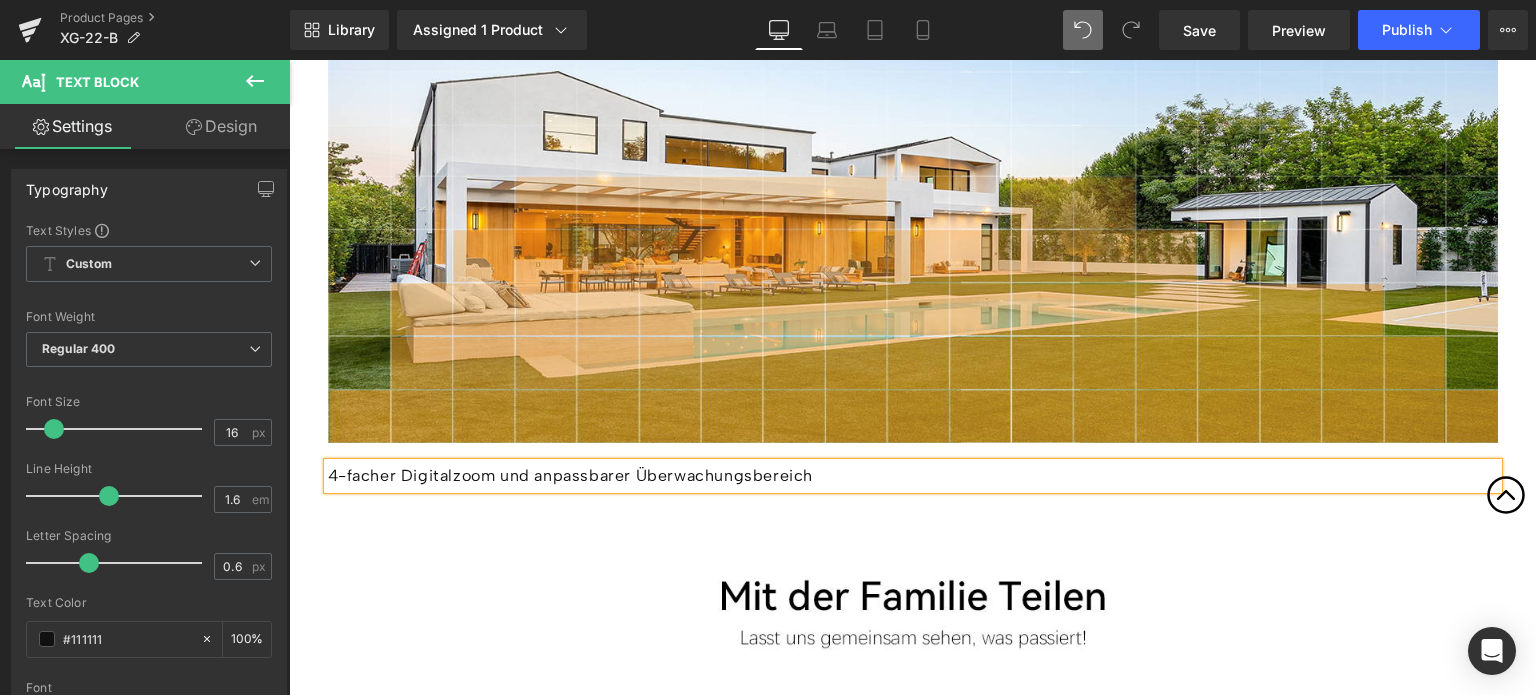 click on "4-facher Digitalzoom und anpassbarer Überwachungsbereich" at bounding box center (913, 476) 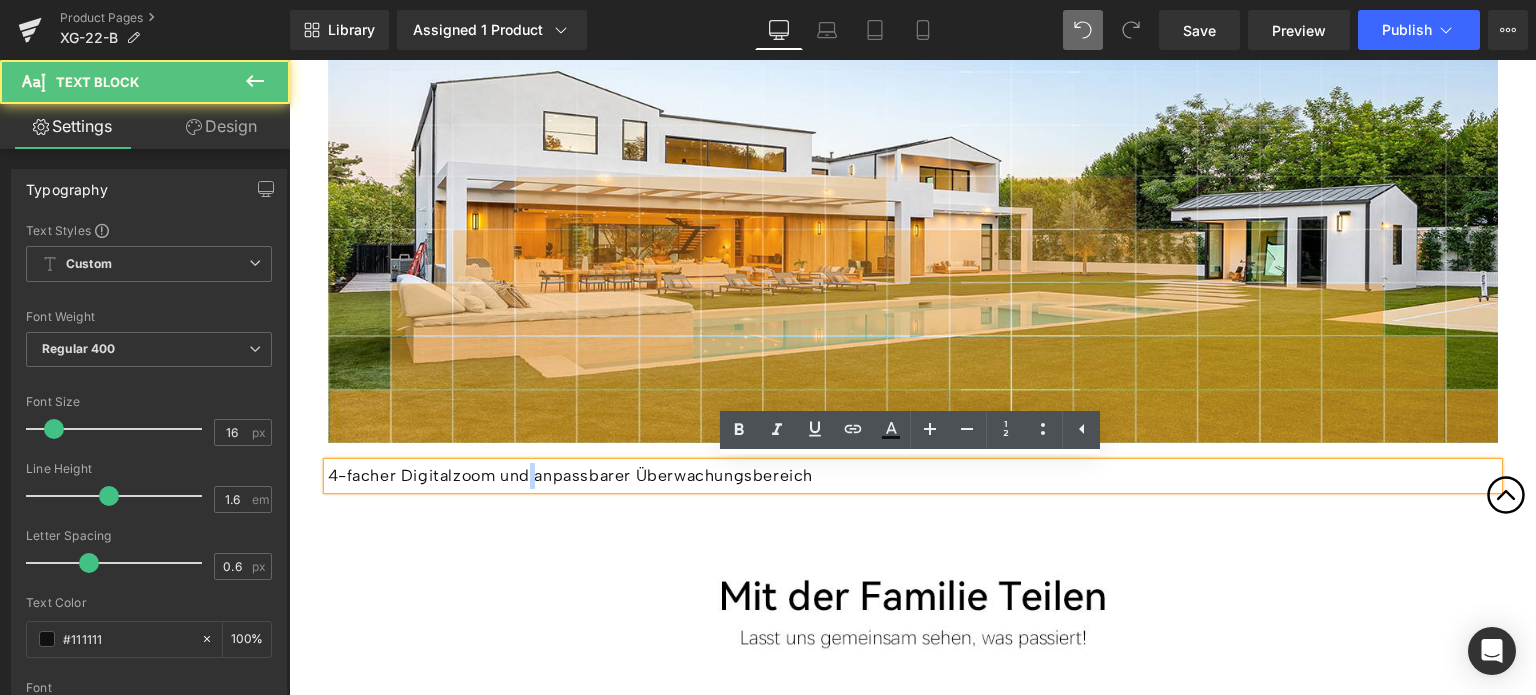 click on "4-facher Digitalzoom und anpassbarer Überwachungsbereich" at bounding box center (913, 476) 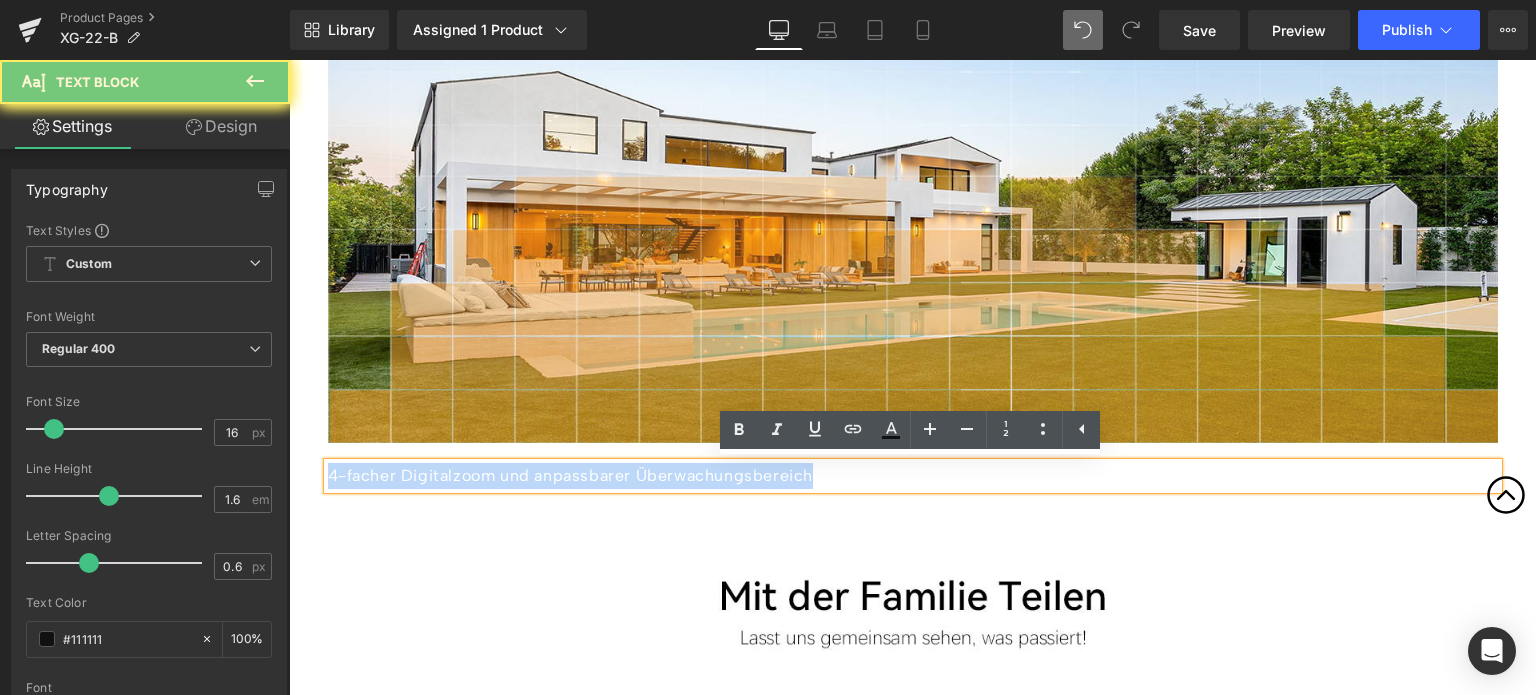 click on "4-facher Digitalzoom und anpassbarer Überwachungsbereich" at bounding box center (913, 476) 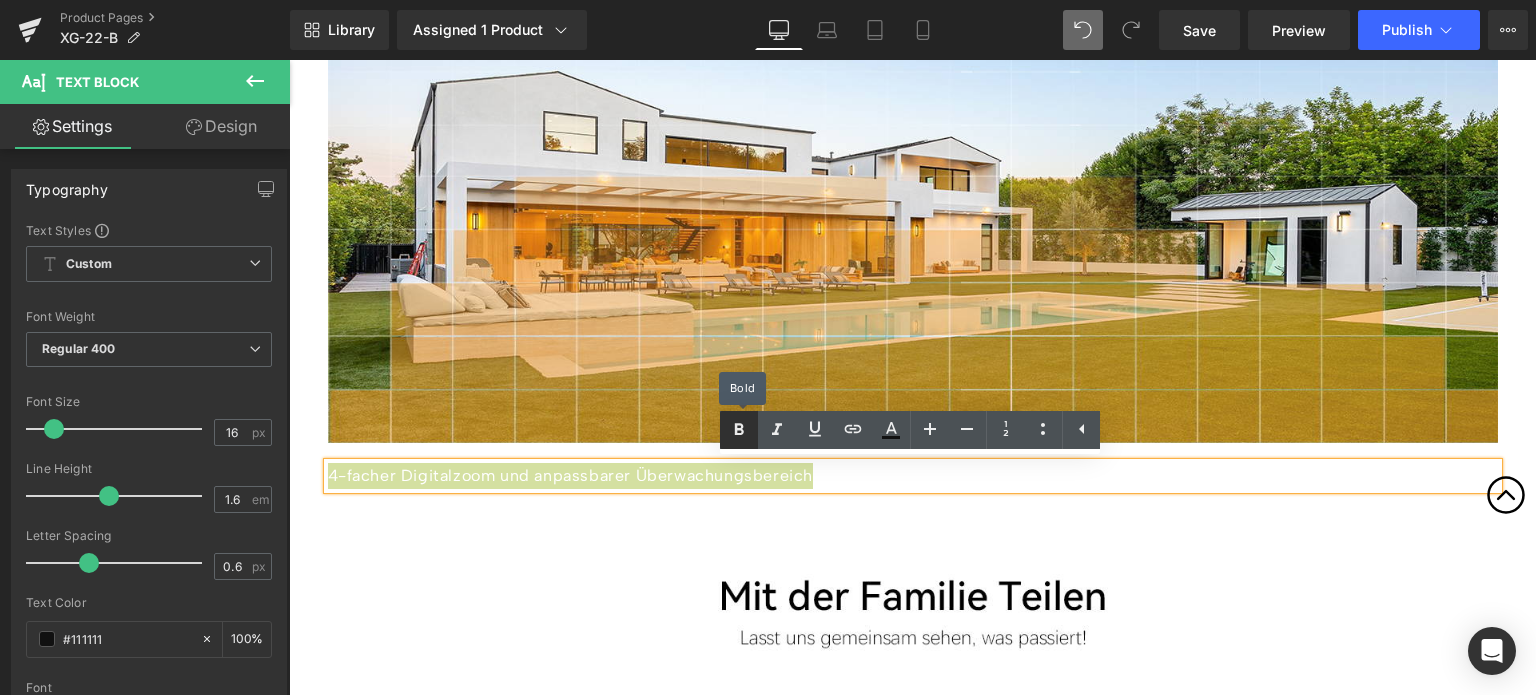click 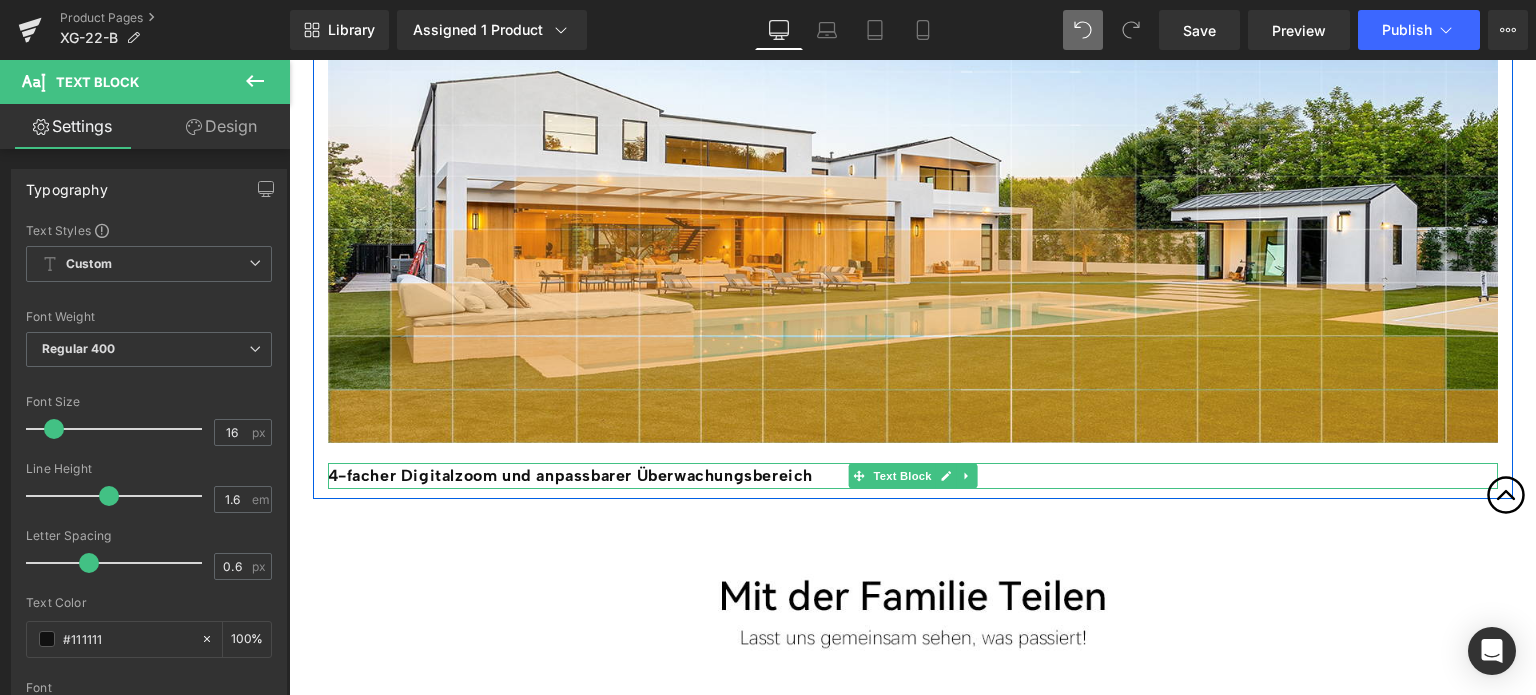 click on "4-facher Digitalzoom und anpassbarer Überwachungsbereich" at bounding box center [571, 475] 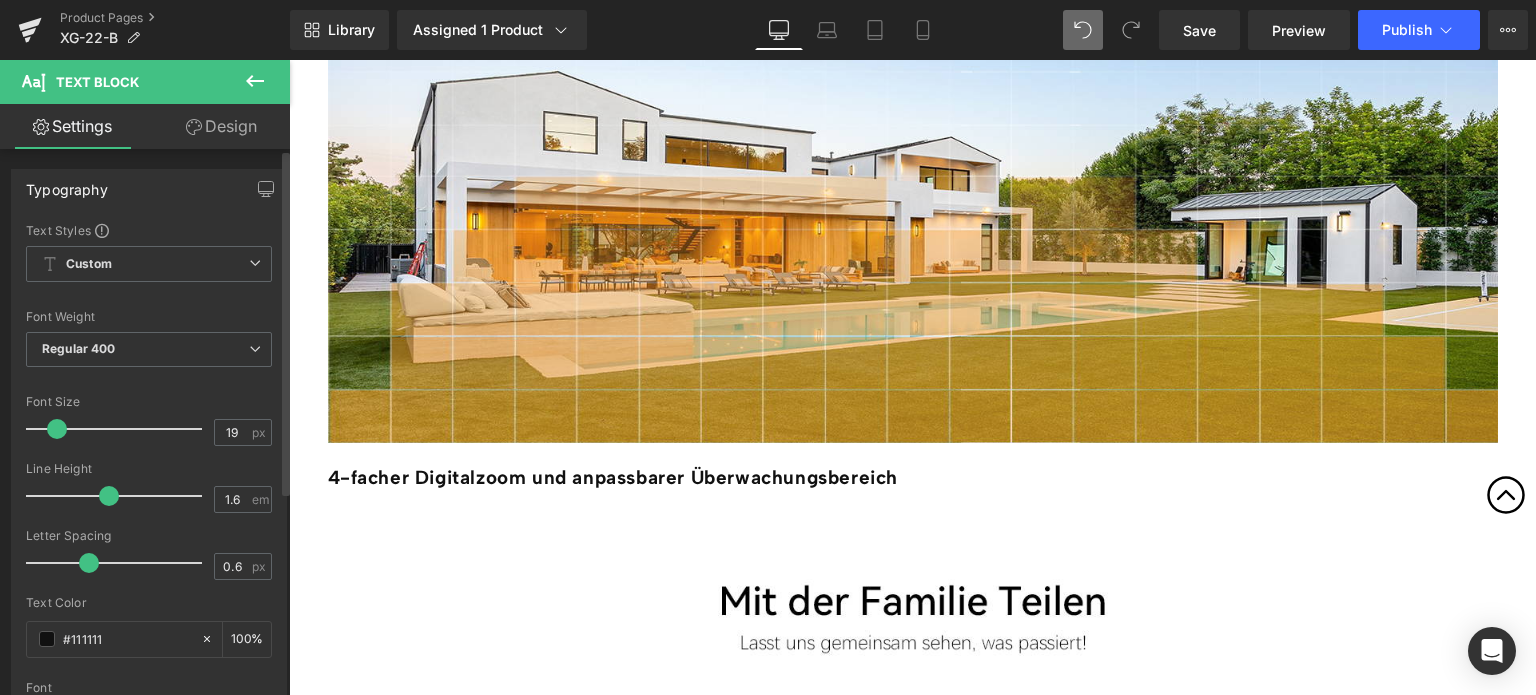 type on "20" 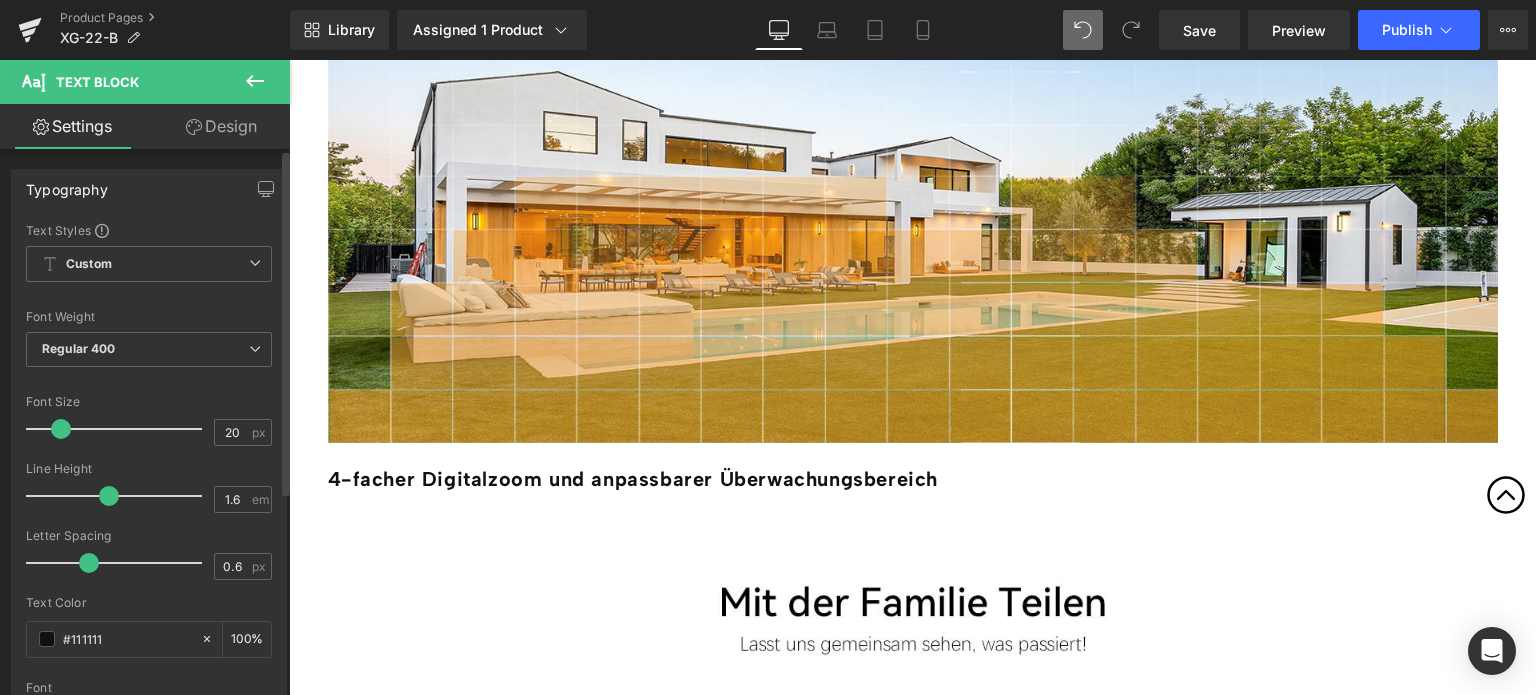 click at bounding box center [61, 429] 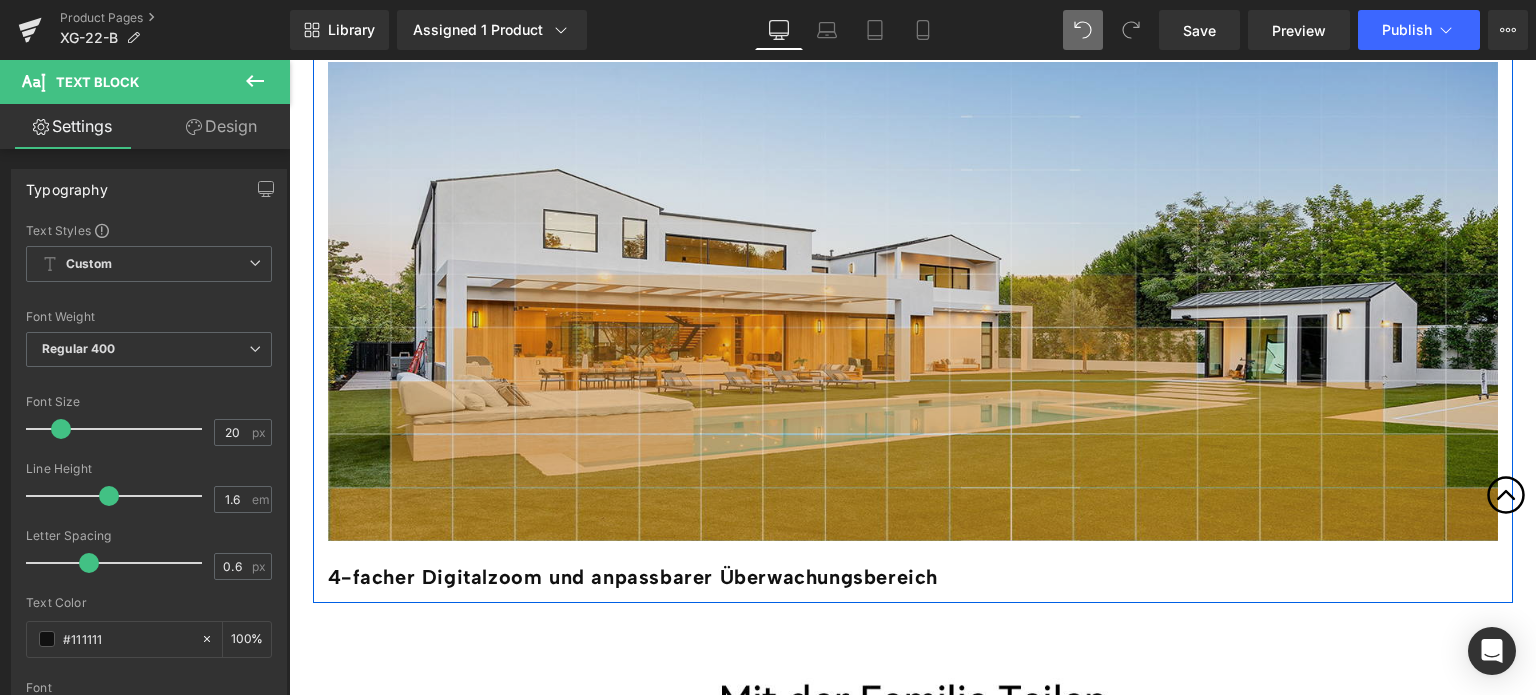 scroll, scrollTop: 4890, scrollLeft: 0, axis: vertical 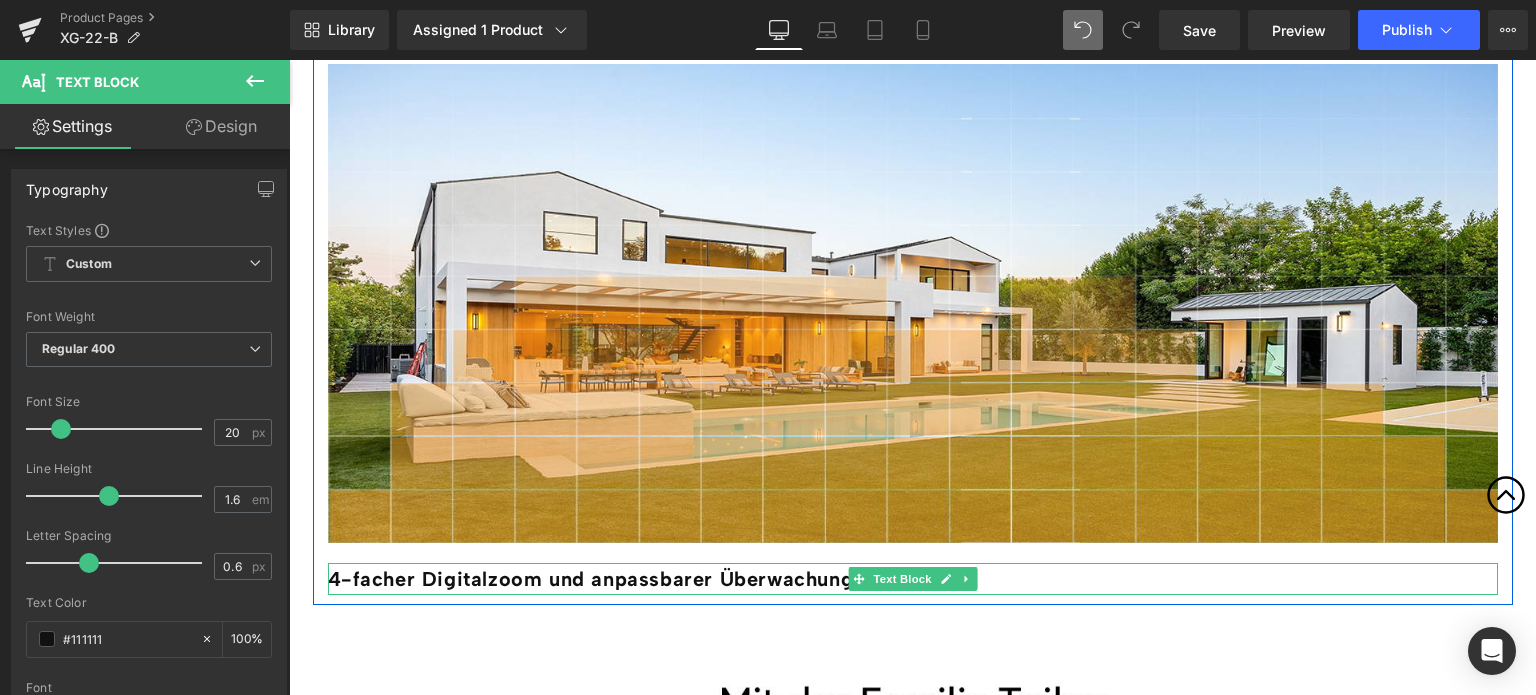 click on "4-facher Digitalzoom und anpassbarer Überwachungsbereich" at bounding box center [633, 579] 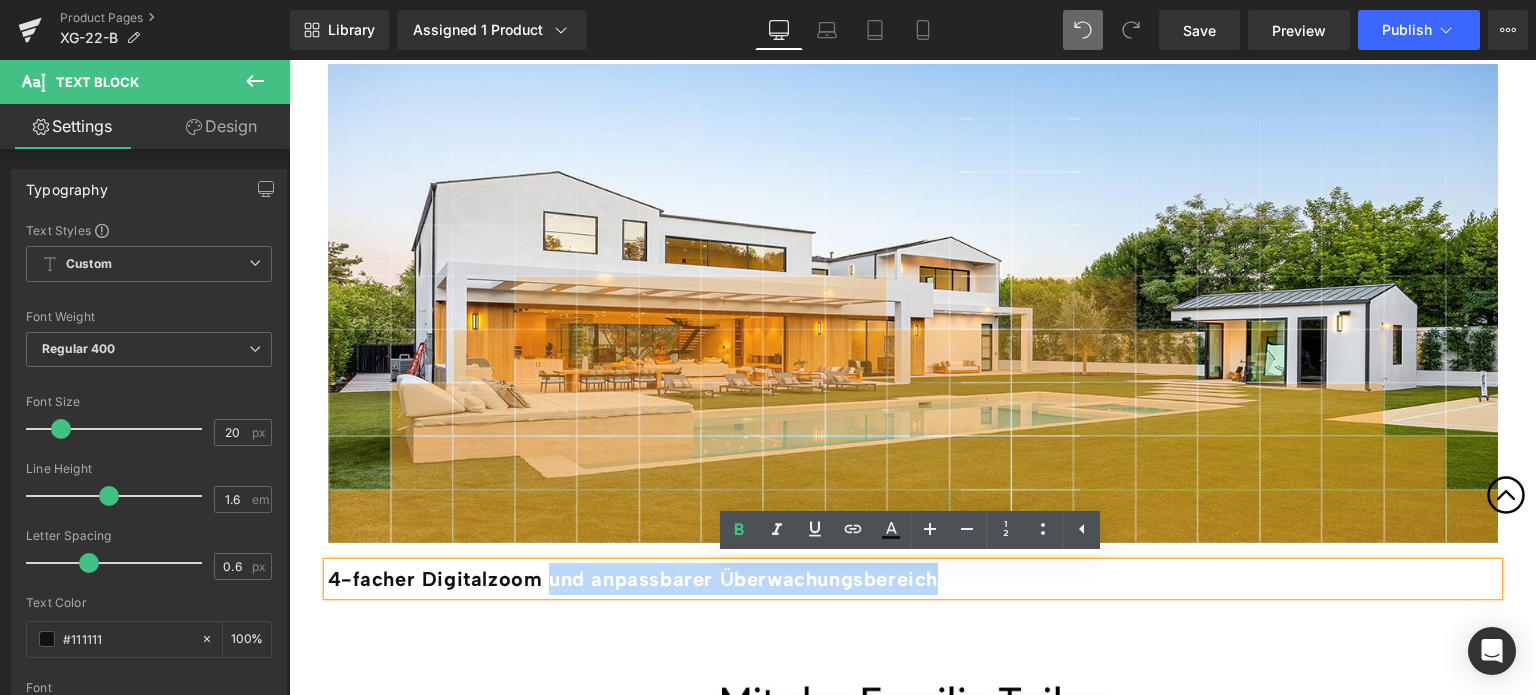 drag, startPoint x: 544, startPoint y: 580, endPoint x: 986, endPoint y: 591, distance: 442.13687 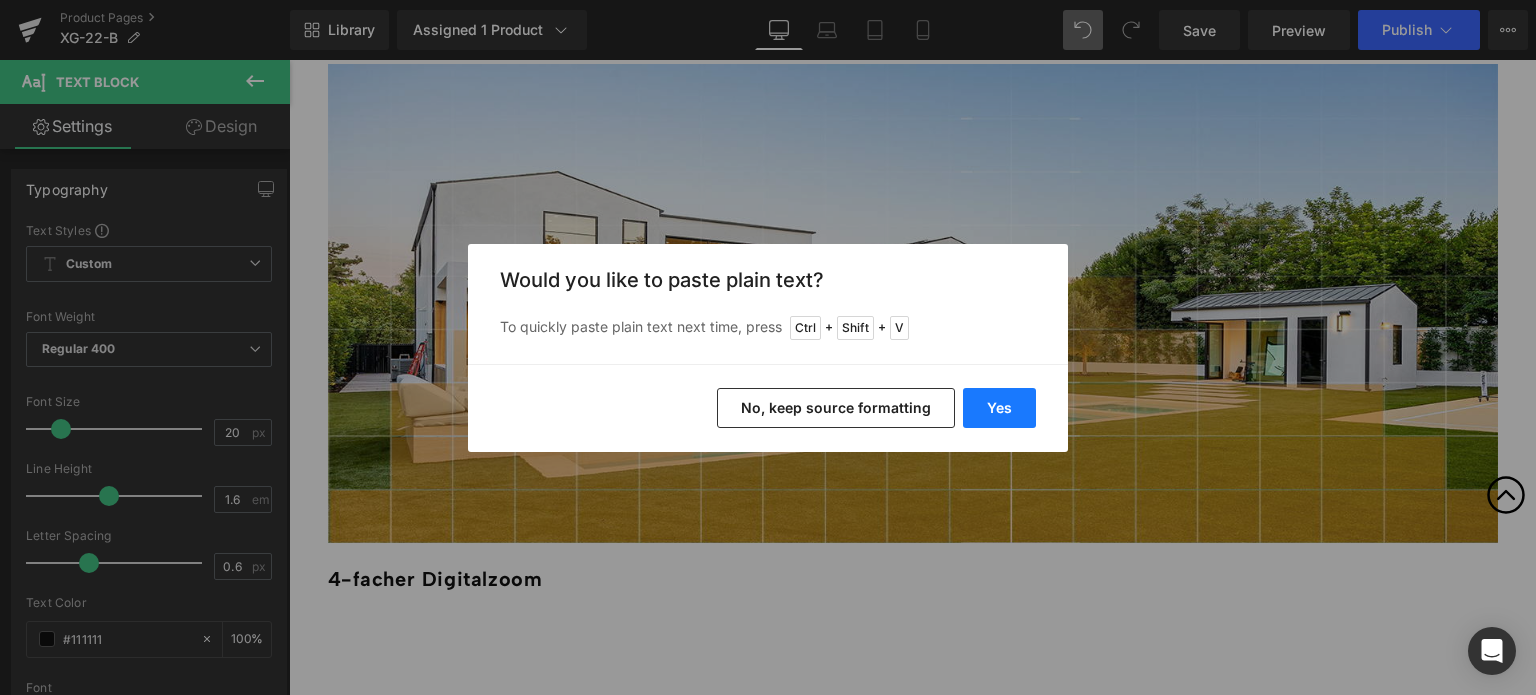 click on "Yes" at bounding box center [999, 408] 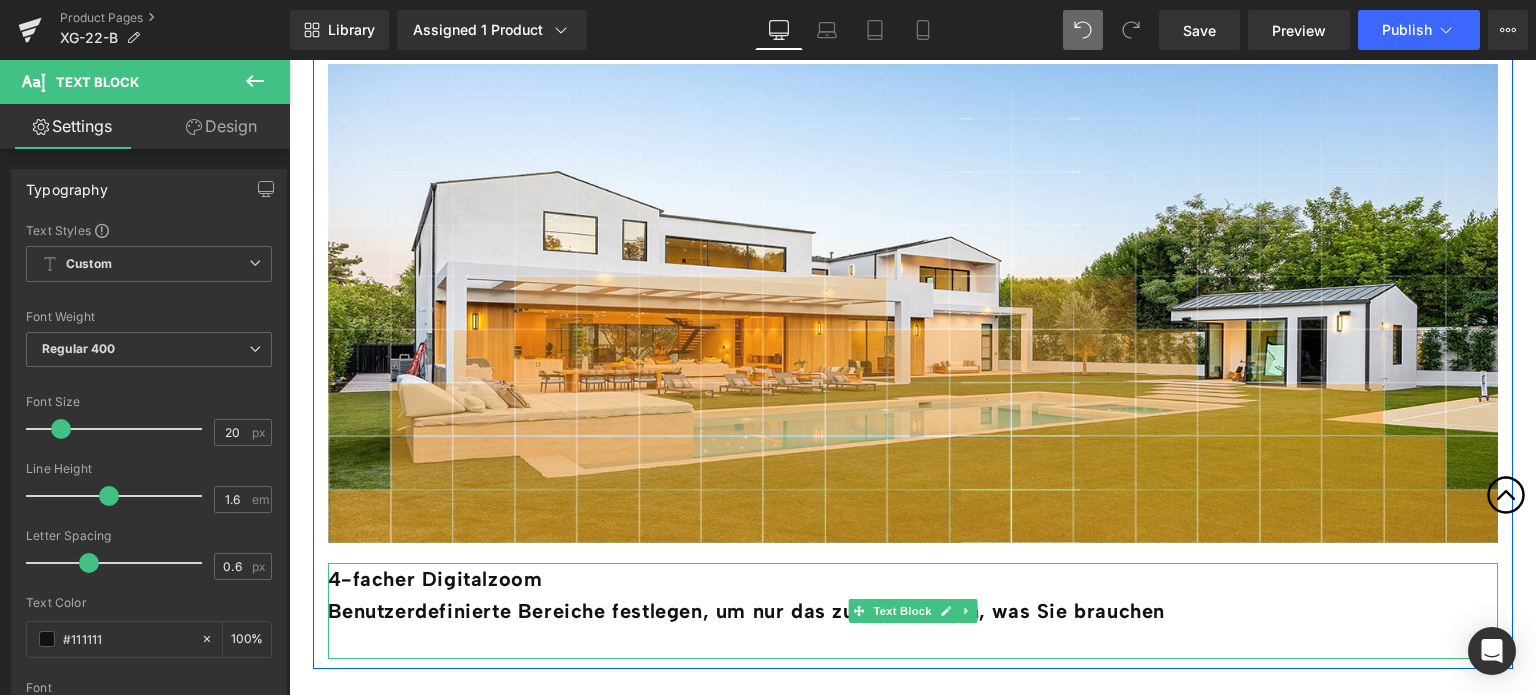 click at bounding box center [913, 643] 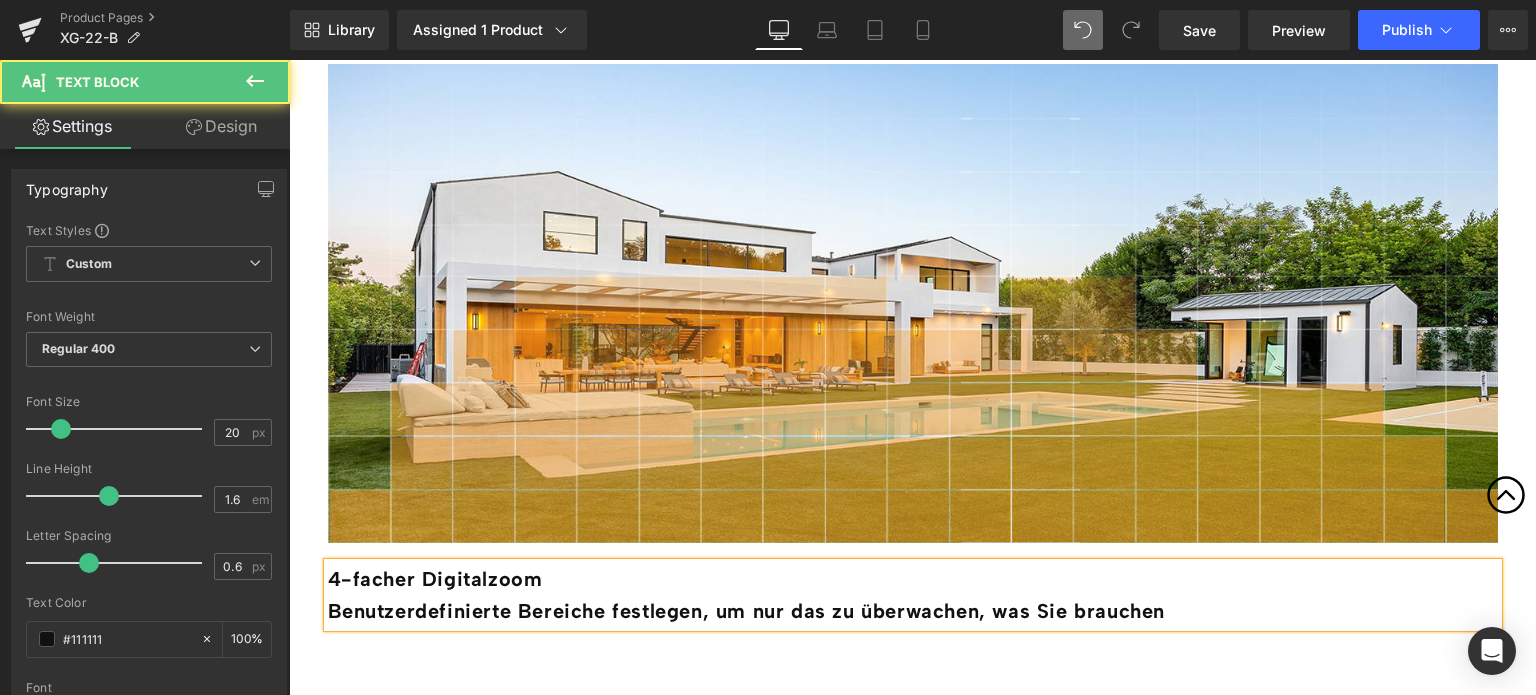 click on "4-facher Digitalzoom" at bounding box center (913, 579) 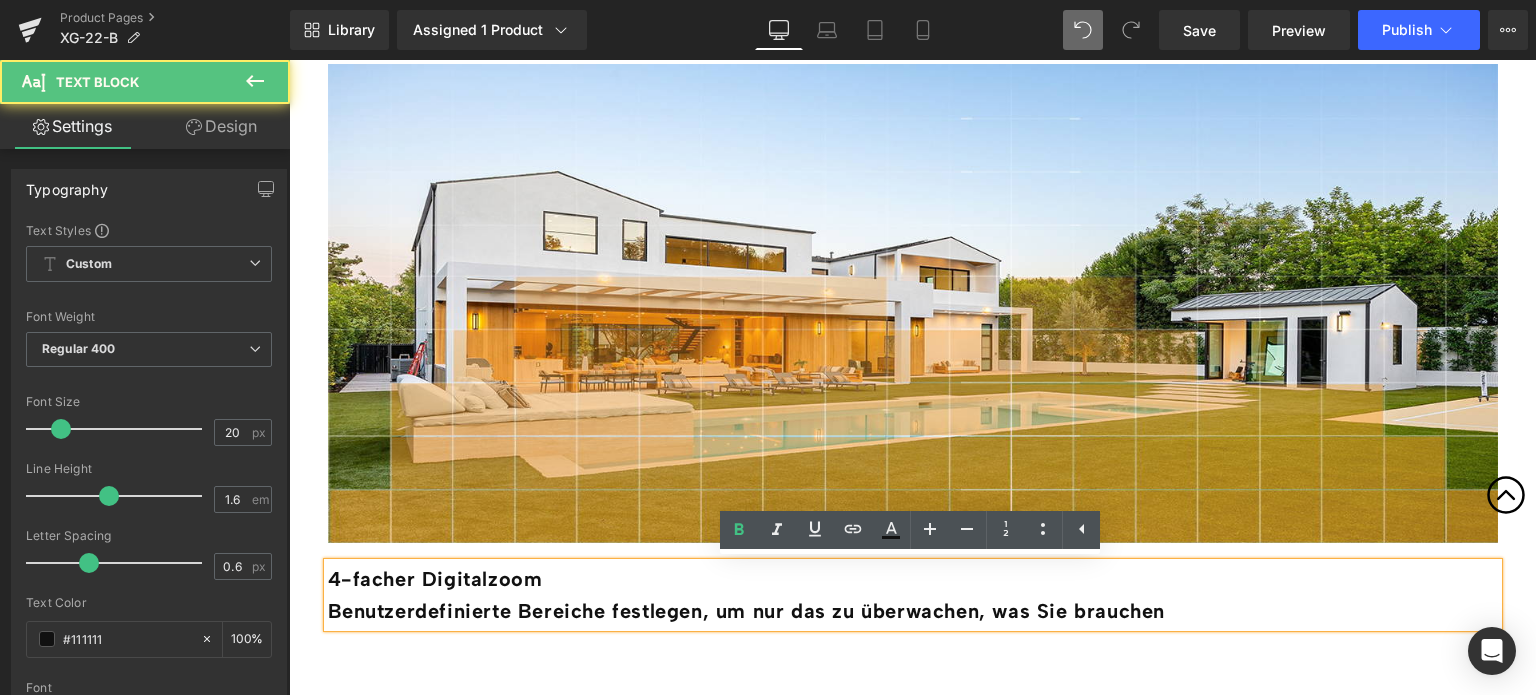 click on "4-facher Digitalzoom" at bounding box center [913, 579] 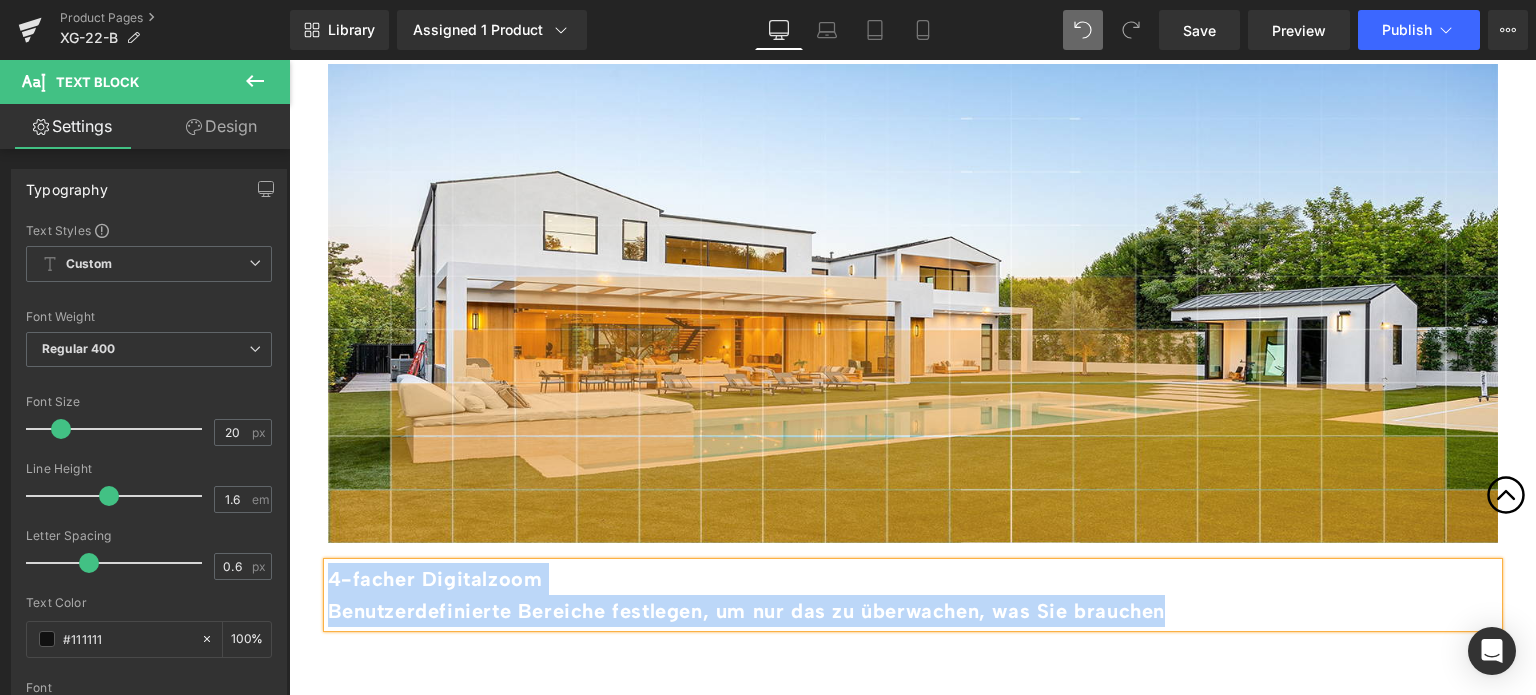 copy on "4-facher Digitalzoom  Benutzerdefinierte Bereiche festlegen, um nur das zu überwachen, was Sie brauchen" 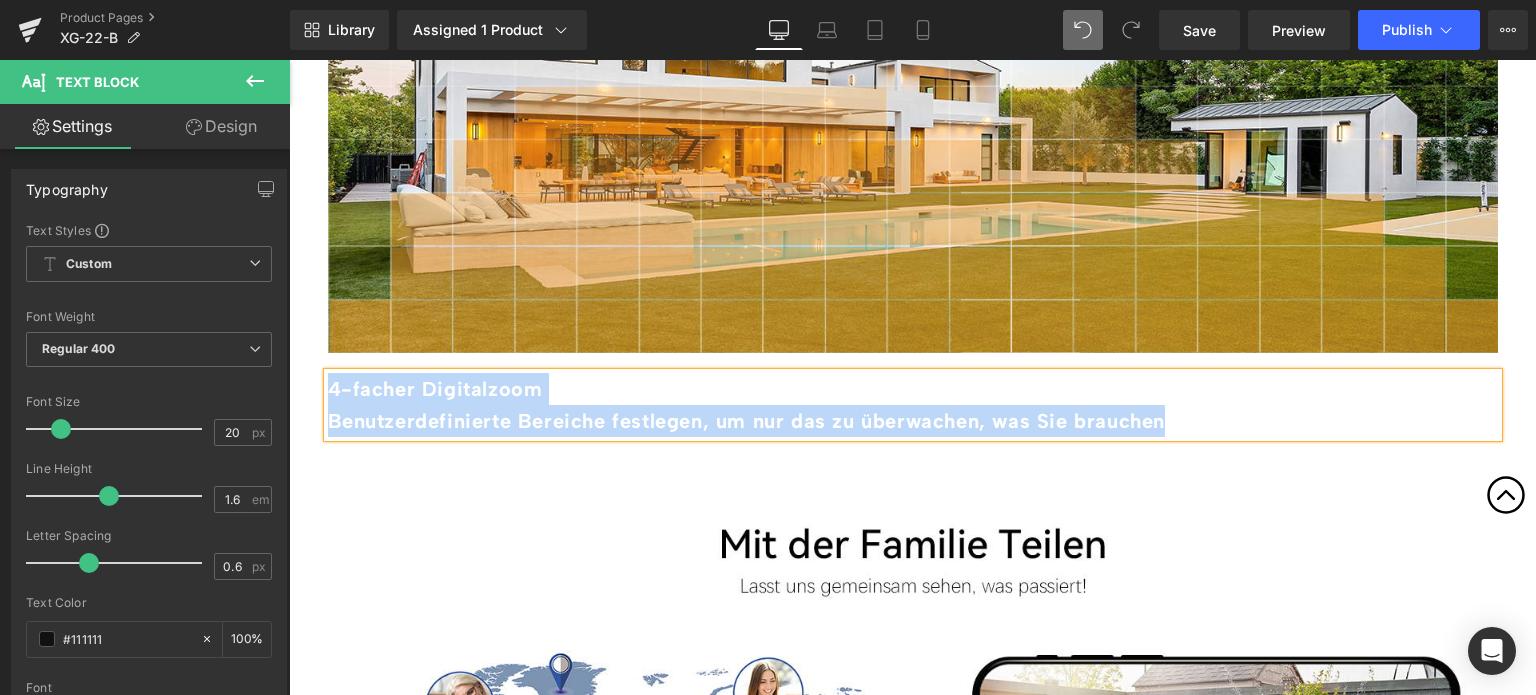 scroll, scrollTop: 5090, scrollLeft: 0, axis: vertical 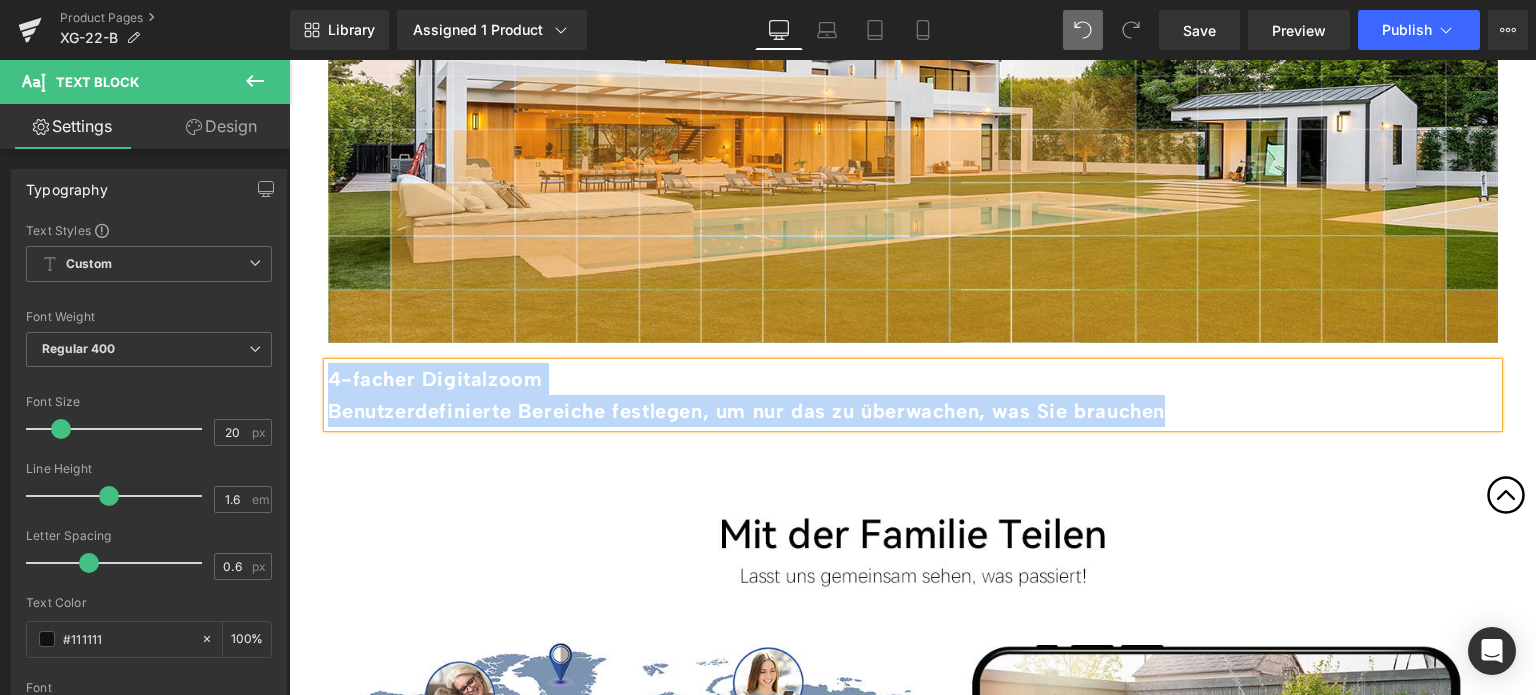 click on "4-facher Digitalzoom" at bounding box center (913, 379) 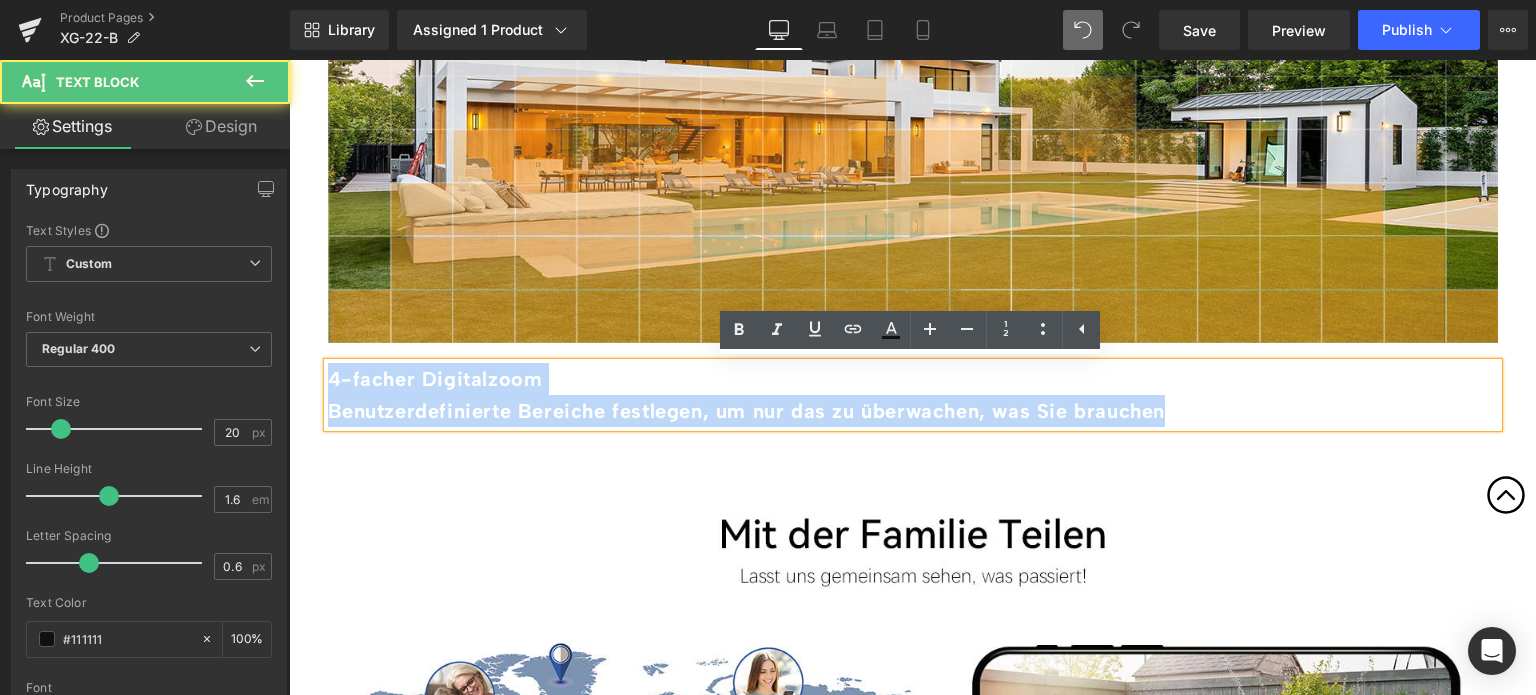 click on "4-facher Digitalzoom" at bounding box center [913, 379] 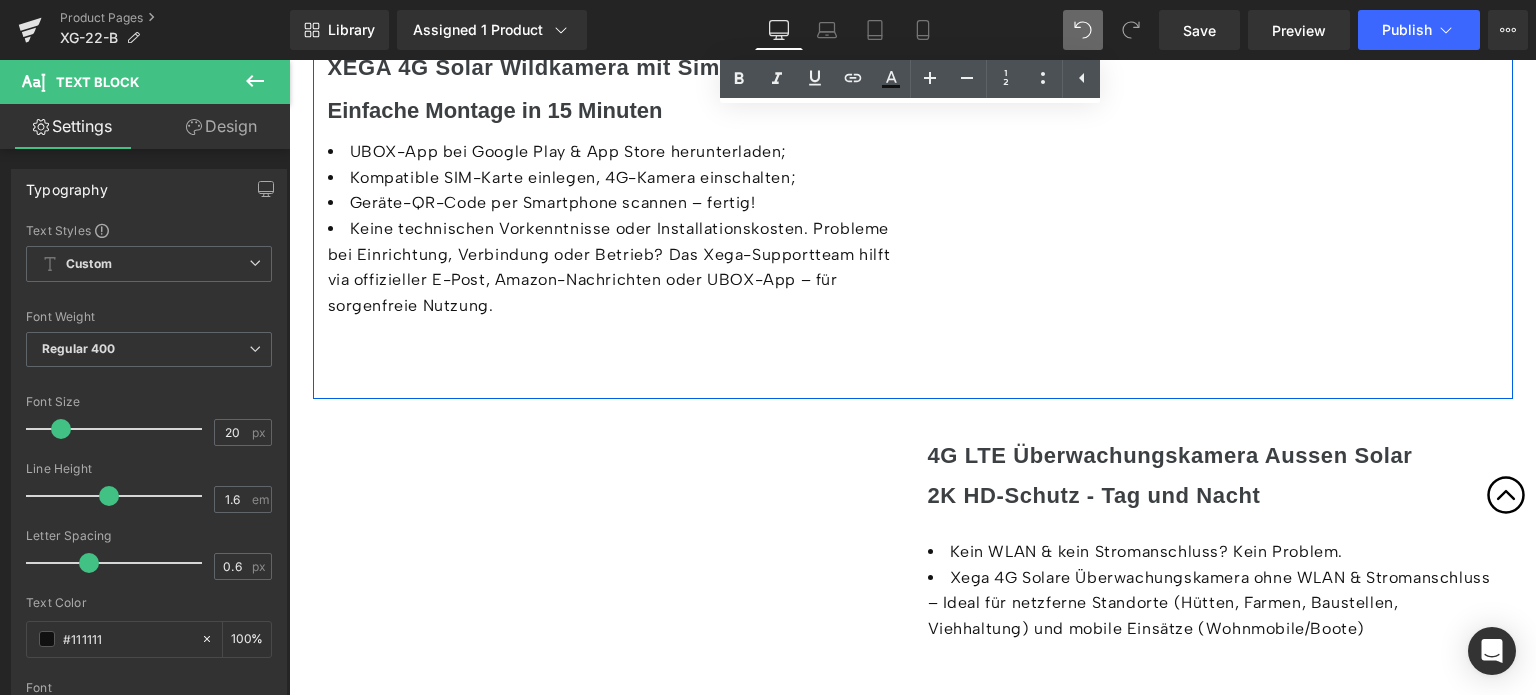 scroll, scrollTop: 6890, scrollLeft: 0, axis: vertical 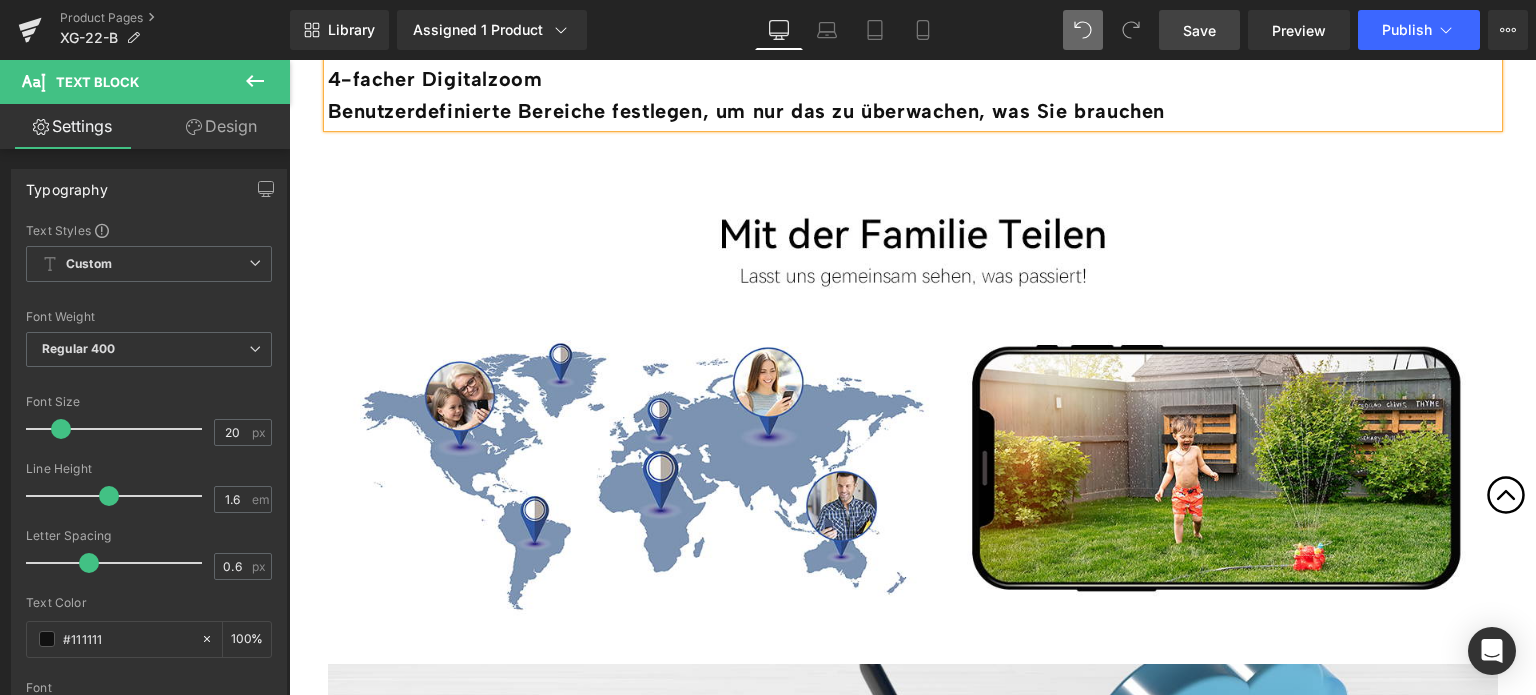 drag, startPoint x: 1172, startPoint y: 29, endPoint x: 735, endPoint y: 255, distance: 491.98068 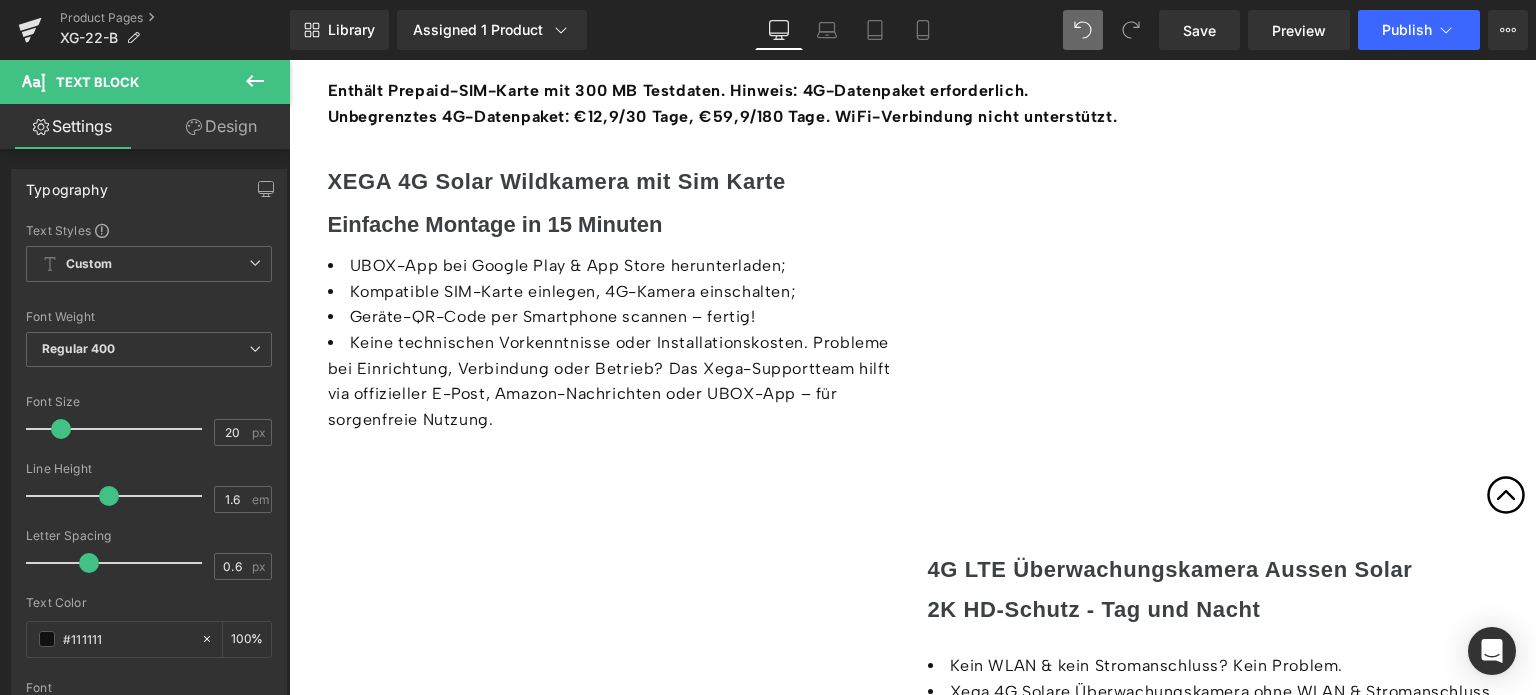 scroll, scrollTop: 7390, scrollLeft: 0, axis: vertical 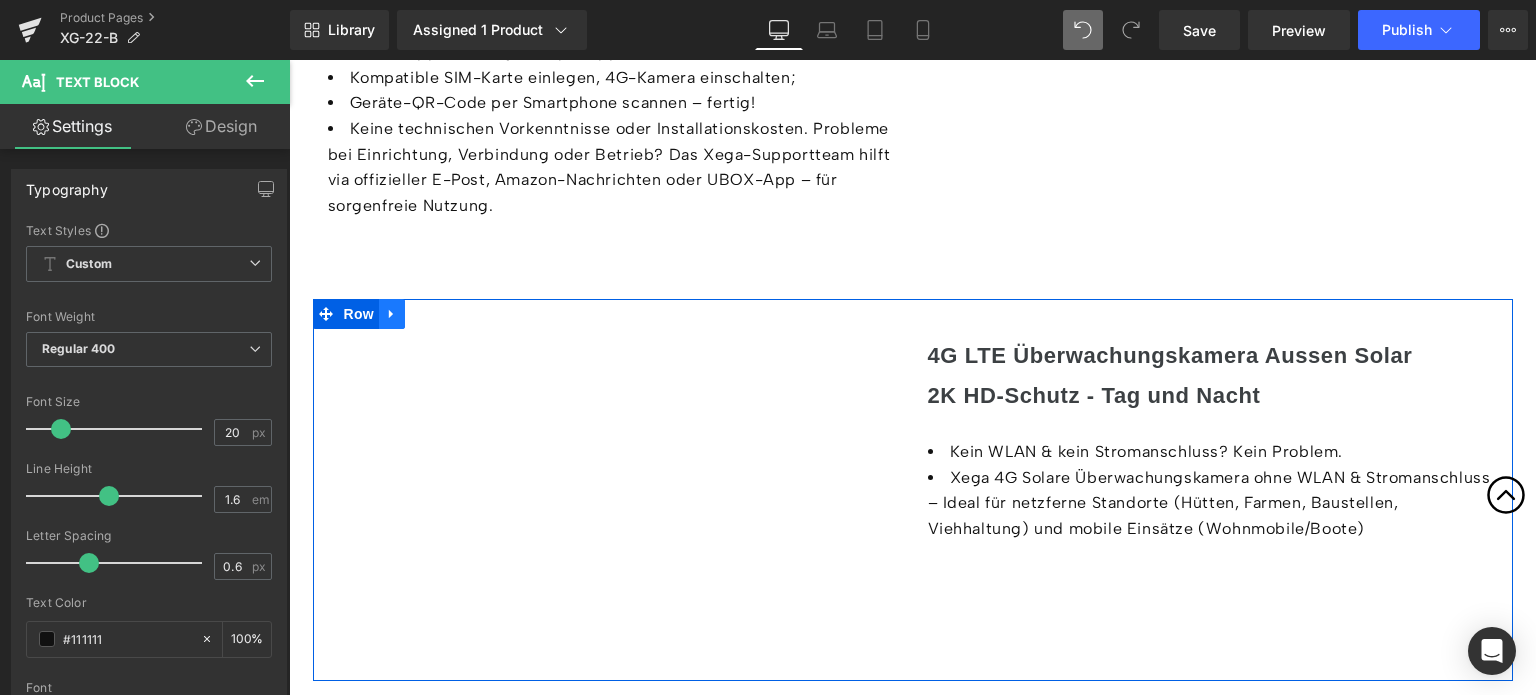 click at bounding box center (392, 314) 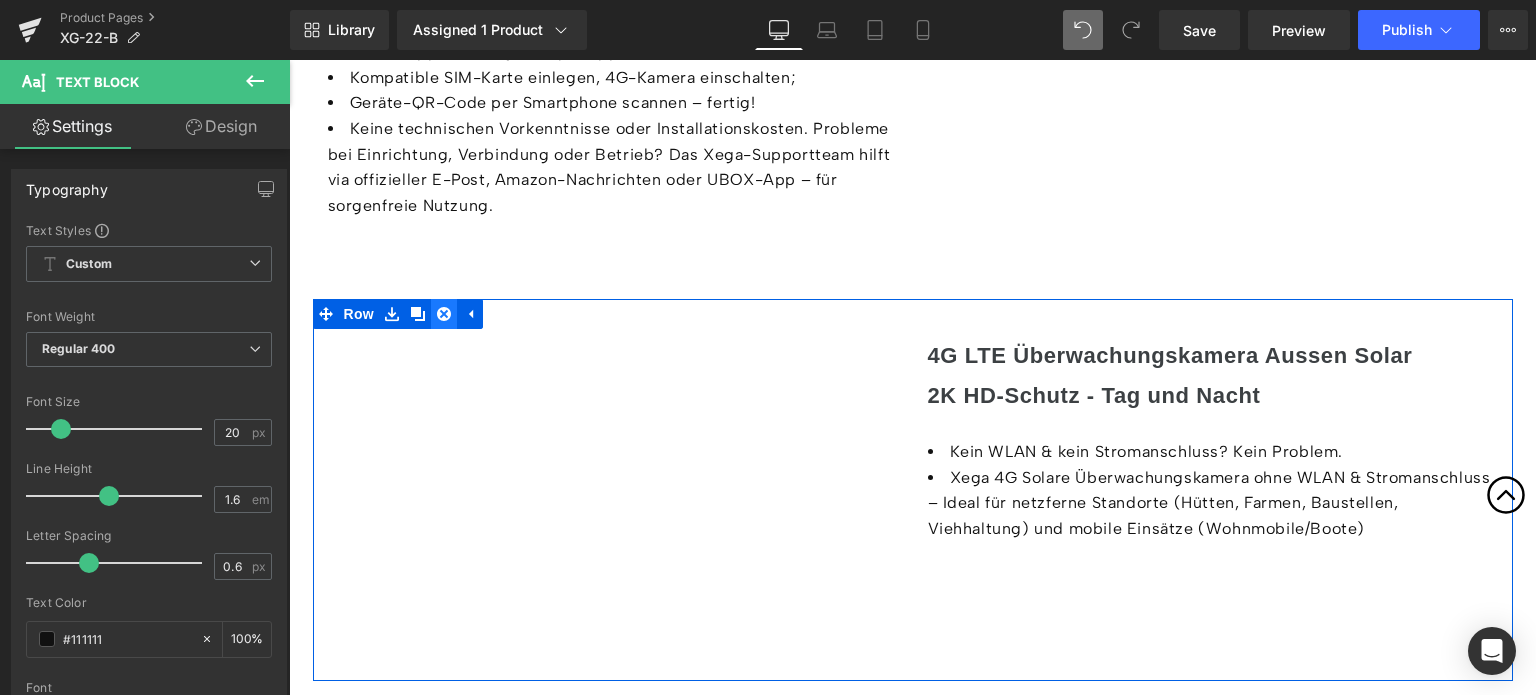click 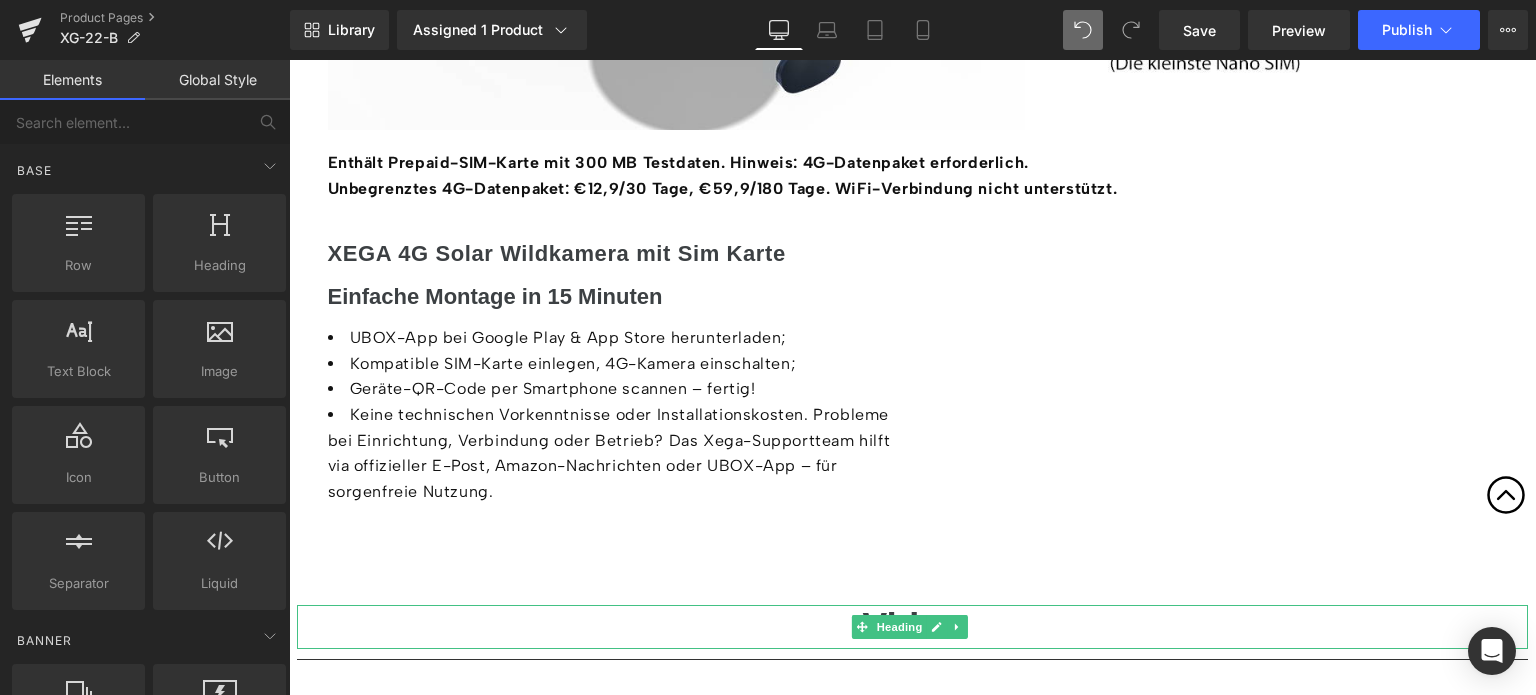 scroll, scrollTop: 7090, scrollLeft: 0, axis: vertical 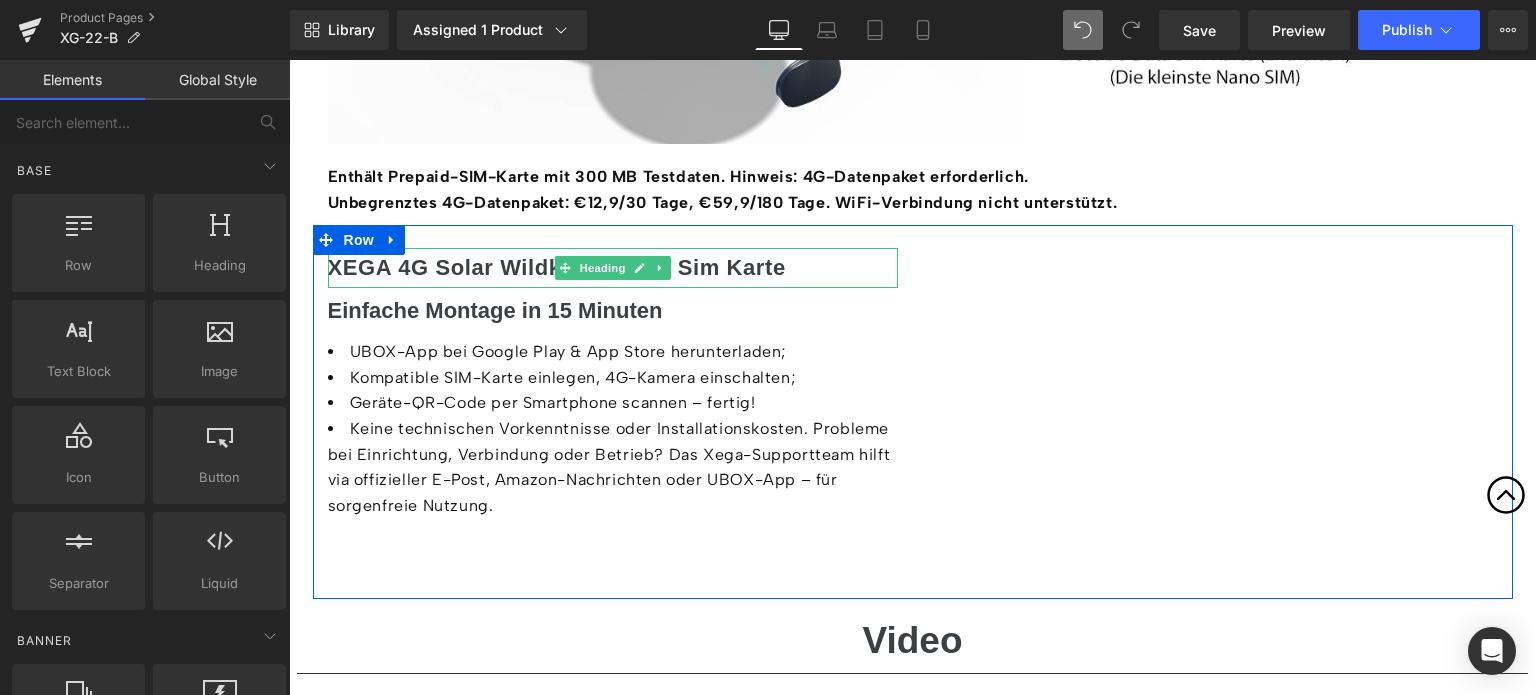 click on "XEGA 4G Solar Wildkamera mit Sim Karte" at bounding box center [557, 267] 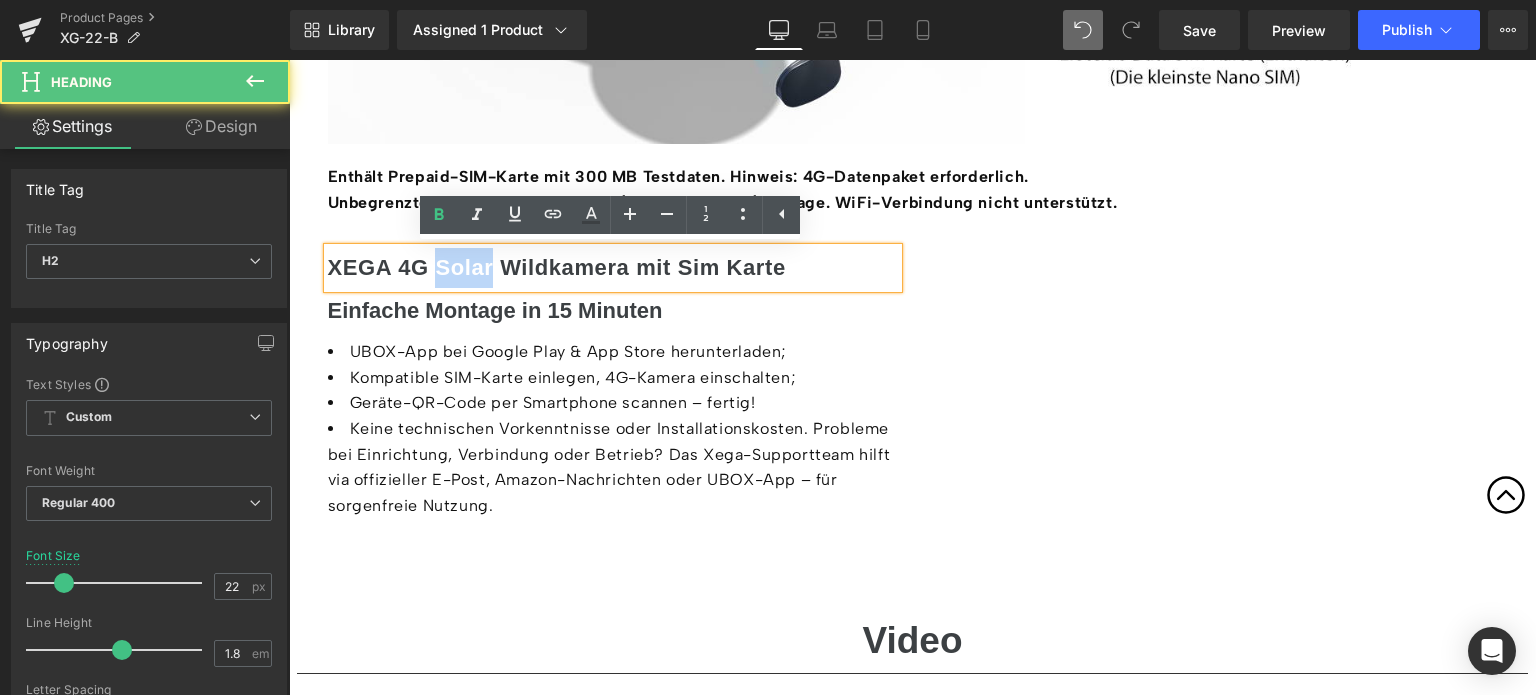click on "XEGA 4G Solar Wildkamera mit Sim Karte" at bounding box center (557, 267) 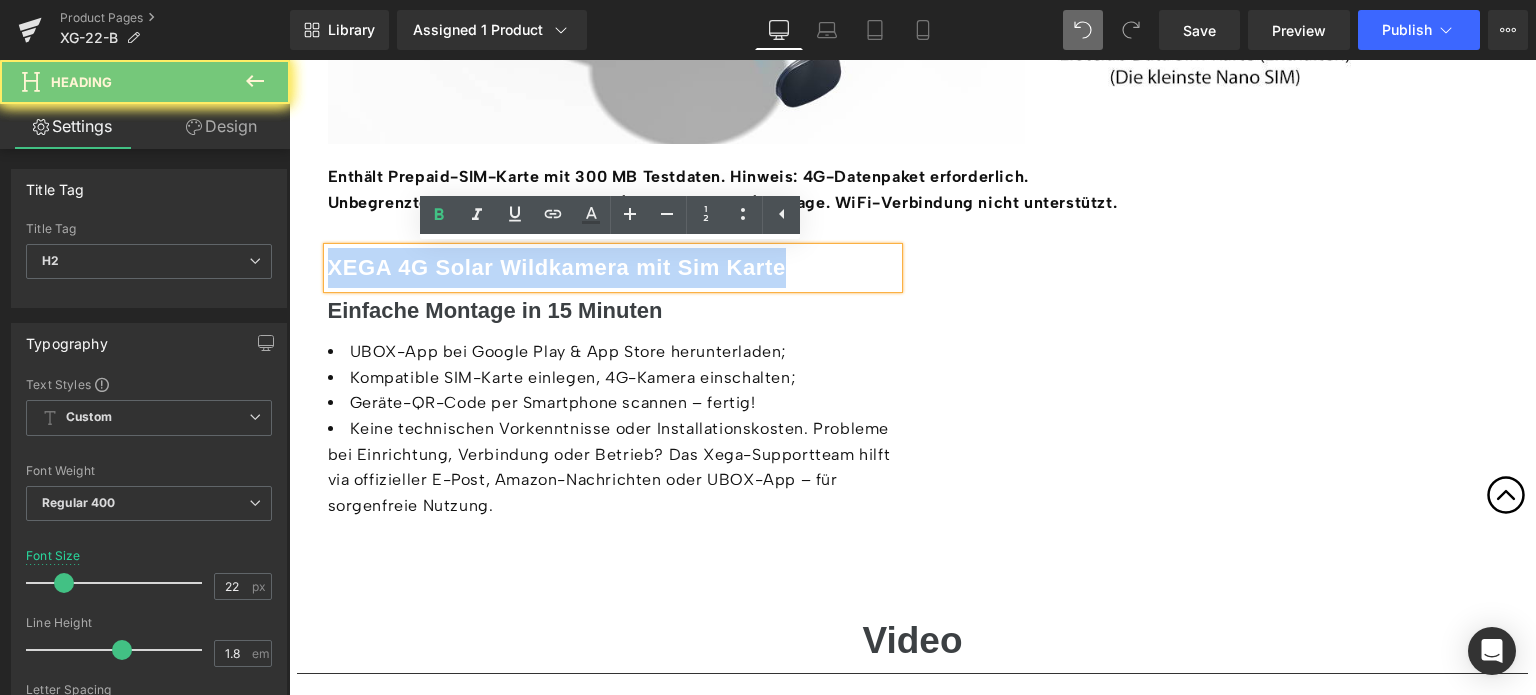 click on "XEGA 4G Solar Wildkamera mit Sim Karte" at bounding box center [557, 267] 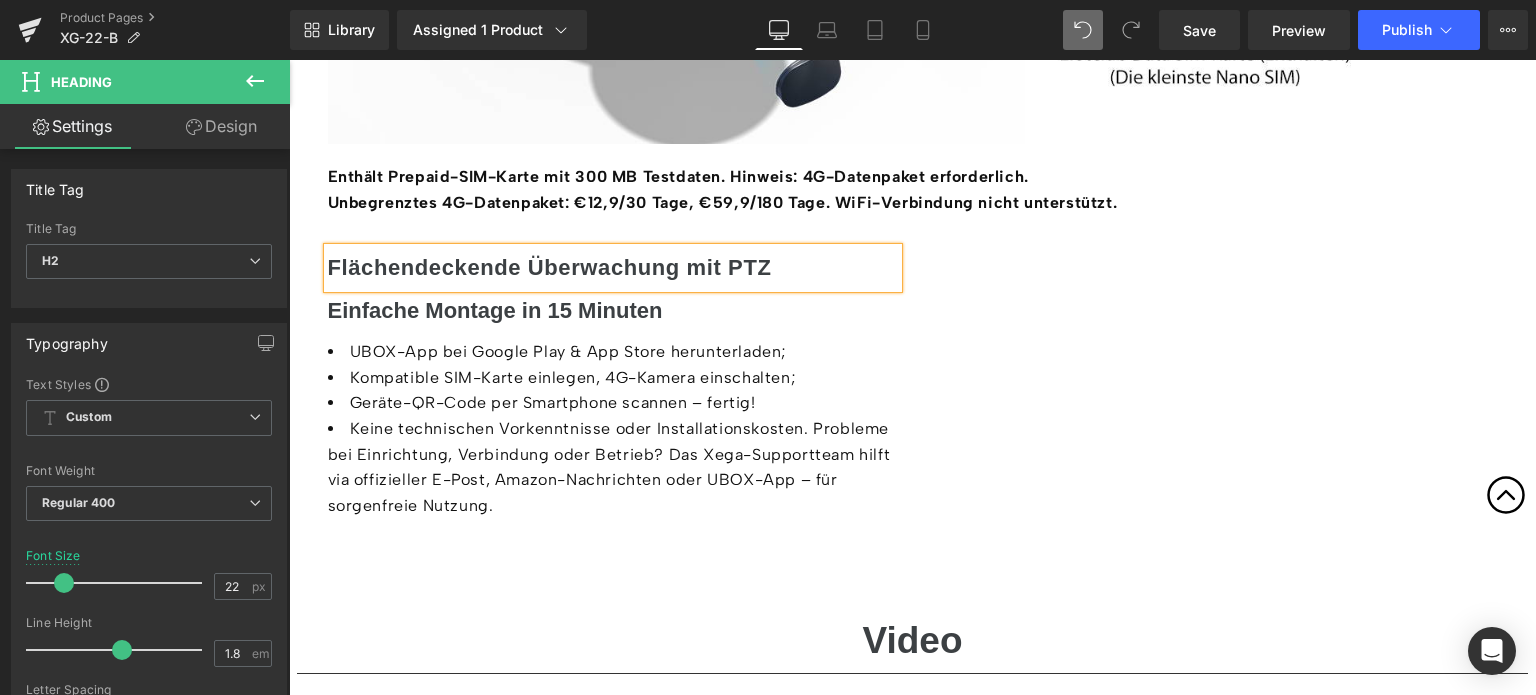 click on "Einfache Montage in 15 Minuten" at bounding box center [495, 310] 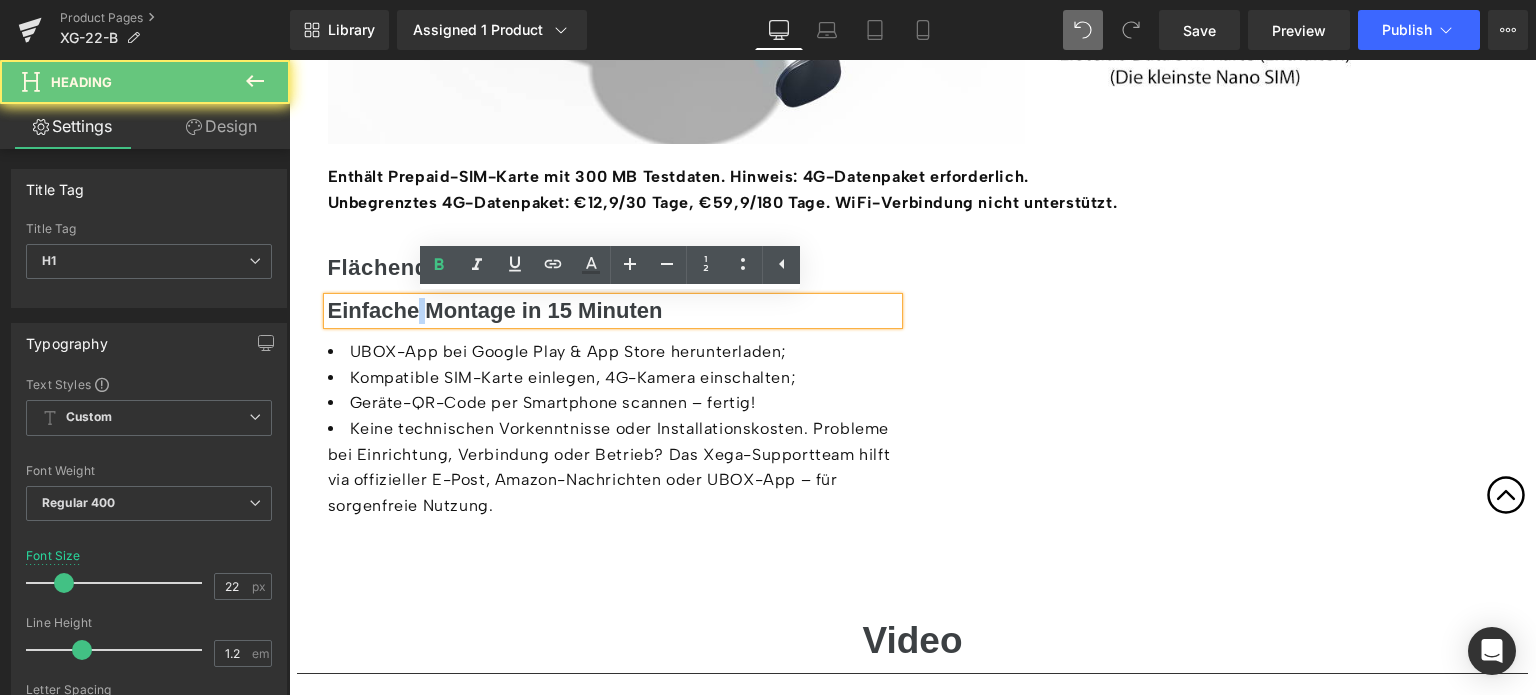 click on "Einfache Montage in 15 Minuten" at bounding box center (495, 310) 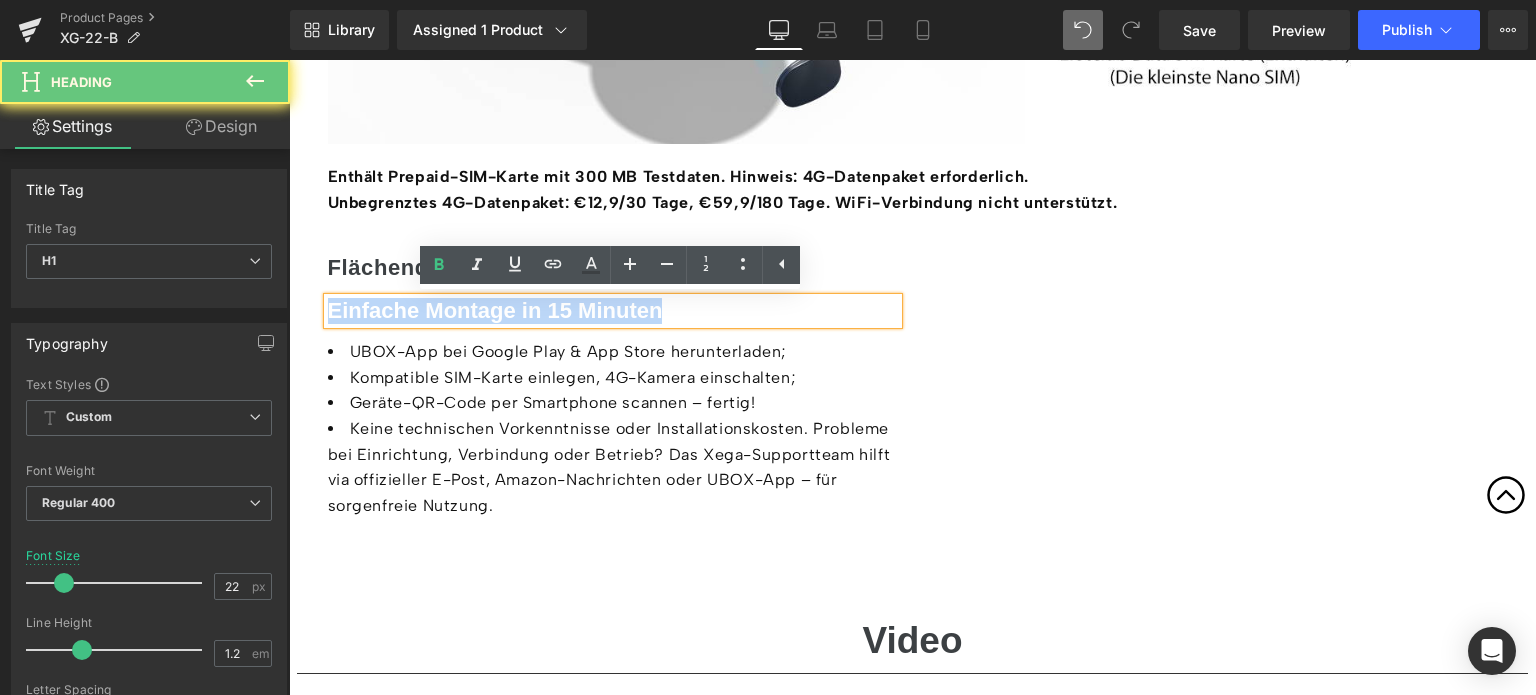 click on "Einfache Montage in 15 Minuten" at bounding box center (495, 310) 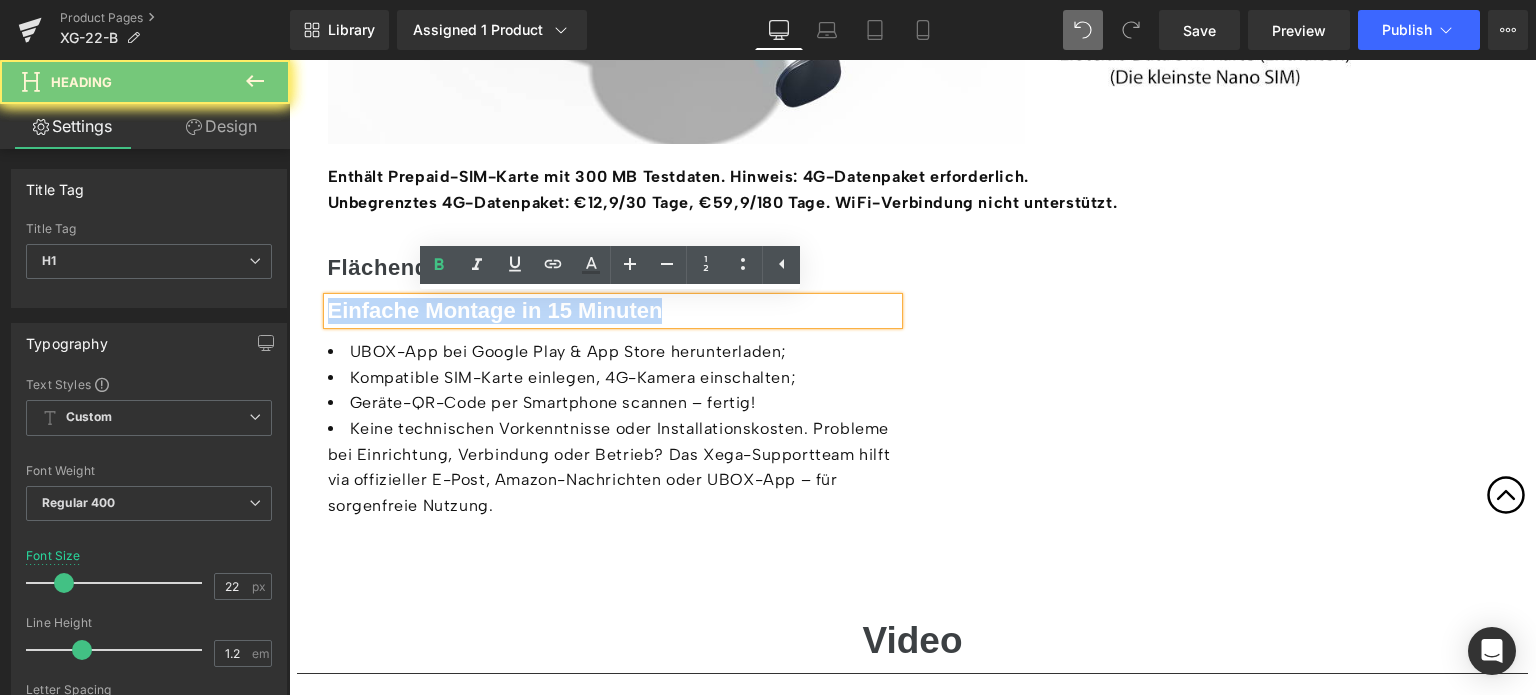 paste 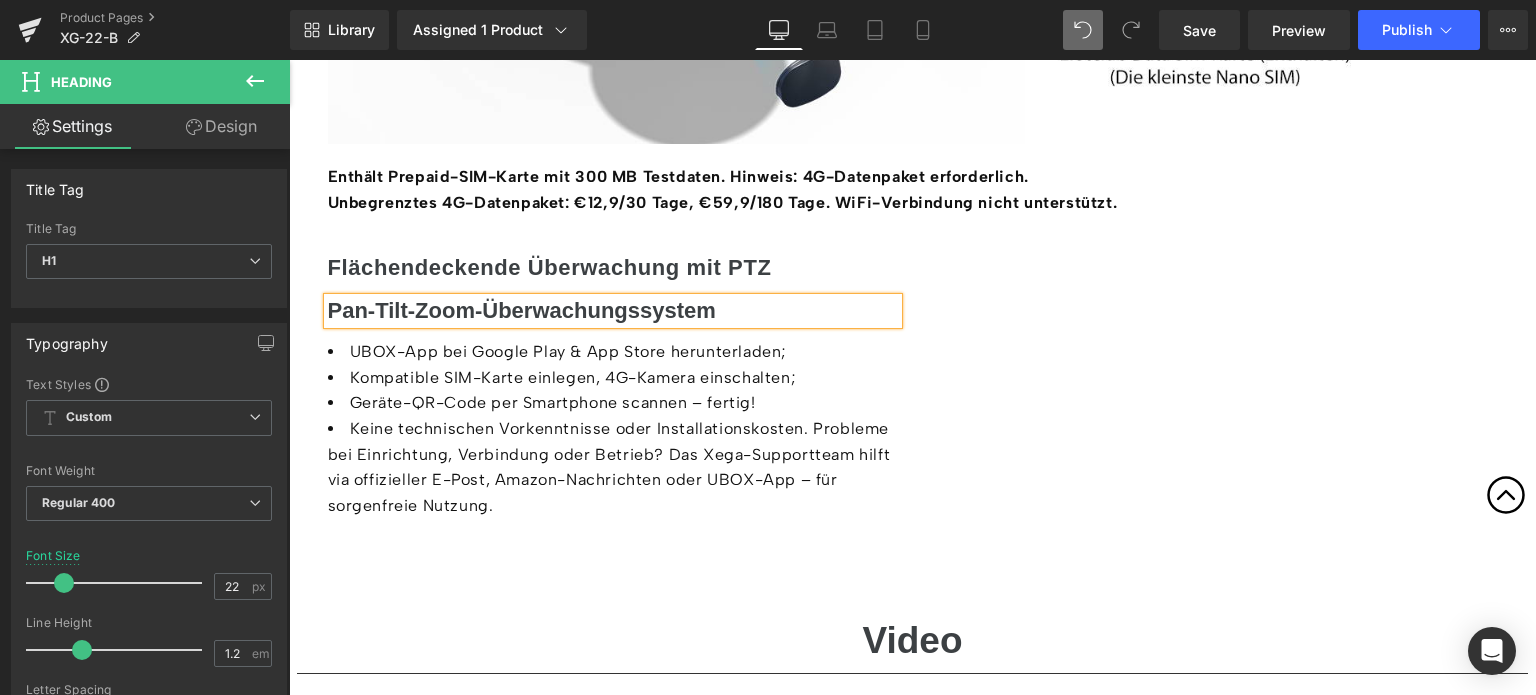 click on "Keine technischen Vorkenntnisse oder Installationskosten. Probleme bei Einrichtung, Verbindung oder Betrieb? Das Xega-Supportteam hilft via offizieller E-Post, Amazon-Nachrichten oder UBOX-App – für sorgenfreie Nutzung." at bounding box center [613, 467] 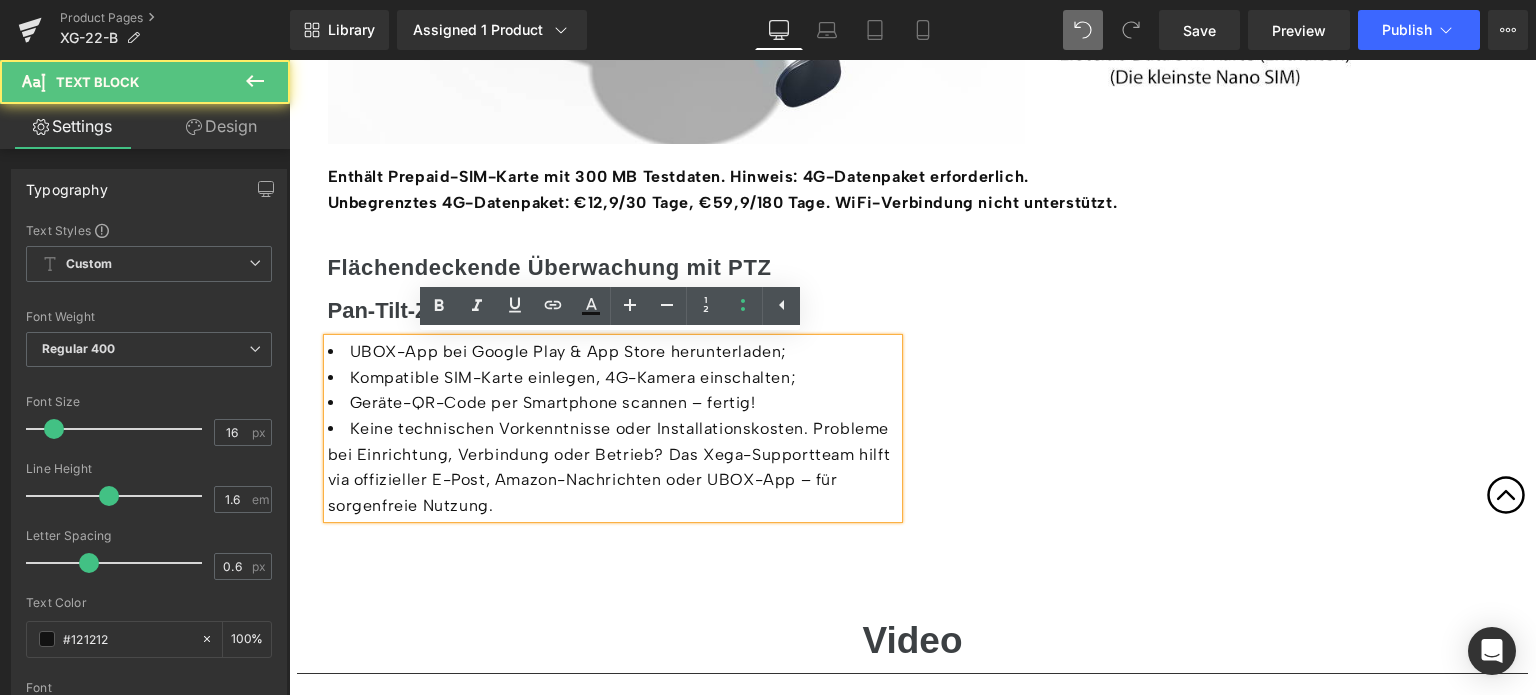 click on "Keine technischen Vorkenntnisse oder Installationskosten. Probleme bei Einrichtung, Verbindung oder Betrieb? Das Xega-Supportteam hilft via offizieller E-Post, Amazon-Nachrichten oder UBOX-App – für sorgenfreie Nutzung." at bounding box center (613, 467) 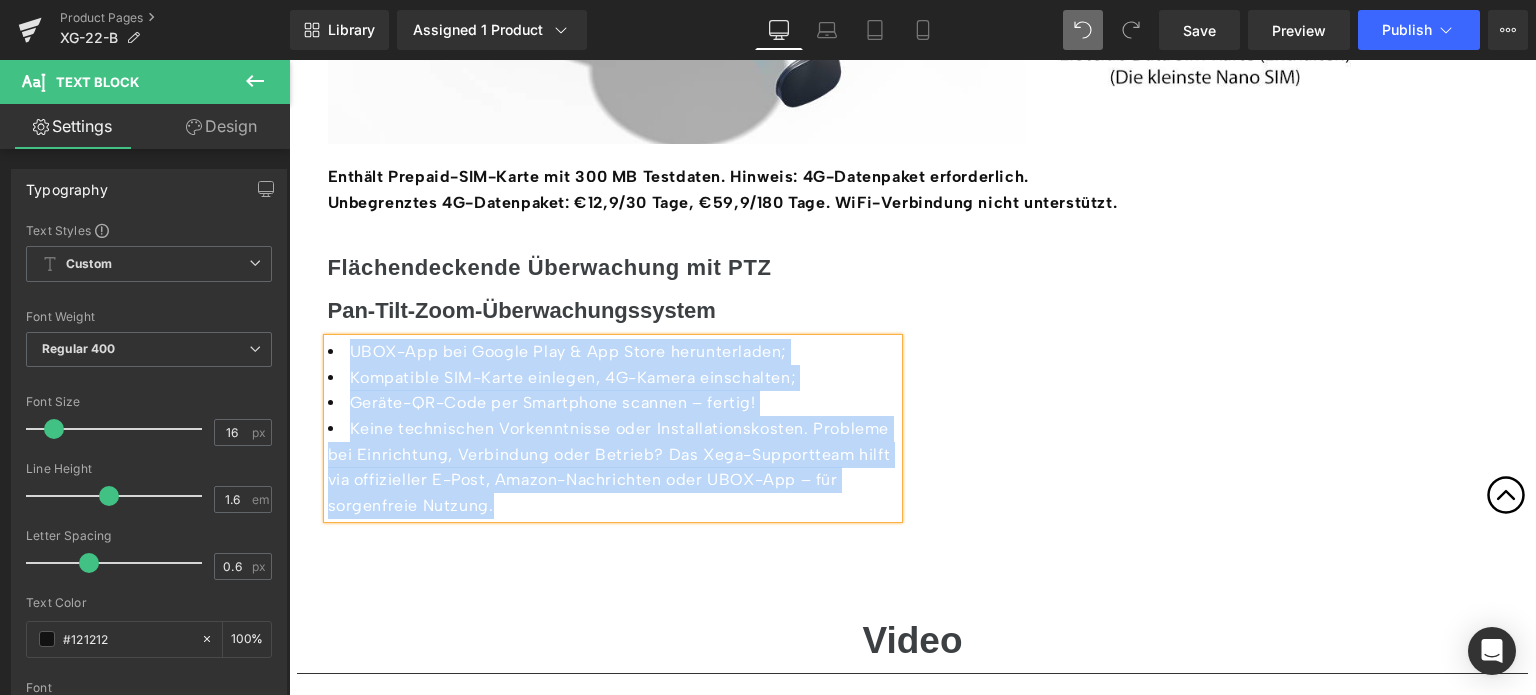 type 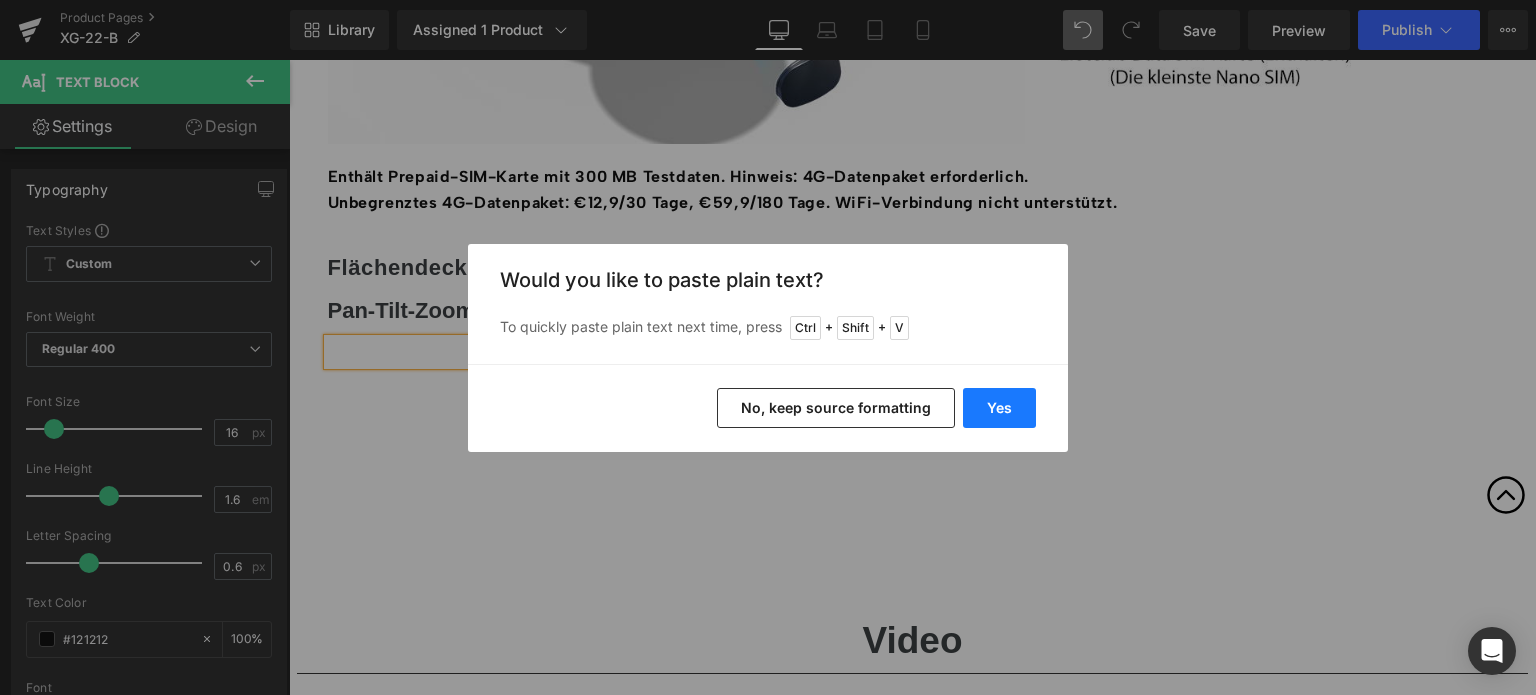 click on "Yes" at bounding box center [999, 408] 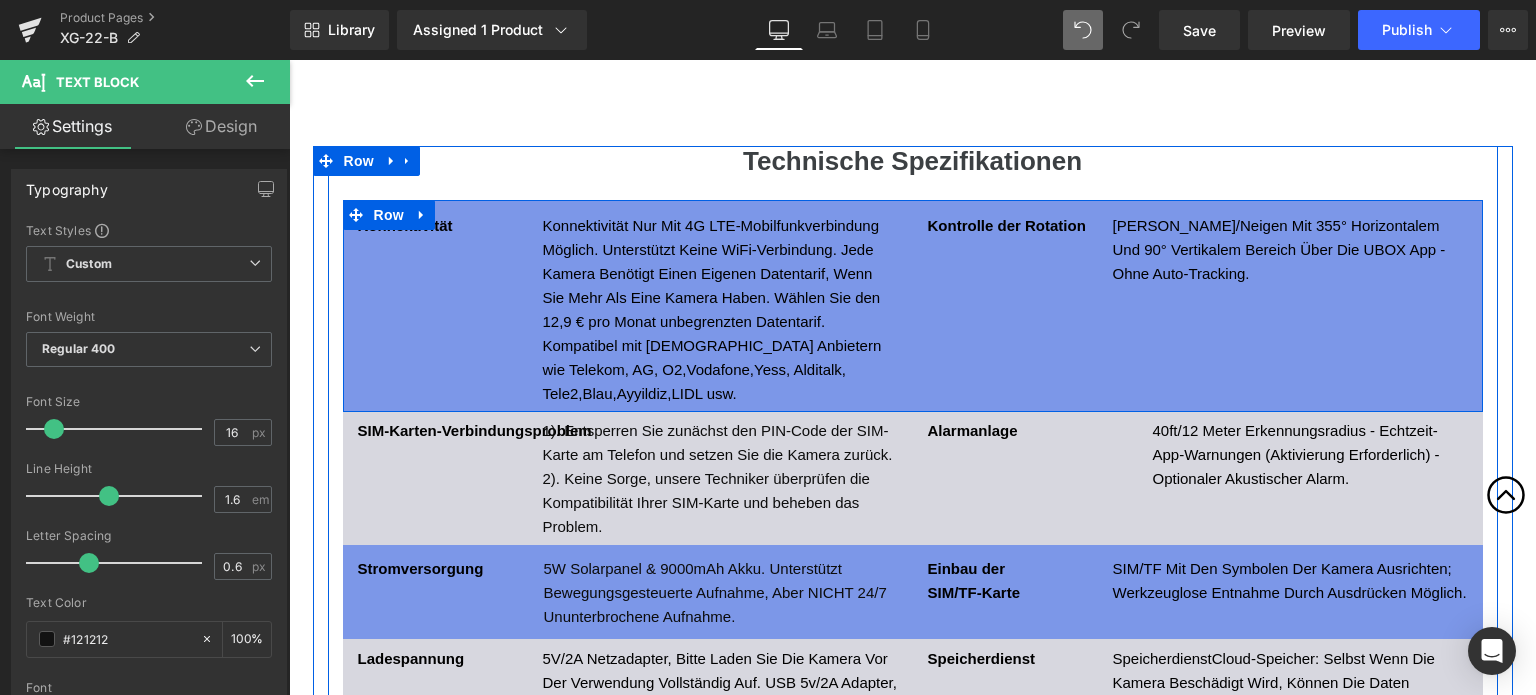 scroll, scrollTop: 8390, scrollLeft: 0, axis: vertical 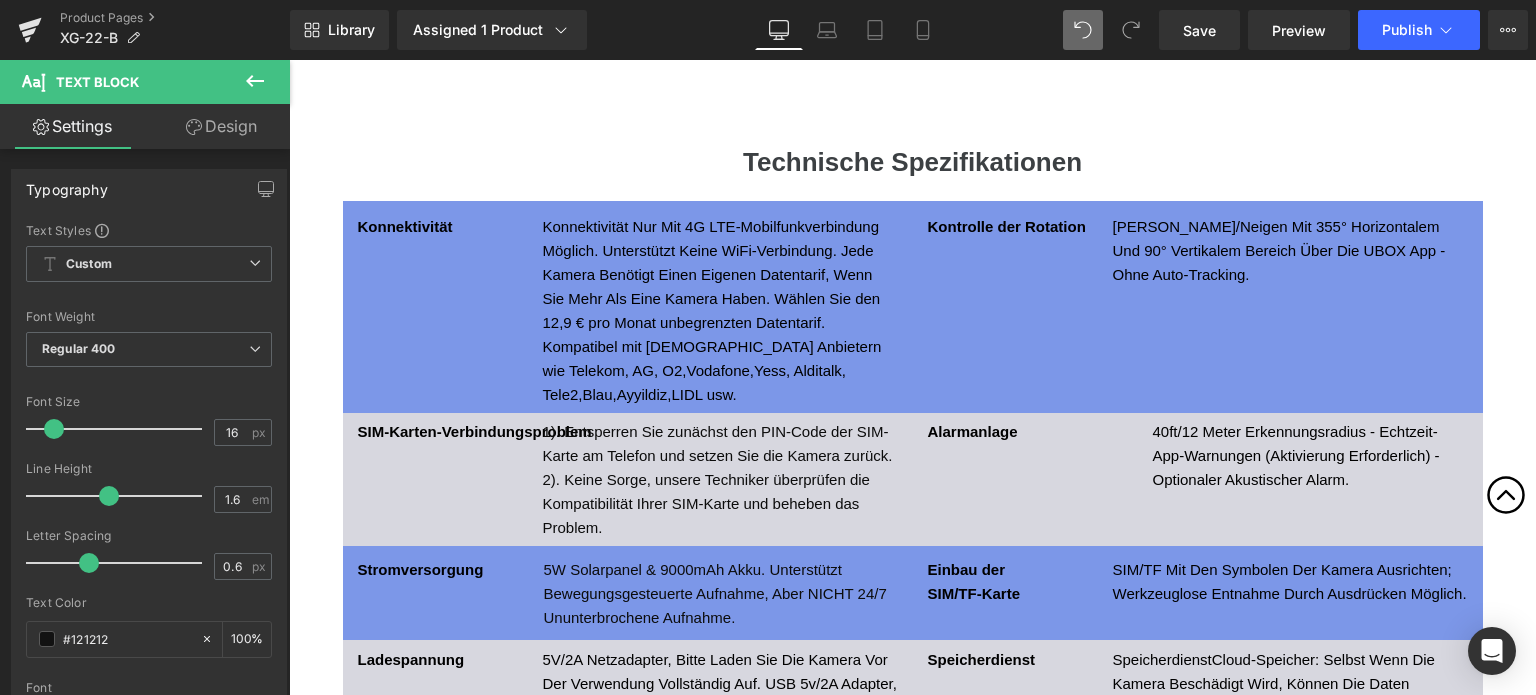 click on "Konnektivität Nur Mit 4G LTE-Mobilfunkverbindung Möglich. Unterstützt Keine WiFi-Verbindung. Jede Kamera Benötigt Einen Eigenen Datentarif, Wenn Sie Mehr Als Eine Kamera Haben. Wählen Sie den 12,9 € pro Monat unbegrenzten Datentarif. Kompatibel mit [DEMOGRAPHIC_DATA] Anbietern wie Telekom, AG, O2,Vodafone,Yess, Alditalk, Tele2,Blau,Ayyildiz,LIDL usw." at bounding box center (720, 311) 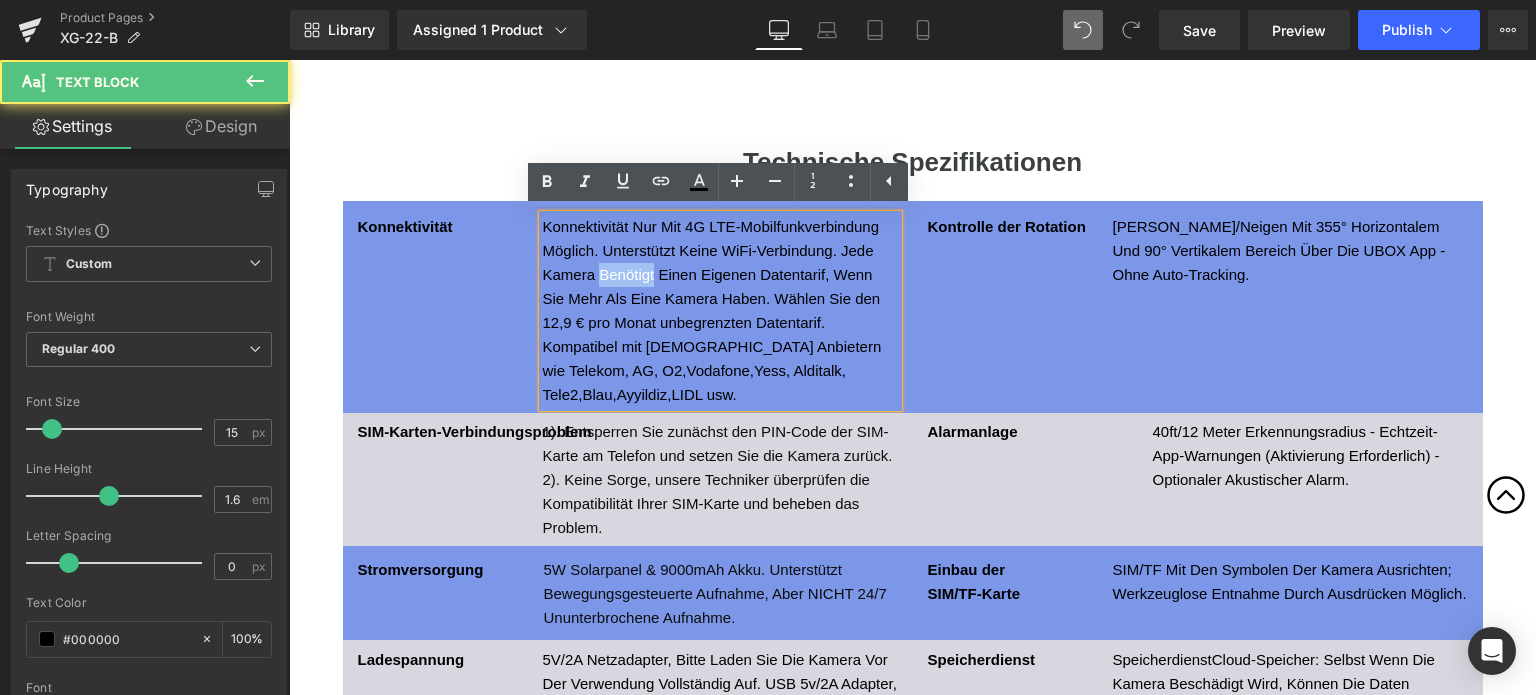 click on "Konnektivität Nur Mit 4G LTE-Mobilfunkverbindung Möglich. Unterstützt Keine WiFi-Verbindung. Jede Kamera Benötigt Einen Eigenen Datentarif, Wenn Sie Mehr Als Eine Kamera Haben. Wählen Sie den 12,9 € pro Monat unbegrenzten Datentarif. Kompatibel mit [DEMOGRAPHIC_DATA] Anbietern wie Telekom, AG, O2,Vodafone,Yess, Alditalk, Tele2,Blau,Ayyildiz,LIDL usw." at bounding box center [720, 311] 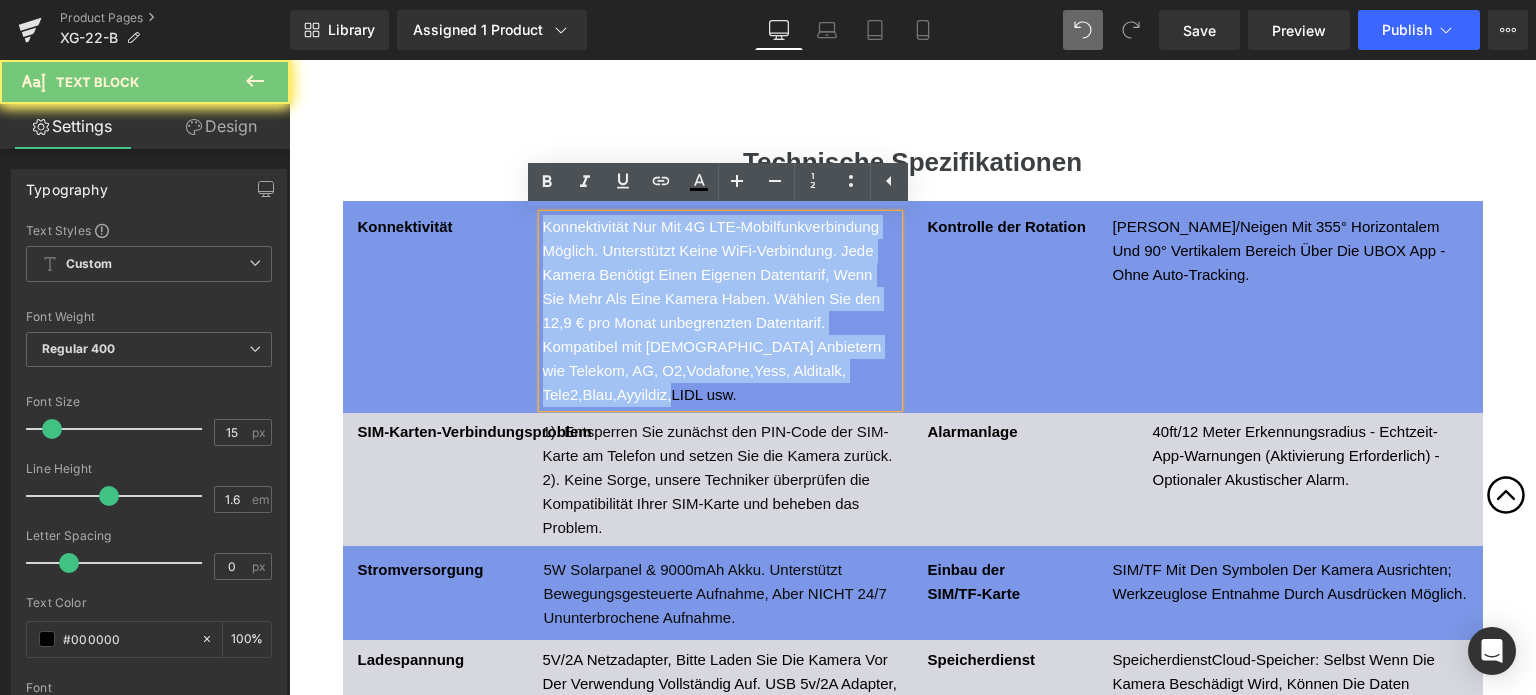 click on "Konnektivität Nur Mit 4G LTE-Mobilfunkverbindung Möglich. Unterstützt Keine WiFi-Verbindung. Jede Kamera Benötigt Einen Eigenen Datentarif, Wenn Sie Mehr Als Eine Kamera Haben. Wählen Sie den 12,9 € pro Monat unbegrenzten Datentarif. Kompatibel mit [DEMOGRAPHIC_DATA] Anbietern wie Telekom, AG, O2,Vodafone,Yess, Alditalk, Tele2,Blau,Ayyildiz,LIDL usw." at bounding box center (720, 311) 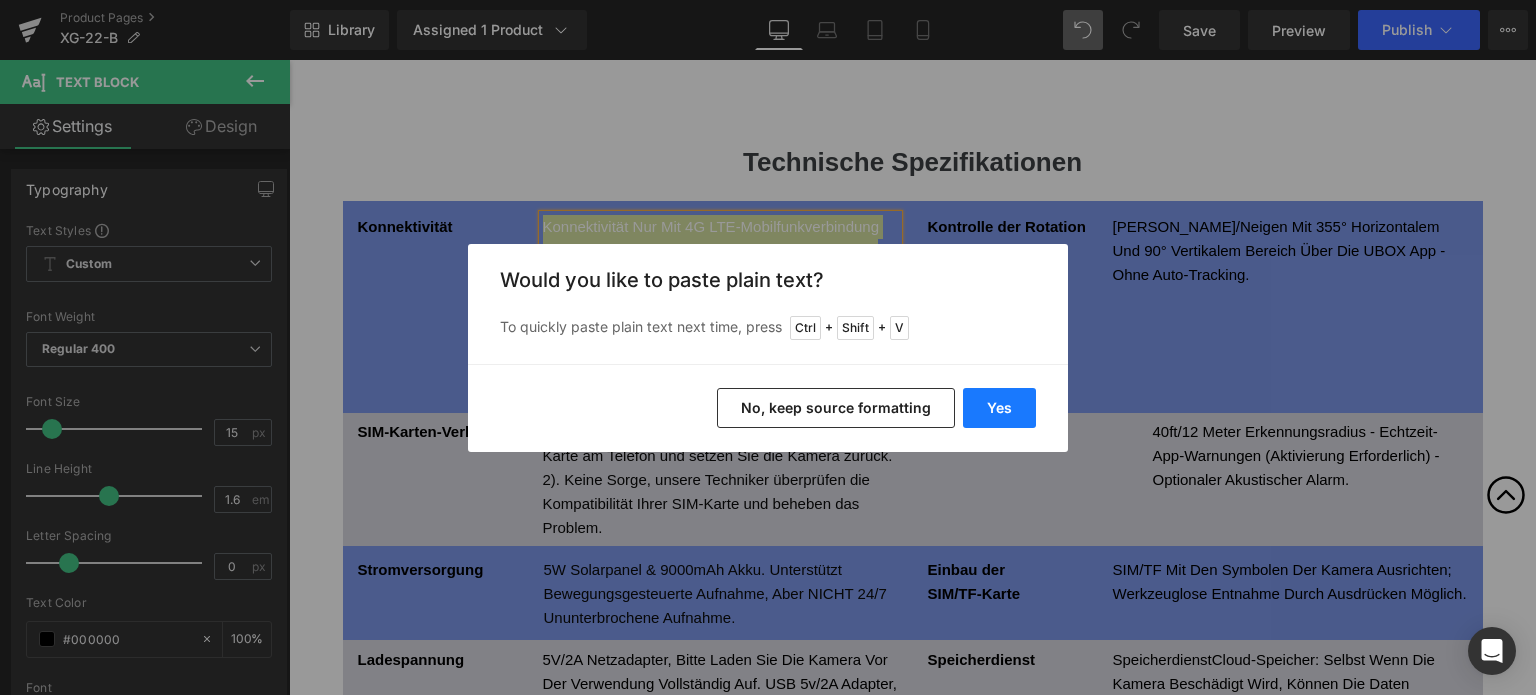 click on "Yes" at bounding box center (999, 408) 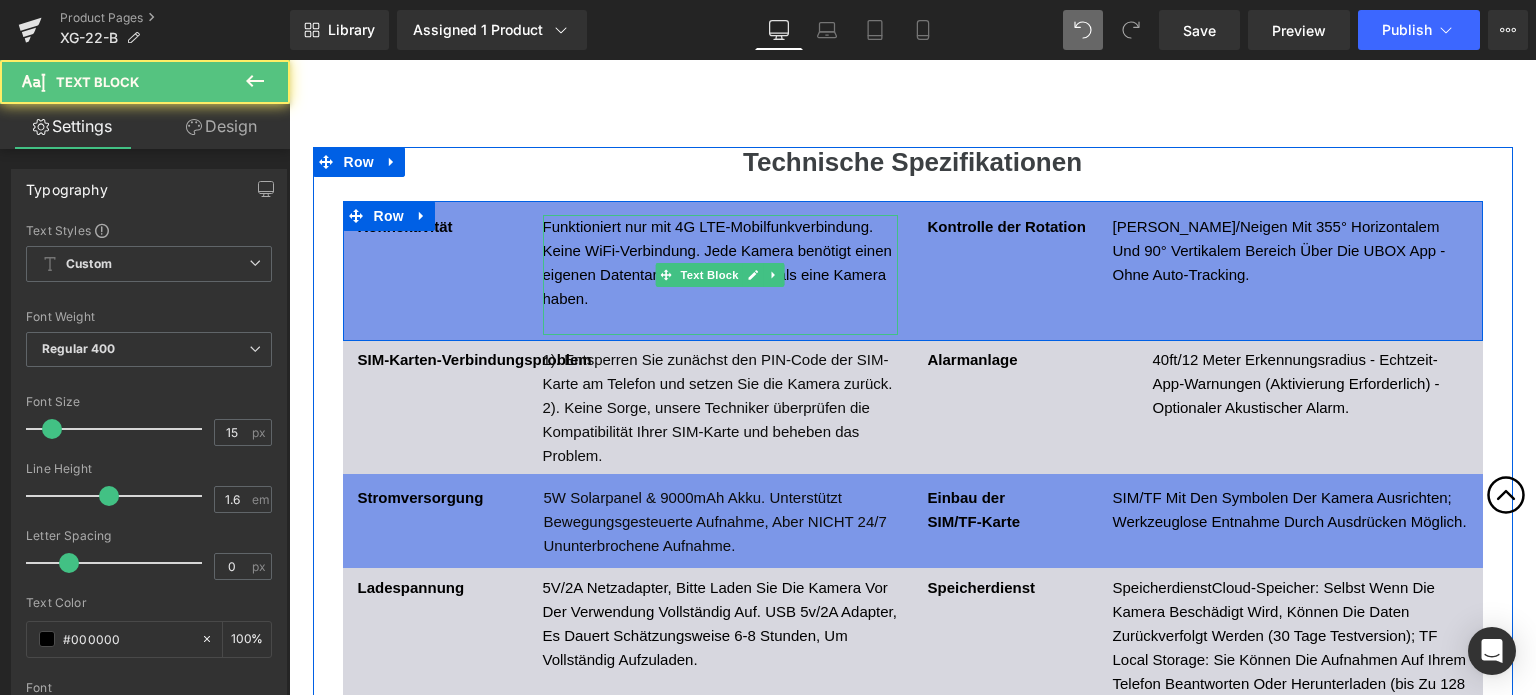 click at bounding box center [720, 323] 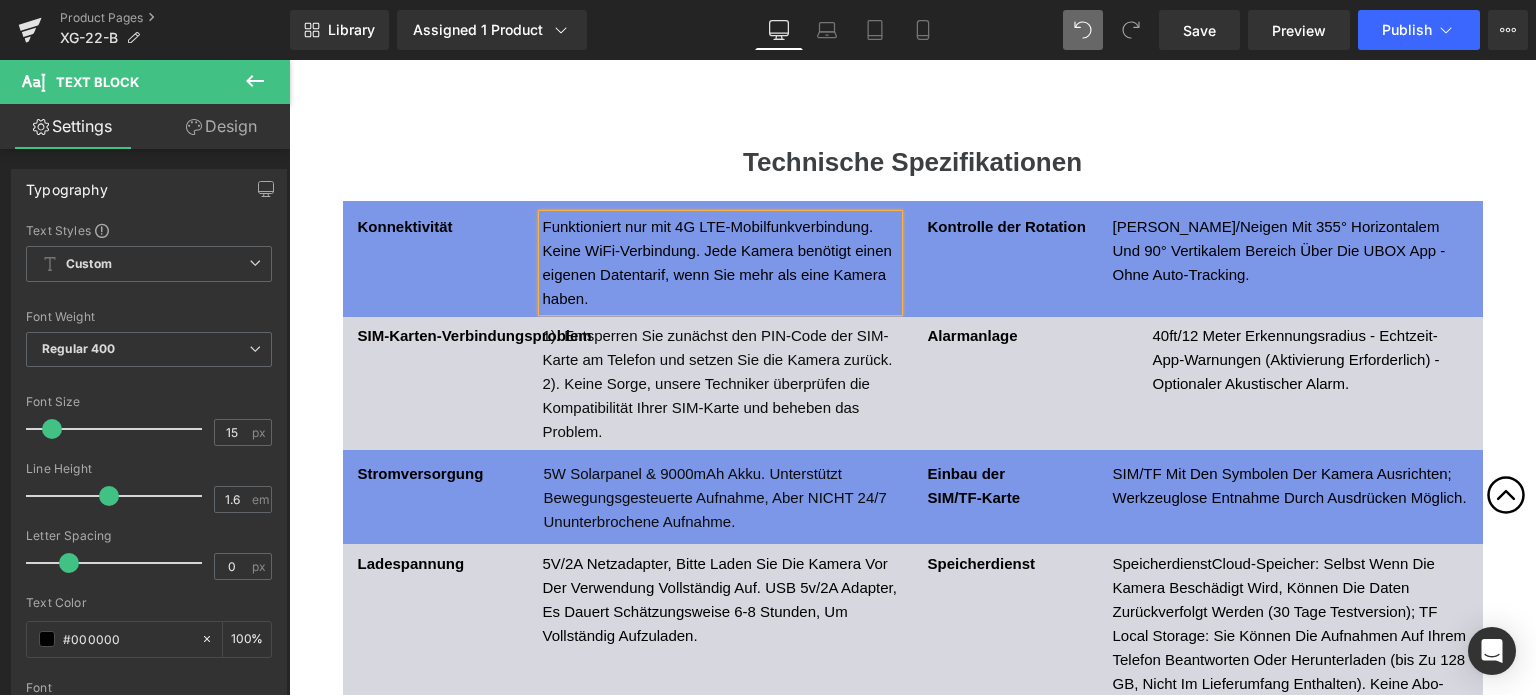 click on "SIM-Karten-Verbindungsproblem" at bounding box center [475, 336] 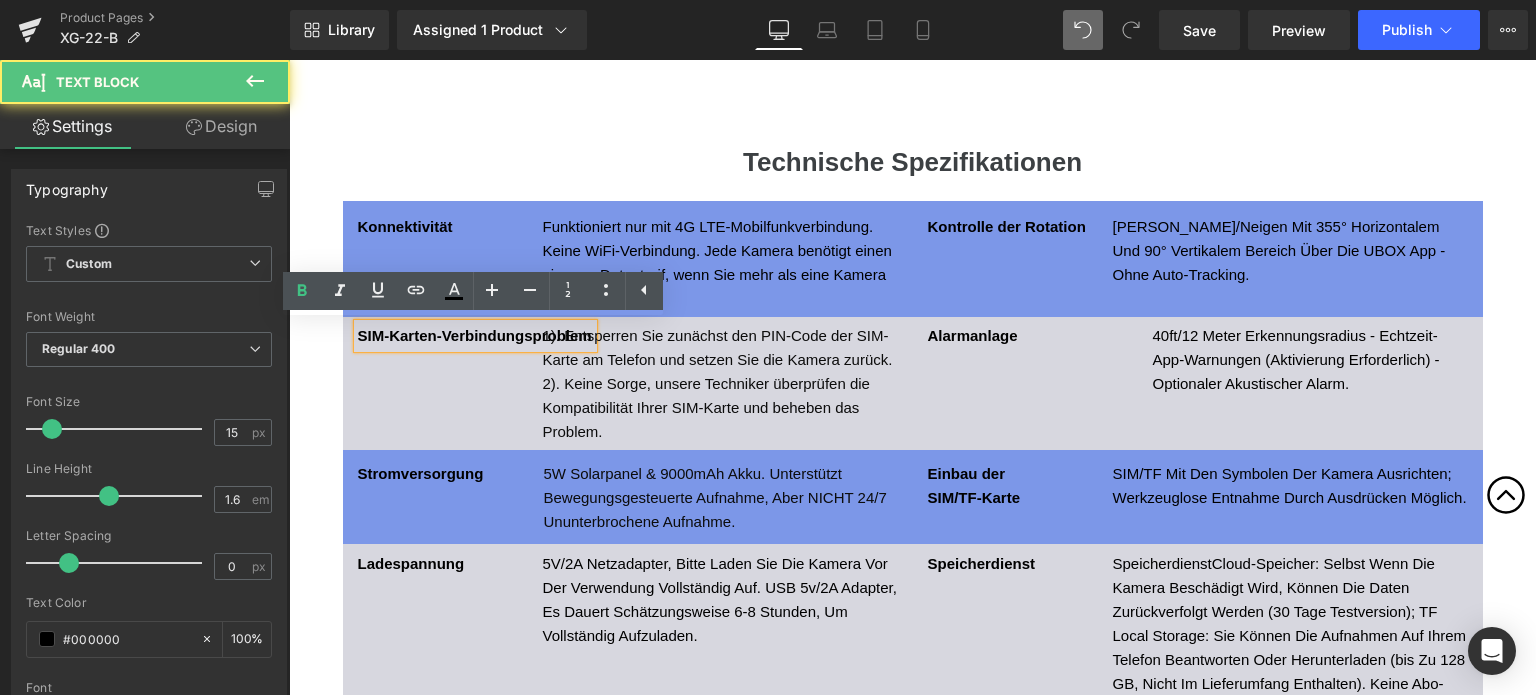 click on "SIM-Karten-Verbindungsproblem" at bounding box center [475, 335] 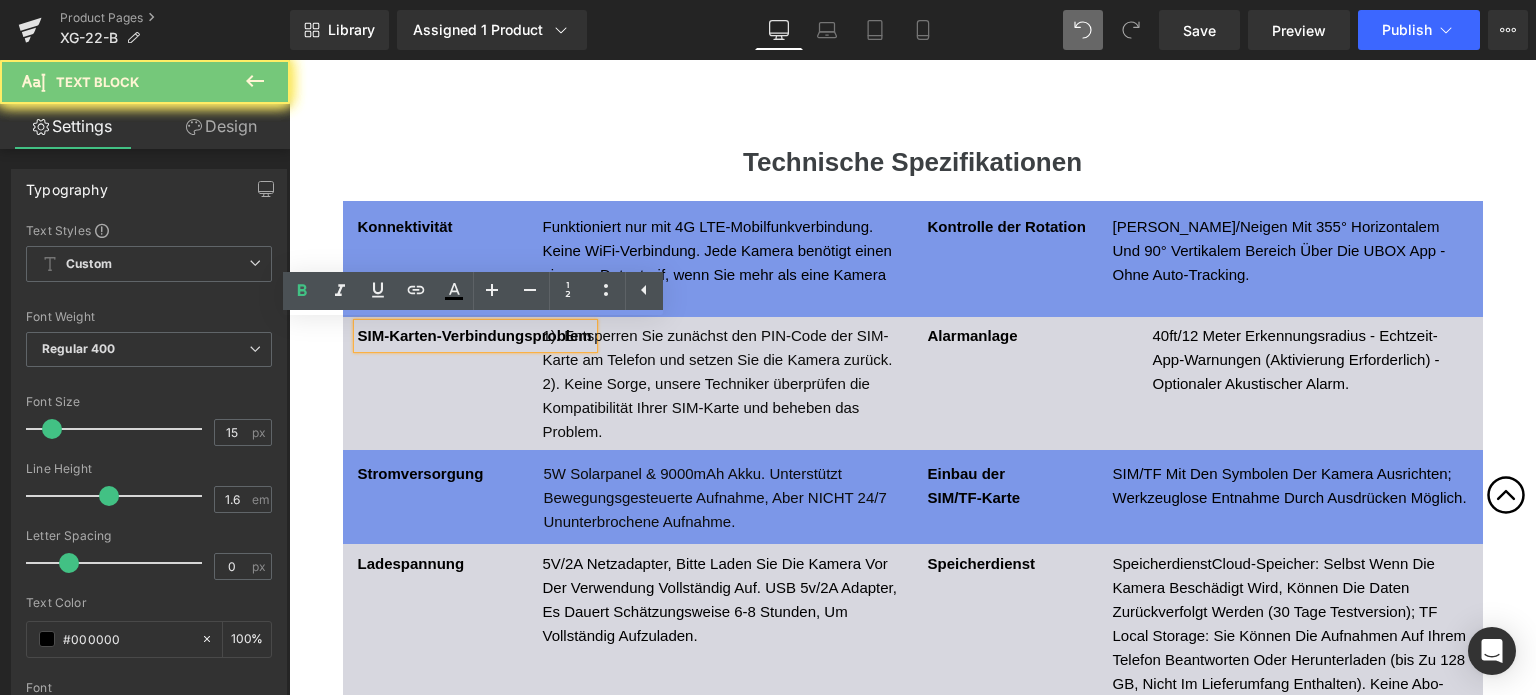 click on "SIM-Karten-Verbindungsproblem" at bounding box center (475, 335) 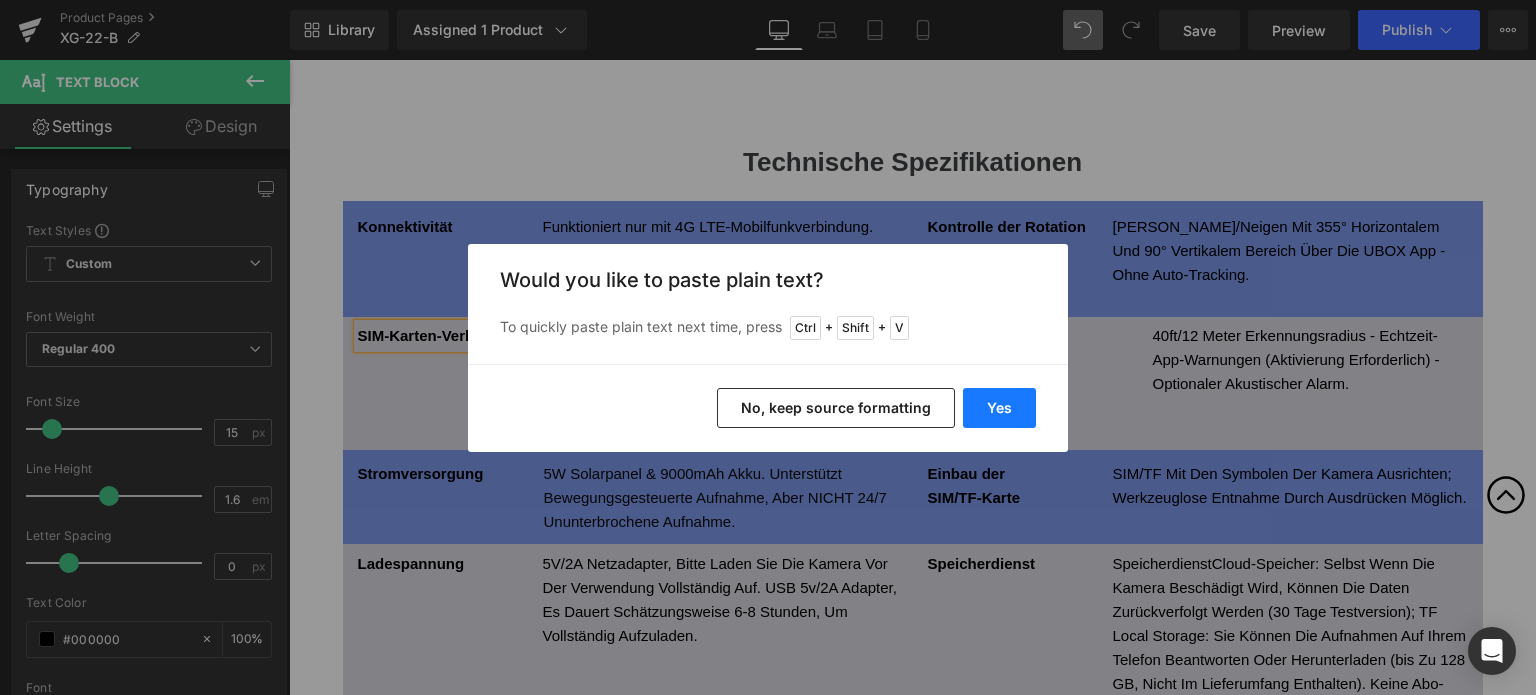 click on "Yes" at bounding box center [999, 408] 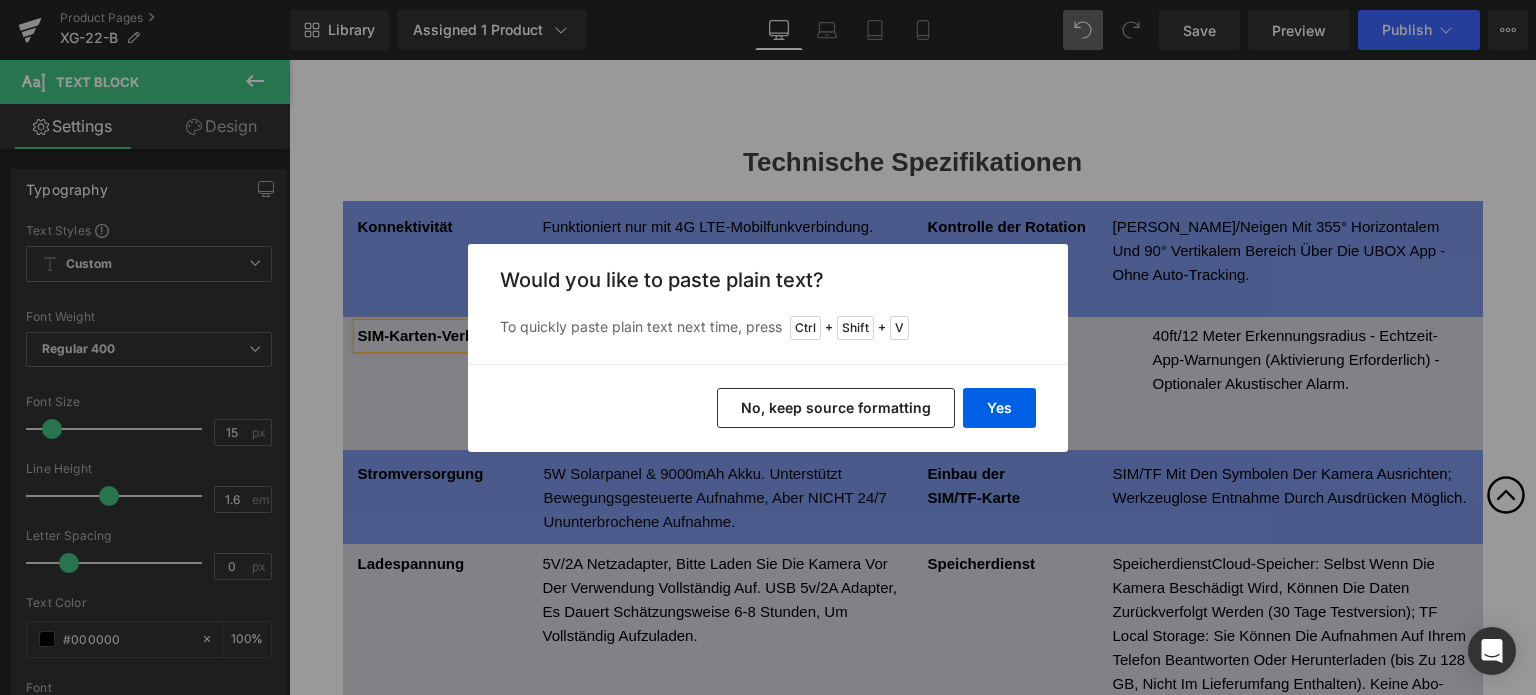 type 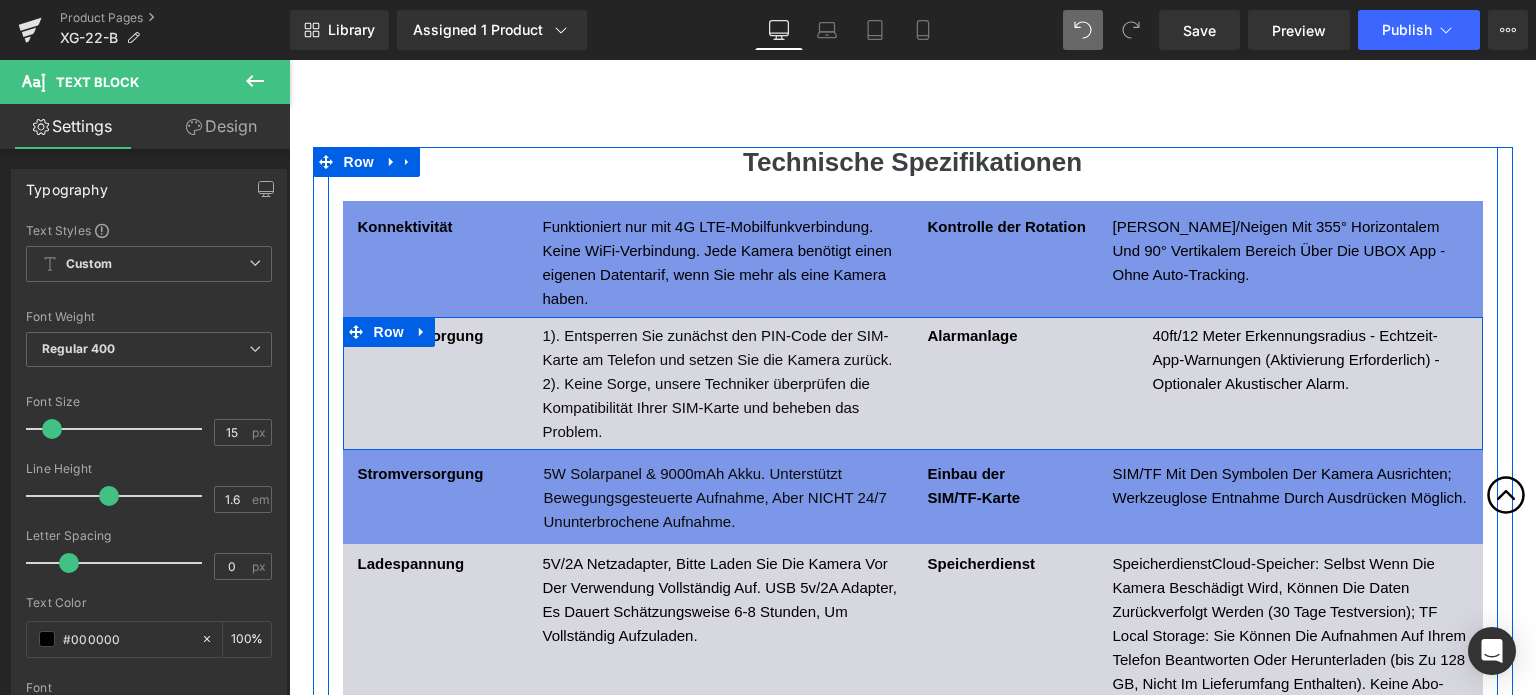 click on "Stromversorgung Text Block         1). Entsperren Sie zunächst den PIN-Code der SIM-Karte am Telefon und setzen Sie die Kamera zurück. 2). Keine Sorge, unsere Techniker überprüfen die Kompatibilität Ihrer SIM-Karte und beheben das Problem. Text Block         Alarmanlage Text Block         40ft/12 Meter Erkennungsradius - Echtzeit-App-Warnungen (Aktivierung Erforderlich) - Optionaler Akustischer Alarm. Text Block         Row" at bounding box center [913, 383] 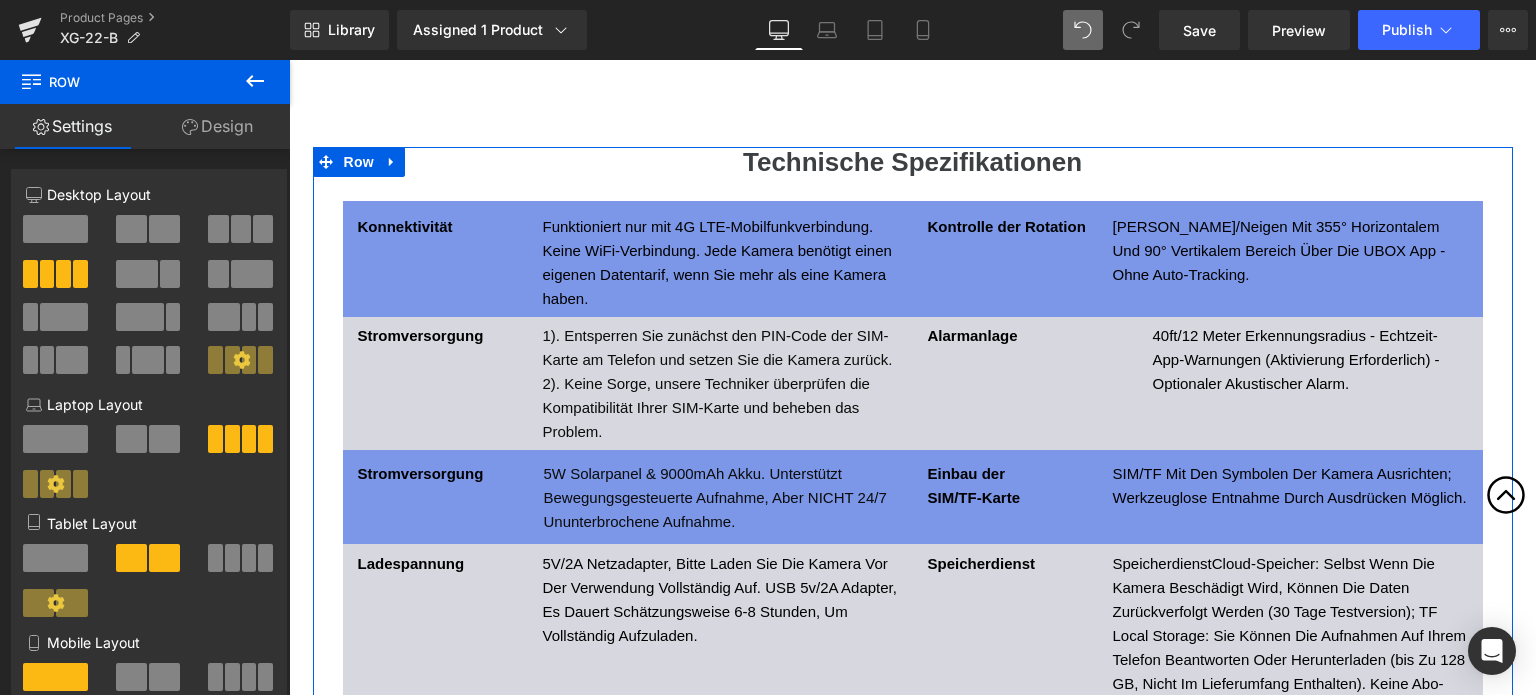 click on "1). Entsperren Sie zunächst den PIN-Code der SIM-Karte am Telefon und setzen Sie die Kamera zurück. 2). Keine Sorge, unsere Techniker überprüfen die Kompatibilität Ihrer SIM-Karte und beheben das Problem." at bounding box center [720, 384] 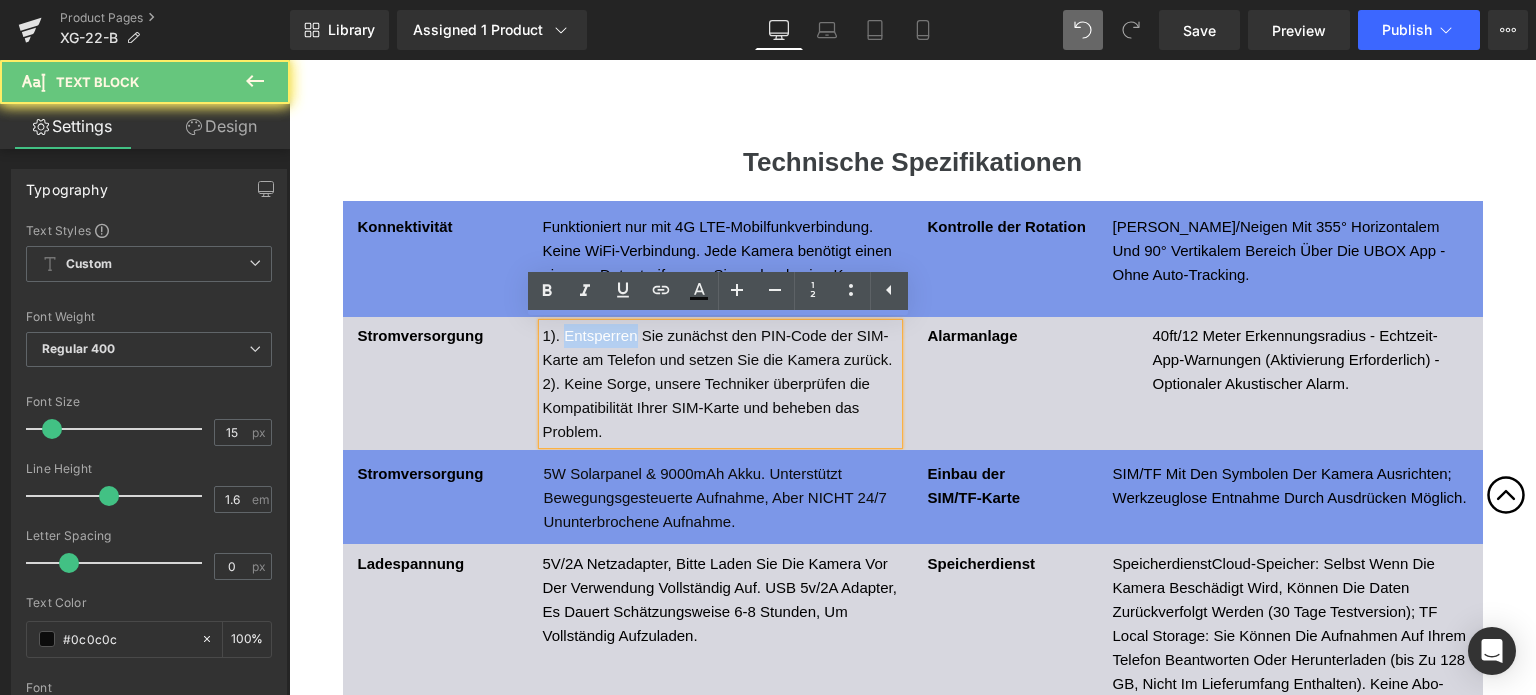 click on "1). Entsperren Sie zunächst den PIN-Code der SIM-Karte am Telefon und setzen Sie die Kamera zurück. 2). Keine Sorge, unsere Techniker überprüfen die Kompatibilität Ihrer SIM-Karte und beheben das Problem." at bounding box center [720, 384] 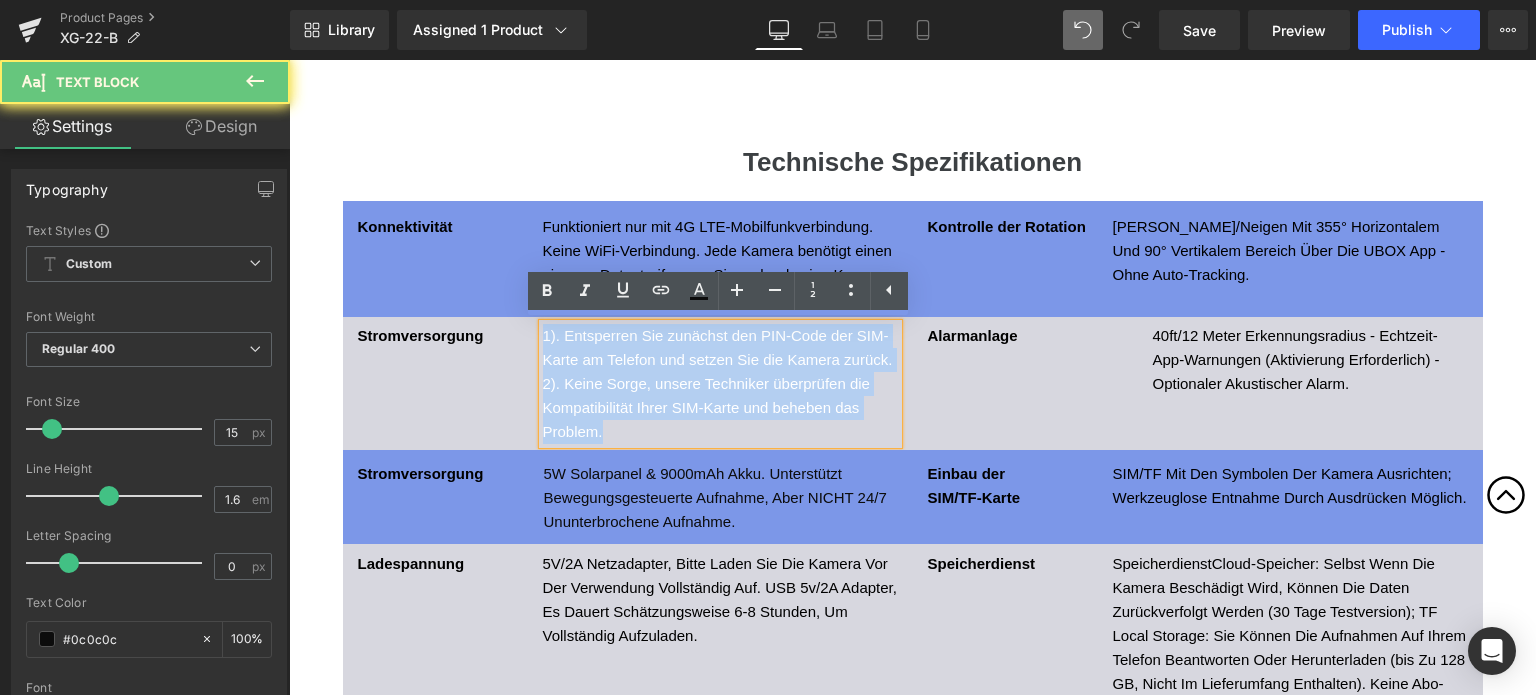 click on "1). Entsperren Sie zunächst den PIN-Code der SIM-Karte am Telefon und setzen Sie die Kamera zurück. 2). Keine Sorge, unsere Techniker überprüfen die Kompatibilität Ihrer SIM-Karte und beheben das Problem." at bounding box center [720, 384] 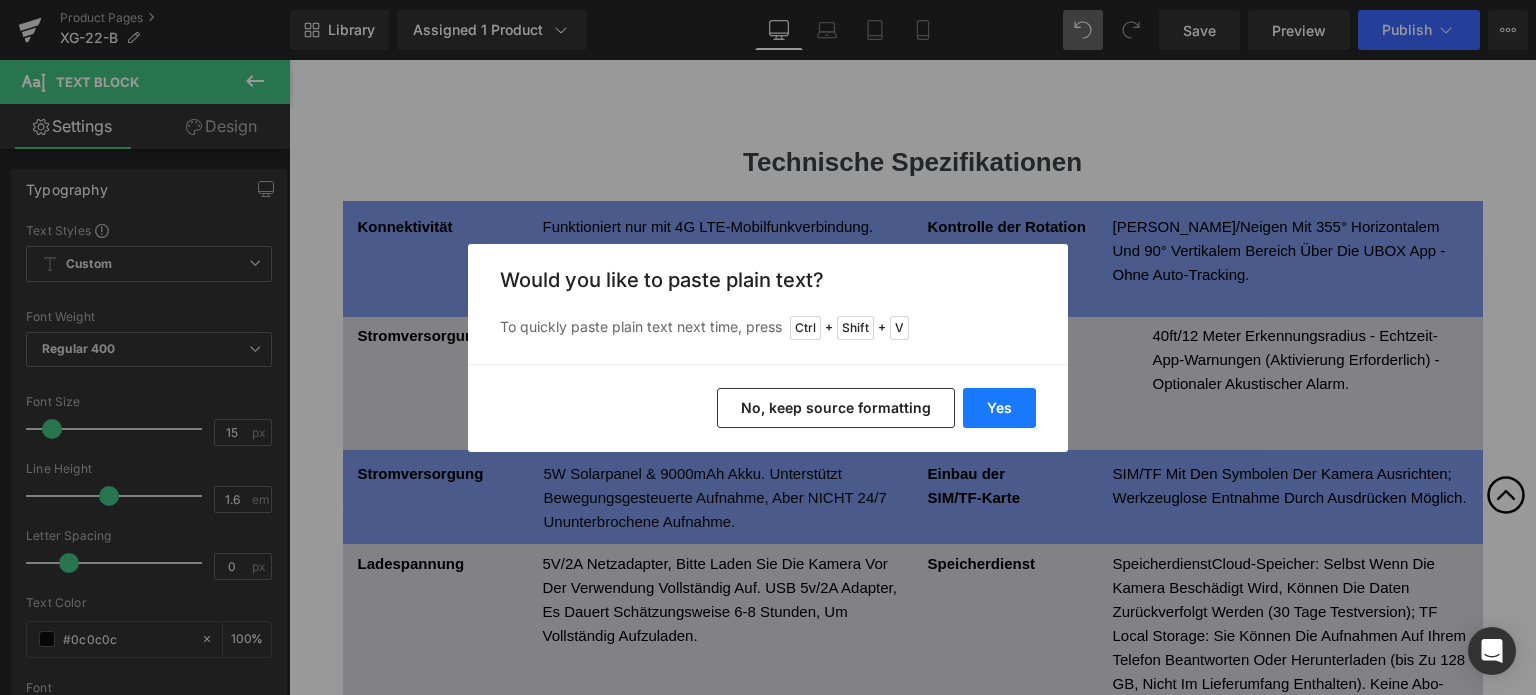 click on "Yes" at bounding box center [999, 408] 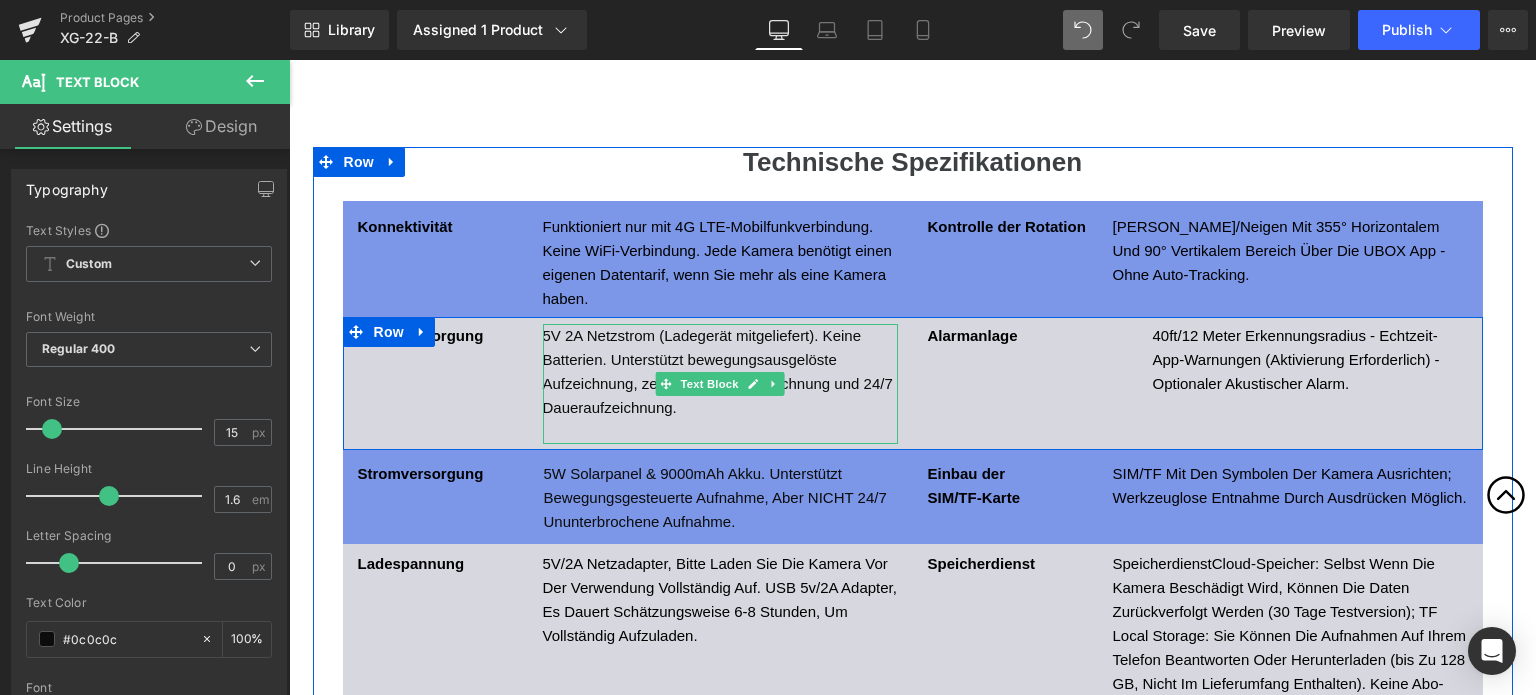 click at bounding box center [720, 432] 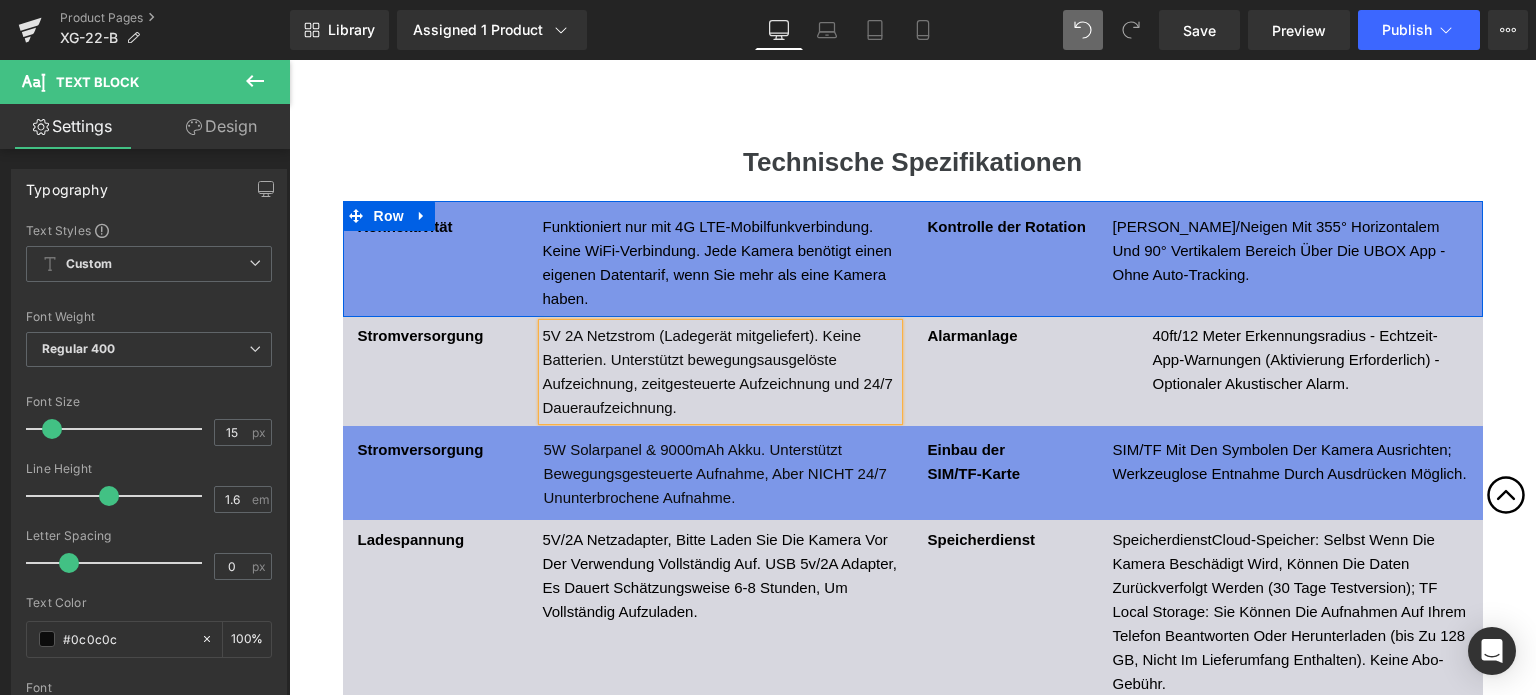 click on "Kontrolle der Rotation" at bounding box center [1007, 226] 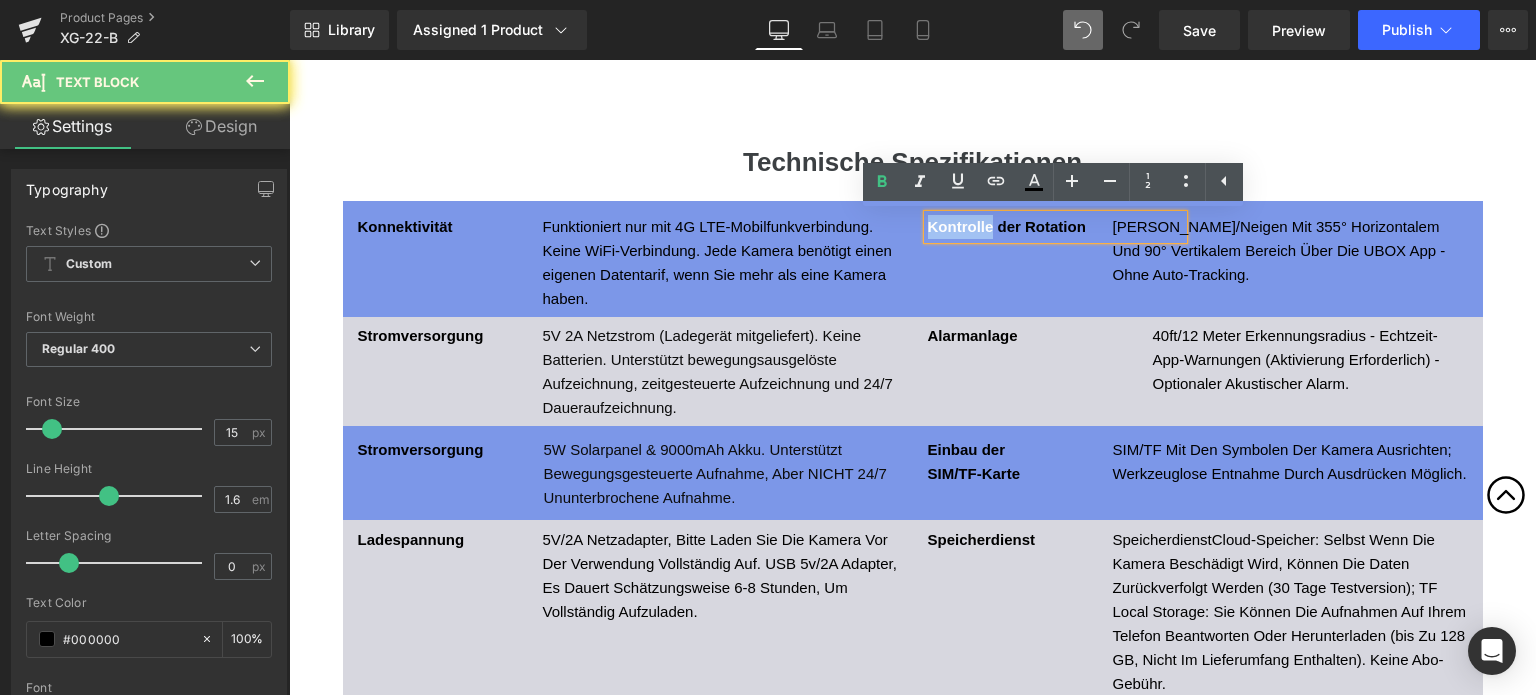 click on "Kontrolle der Rotation" at bounding box center (1007, 226) 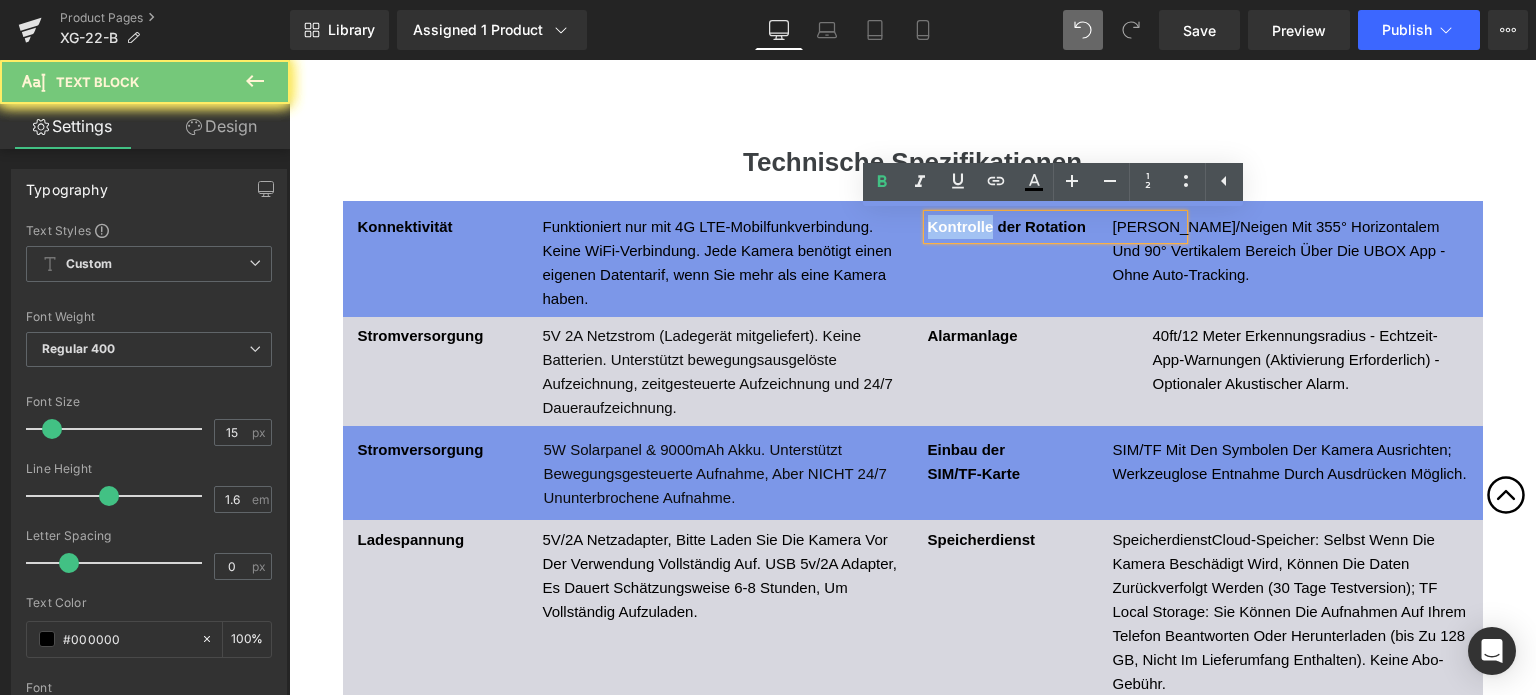 click on "Kontrolle der Rotation" at bounding box center [1007, 226] 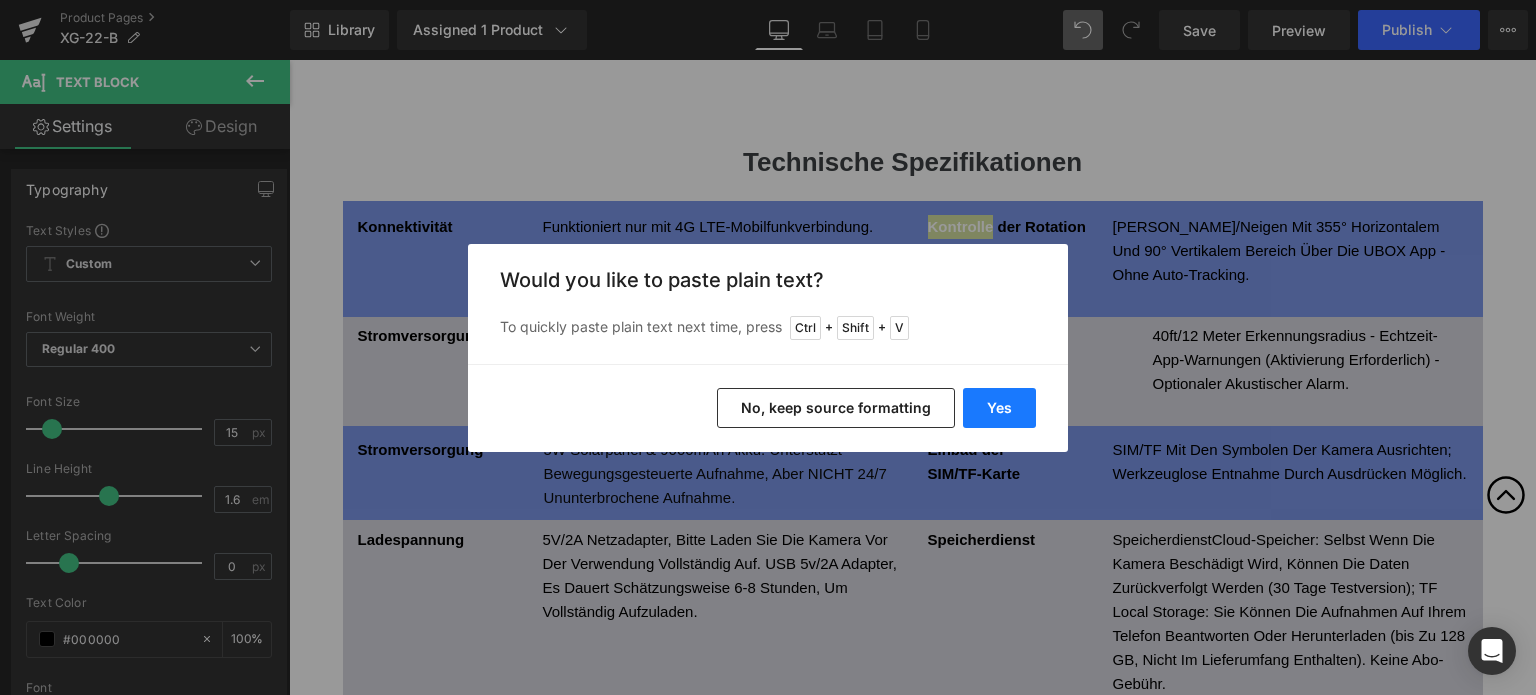 click on "Yes" at bounding box center [999, 408] 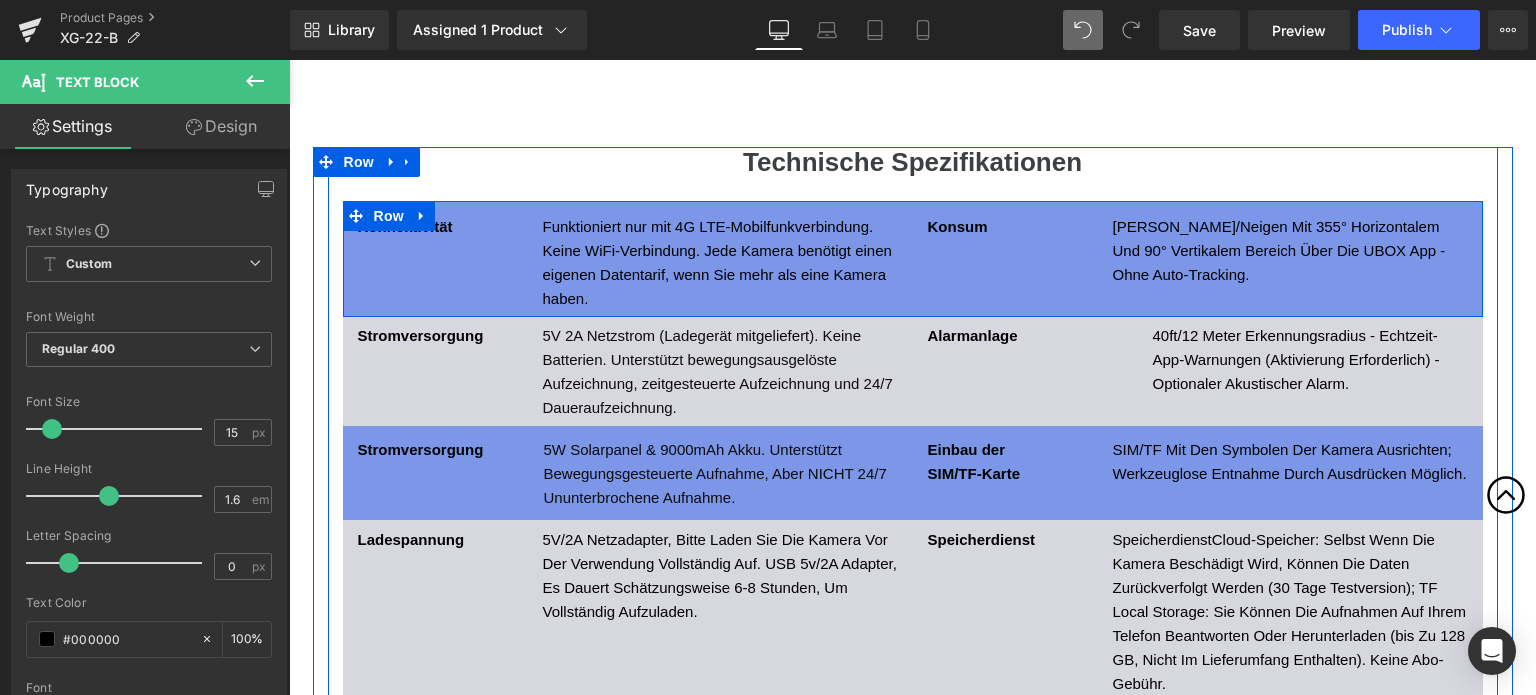 click on "[PERSON_NAME]/Neigen Mit 355° Horizontalem Und 90° Vertikalem Bereich Über Die UBOX App - Ohne Auto-Tracking." at bounding box center (1279, 250) 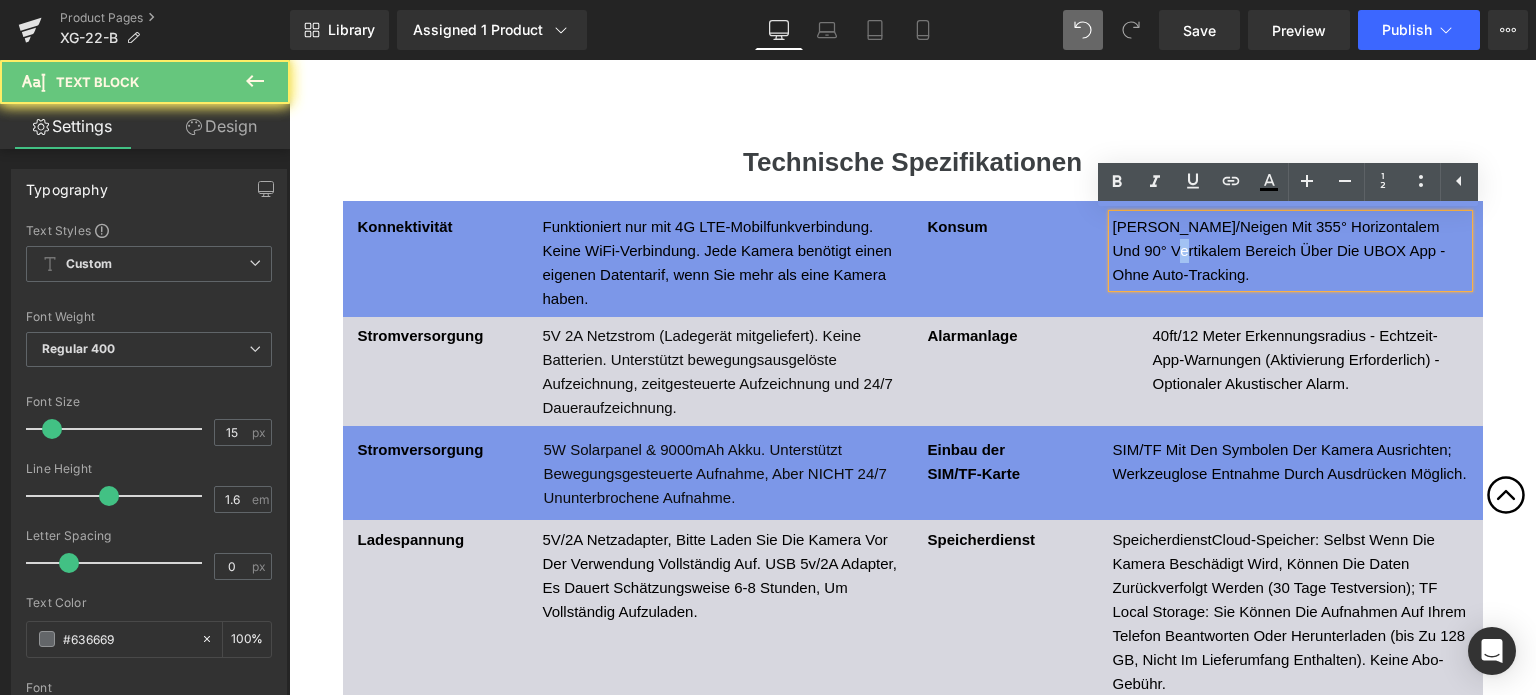 click on "[PERSON_NAME]/Neigen Mit 355° Horizontalem Und 90° Vertikalem Bereich Über Die UBOX App - Ohne Auto-Tracking." at bounding box center (1279, 250) 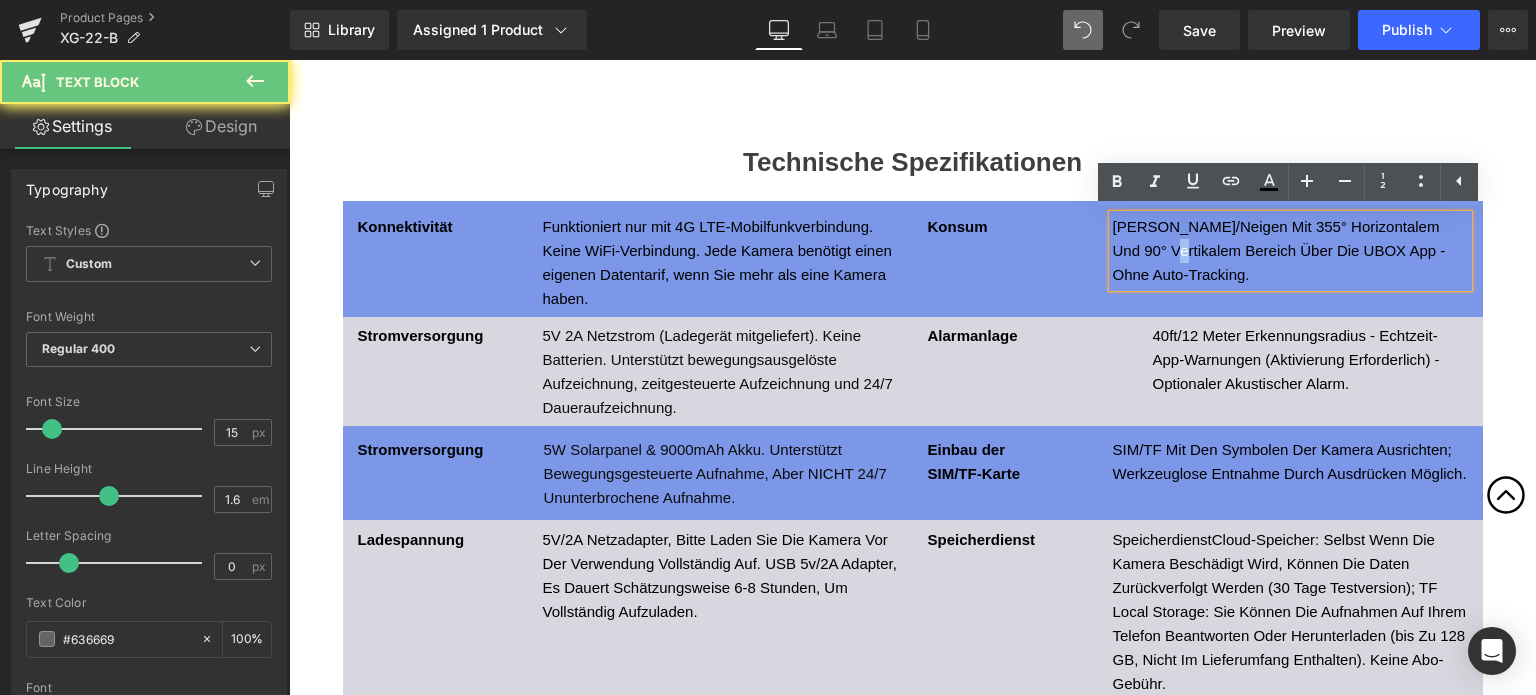 click on "[PERSON_NAME]/Neigen Mit 355° Horizontalem Und 90° Vertikalem Bereich Über Die UBOX App - Ohne Auto-Tracking." at bounding box center [1279, 250] 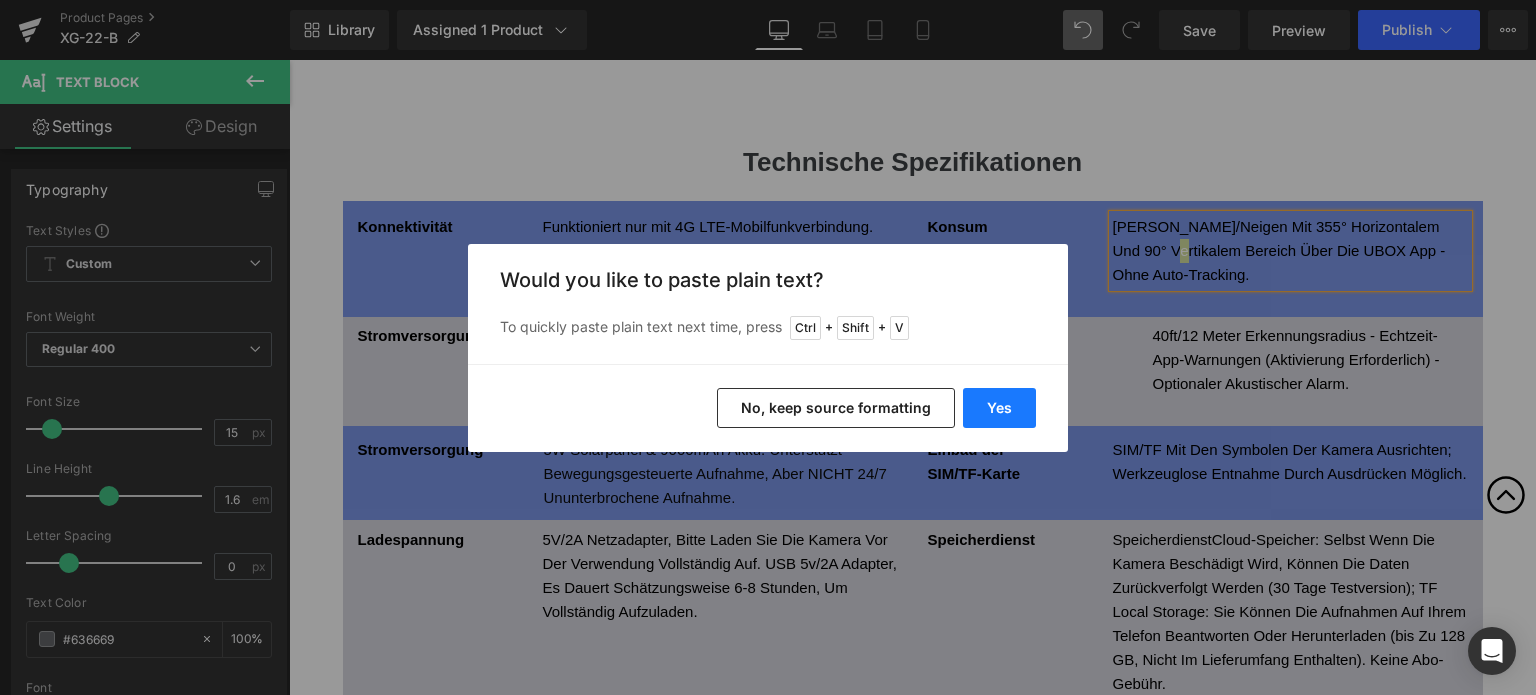 click on "Yes" at bounding box center (999, 408) 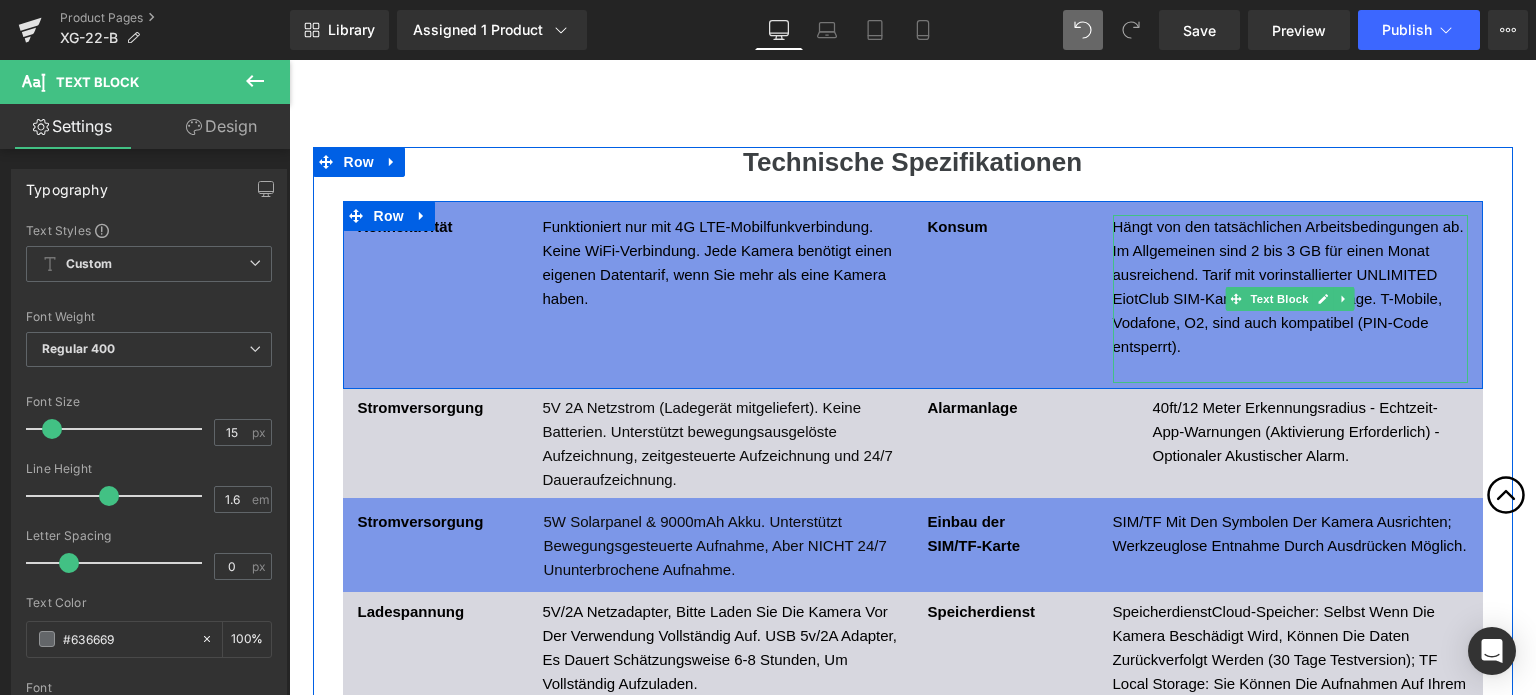 click at bounding box center [1290, 371] 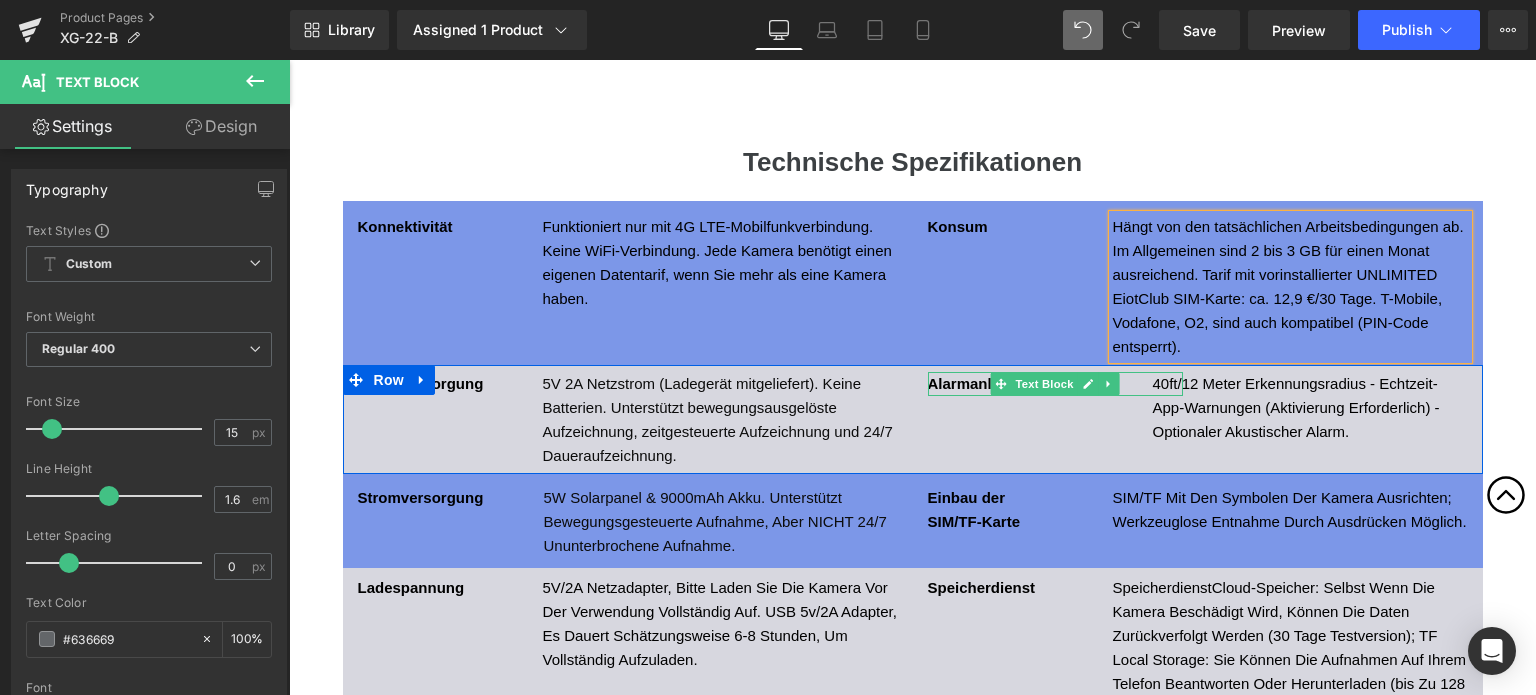 click on "Alarmanlage" at bounding box center (973, 383) 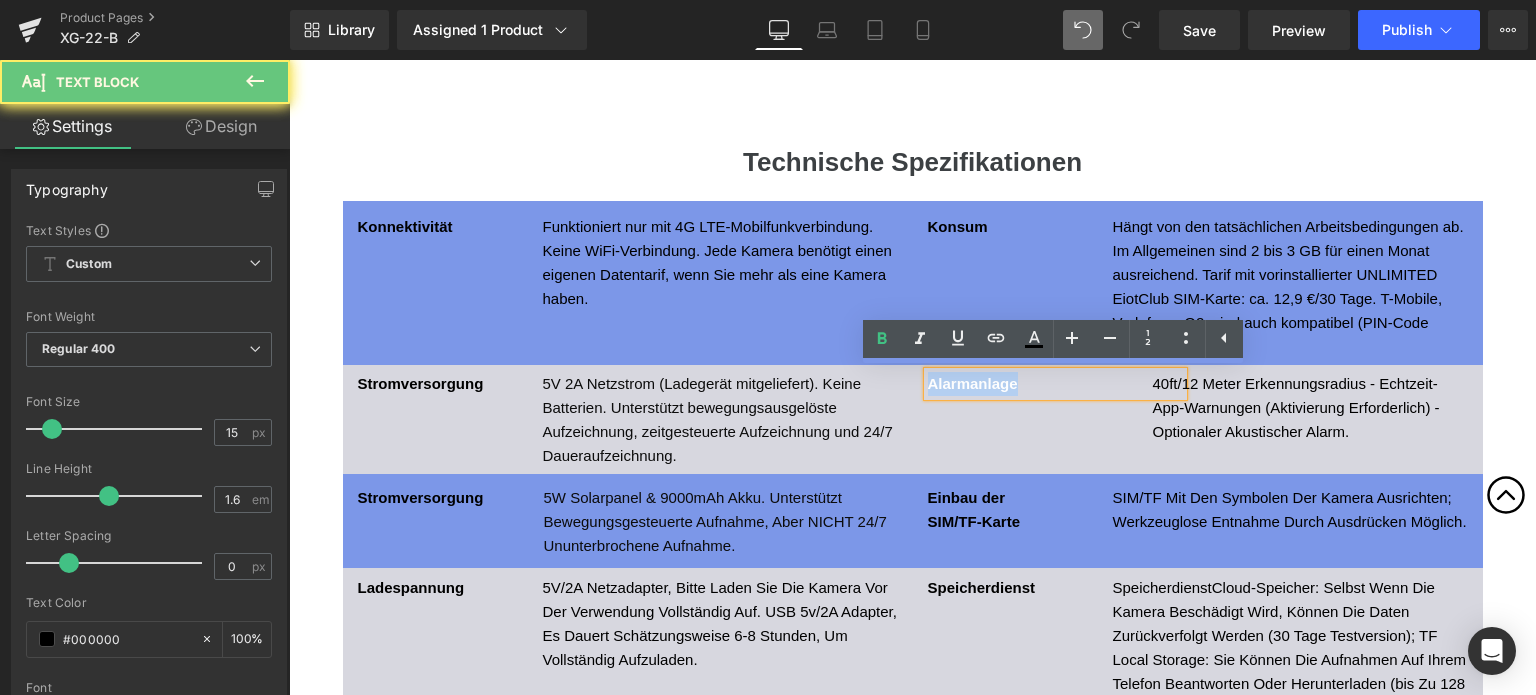 click on "Alarmanlage" at bounding box center [973, 383] 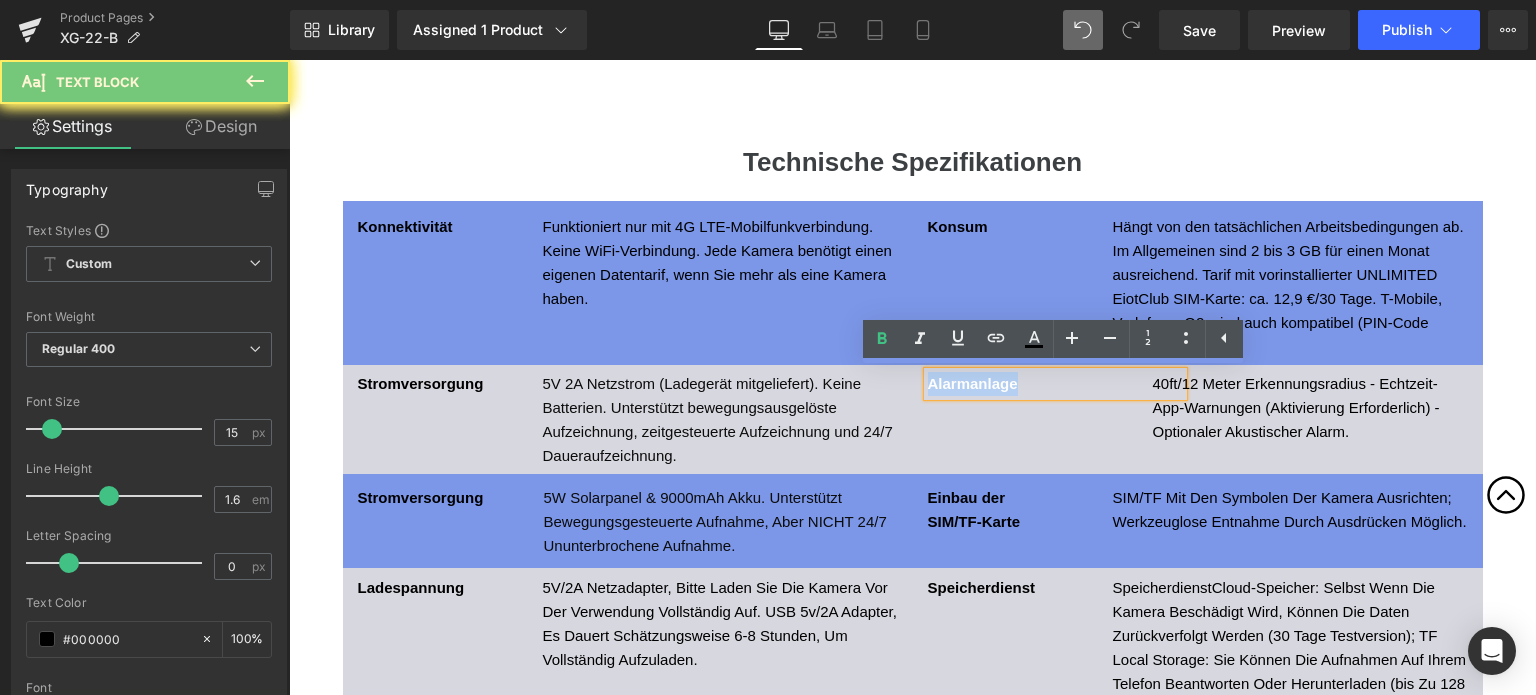 click on "Alarmanlage" at bounding box center [973, 383] 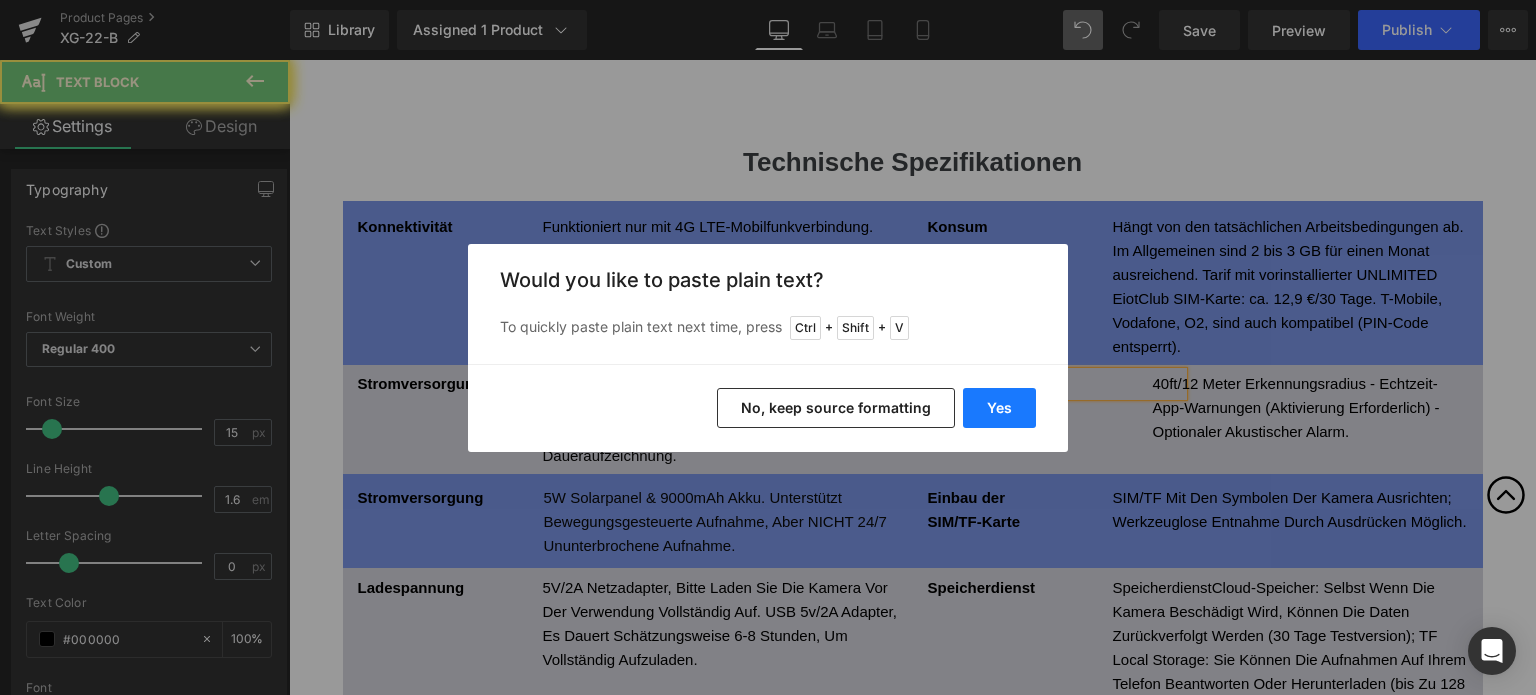 click on "Yes" at bounding box center [999, 408] 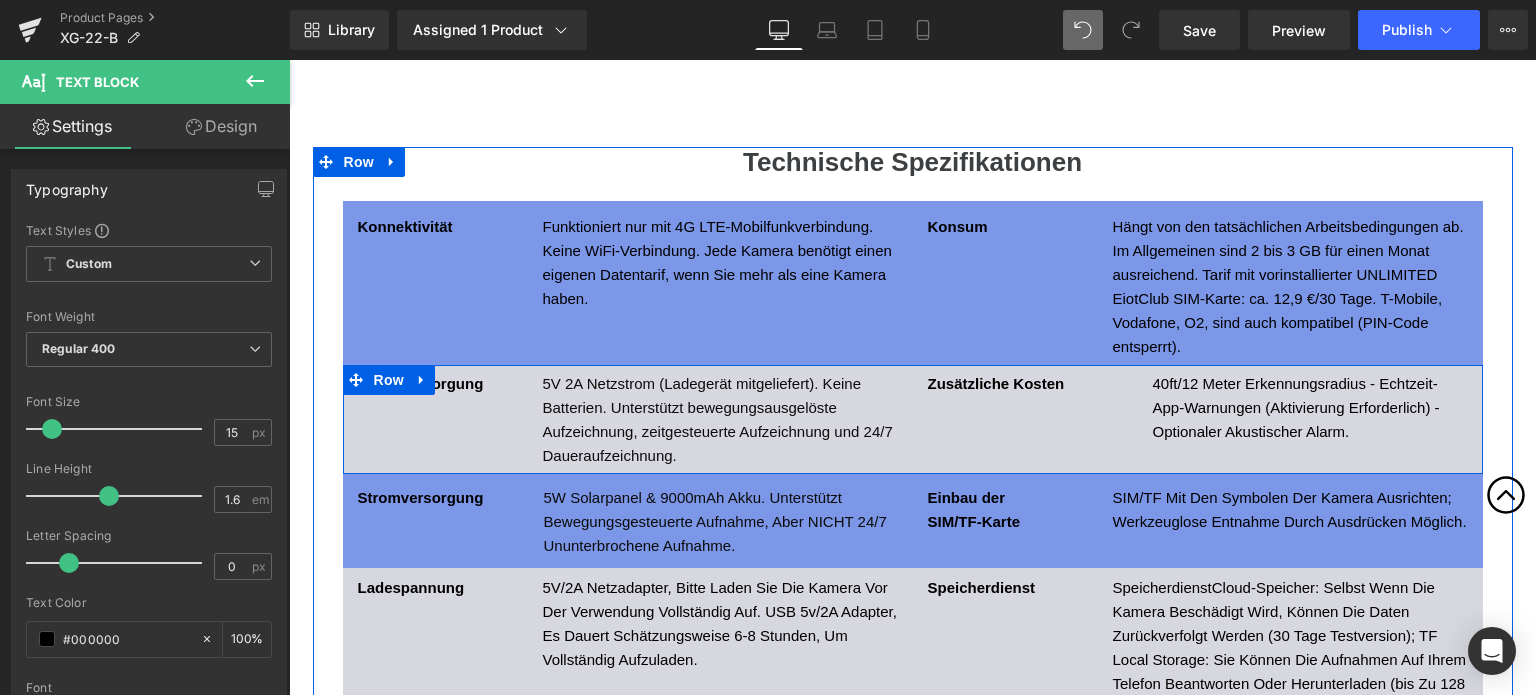 click on "40ft/12 Meter Erkennungsradius - Echtzeit-App-Warnungen (Aktivierung Erforderlich) - Optionaler Akustischer Alarm." at bounding box center [1296, 407] 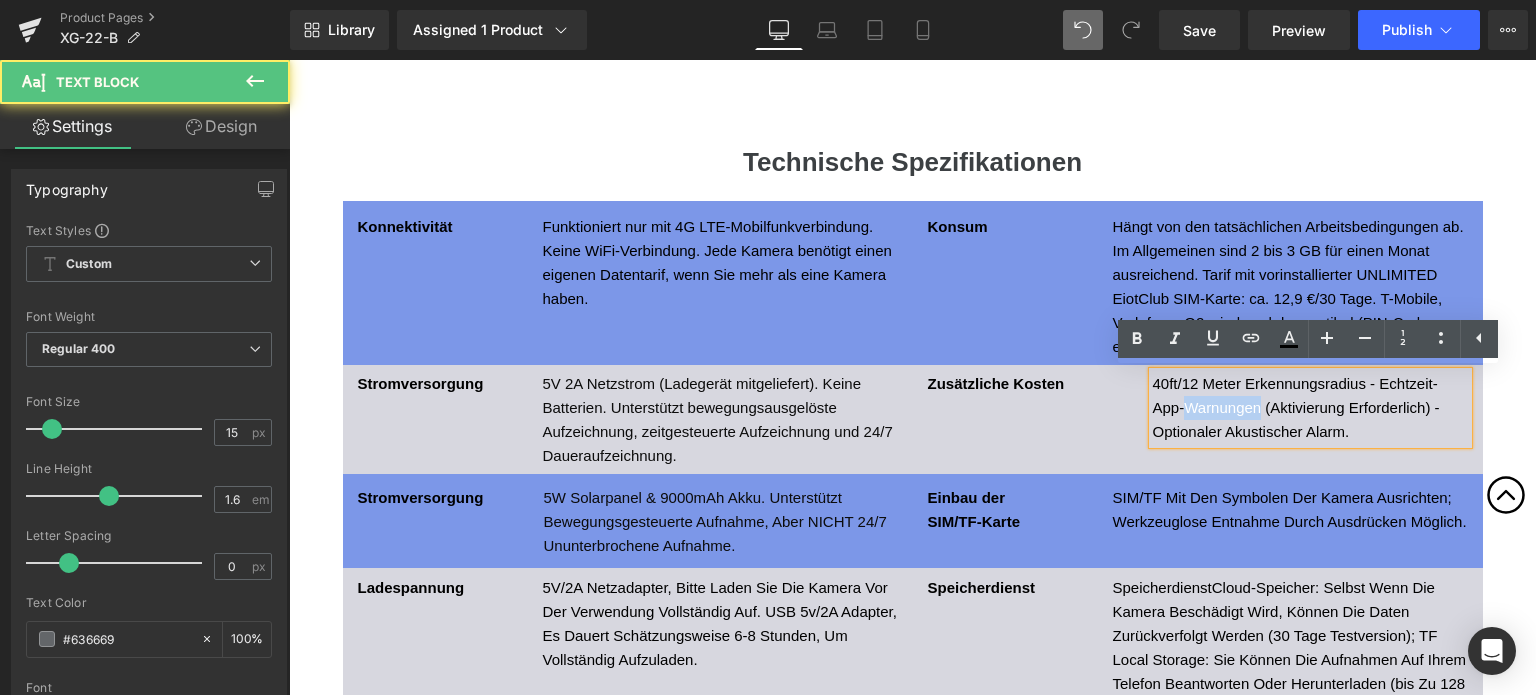 click on "40ft/12 Meter Erkennungsradius - Echtzeit-App-Warnungen (Aktivierung Erforderlich) - Optionaler Akustischer Alarm." at bounding box center [1296, 407] 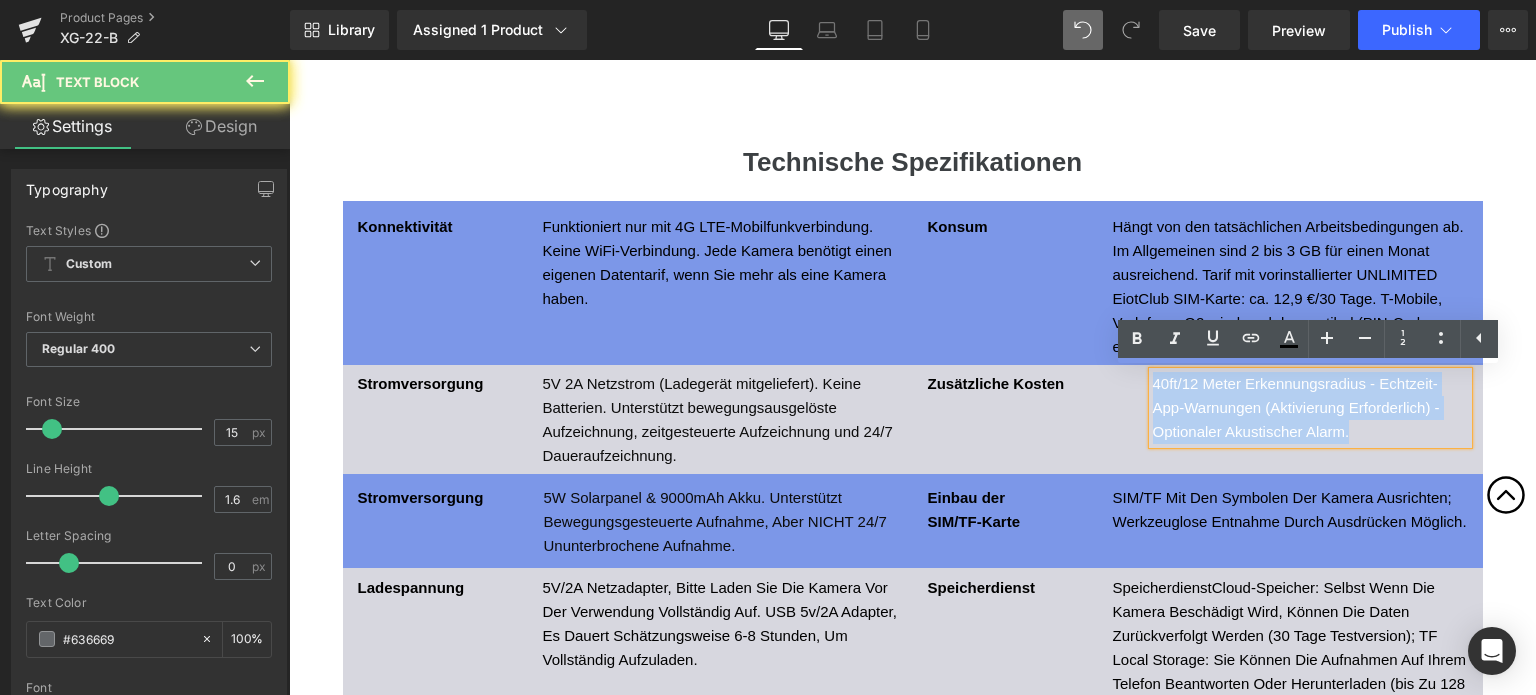 click on "40ft/12 Meter Erkennungsradius - Echtzeit-App-Warnungen (Aktivierung Erforderlich) - Optionaler Akustischer Alarm." at bounding box center (1296, 407) 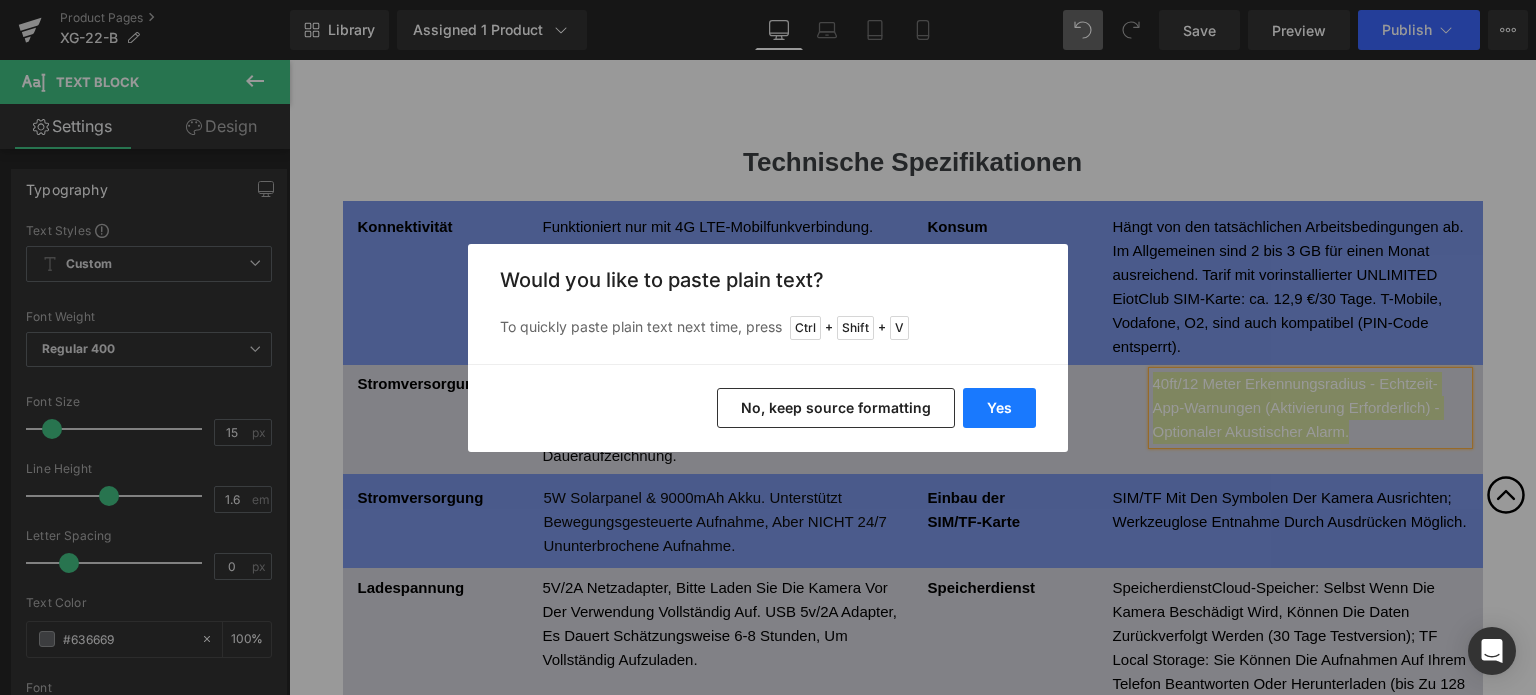 click on "Yes" at bounding box center [999, 408] 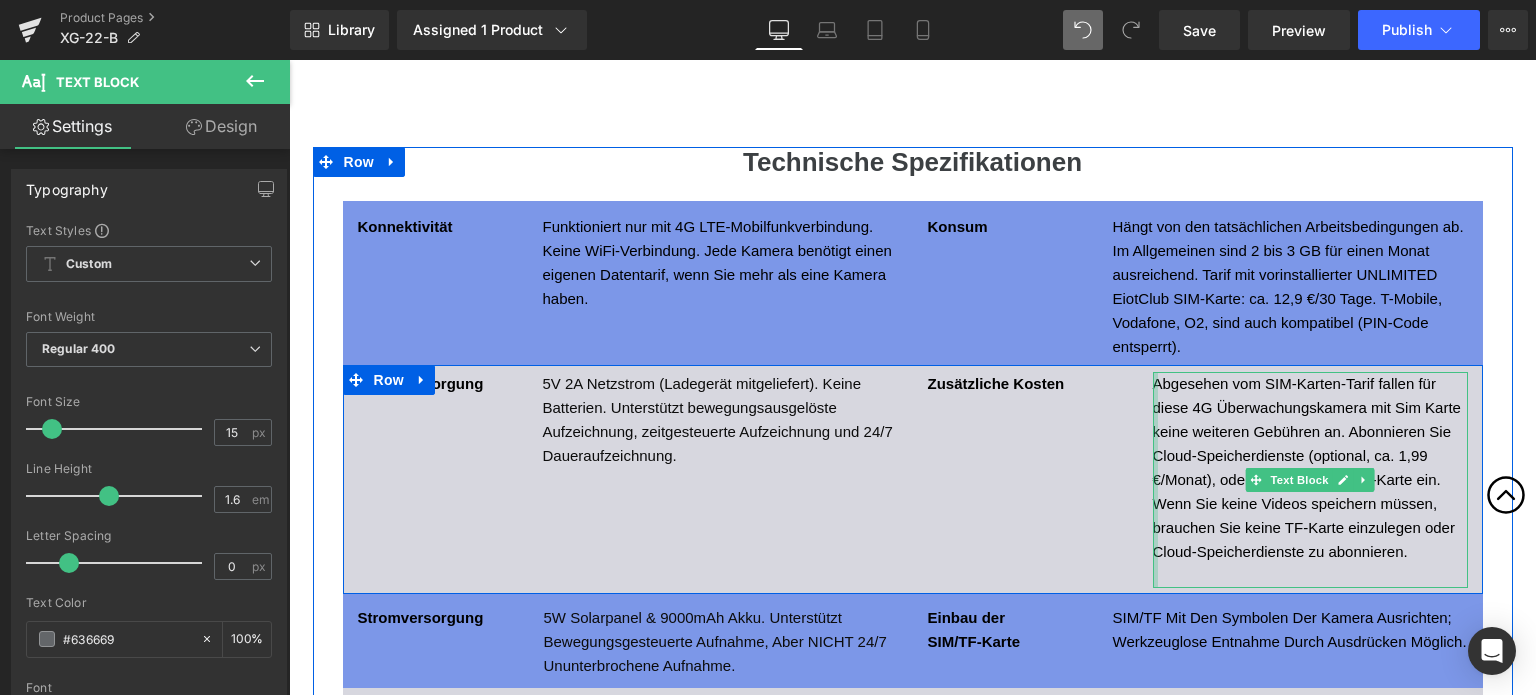 click at bounding box center (1155, 480) 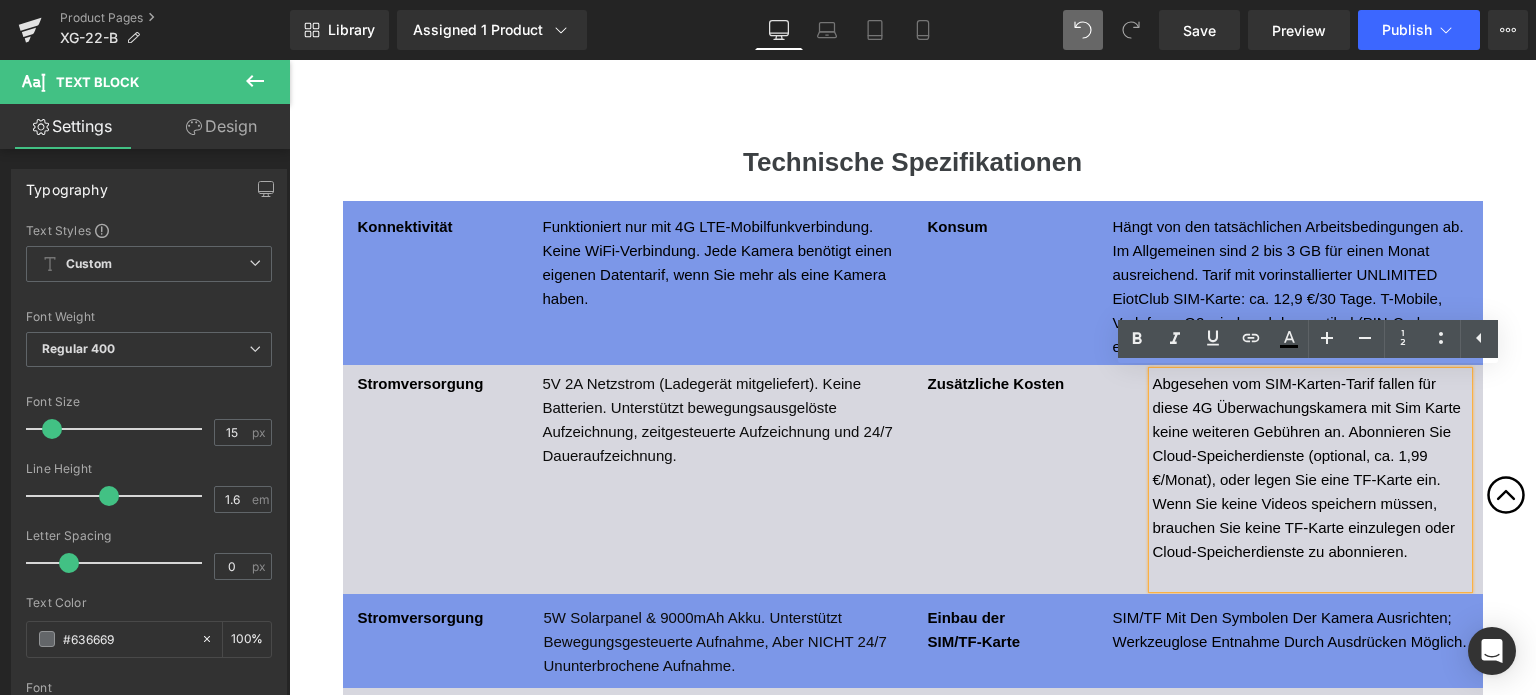 click on "Abgesehen vom SIM-Karten-Tarif fallen für diese 4G Überwachungskamera mit Sim Karte keine weiteren Gebühren an. Abonnieren Sie Cloud-Speicherdienste (optional, ca. 1,99 €/Monat), oder legen Sie eine TF-Karte ein. Wenn Sie keine Videos speichern müssen, brauchen Sie keine TF-Karte einzulegen oder Cloud-Speicherdienste zu abonnieren." at bounding box center [1307, 467] 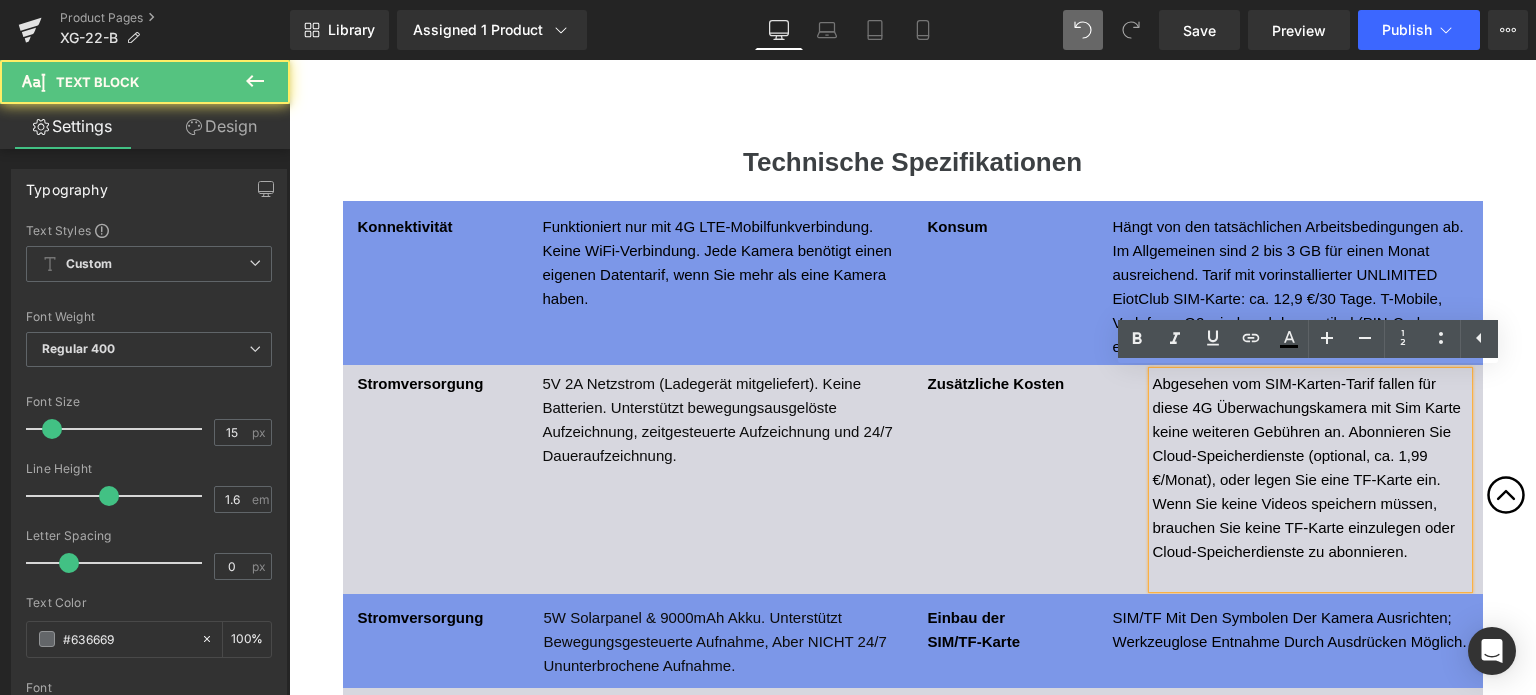 click on "Abgesehen vom SIM-Karten-Tarif fallen für diese 4G Überwachungskamera mit Sim Karte keine weiteren Gebühren an. Abonnieren Sie Cloud-Speicherdienste (optional, ca. 1,99 €/Monat), oder legen Sie eine TF-Karte ein. Wenn Sie keine Videos speichern müssen, brauchen Sie keine TF-Karte einzulegen oder Cloud-Speicherdienste zu abonnieren." at bounding box center (1307, 467) 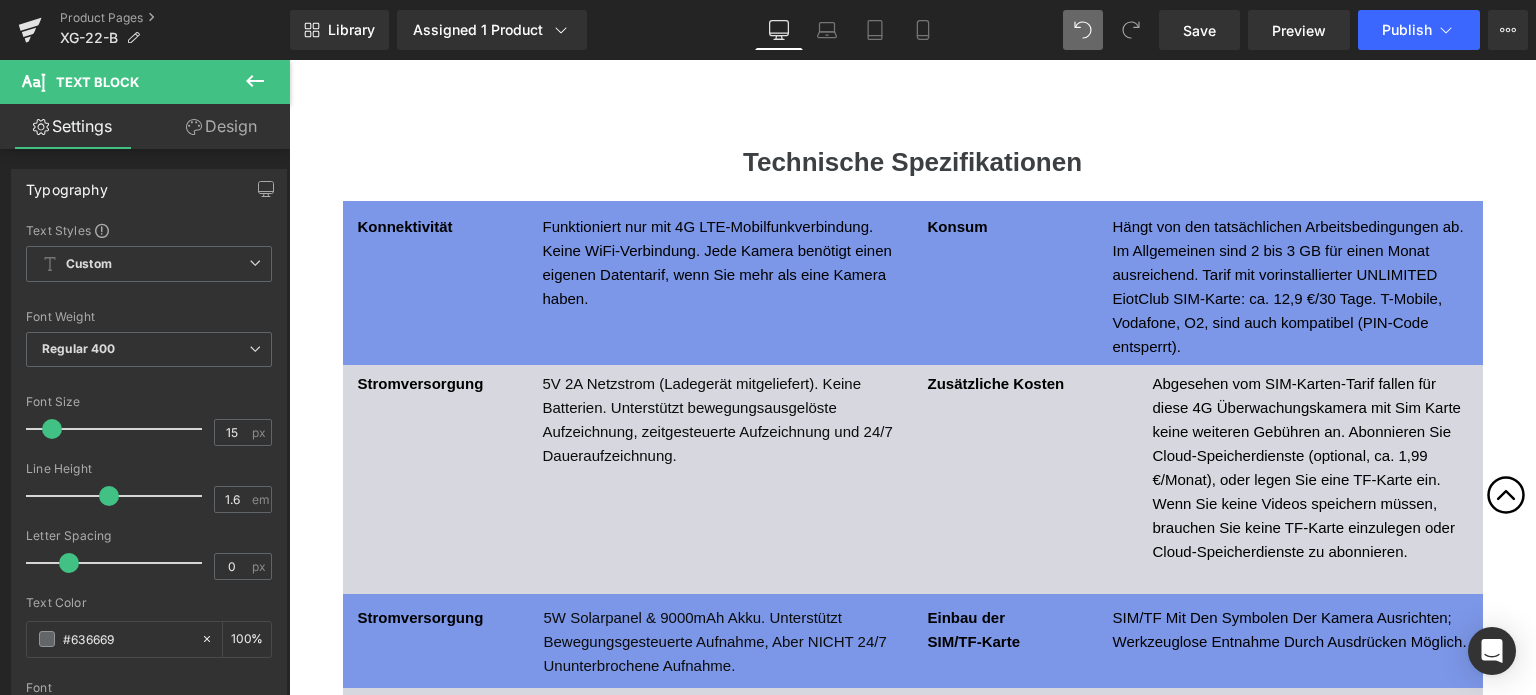 click at bounding box center (255, 82) 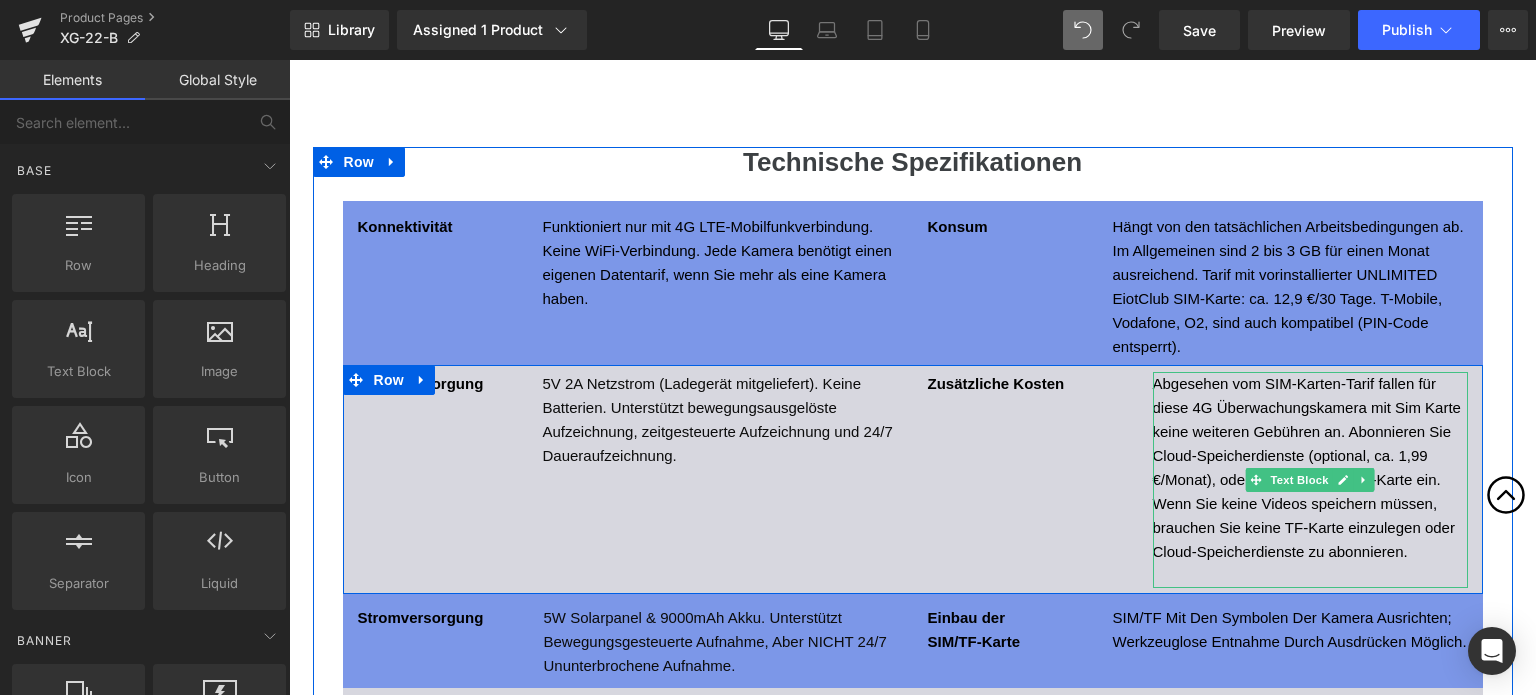 click on "Abgesehen vom SIM-Karten-Tarif fallen für diese 4G Überwachungskamera mit Sim Karte keine weiteren Gebühren an. Abonnieren Sie Cloud-Speicherdienste (optional, ca. 1,99 €/Monat), oder legen Sie eine TF-Karte ein. Wenn Sie keine Videos speichern müssen, brauchen Sie keine TF-Karte einzulegen oder Cloud-Speicherdienste zu abonnieren." at bounding box center [1310, 468] 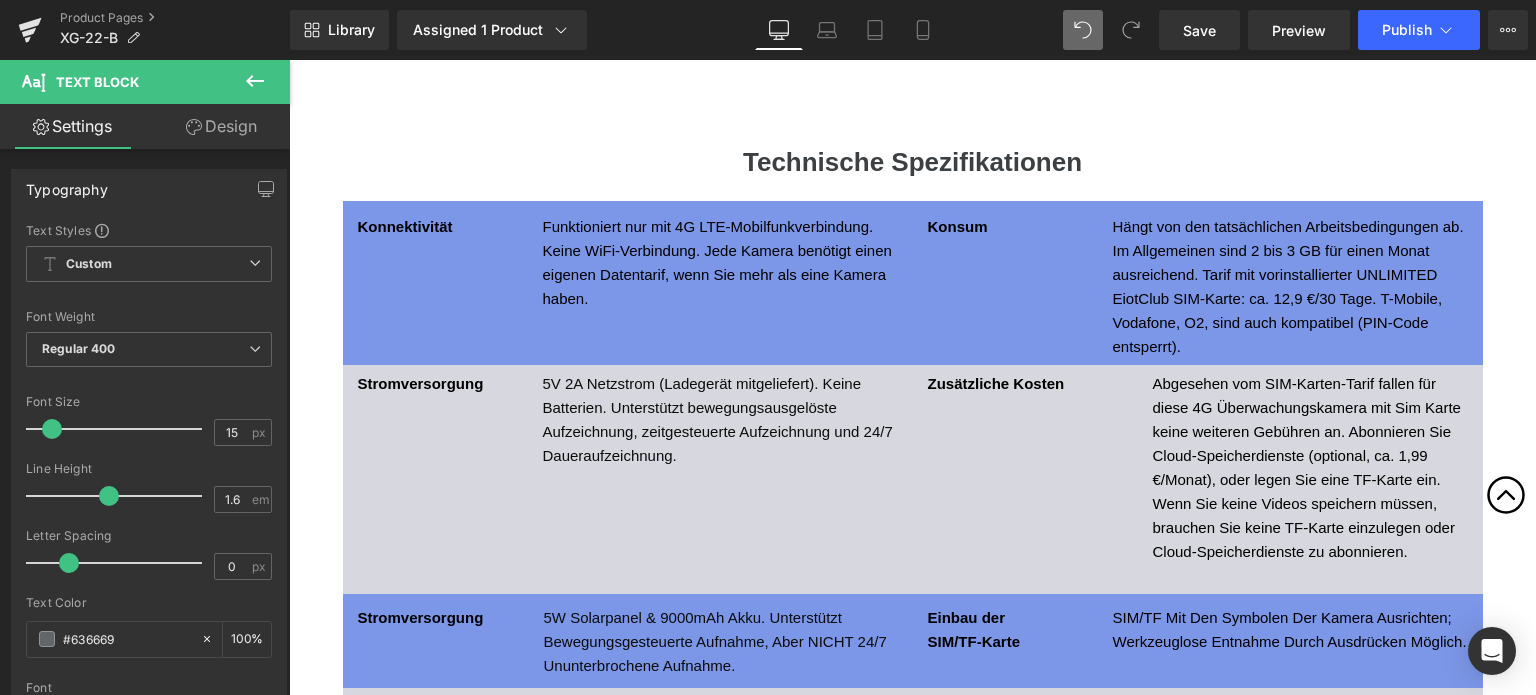click on "Design" at bounding box center [221, 126] 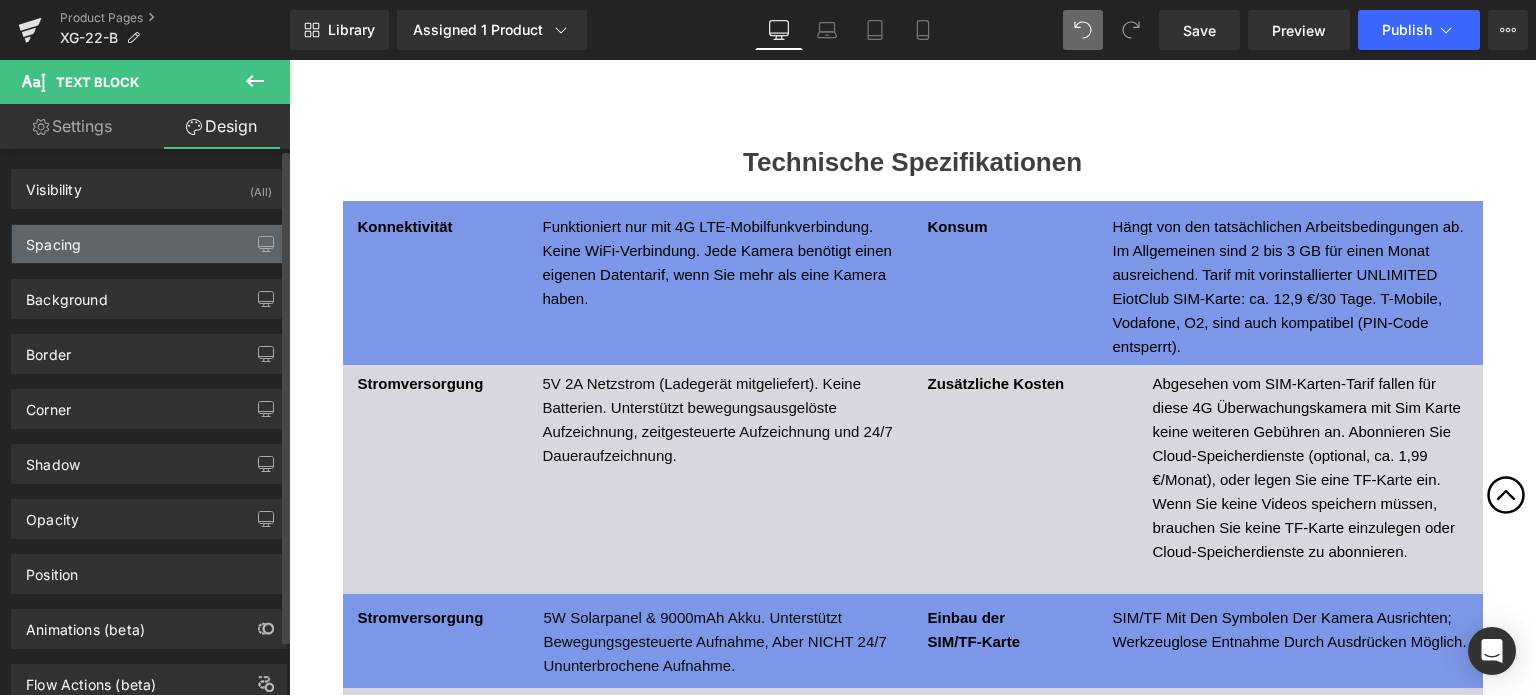 click on "Spacing" at bounding box center [149, 244] 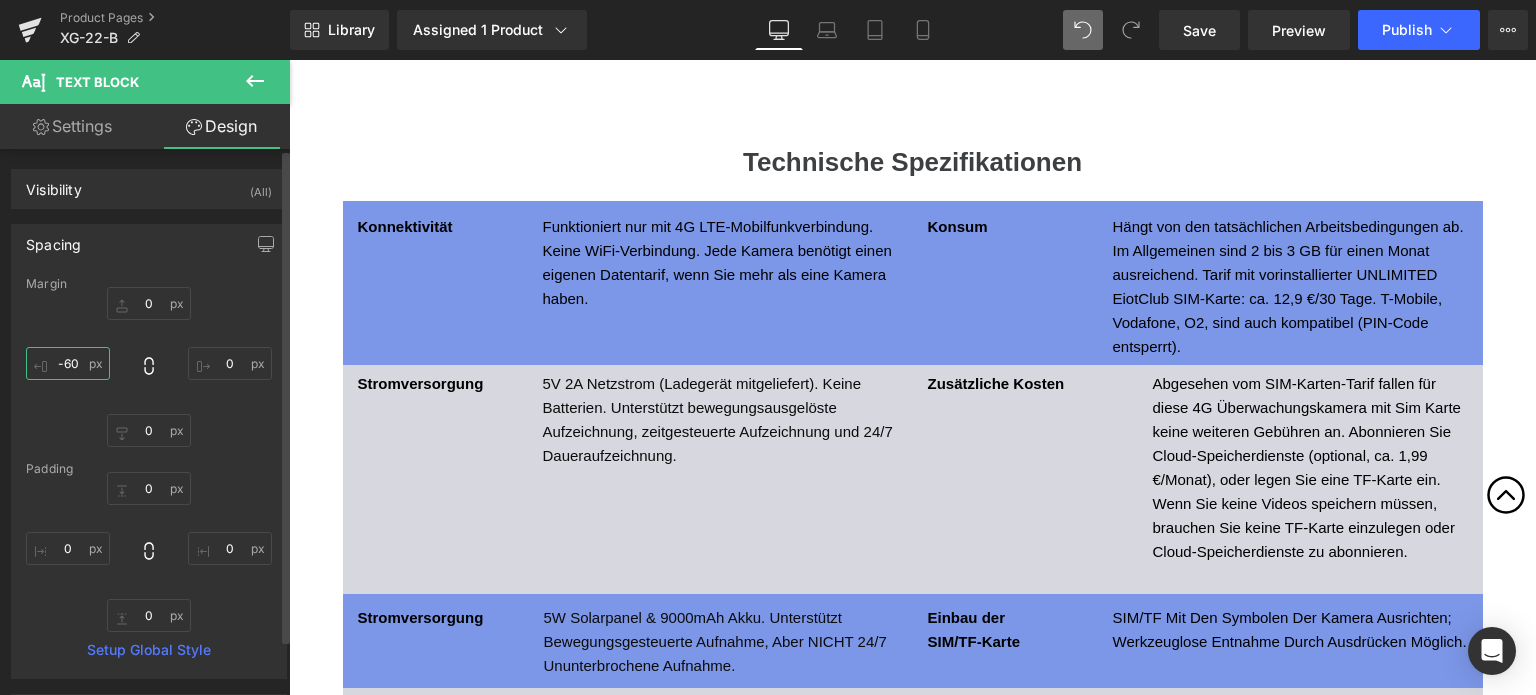 click on "-60" at bounding box center (68, 363) 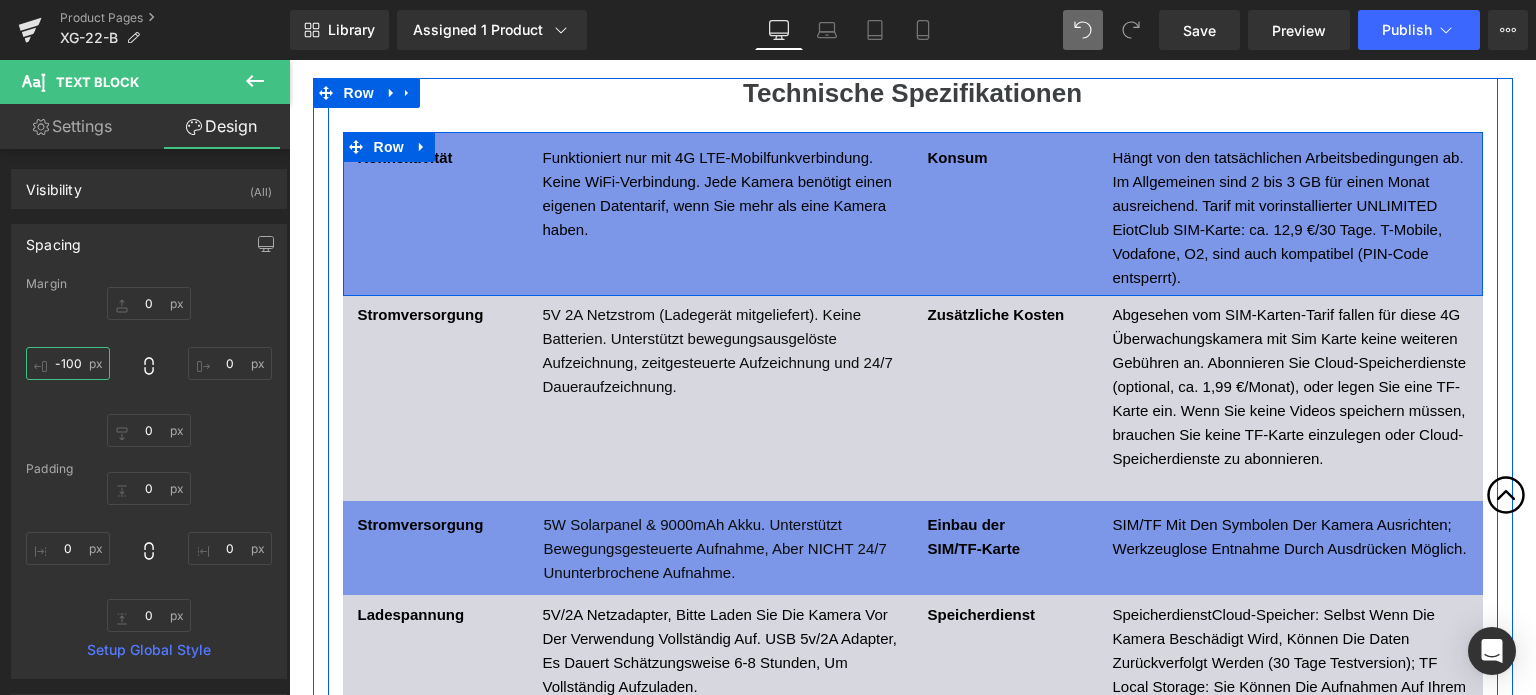 scroll, scrollTop: 8590, scrollLeft: 0, axis: vertical 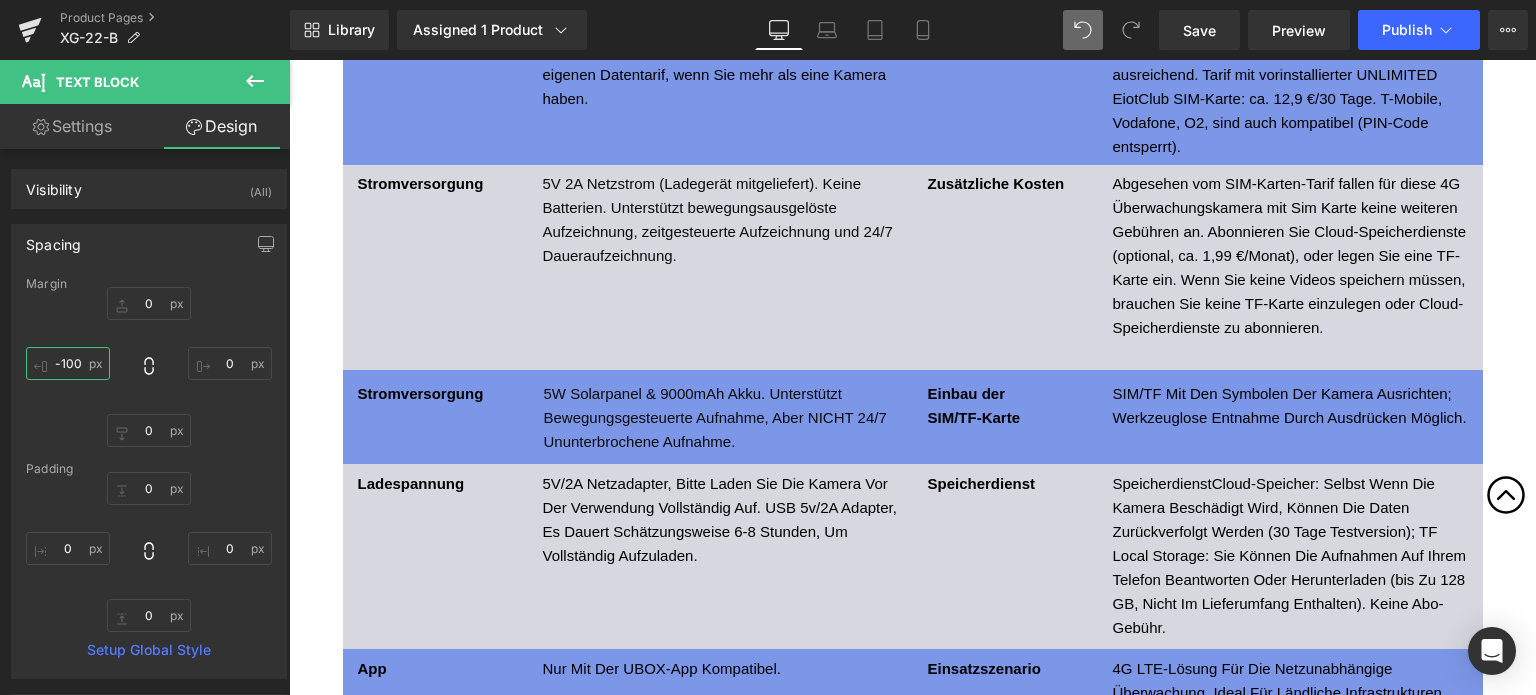 type on "-100" 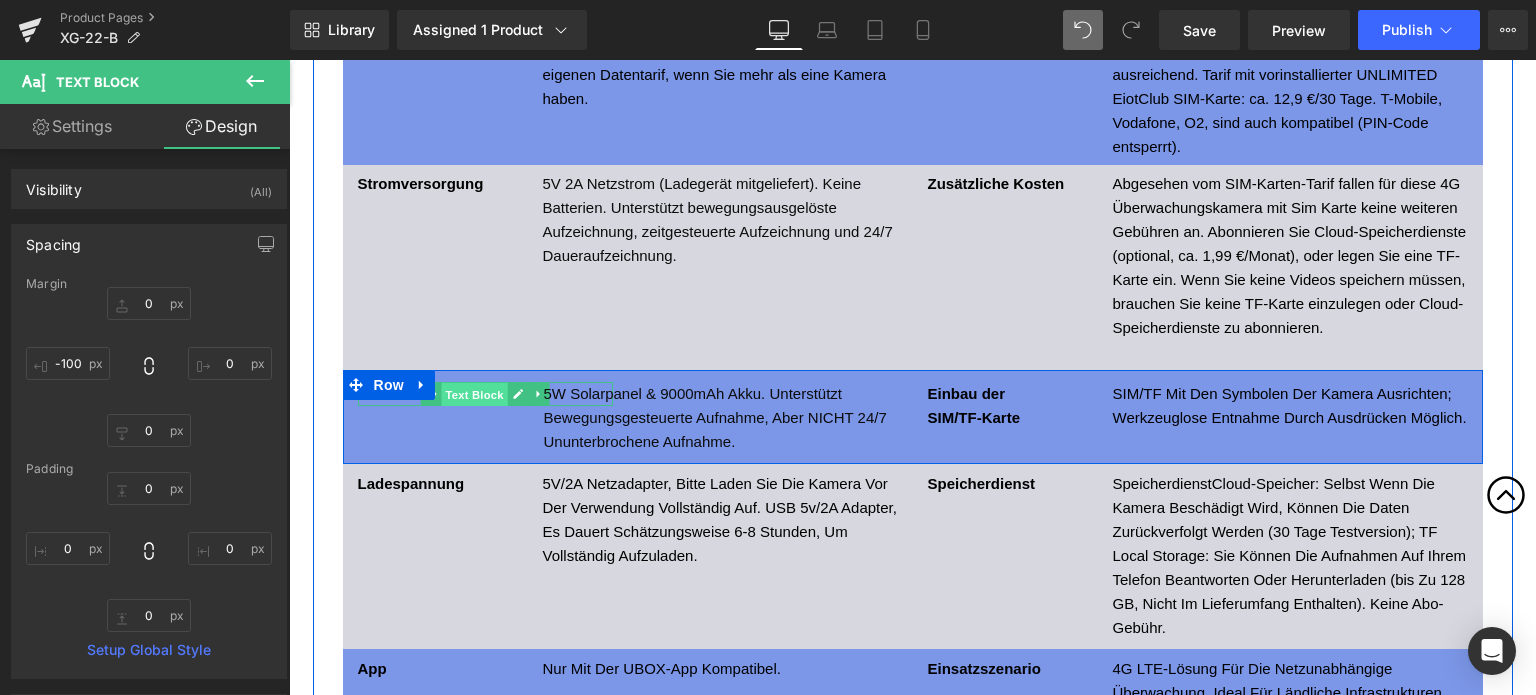 click on "Text Block" at bounding box center (474, 395) 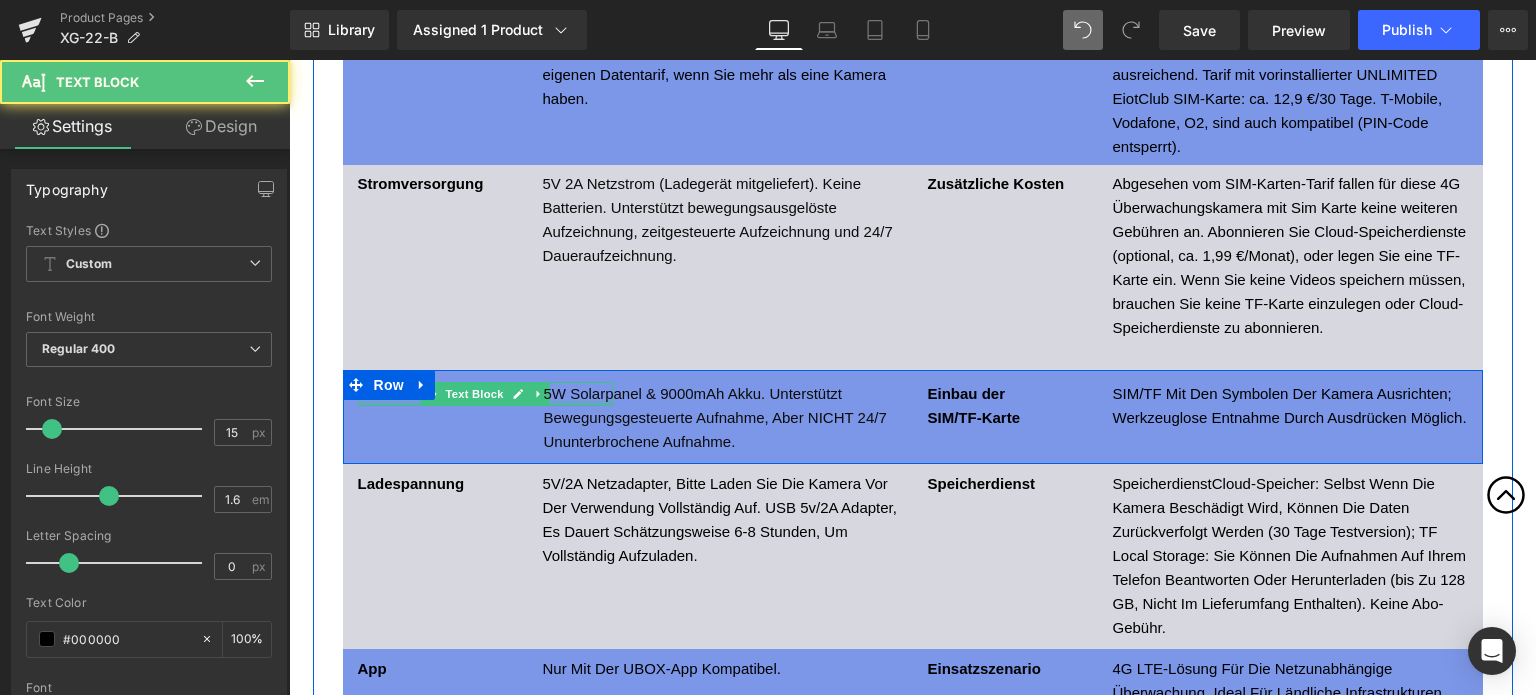 click at bounding box center (485, 403) 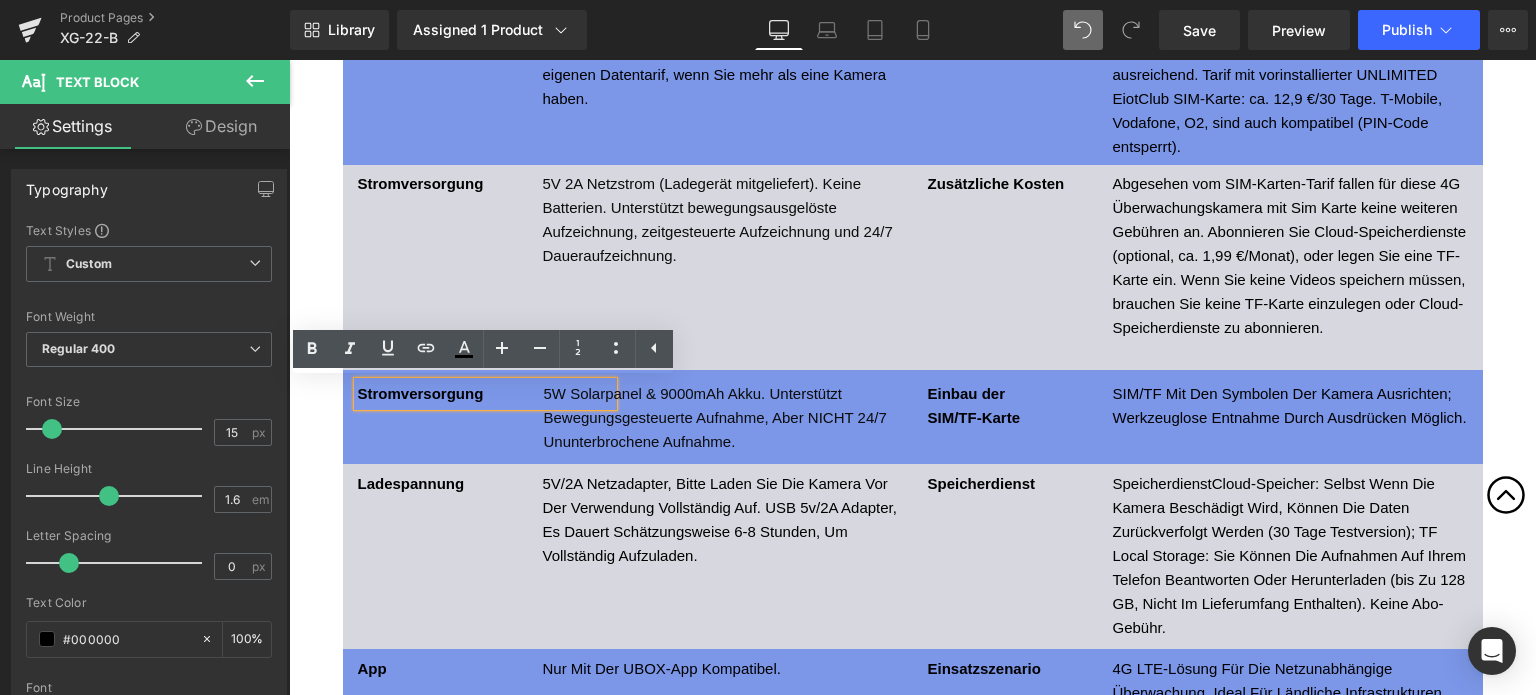 click on "Stromversorgung" at bounding box center (421, 393) 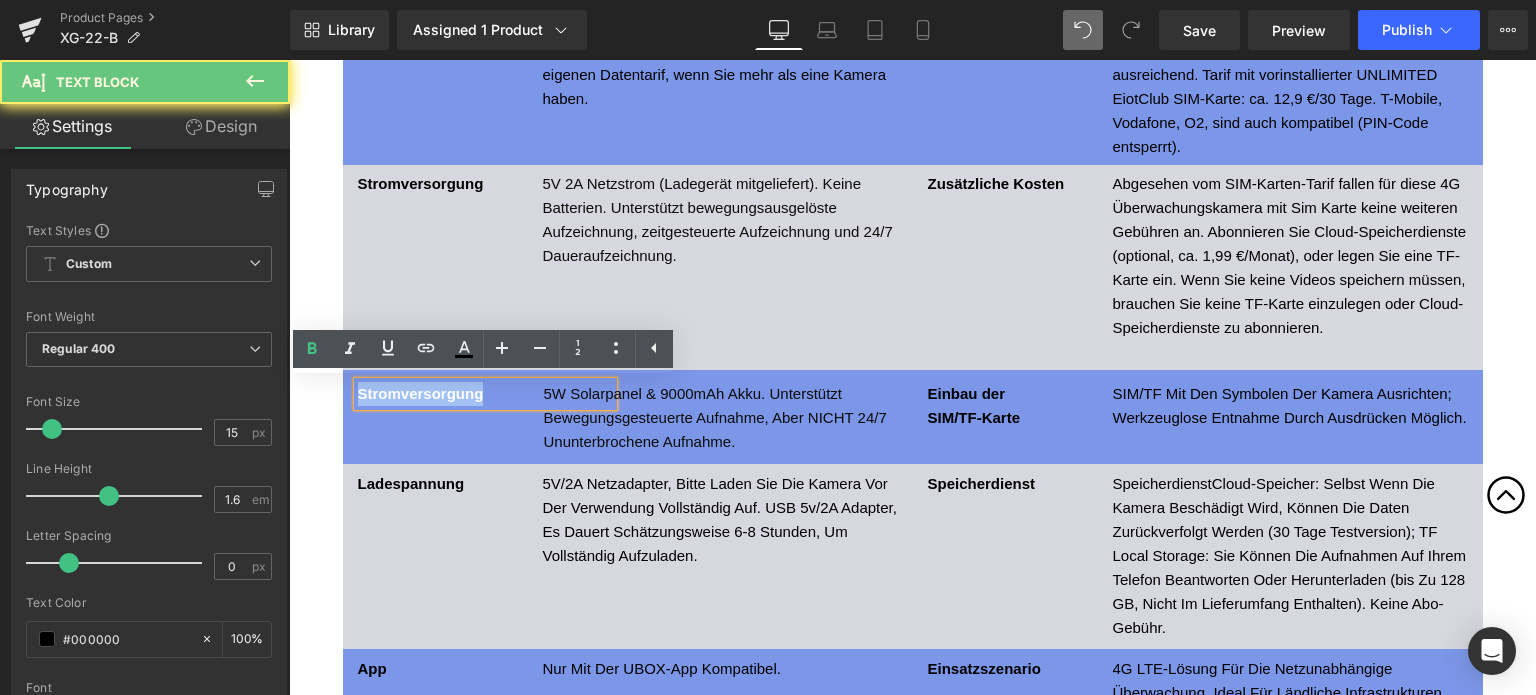 click on "Stromversorgung" at bounding box center [421, 393] 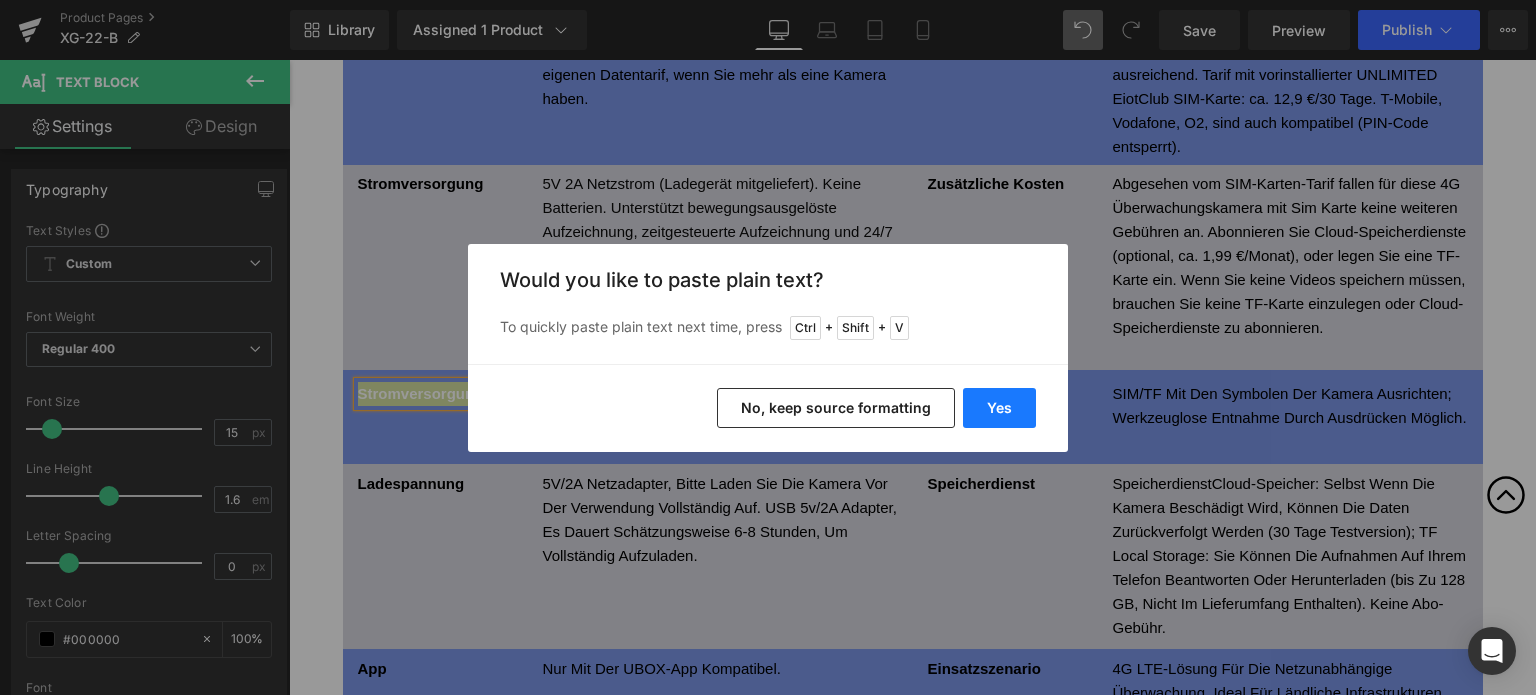 click on "Yes" at bounding box center [999, 408] 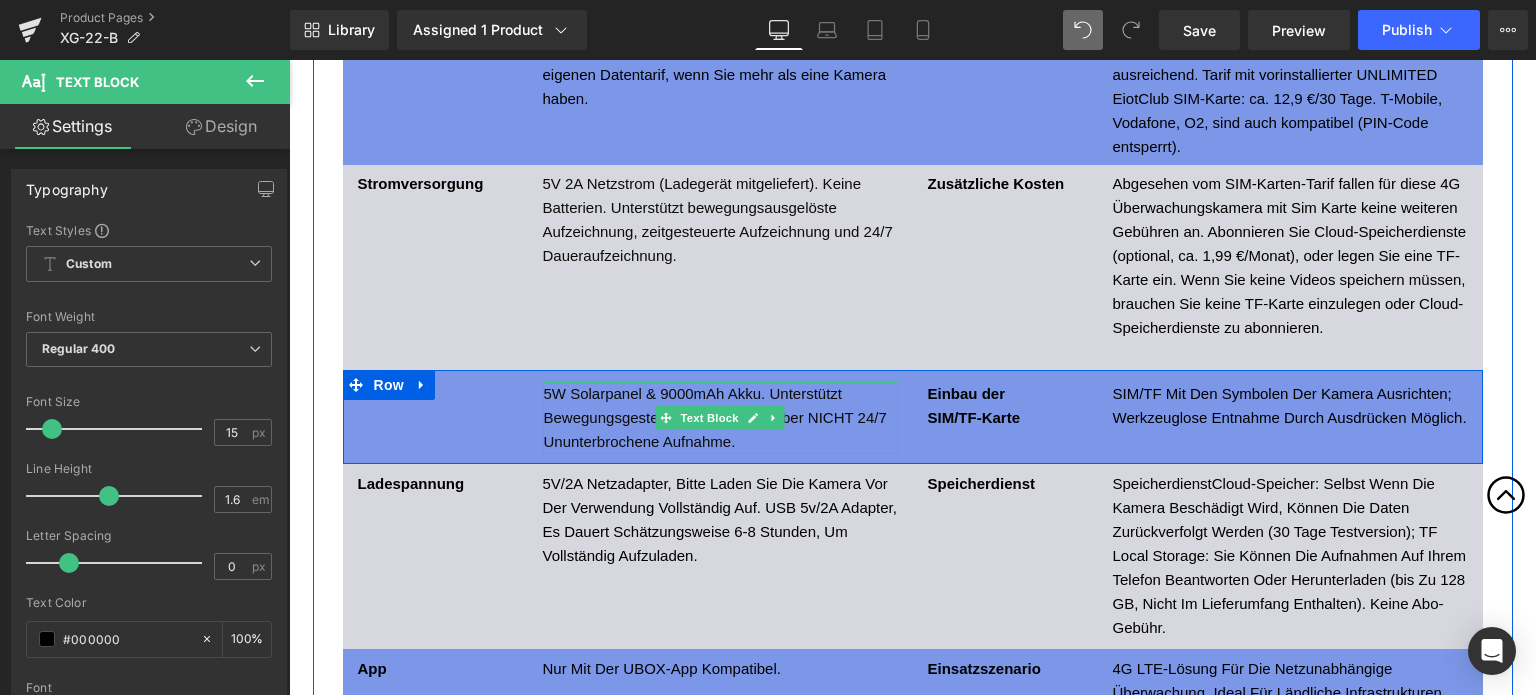 click on "5W Solarpanel & 9000mAh Akku. Unterstützt Bewegungsgesteuerte Aufnahme, Aber NICHT 24/7 Ununterbrochene Aufnahme." at bounding box center (721, 418) 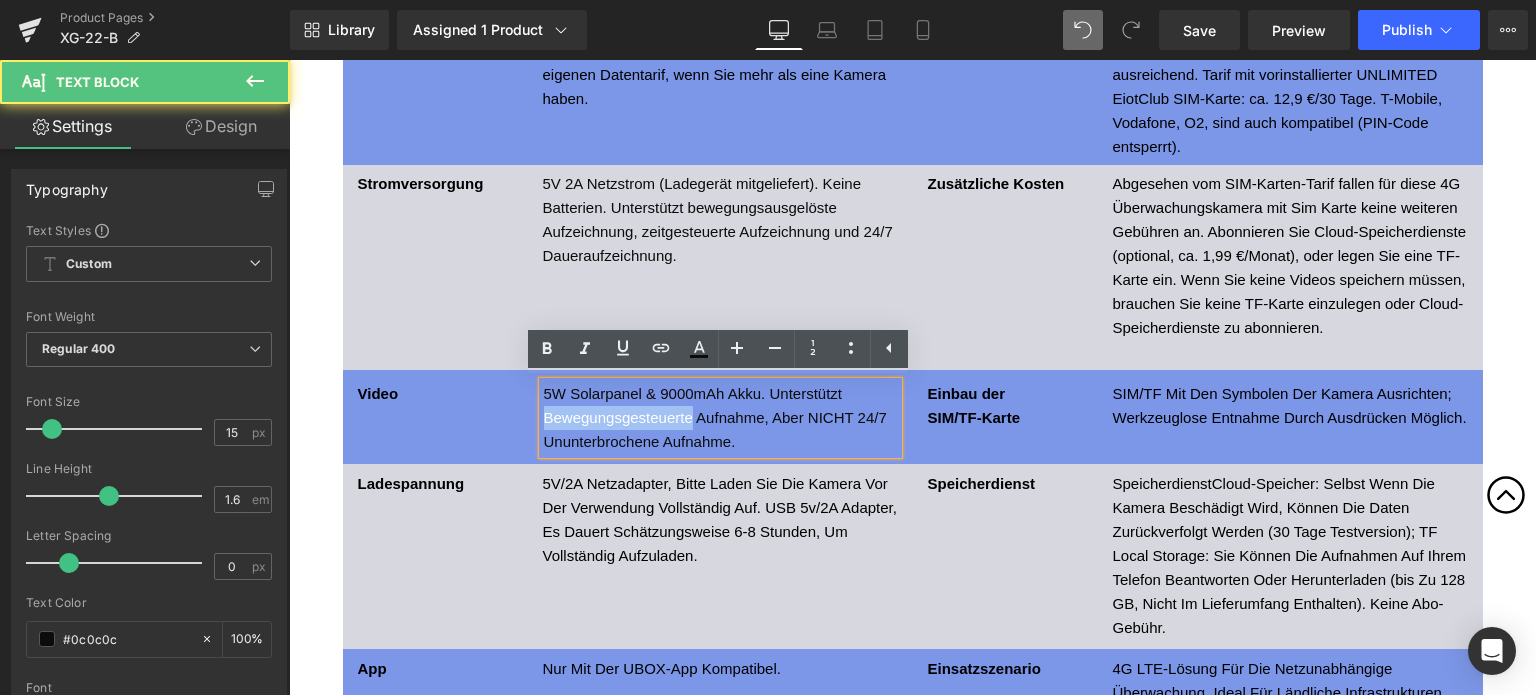 click on "5W Solarpanel & 9000mAh Akku. Unterstützt Bewegungsgesteuerte Aufnahme, Aber NICHT 24/7 Ununterbrochene Aufnahme." at bounding box center (721, 418) 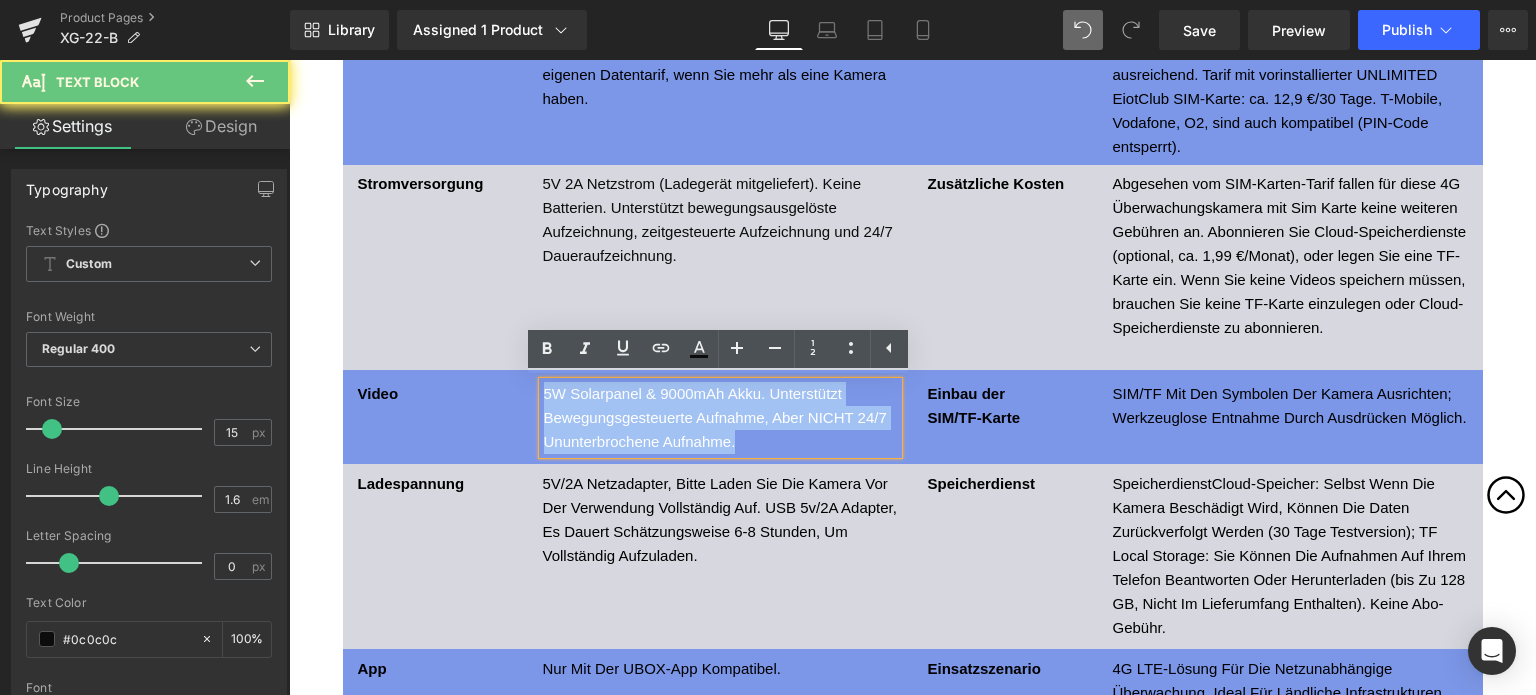 click on "5W Solarpanel & 9000mAh Akku. Unterstützt Bewegungsgesteuerte Aufnahme, Aber NICHT 24/7 Ununterbrochene Aufnahme." at bounding box center [721, 418] 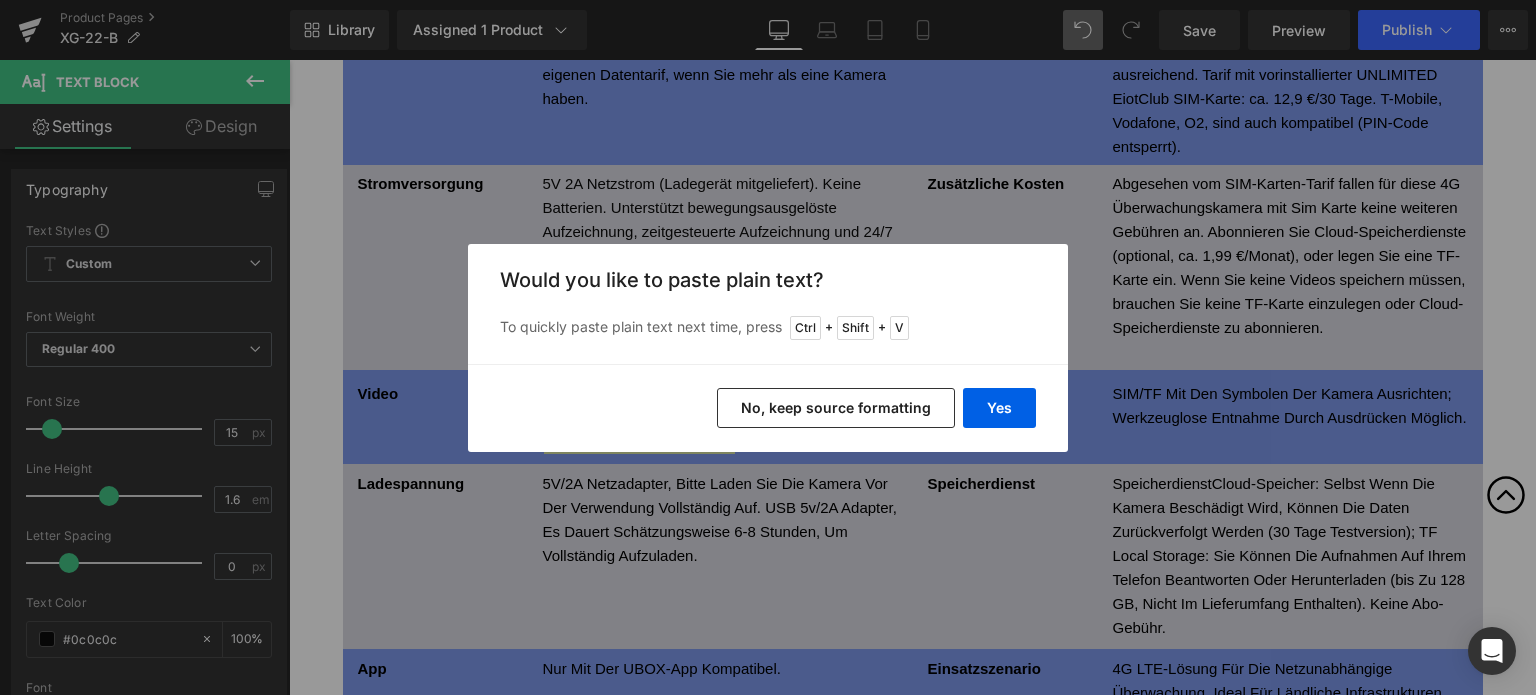 click on "Yes No, keep source formatting" at bounding box center [768, 408] 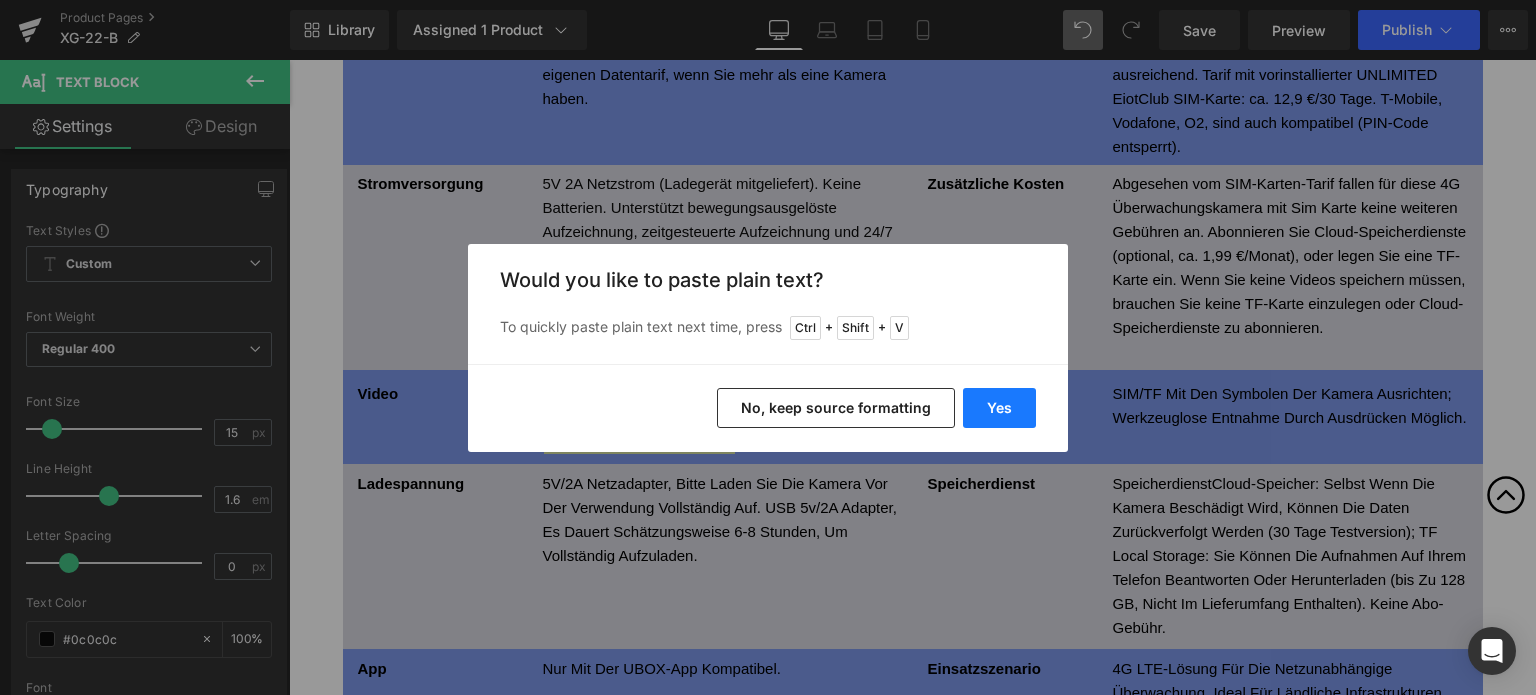 click on "Yes" at bounding box center [999, 408] 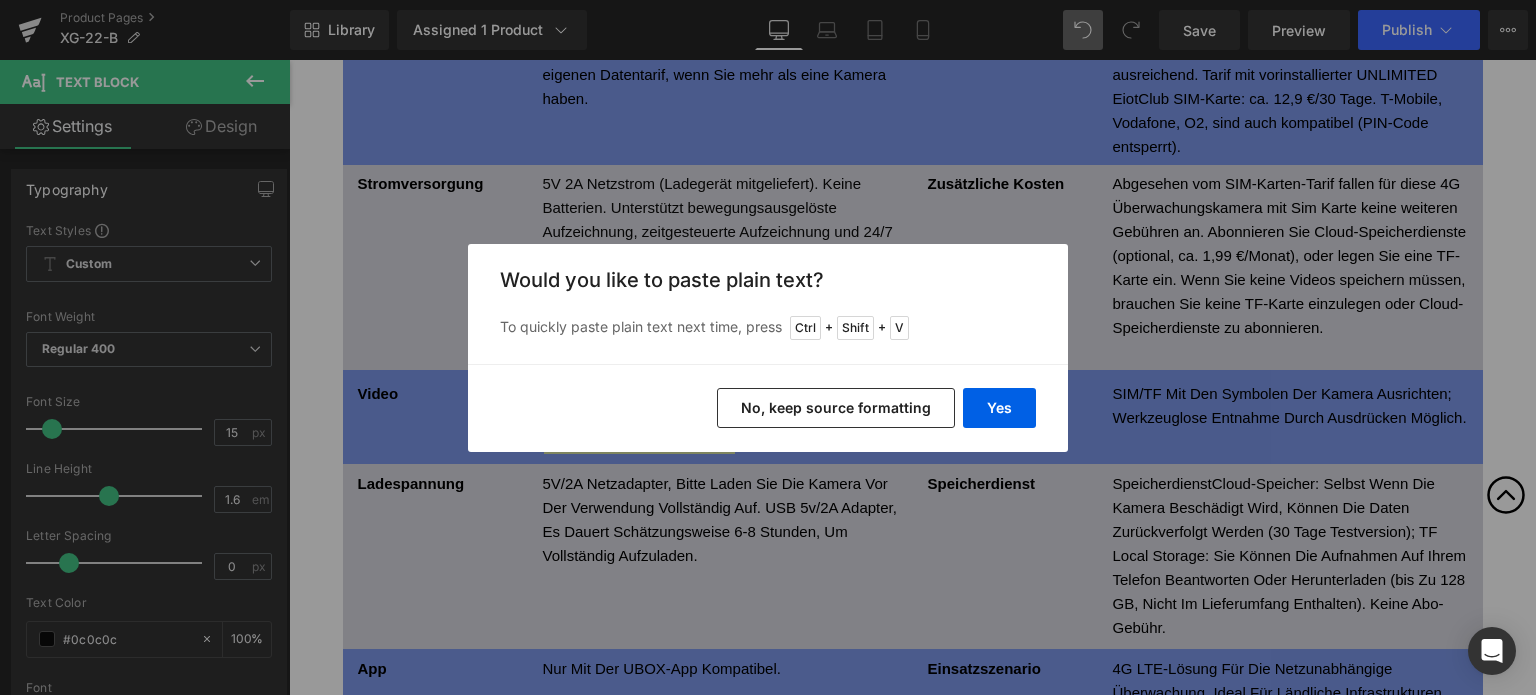 type 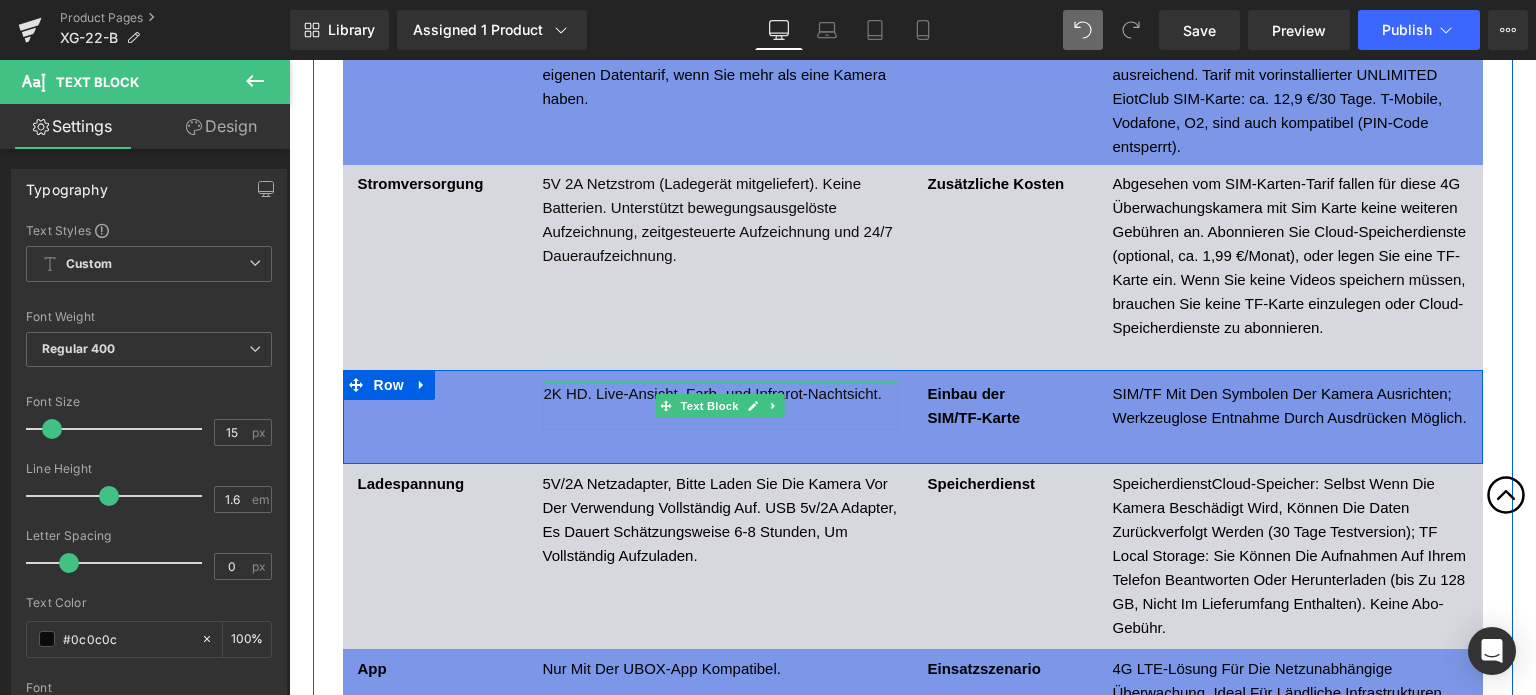 click at bounding box center (721, 418) 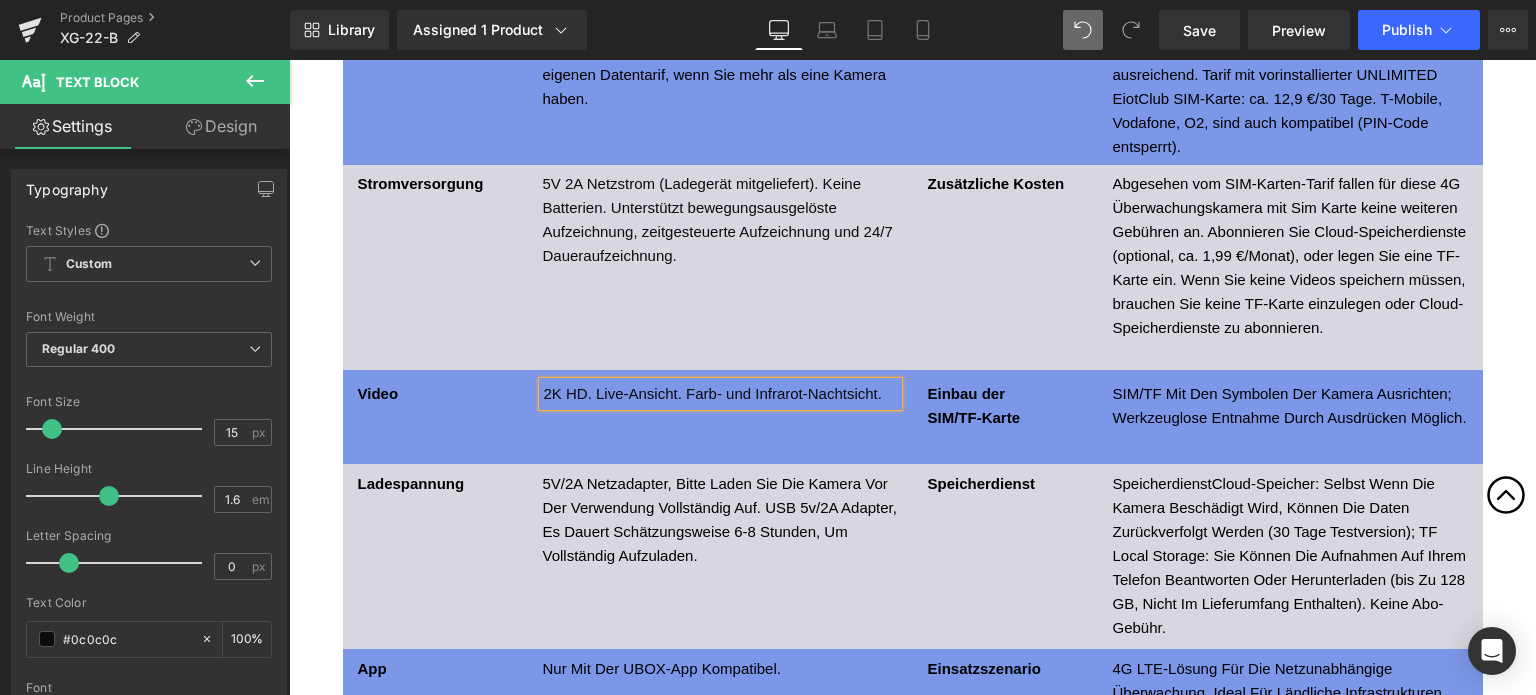 click at bounding box center (941, 406) 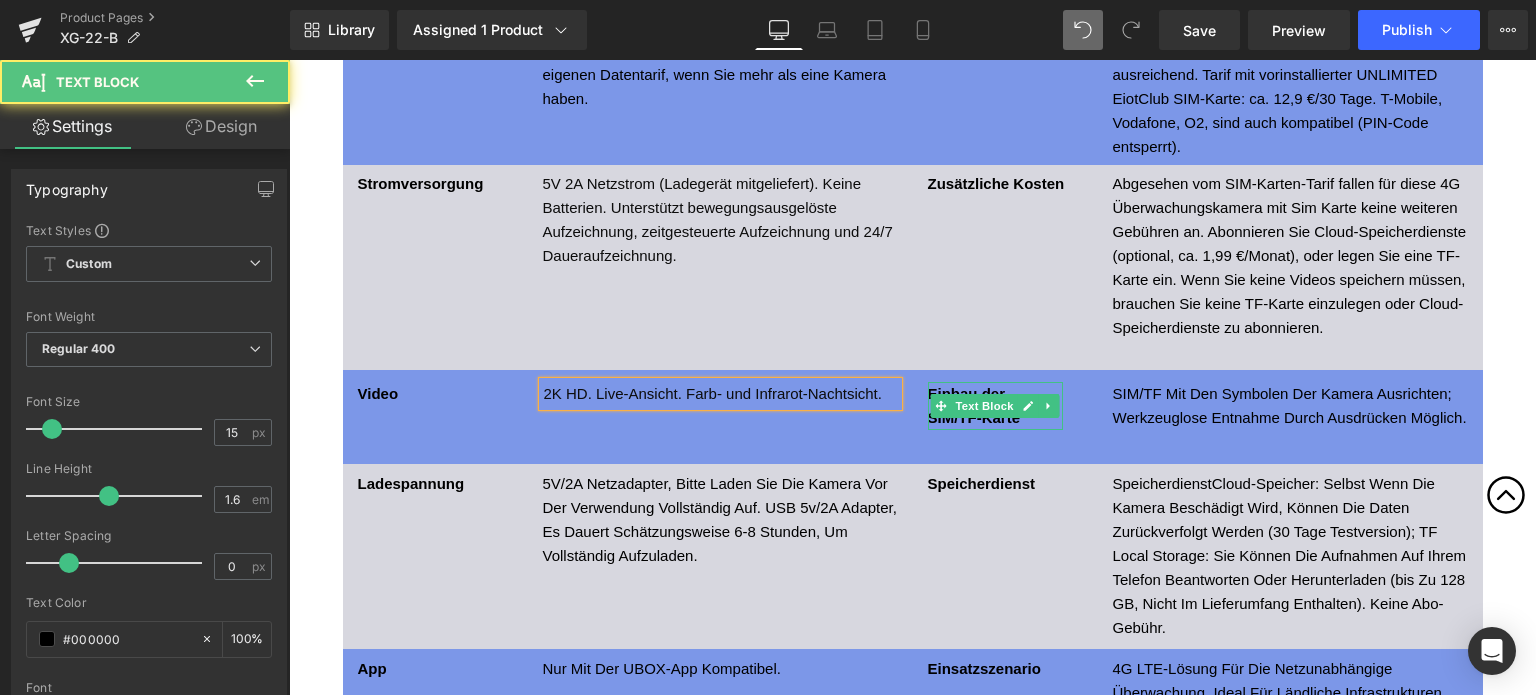 click at bounding box center (941, 406) 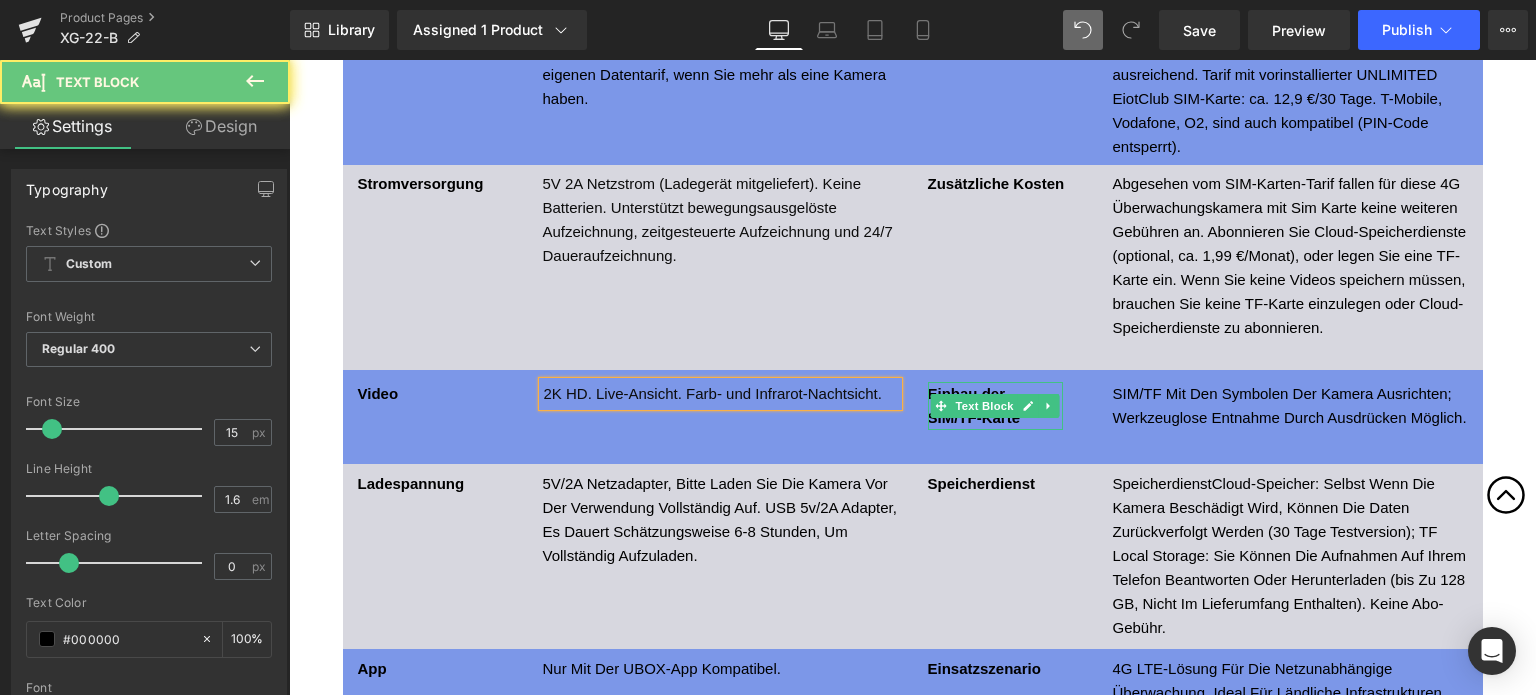 click at bounding box center (941, 406) 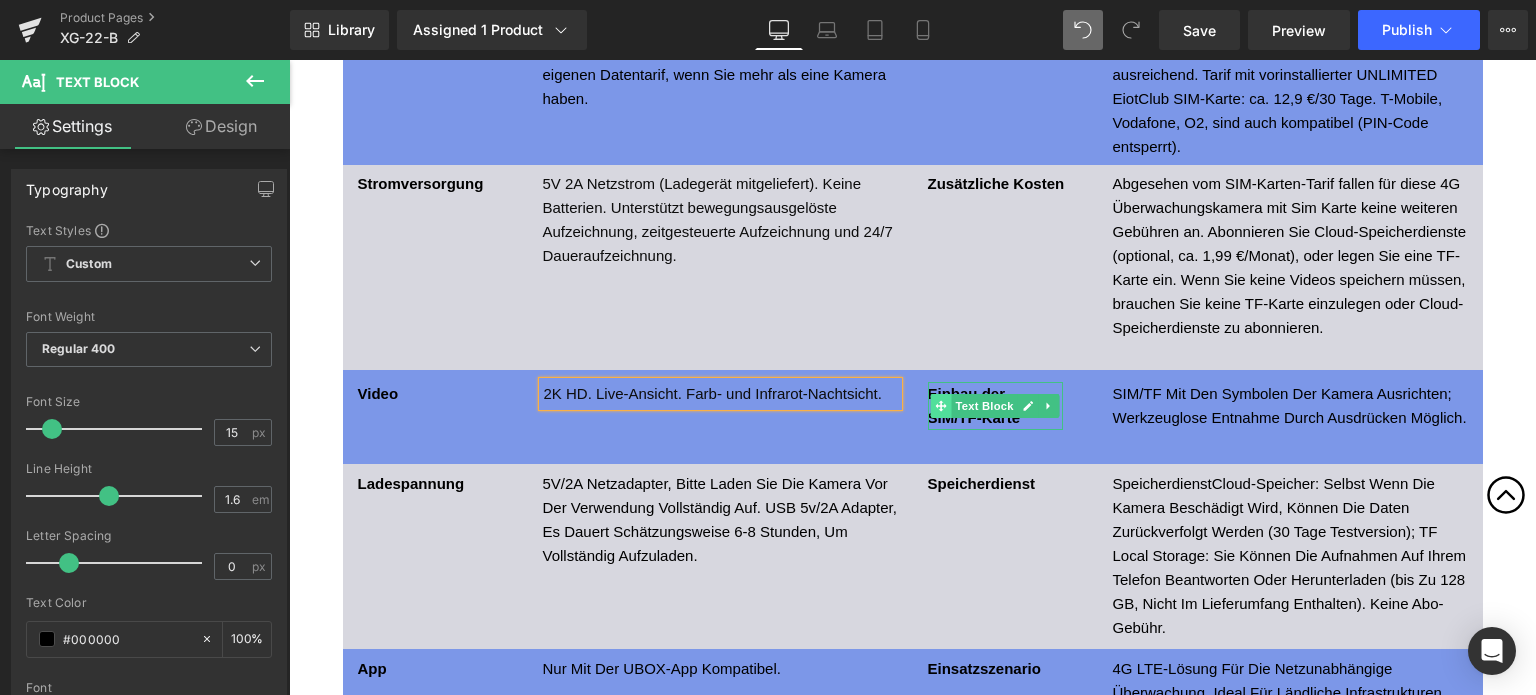 click at bounding box center (941, 406) 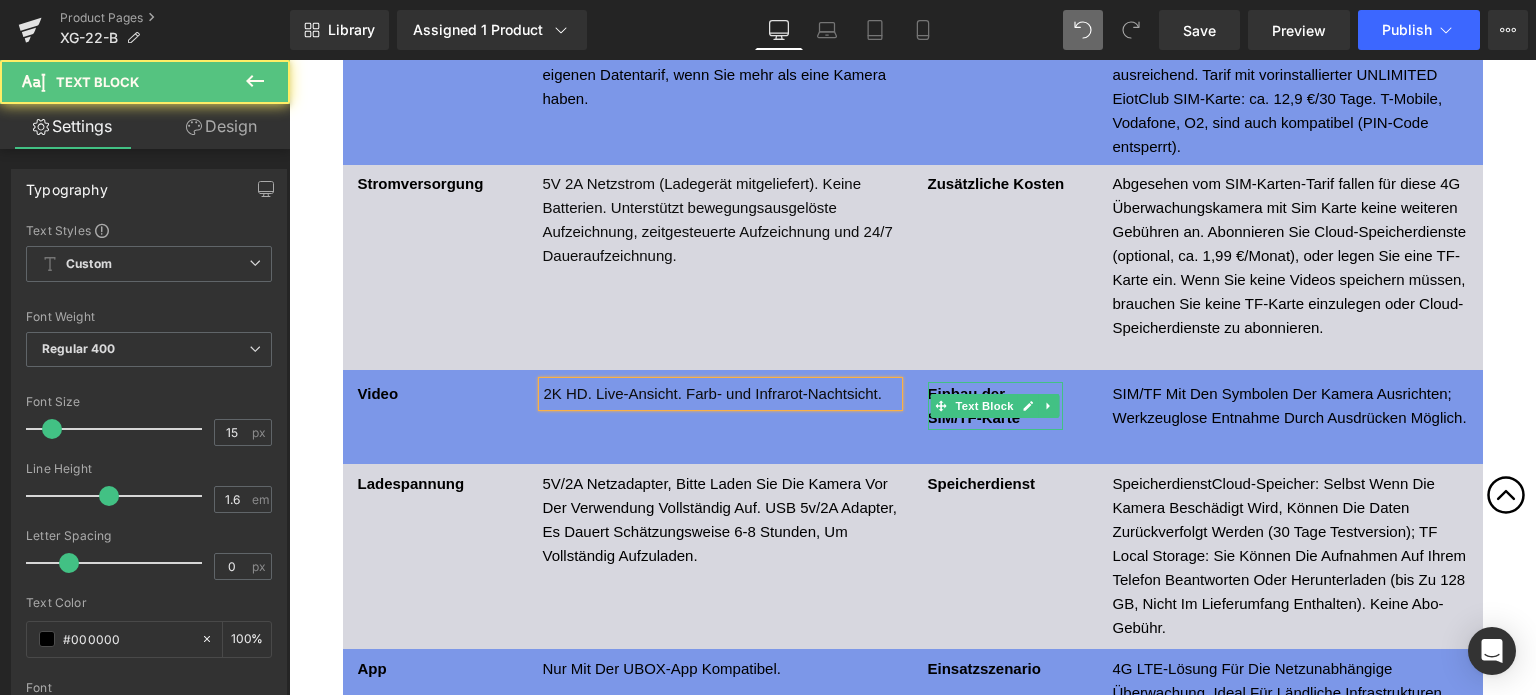 click on "Einbau der SIM/TF-Karte" at bounding box center (974, 405) 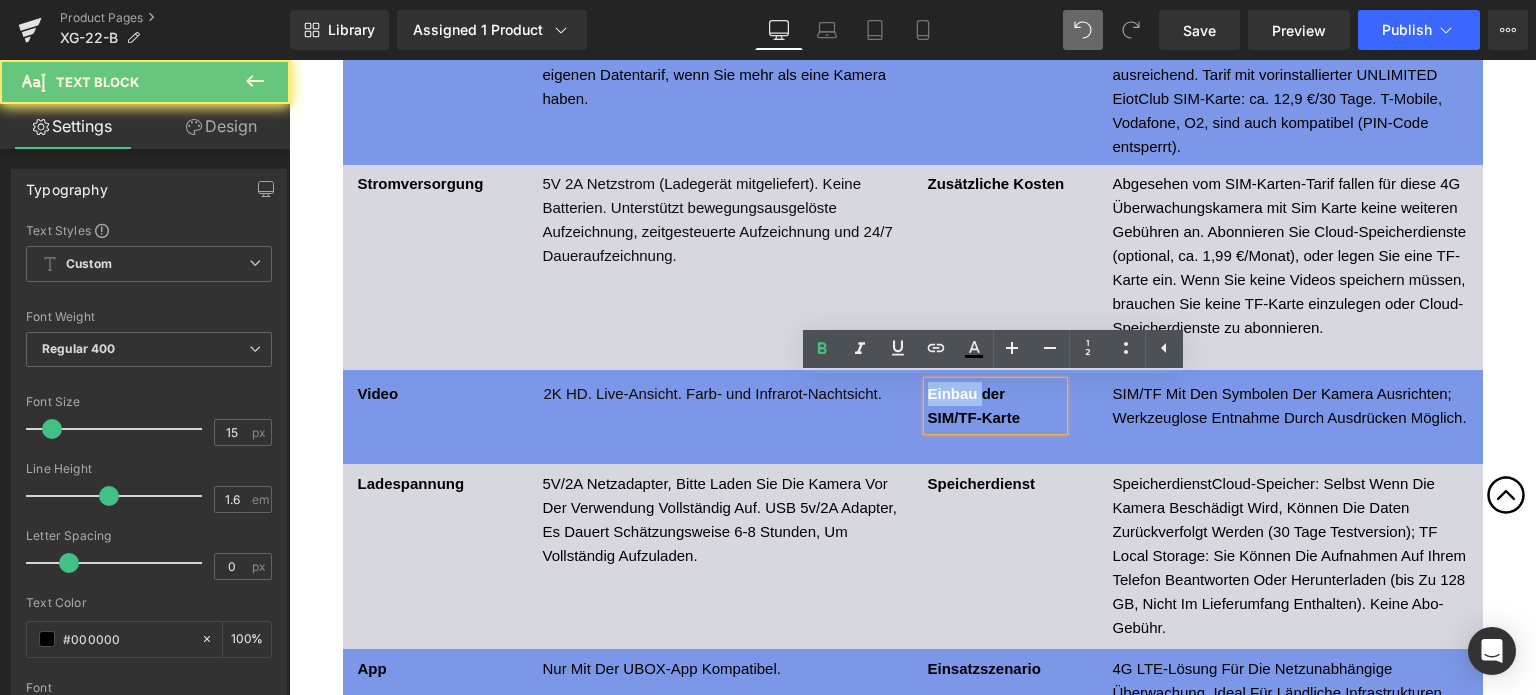 click on "Einbau der SIM/TF-Karte" at bounding box center [974, 405] 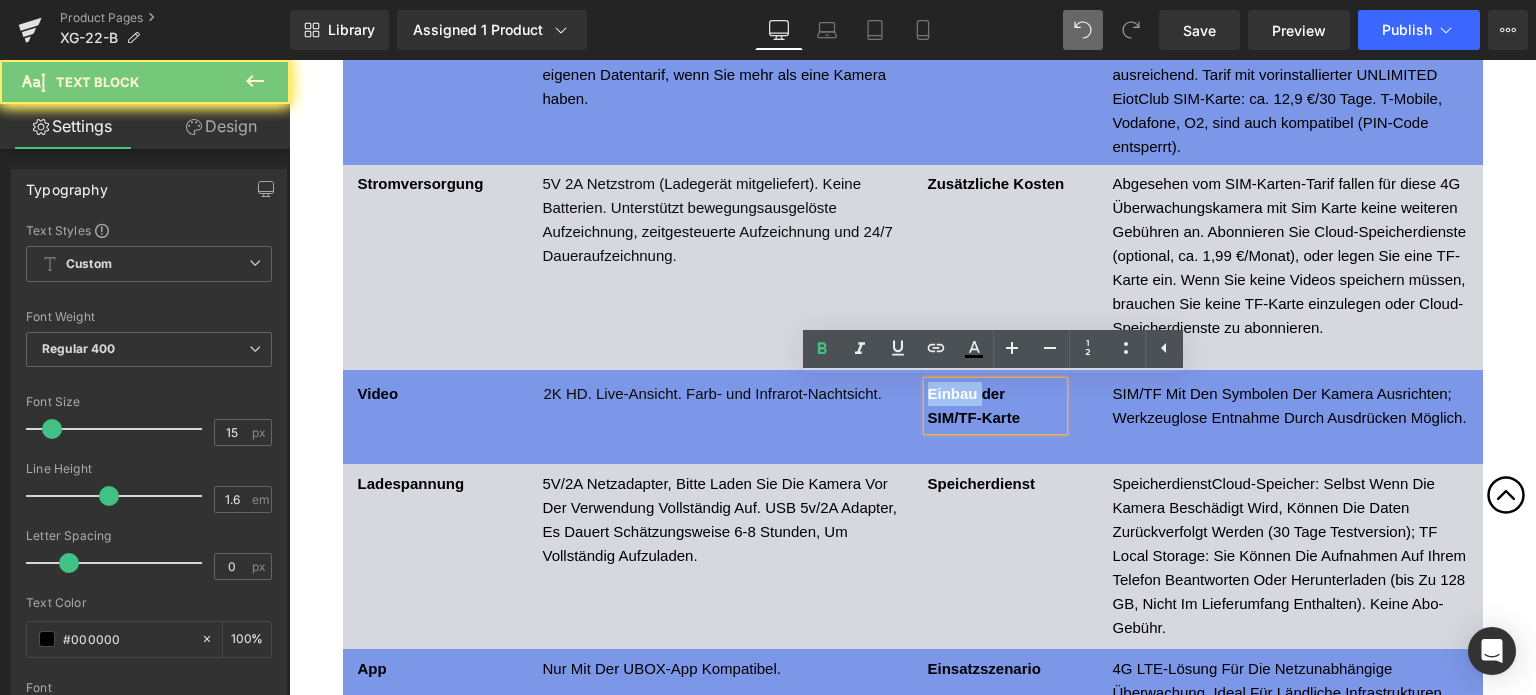 click on "Einbau der SIM/TF-Karte" at bounding box center (974, 405) 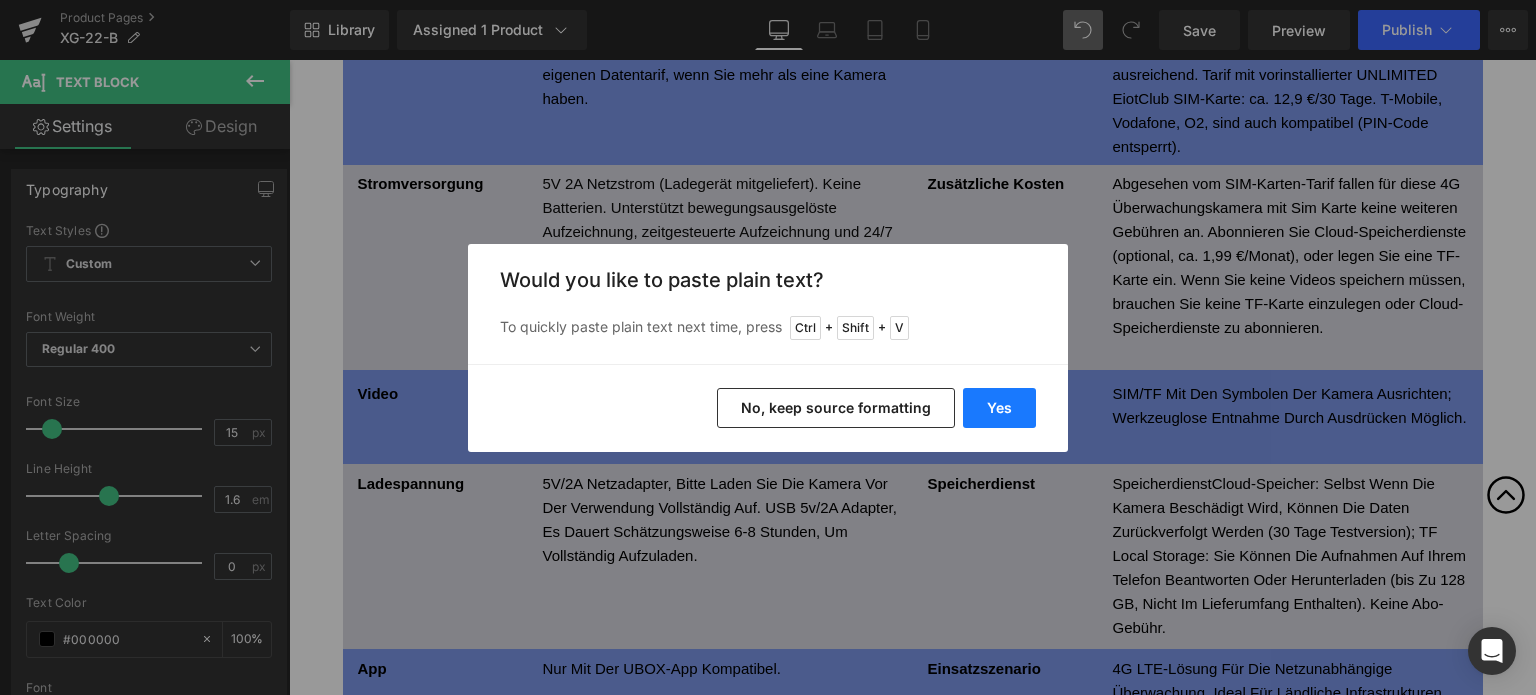 click on "Yes" at bounding box center (999, 408) 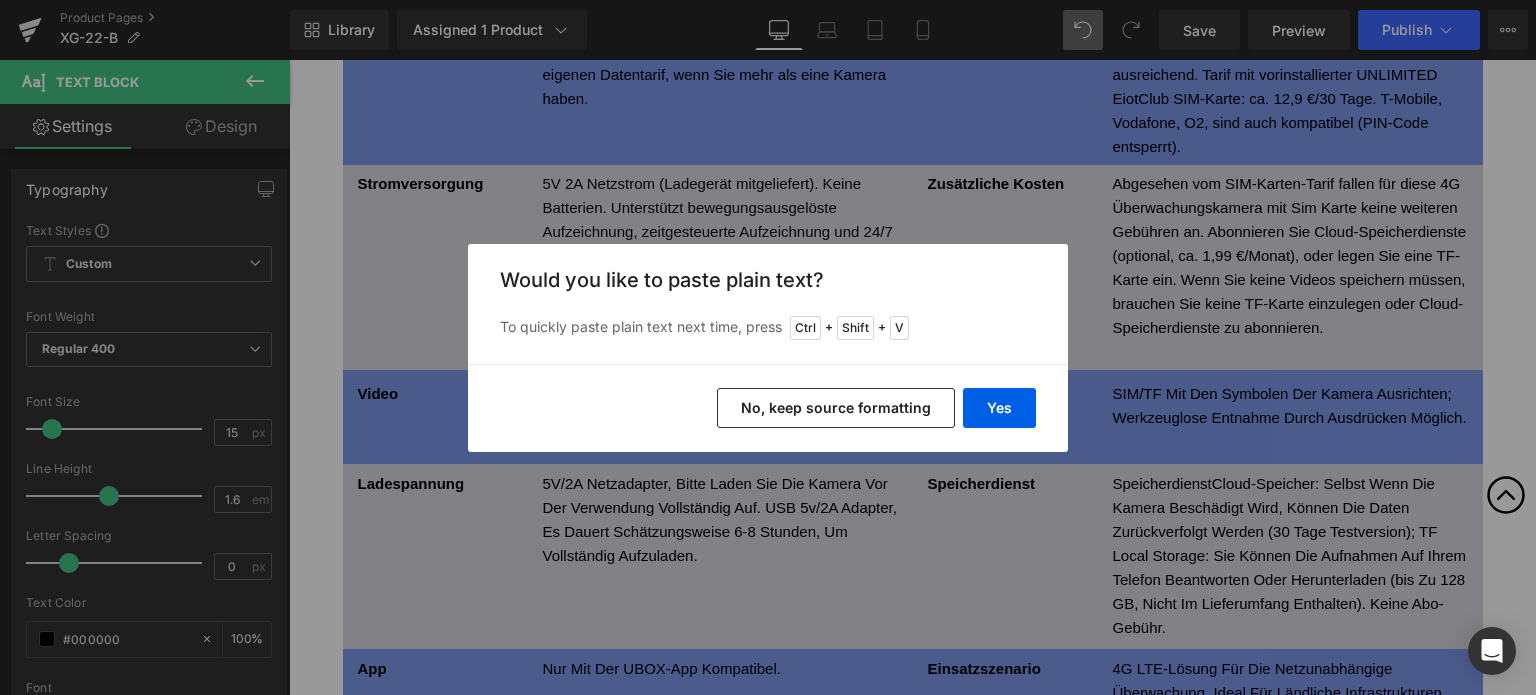 type 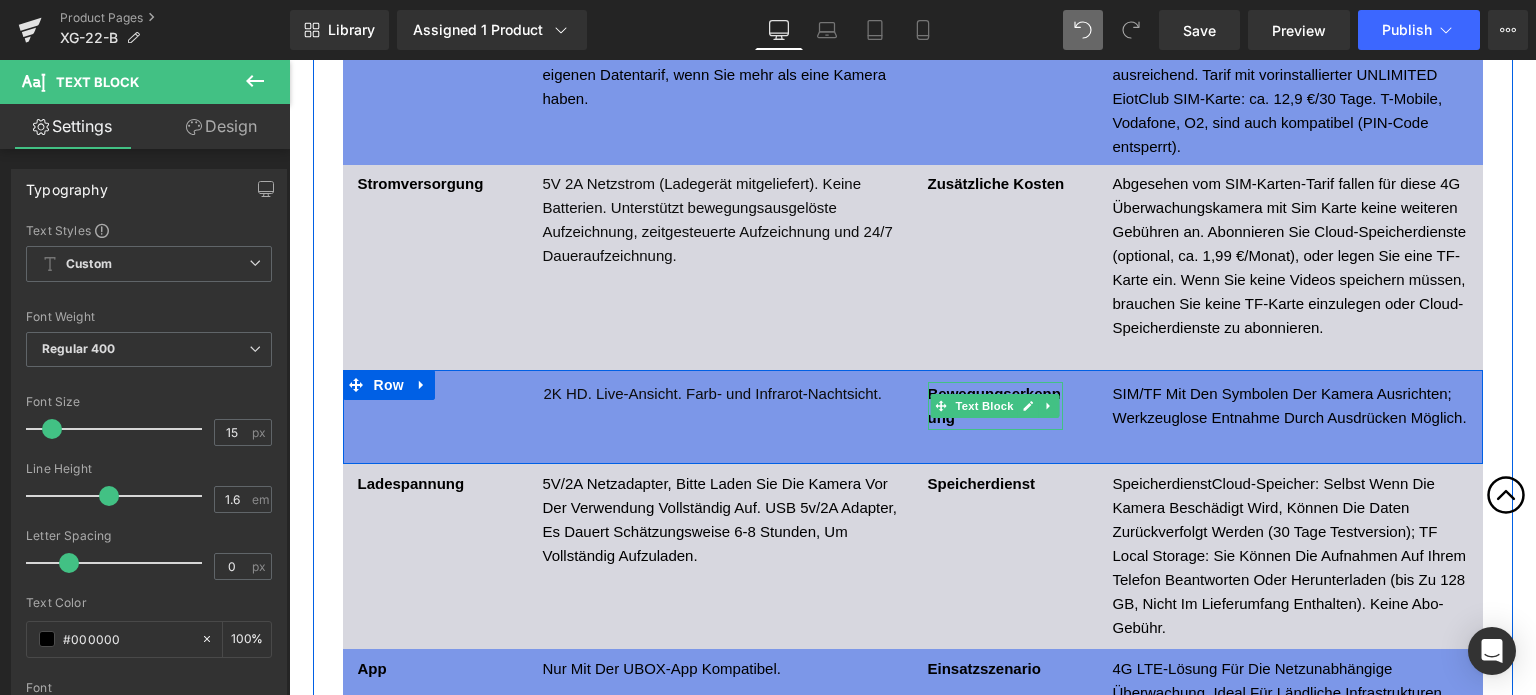 click at bounding box center [995, 427] 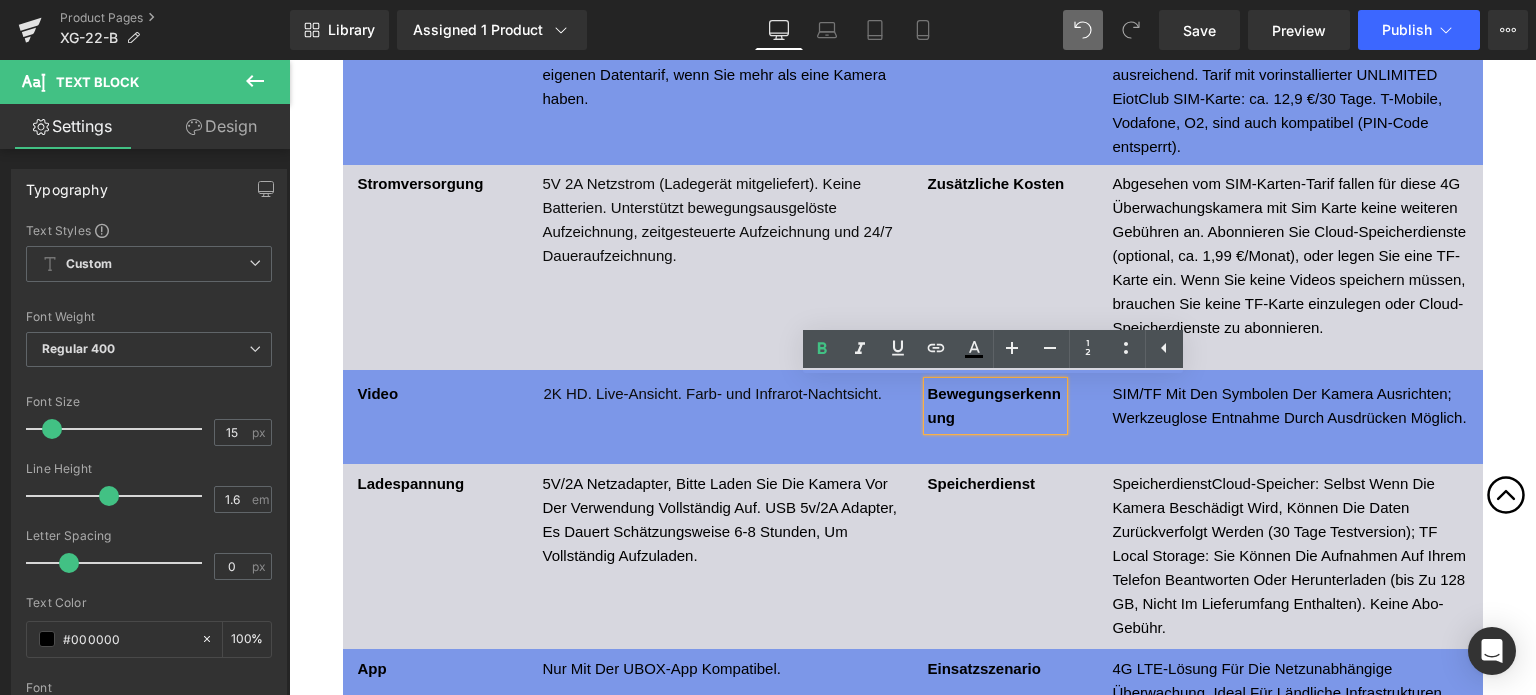 click on "SIM/TF Mit Den Symbolen Der Kamera Ausrichten; Werkzeuglose Entnahme Durch Ausdrücken Möglich." at bounding box center [1290, 405] 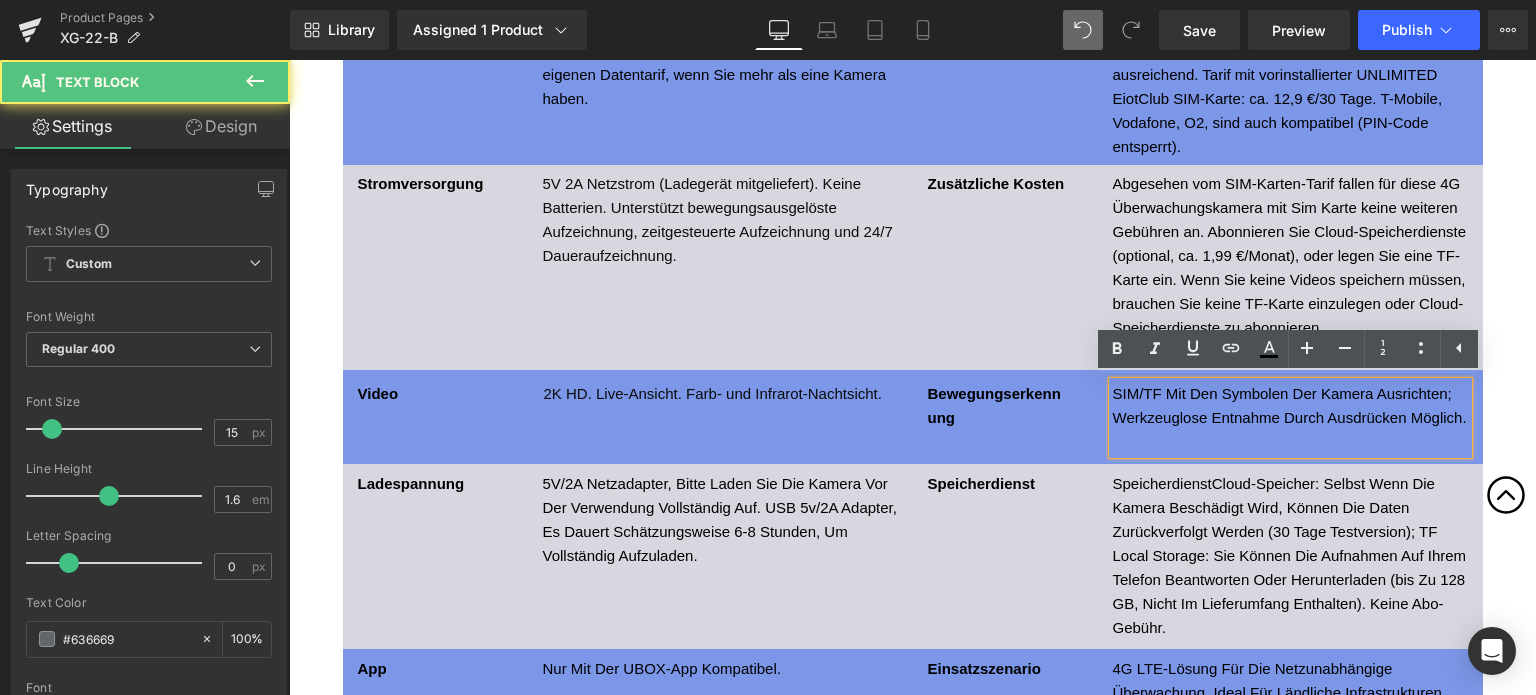 click on "SIM/TF Mit Den Symbolen Der Kamera Ausrichten; Werkzeuglose Entnahme Durch Ausdrücken Möglich." at bounding box center (1290, 406) 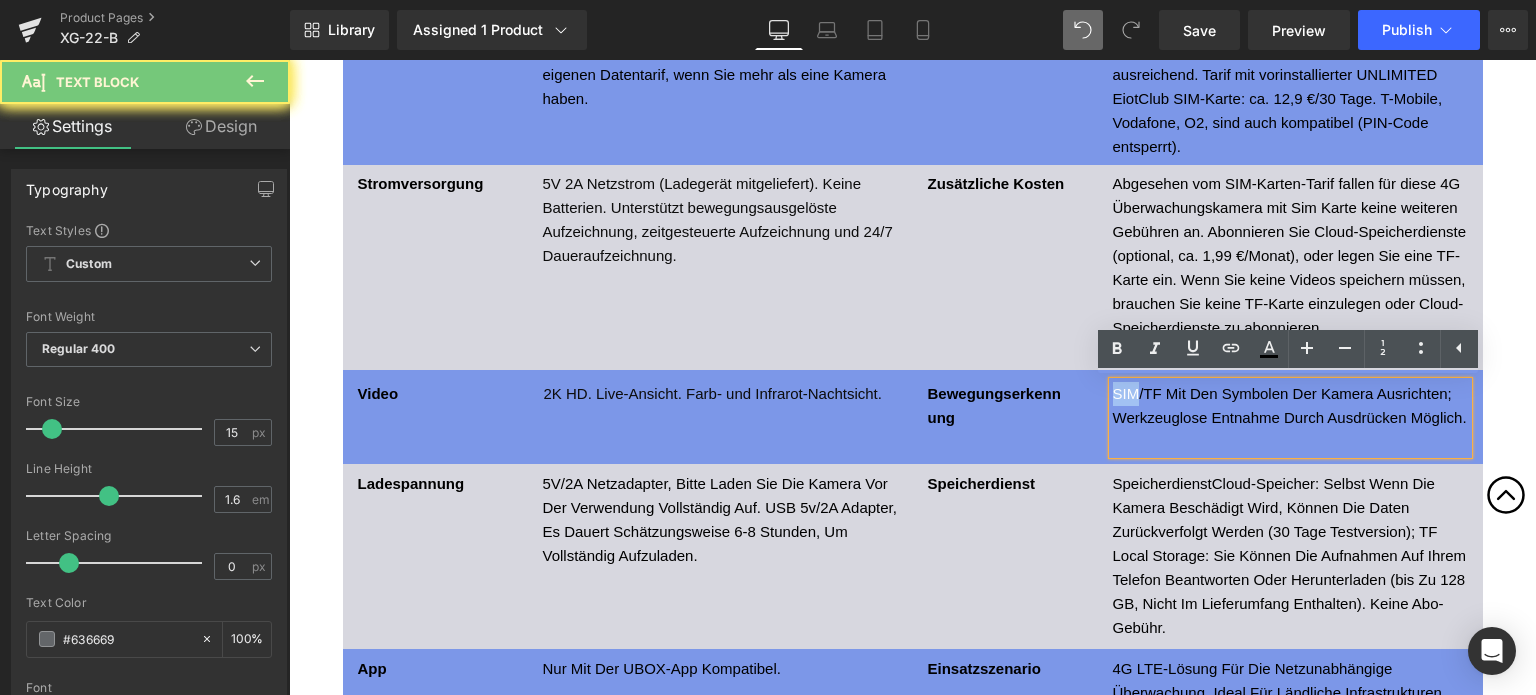 click on "SIM/TF Mit Den Symbolen Der Kamera Ausrichten; Werkzeuglose Entnahme Durch Ausdrücken Möglich." at bounding box center [1290, 406] 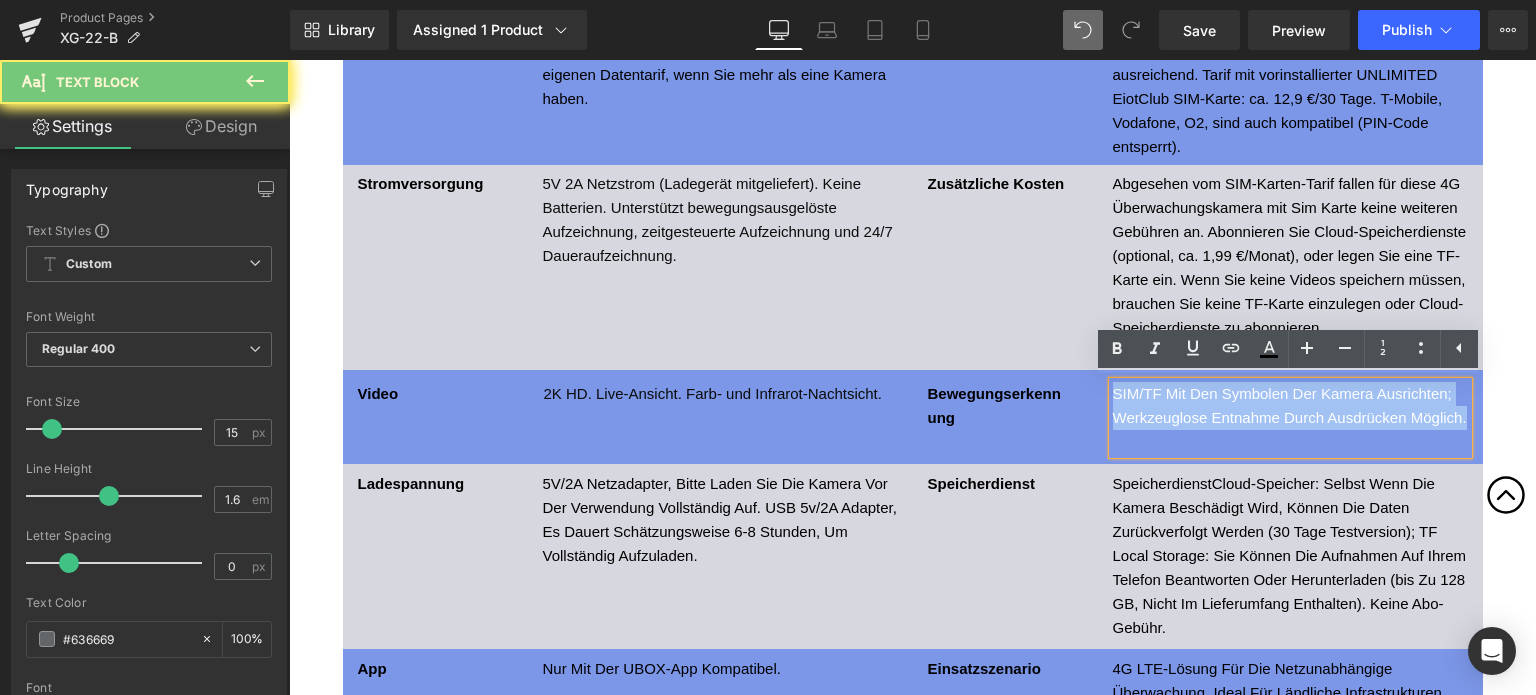 click on "SIM/TF Mit Den Symbolen Der Kamera Ausrichten; Werkzeuglose Entnahme Durch Ausdrücken Möglich." at bounding box center (1290, 406) 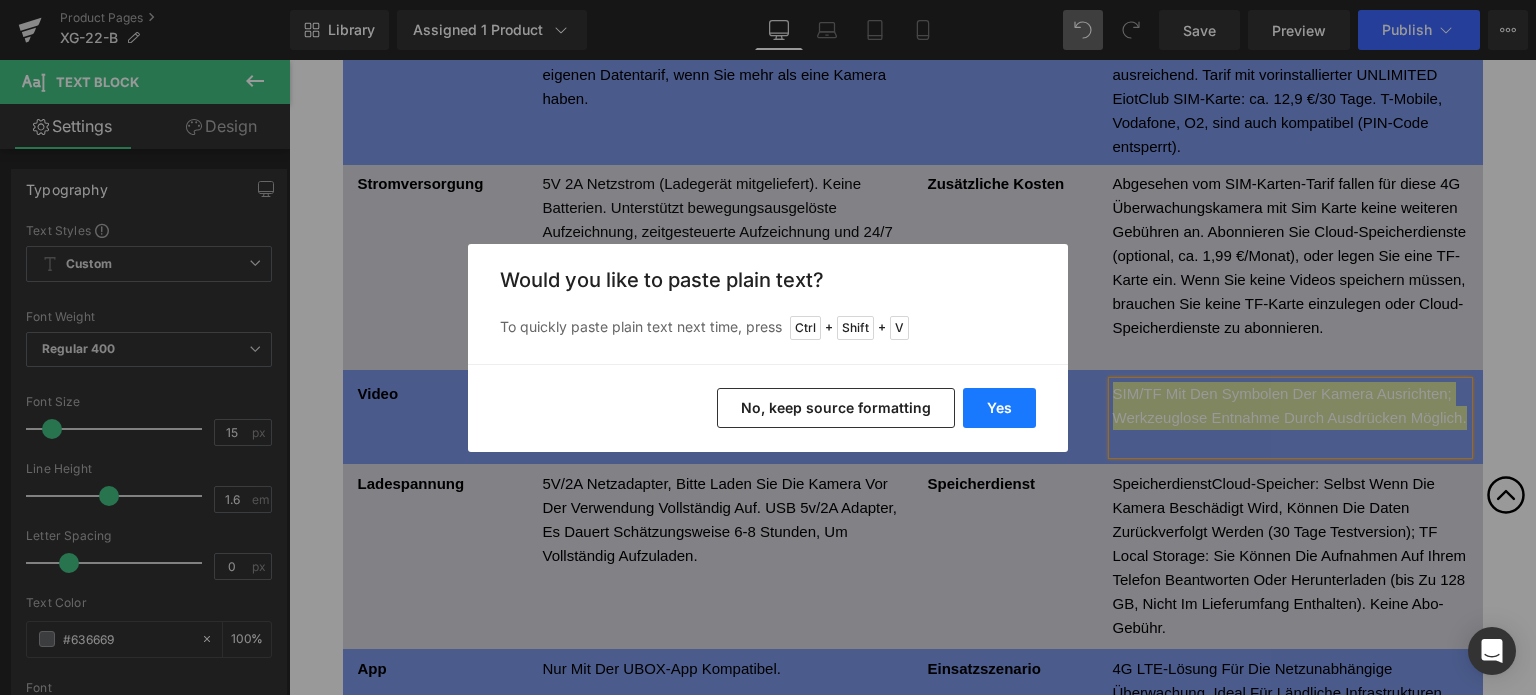 click on "Yes" at bounding box center (999, 408) 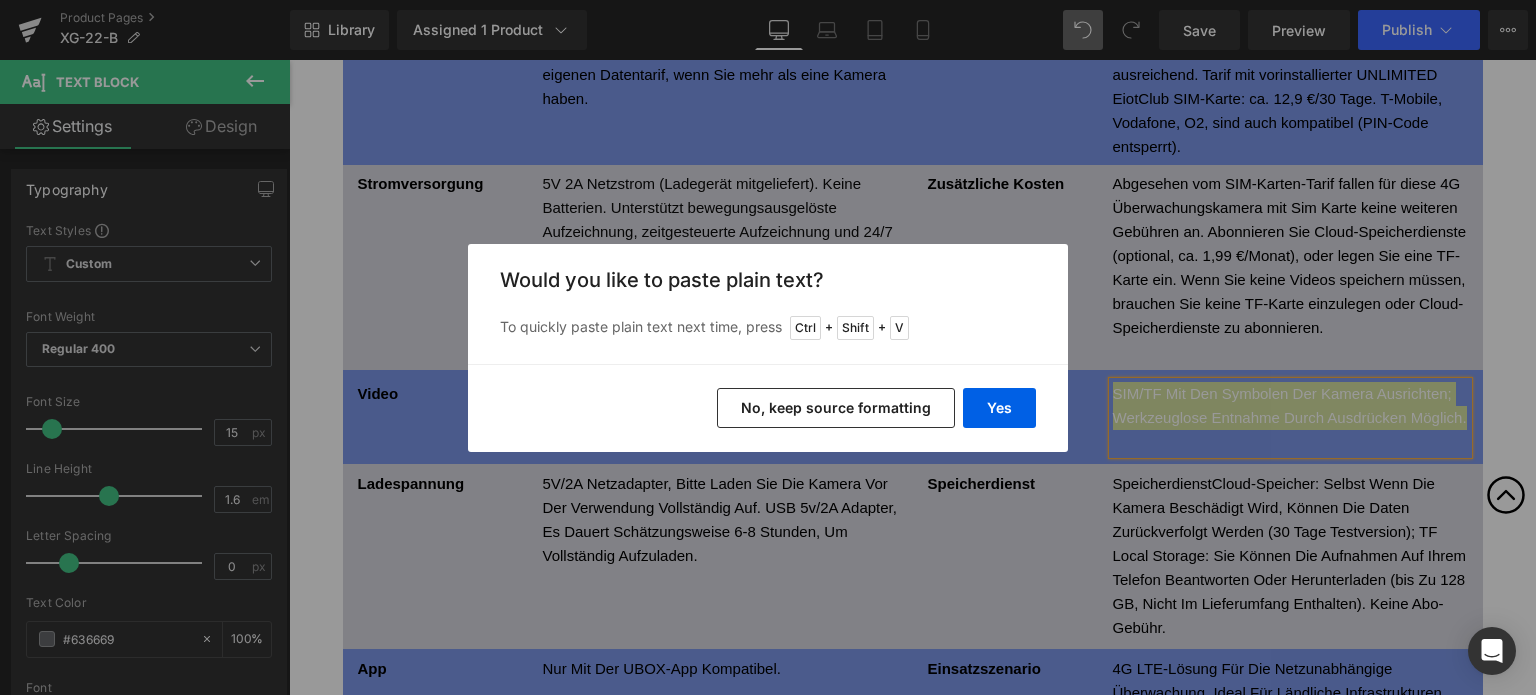 type 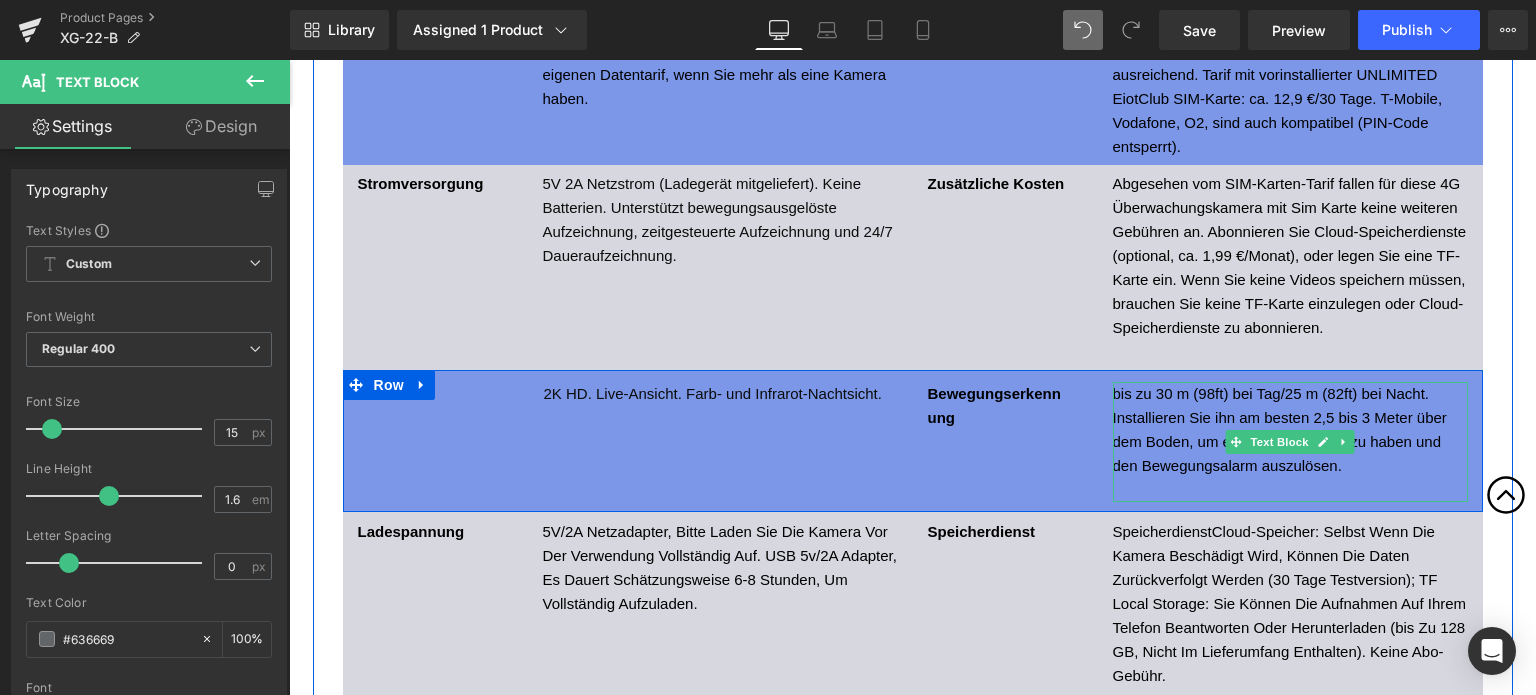click on "bis zu 30 m (98ft) bei Tag/25 m (82ft) bei Nacht. Installieren Sie ihn am besten 2,5 bis 3 Meter über dem Boden, um eine bessere Sicht zu haben und den Bewegungsalarm auszulösen." at bounding box center (1290, 430) 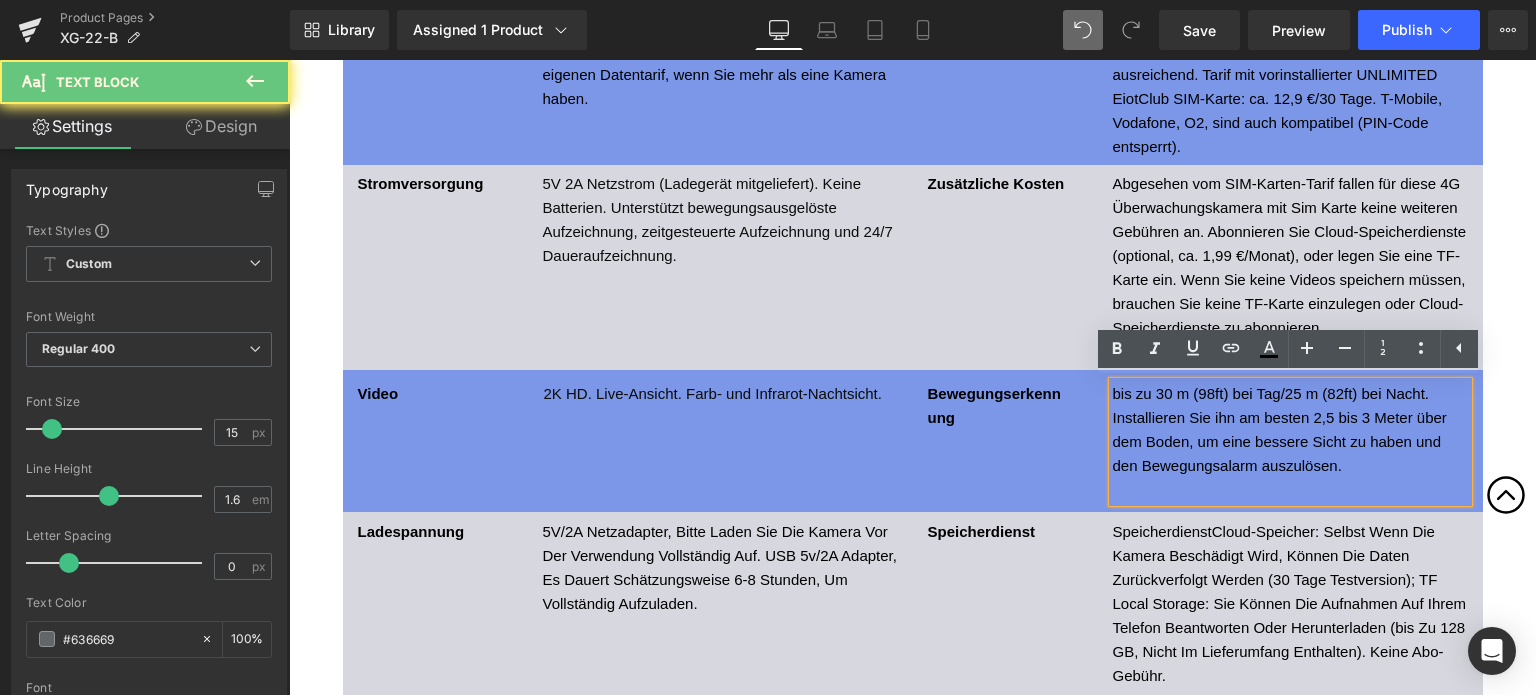 click at bounding box center [1290, 490] 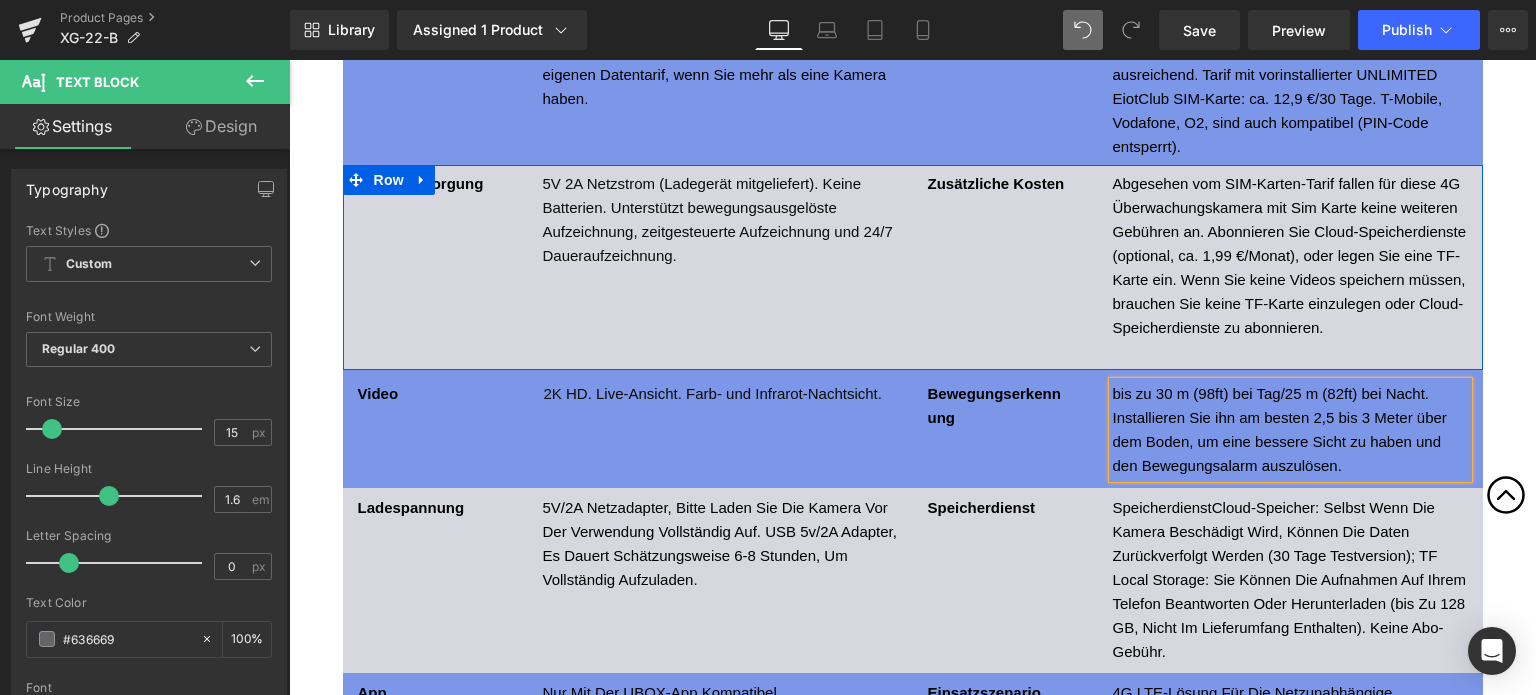 scroll, scrollTop: 8690, scrollLeft: 0, axis: vertical 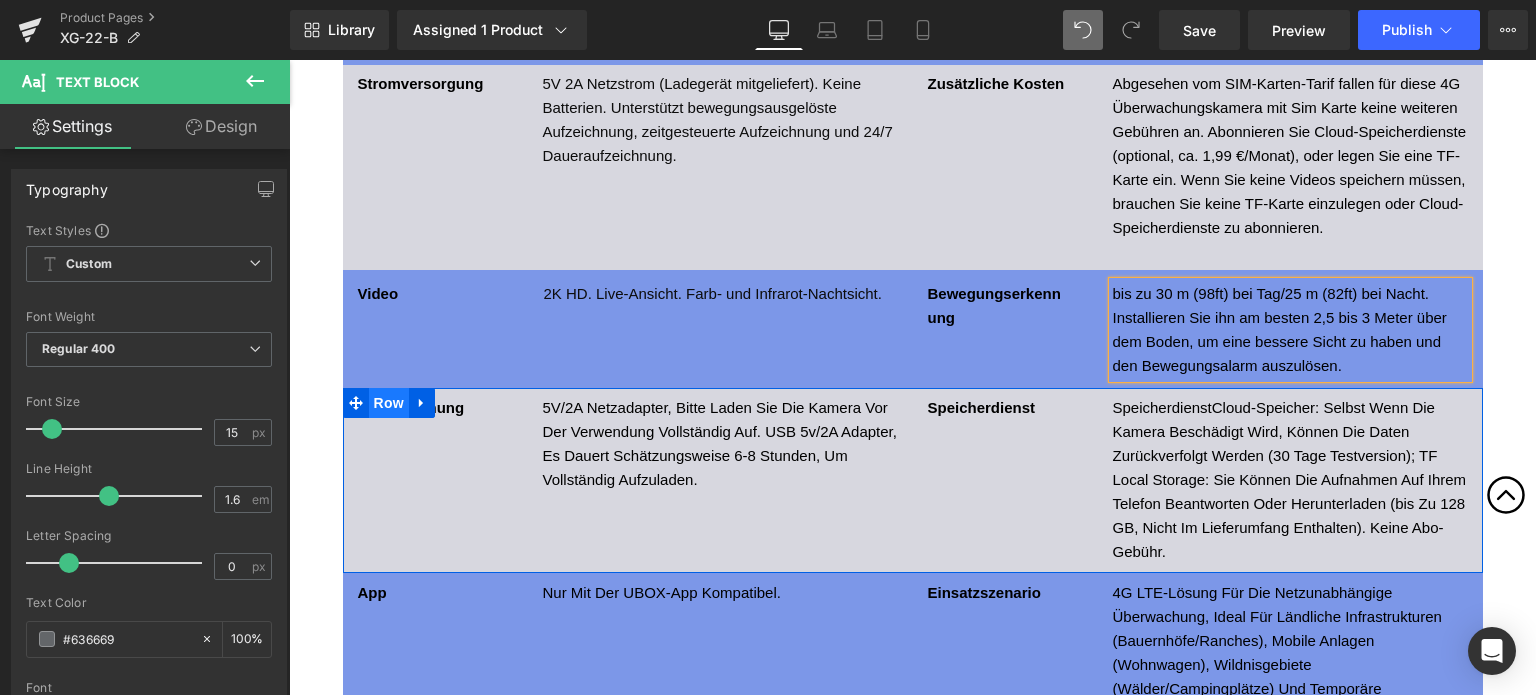 click on "Row" at bounding box center [389, 403] 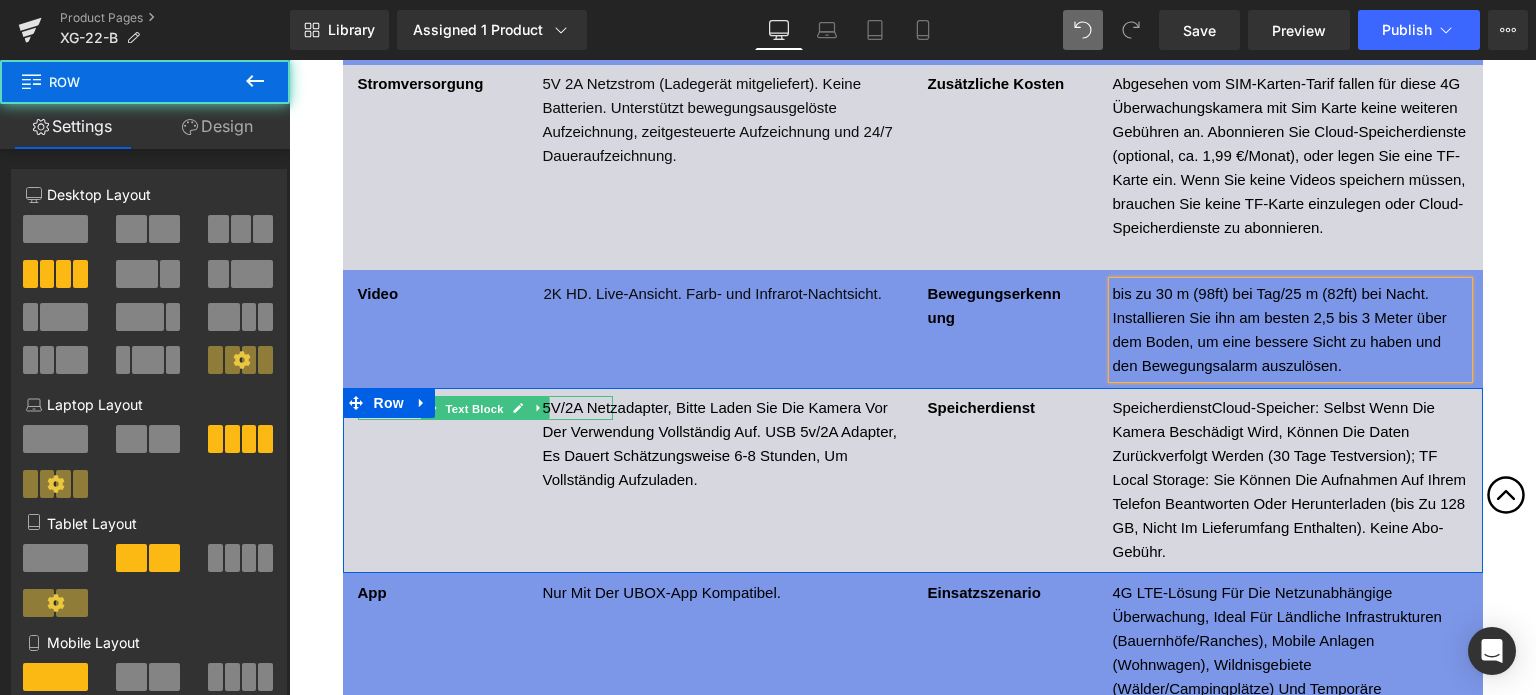 click on "Text Block" at bounding box center (474, 409) 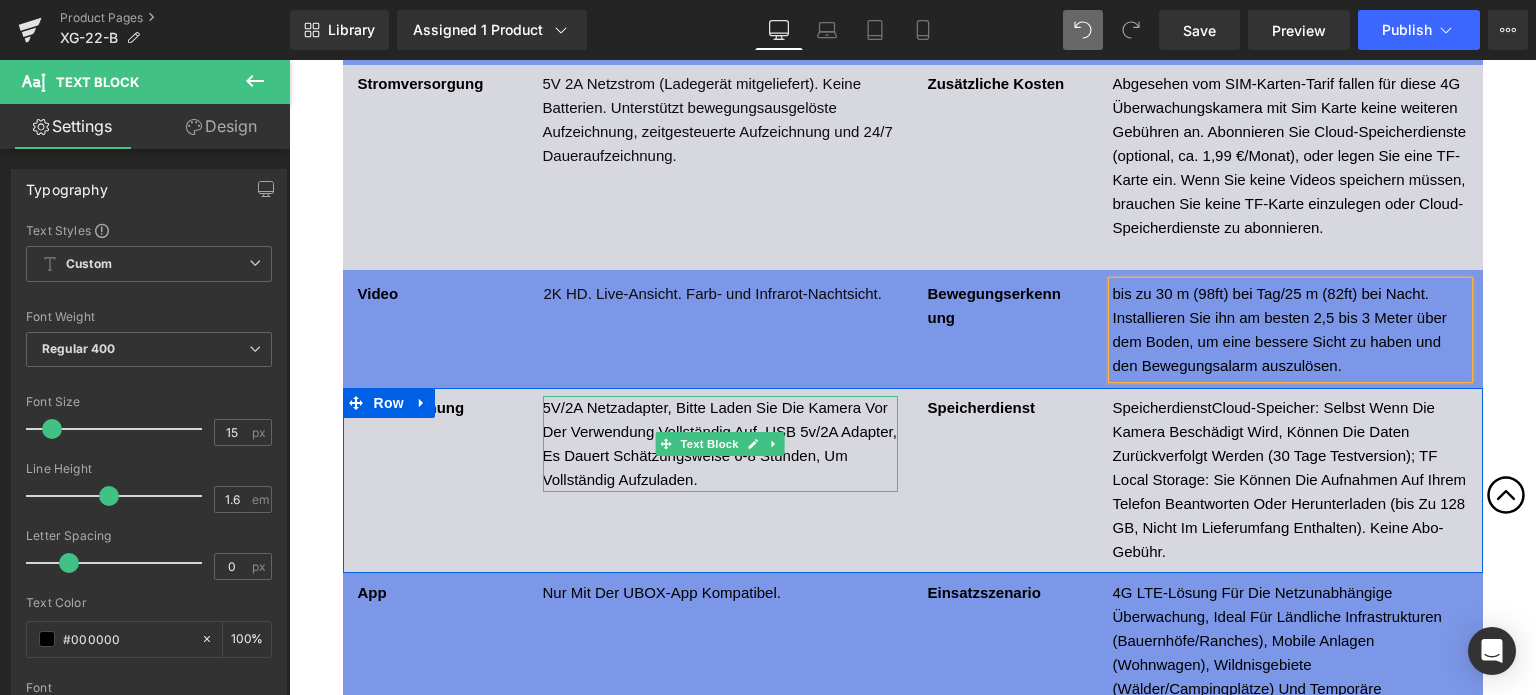 click on "5V/2A Netzadapter, Bitte Laden Sie Die Kamera Vor Der Verwendung Vollständig Auf. USB 5v/2A Adapter, Es Dauert Schätzungsweise 6-8 Stunden, Um Vollständig Aufzuladen." at bounding box center [720, 444] 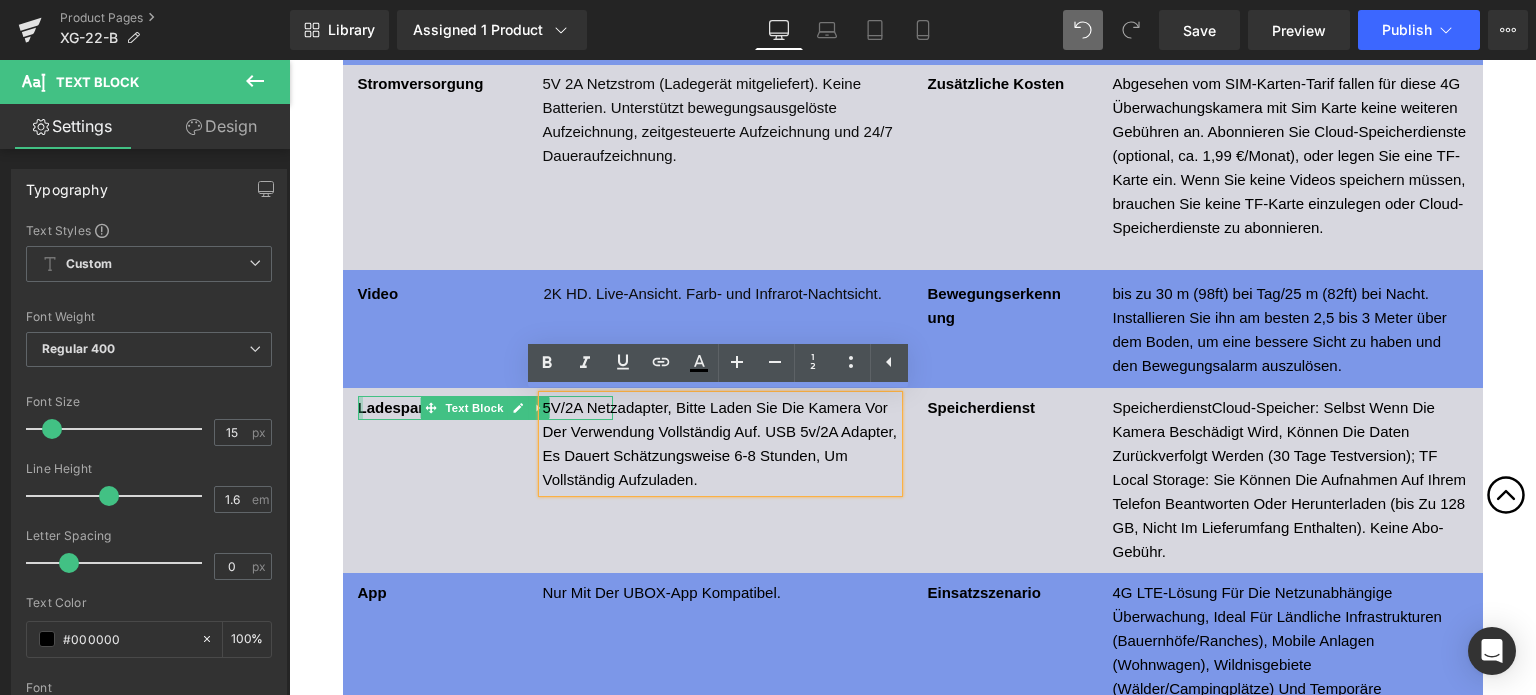 click at bounding box center [360, 408] 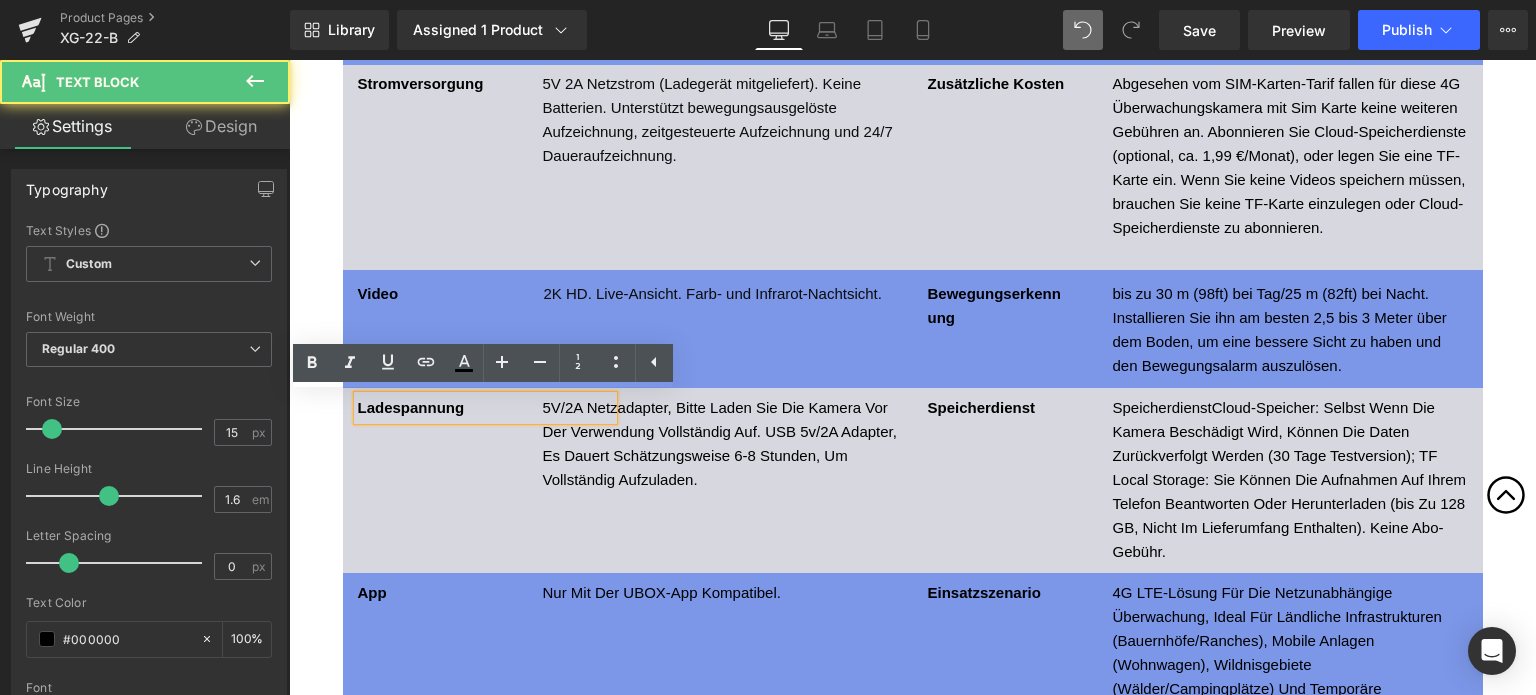 click on "Ladespannung" at bounding box center [411, 407] 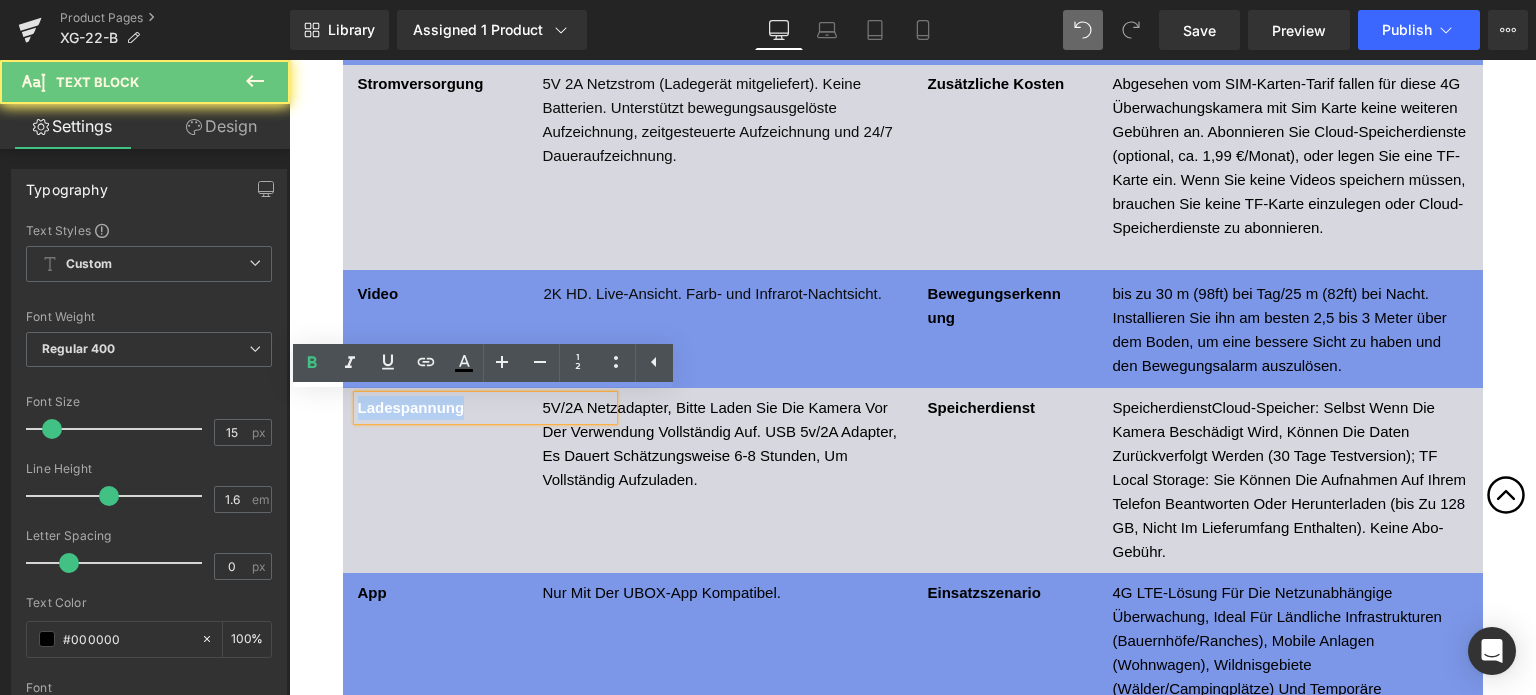 click on "Ladespannung" at bounding box center [411, 407] 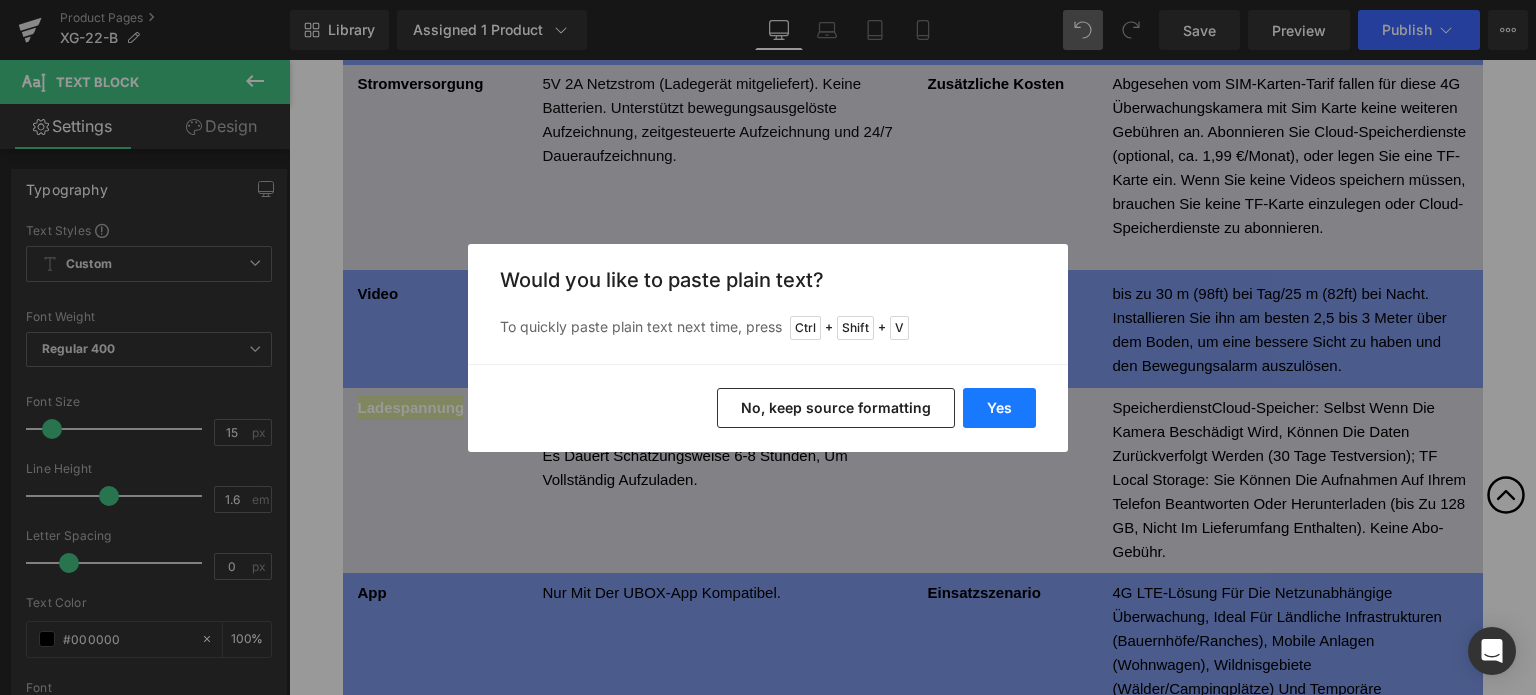 click on "Yes" at bounding box center [999, 408] 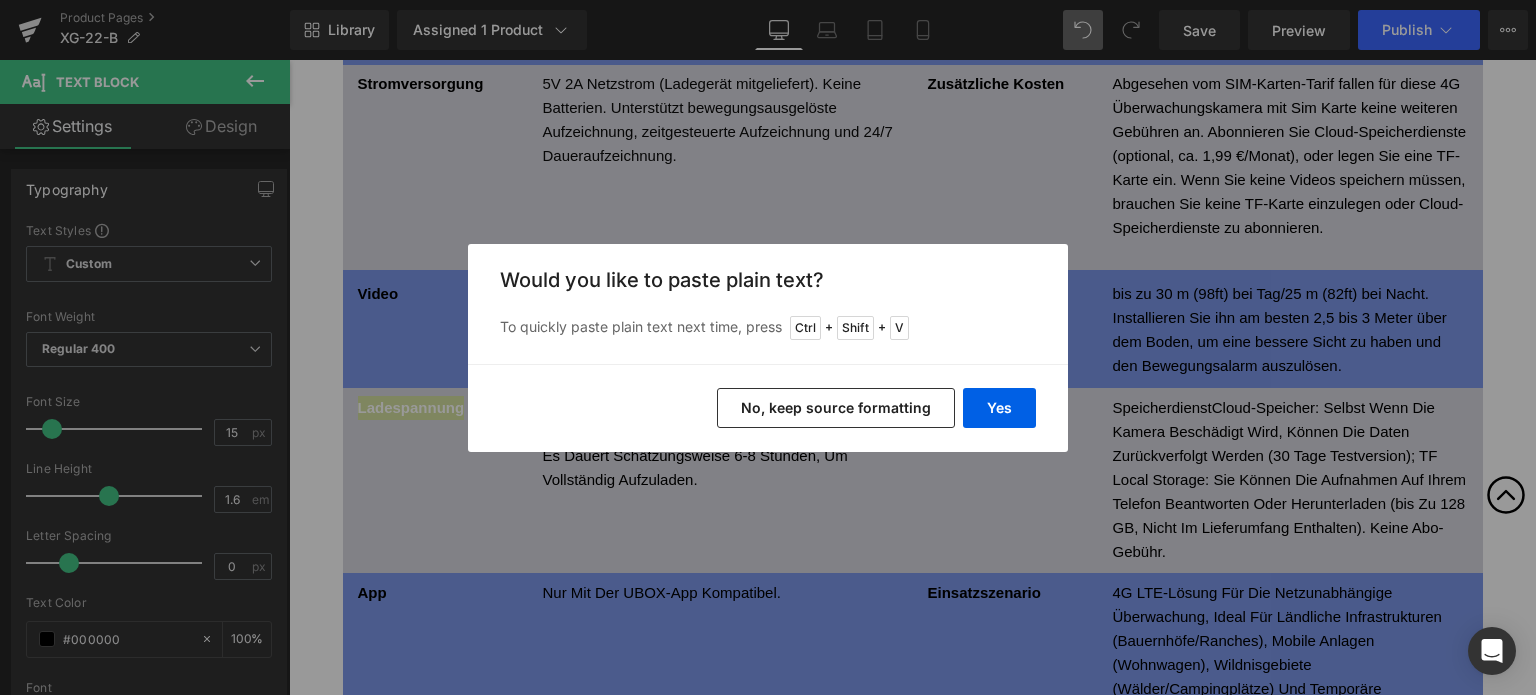 type 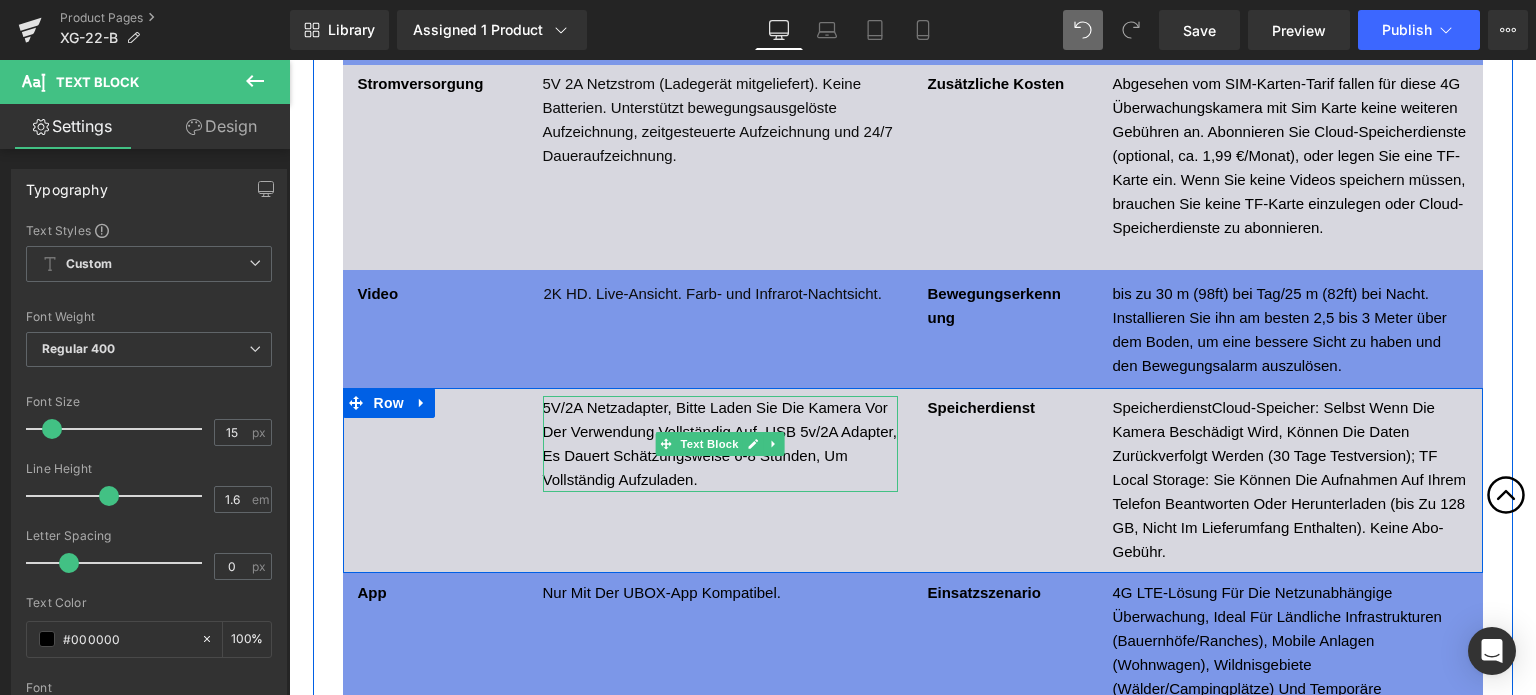 click on "5V/2A Netzadapter, Bitte Laden Sie Die Kamera Vor Der Verwendung Vollständig Auf. USB 5v/2A Adapter, Es Dauert Schätzungsweise 6-8 Stunden, Um Vollständig Aufzuladen." at bounding box center (720, 444) 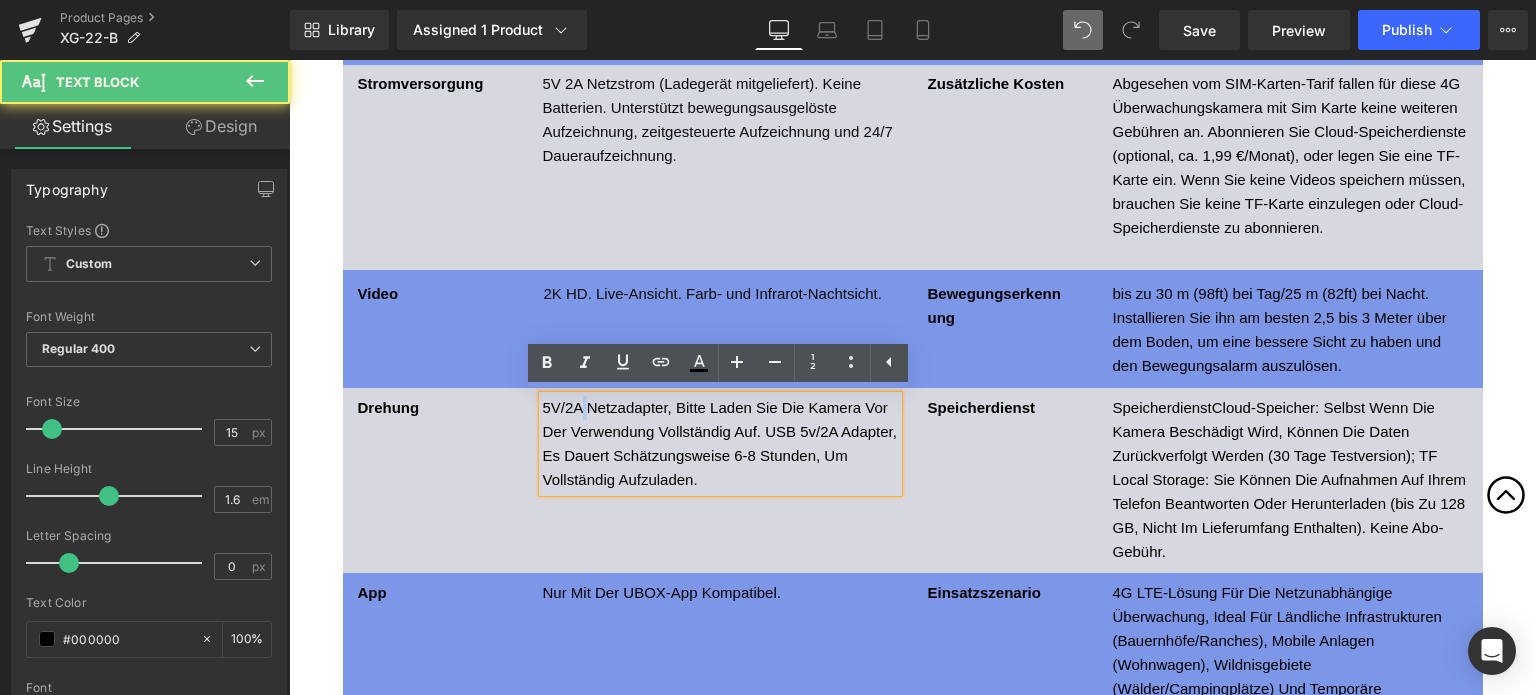 click on "5V/2A Netzadapter, Bitte Laden Sie Die Kamera Vor Der Verwendung Vollständig Auf. USB 5v/2A Adapter, Es Dauert Schätzungsweise 6-8 Stunden, Um Vollständig Aufzuladen." at bounding box center (720, 444) 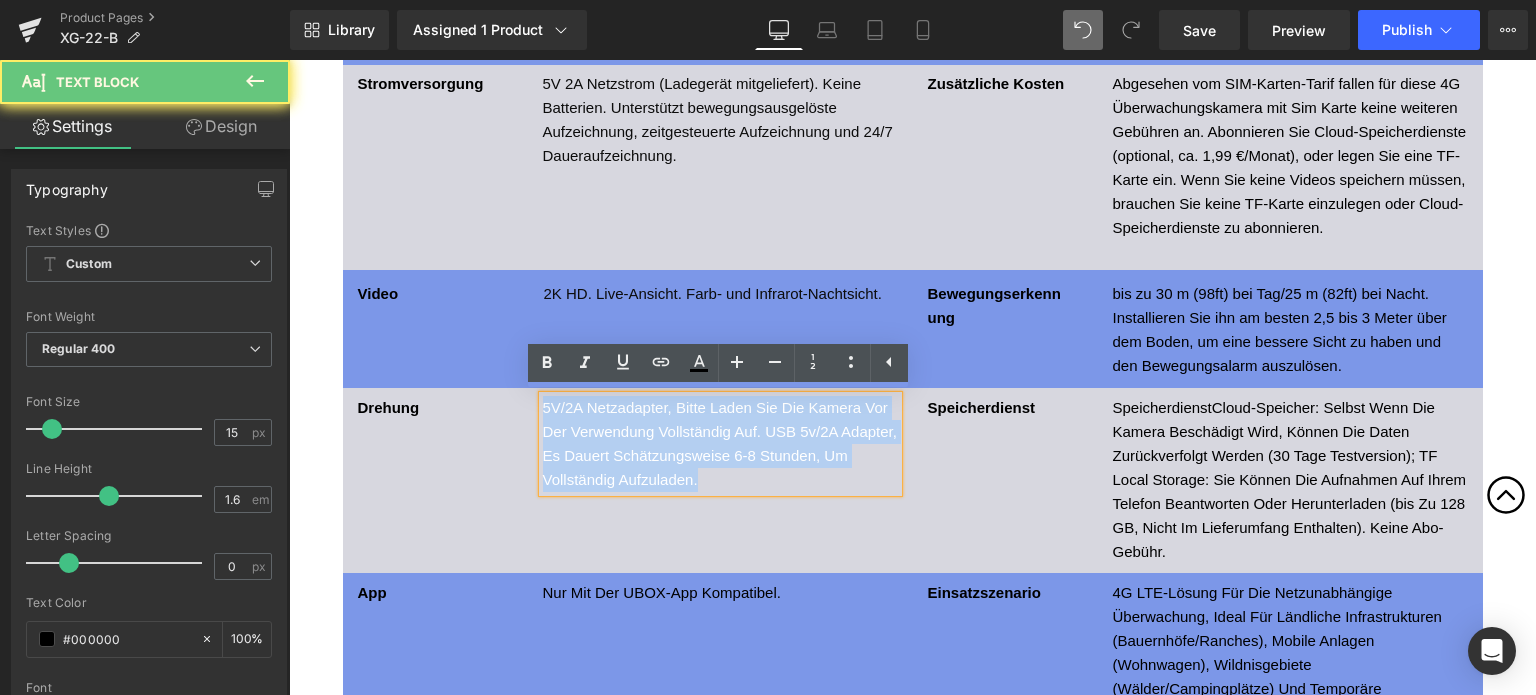 click on "5V/2A Netzadapter, Bitte Laden Sie Die Kamera Vor Der Verwendung Vollständig Auf. USB 5v/2A Adapter, Es Dauert Schätzungsweise 6-8 Stunden, Um Vollständig Aufzuladen." at bounding box center (720, 444) 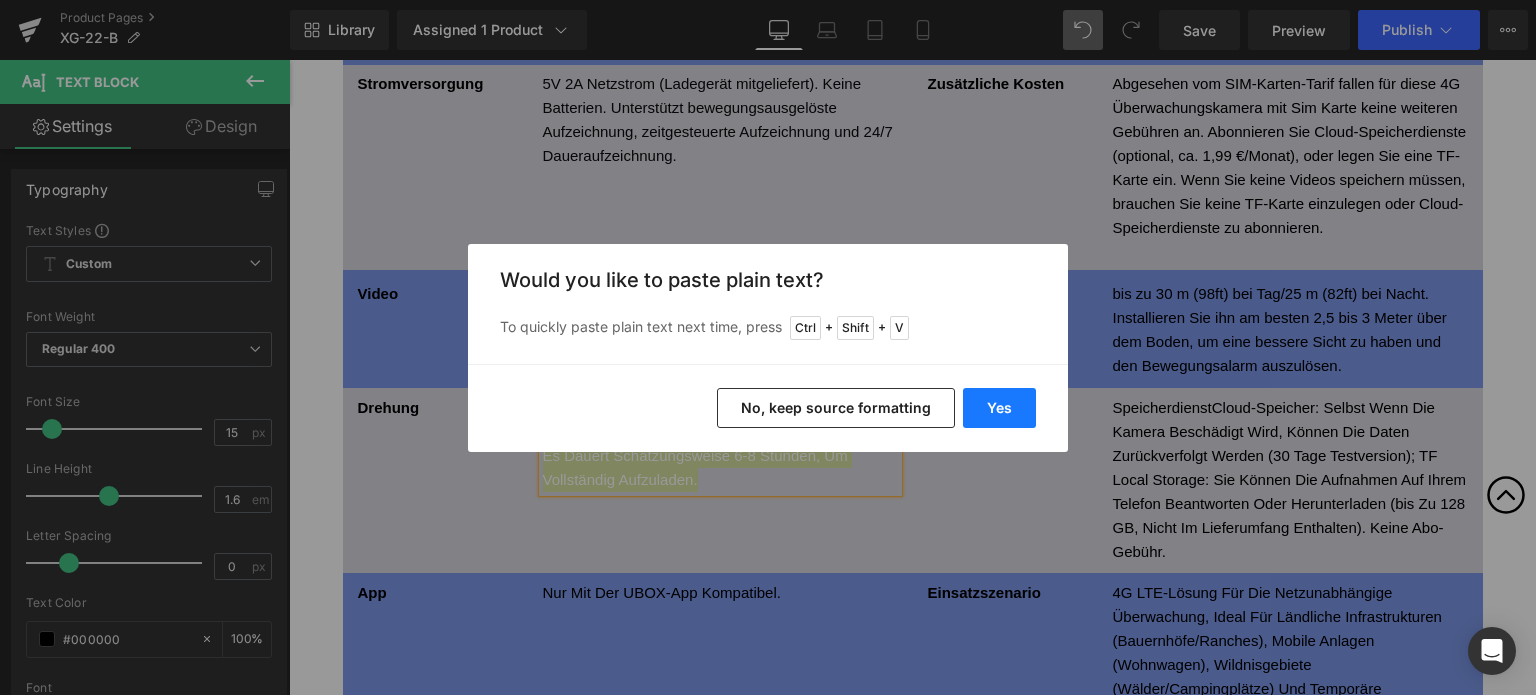 click on "Yes" at bounding box center (999, 408) 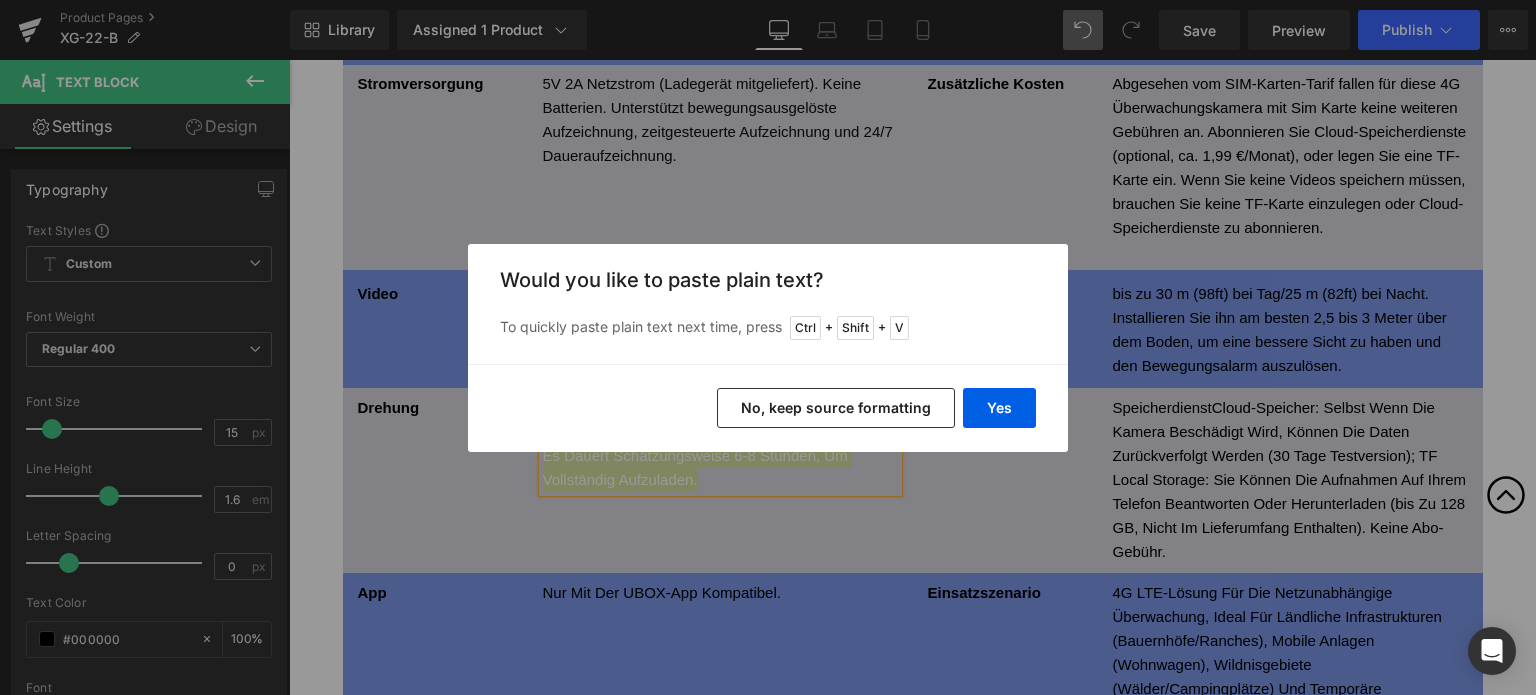 type 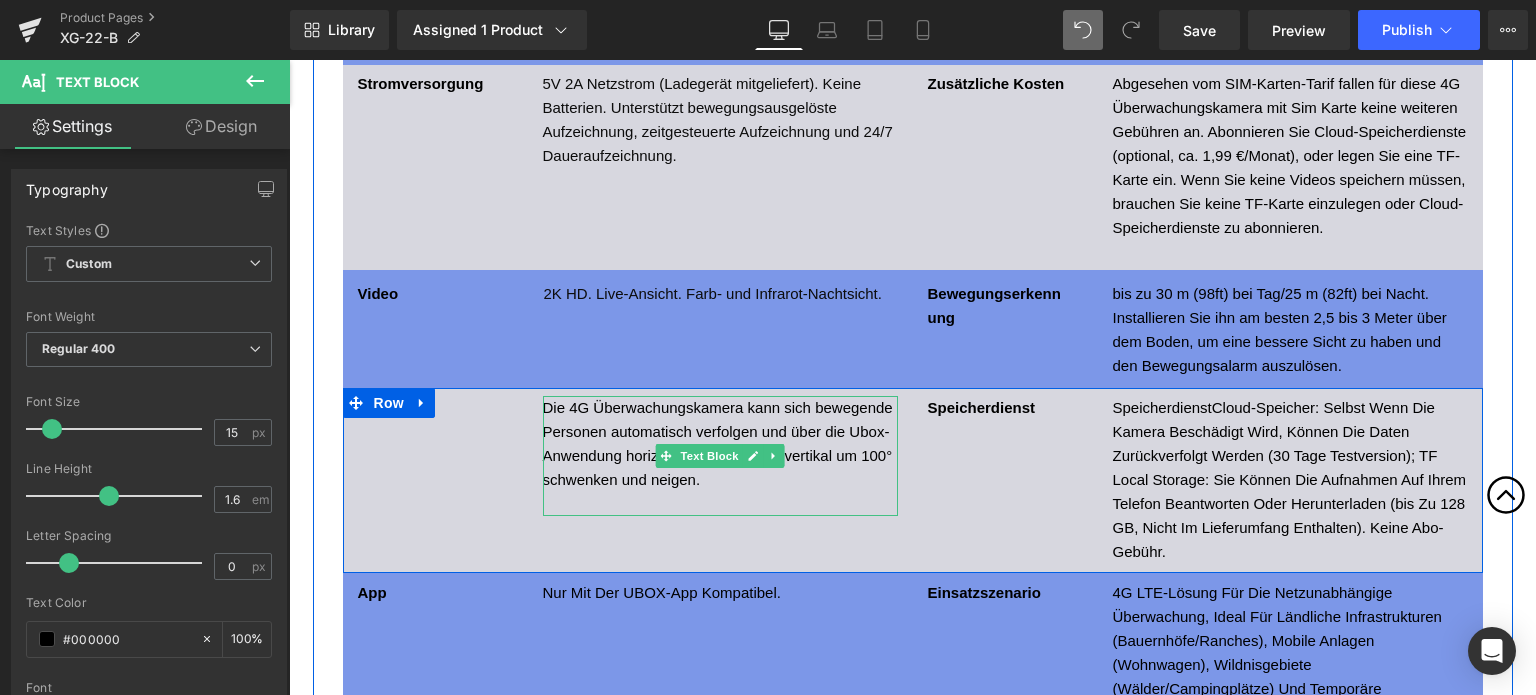 click at bounding box center [720, 504] 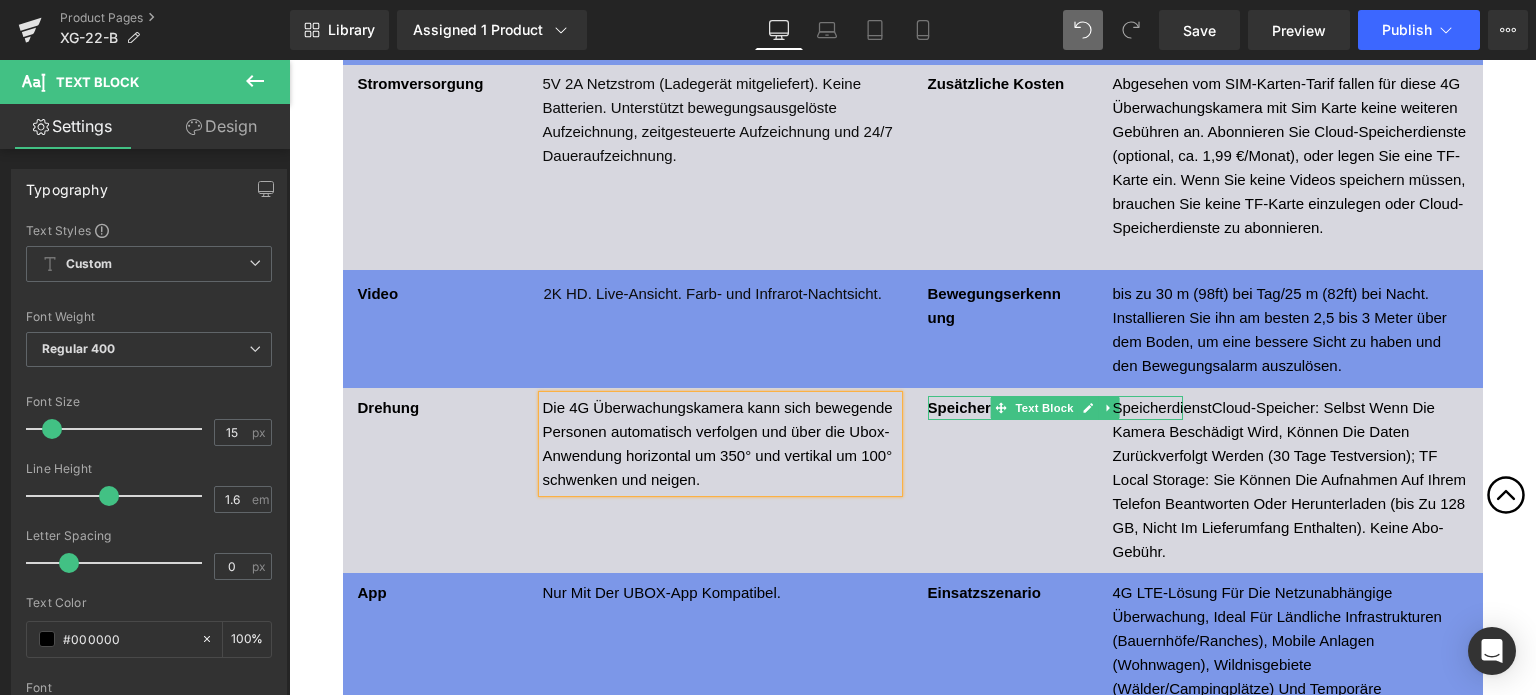 click on "Speicherdienst" at bounding box center [982, 407] 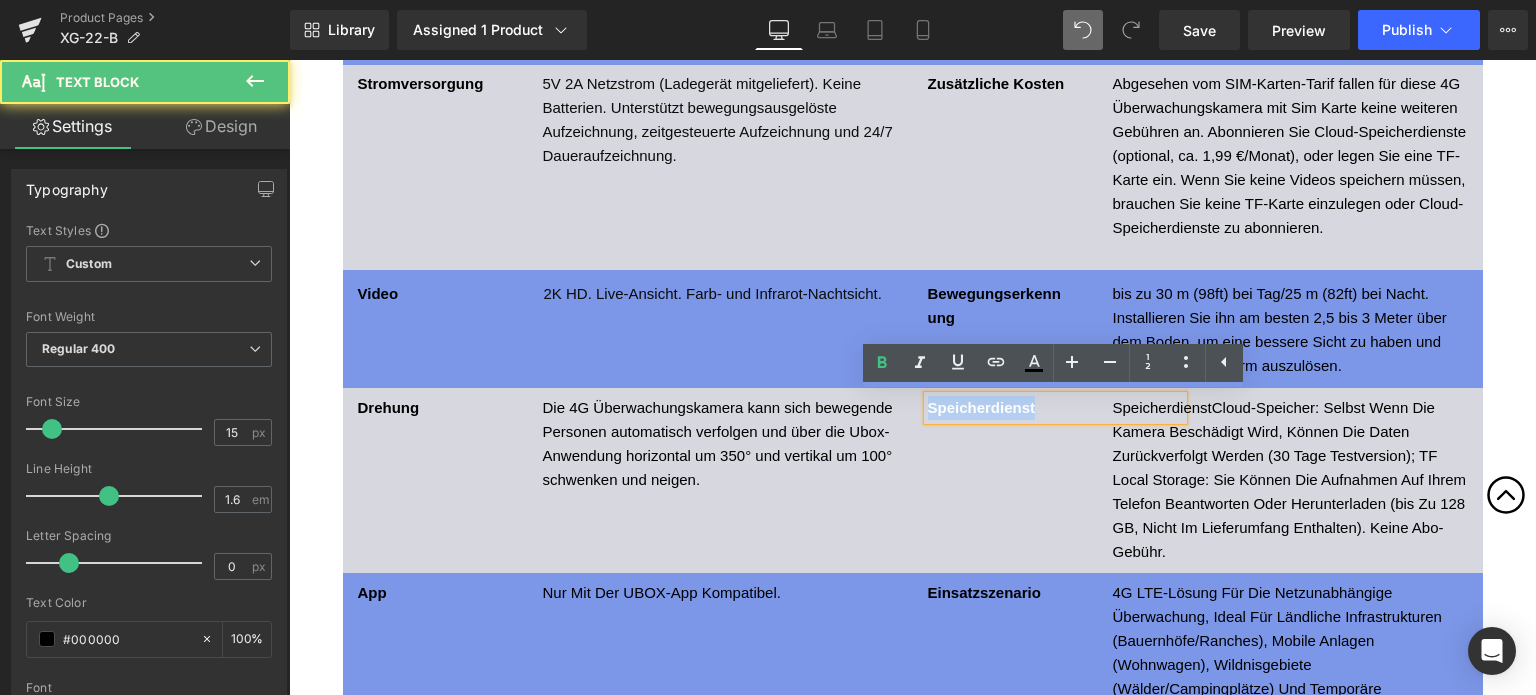 click on "Speicherdienst" at bounding box center (982, 407) 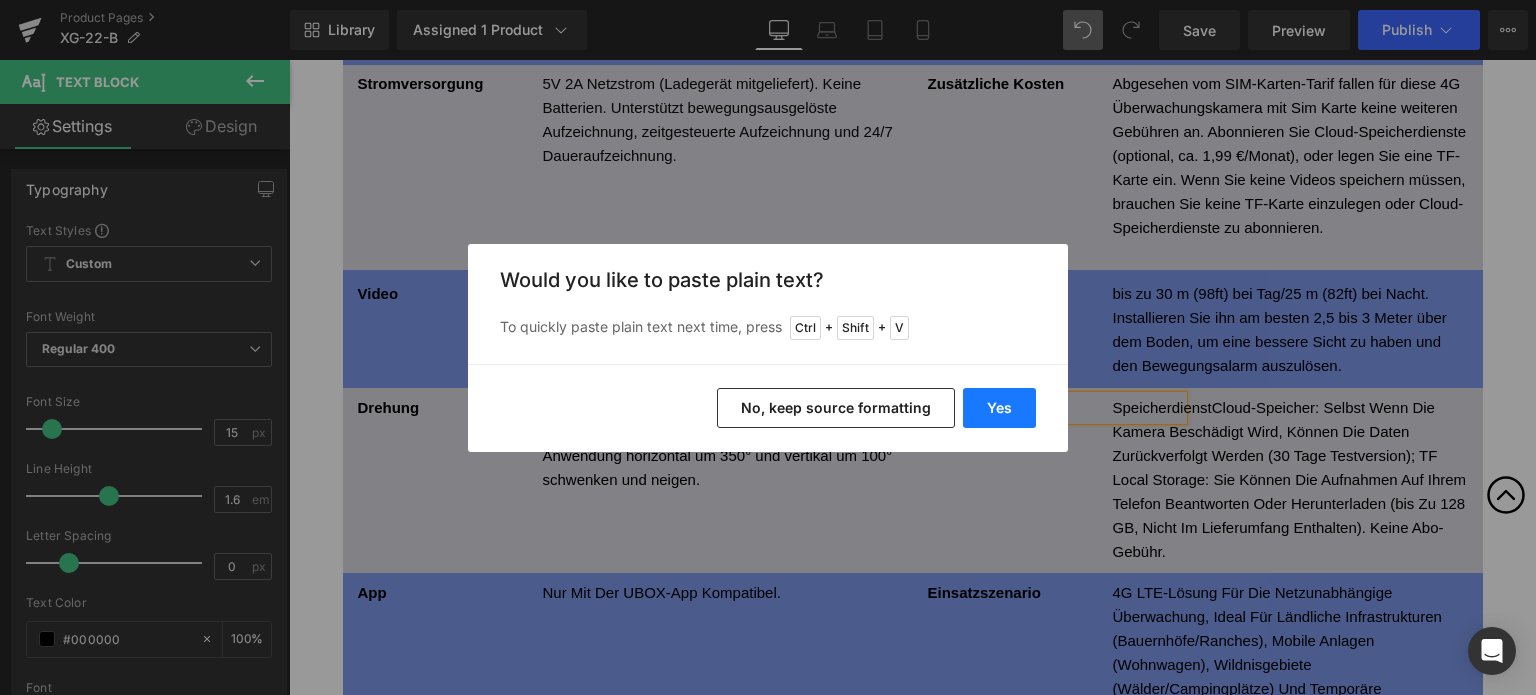 click on "Yes" at bounding box center [999, 408] 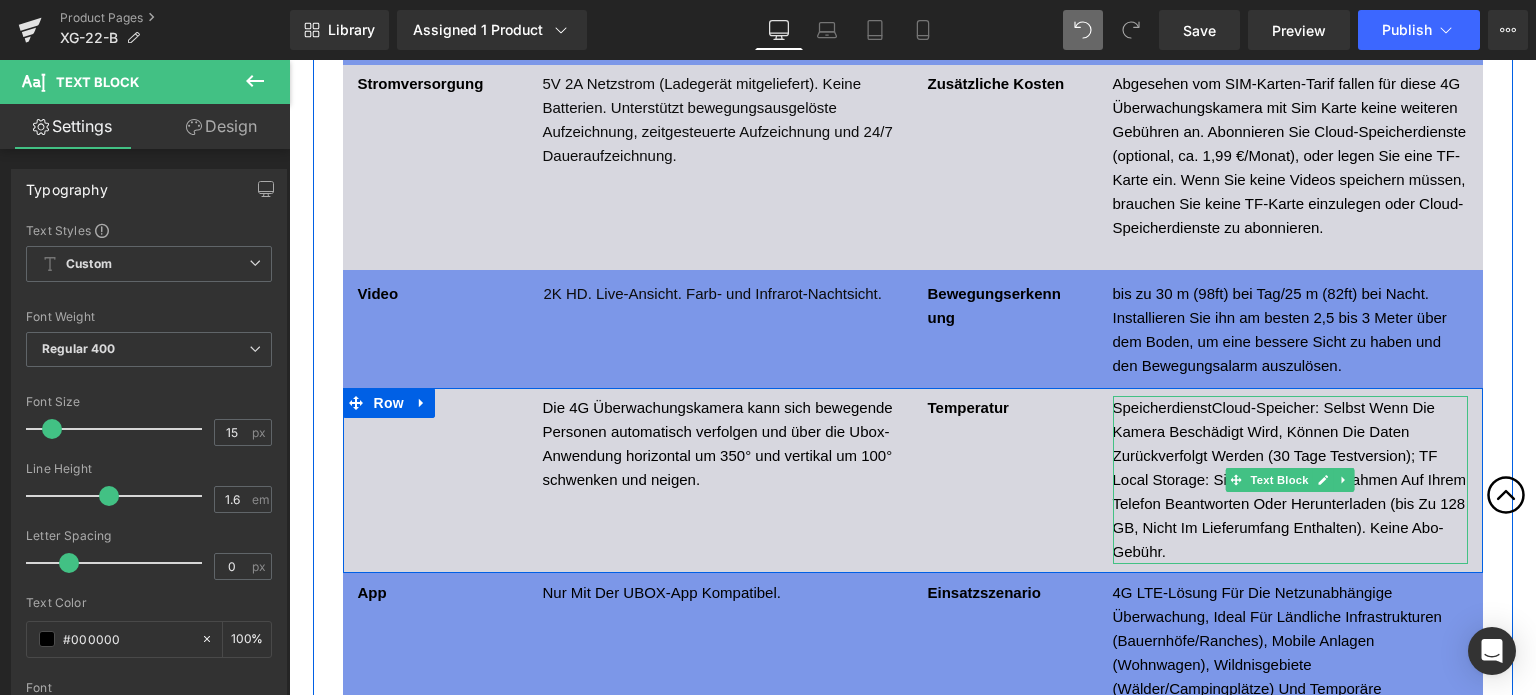 click on "SpeicherdienstCloud-Speicher: Selbst Wenn Die Kamera Beschädigt Wird, Können Die Daten Zurückverfolgt Werden (30 Tage Testversion); TF Local Storage: Sie Können Die Aufnahmen Auf Ihrem Telefon Beantworten Oder Herunterladen (bis Zu 128 GB, Nicht Im Lieferumfang Enthalten). Keine Abo-Gebühr." at bounding box center (1290, 479) 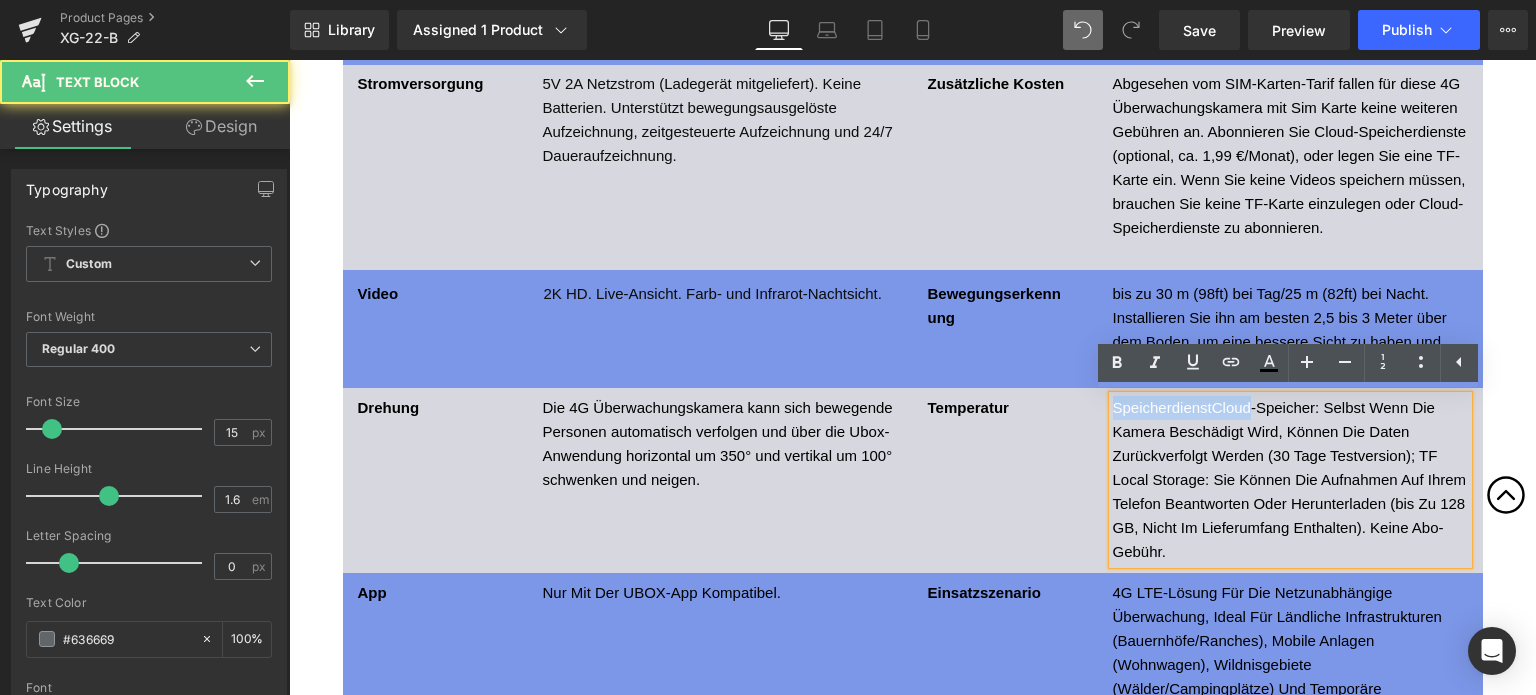 click on "SpeicherdienstCloud-Speicher: Selbst Wenn Die Kamera Beschädigt Wird, Können Die Daten Zurückverfolgt Werden (30 Tage Testversion); TF Local Storage: Sie Können Die Aufnahmen Auf Ihrem Telefon Beantworten Oder Herunterladen (bis Zu 128 GB, Nicht Im Lieferumfang Enthalten). Keine Abo-Gebühr." at bounding box center [1290, 479] 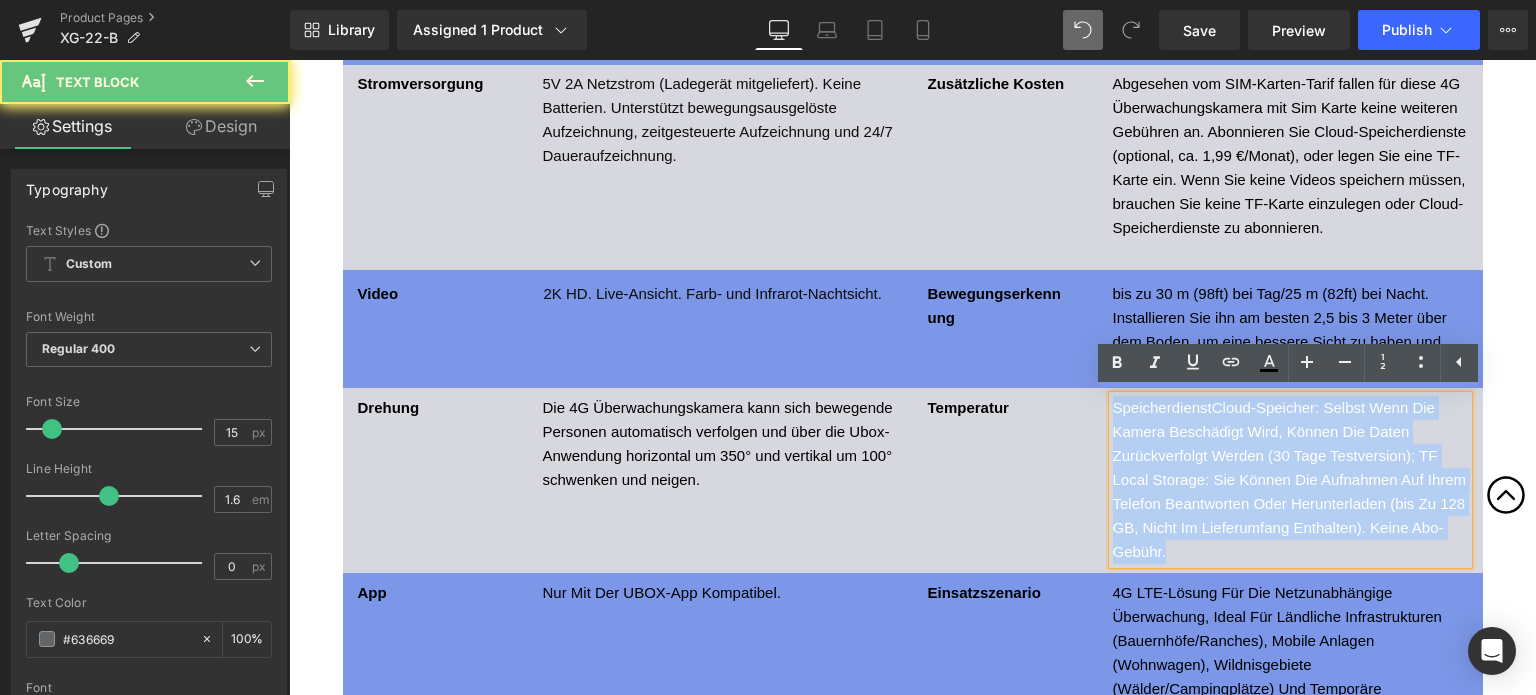 click on "SpeicherdienstCloud-Speicher: Selbst Wenn Die Kamera Beschädigt Wird, Können Die Daten Zurückverfolgt Werden (30 Tage Testversion); TF Local Storage: Sie Können Die Aufnahmen Auf Ihrem Telefon Beantworten Oder Herunterladen (bis Zu 128 GB, Nicht Im Lieferumfang Enthalten). Keine Abo-Gebühr." at bounding box center [1290, 479] 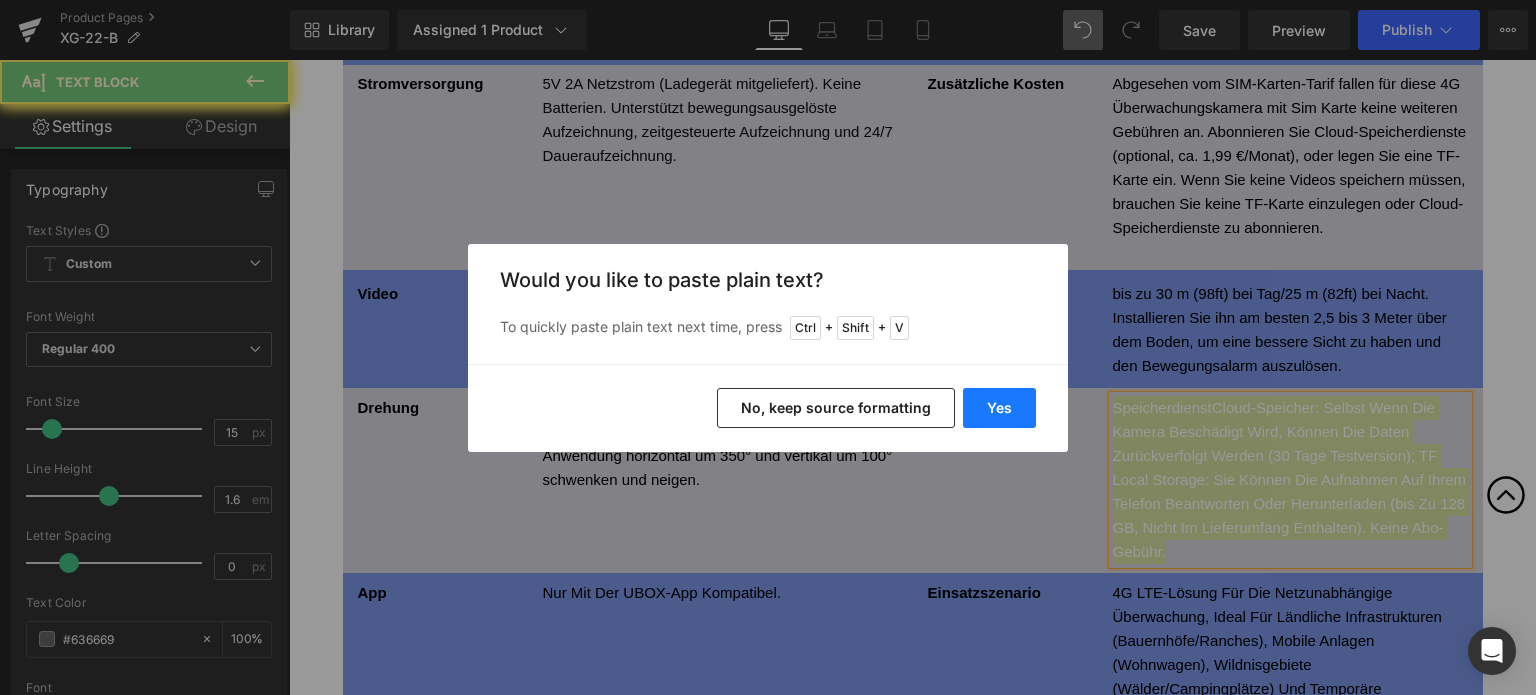 click on "Yes" at bounding box center (999, 408) 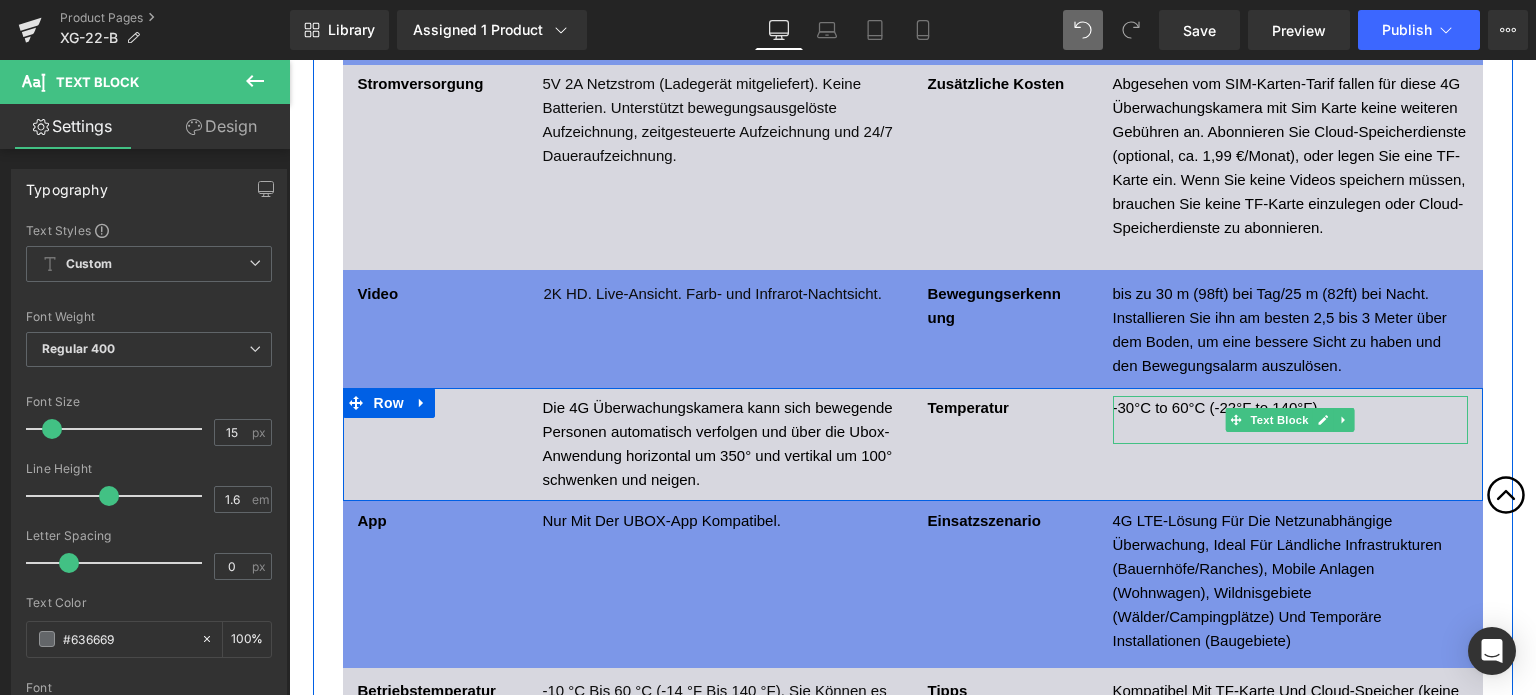 click at bounding box center [1290, 432] 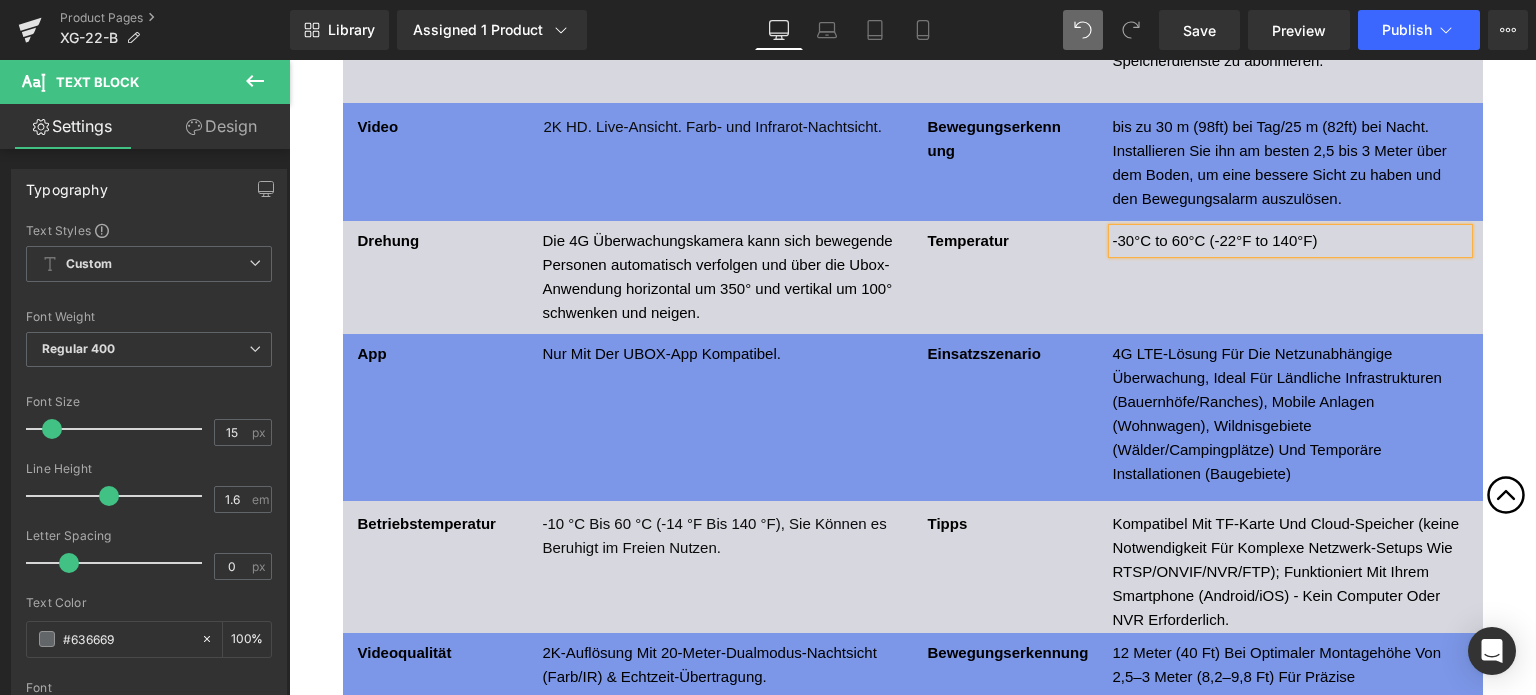 scroll, scrollTop: 8890, scrollLeft: 0, axis: vertical 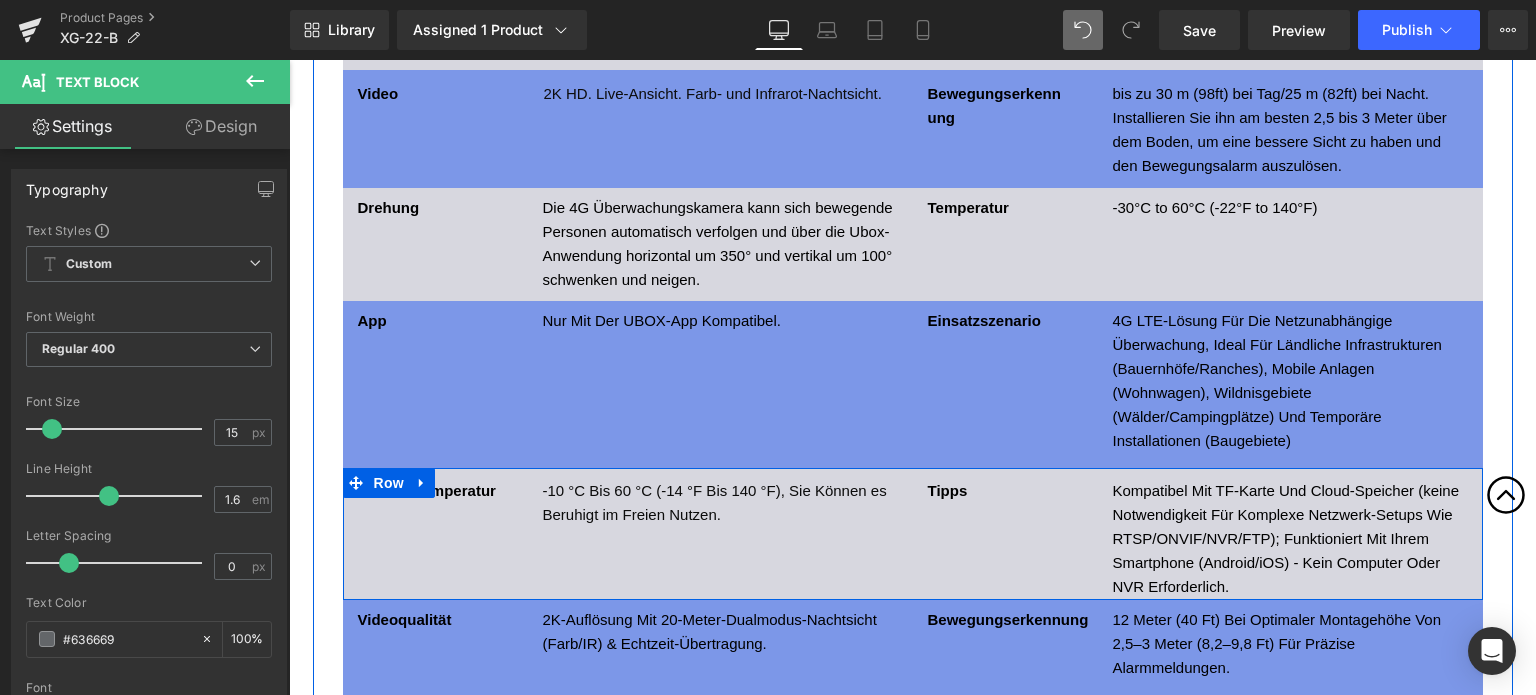 click on "Betriebstemperatur Text Block" at bounding box center [485, 491] 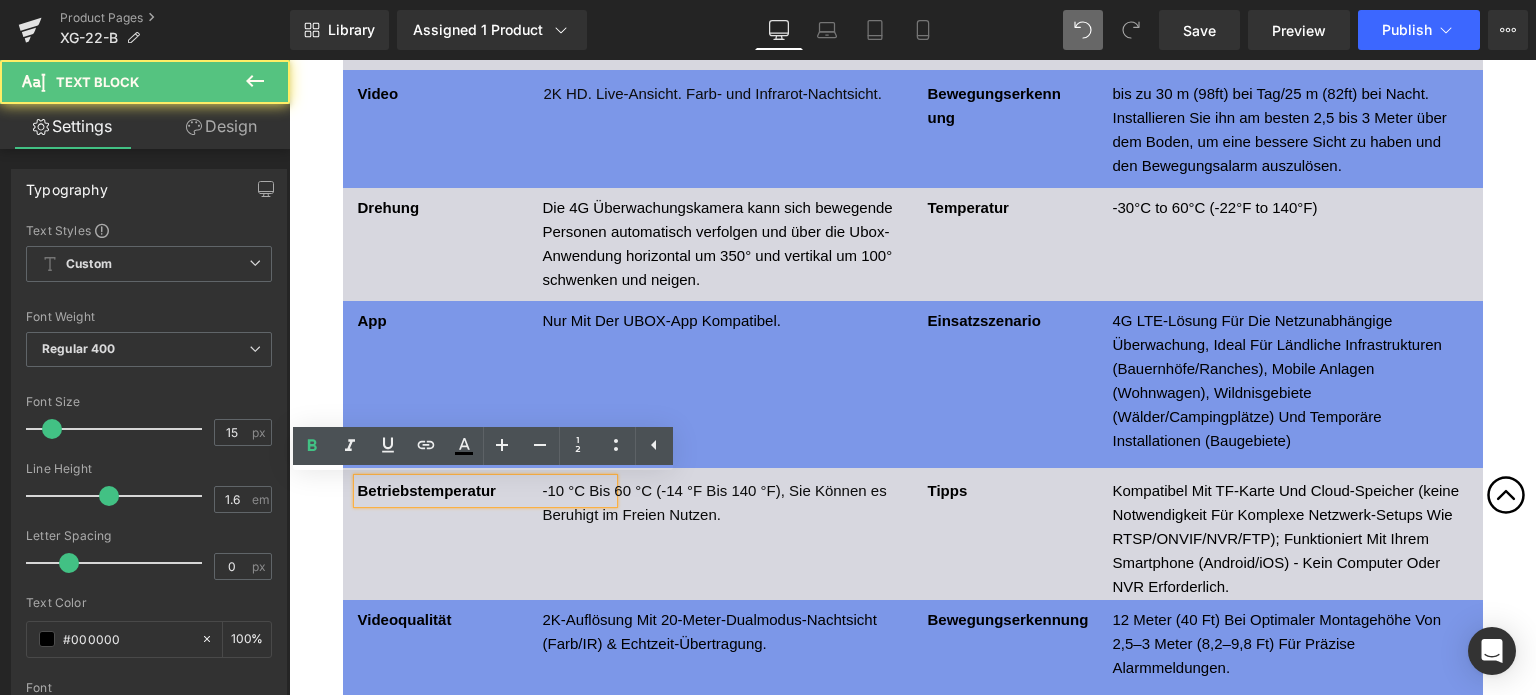 click on "Betriebstemperatur" at bounding box center (427, 490) 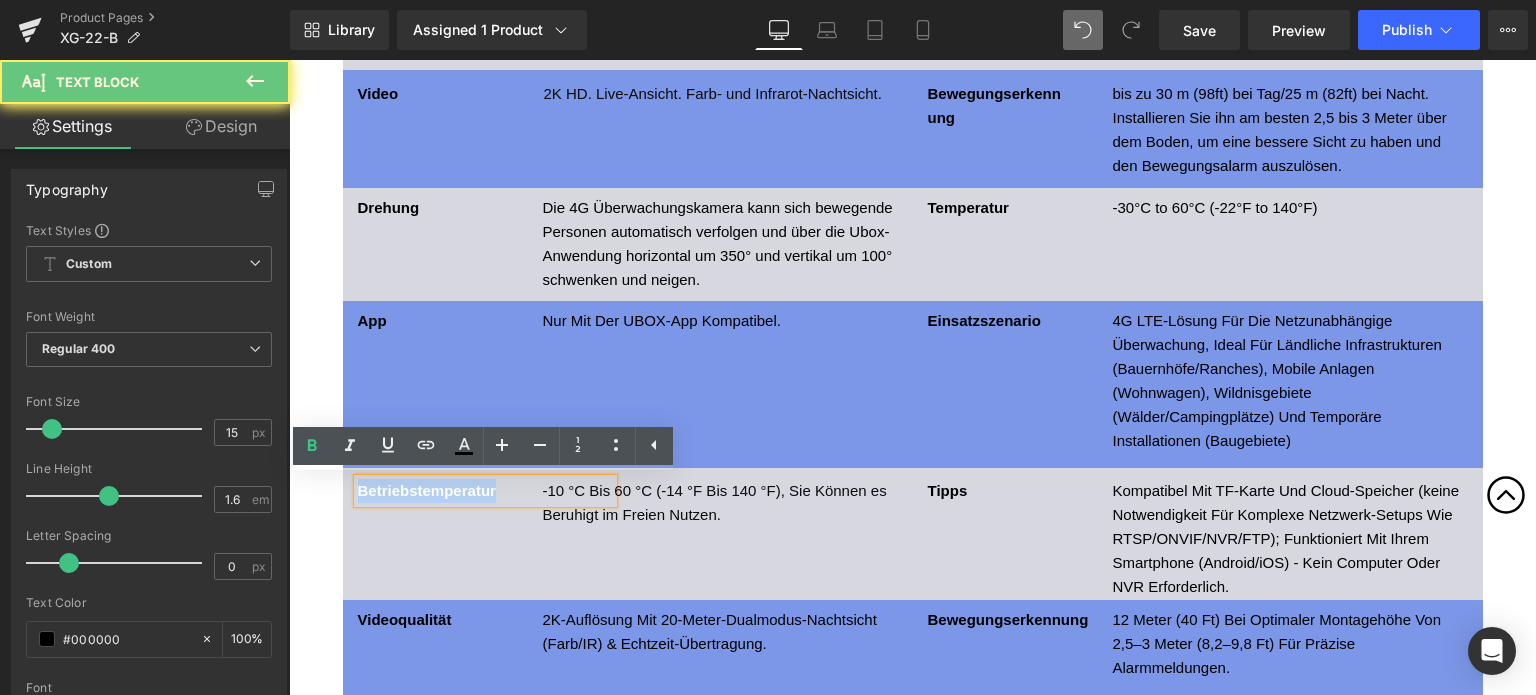 click on "Betriebstemperatur" at bounding box center [427, 490] 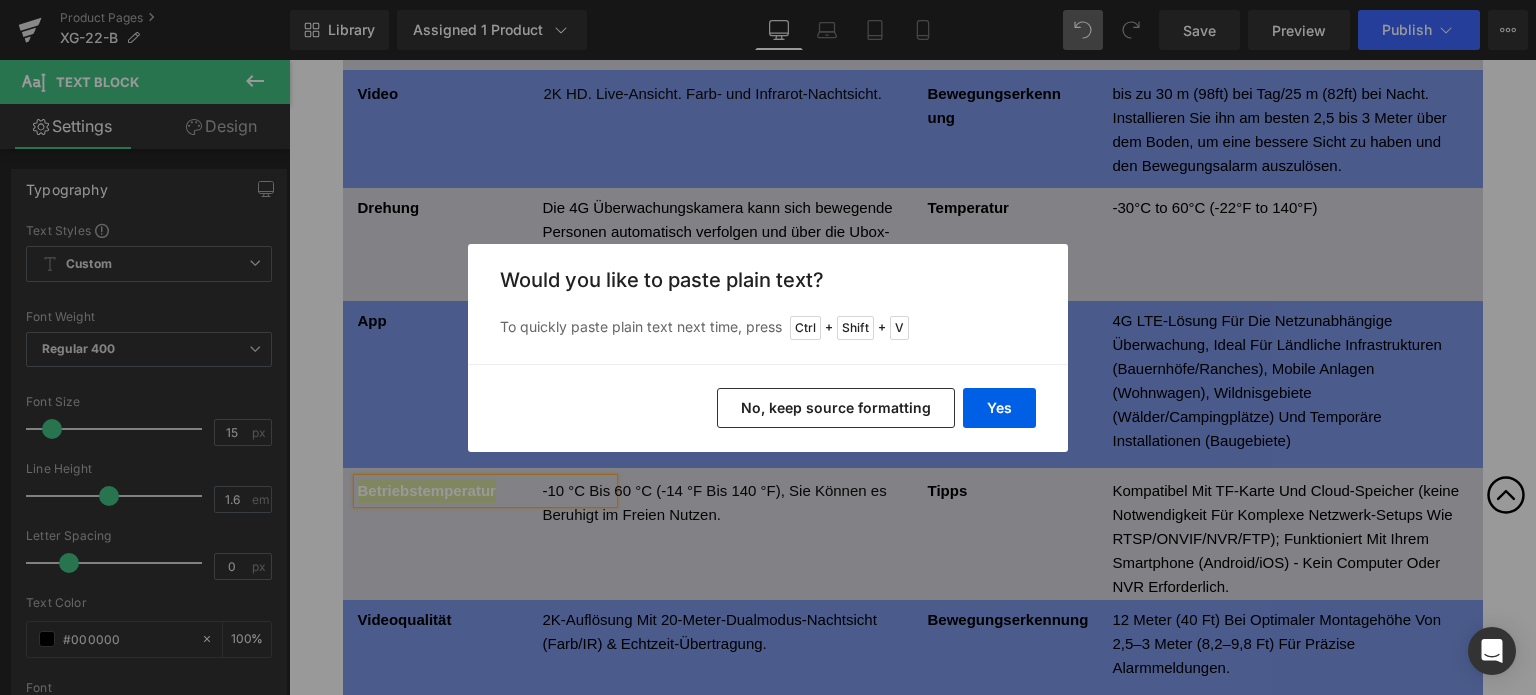 click on "Yes No, keep source formatting" at bounding box center (768, 408) 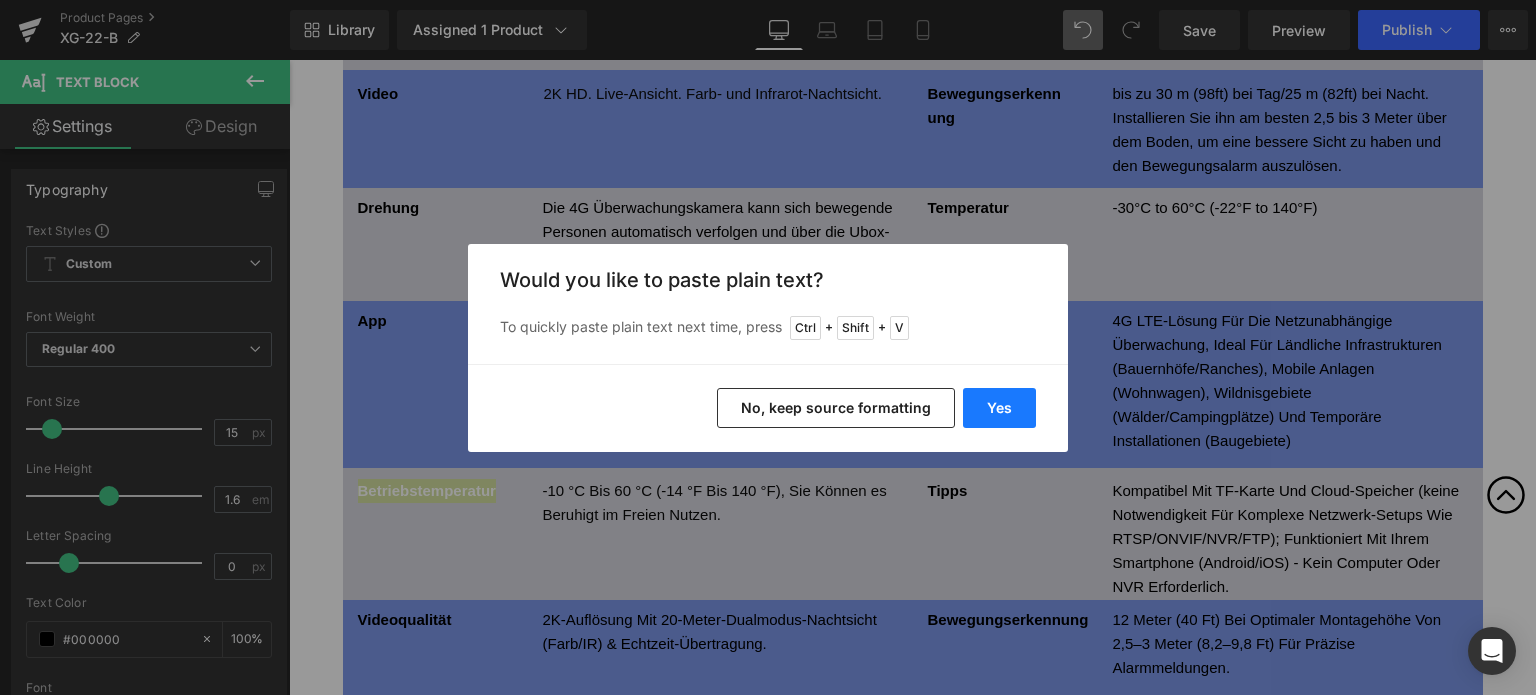 click on "Yes" at bounding box center [999, 408] 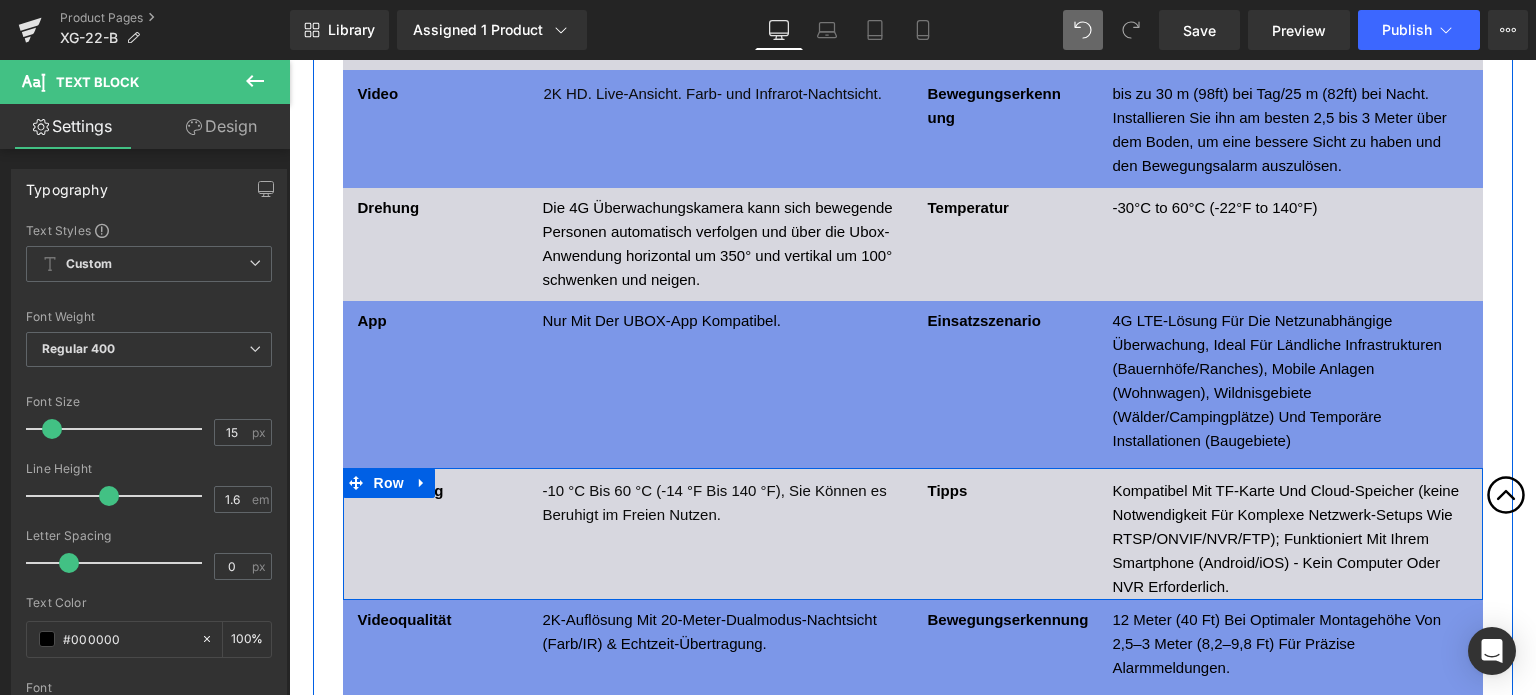 click on "-10 °C Bis 60 °C (-14 °F Bis 140 °F), Sie Können es Beruhigt im Freien Nutzen." at bounding box center (720, 503) 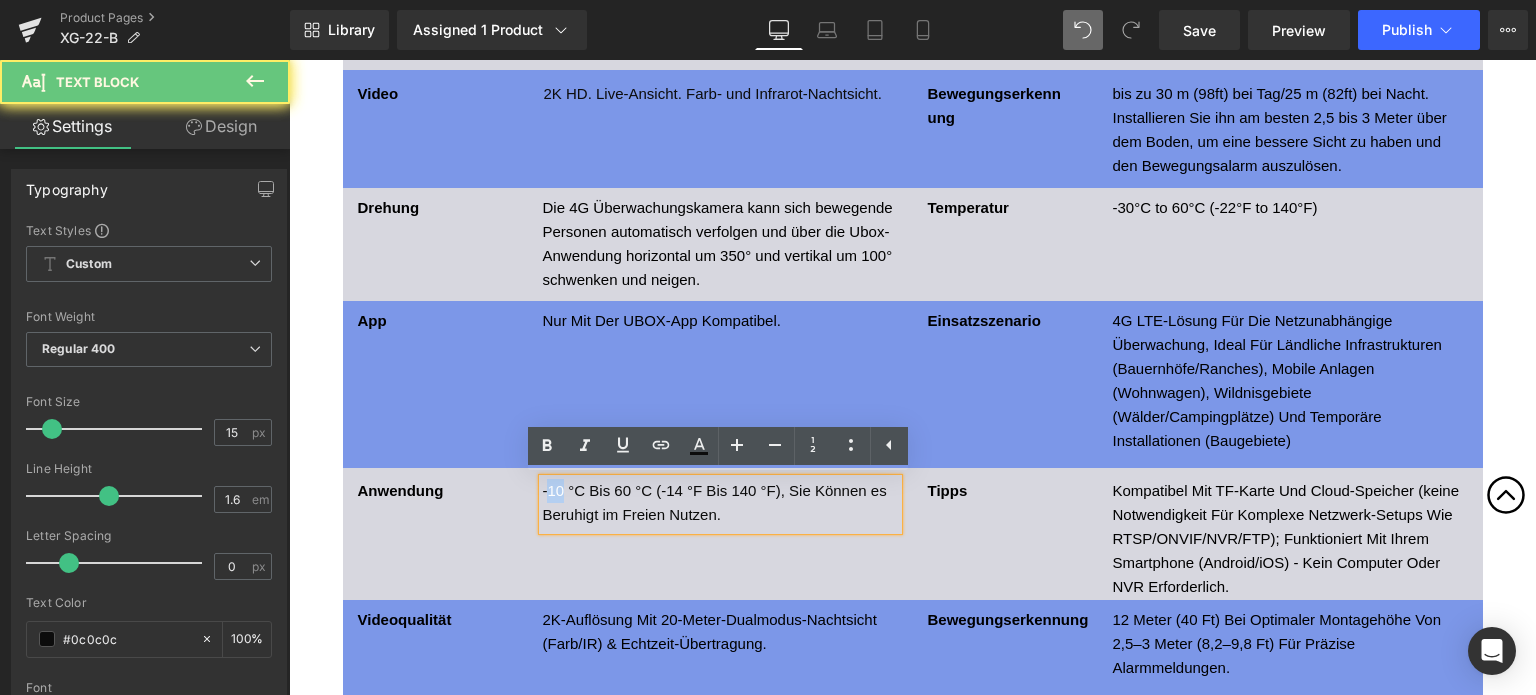 click on "-10 °C Bis 60 °C (-14 °F Bis 140 °F), Sie Können es Beruhigt im Freien Nutzen." at bounding box center [720, 503] 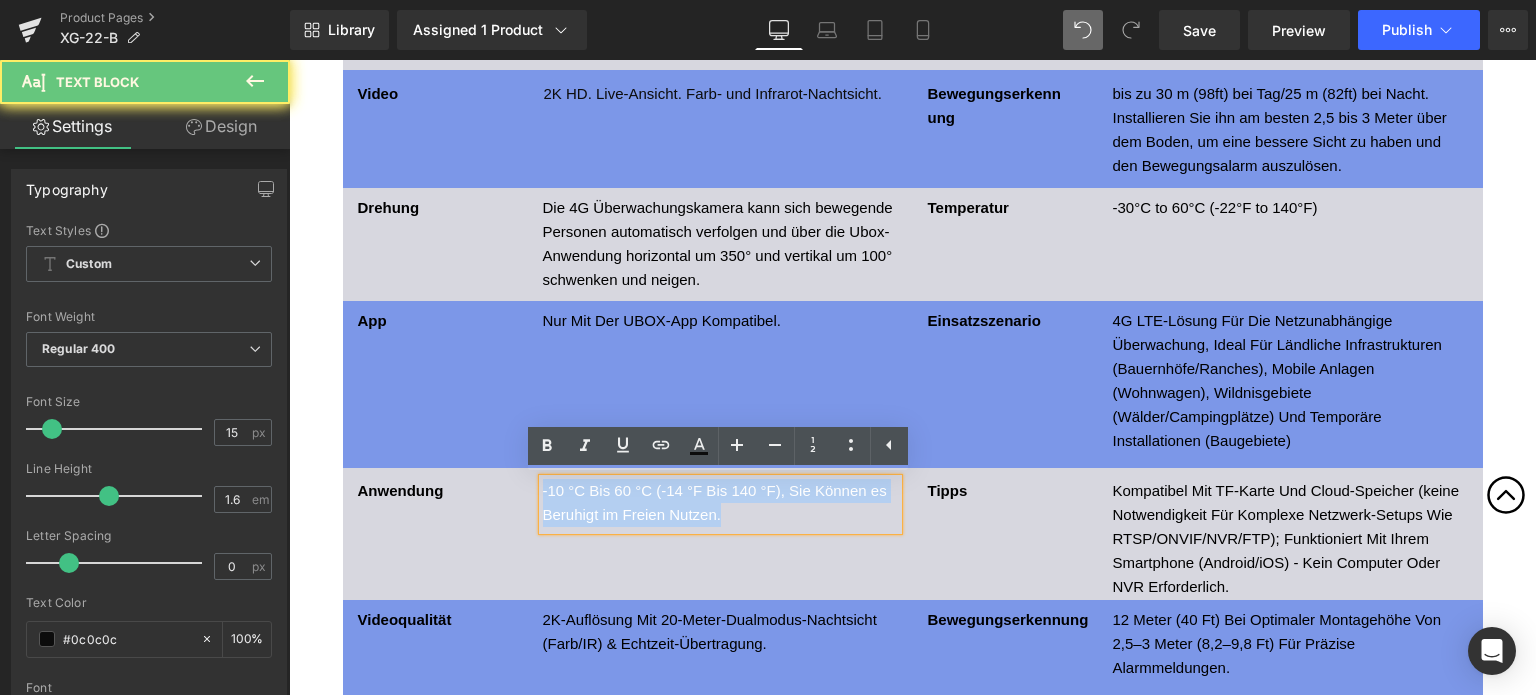 click on "-10 °C Bis 60 °C (-14 °F Bis 140 °F), Sie Können es Beruhigt im Freien Nutzen." at bounding box center (720, 503) 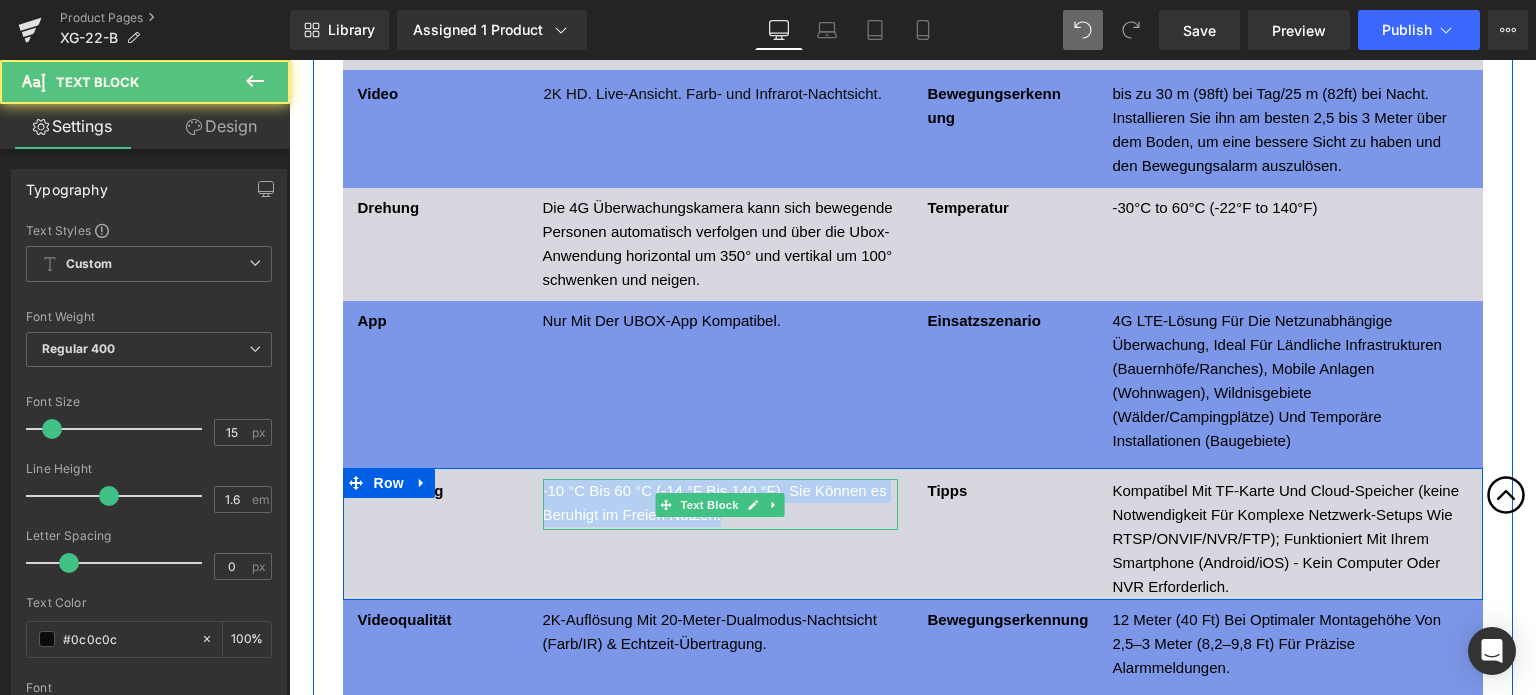 click on "-10 °C Bis 60 °C (-14 °F Bis 140 °F), Sie Können es Beruhigt im Freien Nutzen." at bounding box center (720, 503) 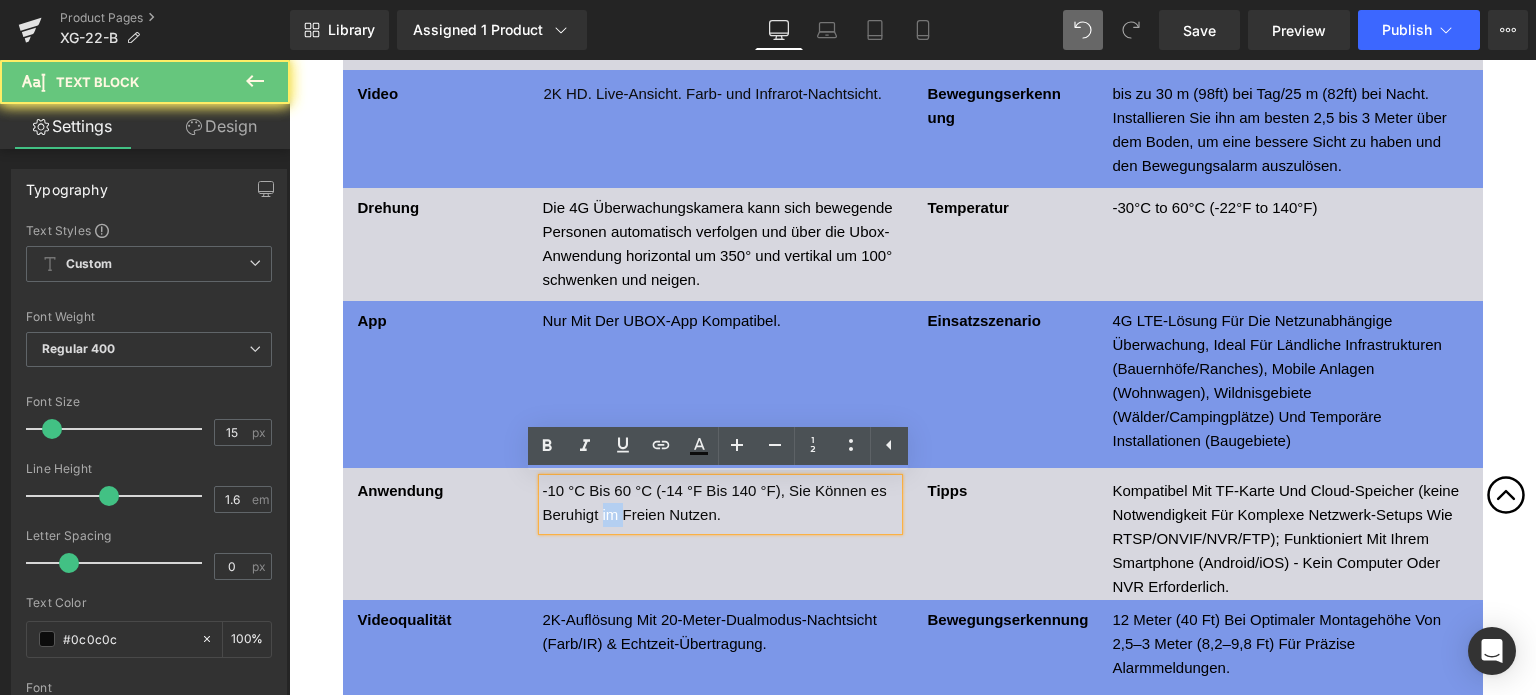click on "-10 °C Bis 60 °C (-14 °F Bis 140 °F), Sie Können es Beruhigt im Freien Nutzen." at bounding box center (720, 503) 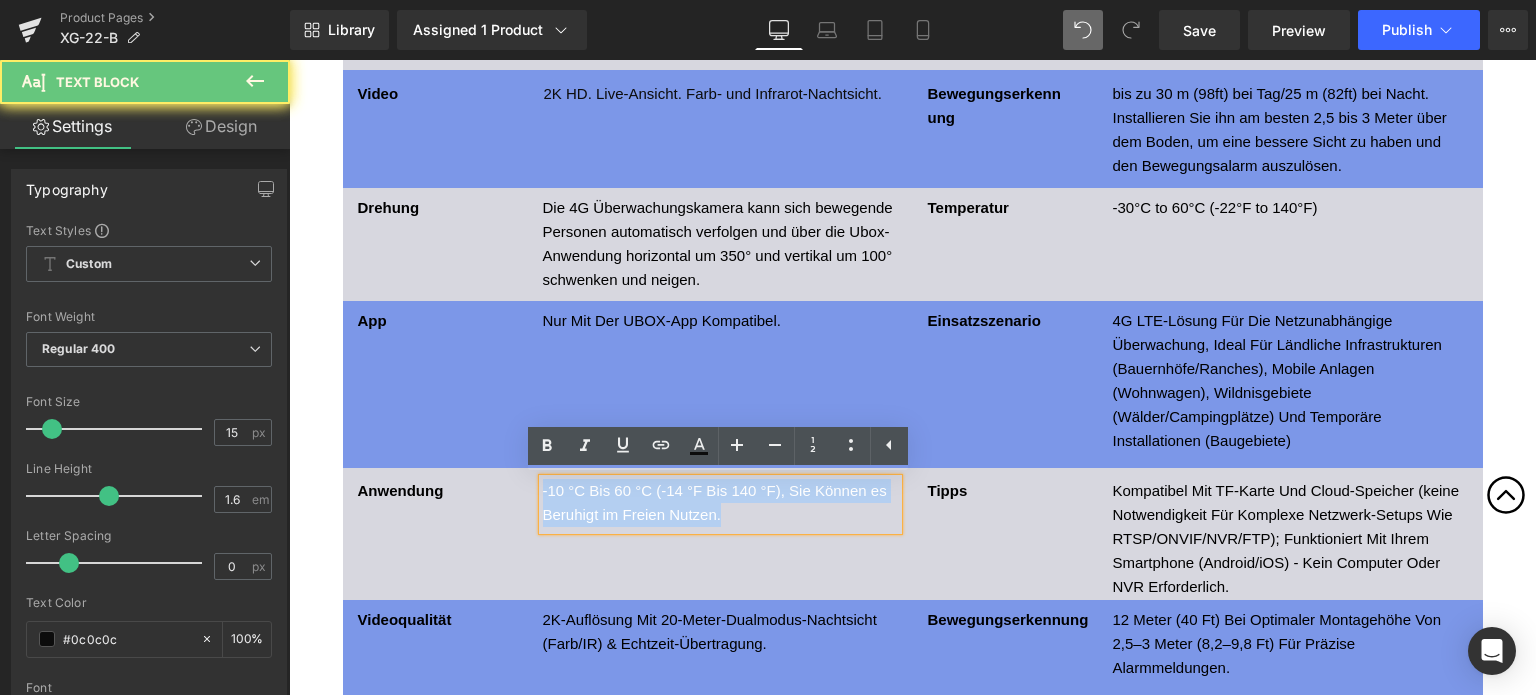 click on "-10 °C Bis 60 °C (-14 °F Bis 140 °F), Sie Können es Beruhigt im Freien Nutzen." at bounding box center [720, 503] 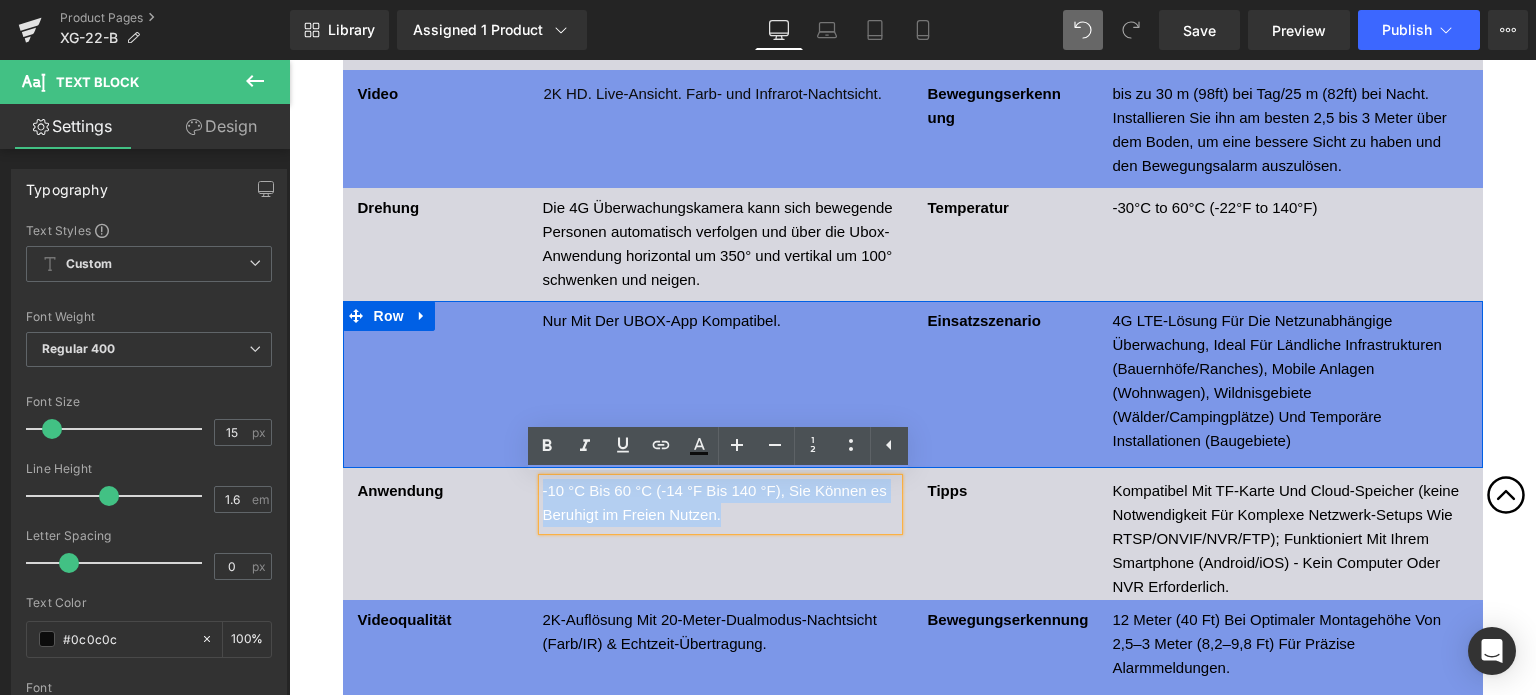 click on "App Text Block         Nur Mit Der UBOX-App Kompatibel. Text Block         Einsatzszenario Text Block         4G LTE-Lösung Für Die Netzunabhängige Überwachung, Ideal Für Ländliche Infrastrukturen (Bauernhöfe/Ranches), Mobile Anlagen (Wohnwagen), Wildnisgebiete (Wälder/Campingplätze) Und Temporäre Installationen (Baugebiete) Text Block         Row" at bounding box center (913, 384) 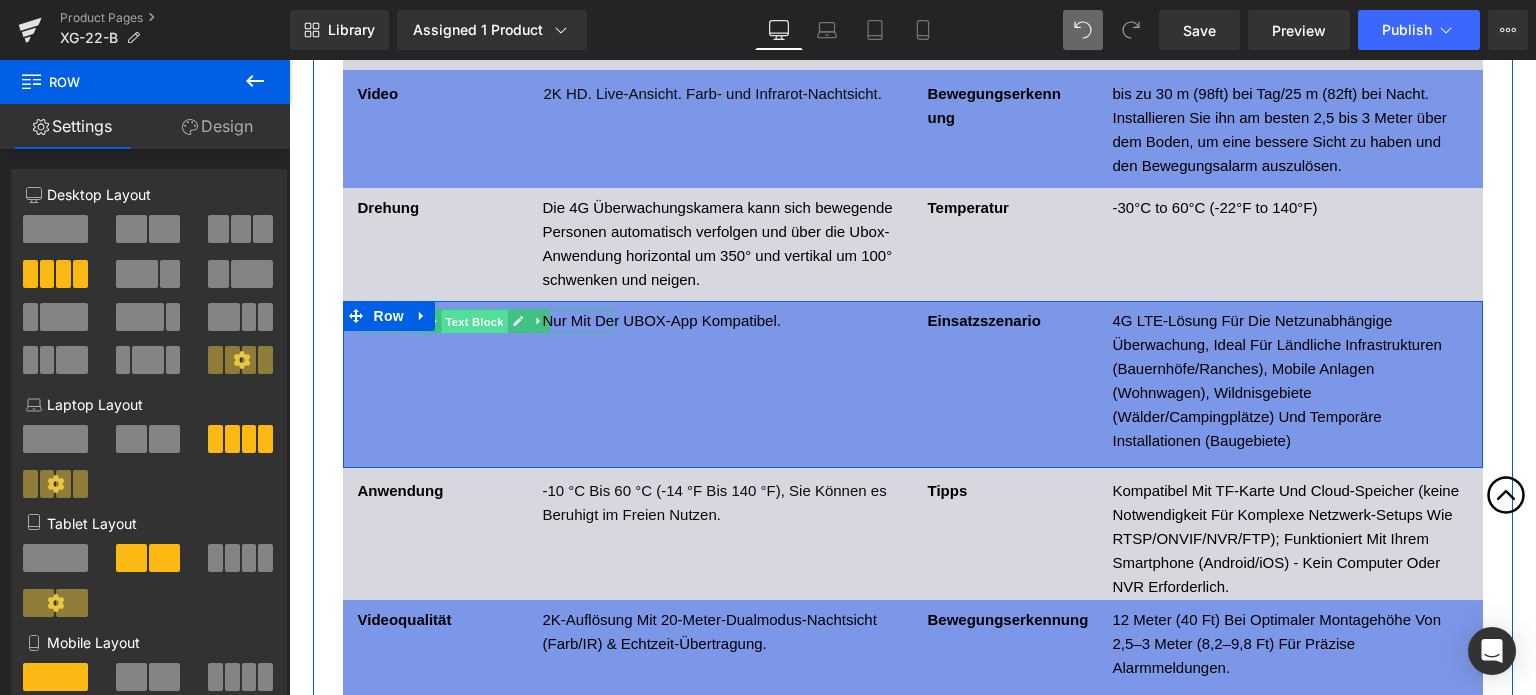 click on "Text Block" at bounding box center (474, 322) 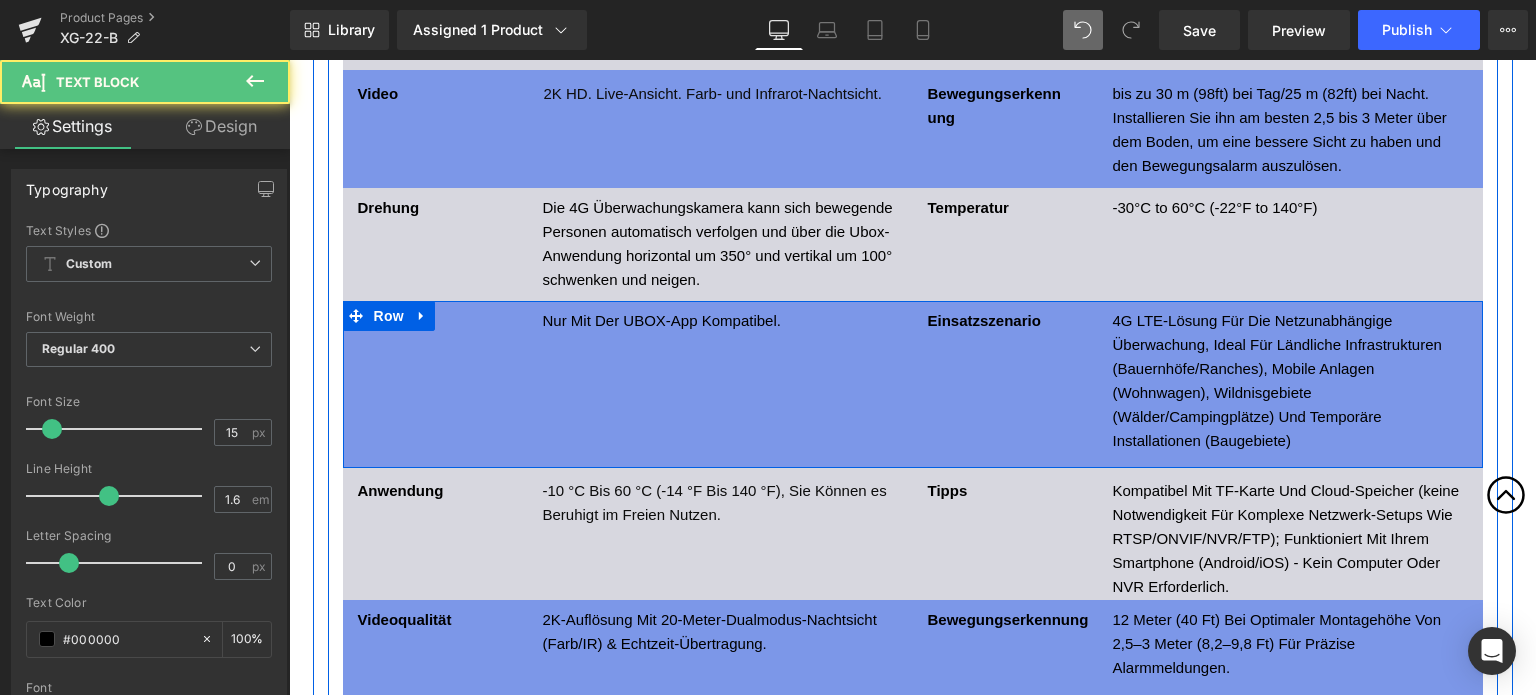 click on "App Text Block         Nur Mit Der UBOX-App Kompatibel. Text Block         Einsatzszenario Text Block         4G LTE-Lösung Für Die Netzunabhängige Überwachung, Ideal Für Ländliche Infrastrukturen (Bauernhöfe/Ranches), Mobile Anlagen (Wohnwagen), Wildnisgebiete (Wälder/Campingplätze) Und Temporäre Installationen (Baugebiete) Text Block         Row" at bounding box center (913, 384) 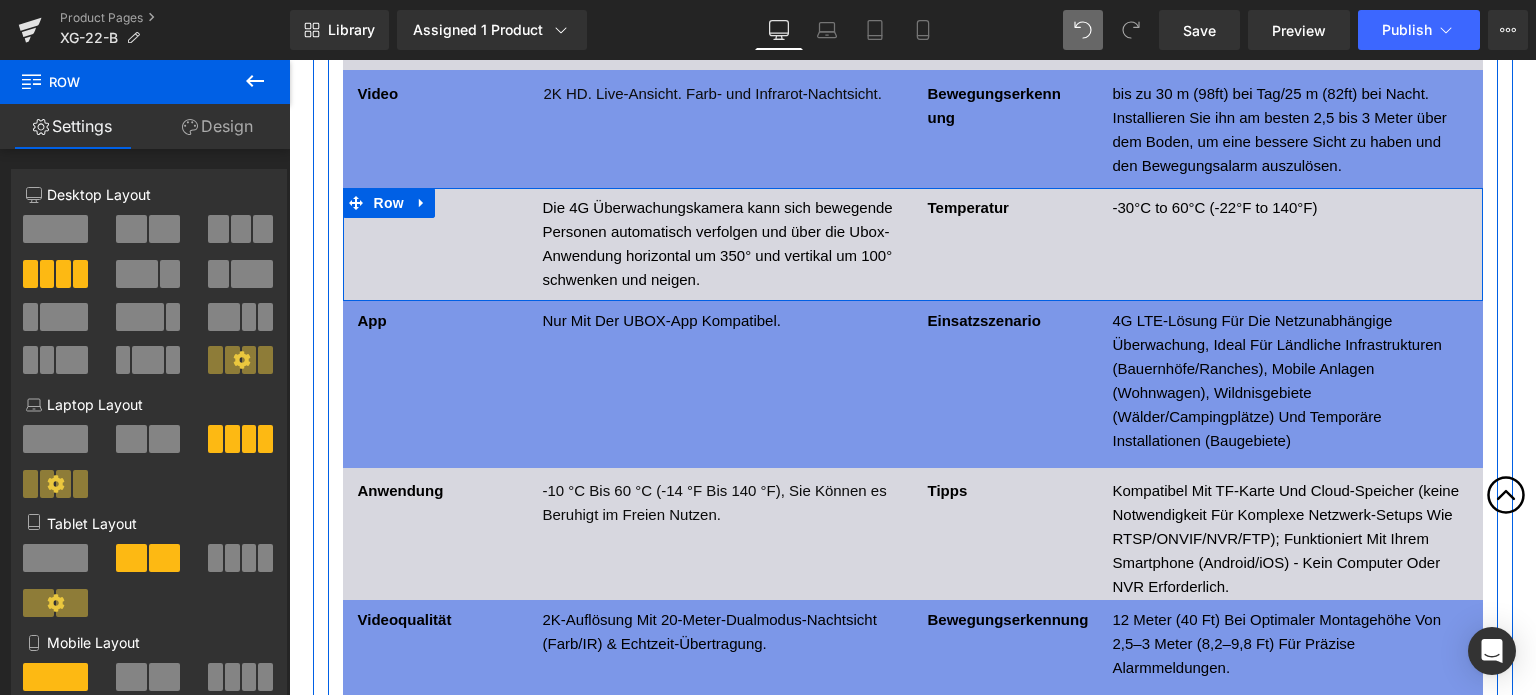 click on "Drehung Text Block         Die 4G Überwachungskamera kann sich bewegende Personen automatisch verfolgen und über die Ubox-Anwendung horizontal um 350° und vertikal um 100° schwenken und neigen. Text Block         Temperatur Text Block         -30°C to 60°C (-22°F to 140°F) Text Block         Row" at bounding box center [913, 244] 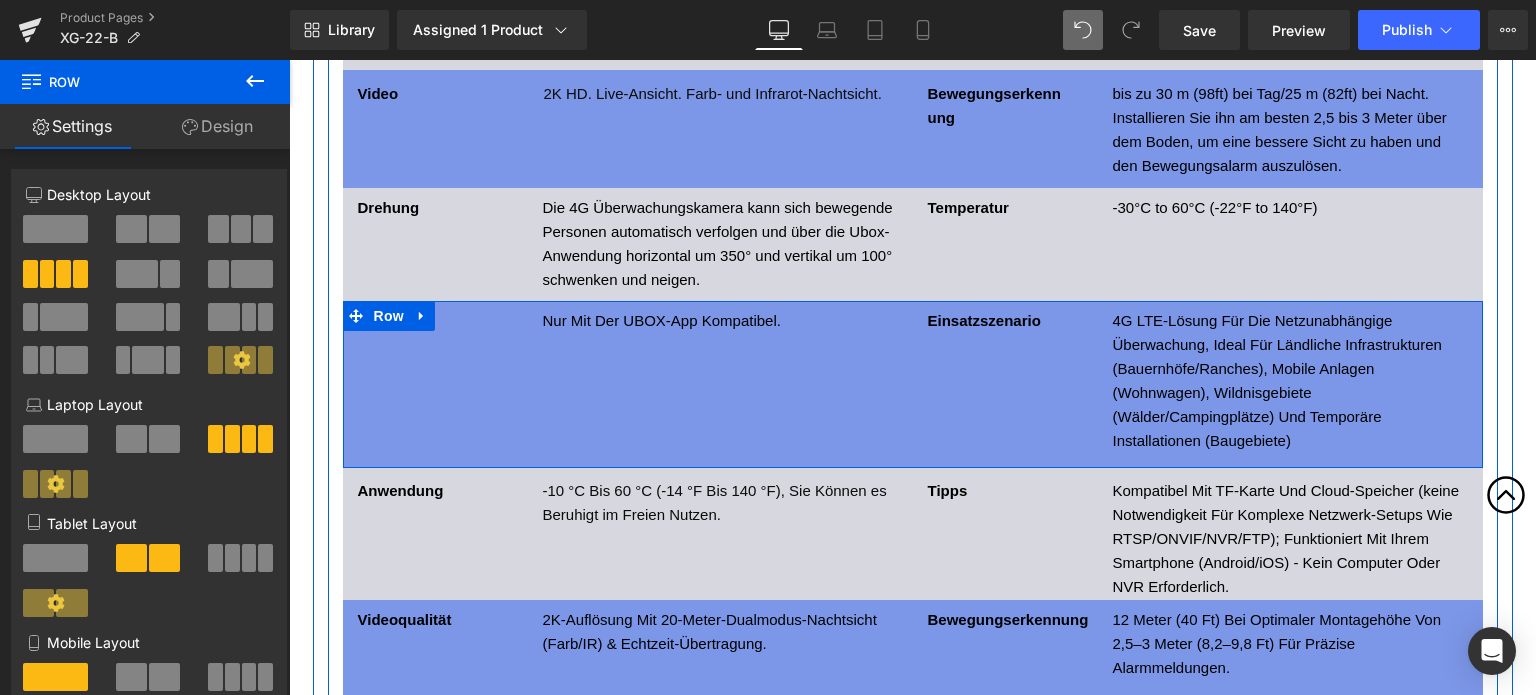 click on "App Text Block" at bounding box center [485, 321] 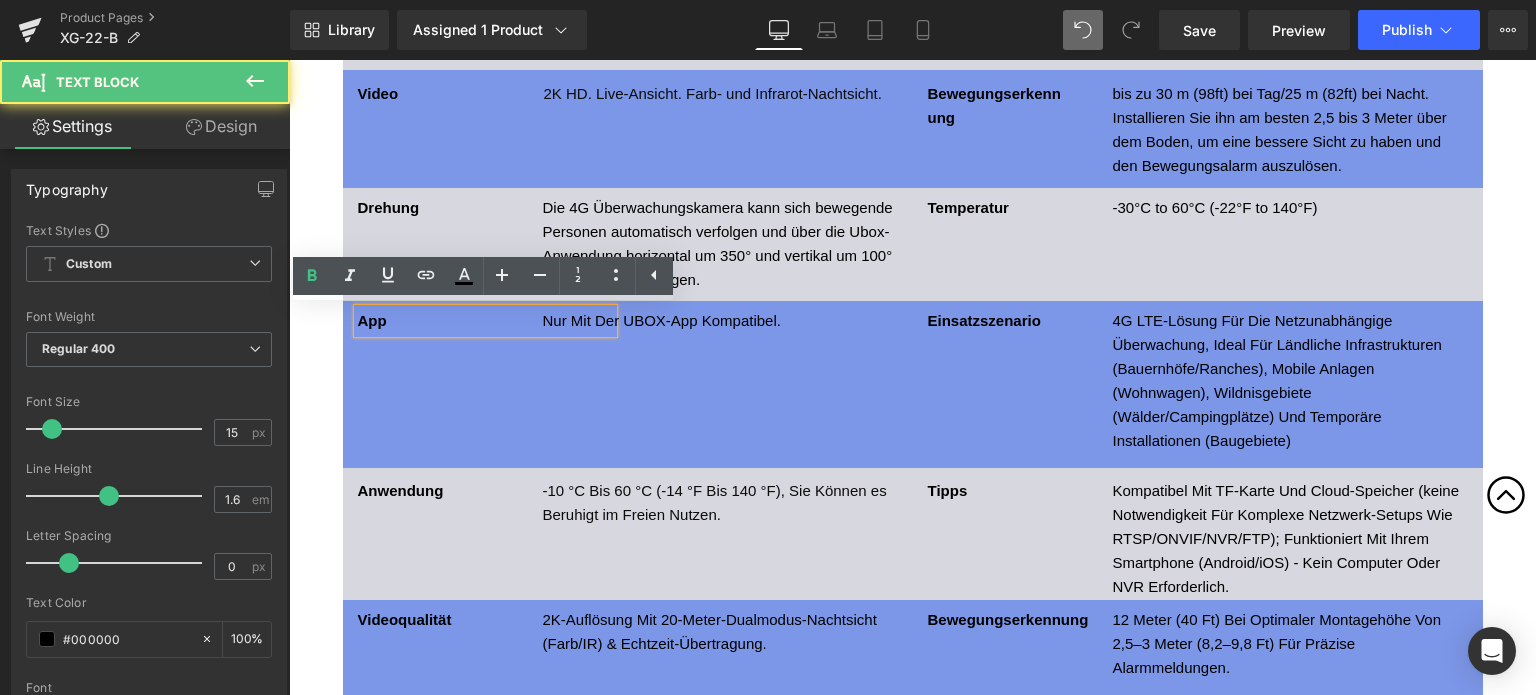 click on "App" at bounding box center (485, 321) 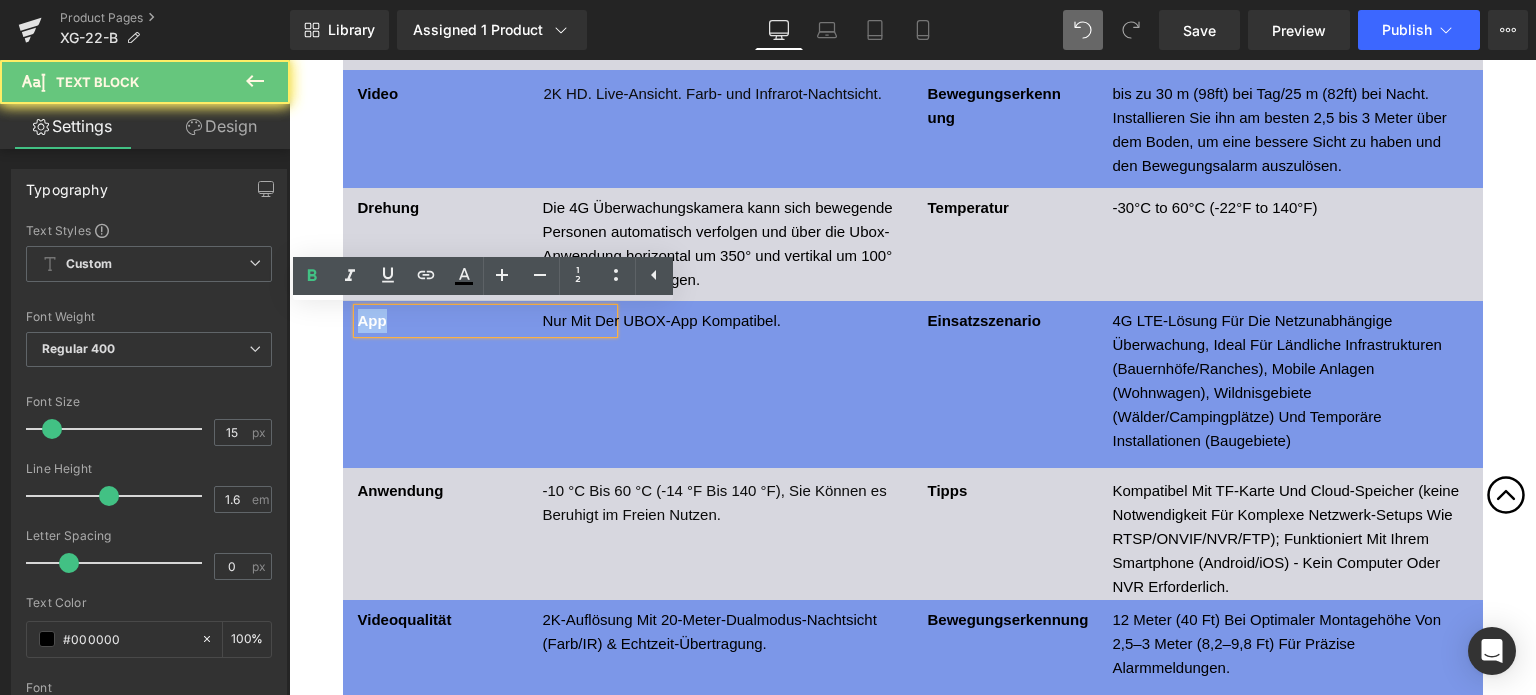 click on "App" at bounding box center [372, 320] 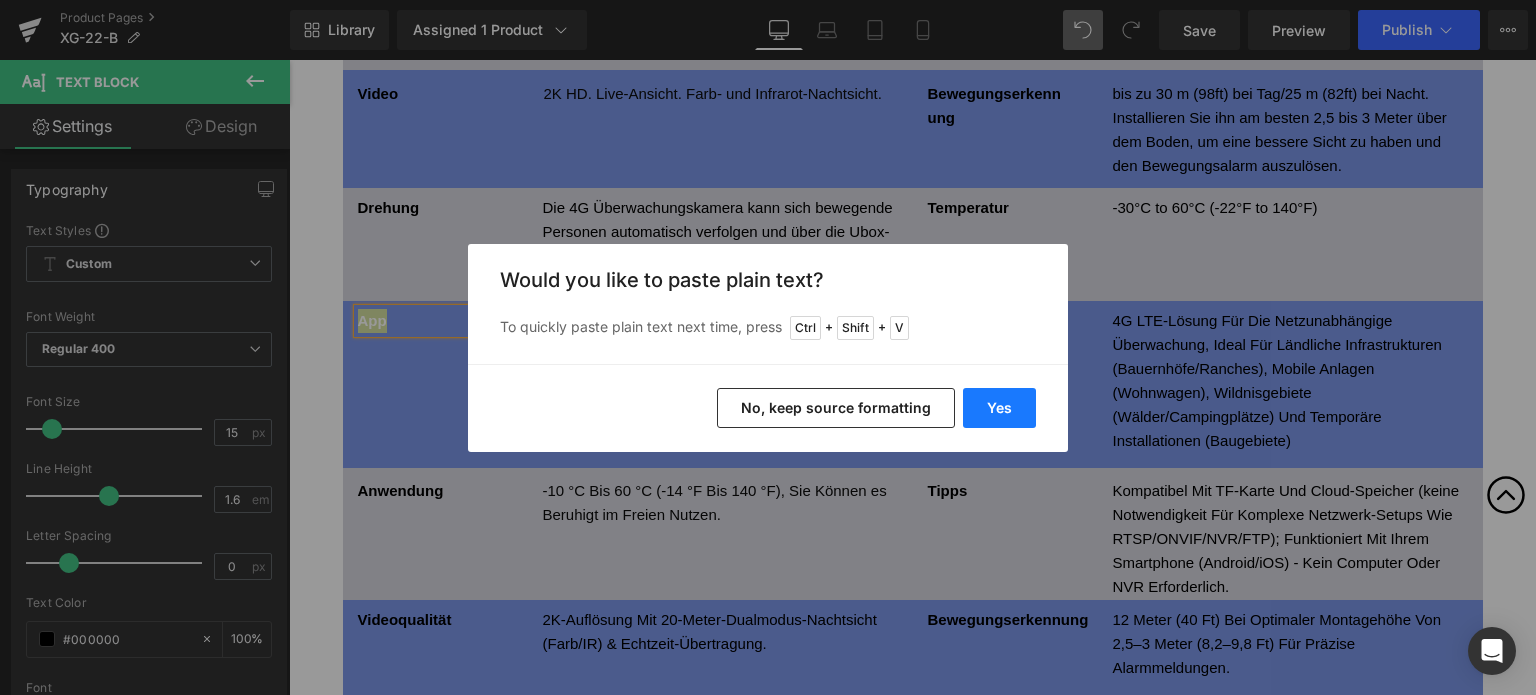 click on "Yes" at bounding box center [999, 408] 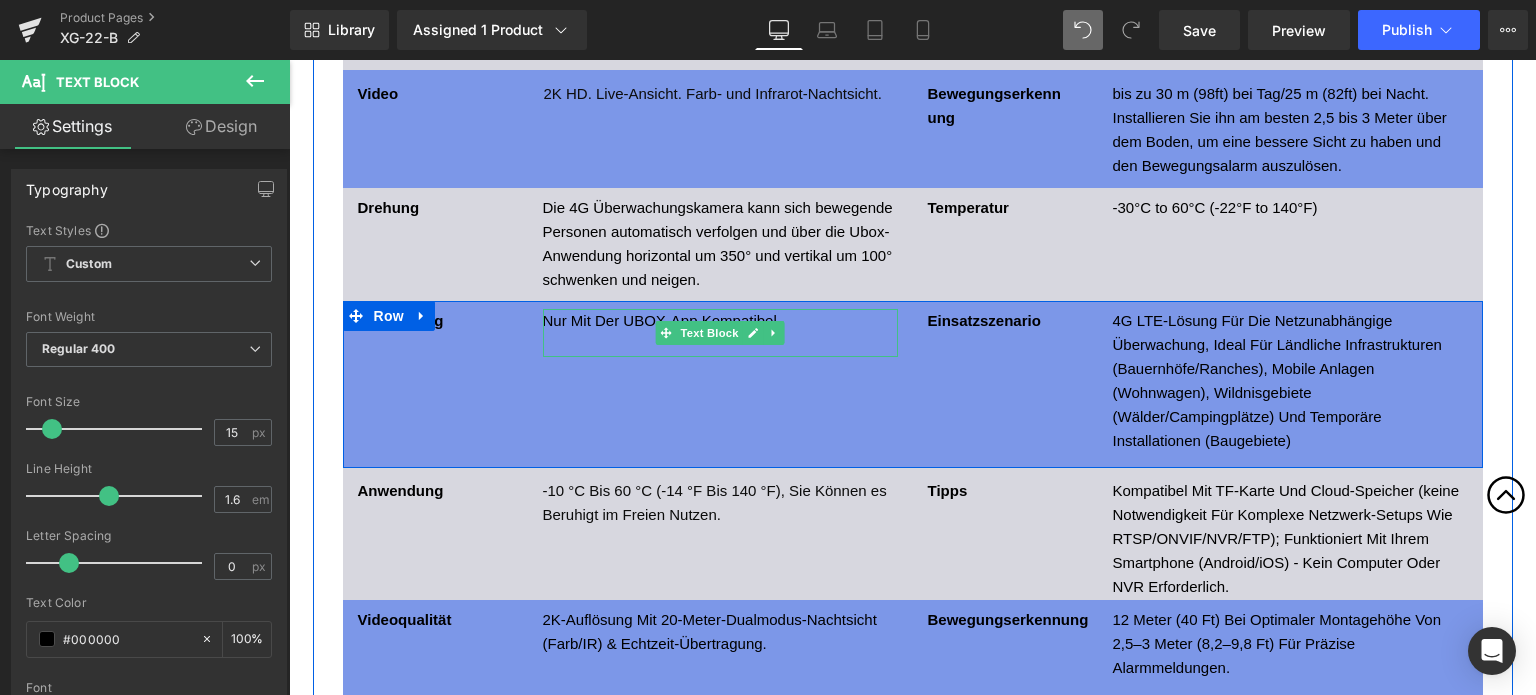 click on "Nur Mit Der UBOX-App Kompatibel." at bounding box center (720, 321) 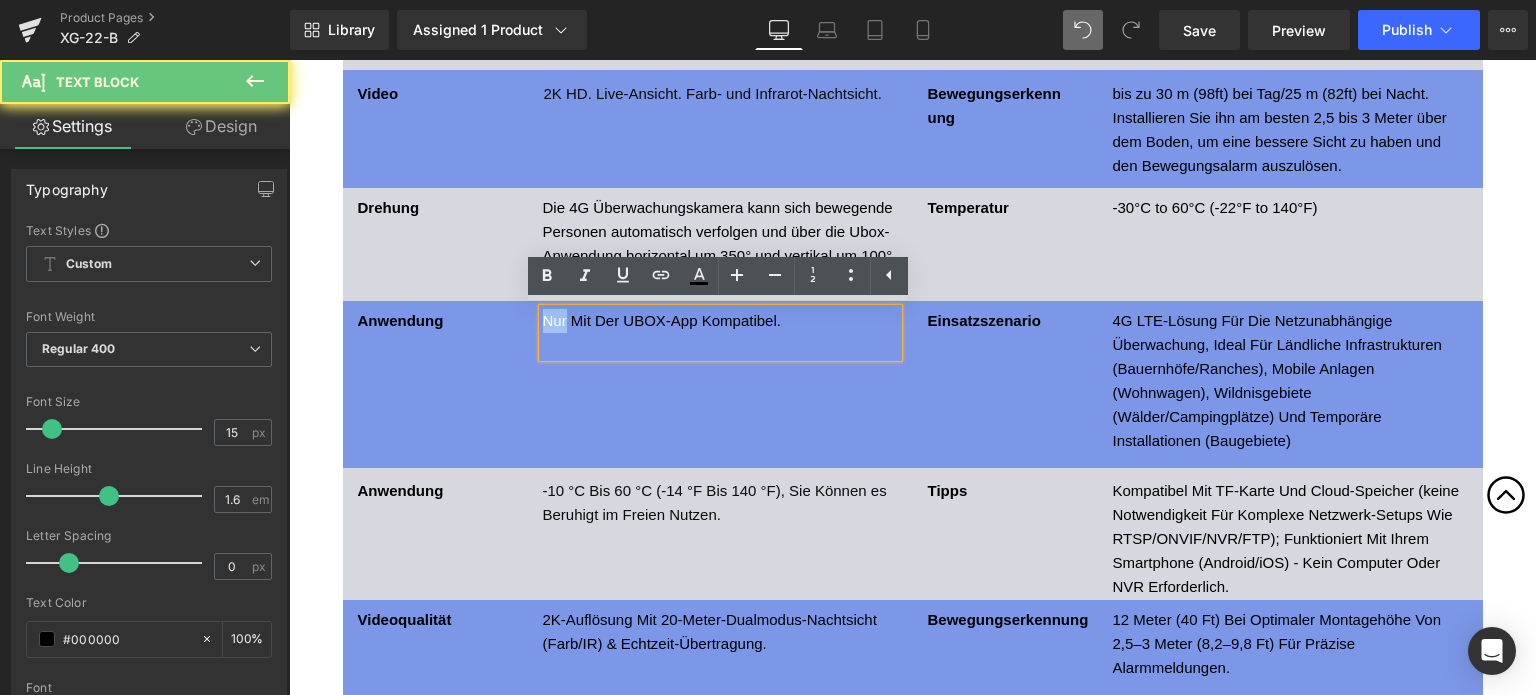 click on "Nur Mit Der UBOX-App Kompatibel." at bounding box center (720, 321) 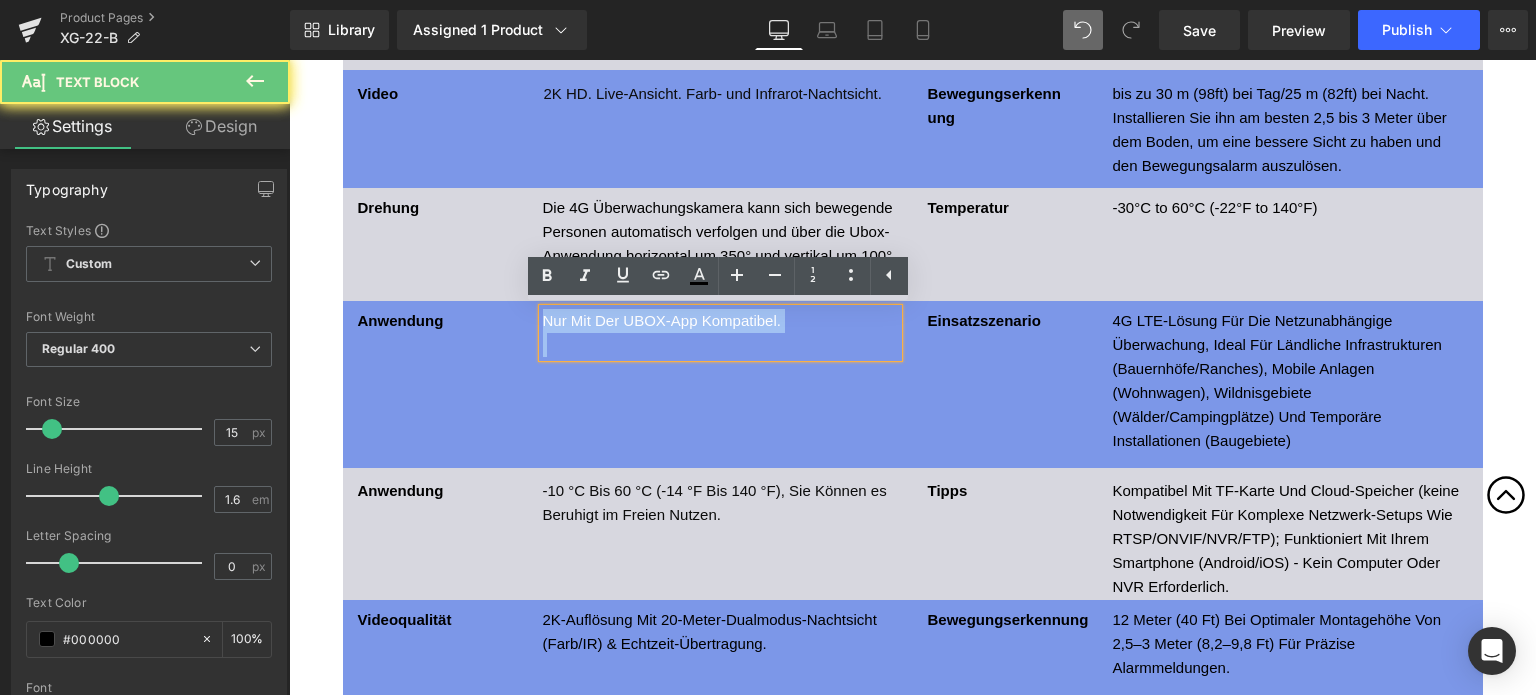 click on "Nur Mit Der UBOX-App Kompatibel." at bounding box center (720, 321) 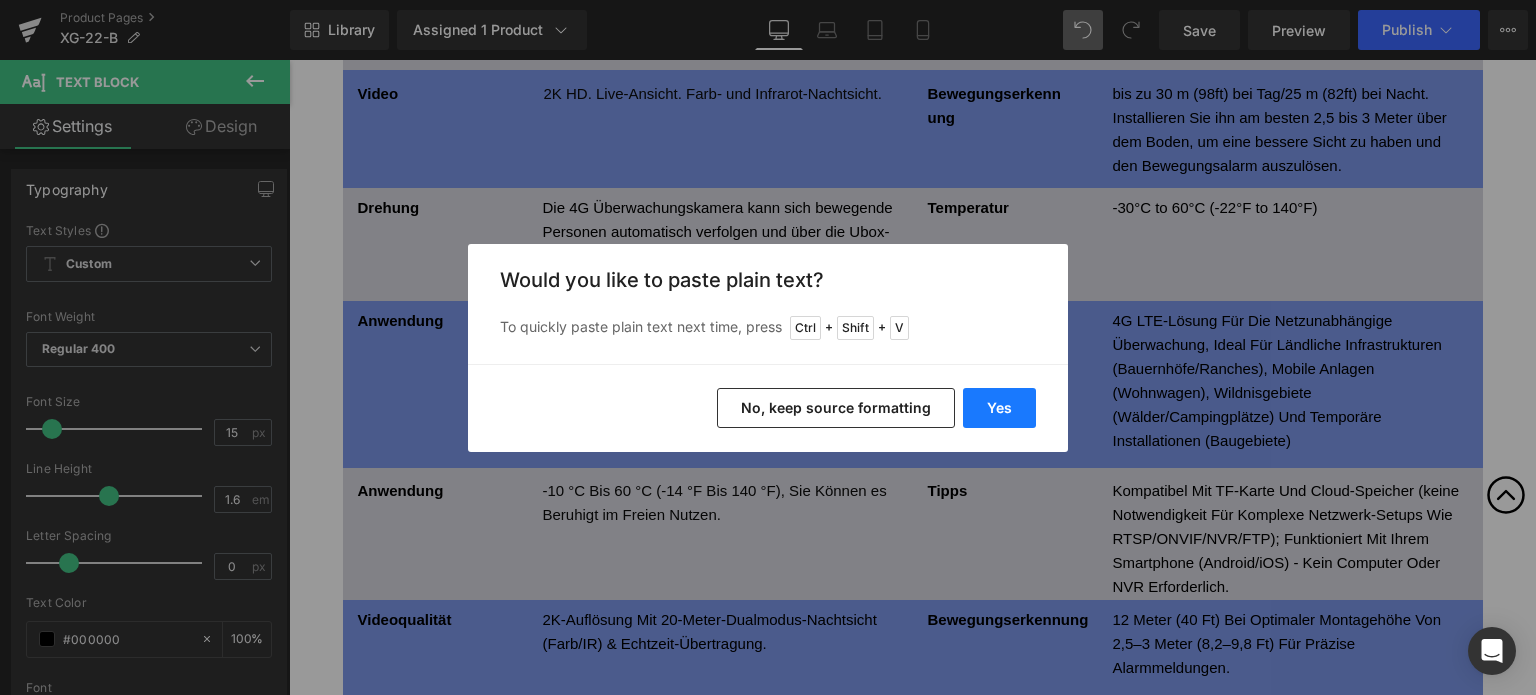 click on "Yes" at bounding box center (999, 408) 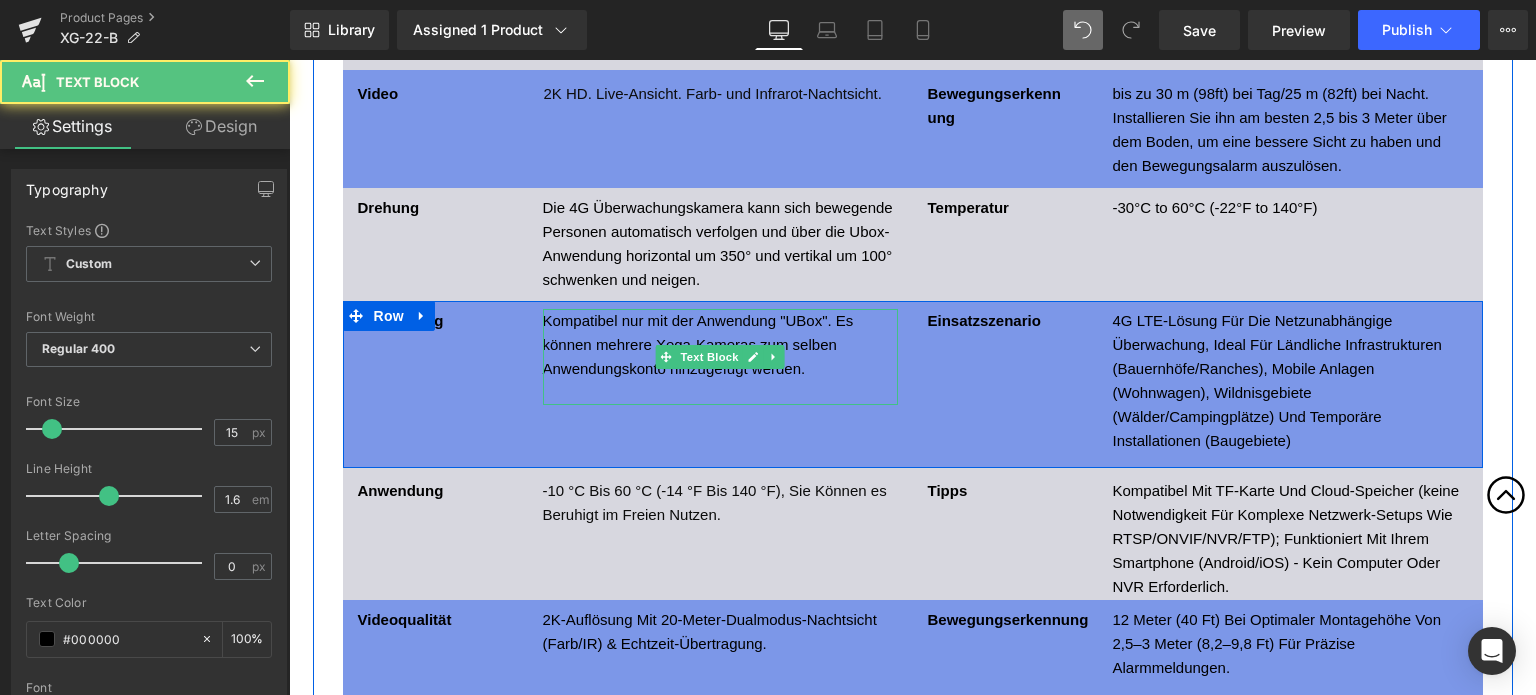 click on "Kompatibel nur mit der Anwendung "UBox". Es können mehrere Xega-Kameras zum selben Anwendungskonto hinzugefügt werden." at bounding box center (720, 345) 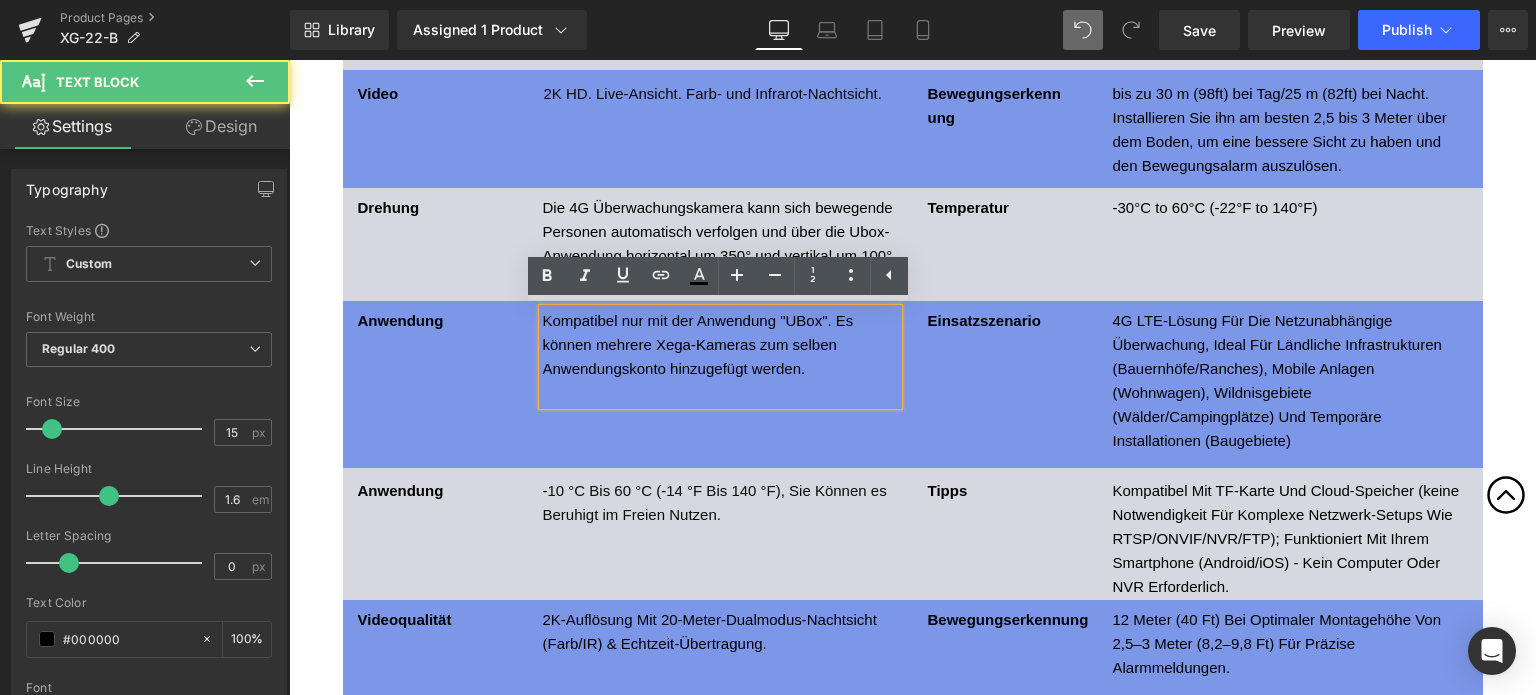 click at bounding box center (720, 393) 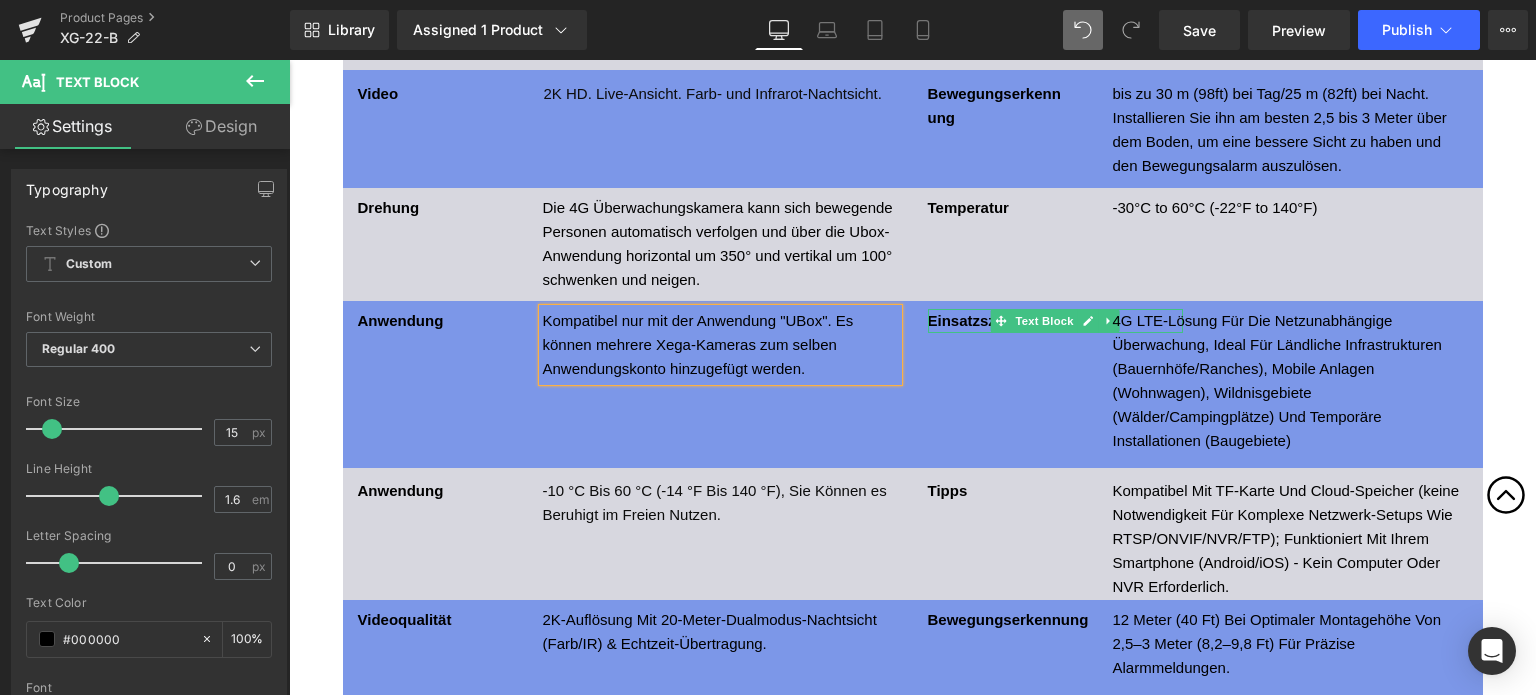 click on "Einsatzszenario" at bounding box center (984, 320) 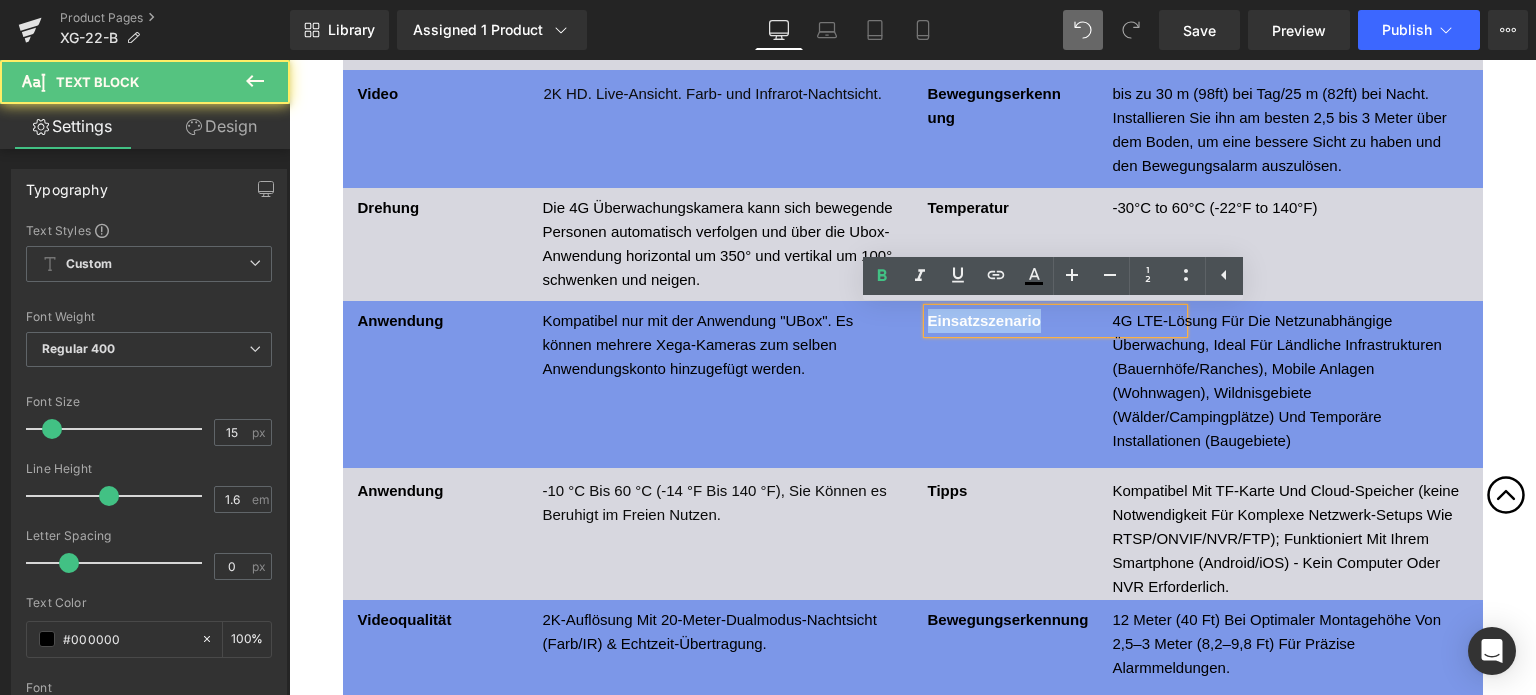 click on "Einsatzszenario" at bounding box center (984, 320) 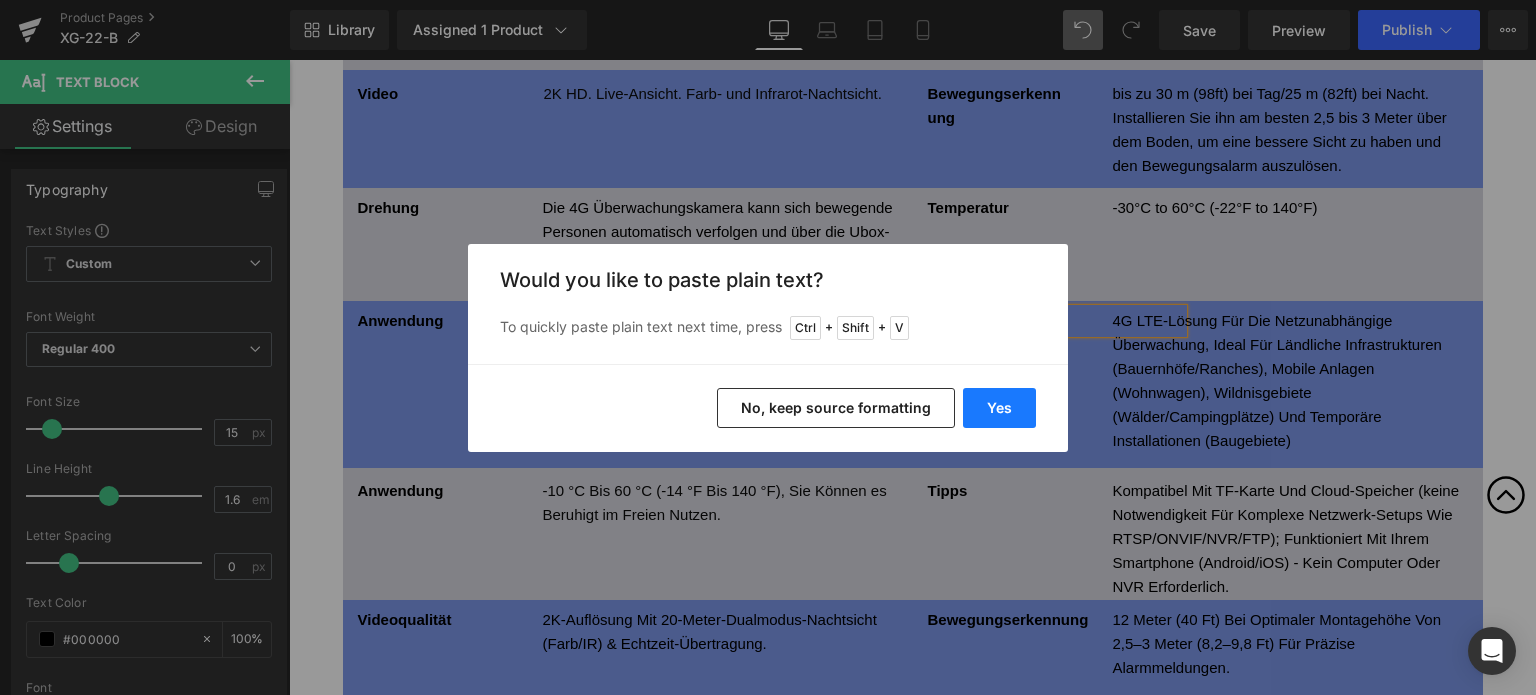 click on "Yes" at bounding box center (999, 408) 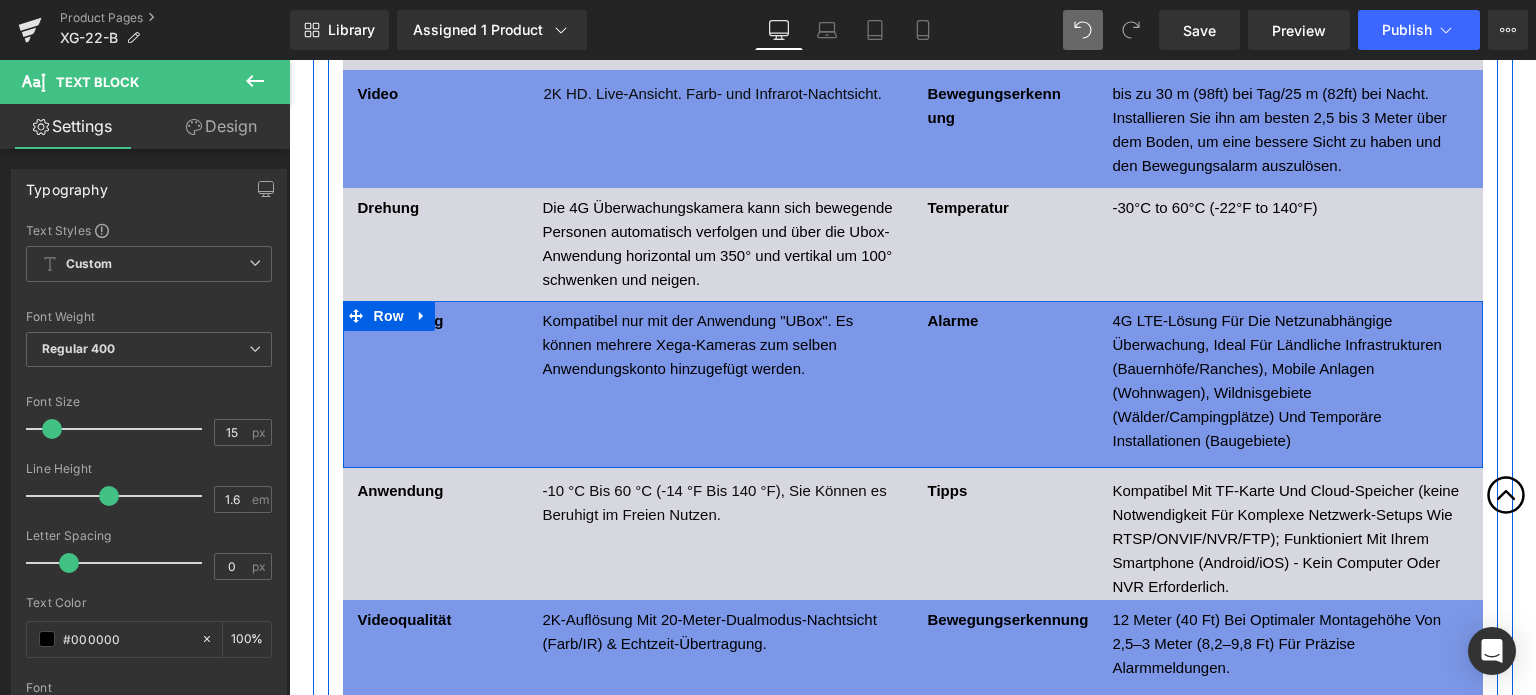 click on "4G LTE-Lösung Für Die Netzunabhängige Überwachung, Ideal Für Ländliche Infrastrukturen (Bauernhöfe/Ranches), Mobile Anlagen (Wohnwagen), Wildnisgebiete (Wälder/Campingplätze) Und Temporäre Installationen (Baugebiete)" at bounding box center (1277, 380) 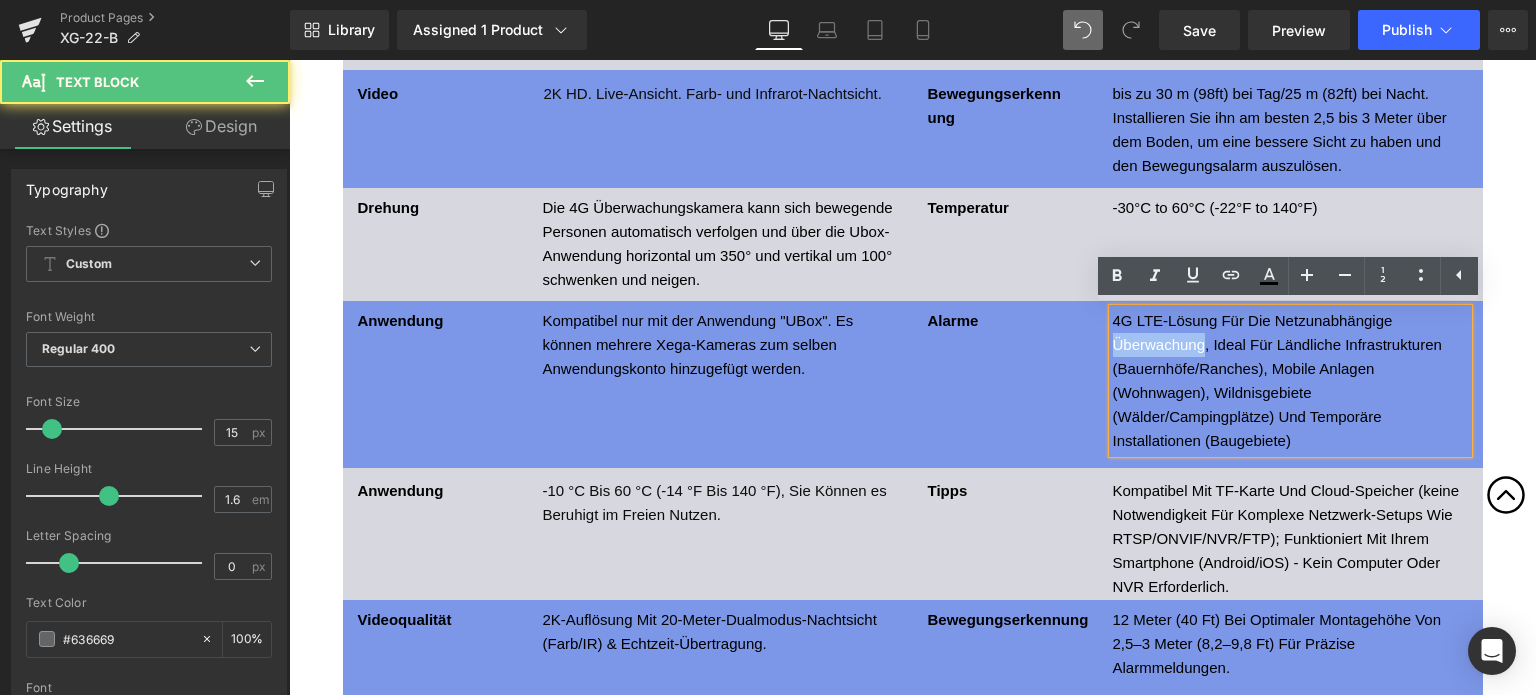 click on "4G LTE-Lösung Für Die Netzunabhängige Überwachung, Ideal Für Ländliche Infrastrukturen (Bauernhöfe/Ranches), Mobile Anlagen (Wohnwagen), Wildnisgebiete (Wälder/Campingplätze) Und Temporäre Installationen (Baugebiete)" at bounding box center [1277, 380] 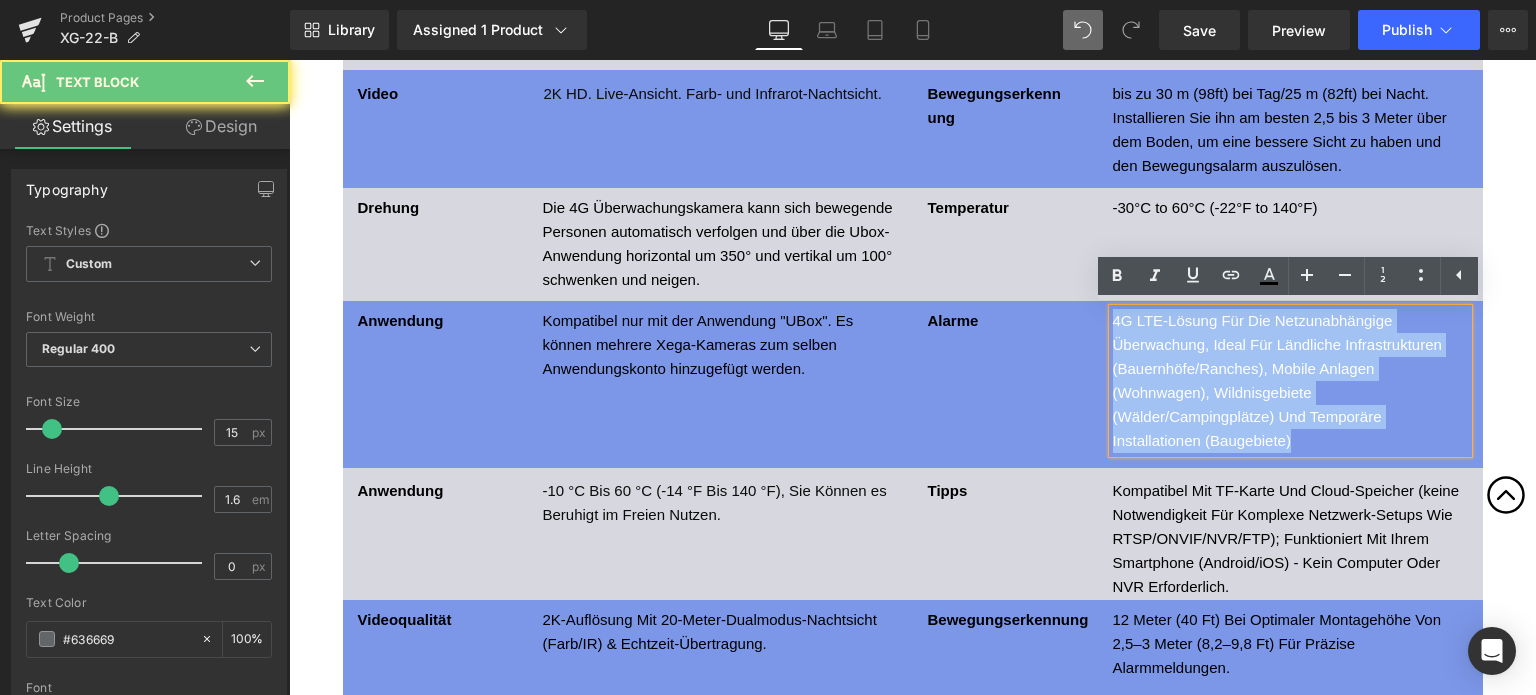 click on "4G LTE-Lösung Für Die Netzunabhängige Überwachung, Ideal Für Ländliche Infrastrukturen (Bauernhöfe/Ranches), Mobile Anlagen (Wohnwagen), Wildnisgebiete (Wälder/Campingplätze) Und Temporäre Installationen (Baugebiete)" at bounding box center [1277, 380] 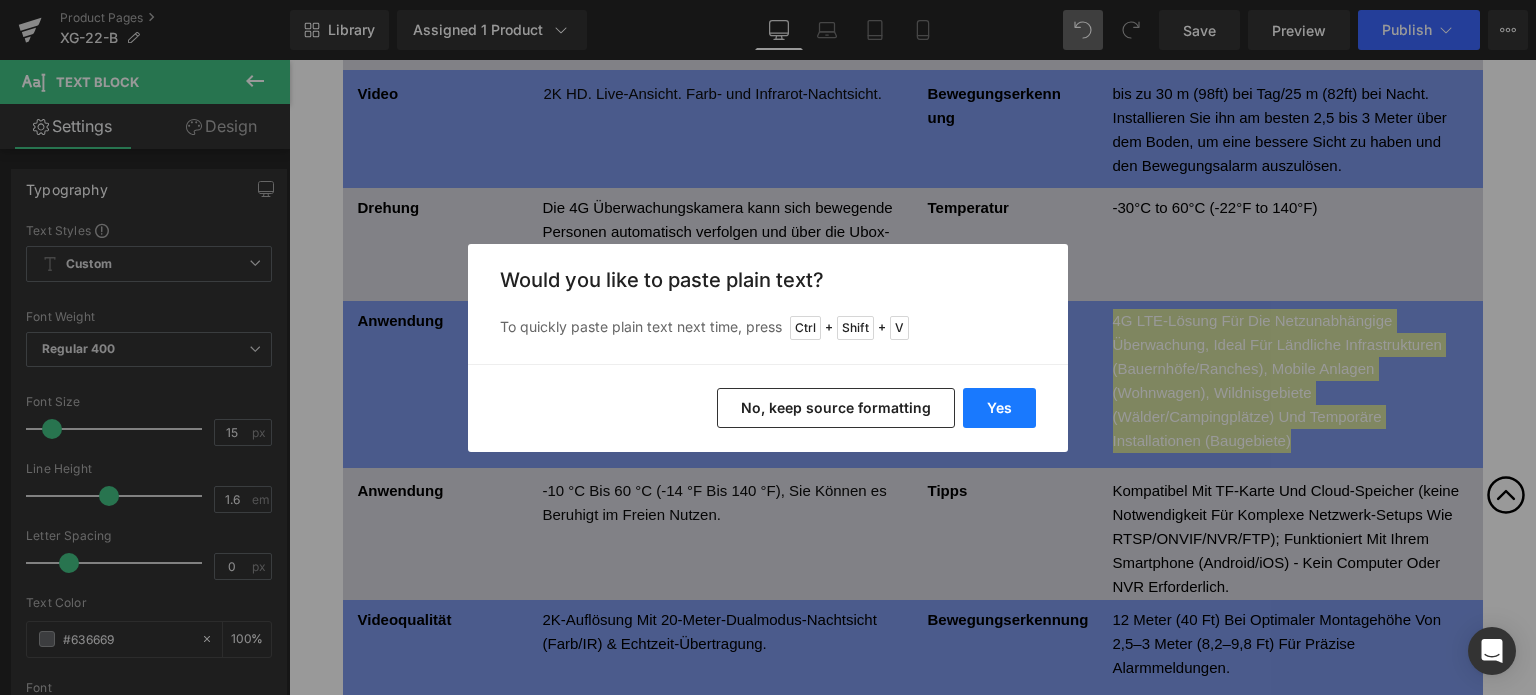 click on "Yes" at bounding box center [999, 408] 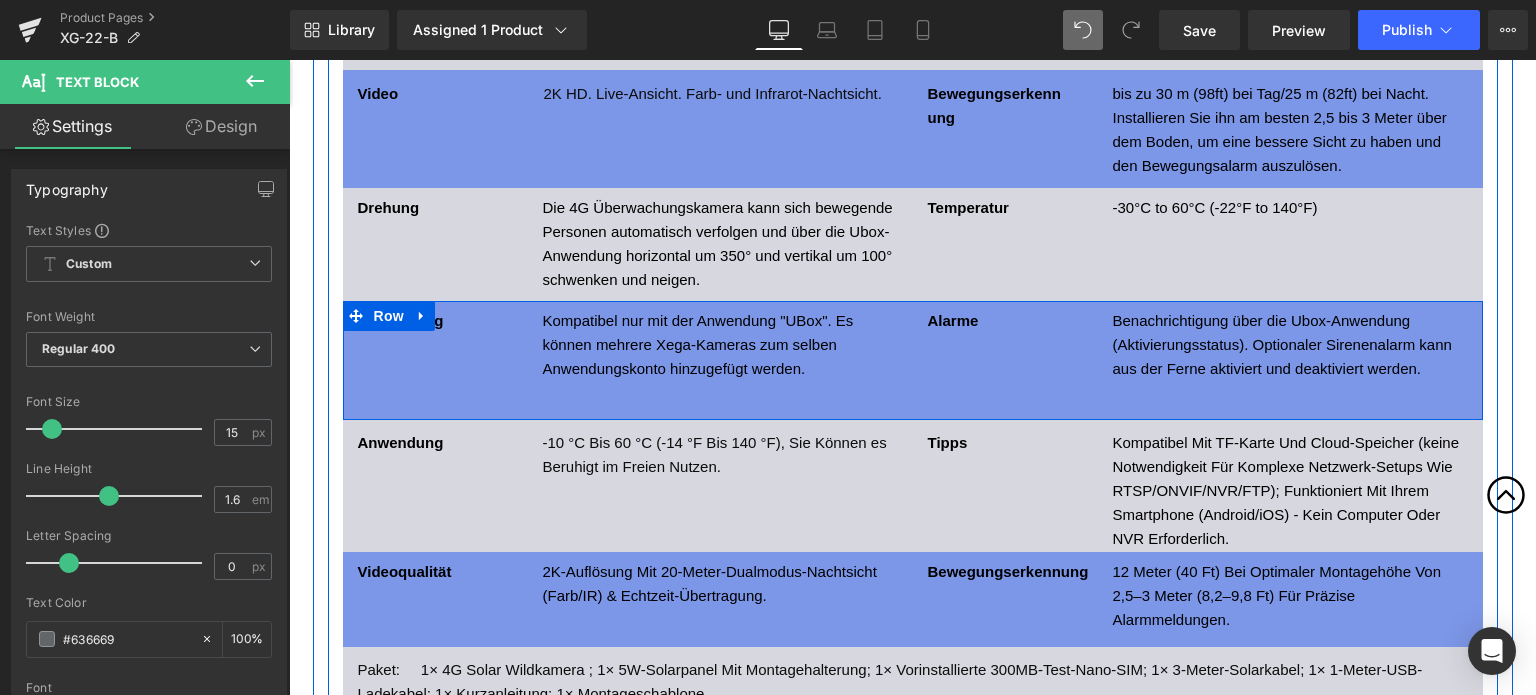 click at bounding box center [1290, 393] 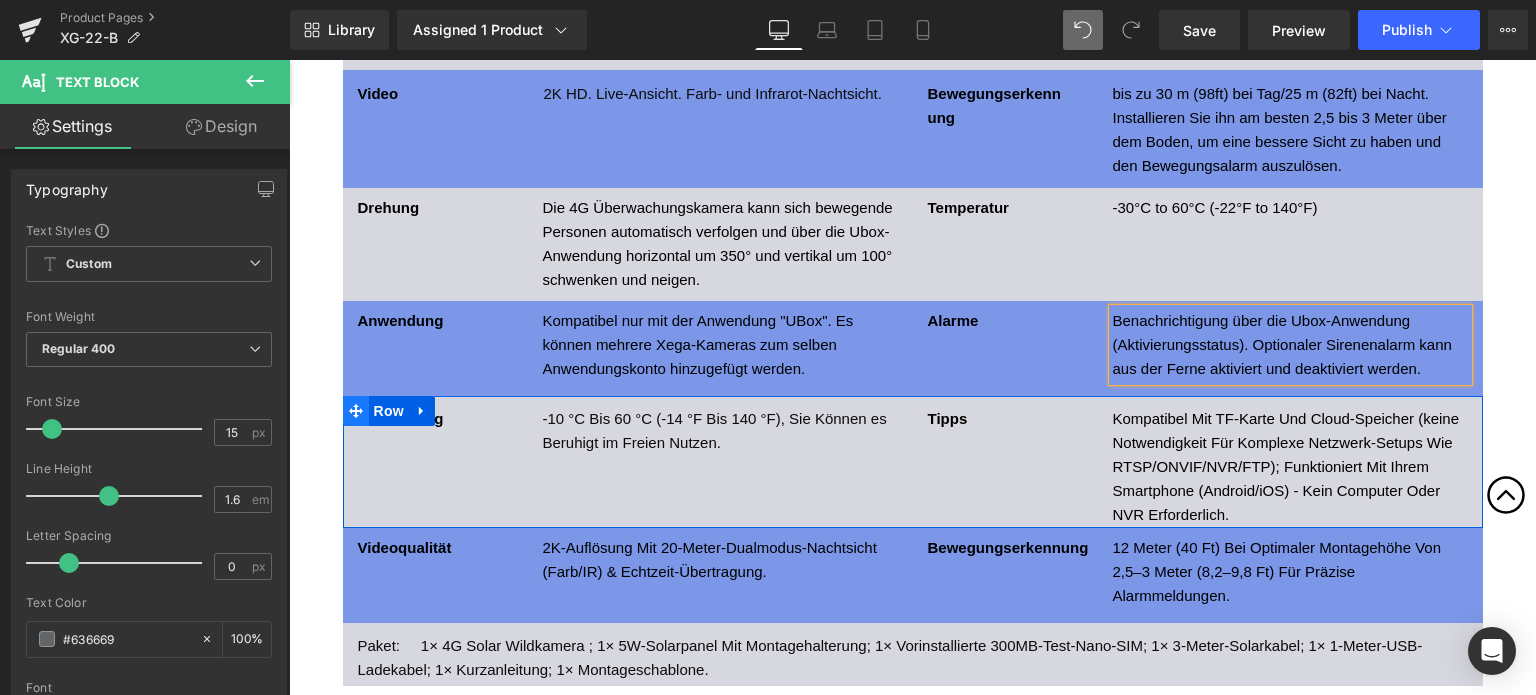 click at bounding box center [356, 411] 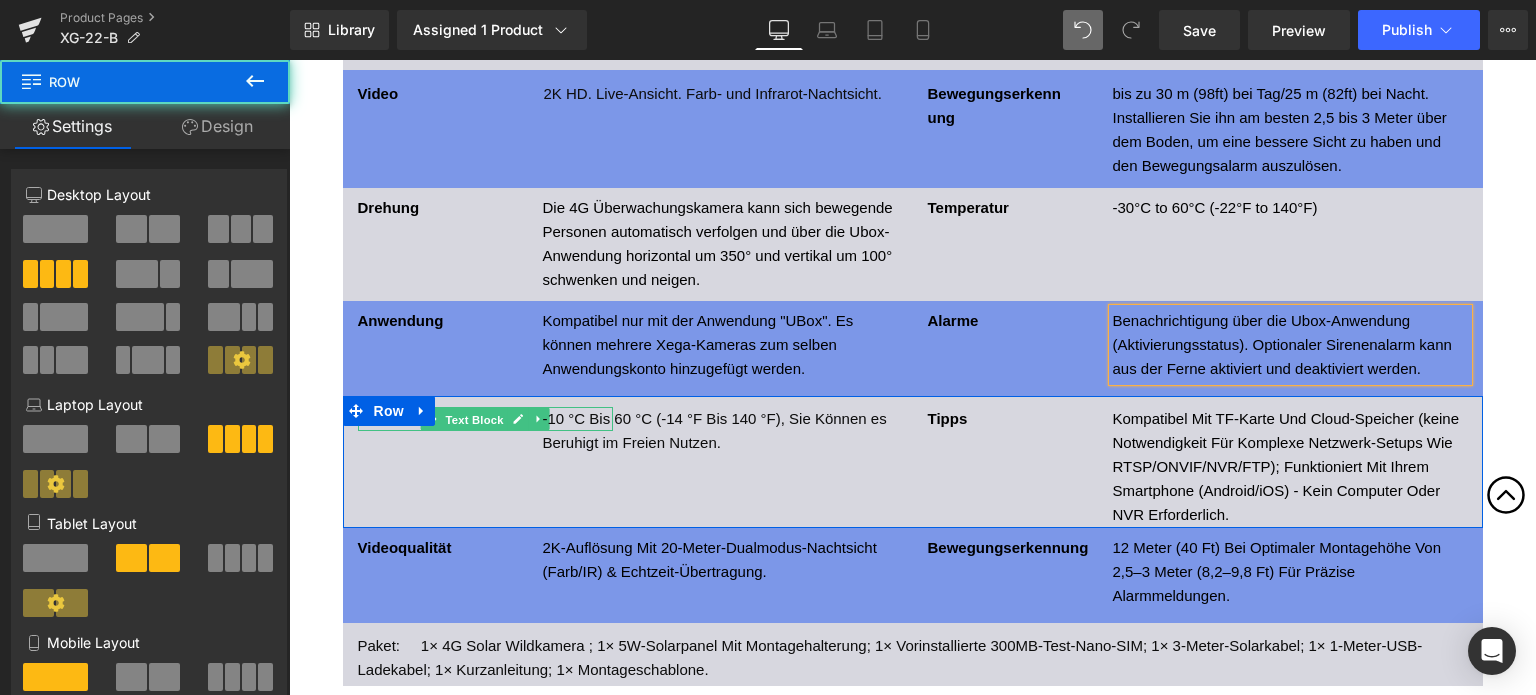 click on "Text Block" at bounding box center (474, 420) 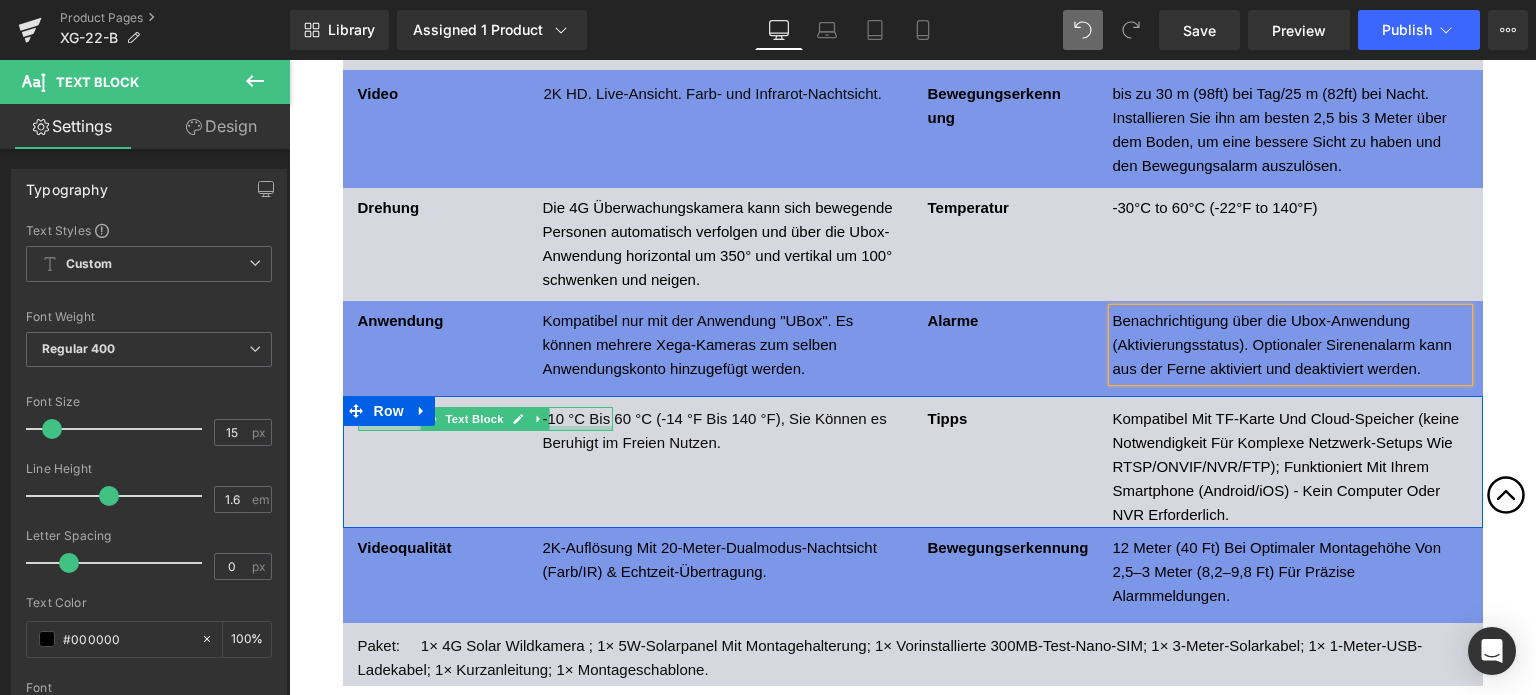 click on "Row" at bounding box center [376, 411] 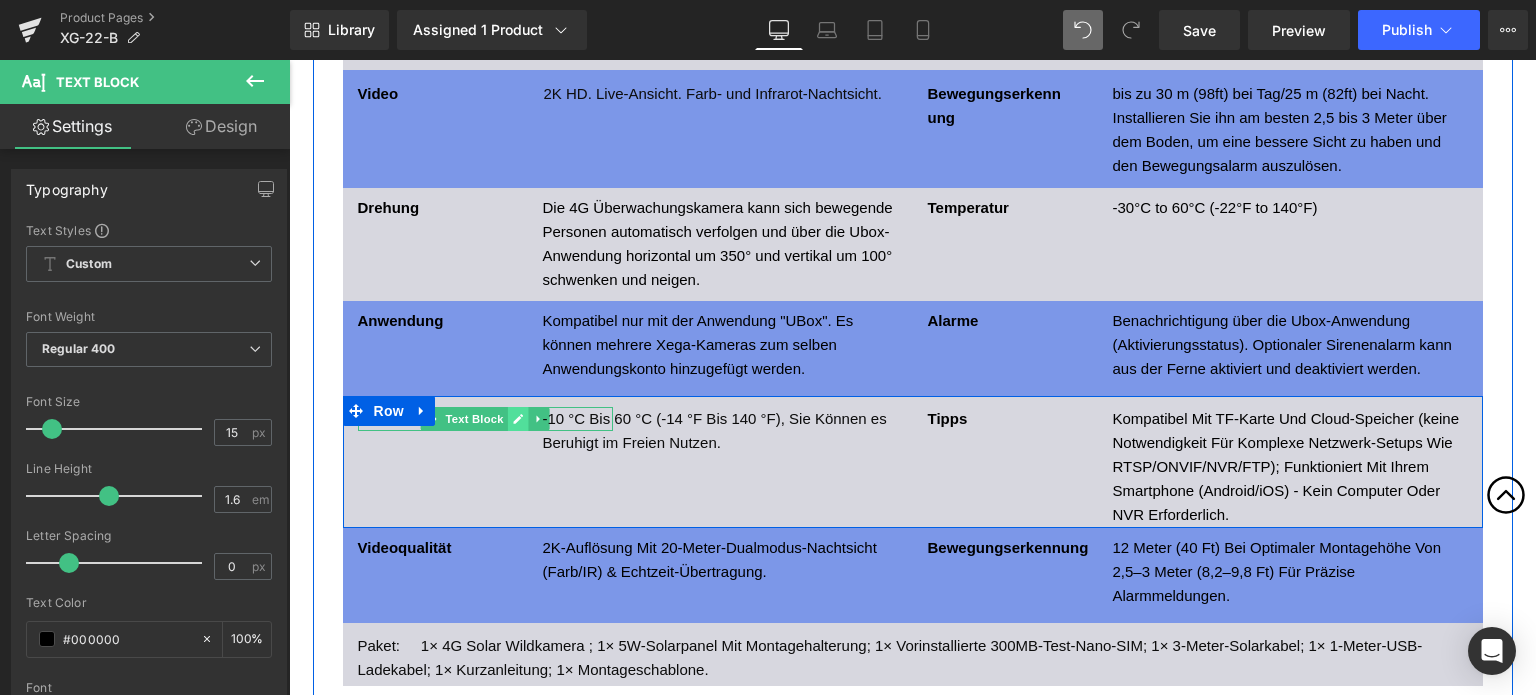 click 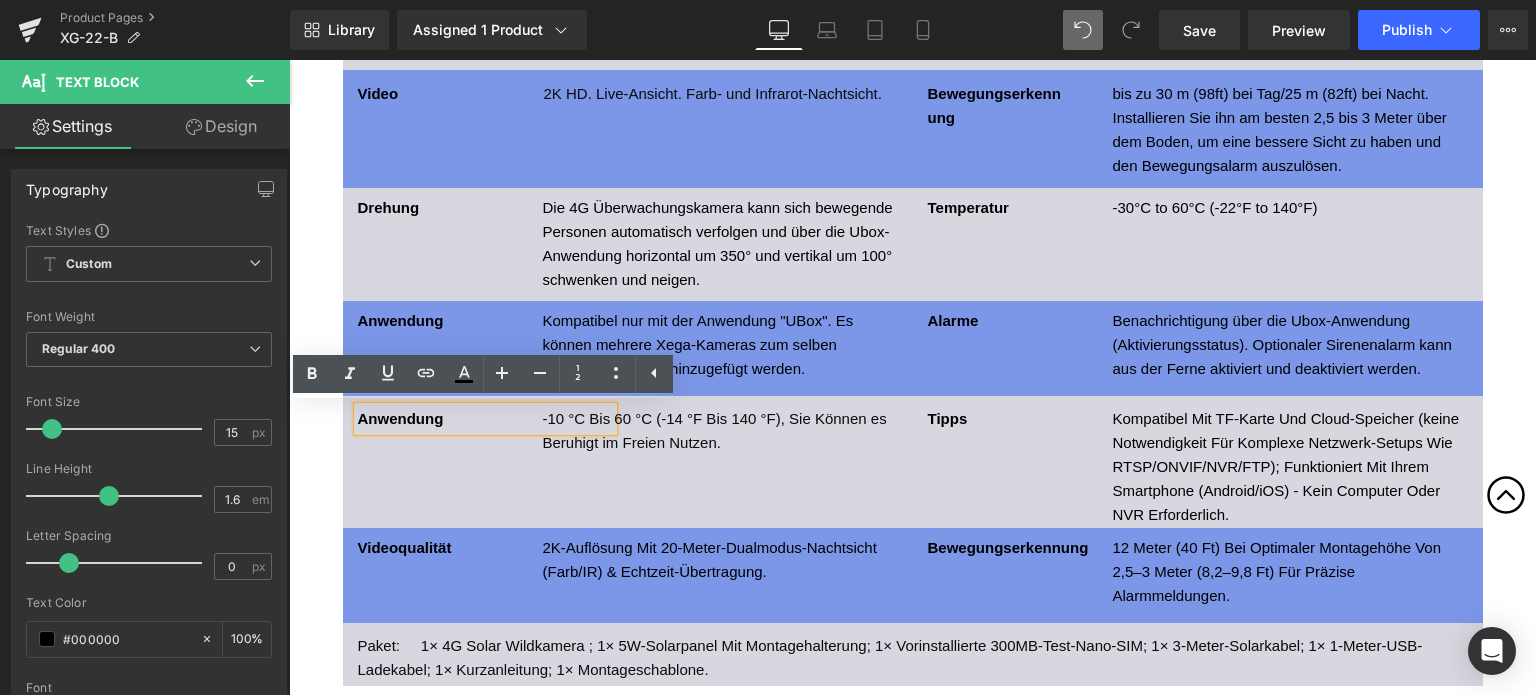 click on "Anwendung" at bounding box center [401, 418] 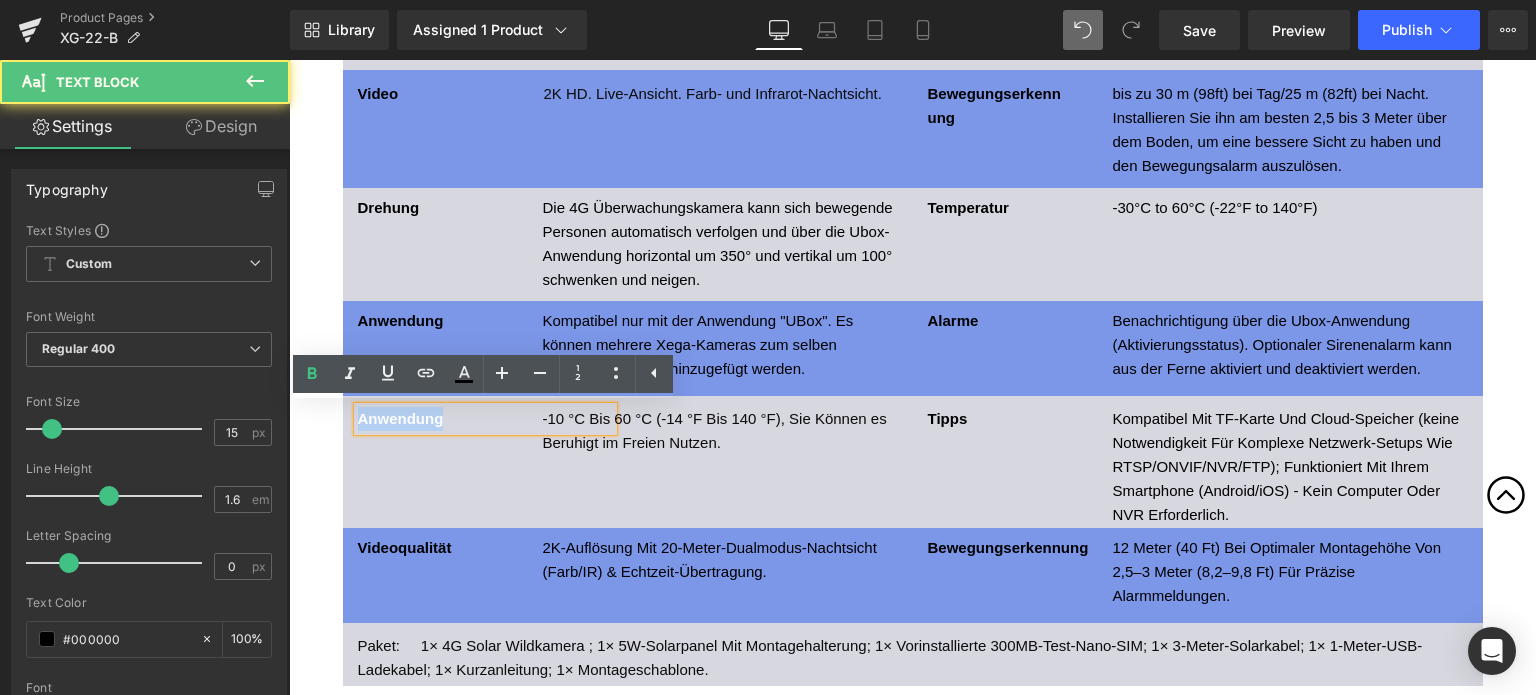 click on "Anwendung" at bounding box center [401, 418] 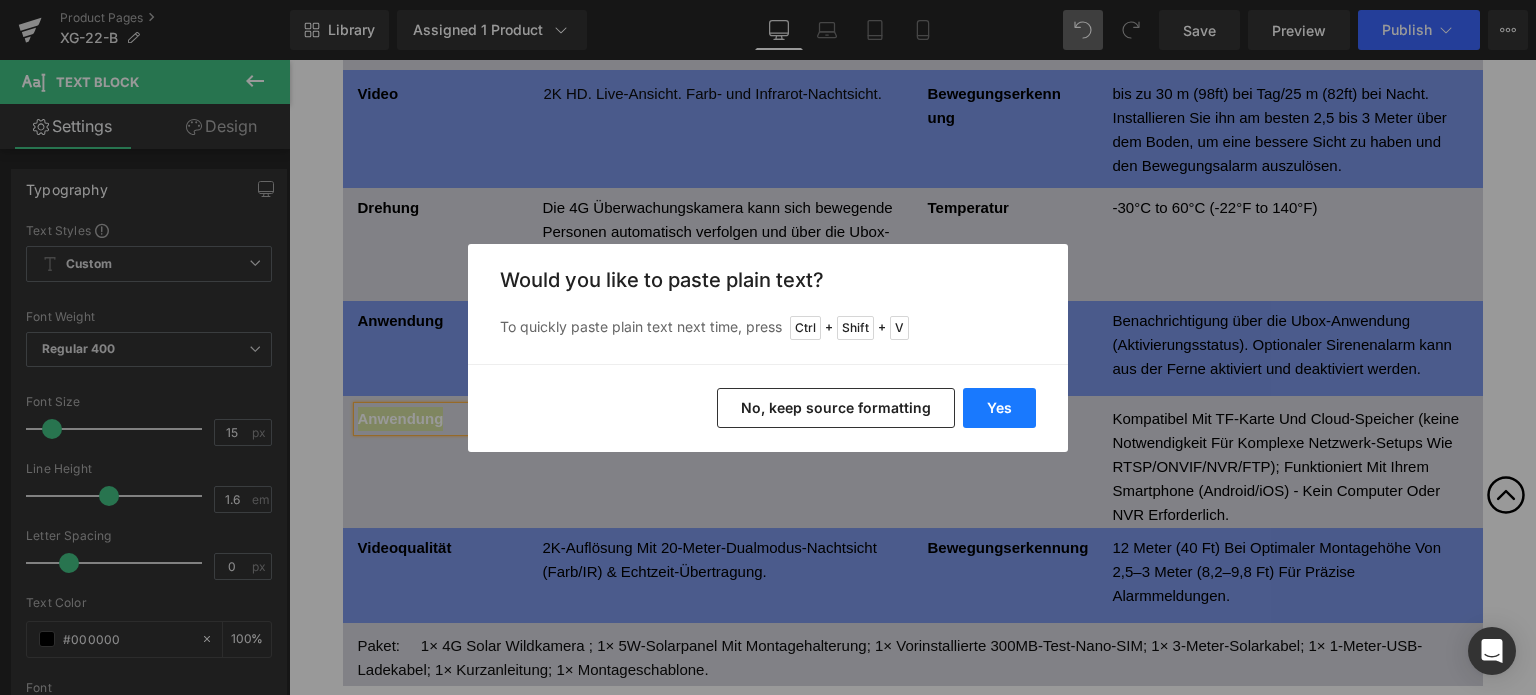 click on "Yes" at bounding box center (999, 408) 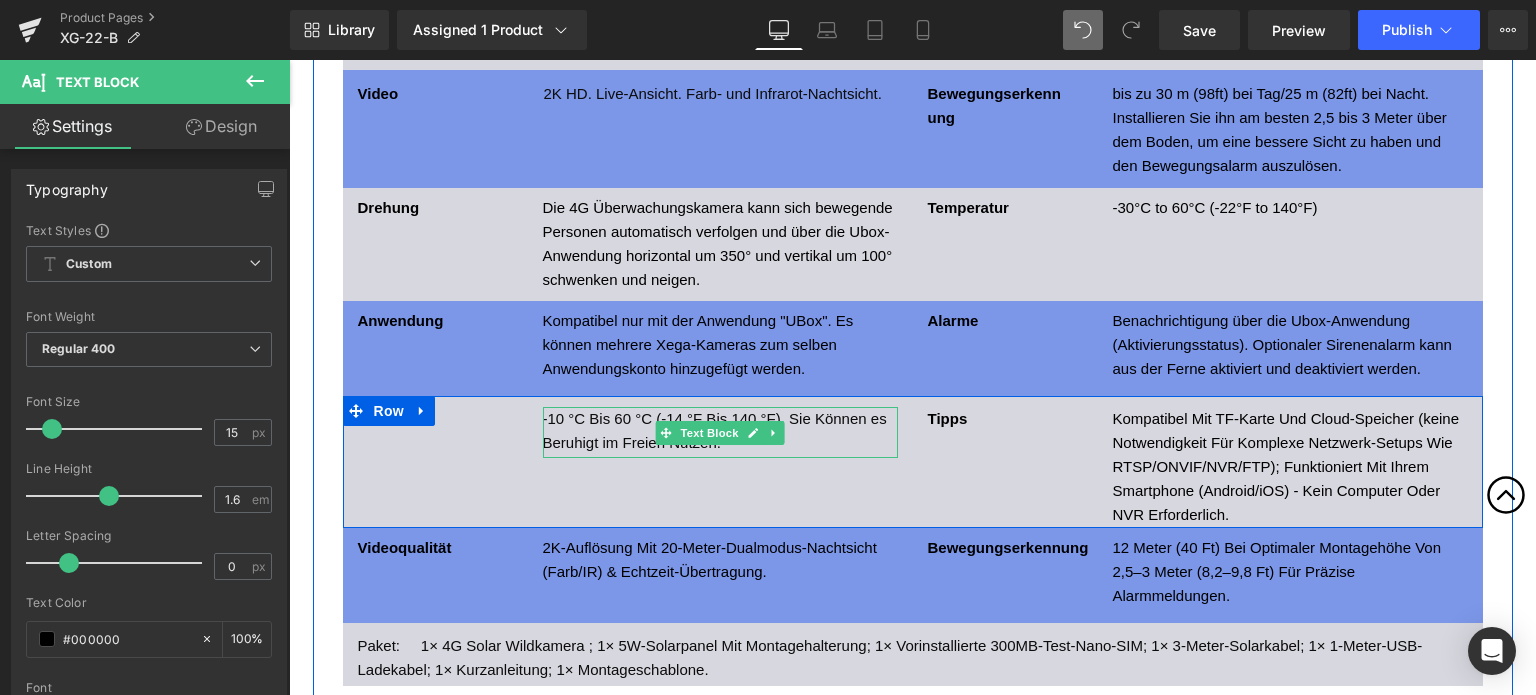 click on "-10 °C Bis 60 °C (-14 °F Bis 140 °F), Sie Können es Beruhigt im Freien Nutzen." at bounding box center [720, 431] 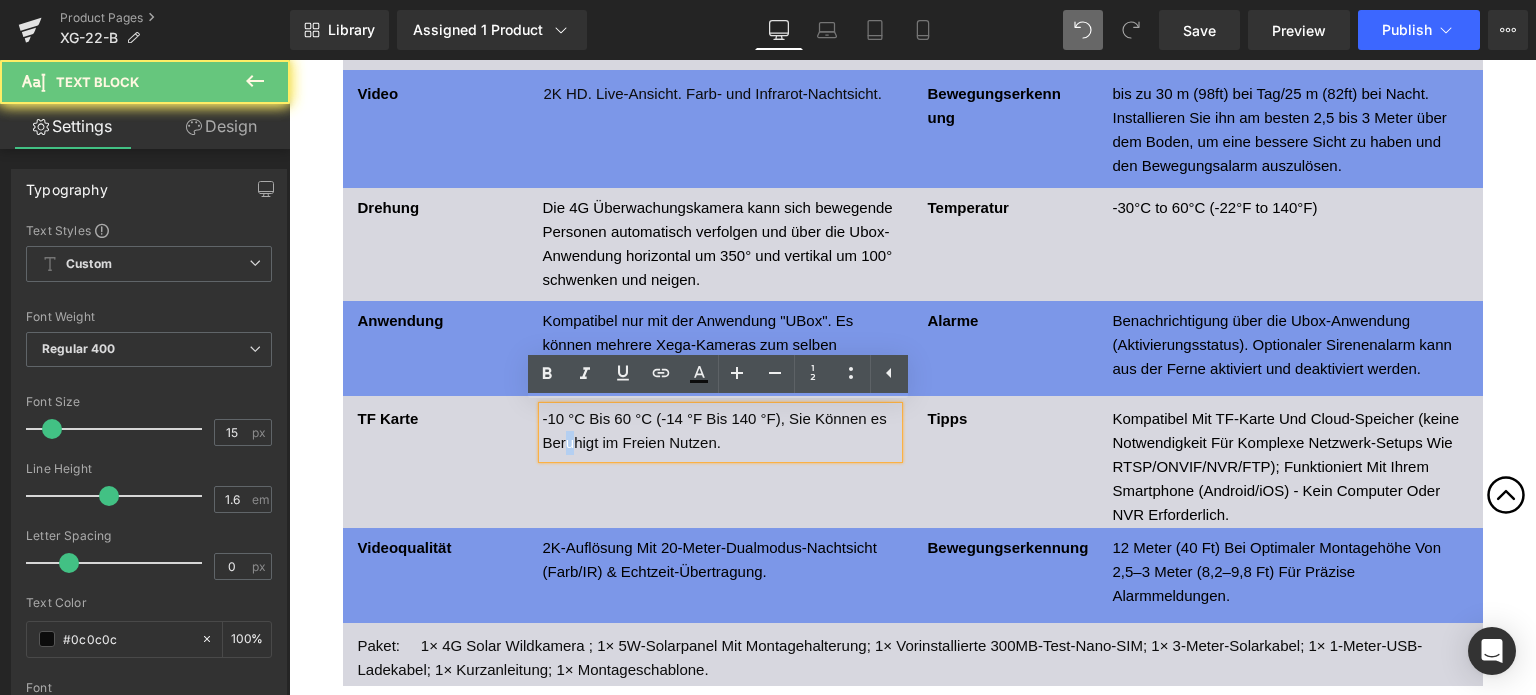click on "-10 °C Bis 60 °C (-14 °F Bis 140 °F), Sie Können es Beruhigt im Freien Nutzen." at bounding box center (720, 431) 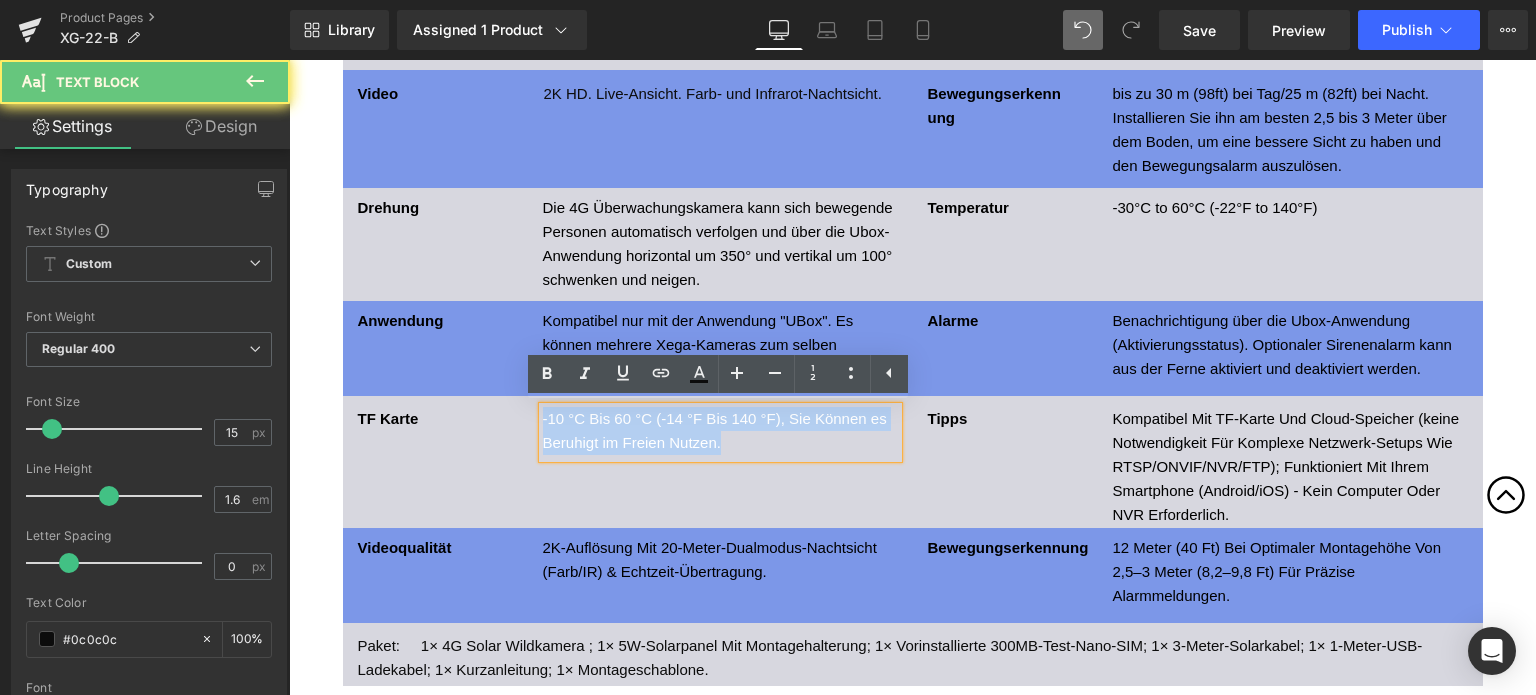 click on "-10 °C Bis 60 °C (-14 °F Bis 140 °F), Sie Können es Beruhigt im Freien Nutzen." at bounding box center (720, 431) 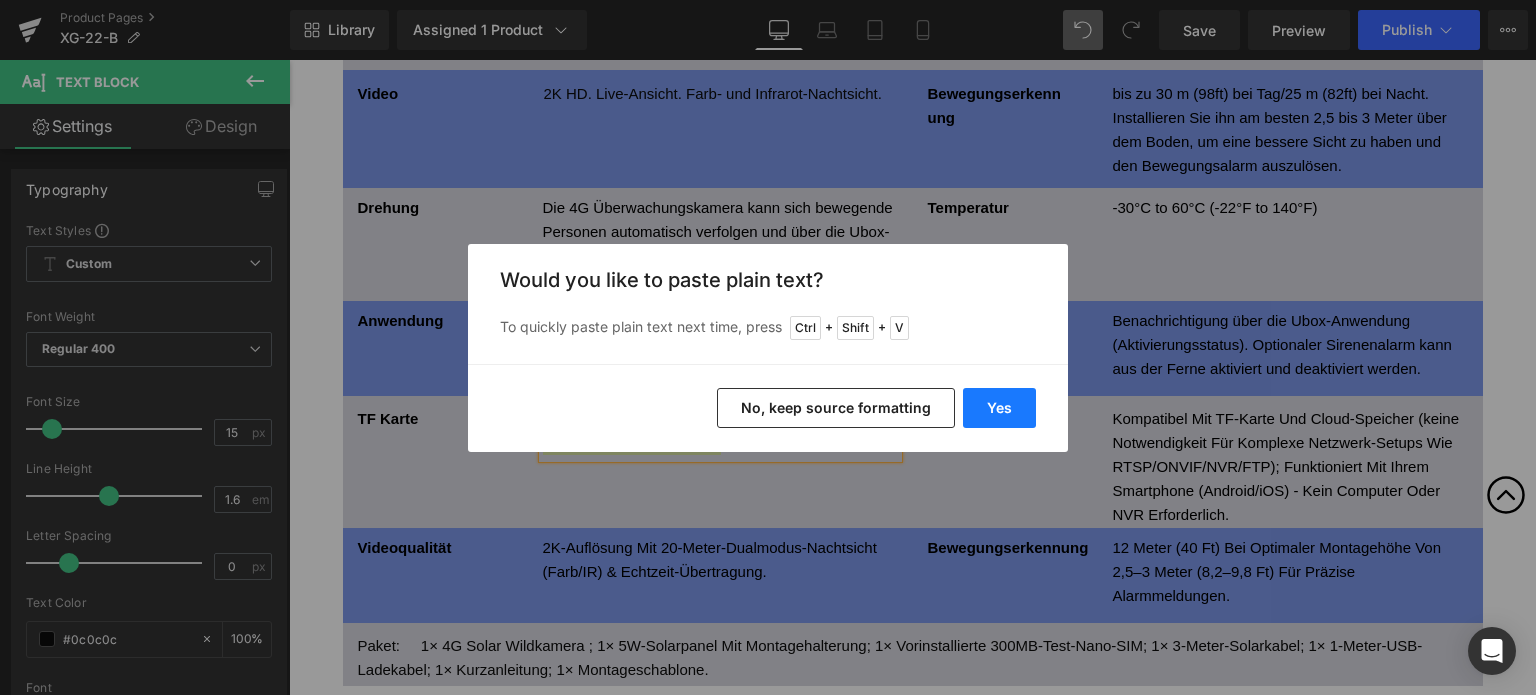 click on "Yes" at bounding box center (999, 408) 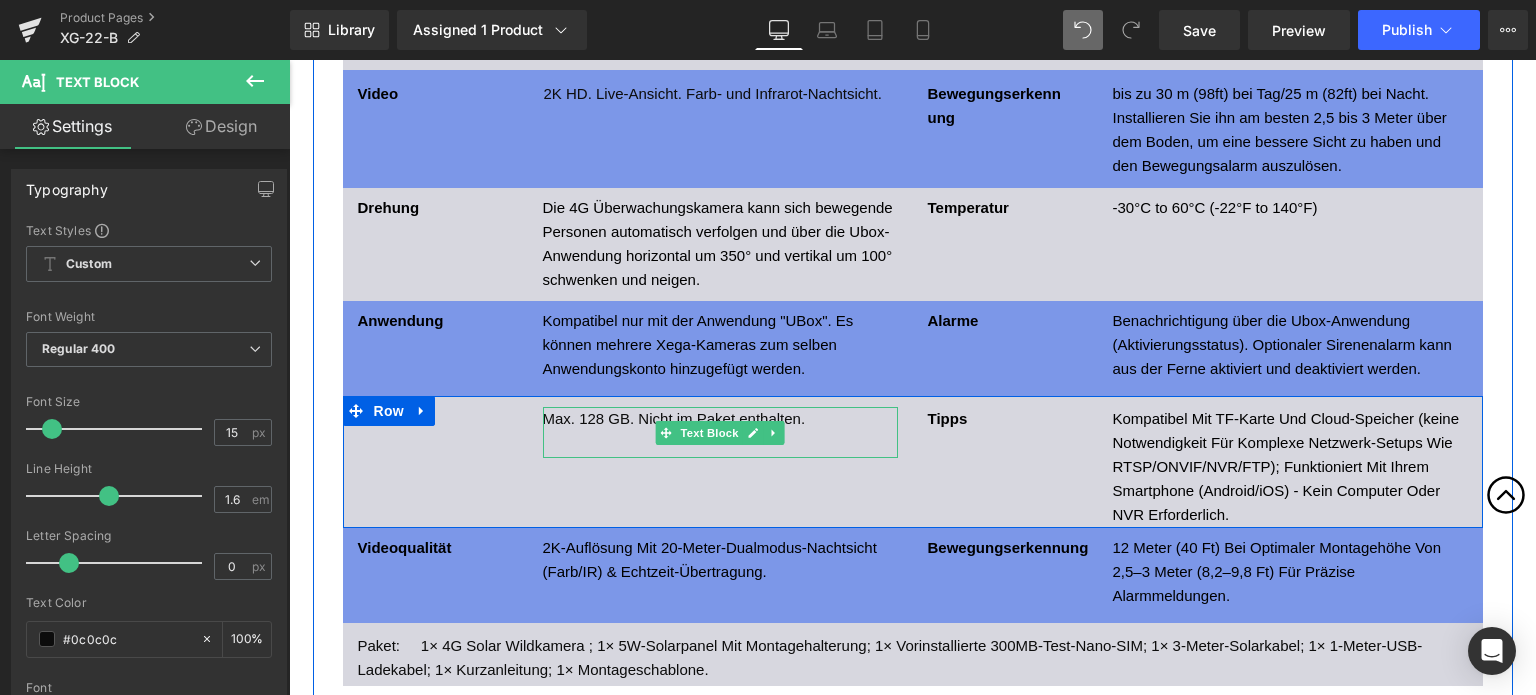 click at bounding box center (720, 443) 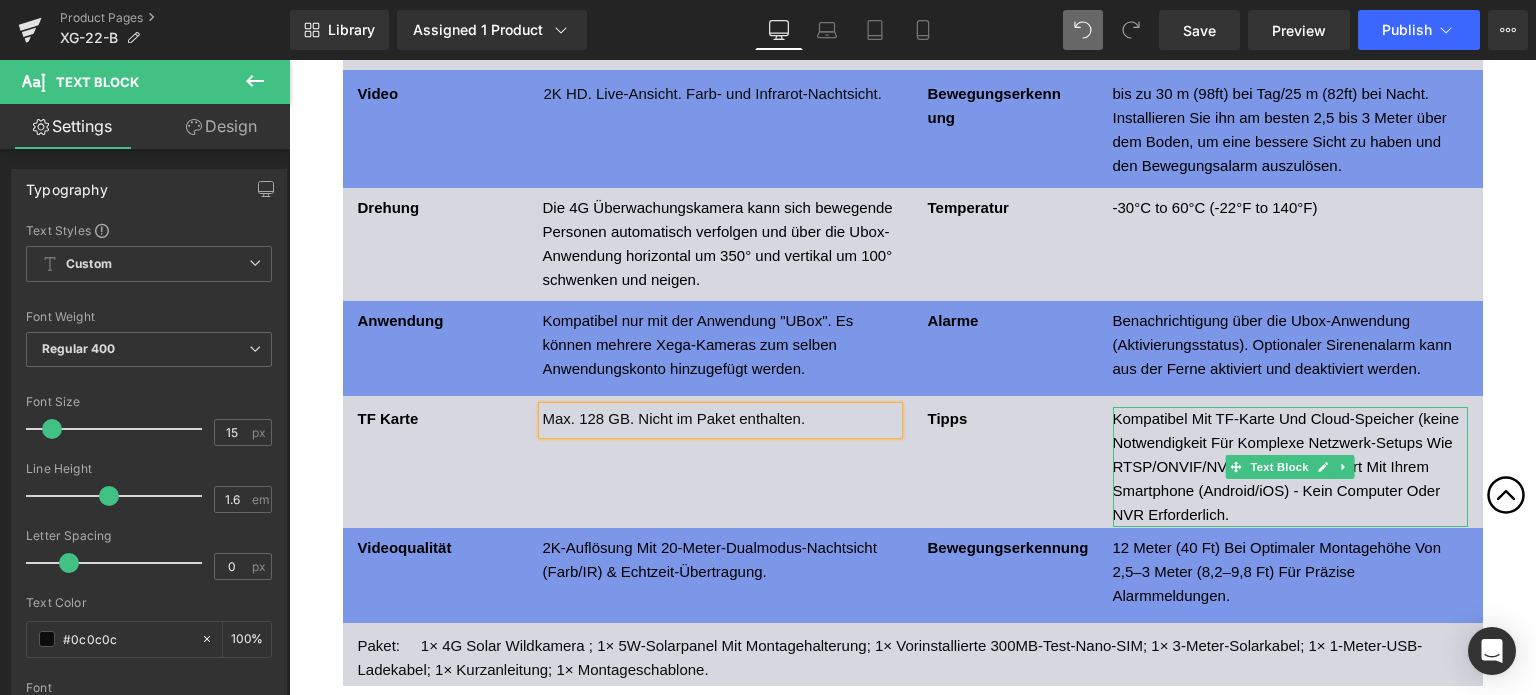 click on "Kompatibel Mit TF-Karte Und Cloud-Speicher (keine Notwendigkeit Für Komplexe Netzwerk-Setups Wie RTSP/ONVIF/NVR/FTP); Funktioniert Mit Ihrem Smartphone (Android/iOS) - Kein Computer Oder NVR Erforderlich." at bounding box center [1290, 467] 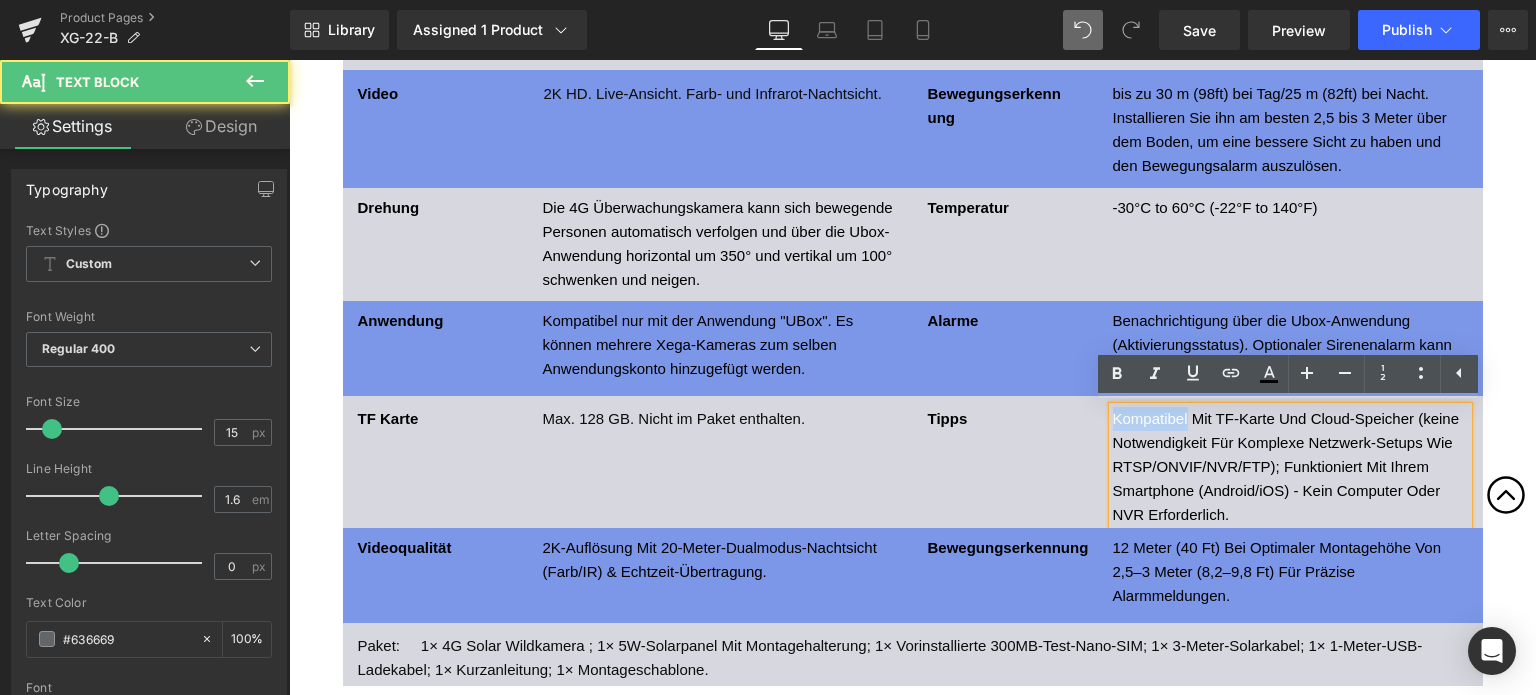click on "Kompatibel Mit TF-Karte Und Cloud-Speicher (keine Notwendigkeit Für Komplexe Netzwerk-Setups Wie RTSP/ONVIF/NVR/FTP); Funktioniert Mit Ihrem Smartphone (Android/iOS) - Kein Computer Oder NVR Erforderlich." at bounding box center (1290, 467) 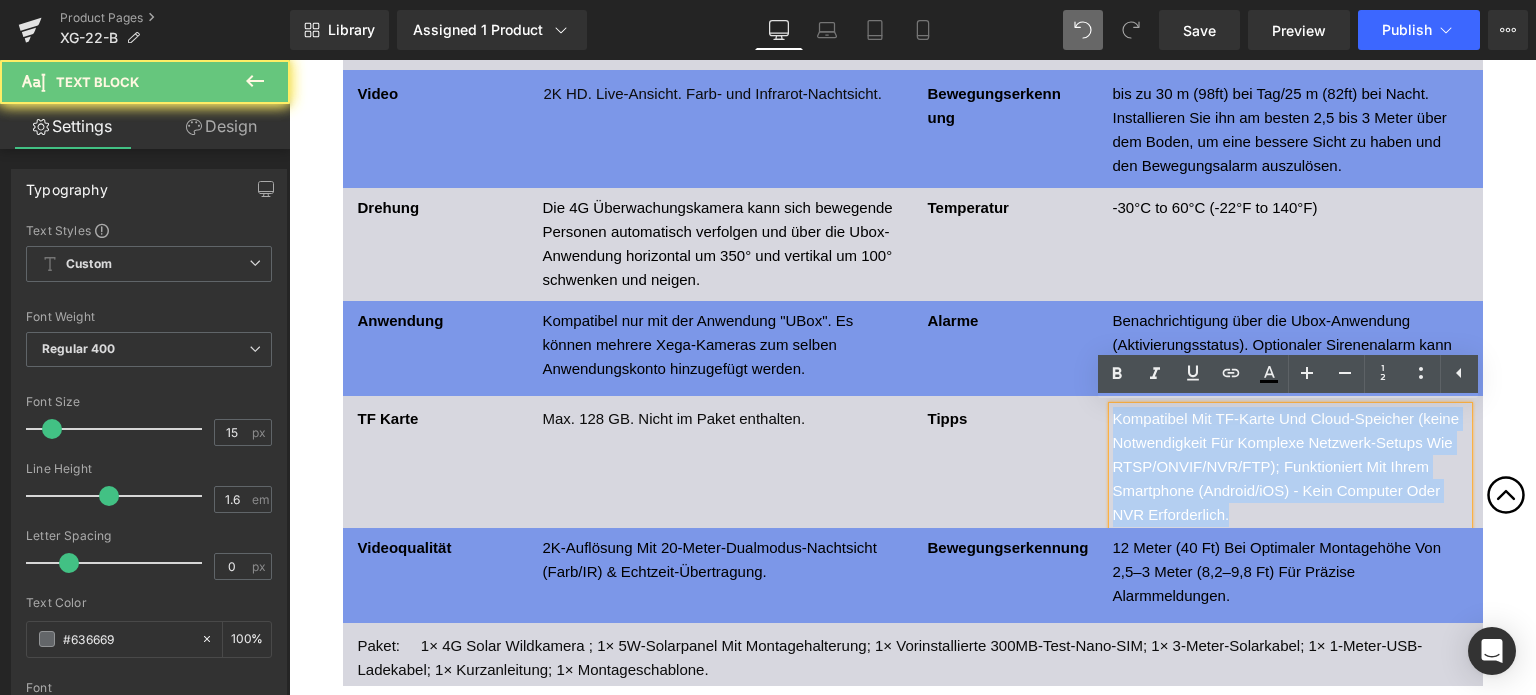 click on "Kompatibel Mit TF-Karte Und Cloud-Speicher (keine Notwendigkeit Für Komplexe Netzwerk-Setups Wie RTSP/ONVIF/NVR/FTP); Funktioniert Mit Ihrem Smartphone (Android/iOS) - Kein Computer Oder NVR Erforderlich." at bounding box center [1290, 467] 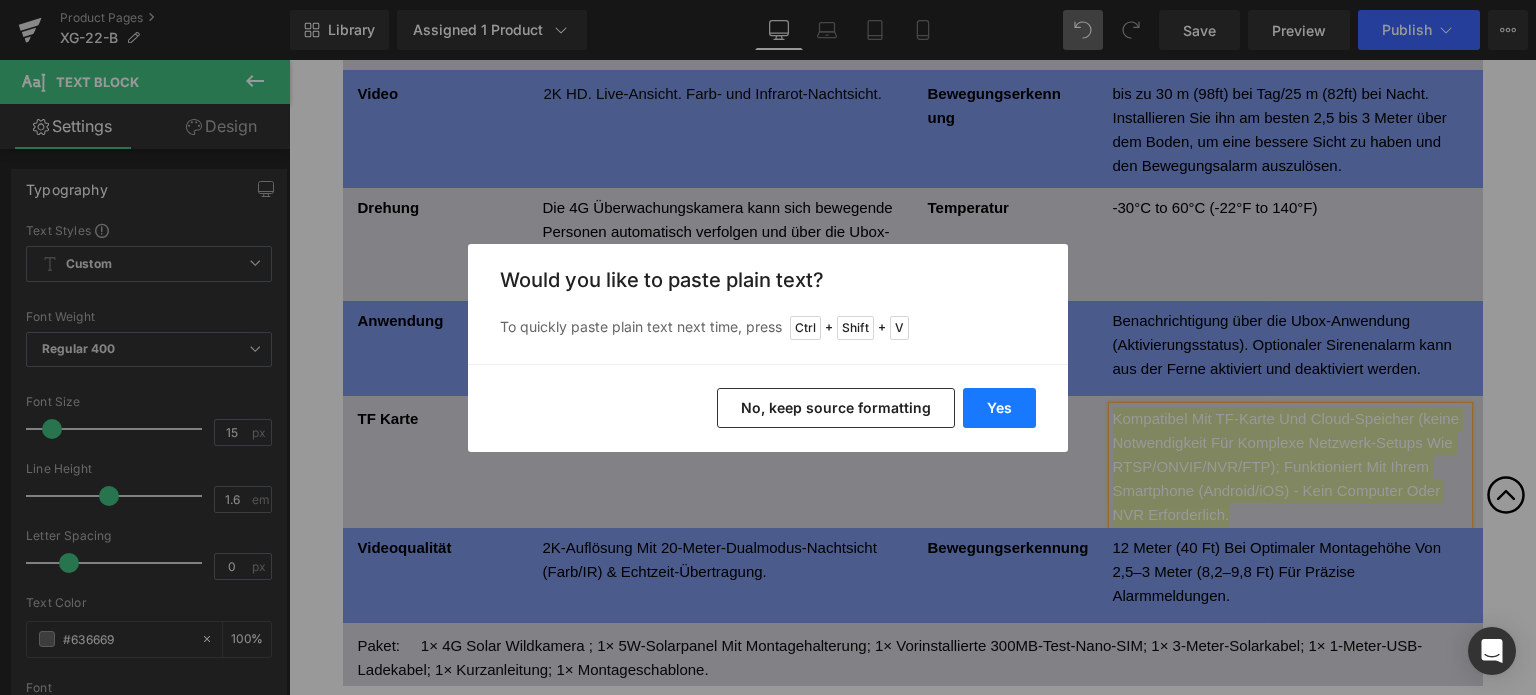 click on "Yes" at bounding box center (999, 408) 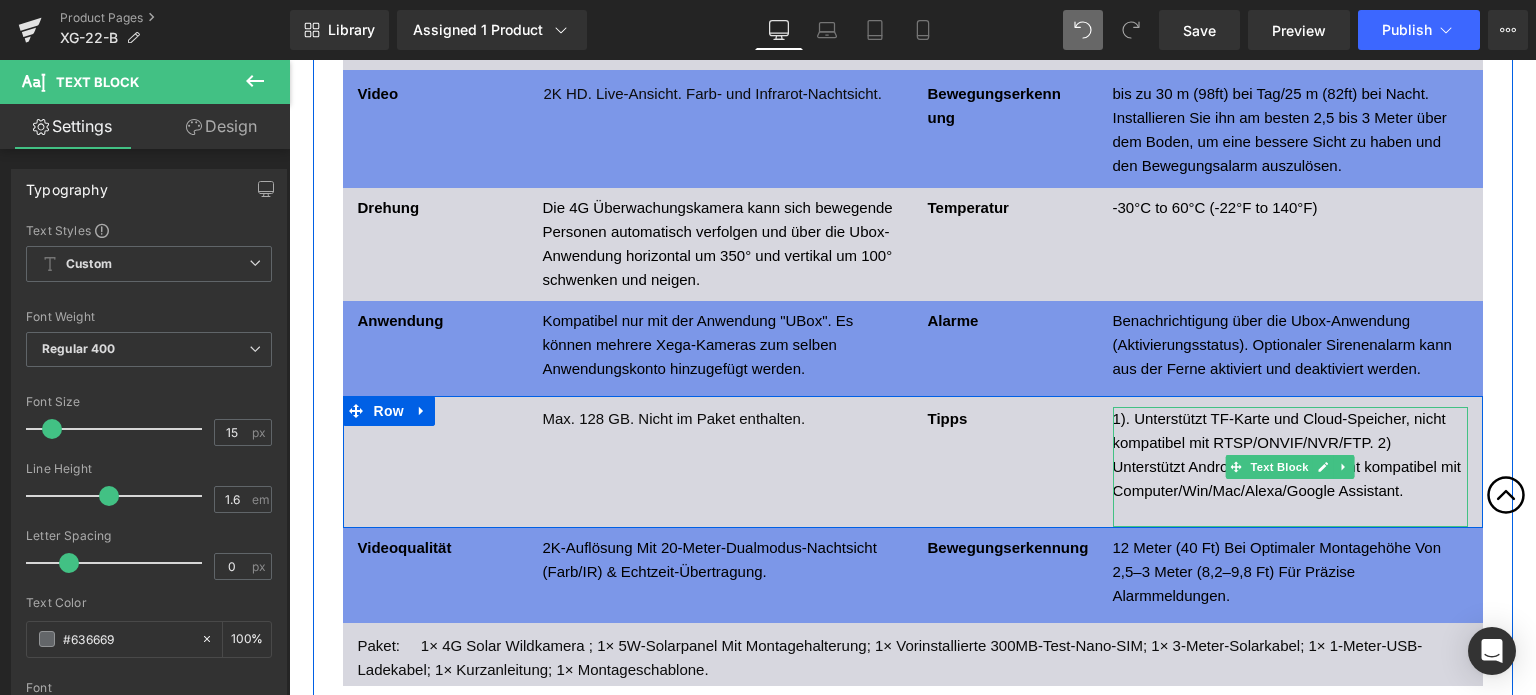 click at bounding box center (1290, 515) 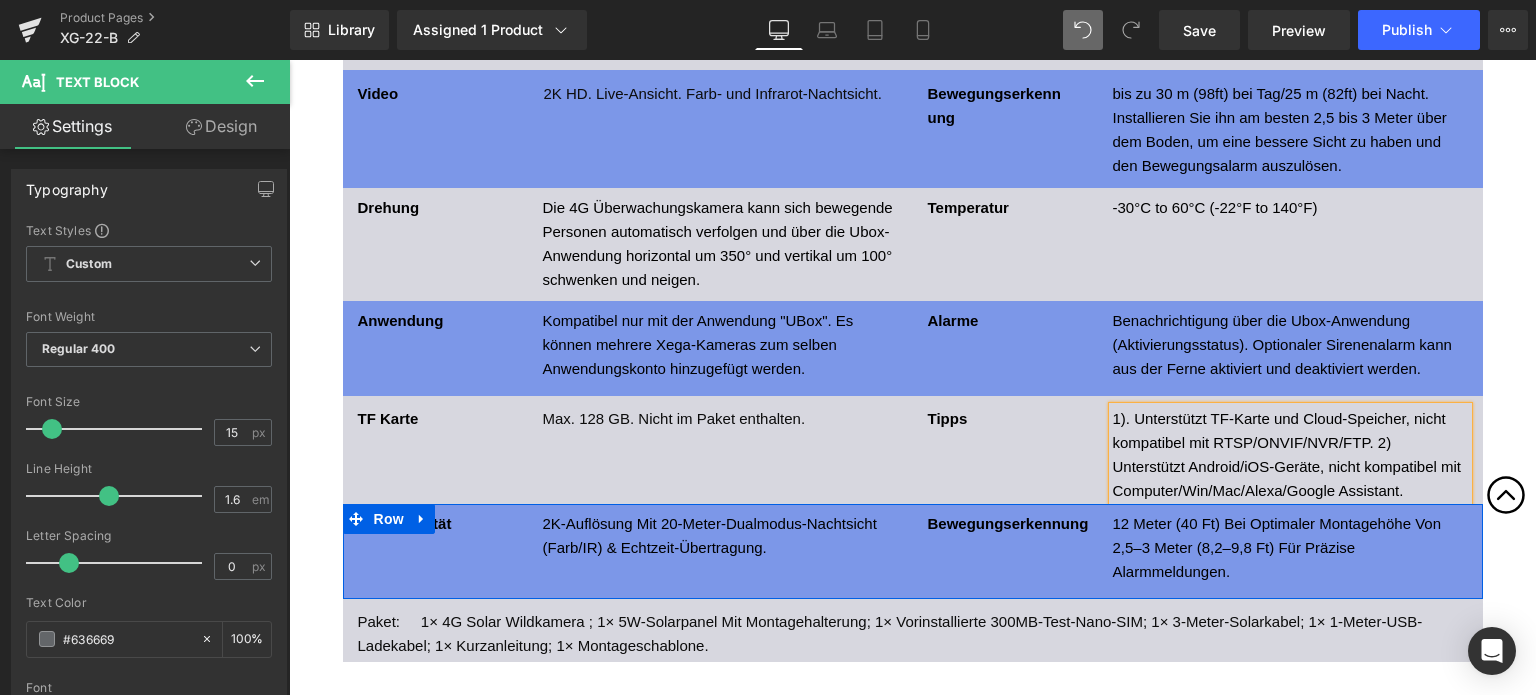 click on "2K-Auflösung Mit 20-Meter-Dualmodus-Nachtsicht (Farb/IR) & Echtzeit-Übertragung." at bounding box center (720, 536) 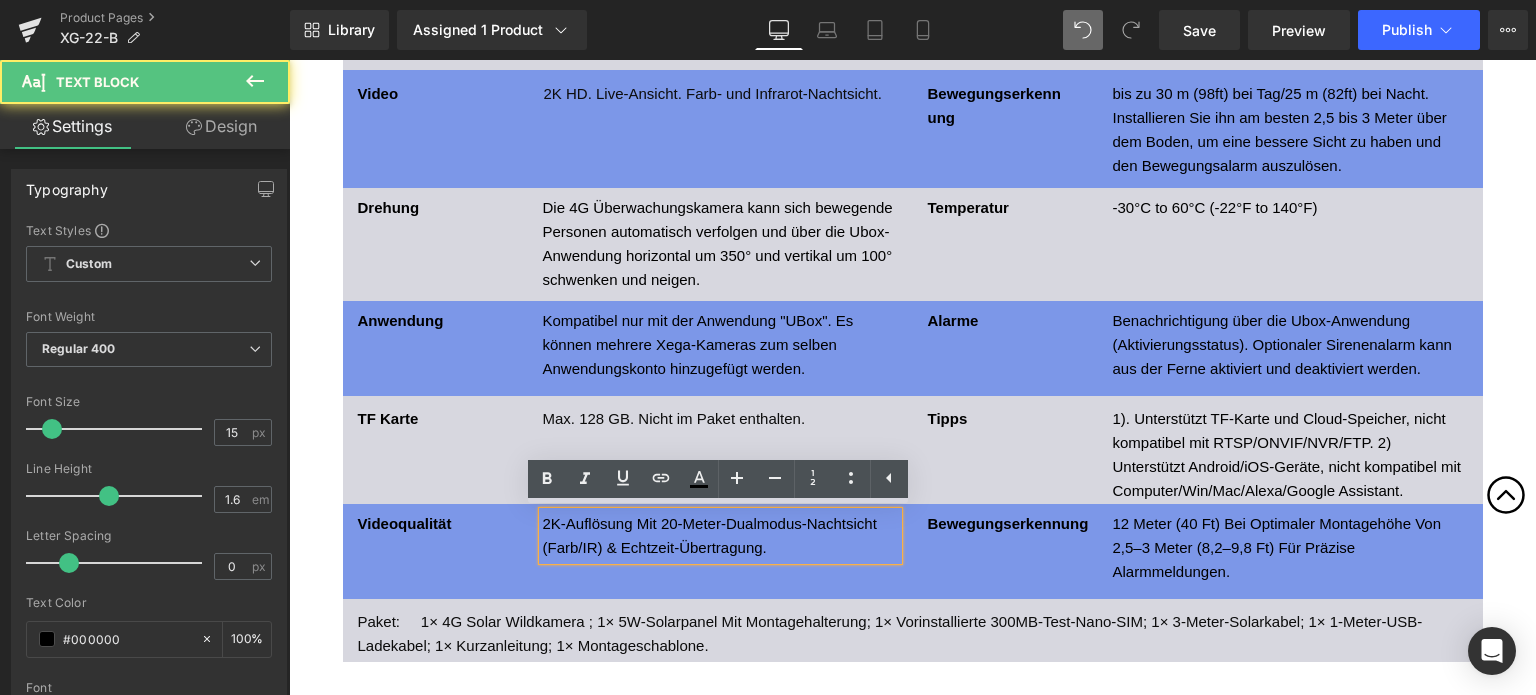 click at bounding box center [289, 60] 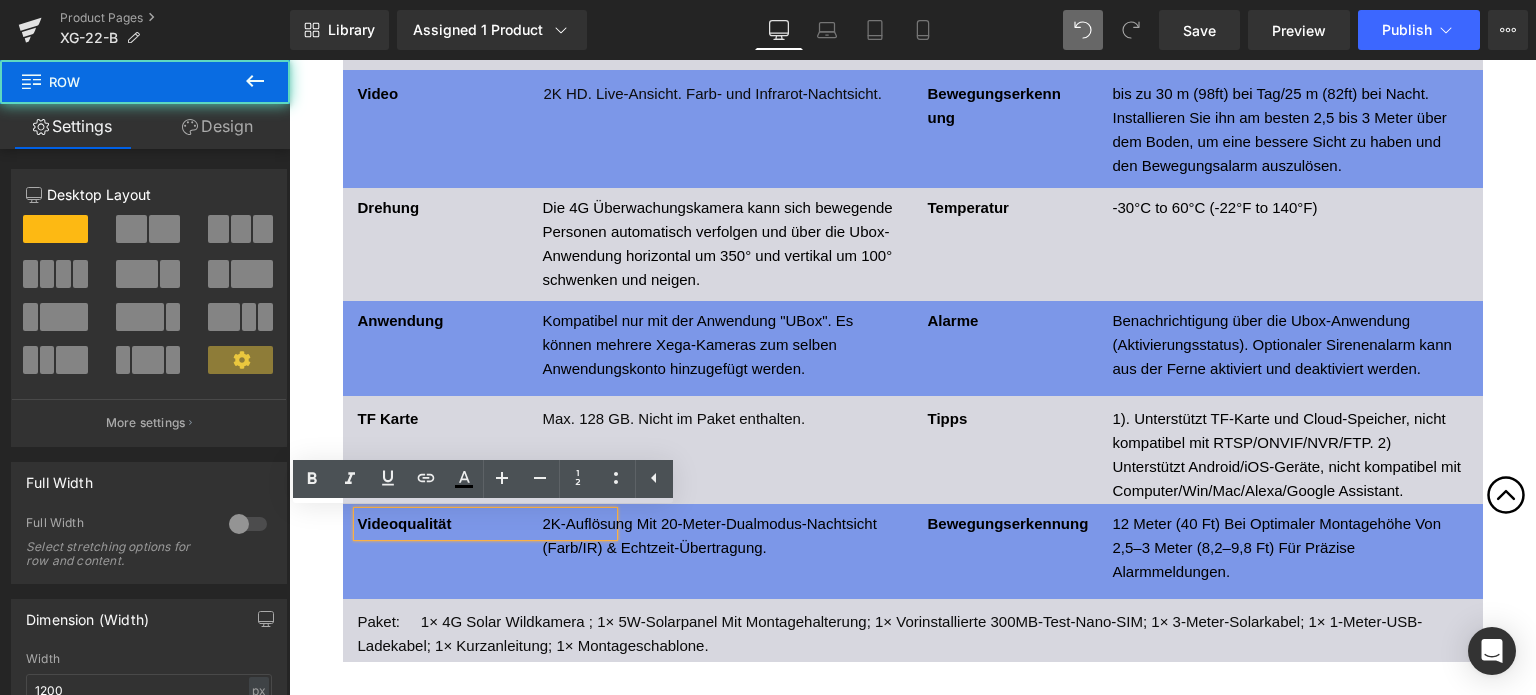 click on "Technische Spezifikationen Heading         Konnektivität Text Block         Funktioniert nur mit 4G LTE-Mobilfunkverbindung. Keine WiFi-Verbindung. Jede Kamera benötigt einen eigenen Datentarif, wenn Sie mehr als eine Kamera haben. Text Block         Konsum Text Block         Hängt von den tatsächlichen Arbeitsbedingungen ab. Im Allgemeinen sind 2 bis 3 GB für einen Monat ausreichend. Tarif mit vorinstallierter UNLIMITED EiotClub SIM-Karte: ca. 12,9 €/30 Tage. T-Mobile, Vodafone, O2, sind auch kompatibel (PIN-Code entsperrt). Text Block         Row         Stromversorgung Text Block         5V 2A Netzstrom (Ladegerät mitgeliefert). Keine Batterien. Unterstützt bewegungsausgelöste Aufzeichnung, zeitgesteuerte Aufzeichnung und 24/7 Daueraufzeichnung. Text Block         Zusätzliche Kosten  Text Block         Text Block         Row         Video Text Block         2K HD. Live-Ansicht. Farb- und Infrarot-Nachtsicht. Text Block         Bewegungserkennung Text Block         Text Block         Row" at bounding box center [913, 159] 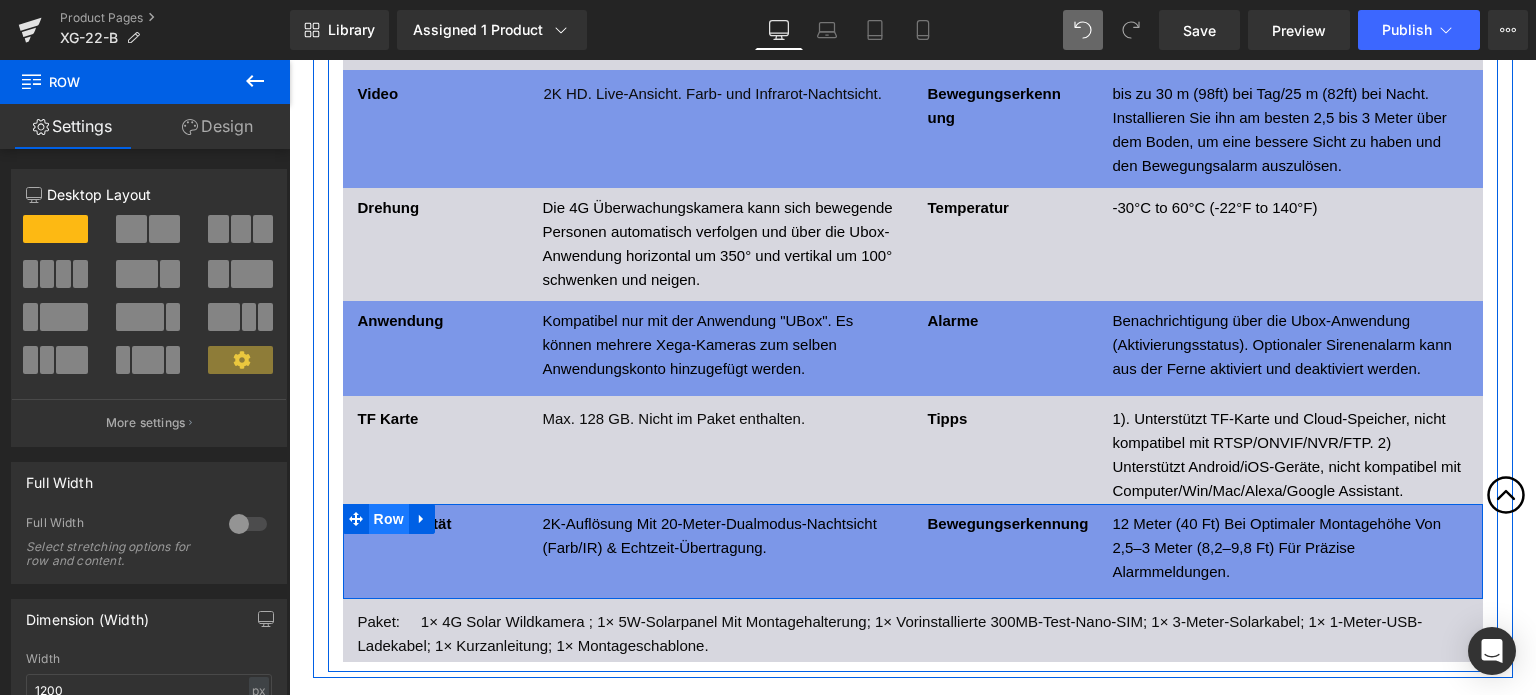 click on "Row" at bounding box center (389, 519) 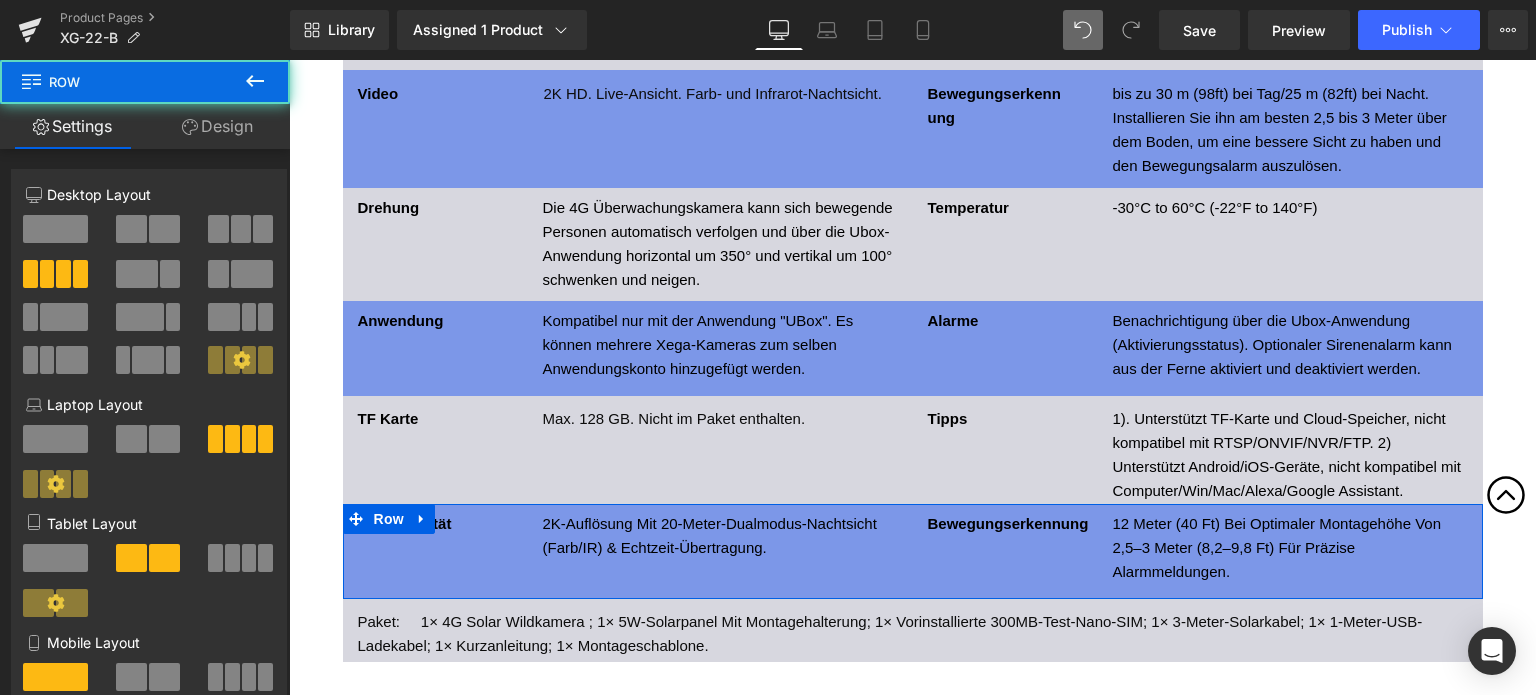 click at bounding box center (55, 229) 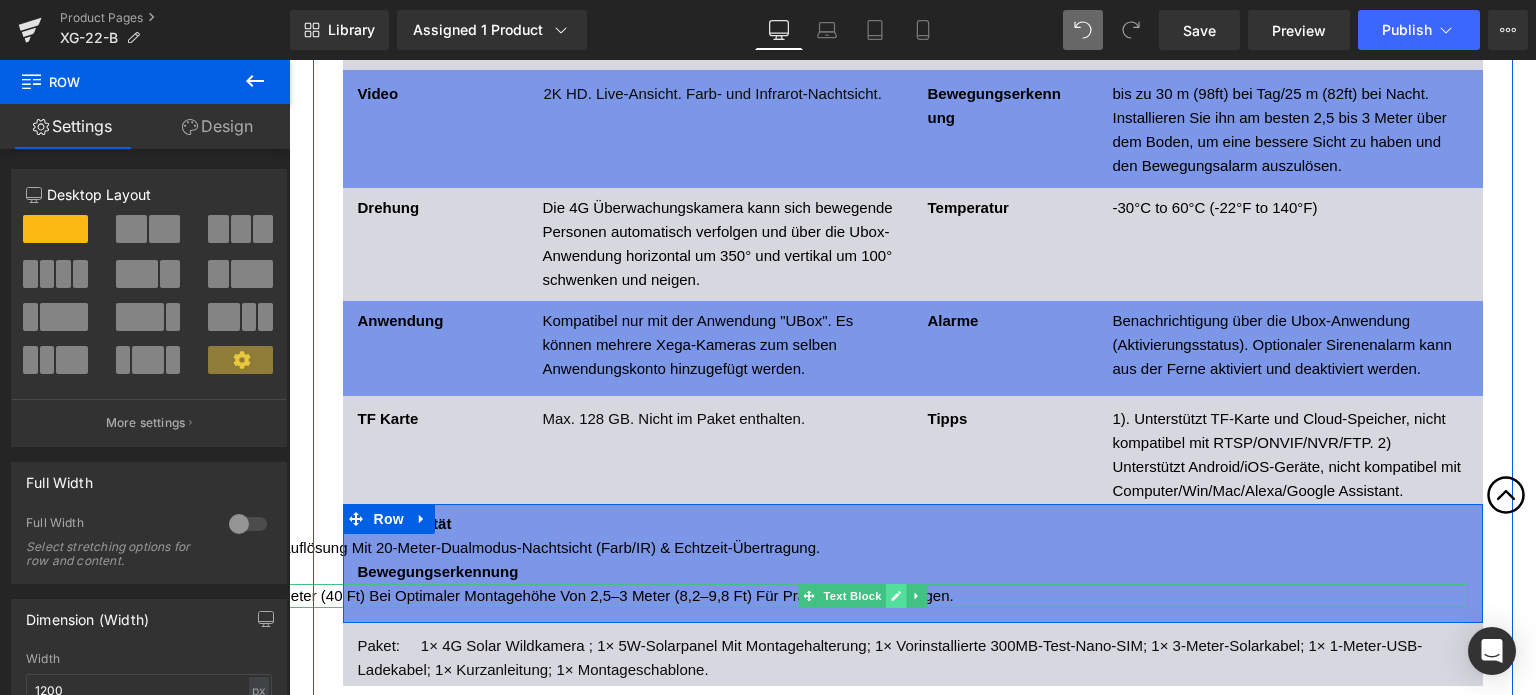 click at bounding box center [895, 596] 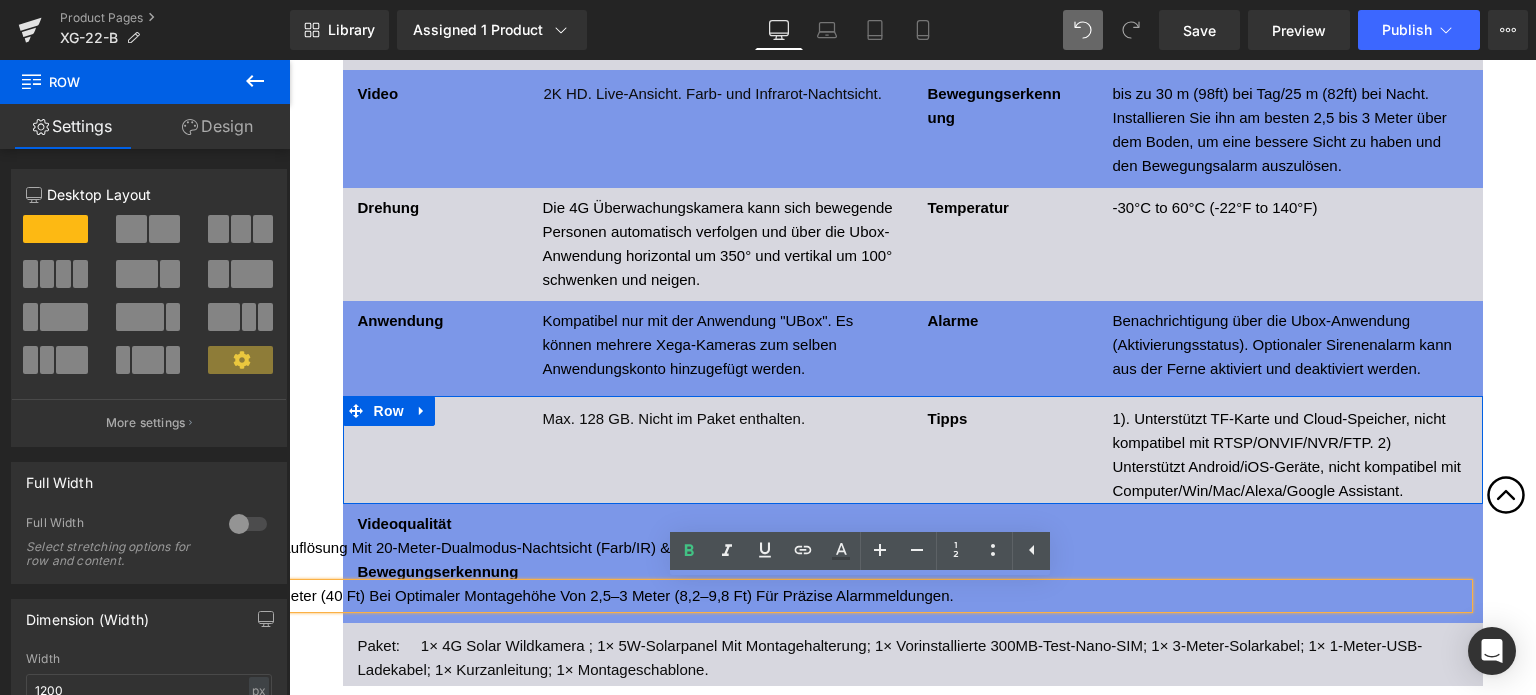 click on "TF Karte  Text Block         Max. 128 GB. Nicht im Paket enthalten. Text Block         Tipps Text Block         1). Unterstützt TF-Karte und Cloud-Speicher, nicht kompatibel mit RTSP/ONVIF/NVR/FTP. 2) Unterstützt Android/iOS-Geräte, nicht kompatibel mit Computer/Win/Mac/Alexa/Google Assistant. Text Block         Row" at bounding box center (913, 450) 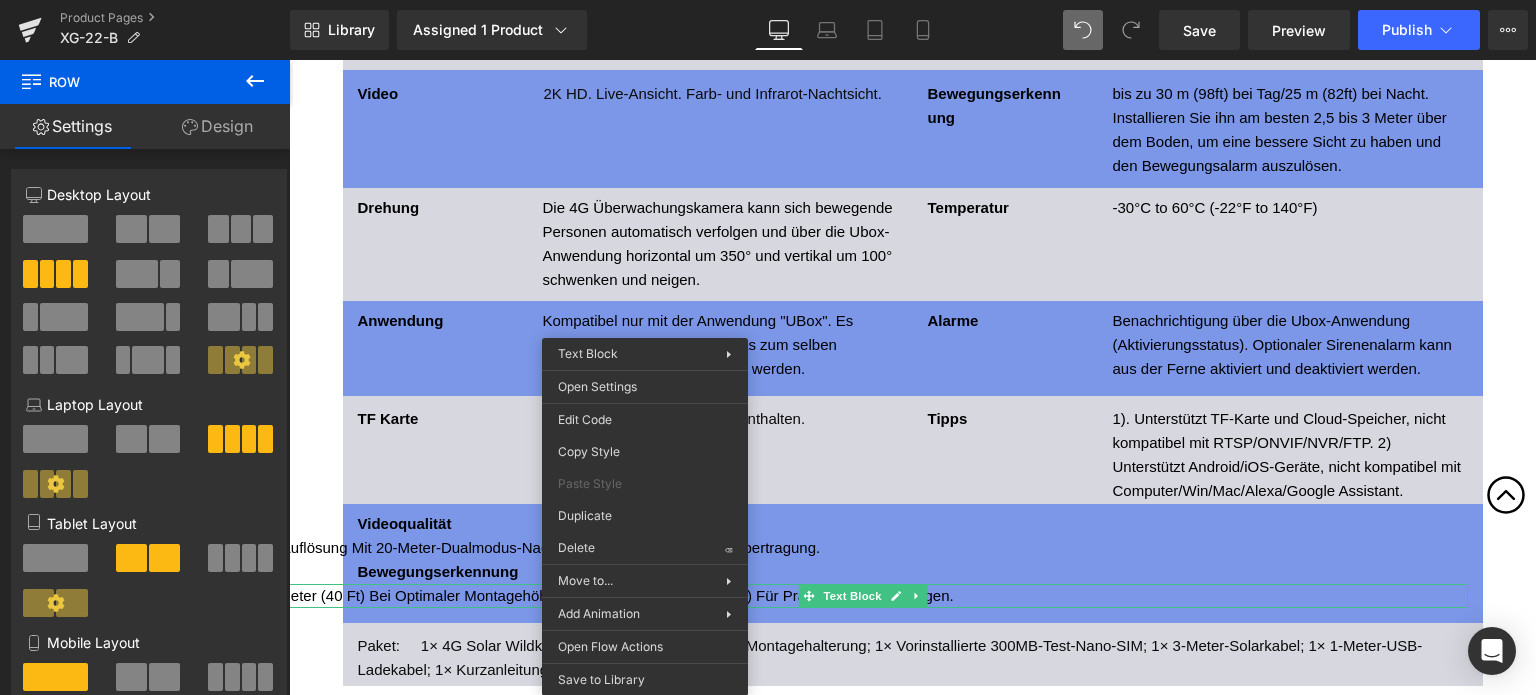 drag, startPoint x: 926, startPoint y: 608, endPoint x: 620, endPoint y: 558, distance: 310.05804 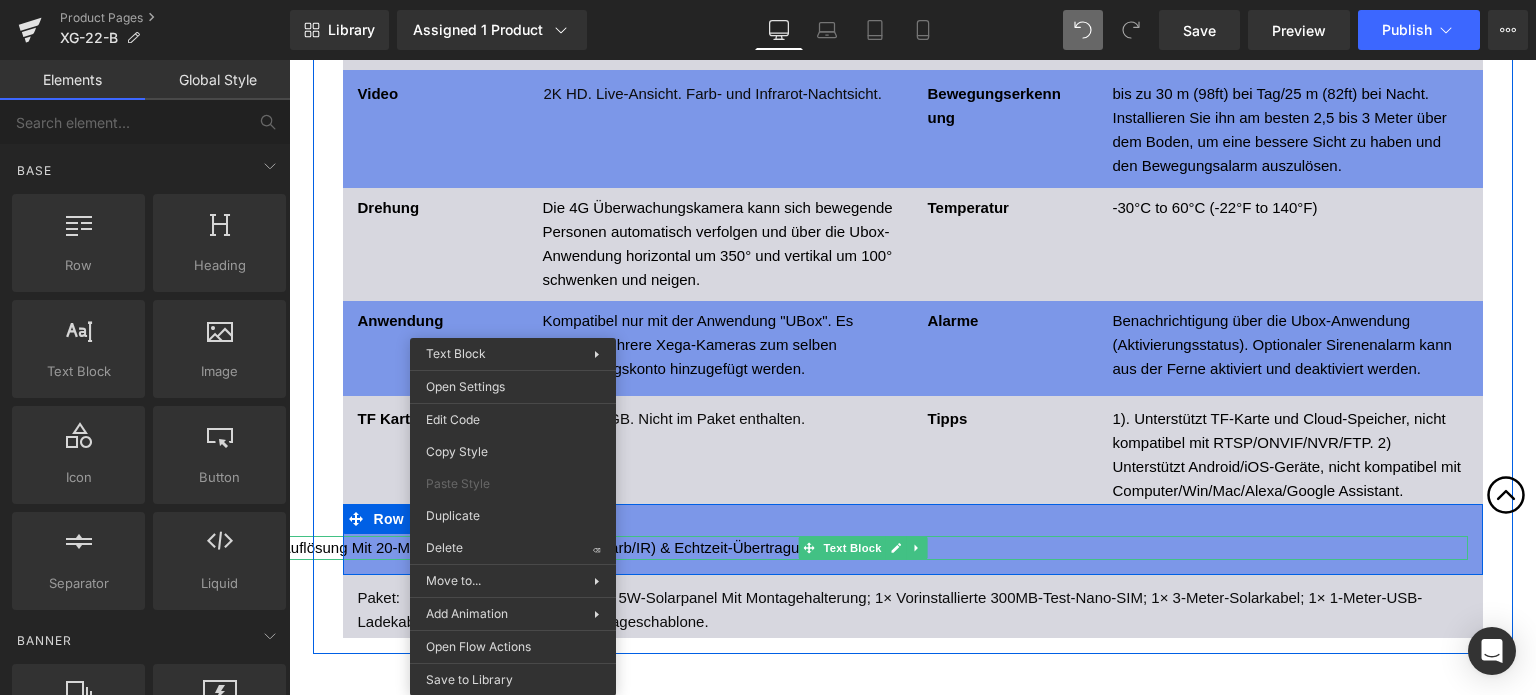 click on "2K-Auflösung Mit 20-Meter-Dualmodus-Nachtsicht (Farb/IR) & Echtzeit-Übertragung." at bounding box center [863, 548] 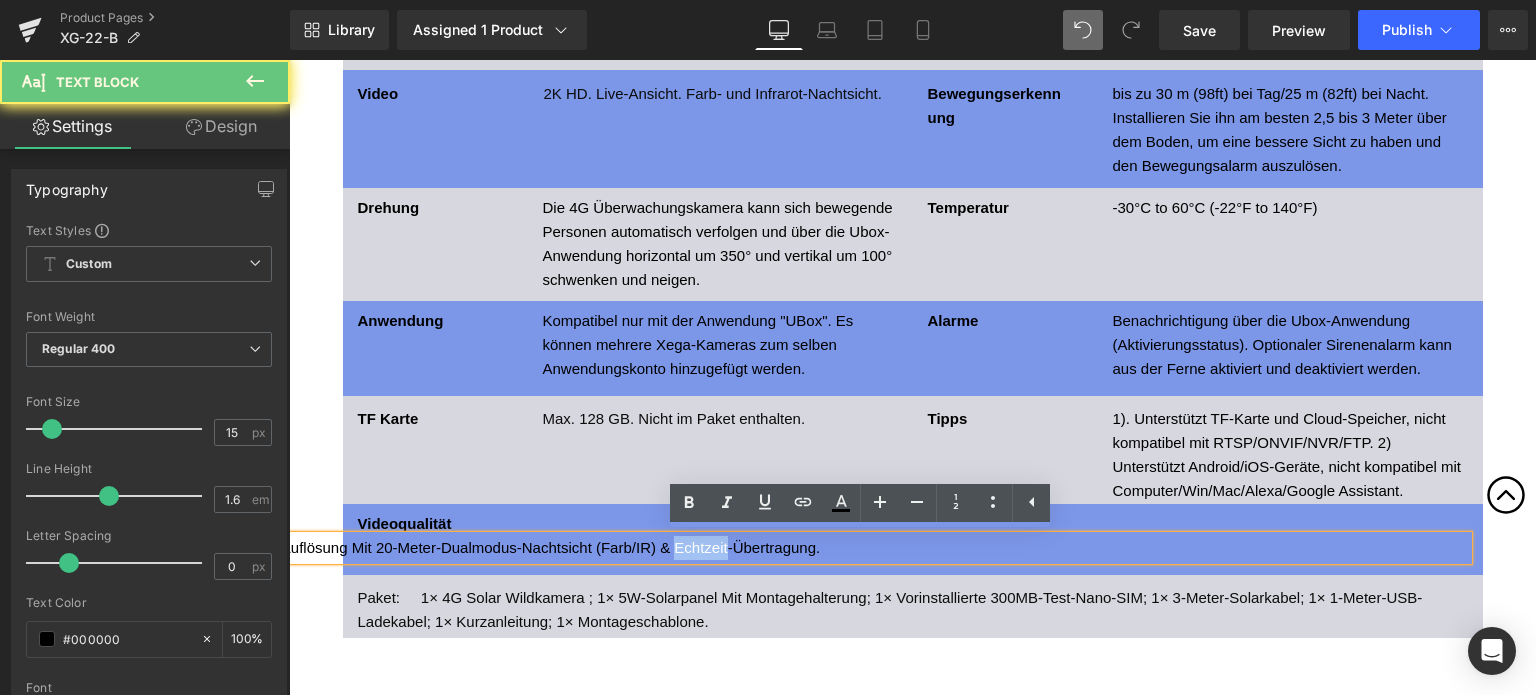 click on "2K-Auflösung Mit 20-Meter-Dualmodus-Nachtsicht (Farb/IR) & Echtzeit-Übertragung." at bounding box center [863, 548] 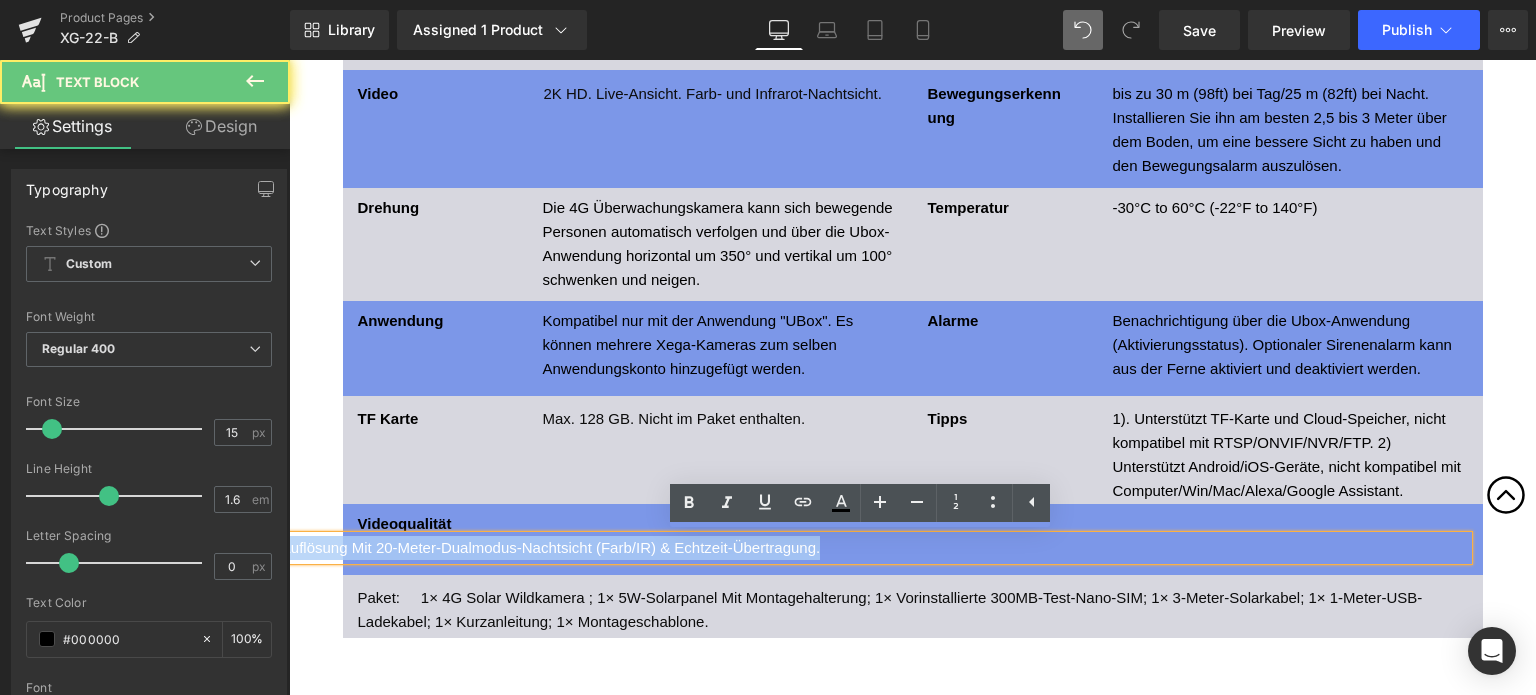 click on "2K-Auflösung Mit 20-Meter-Dualmodus-Nachtsicht (Farb/IR) & Echtzeit-Übertragung." at bounding box center (863, 548) 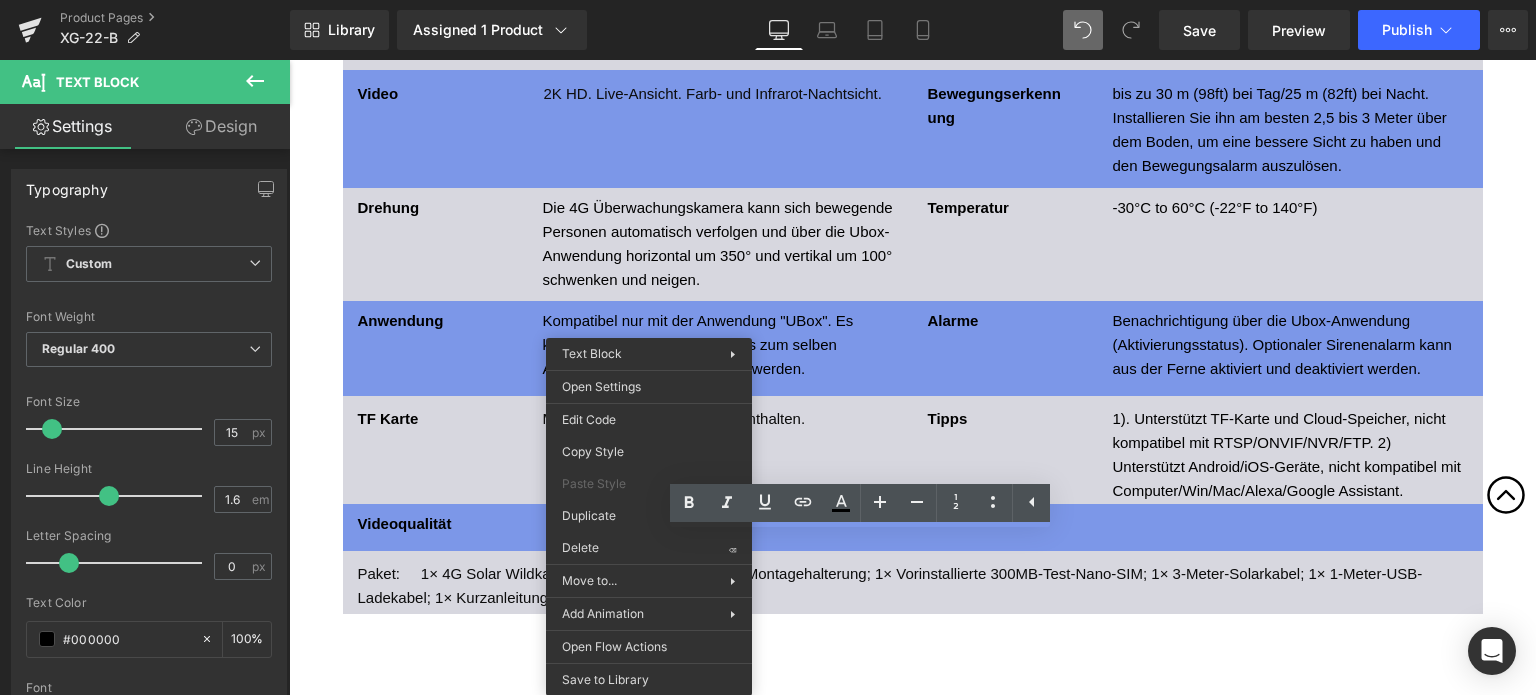 drag, startPoint x: 929, startPoint y: 603, endPoint x: 640, endPoint y: 543, distance: 295.16266 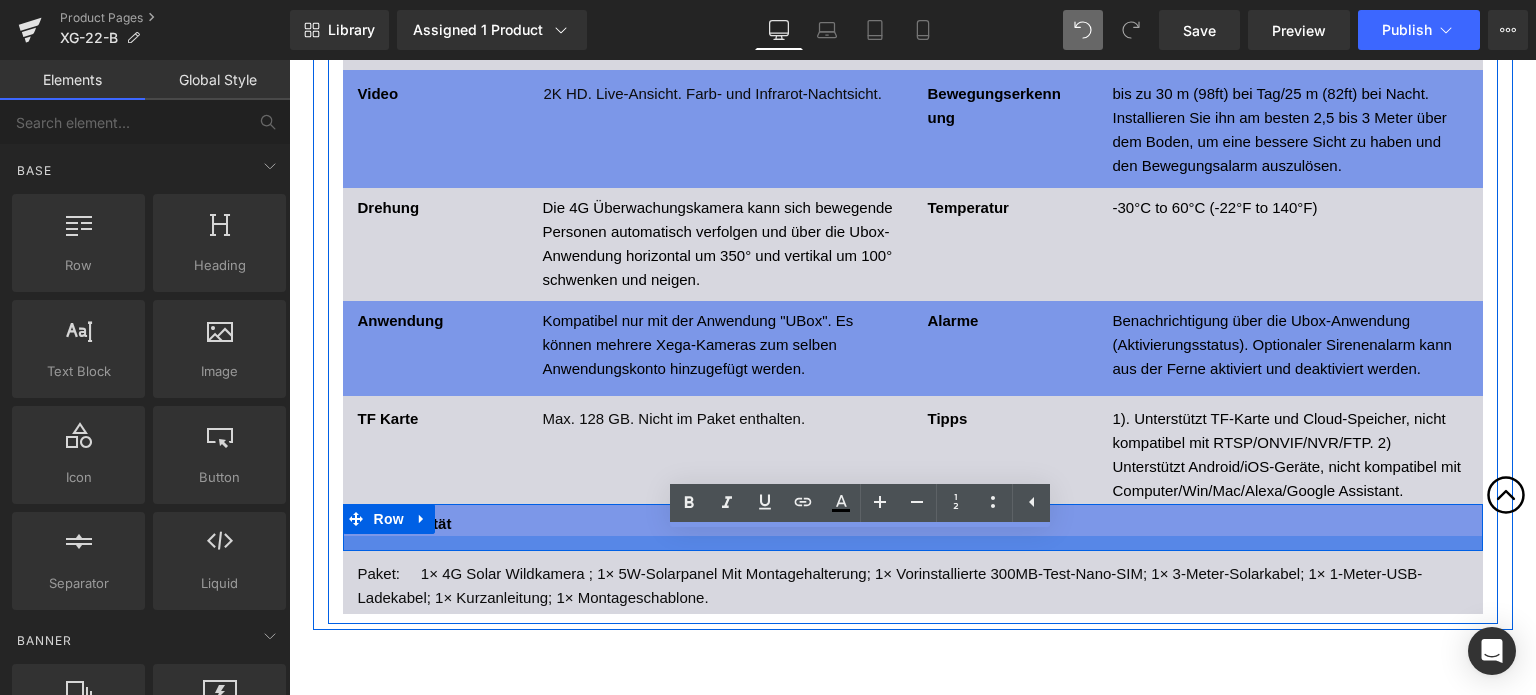 click at bounding box center (289, 60) 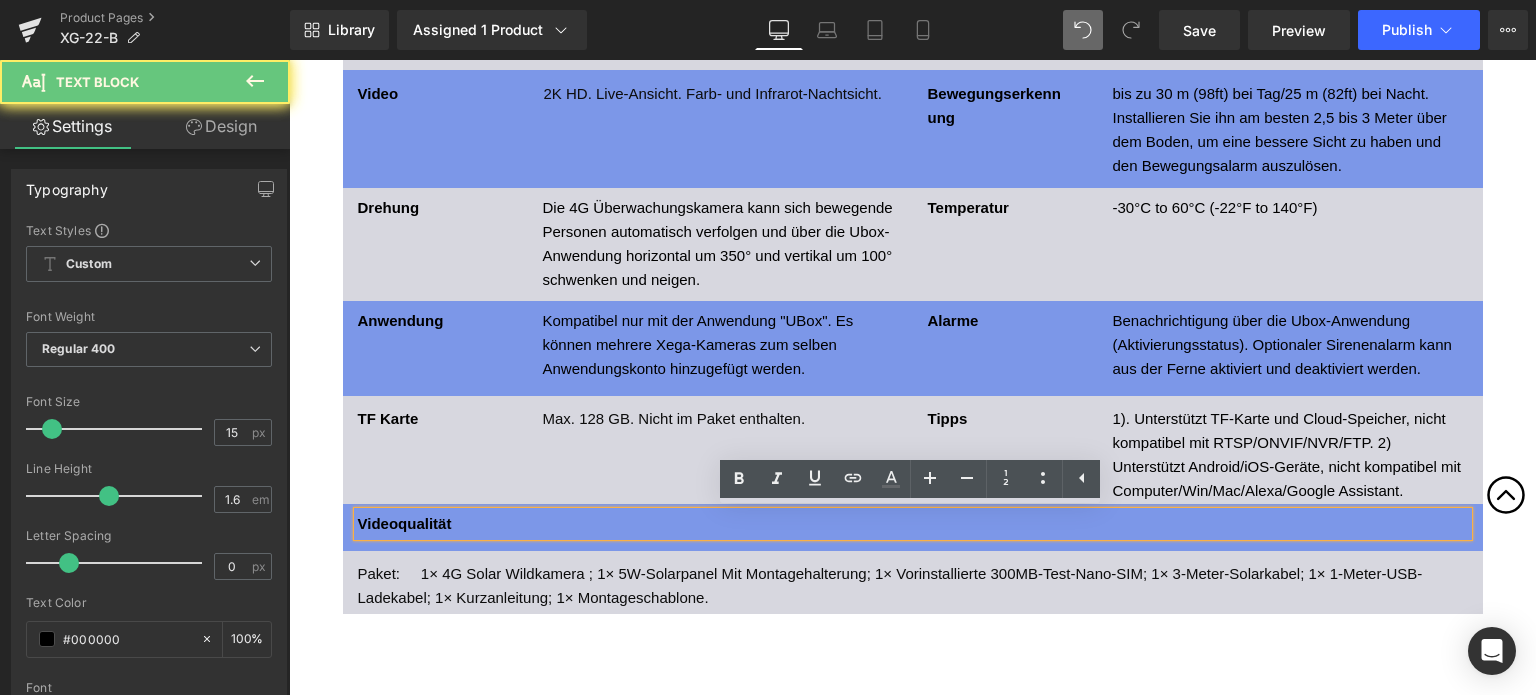 click on "Videoqualität" at bounding box center (913, 524) 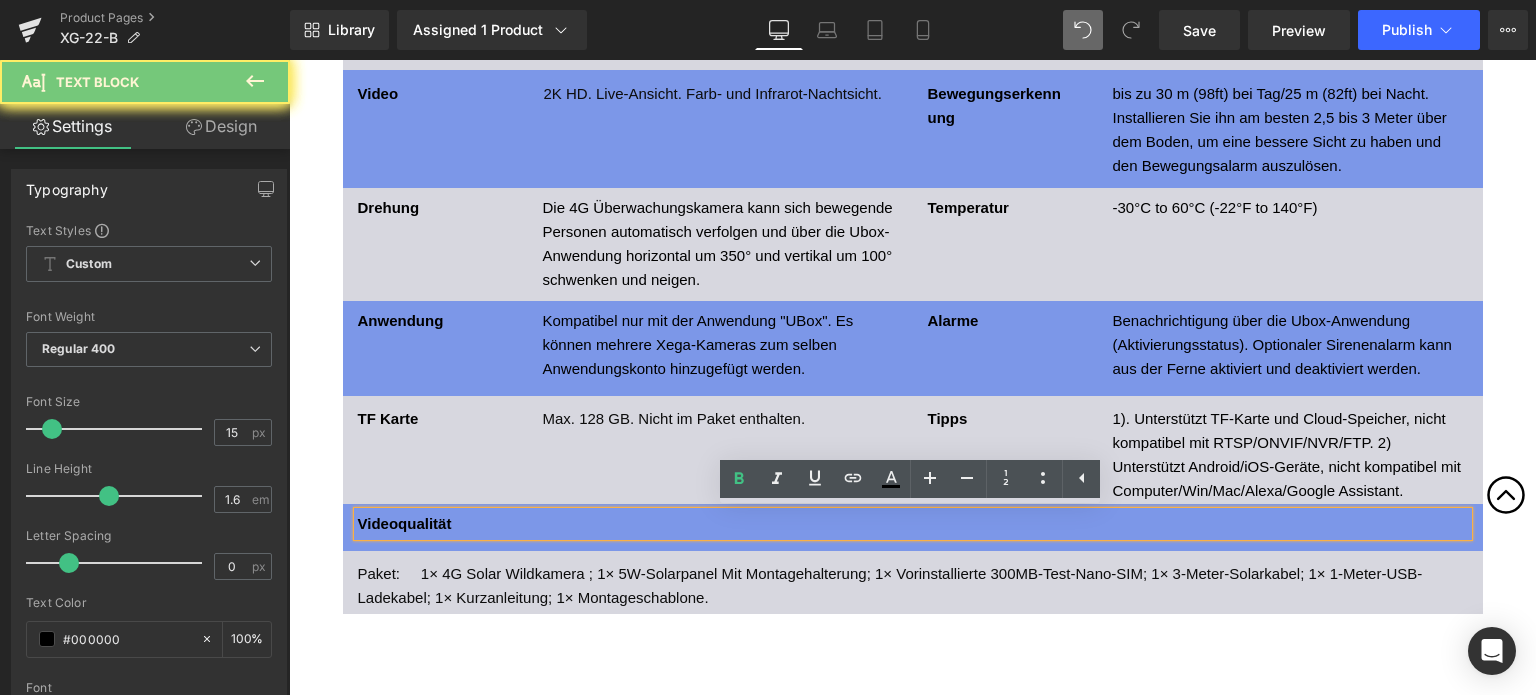 click on "Videoqualität" at bounding box center (913, 524) 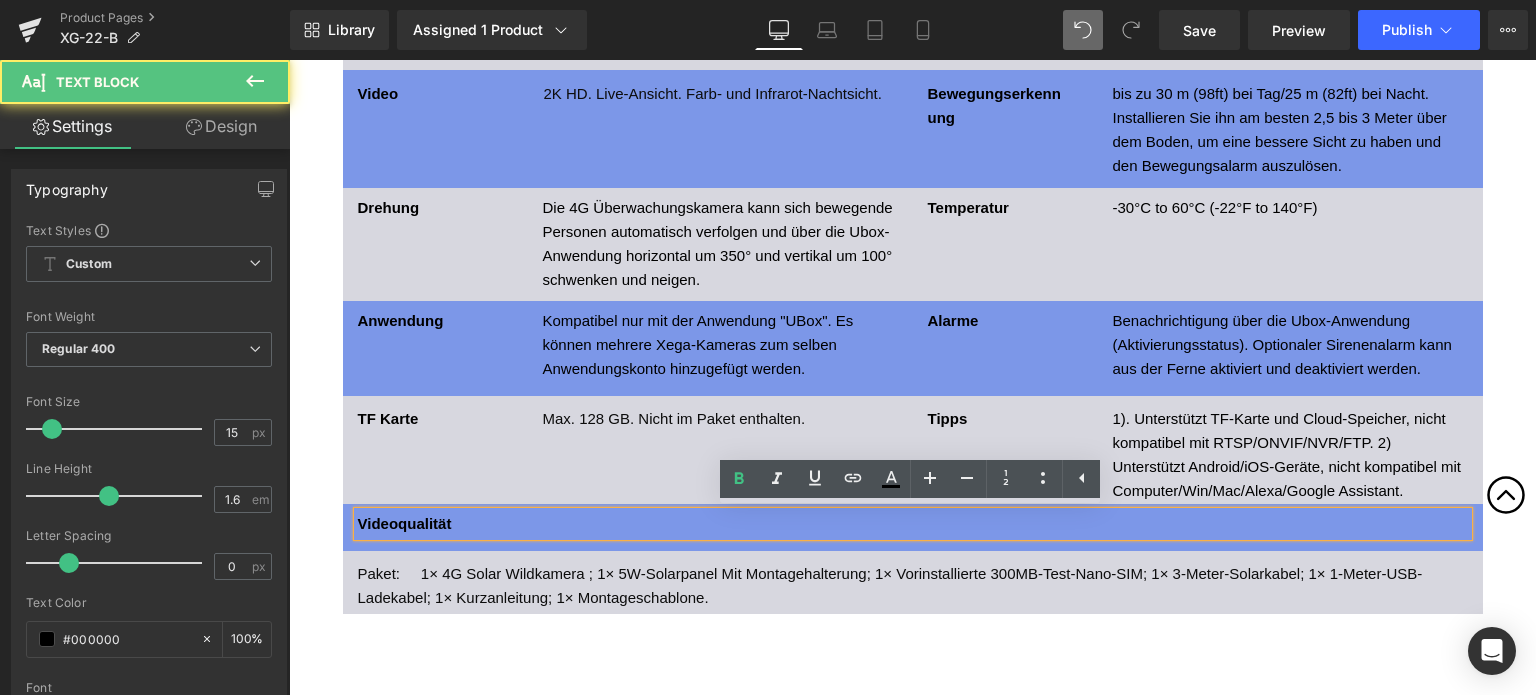 click on "Videoqualität" at bounding box center (913, 524) 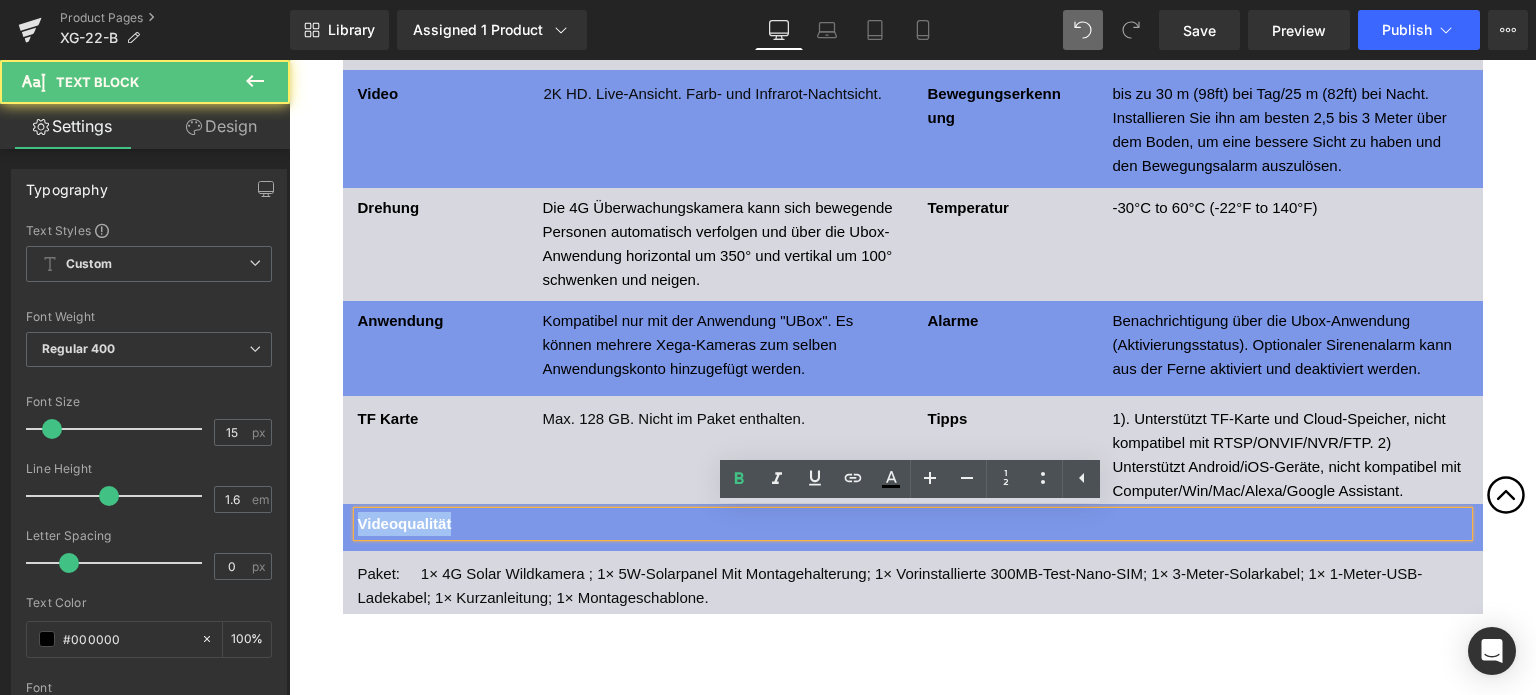 click on "Videoqualität" at bounding box center [405, 523] 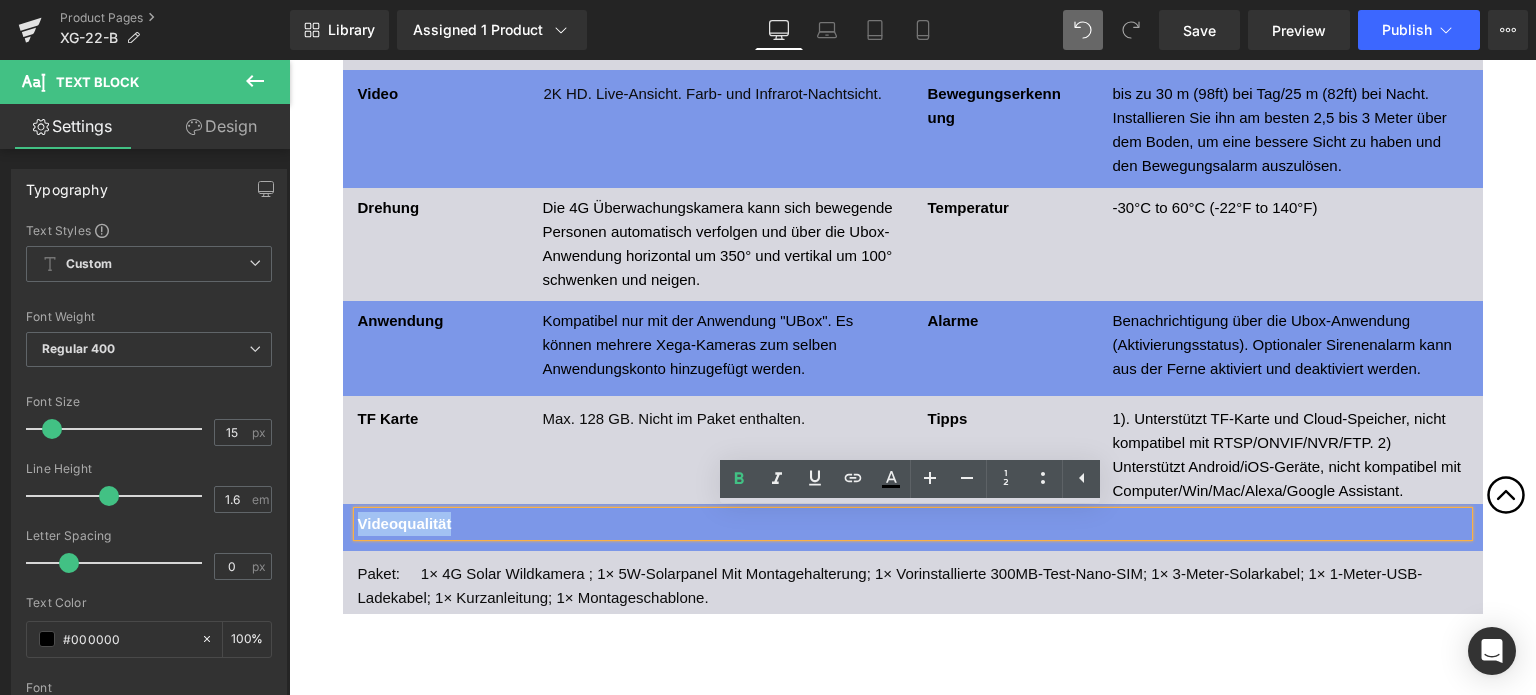 click on "Videoqualität" at bounding box center (405, 523) 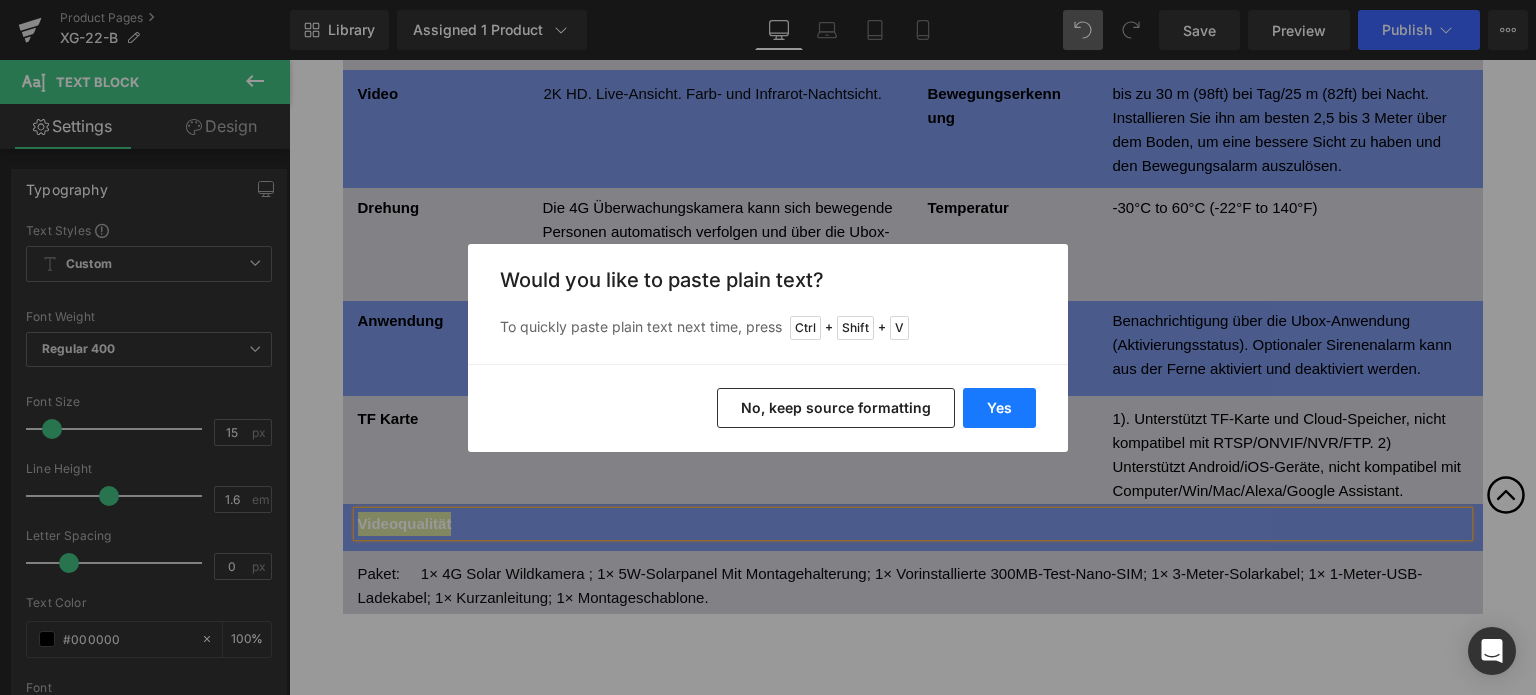 click on "Yes" at bounding box center (999, 408) 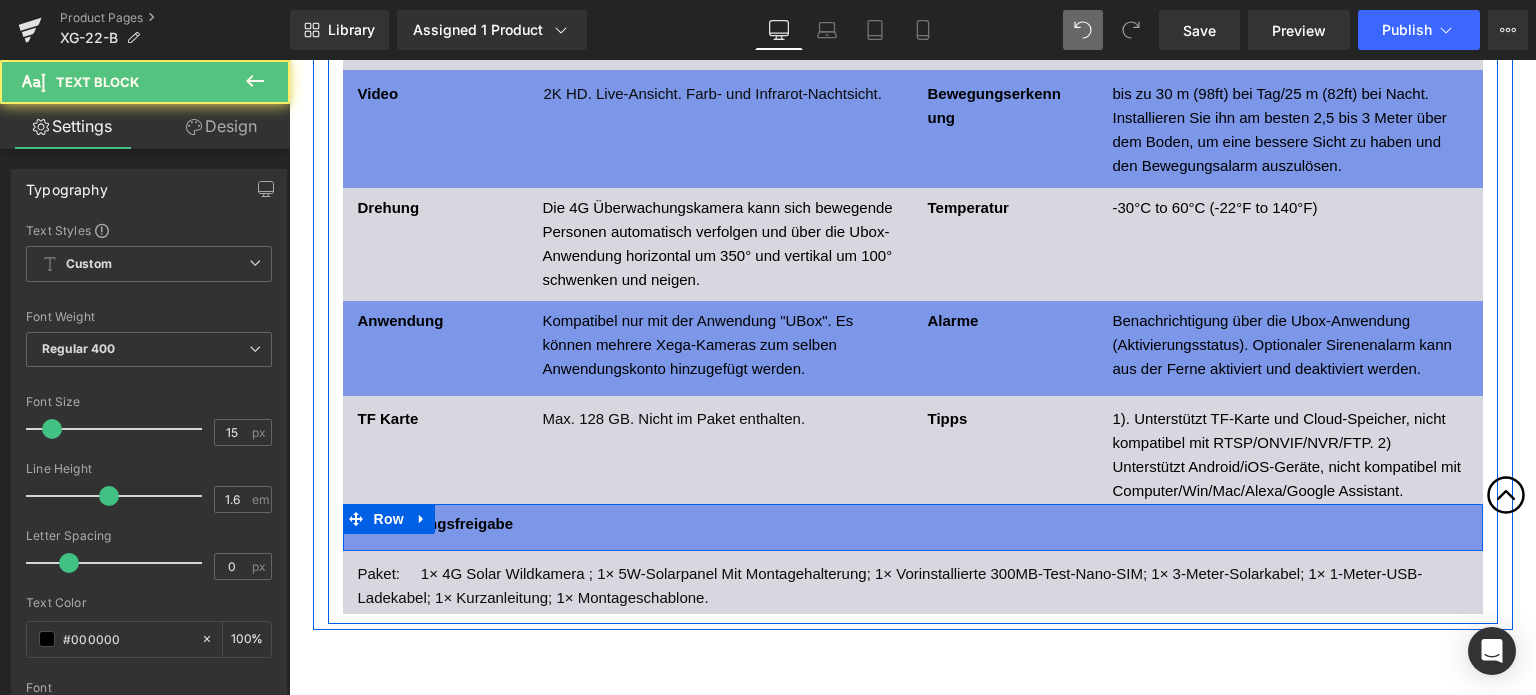 click on "APP Zugangsfreigabe" at bounding box center (913, 524) 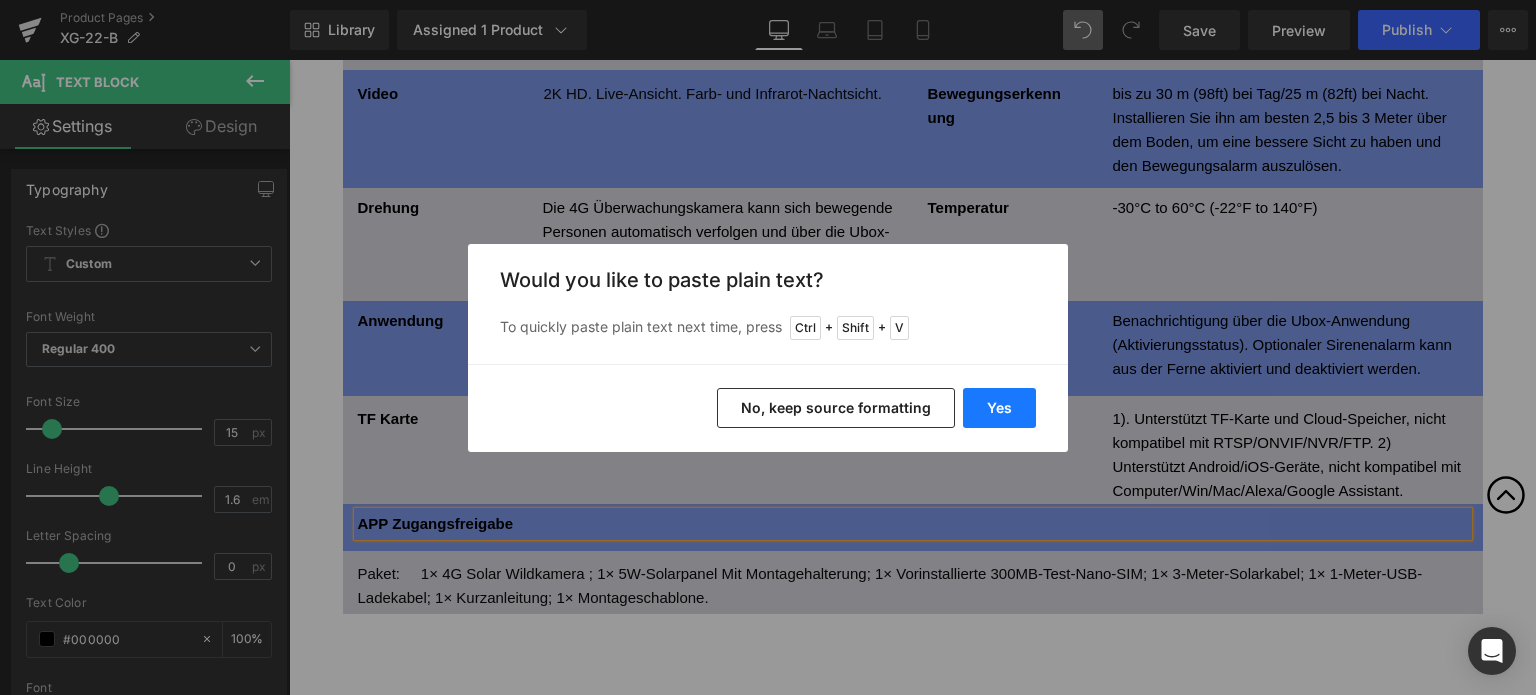 click on "Yes" at bounding box center (999, 408) 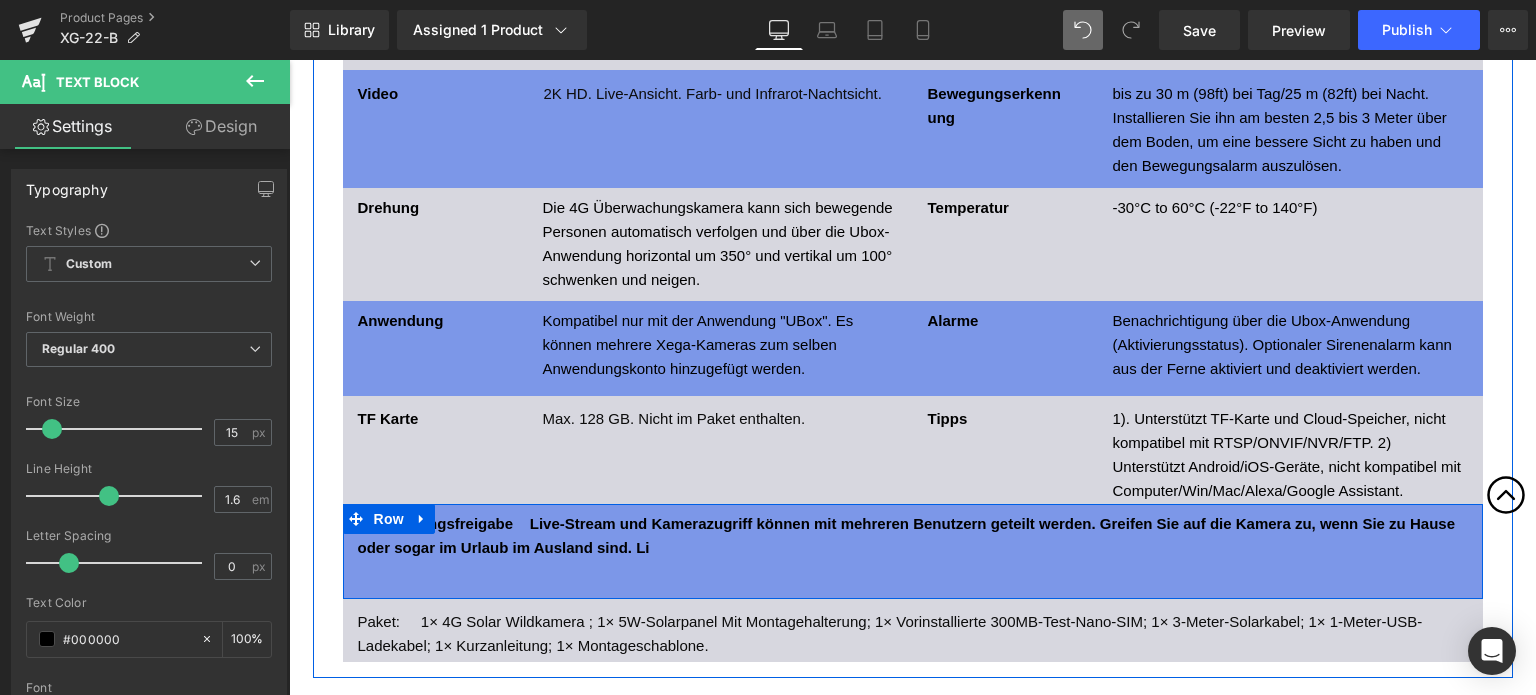 click on "APP Zugangsfreigabe    Live-Stream und Kamerazugriff können mit mehreren Benutzern geteilt werden. Greifen Sie auf die Kamera zu, wenn Sie zu Hause oder sogar im Urlaub im Ausland sind. Li" at bounding box center [906, 535] 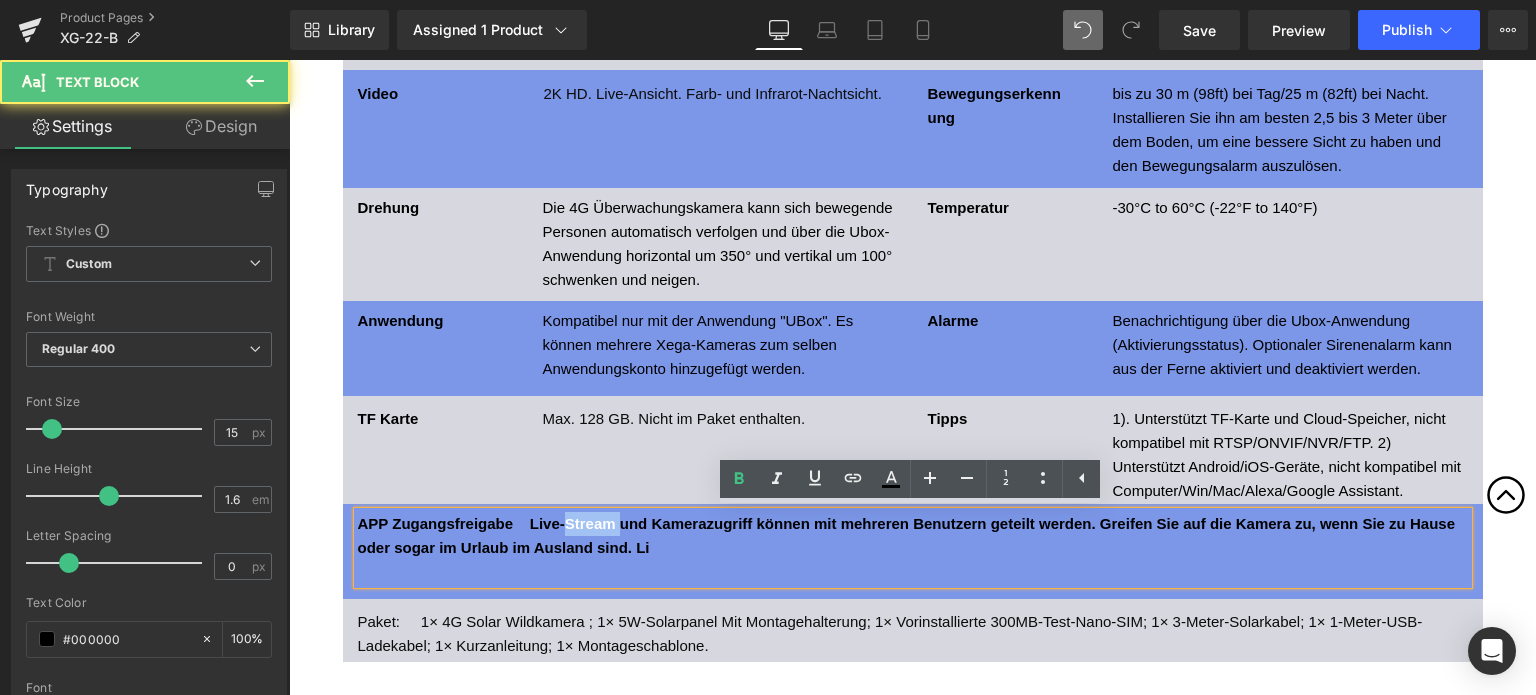 click on "APP Zugangsfreigabe    Live-Stream und Kamerazugriff können mit mehreren Benutzern geteilt werden. Greifen Sie auf die Kamera zu, wenn Sie zu Hause oder sogar im Urlaub im Ausland sind. Li" at bounding box center [906, 535] 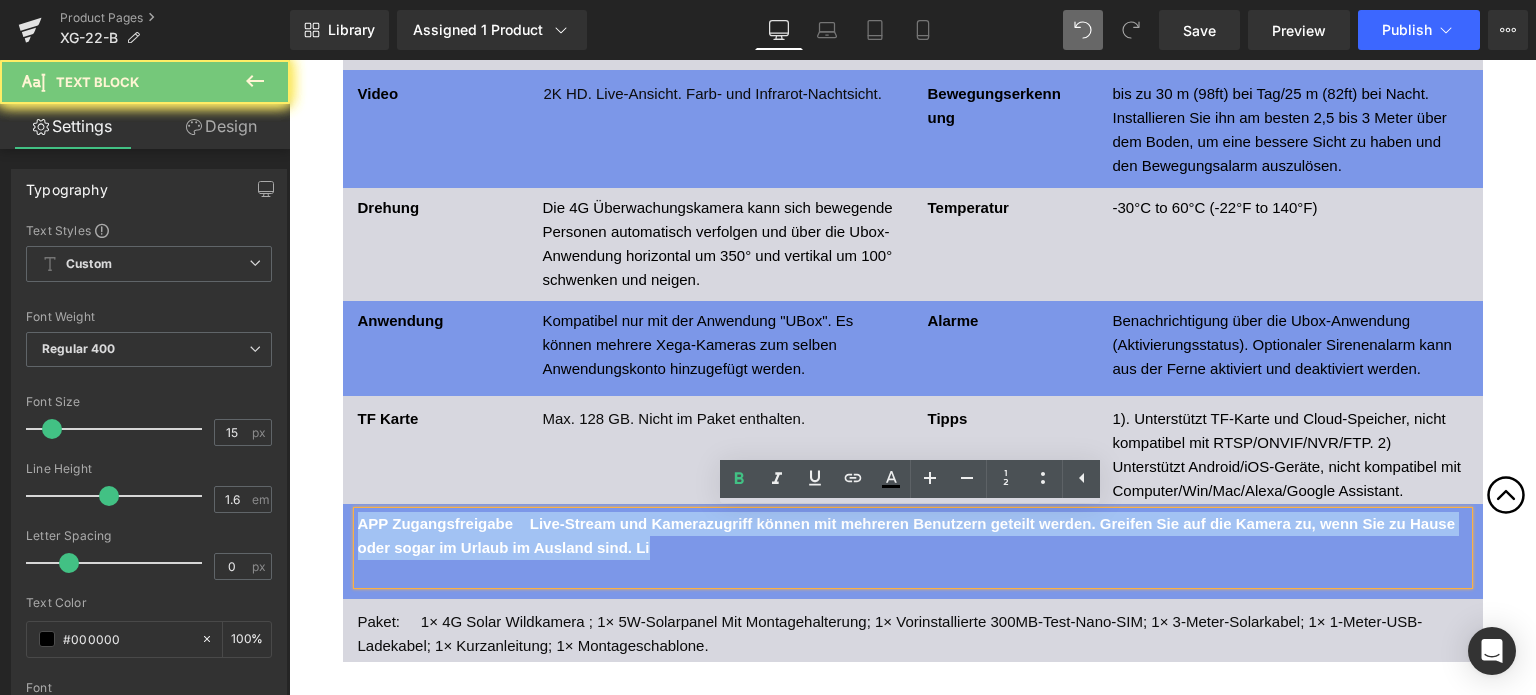 click on "APP Zugangsfreigabe    Live-Stream und Kamerazugriff können mit mehreren Benutzern geteilt werden. Greifen Sie auf die Kamera zu, wenn Sie zu Hause oder sogar im Urlaub im Ausland sind. Li" at bounding box center (906, 535) 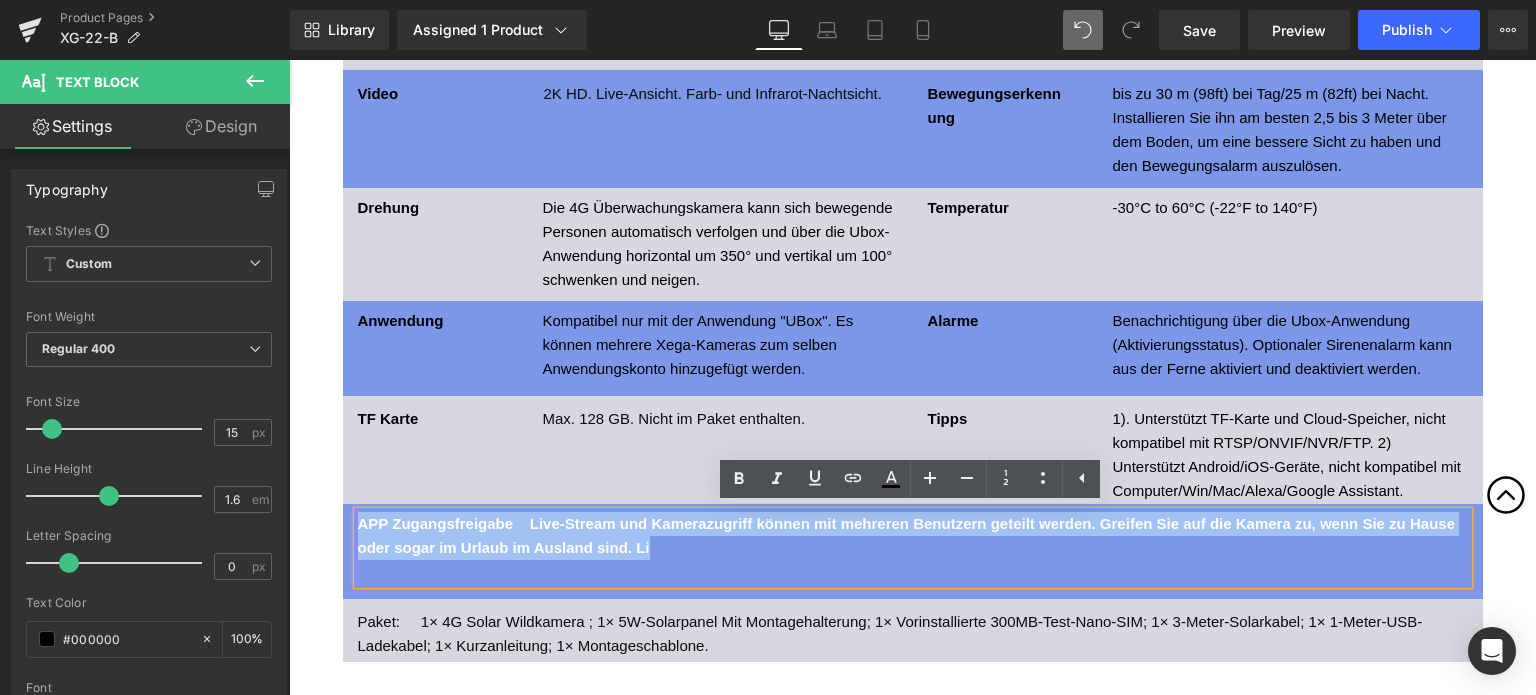 click on "APP Zugangsfreigabe    Live-Stream und Kamerazugriff können mit mehreren Benutzern geteilt werden. Greifen Sie auf die Kamera zu, wenn Sie zu Hause oder sogar im Urlaub im Ausland sind. Li" at bounding box center [906, 535] 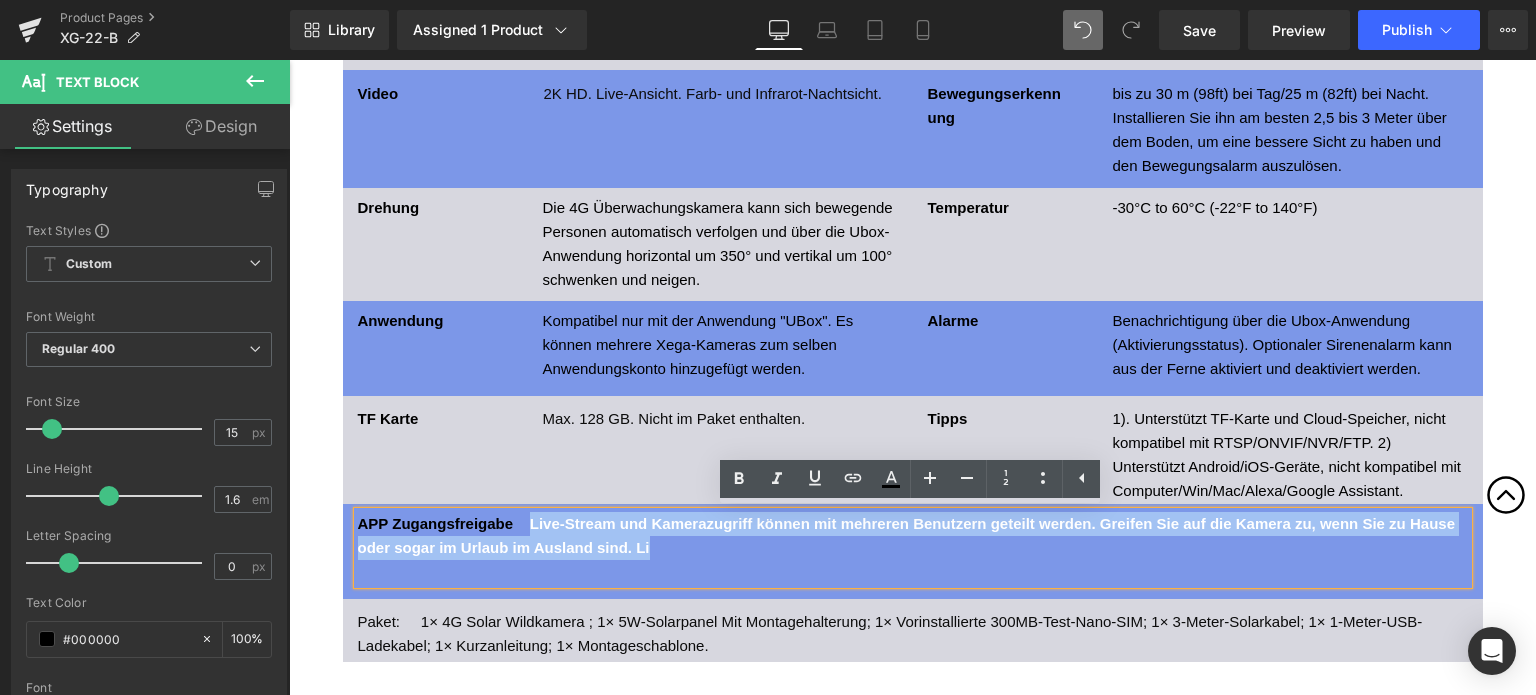 drag, startPoint x: 522, startPoint y: 523, endPoint x: 682, endPoint y: 551, distance: 162.43152 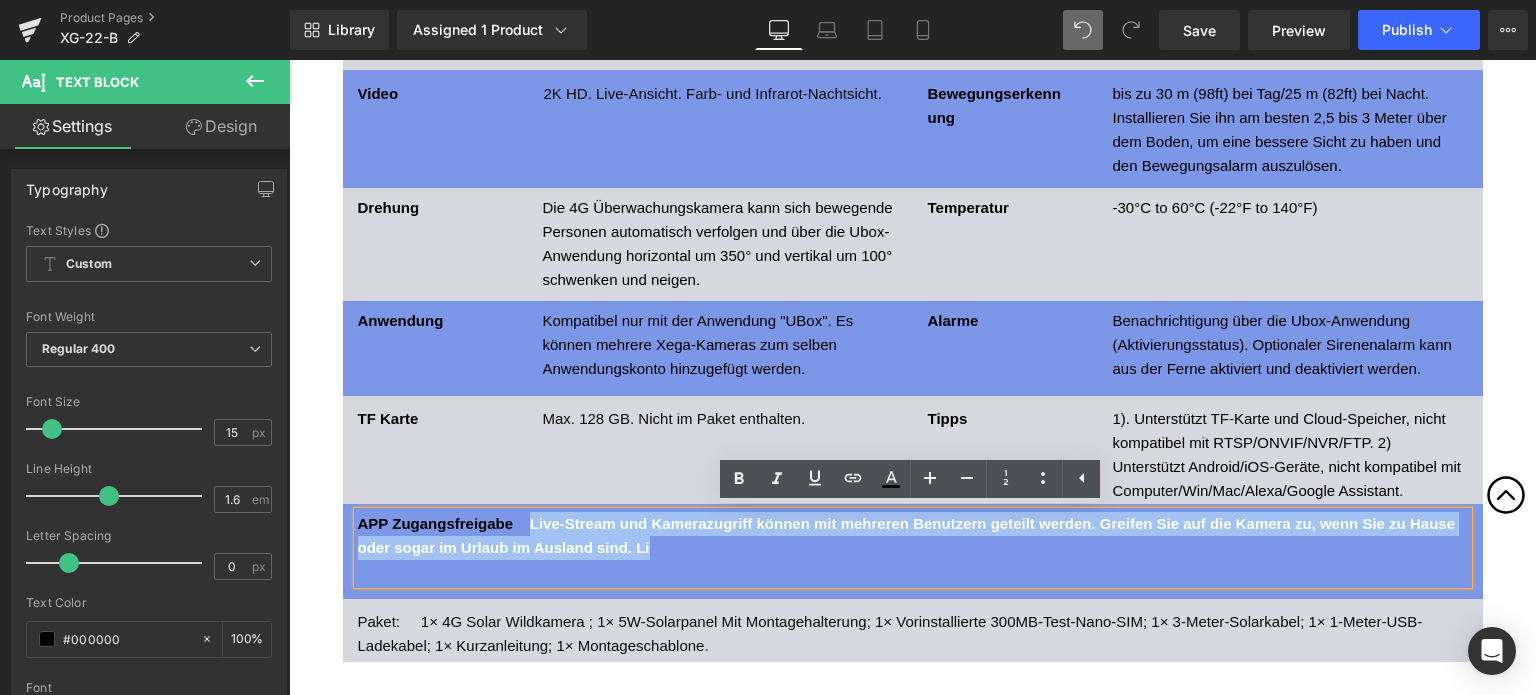 click on "APP Zugangsfreigabe    Live-Stream und Kamerazugriff können mit mehreren Benutzern geteilt werden. Greifen Sie auf die Kamera zu, wenn Sie zu Hause oder sogar im Urlaub im Ausland sind. Li" at bounding box center (913, 536) 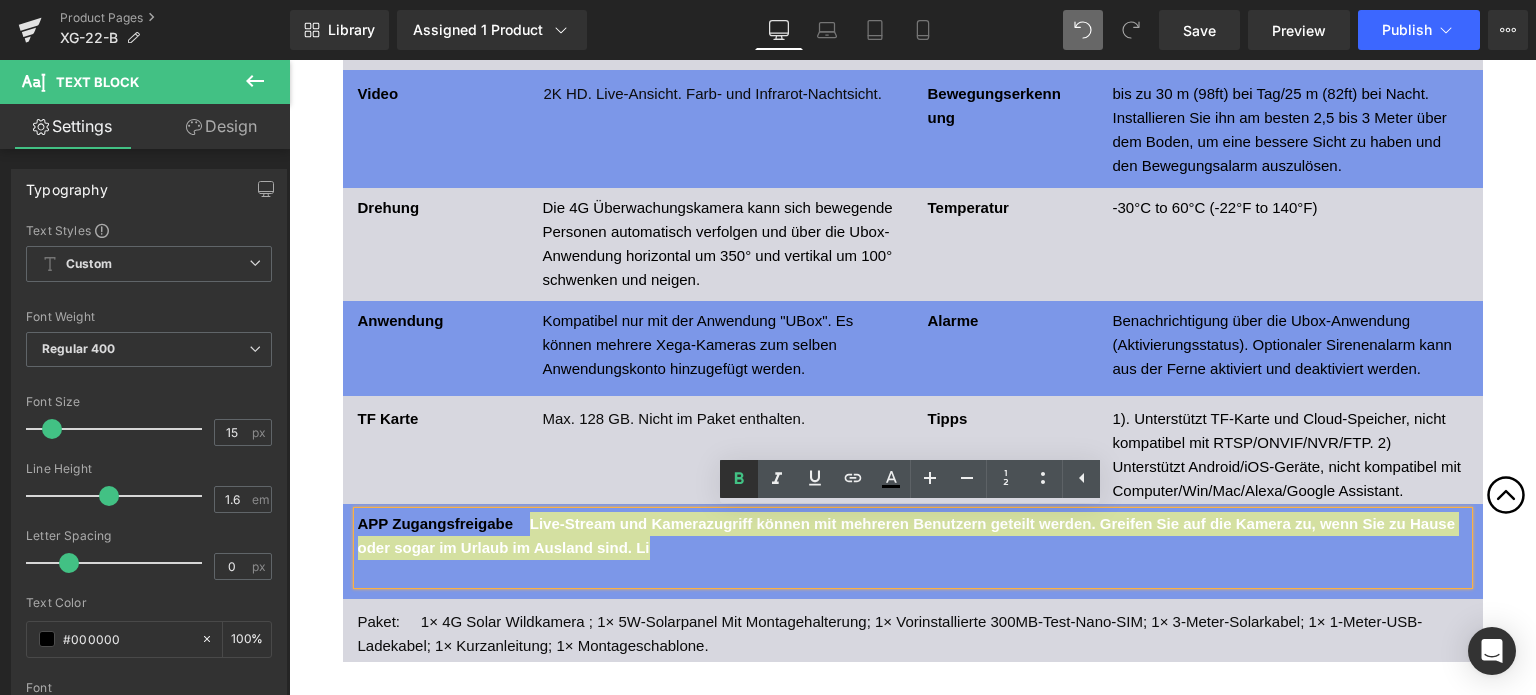 click 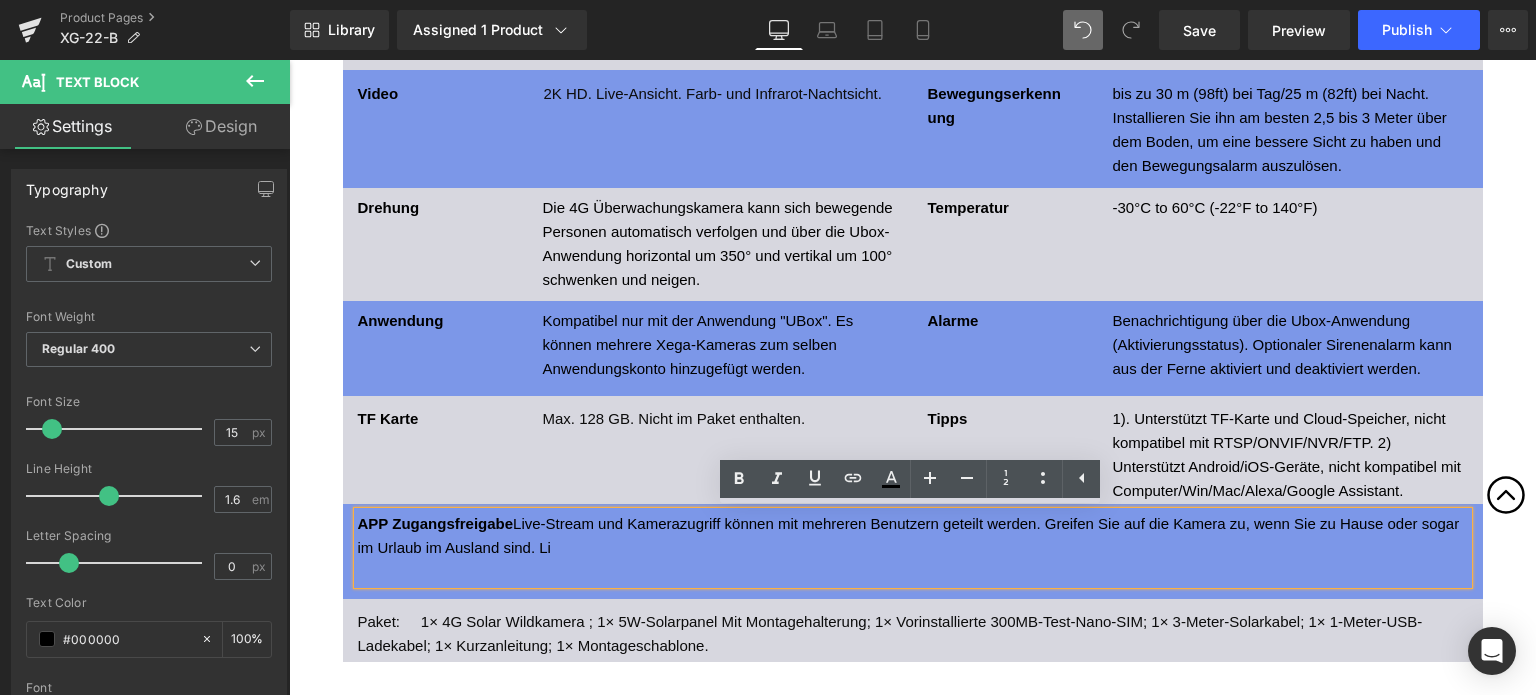 click on "APP Zugangsfreigabe     Live-Stream und Kamerazugriff können mit mehreren Benutzern geteilt werden. Greifen Sie auf die Kamera zu, wenn Sie zu Hause oder sogar im Urlaub im Ausland sind. Li" at bounding box center [913, 536] 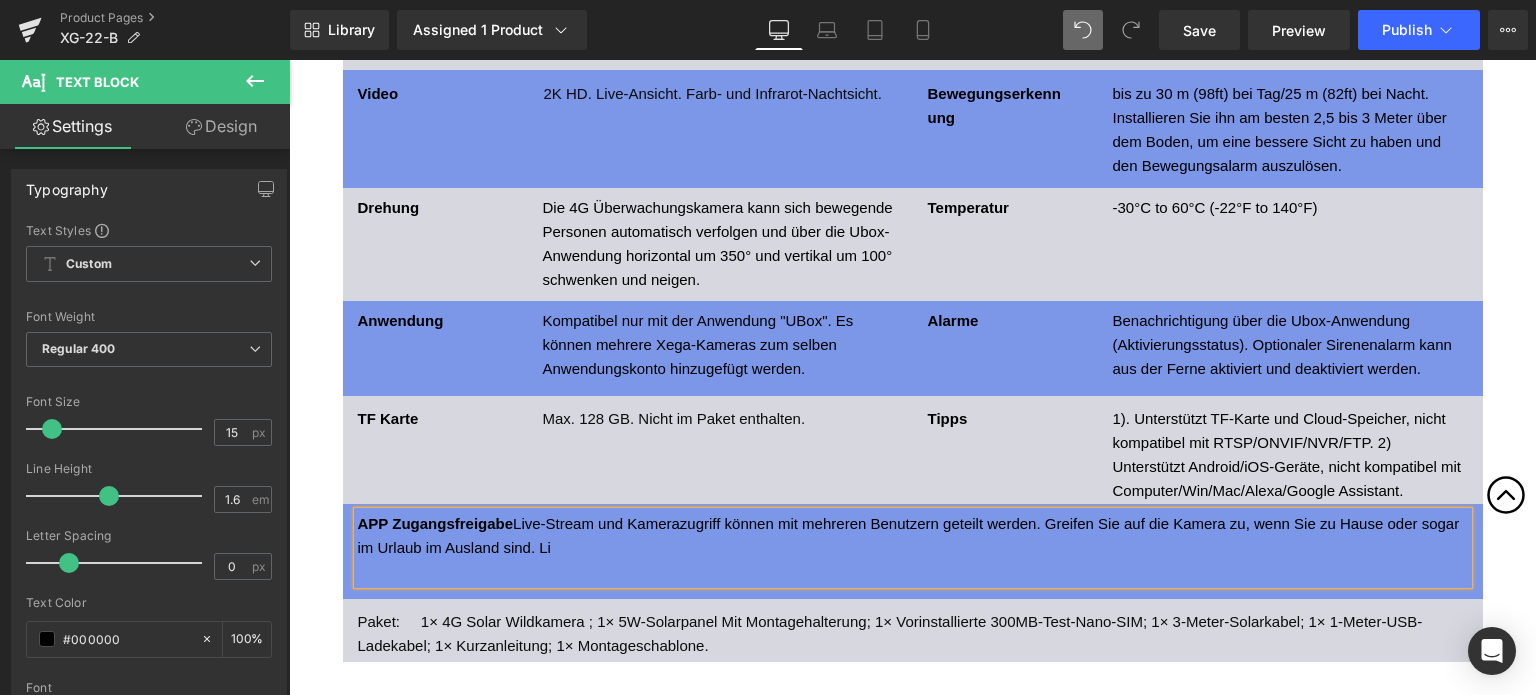 click at bounding box center [913, 572] 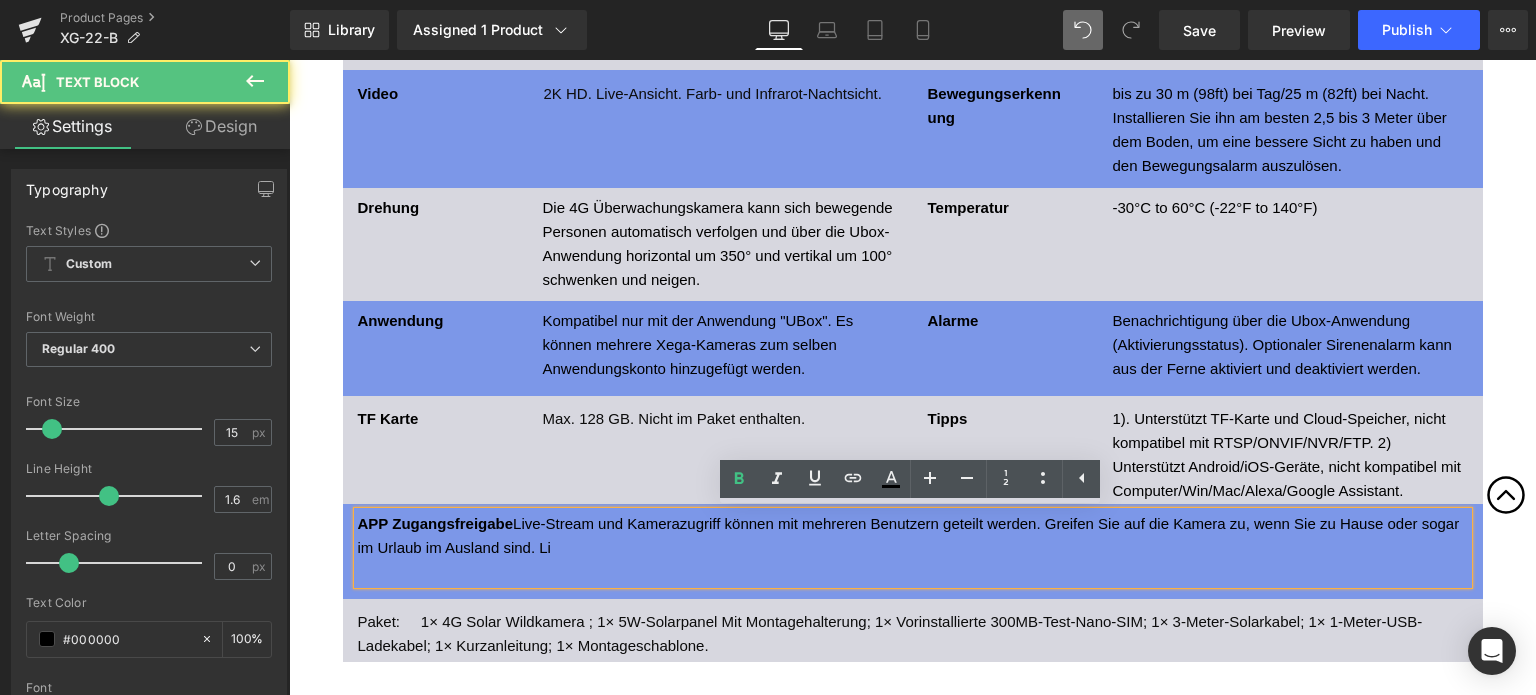 click on "TF Karte  Text Block         Max. 128 GB. Nicht im Paket enthalten. Text Block         Tipps Text Block         1). Unterstützt TF-Karte und Cloud-Speicher, nicht kompatibel mit RTSP/ONVIF/NVR/FTP. 2) Unterstützt Android/iOS-Geräte, nicht kompatibel mit Computer/Win/Mac/Alexa/Google Assistant. Text Block         Row" at bounding box center (913, 450) 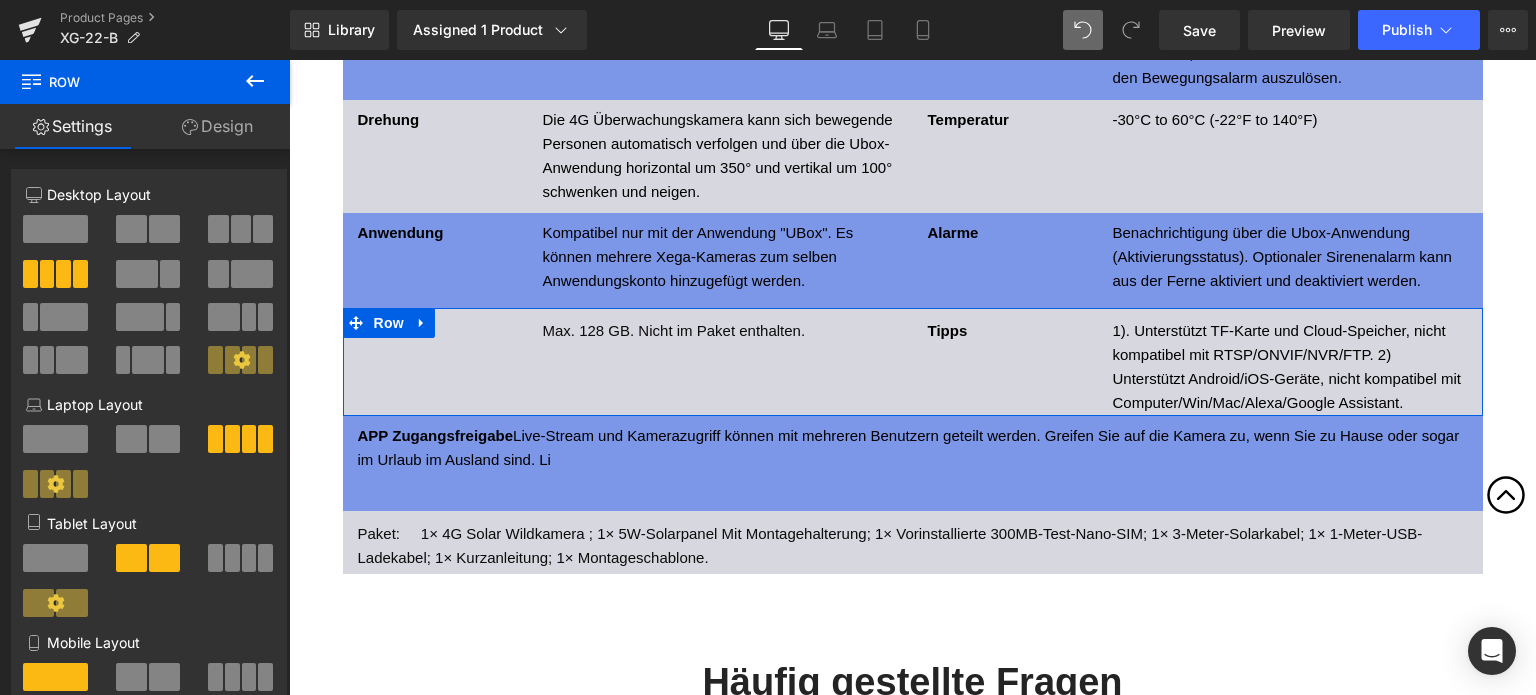 scroll, scrollTop: 8990, scrollLeft: 0, axis: vertical 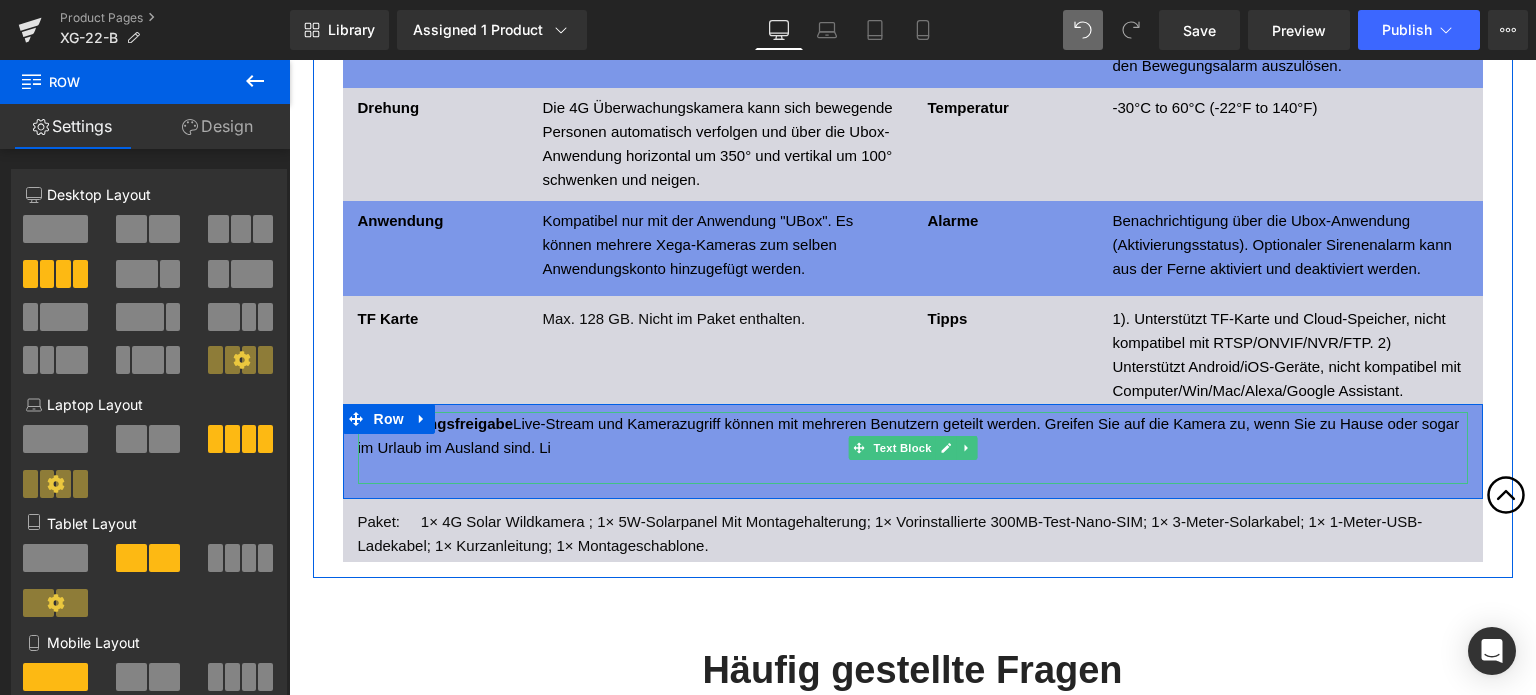 click on "APP Zugangsfreigabe" at bounding box center [436, 423] 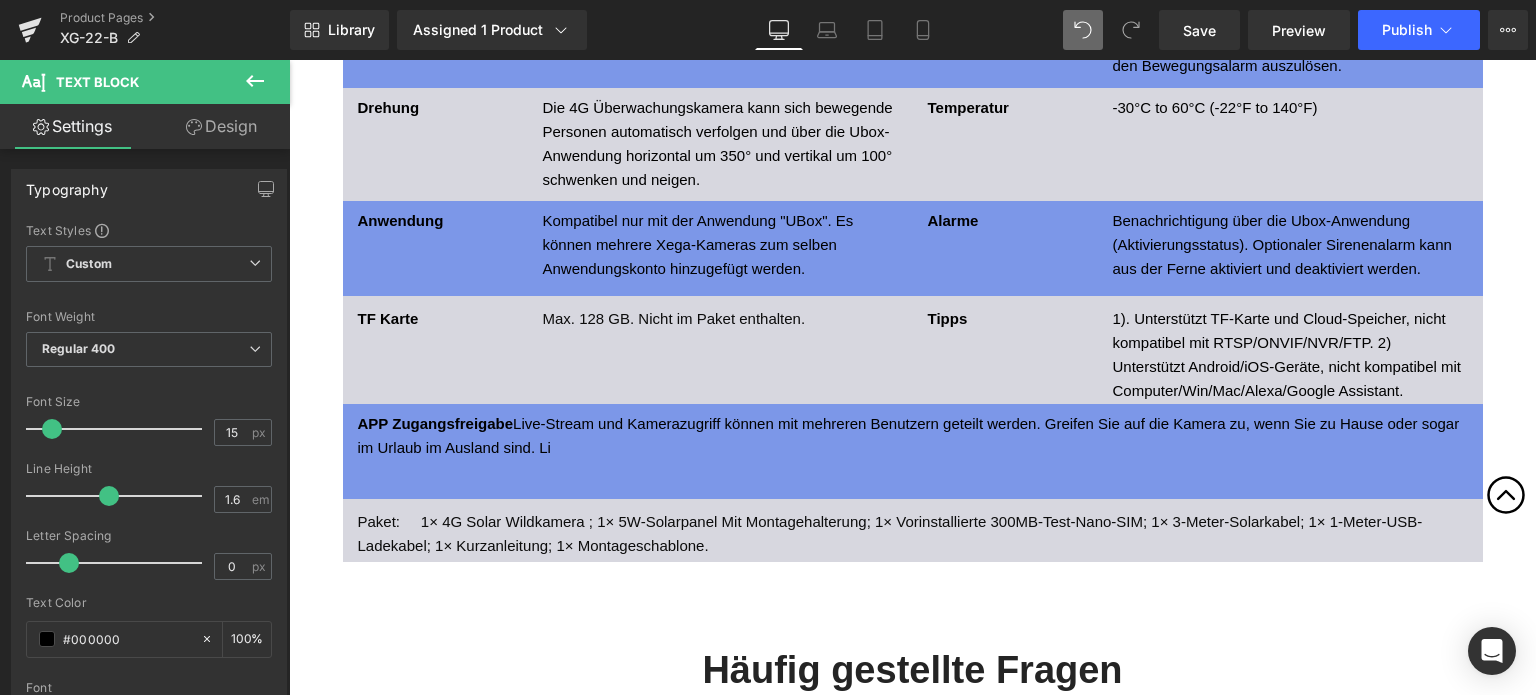 click on "Typography Text Styles Custom
Custom
Setup Global Style
Custom
Setup Global Style
Thin 100 Semi Thin 200 Light 300 Regular 400 Medium 500 Semi Bold 600 Super Bold 800 Boldest 900 Bold 700 Lighter Bolder Font Weight
Regular 400
Thin 100 Semi Thin 200 Light 300 Regular 400 Medium 500 Semi Bold 600 Super Bold 800 Boldest 900 Bold 700 Lighter Bolder 15px Font Size 15 px 1.6em Line Height 1.6 em 0px Letter Spacing 0 px rgba(0, 0, 0, 1) Text Color #000000 100 % inherit
Font
Default
[PERSON_NAME]
Default" at bounding box center (149, 497) 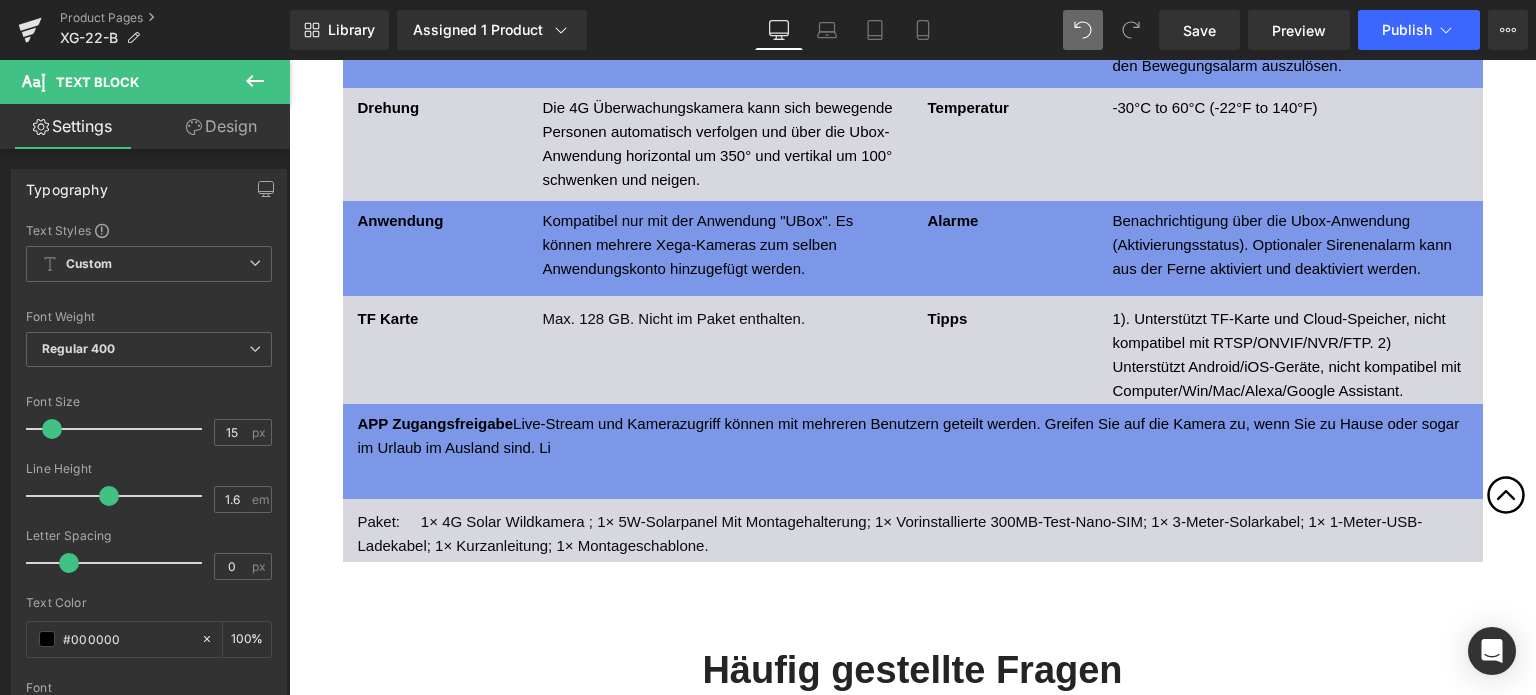 click on "Design" at bounding box center [221, 126] 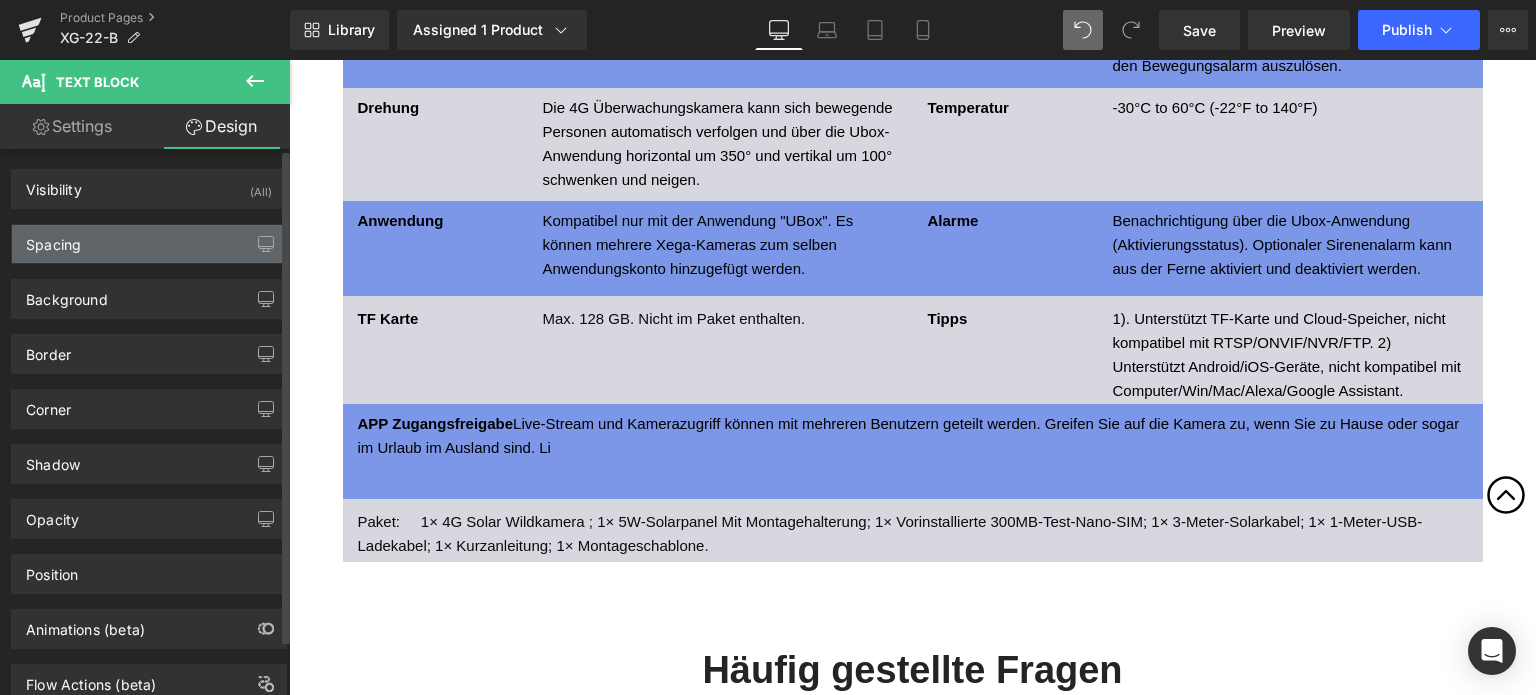 click on "Spacing" at bounding box center (149, 244) 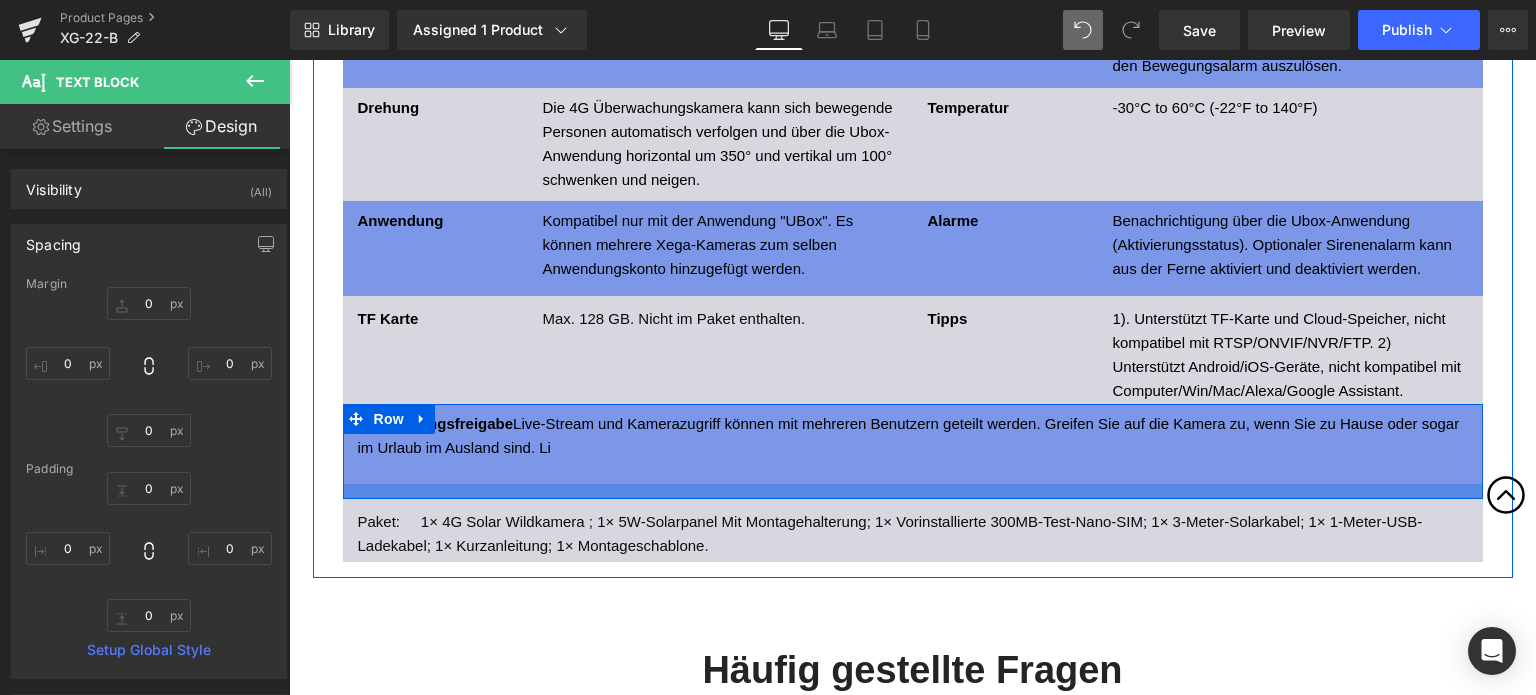 click on "Paket:     1× 4G Solar Wildkamera ; 1× 5W-Solarpanel Mit Montagehalterung; 1× Vorinstallierte 300MB-Test-Nano-SIM; 1× 3-Meter-Solarkabel; 1× 1-Meter-USB-Ladekabel; 1× Kurzanleitung; 1× Montageschablone." at bounding box center [913, 534] 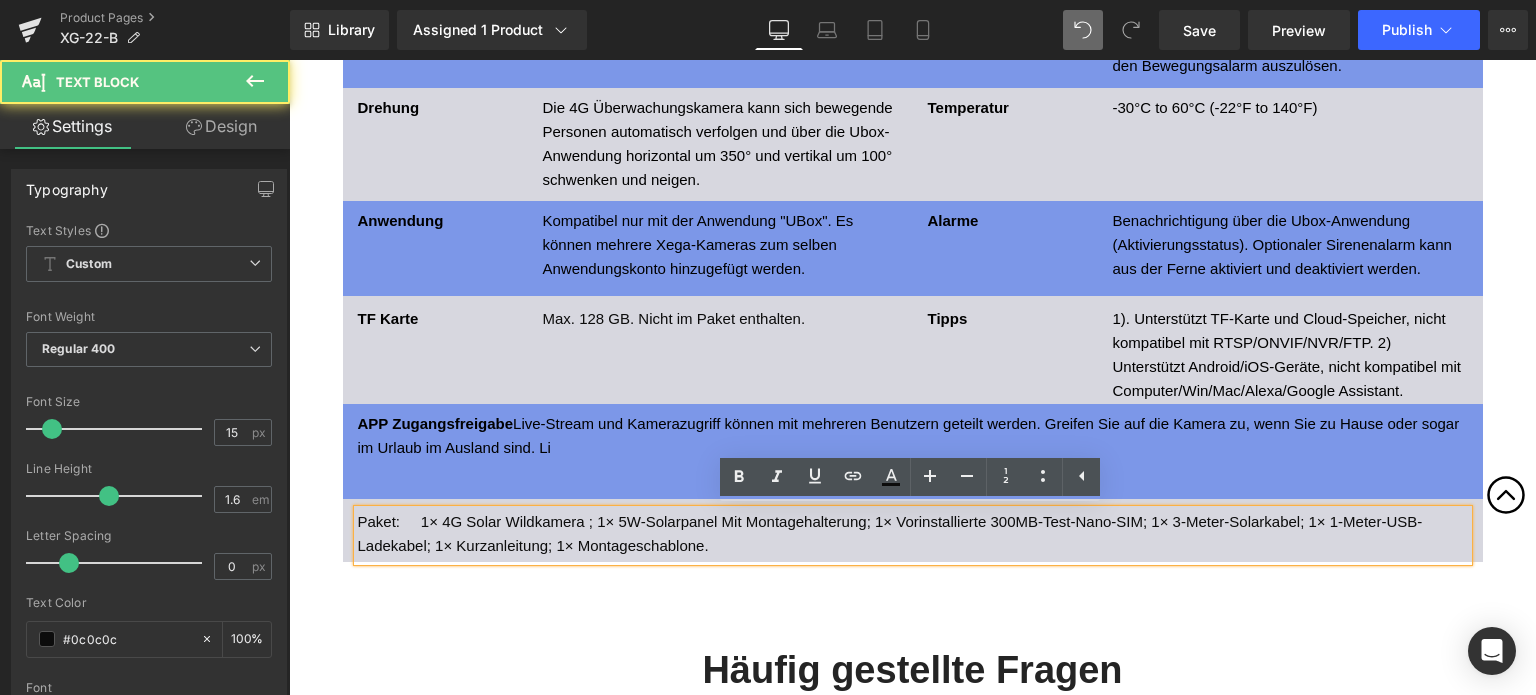 click on "Paket:     1× 4G Solar Wildkamera ; 1× 5W-Solarpanel Mit Montagehalterung; 1× Vorinstallierte 300MB-Test-Nano-SIM; 1× 3-Meter-Solarkabel; 1× 1-Meter-USB-Ladekabel; 1× Kurzanleitung; 1× Montageschablone." at bounding box center (913, 534) 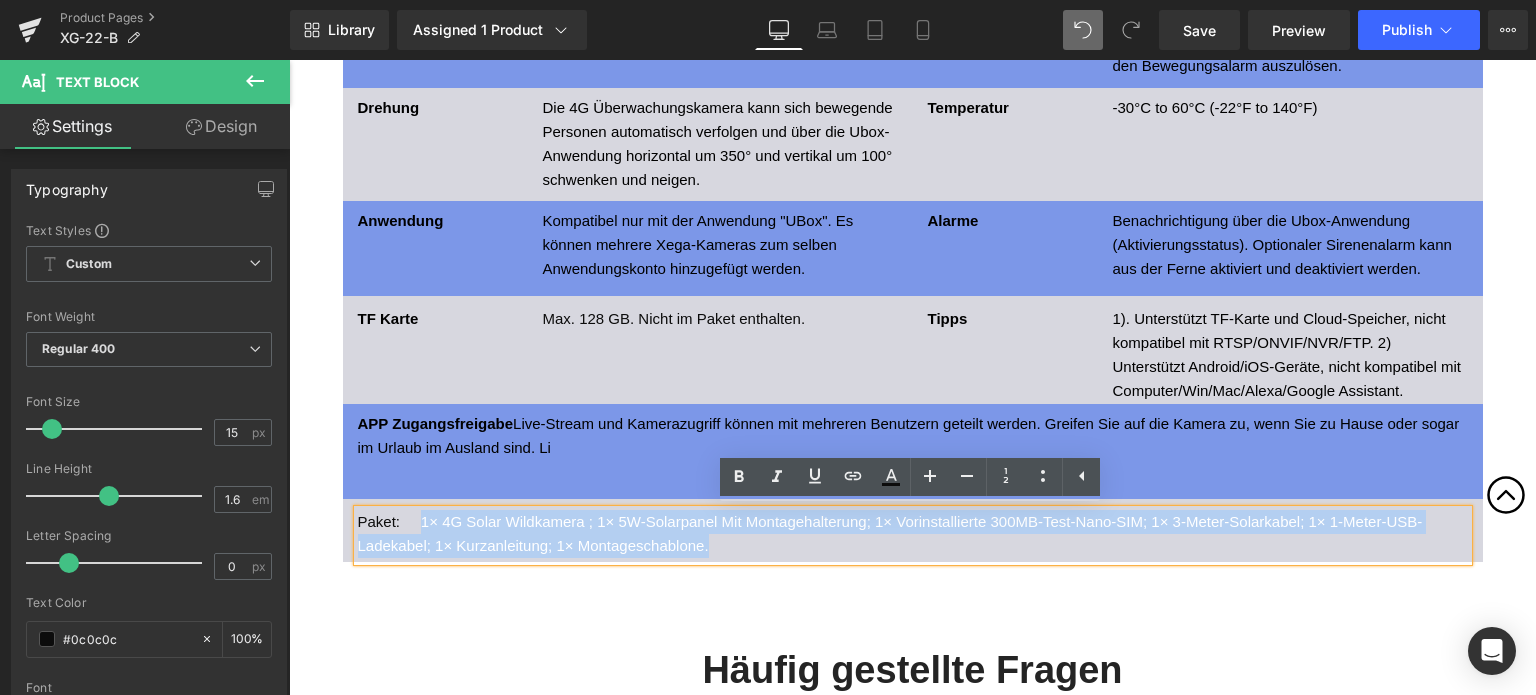 drag, startPoint x: 413, startPoint y: 519, endPoint x: 766, endPoint y: 546, distance: 354.03107 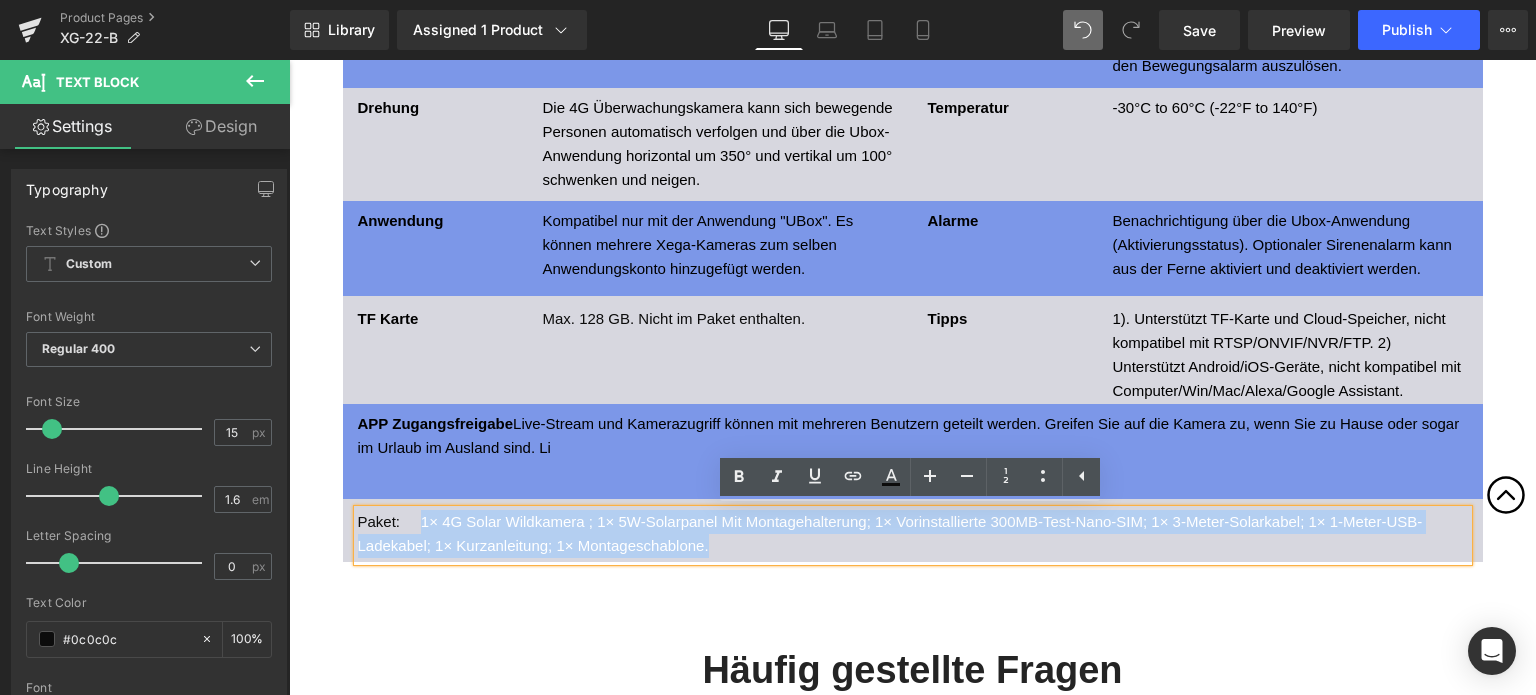 click on "Paket:     1× 4G Solar Wildkamera ; 1× 5W-Solarpanel Mit Montagehalterung; 1× Vorinstallierte 300MB-Test-Nano-SIM; 1× 3-Meter-Solarkabel; 1× 1-Meter-USB-Ladekabel; 1× Kurzanleitung; 1× Montageschablone." at bounding box center [913, 534] 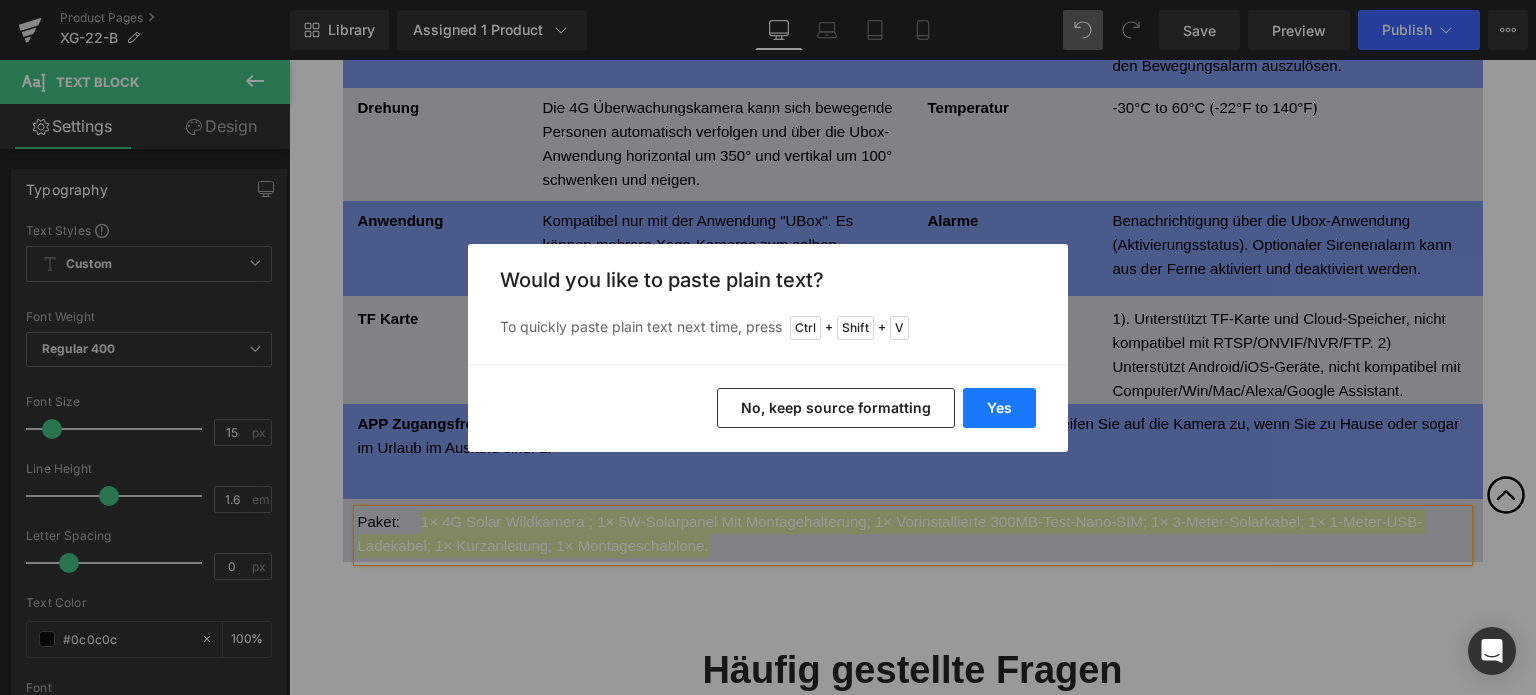 click on "Yes" at bounding box center (999, 408) 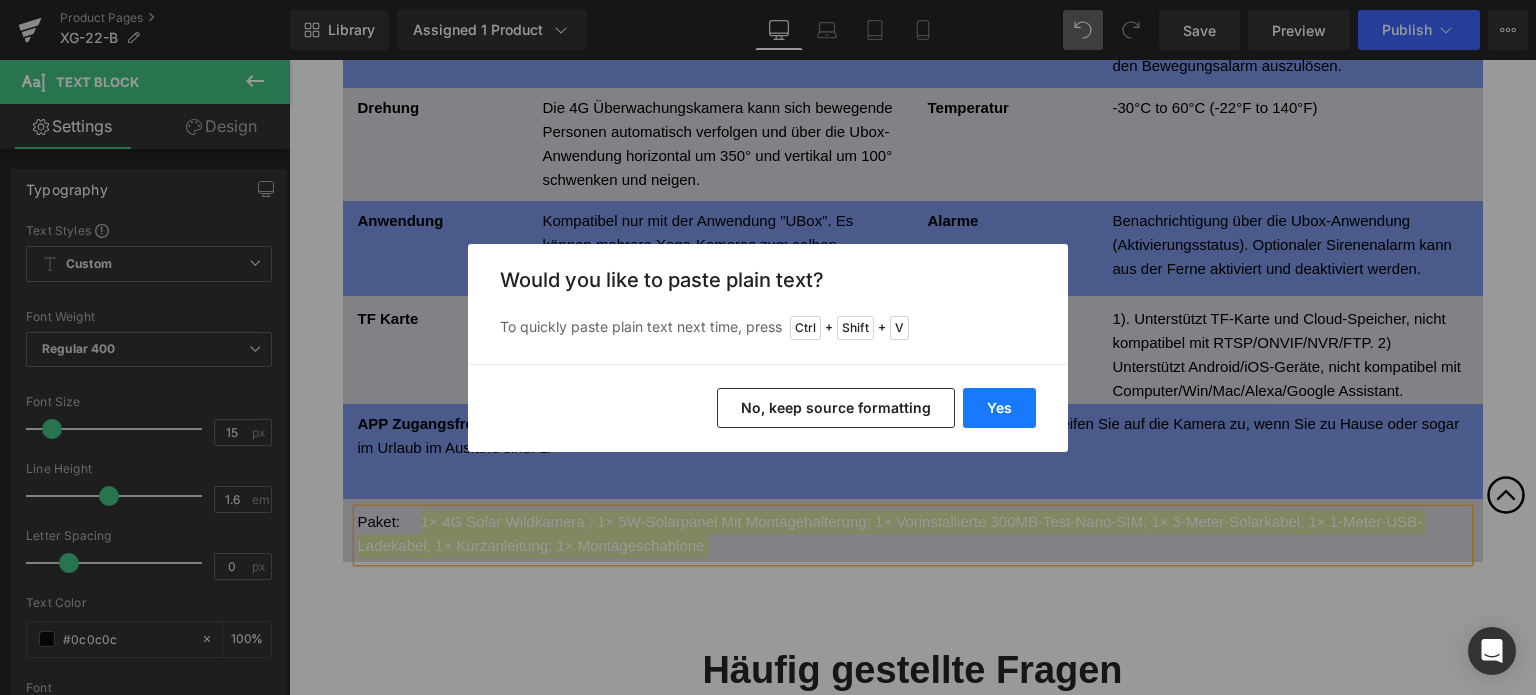 type 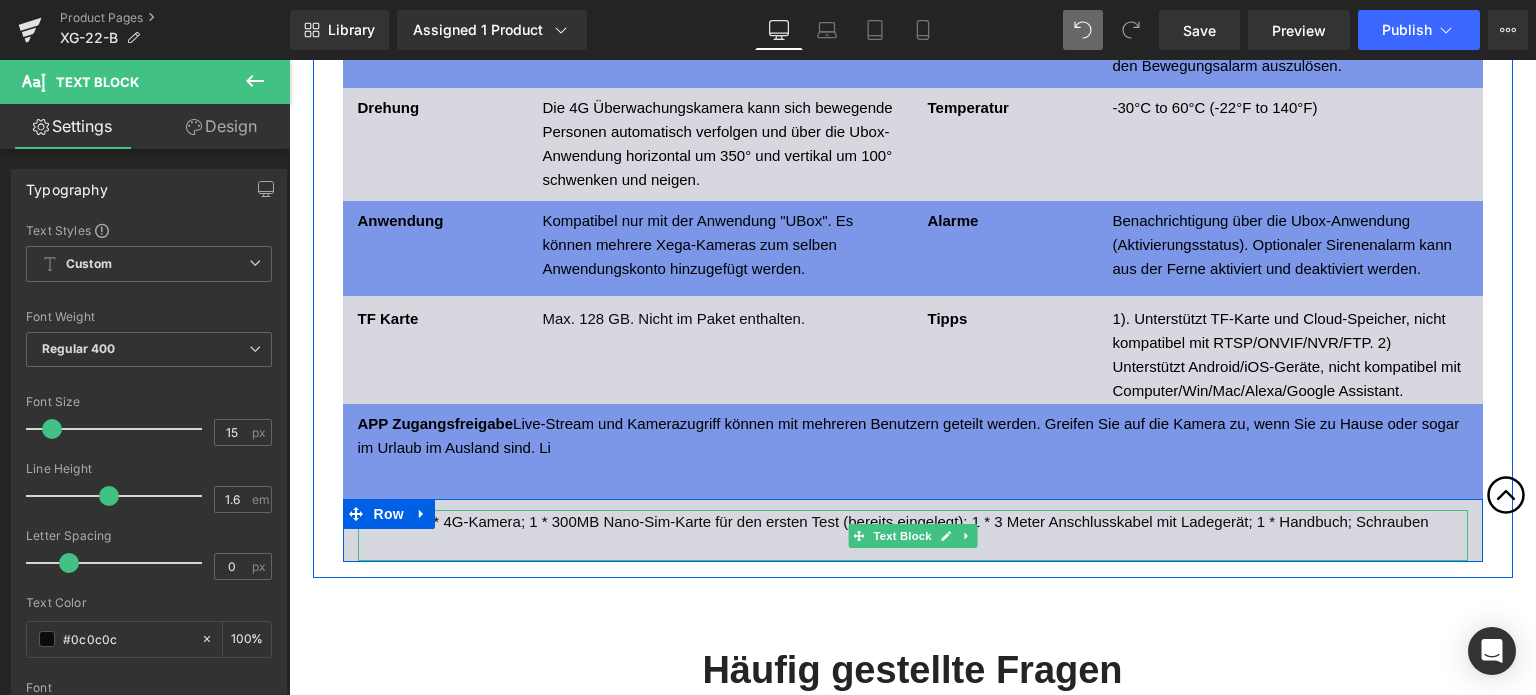 click at bounding box center (913, 546) 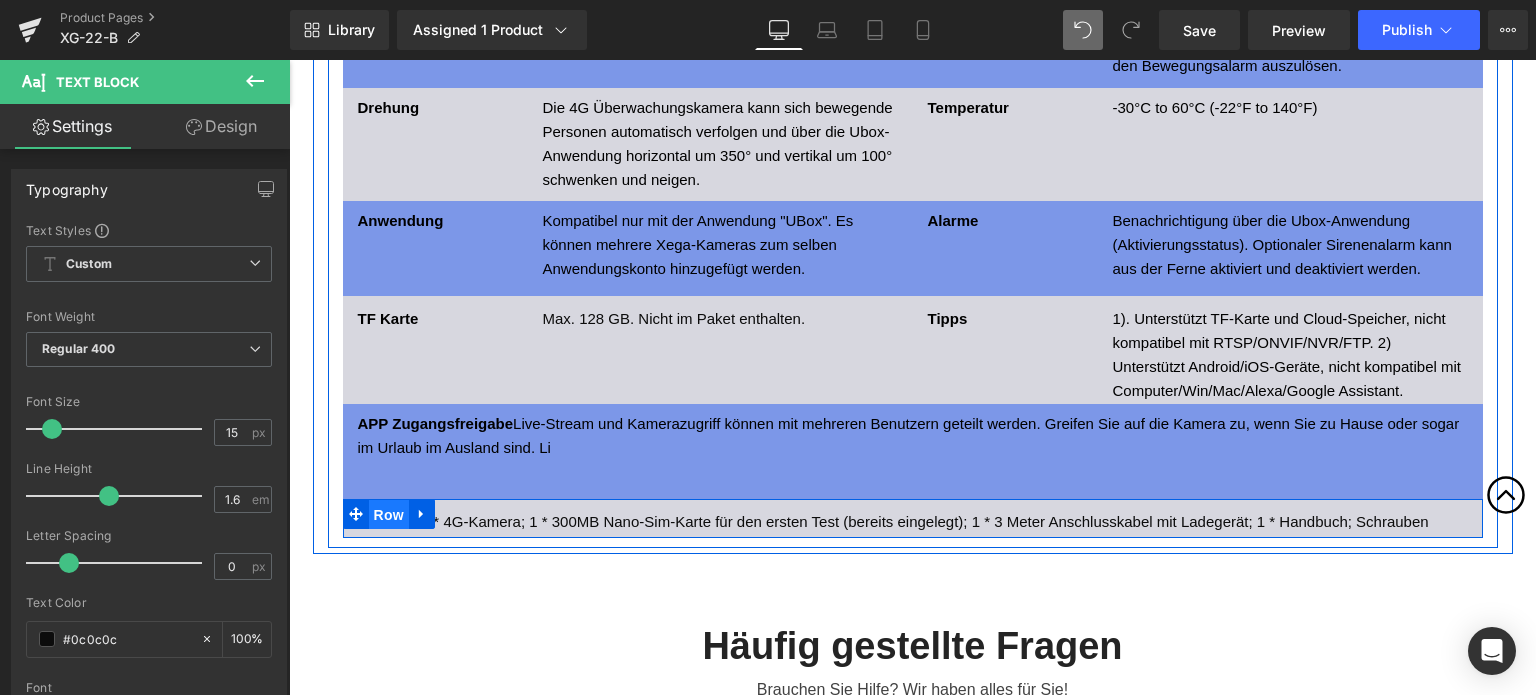 click on "Row" at bounding box center [389, 515] 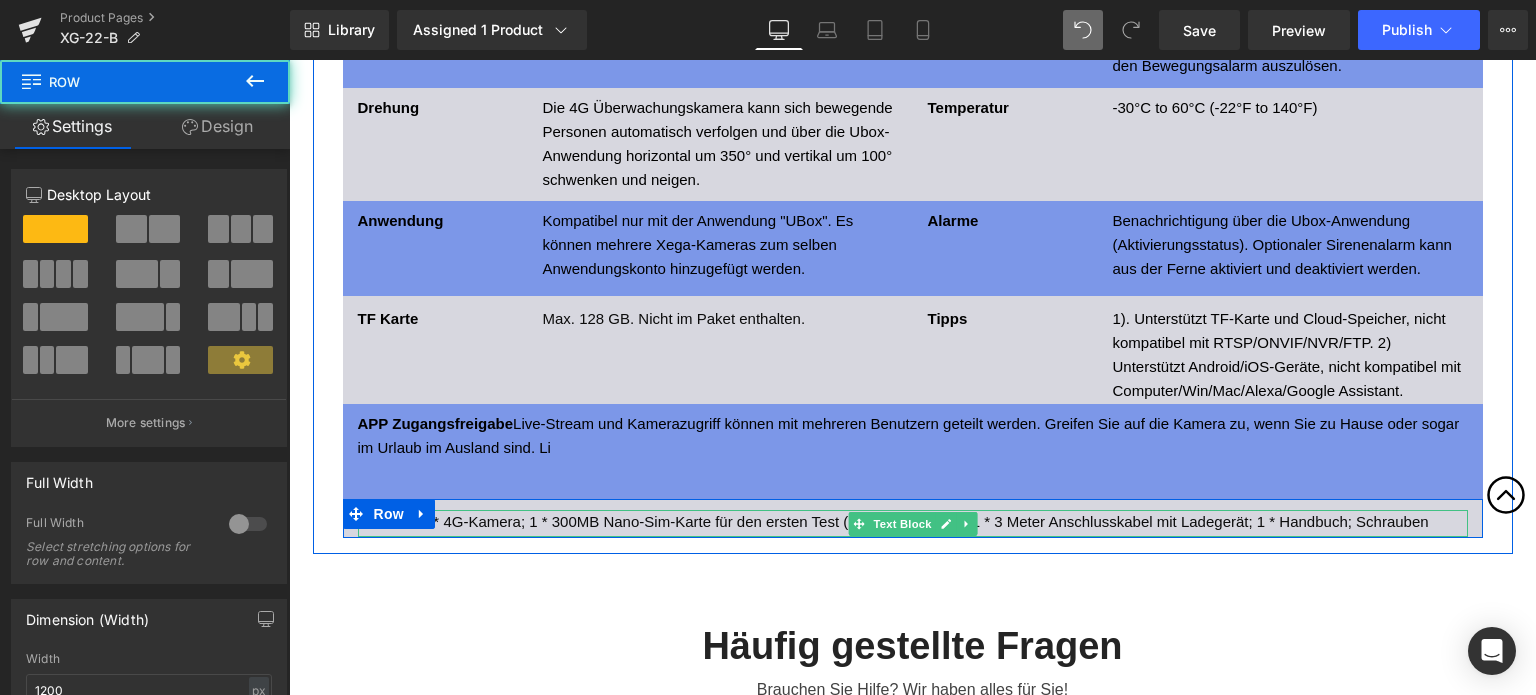 click on "Paket:     1 * 4G-Kamera; 1 * 300MB Nano-Sim-Karte für den ersten Test (bereits eingelegt); 1 * 3 Meter Anschlusskabel mit Ladegerät; 1 * Handbuch; Schrauben" at bounding box center [913, 522] 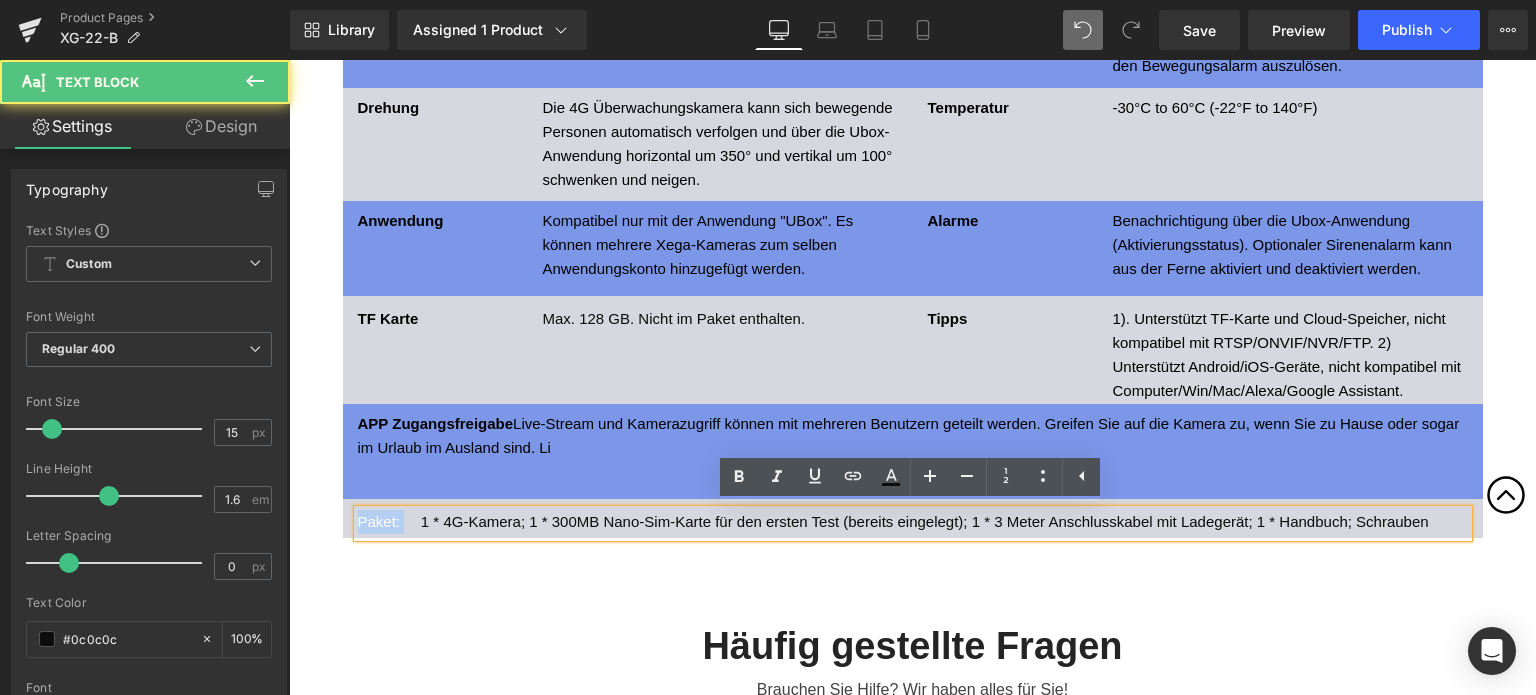drag, startPoint x: 386, startPoint y: 523, endPoint x: 347, endPoint y: 519, distance: 39.20459 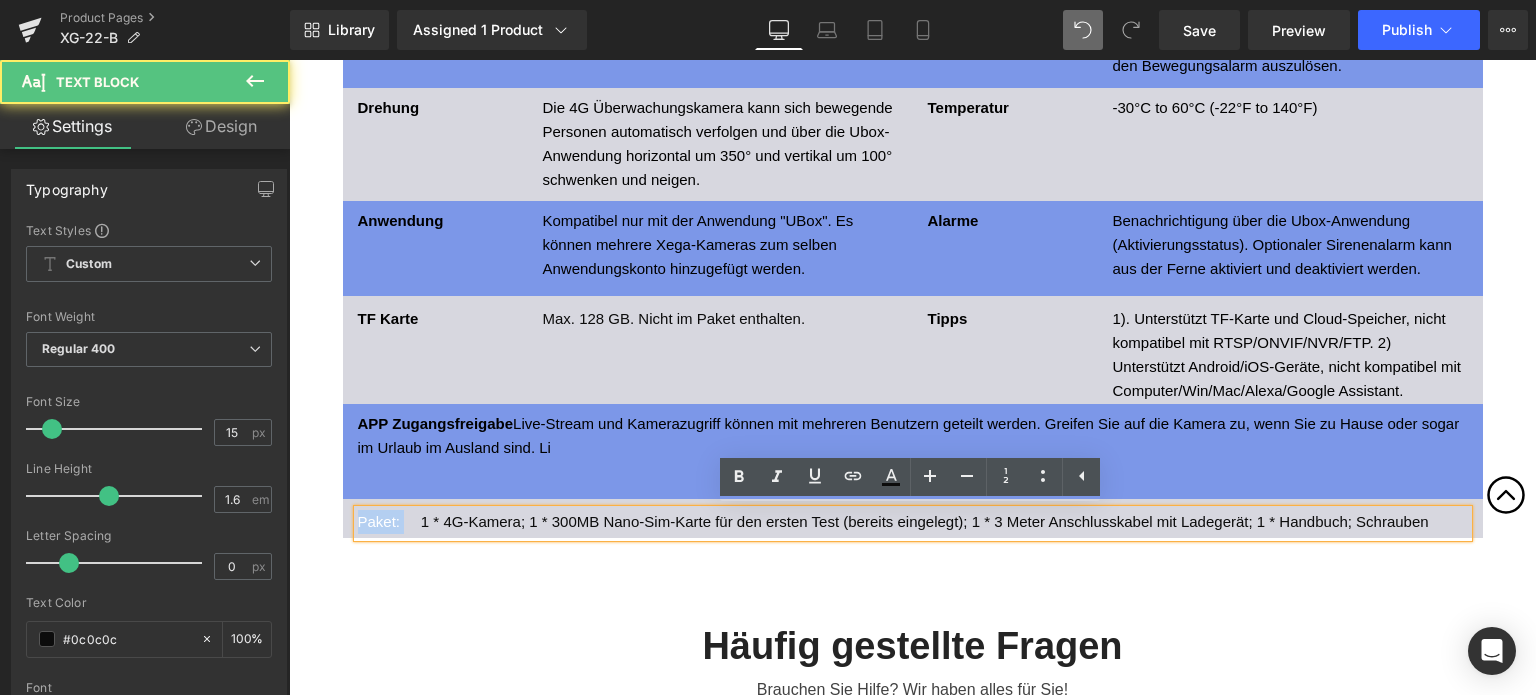 click on "Paket:     1 * 4G-Kamera; 1 * 300MB Nano-Sim-Karte für den ersten Test (bereits eingelegt); 1 * 3 Meter Anschlusskabel mit Ladegerät; 1 * Handbuch; Schrauben Text Block" at bounding box center (913, 523) 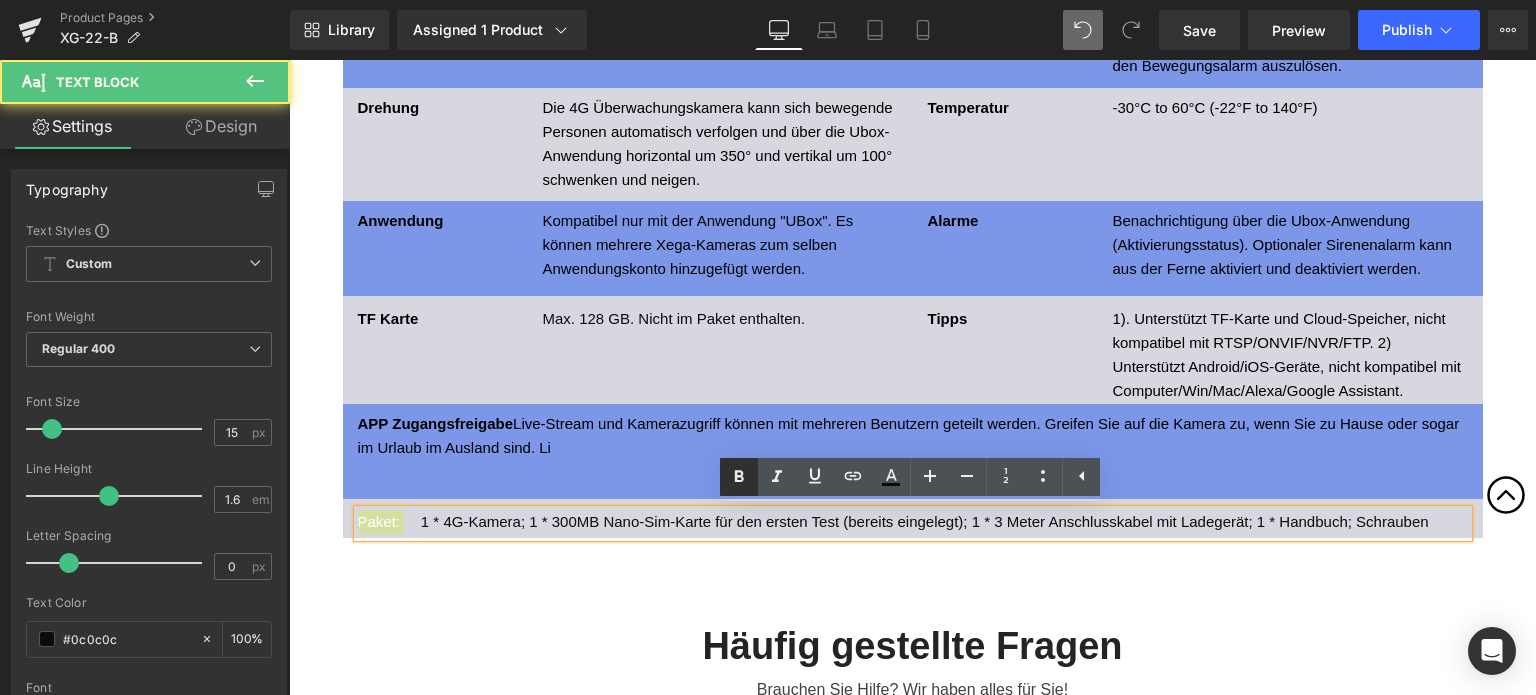 click 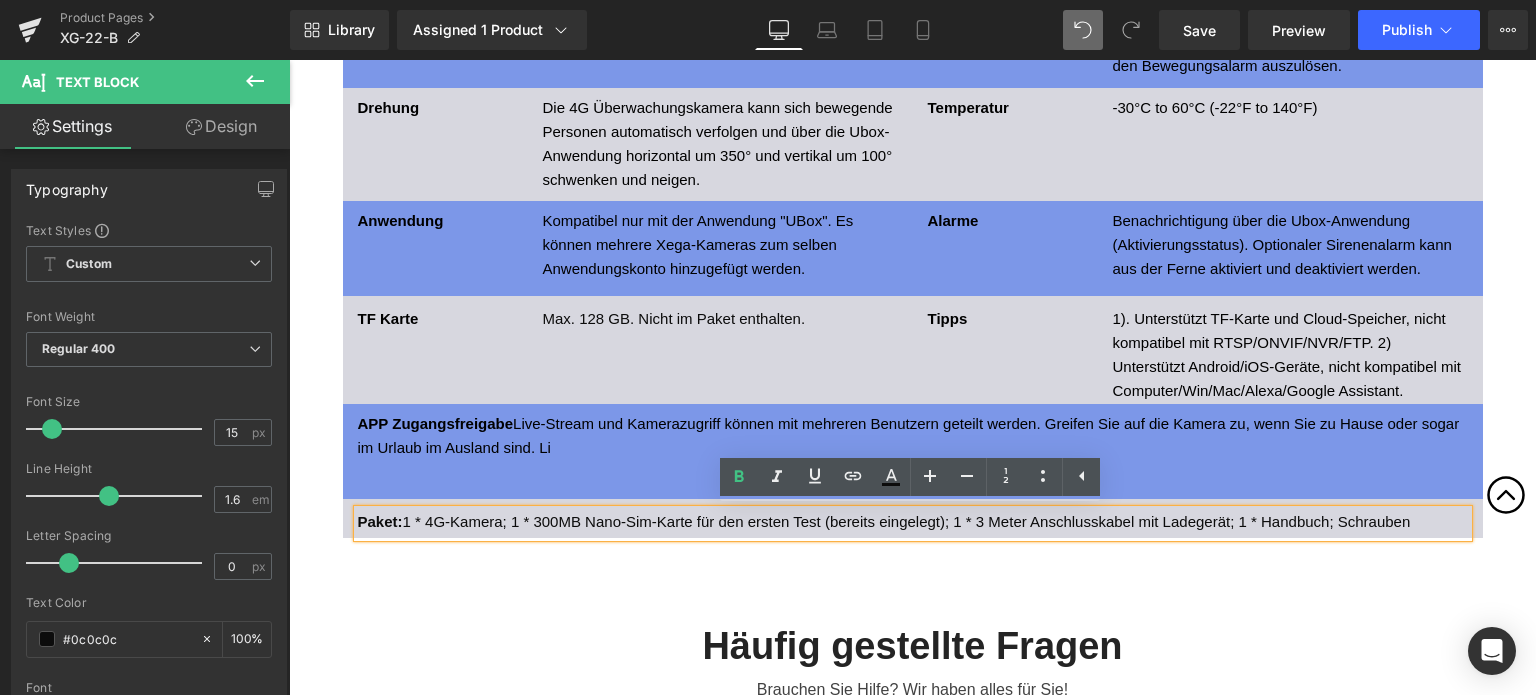 click on "Paket:      1 * 4G-Kamera; 1 * 300MB Nano-Sim-Karte für den ersten Test (bereits eingelegt); 1 * 3 Meter Anschlusskabel mit Ladegerät; 1 * Handbuch; Schrauben" at bounding box center [913, 522] 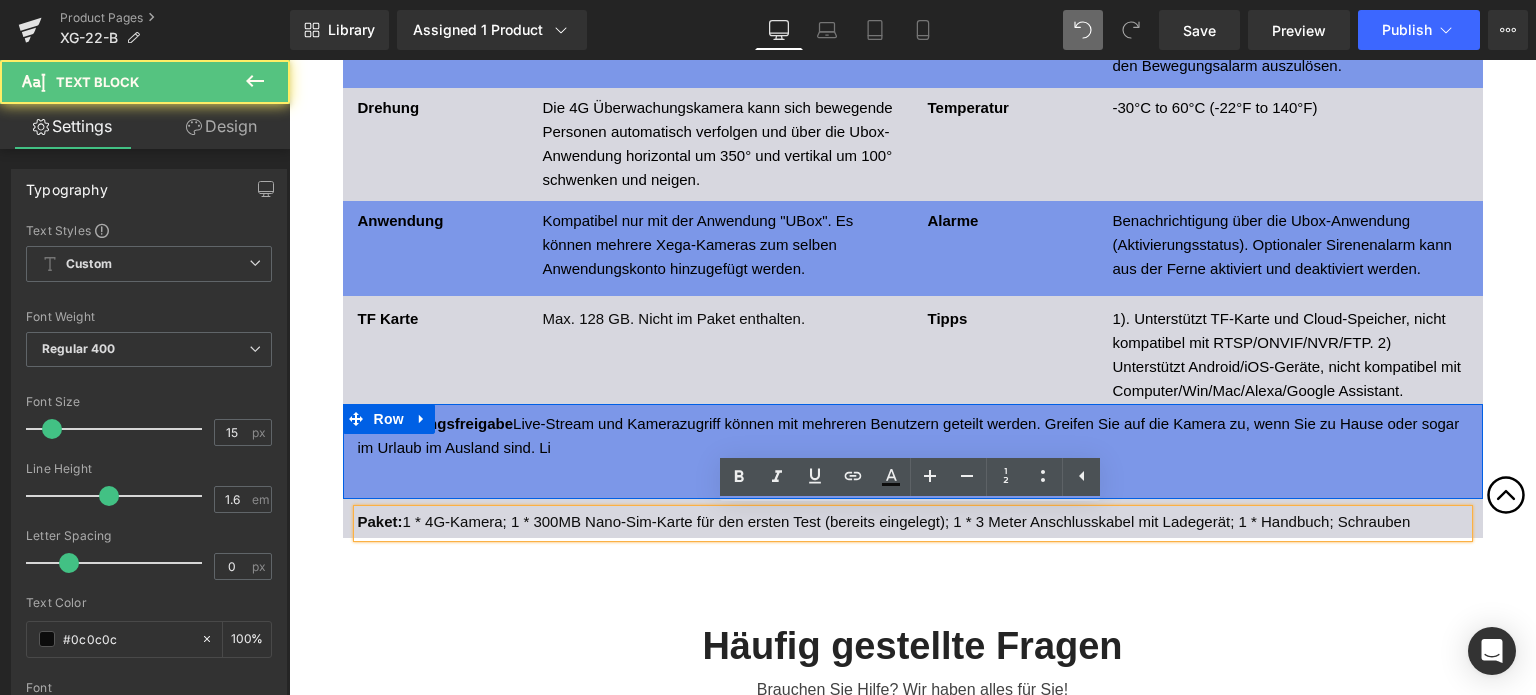 scroll, scrollTop: 8890, scrollLeft: 0, axis: vertical 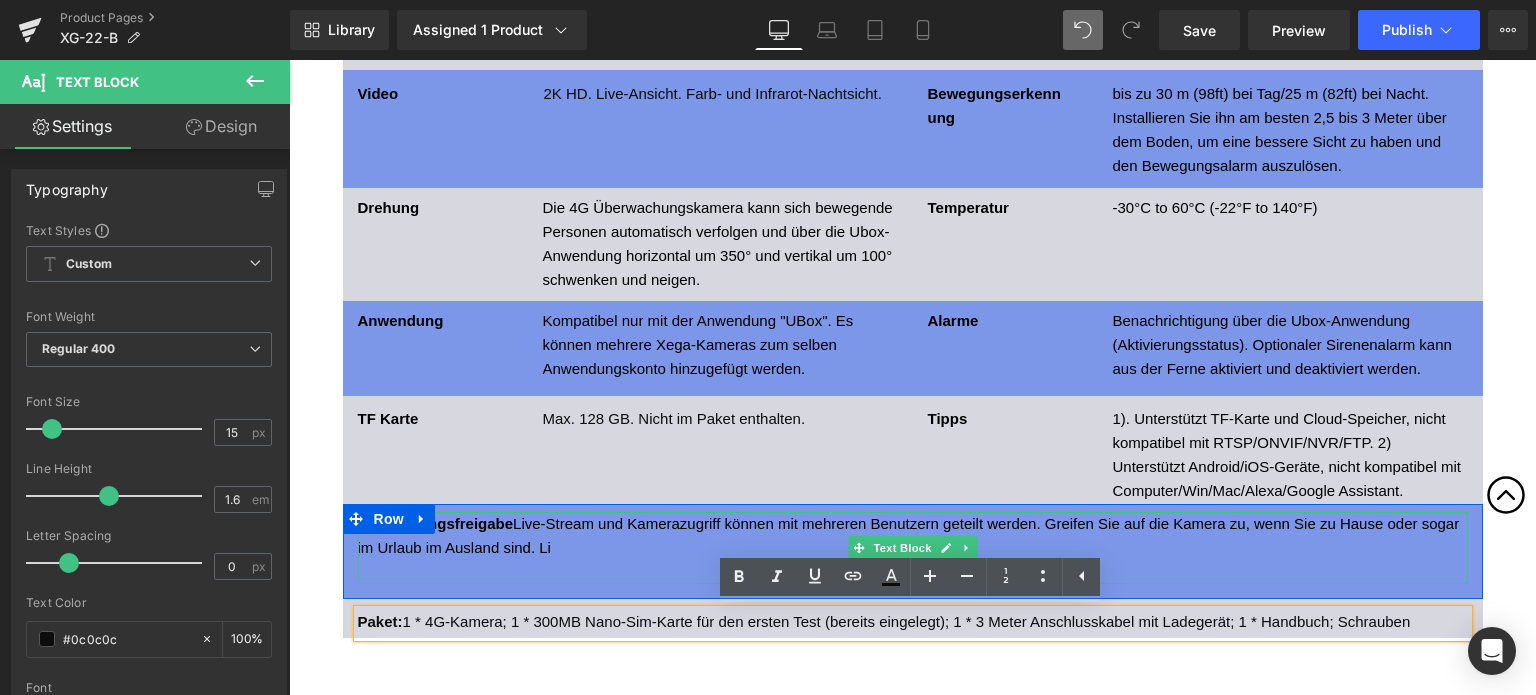 click at bounding box center [913, 572] 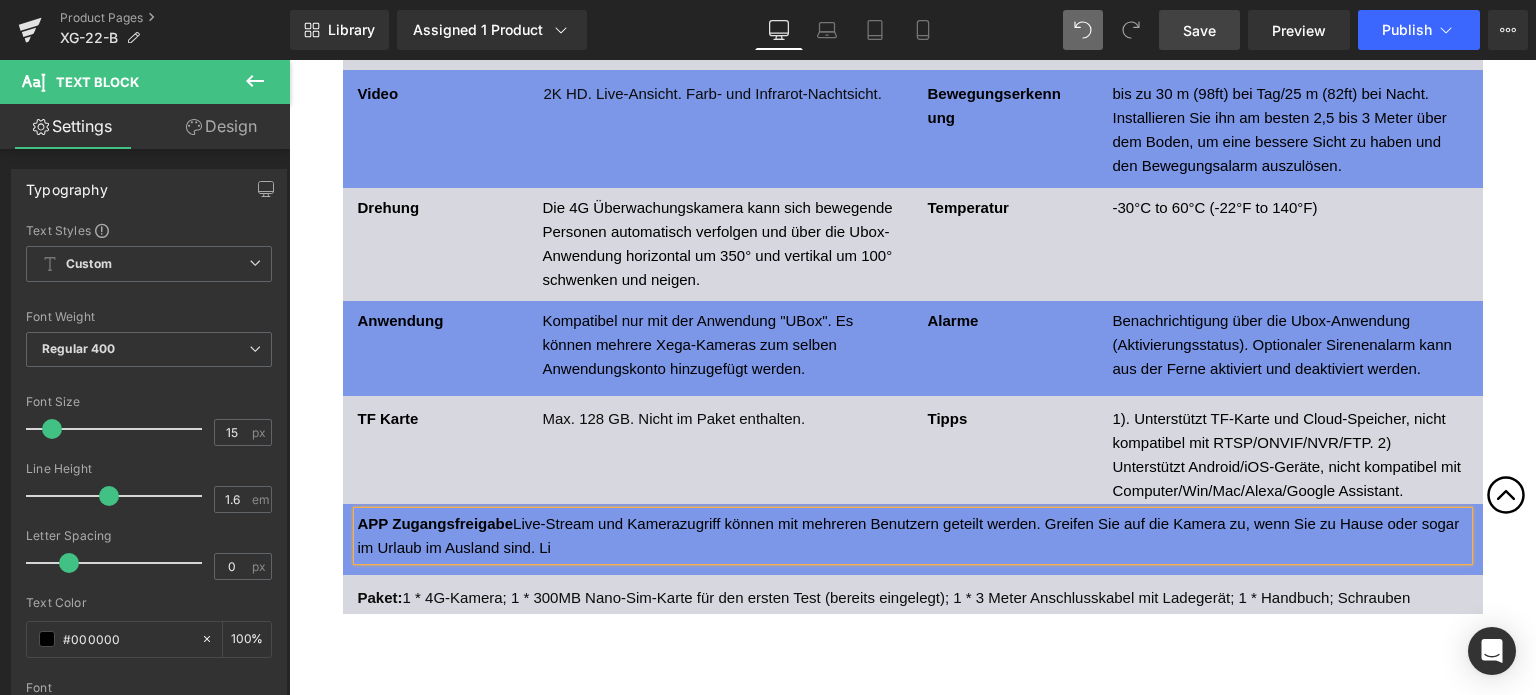 drag, startPoint x: 1195, startPoint y: 41, endPoint x: 836, endPoint y: 416, distance: 519.13965 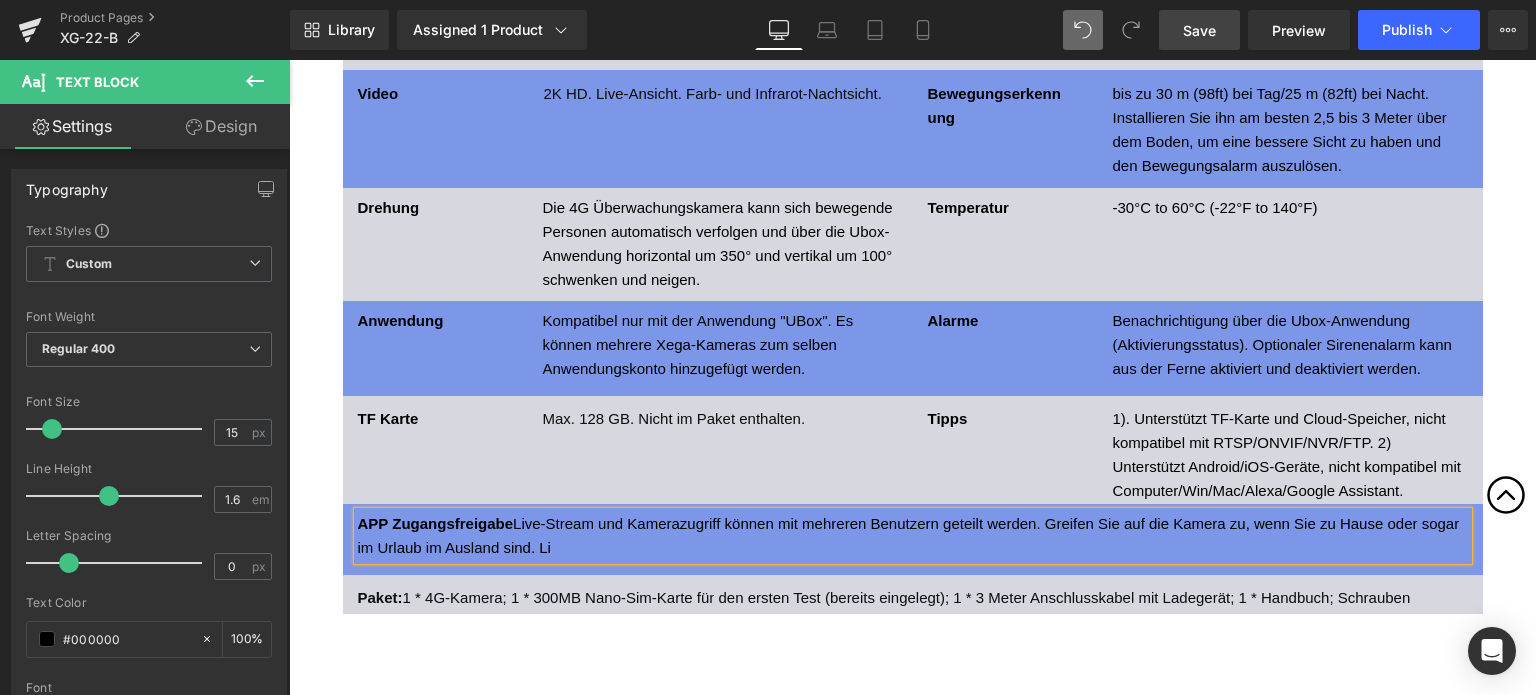 click on "Save" at bounding box center (1199, 30) 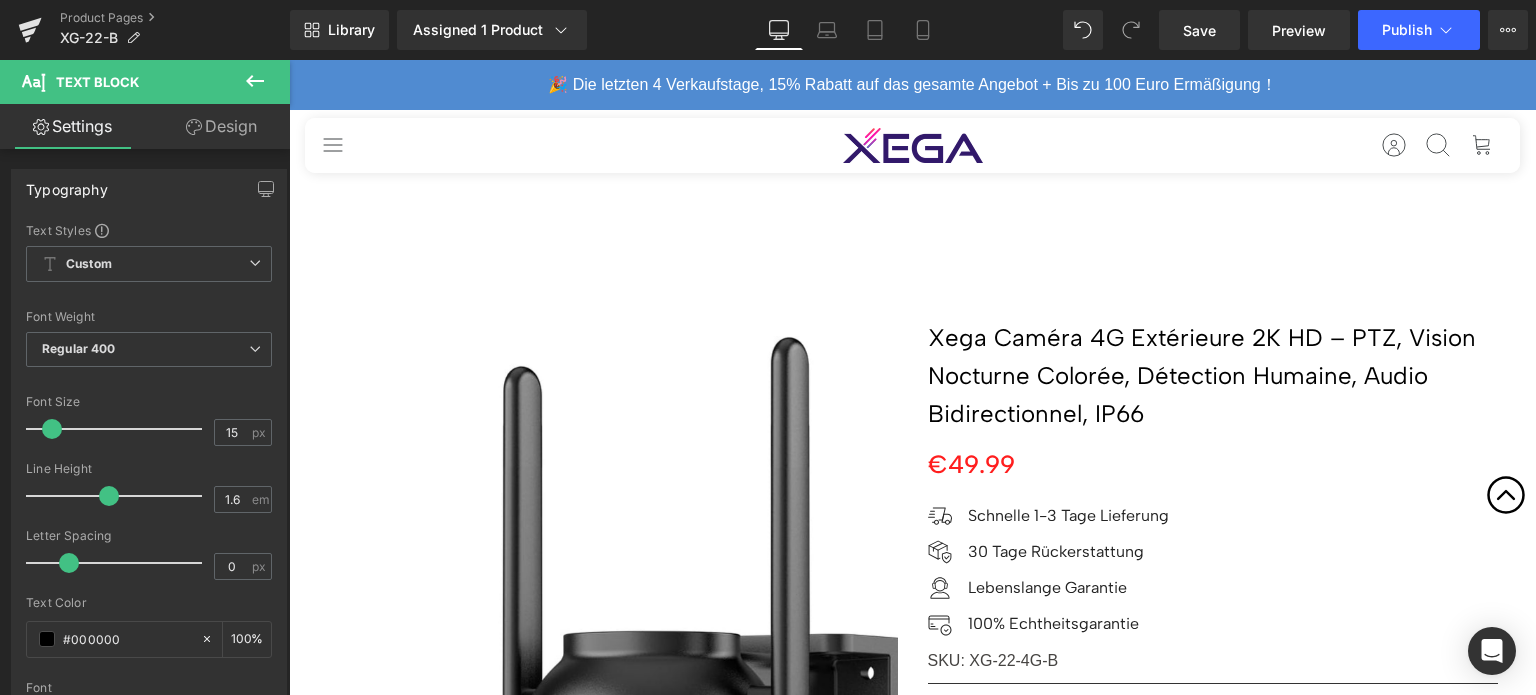 scroll, scrollTop: 8890, scrollLeft: 0, axis: vertical 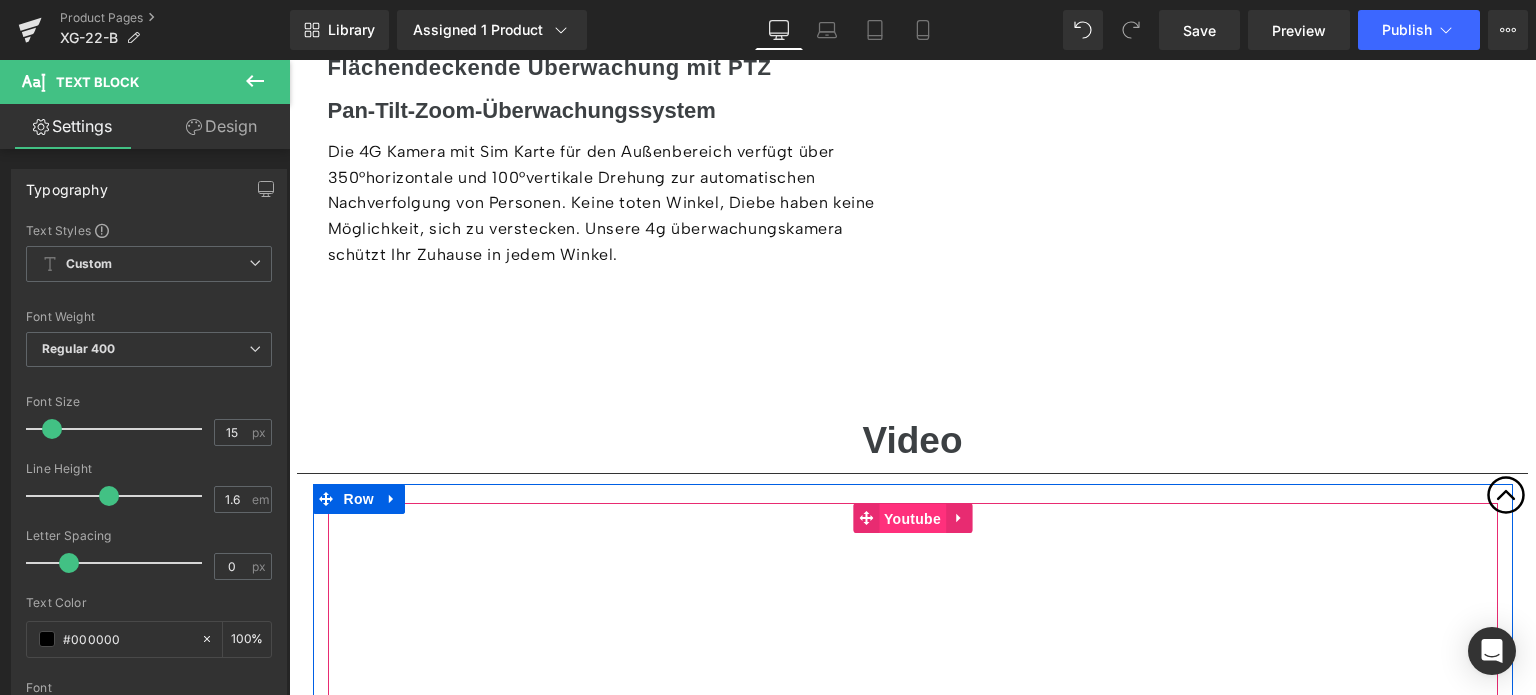 click on "Youtube" at bounding box center (912, 519) 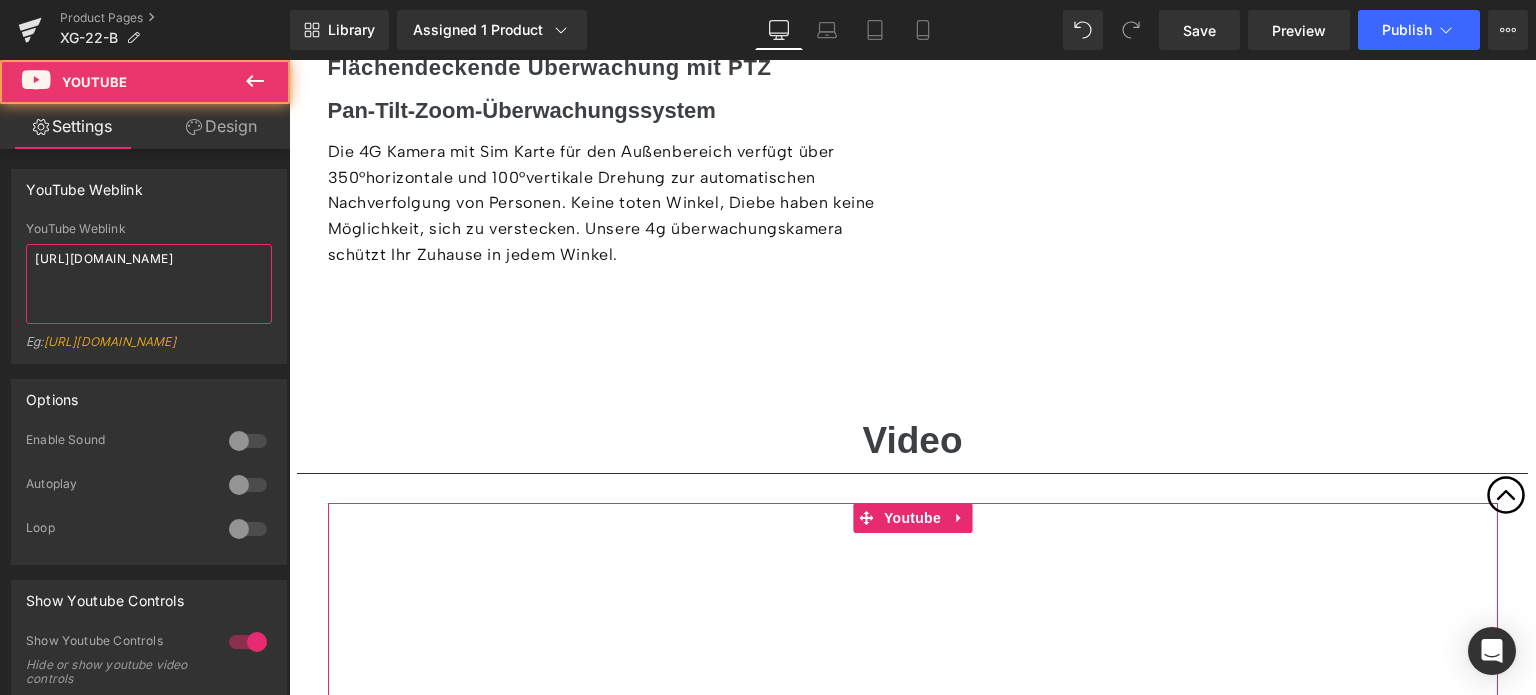 click on "[URL][DOMAIN_NAME]" at bounding box center [149, 284] 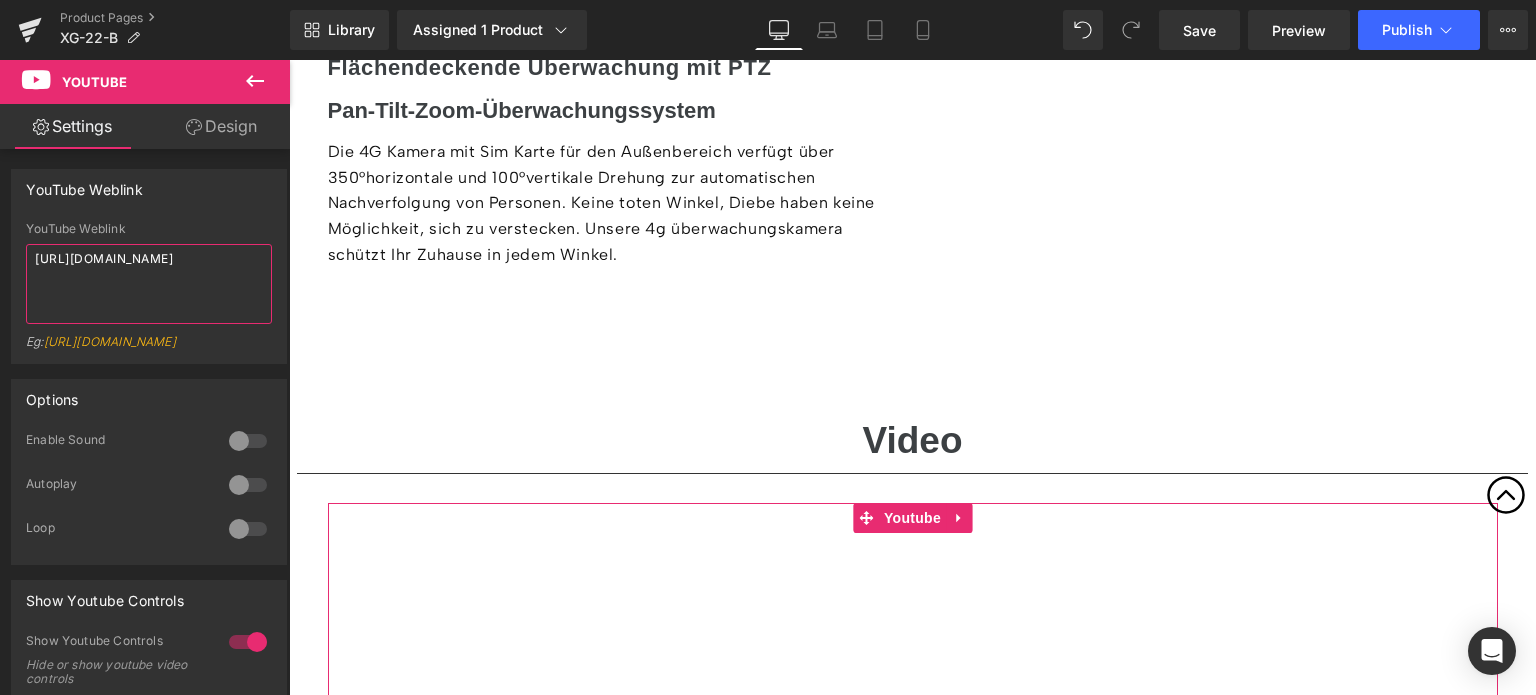 click on "https://youtu.be/53QcKCk4EFA" at bounding box center (149, 284) 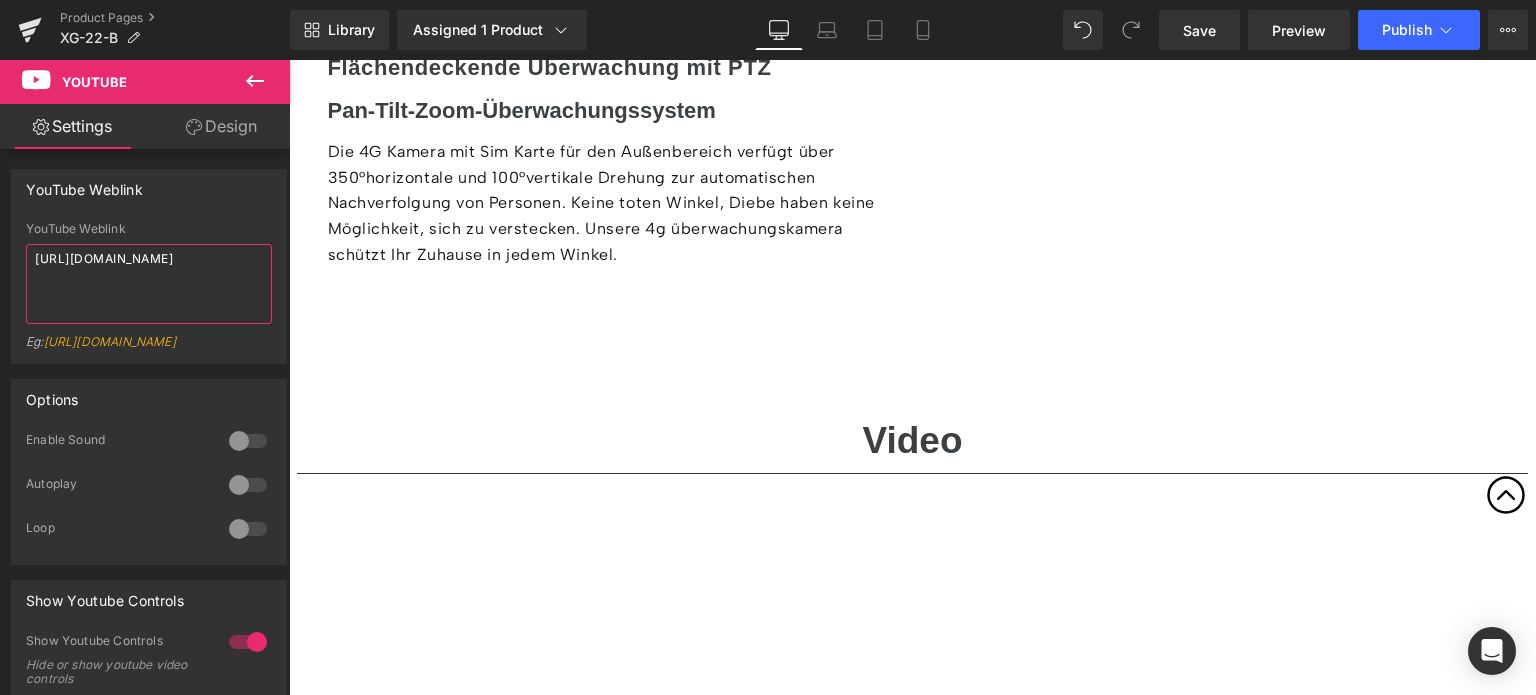 click on "https://youtu.be/YbCC3v5H_RE" at bounding box center (149, 284) 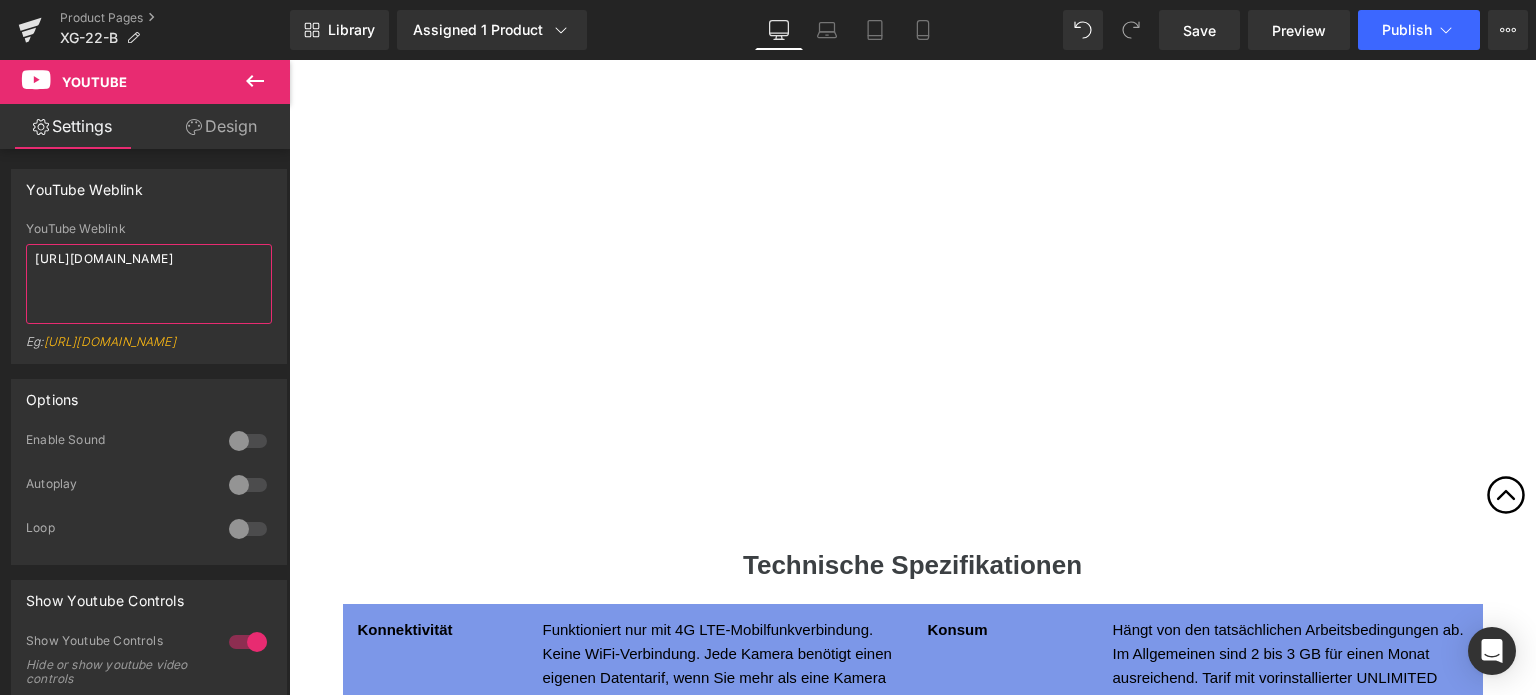 scroll, scrollTop: 7990, scrollLeft: 0, axis: vertical 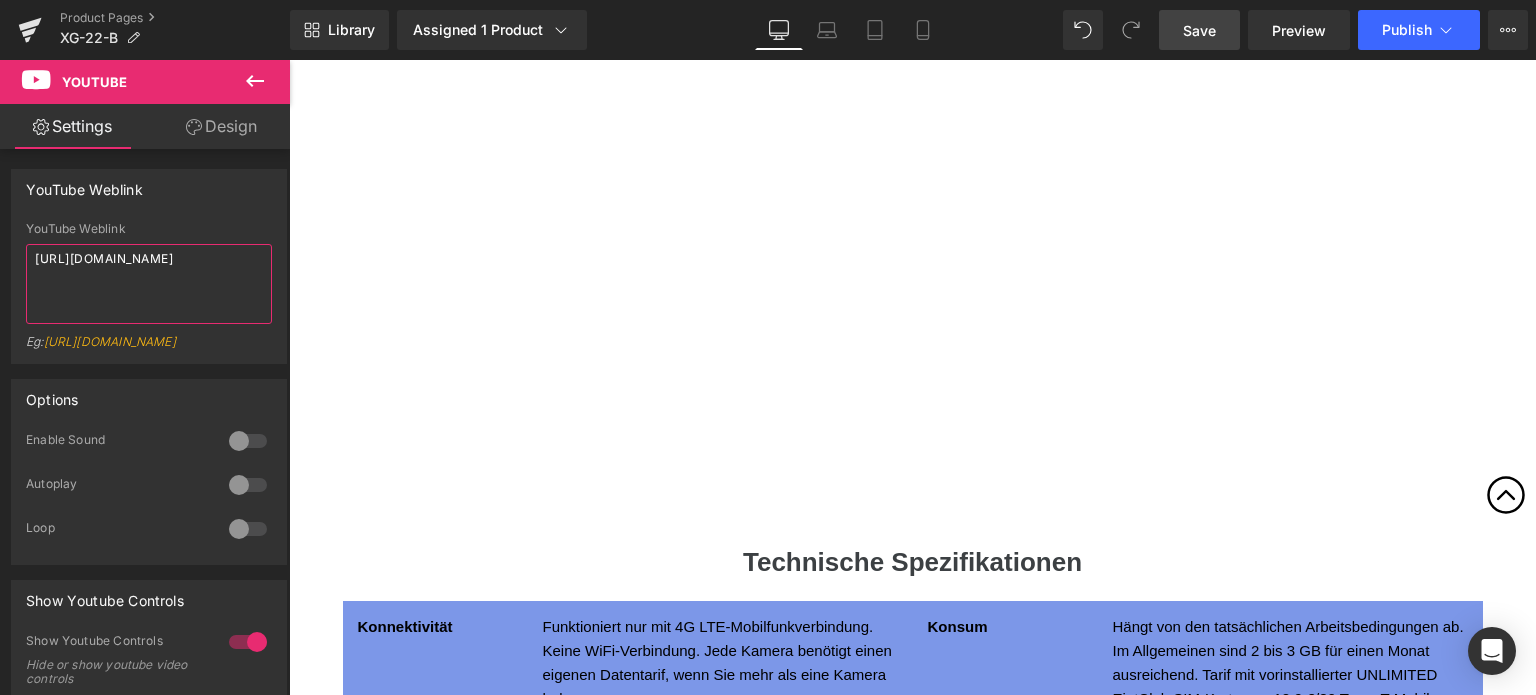 type on "https://youtu.be/YbCC3v5H_RE" 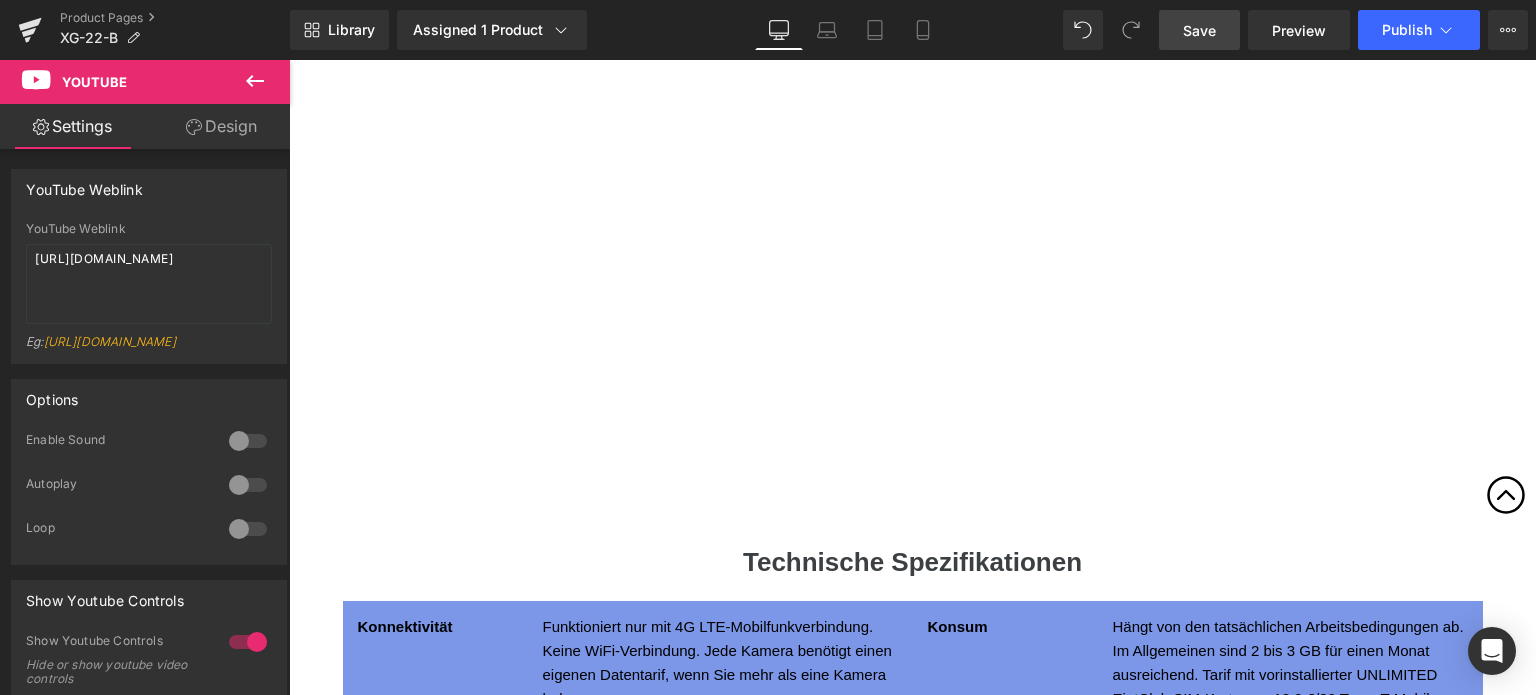 click on "Save" at bounding box center (1199, 30) 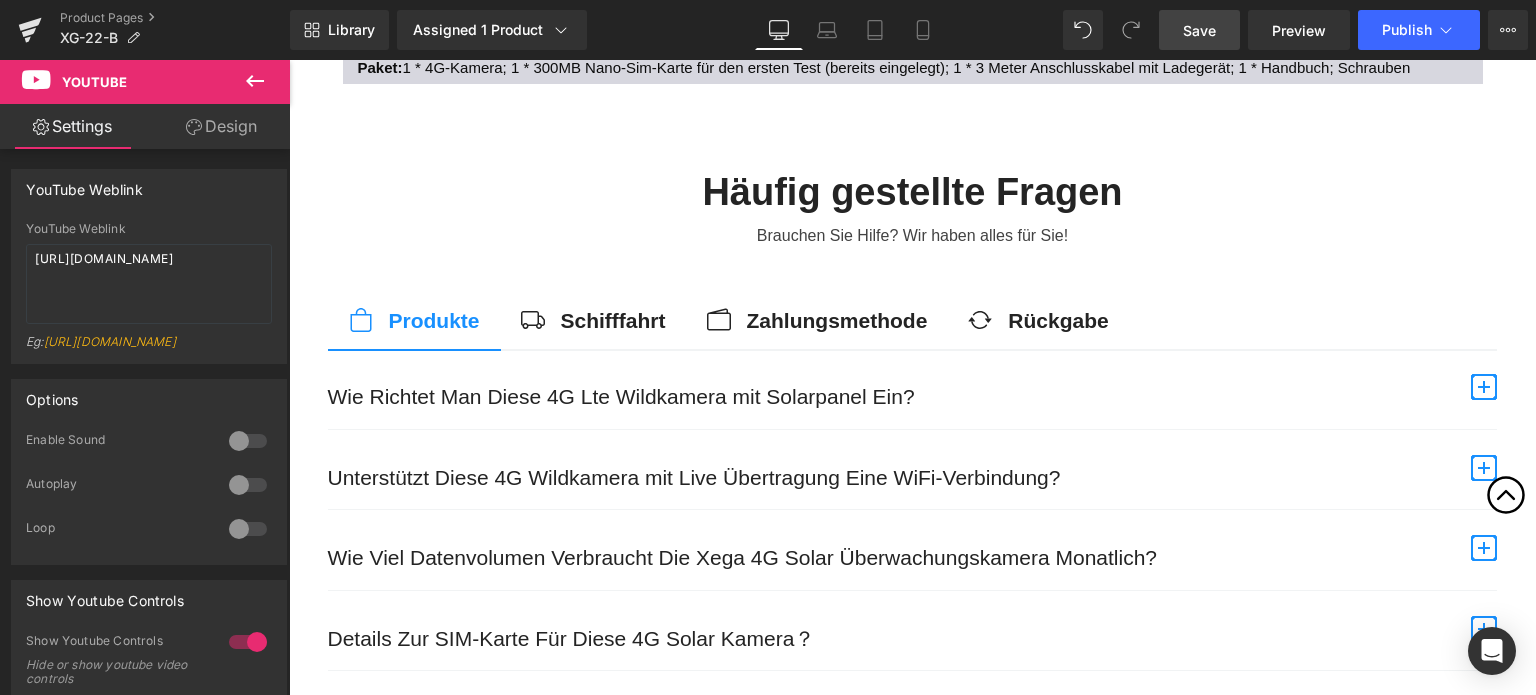 scroll, scrollTop: 9590, scrollLeft: 0, axis: vertical 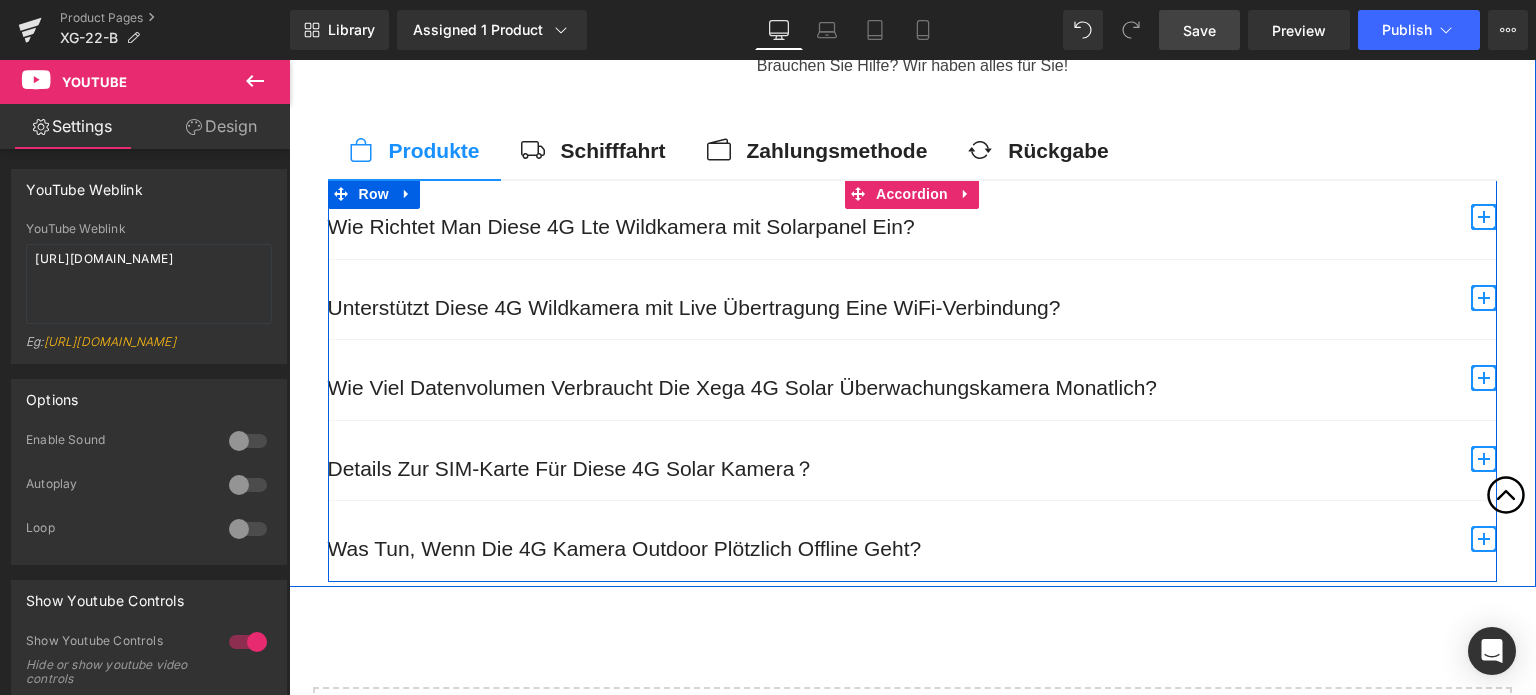 click on "Wie Richtet Man Diese 4G Lte Wildkamera mit Solarpanel Ein?
Text Block" at bounding box center (912, 219) 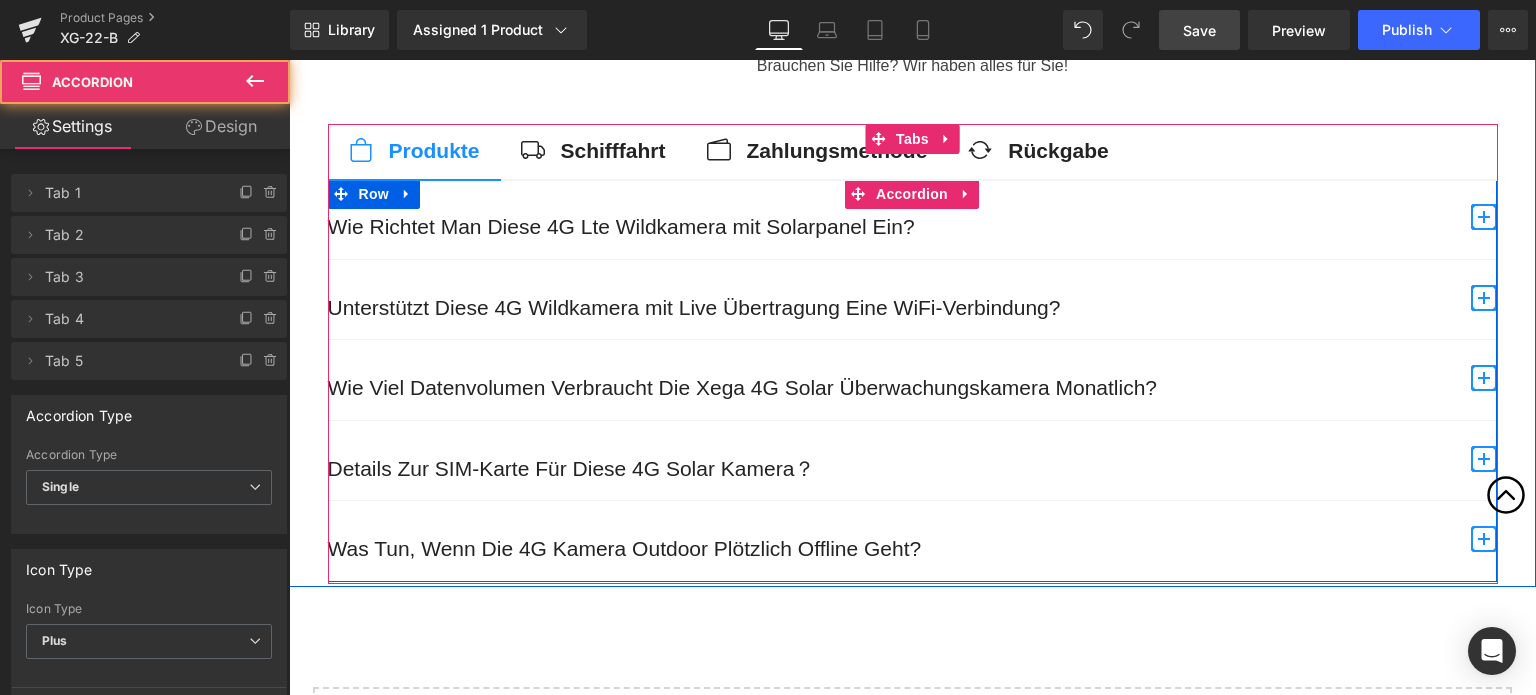 click at bounding box center (1484, 217) 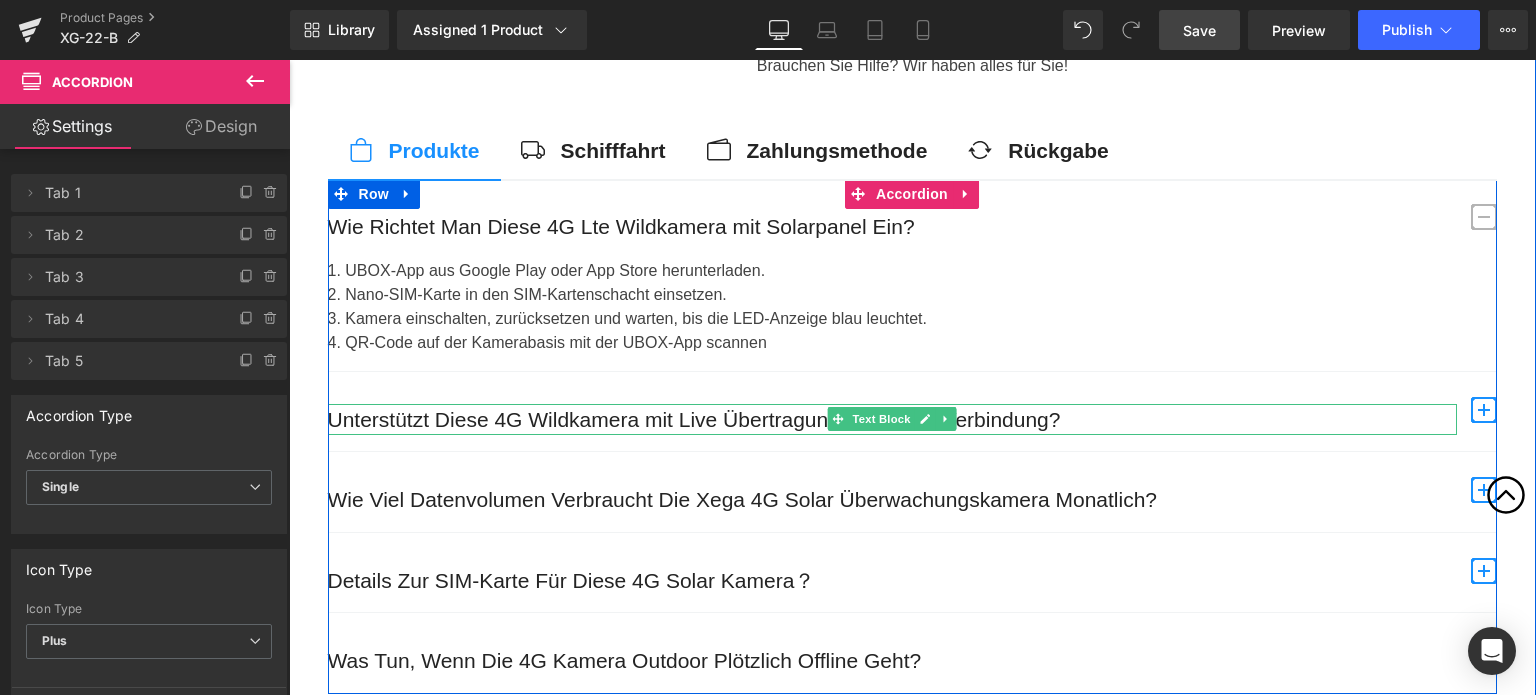 click on "Unterstützt Diese 4G Wildkamera mit Live Übertragung Eine WiFi-Verbindung?" at bounding box center [892, 420] 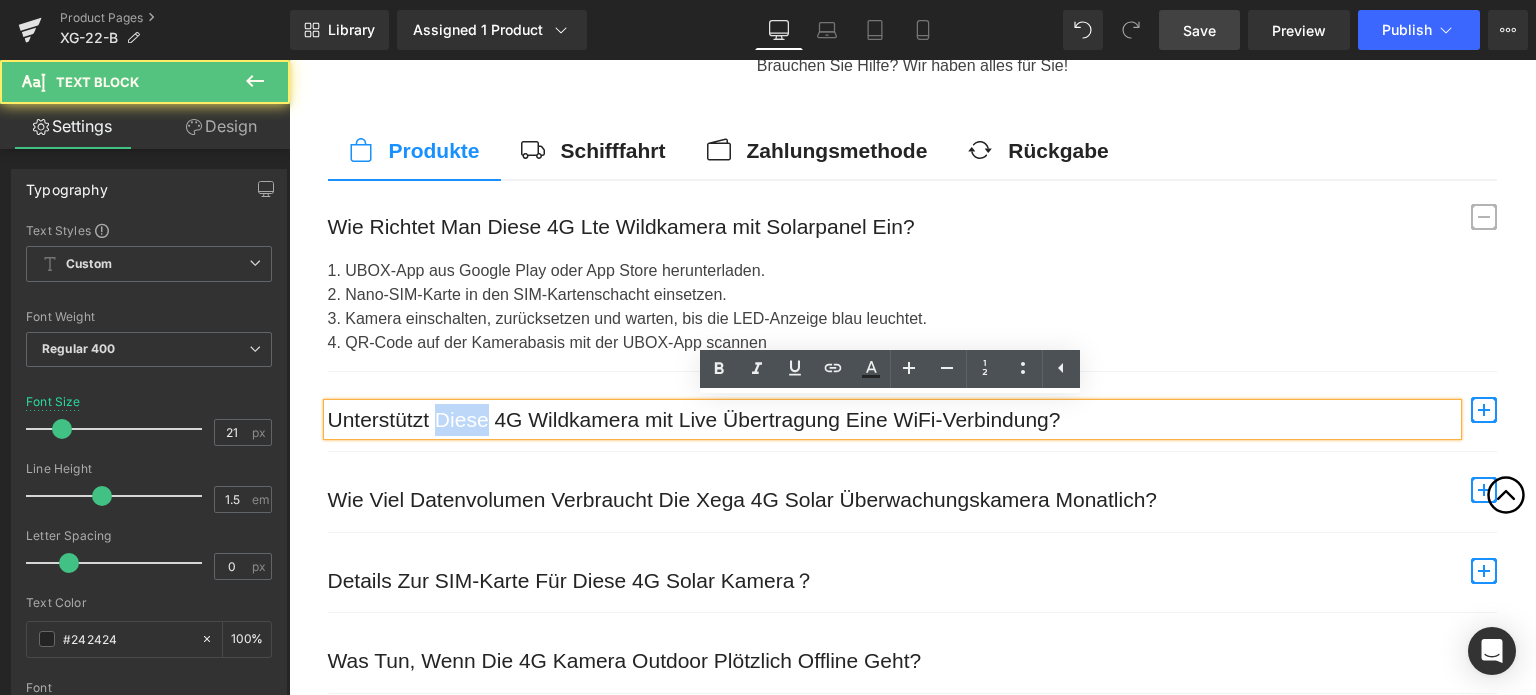click on "Unterstützt Diese 4G Wildkamera mit Live Übertragung Eine WiFi-Verbindung?" at bounding box center [892, 420] 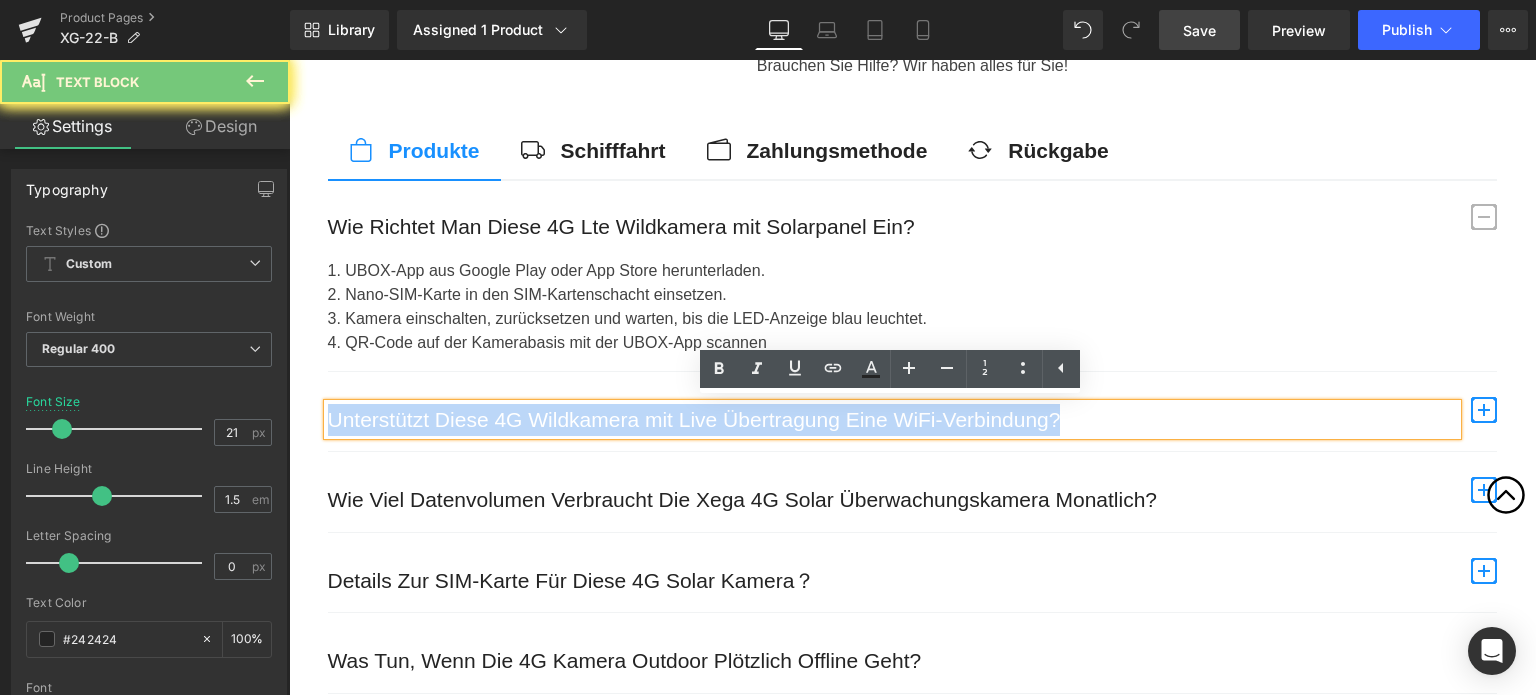 click on "Unterstützt Diese 4G Wildkamera mit Live Übertragung Eine WiFi-Verbindung?" at bounding box center (892, 420) 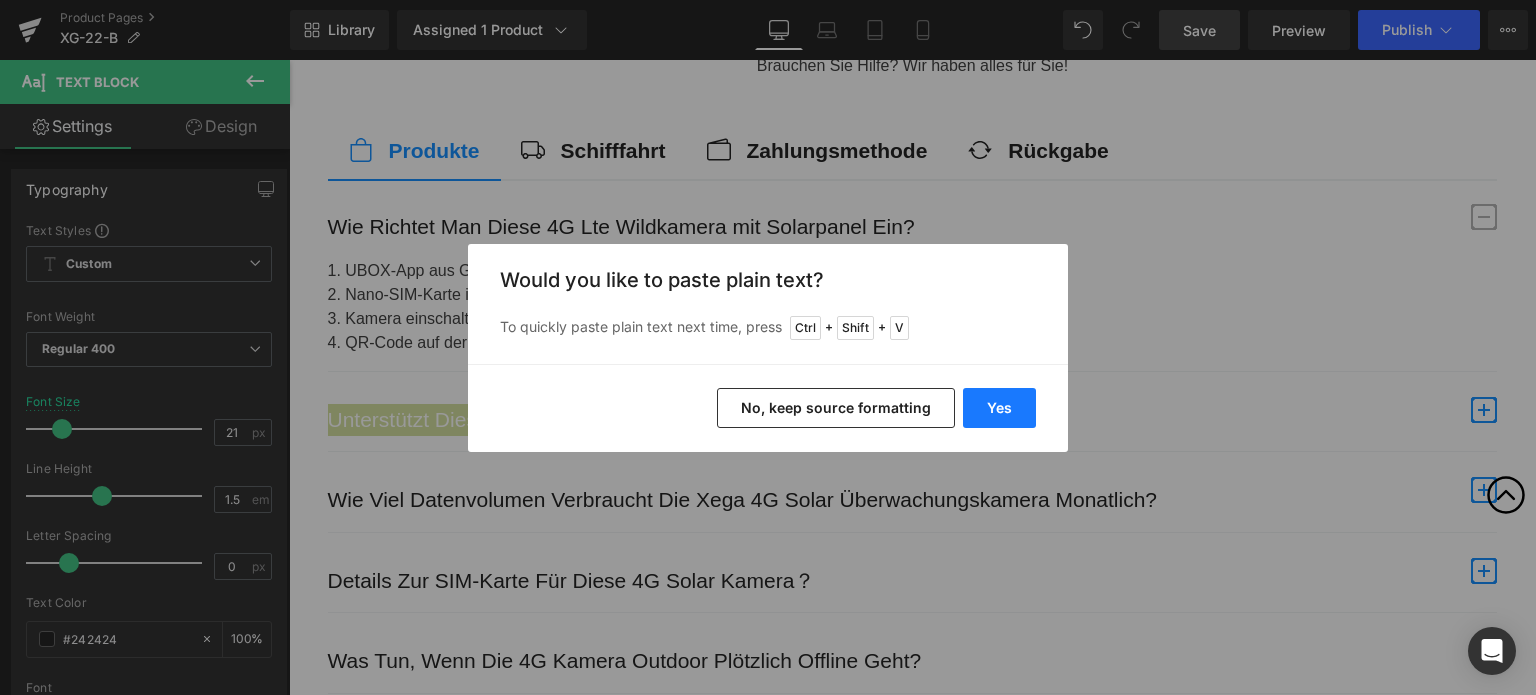 click on "Yes" at bounding box center (999, 408) 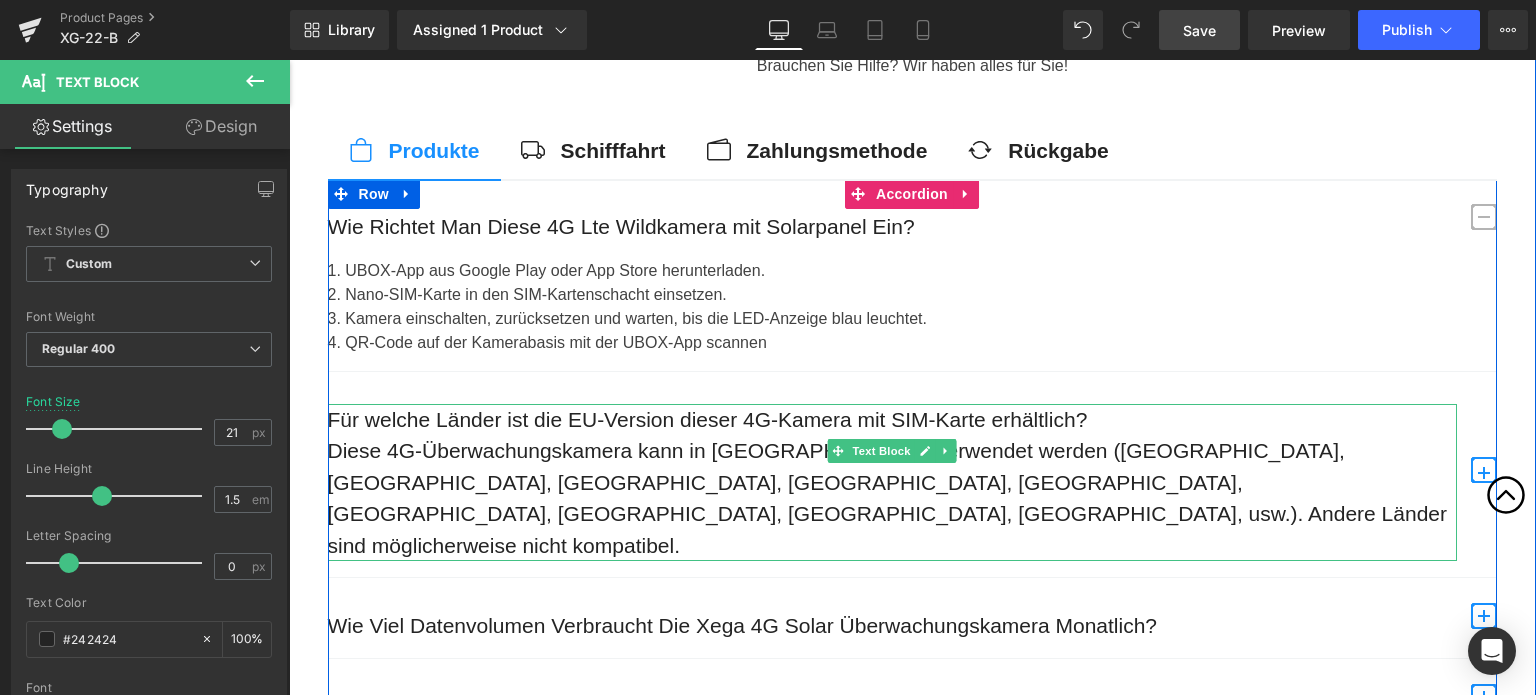 click on "Diese 4G-Überwachungskamera kann in Europa verwendet werden (Großbritannien, Frankreich, Deutschland, Italien, Spanien, Schweiz, Polen, Österreich, Niederlande, usw.). Andere Länder sind möglicherweise nicht kompatibel." at bounding box center [892, 498] 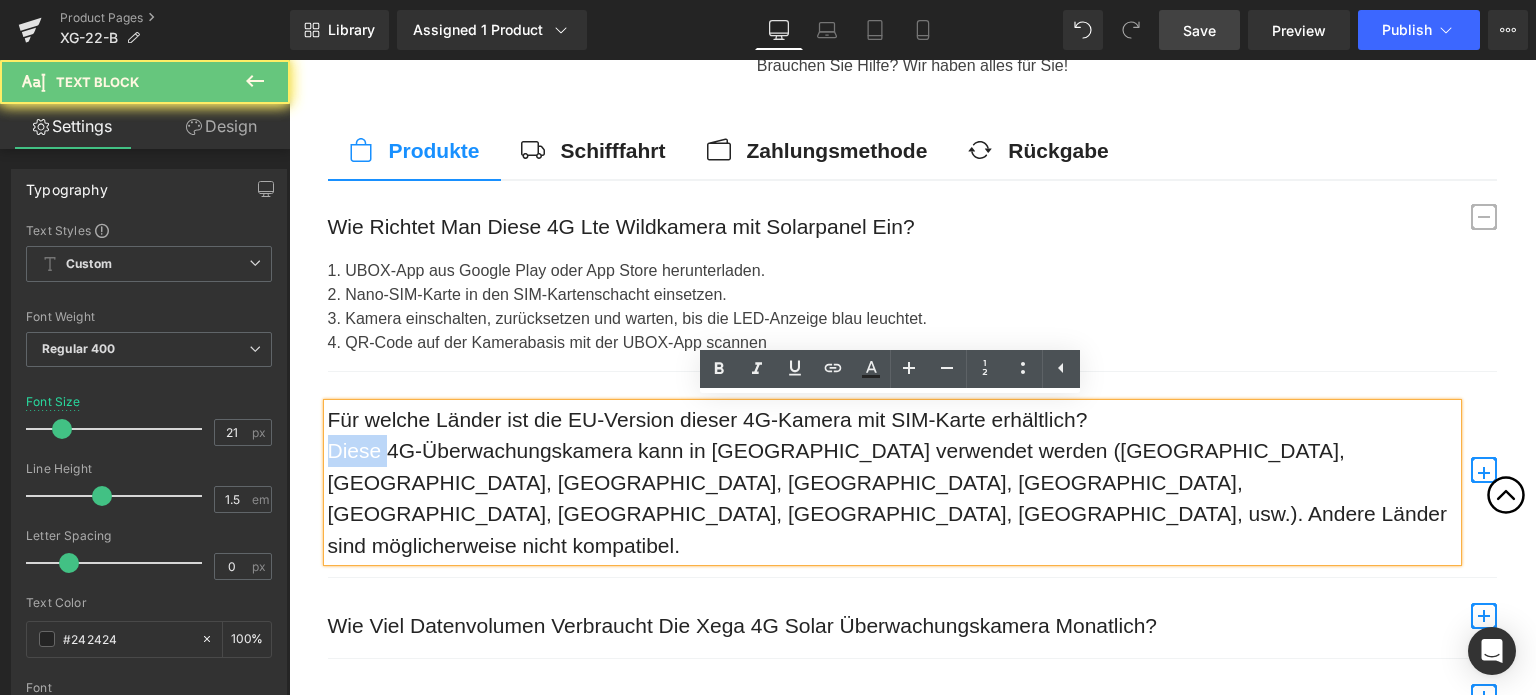 click on "Diese 4G-Überwachungskamera kann in Europa verwendet werden (Großbritannien, Frankreich, Deutschland, Italien, Spanien, Schweiz, Polen, Österreich, Niederlande, usw.). Andere Länder sind möglicherweise nicht kompatibel." at bounding box center [892, 498] 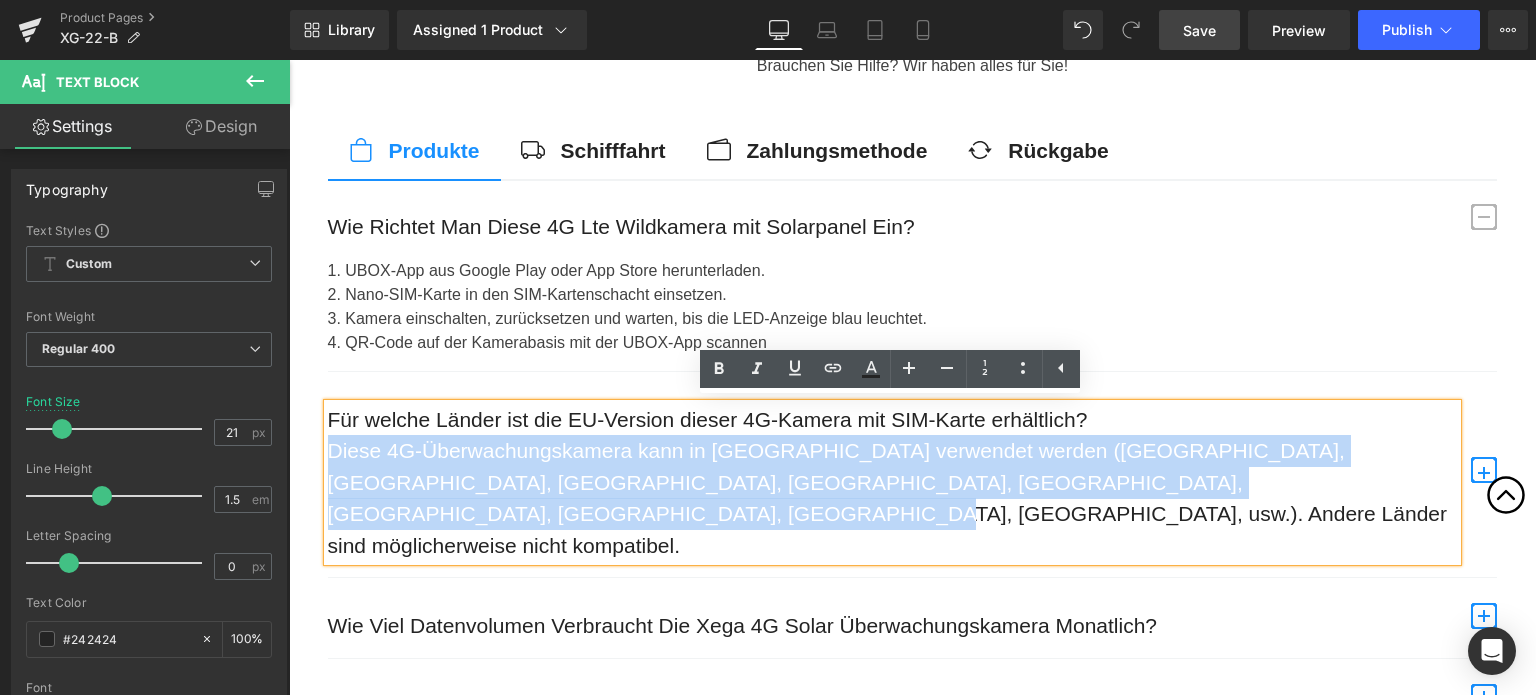 drag, startPoint x: 330, startPoint y: 445, endPoint x: 1426, endPoint y: 487, distance: 1096.8044 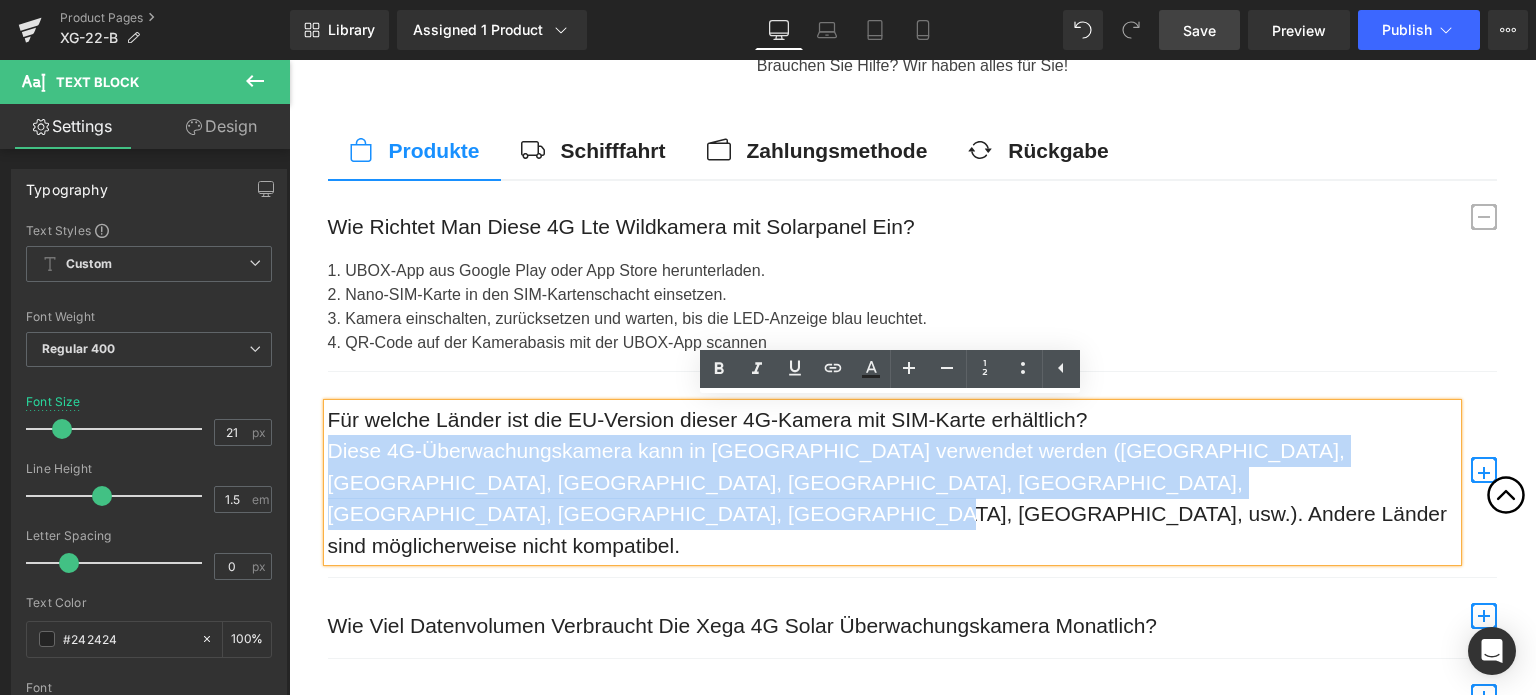 click on "Diese 4G-Überwachungskamera kann in Europa verwendet werden (Großbritannien, Frankreich, Deutschland, Italien, Spanien, Schweiz, Polen, Österreich, Niederlande, usw.). Andere Länder sind möglicherweise nicht kompatibel." at bounding box center [892, 498] 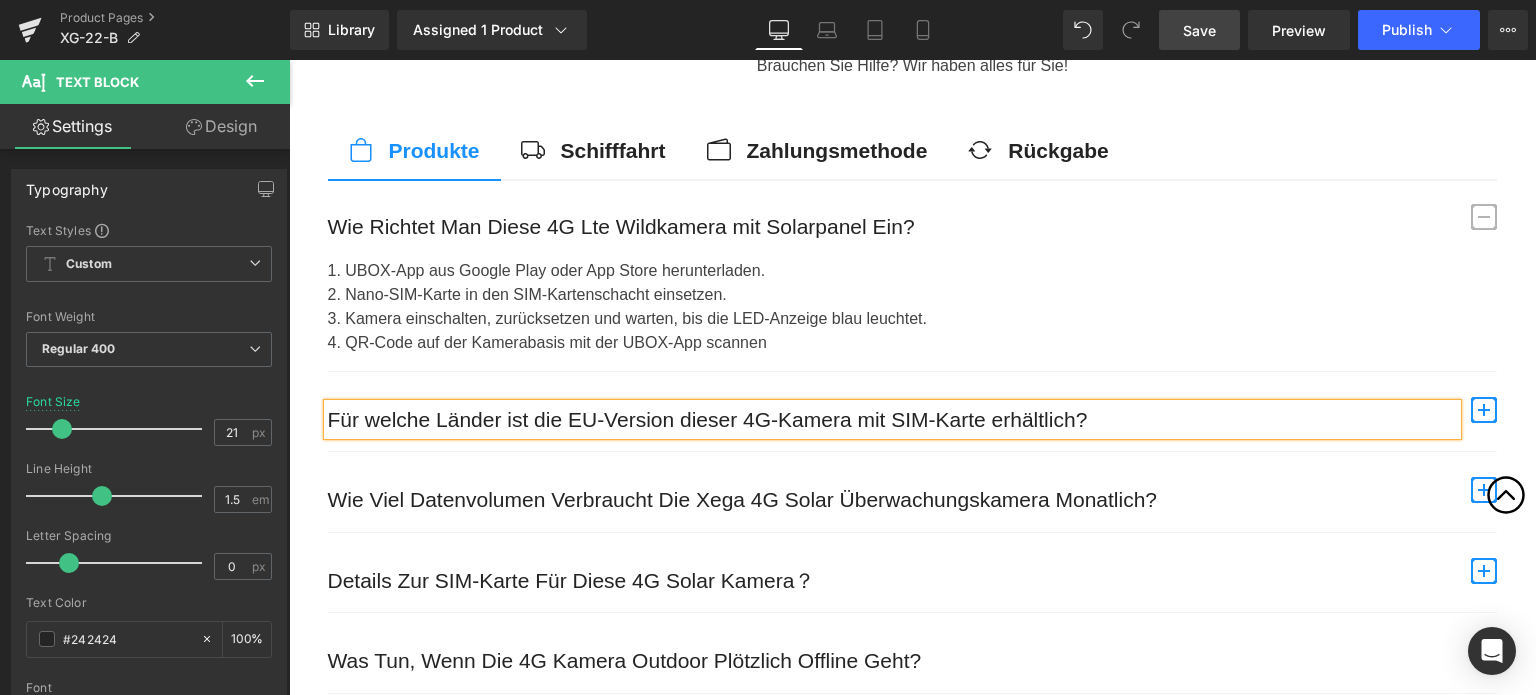 click at bounding box center (1484, 417) 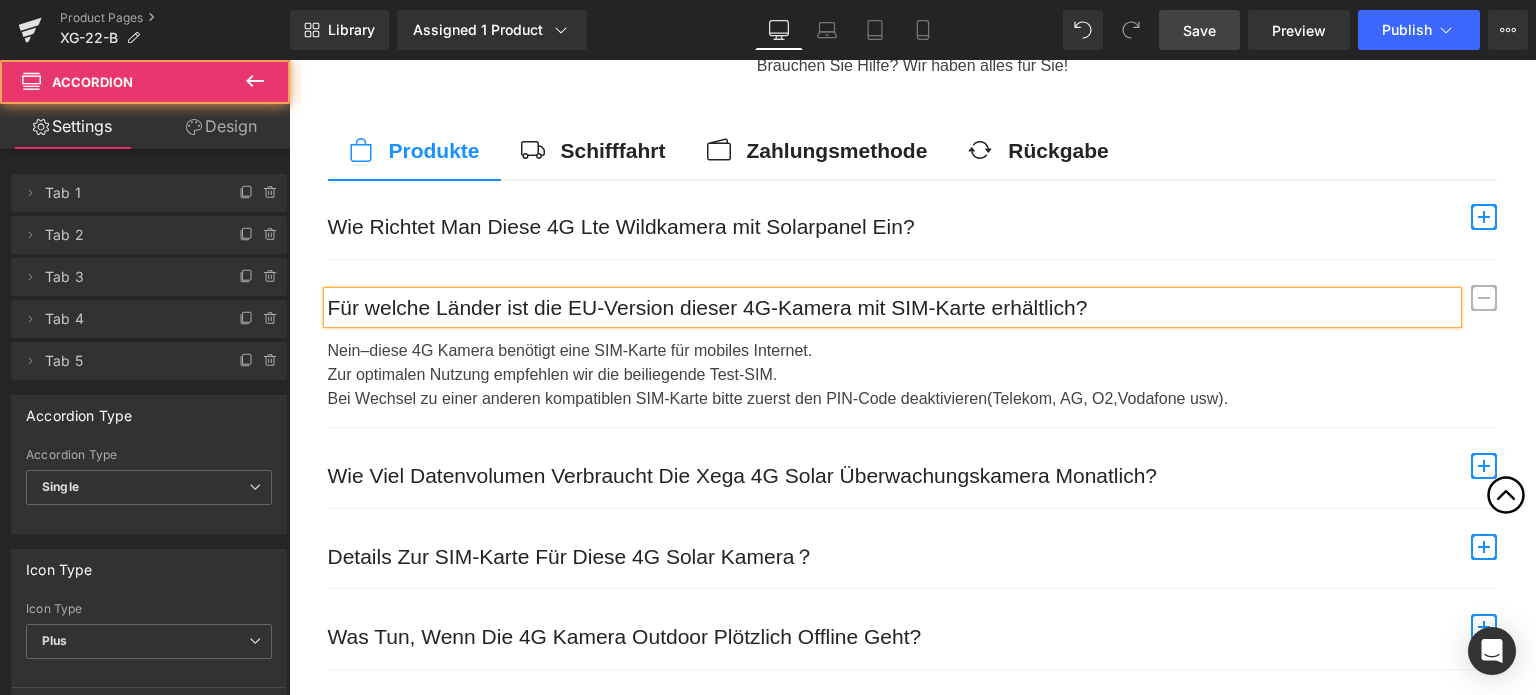 click on "Zur optimalen Nutzung empfehlen wir die beiliegende Test-SIM." at bounding box center (912, 375) 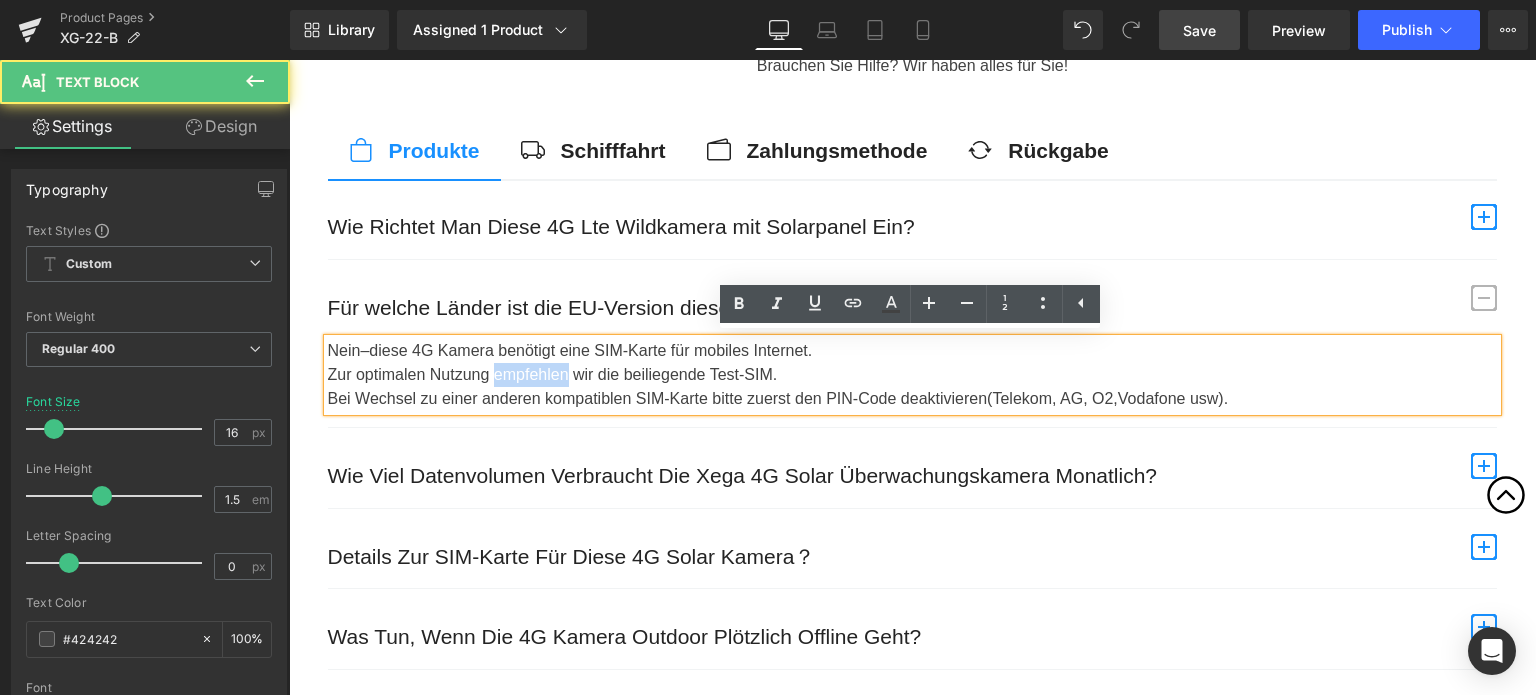 click on "Zur optimalen Nutzung empfehlen wir die beiliegende Test-SIM." at bounding box center (912, 375) 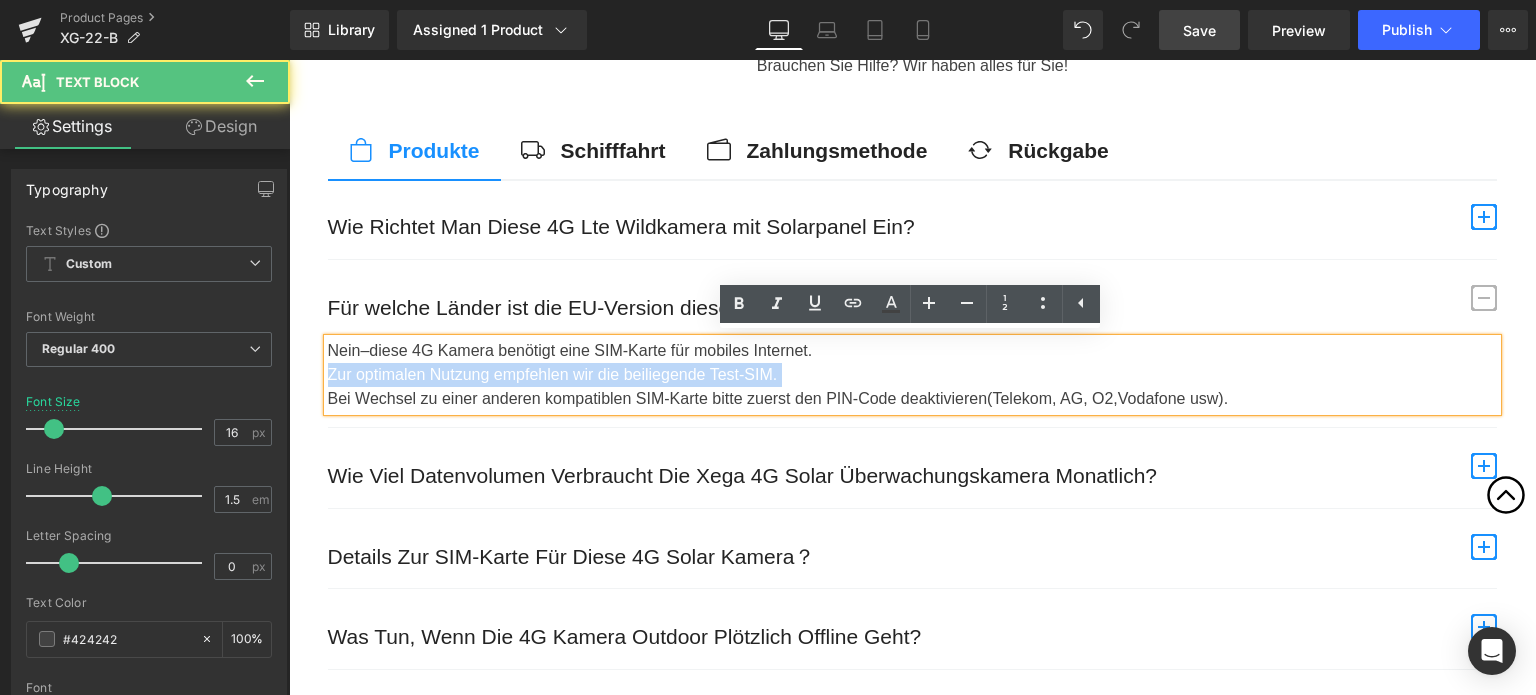 click on "Zur optimalen Nutzung empfehlen wir die beiliegende Test-SIM." at bounding box center [912, 375] 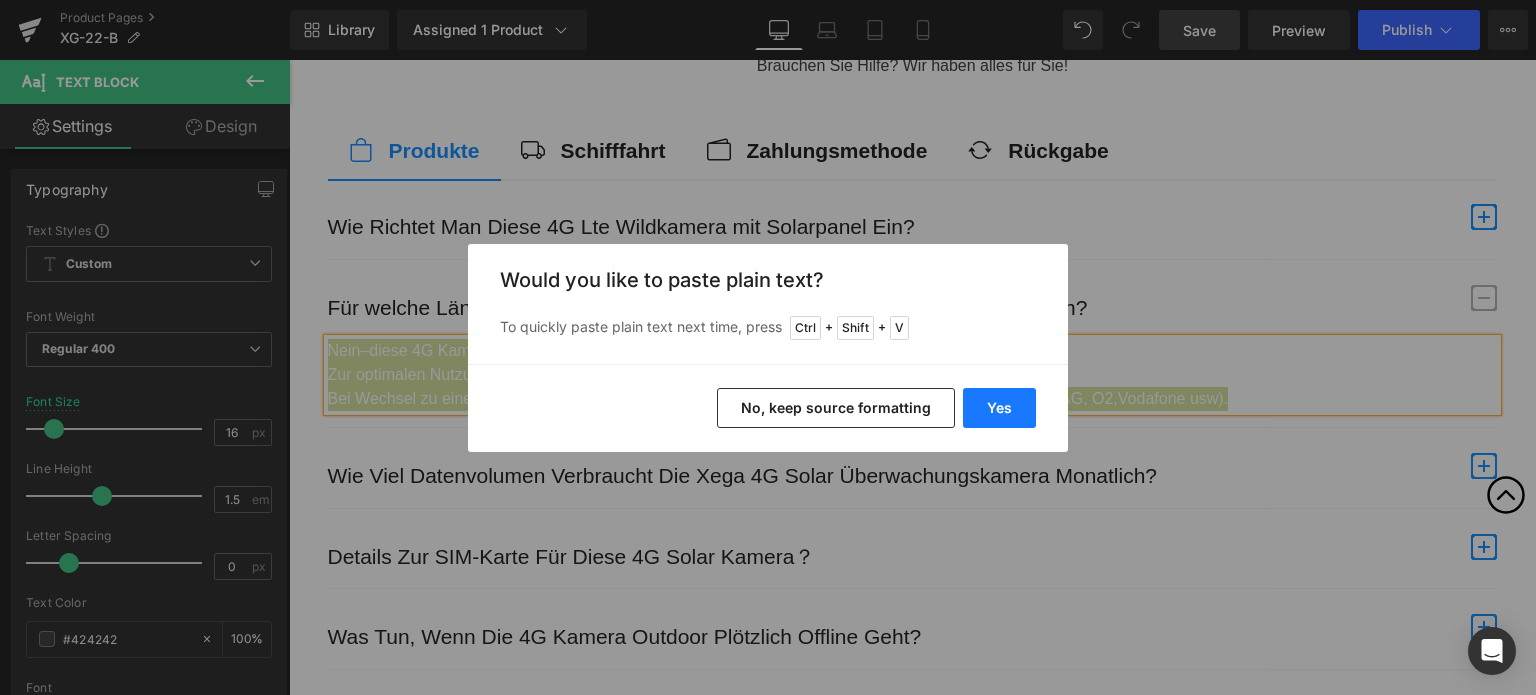 click on "Yes" at bounding box center [999, 408] 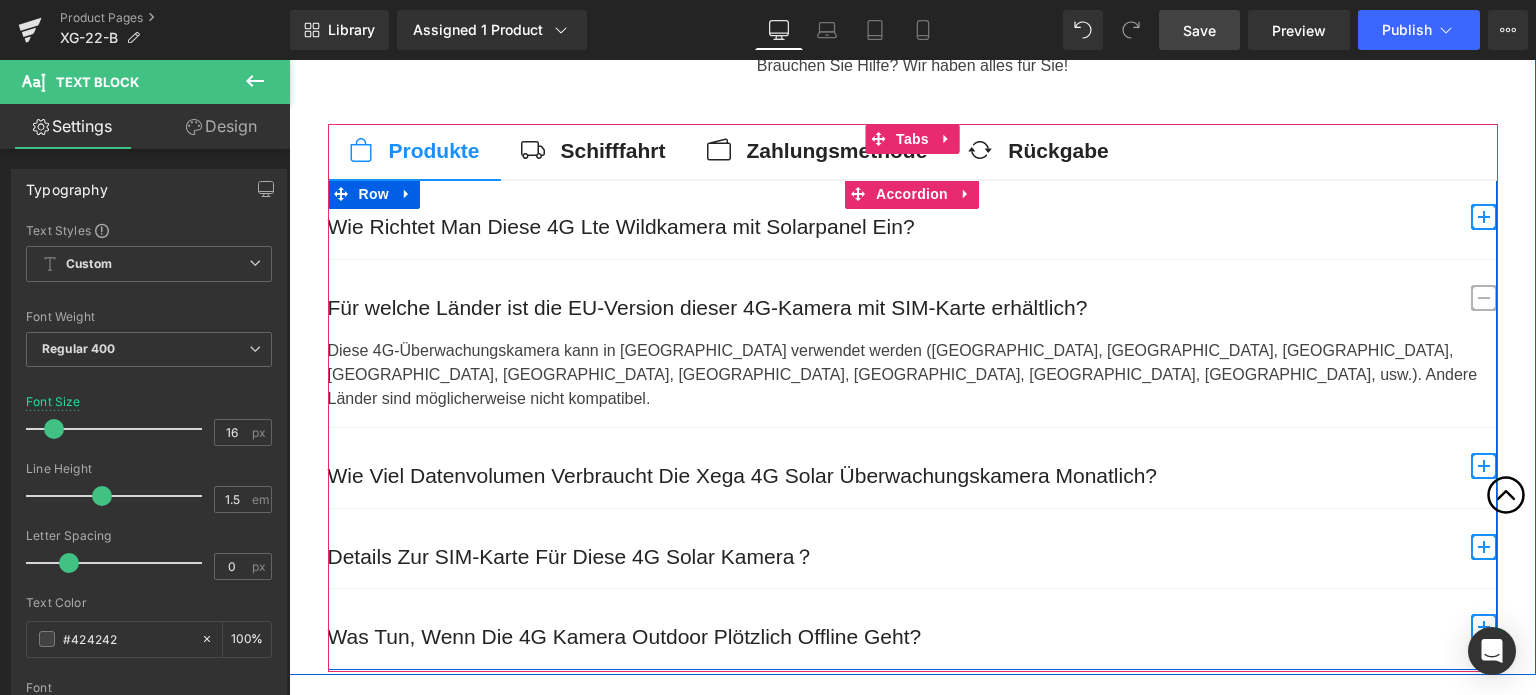 click on "Diese 4G-Überwachungskamera kann in Europa verwendet werden (Großbritannien, Frankreich, Deutschland, Italien, Spanien, Schweiz, Polen, Österreich, Niederlande, usw.). Andere Länder sind möglicherweise nicht kompatibel.
Text Block" at bounding box center (912, 383) 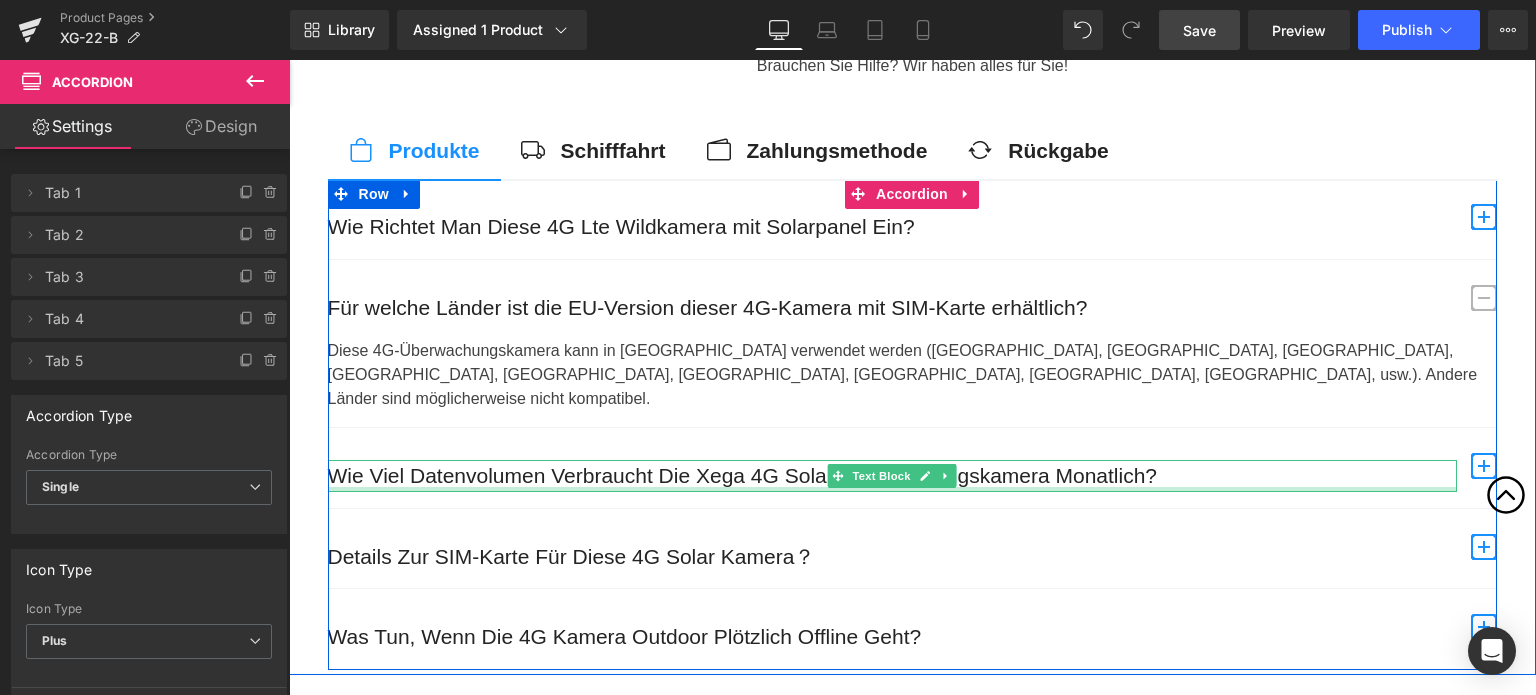 click at bounding box center [892, 489] 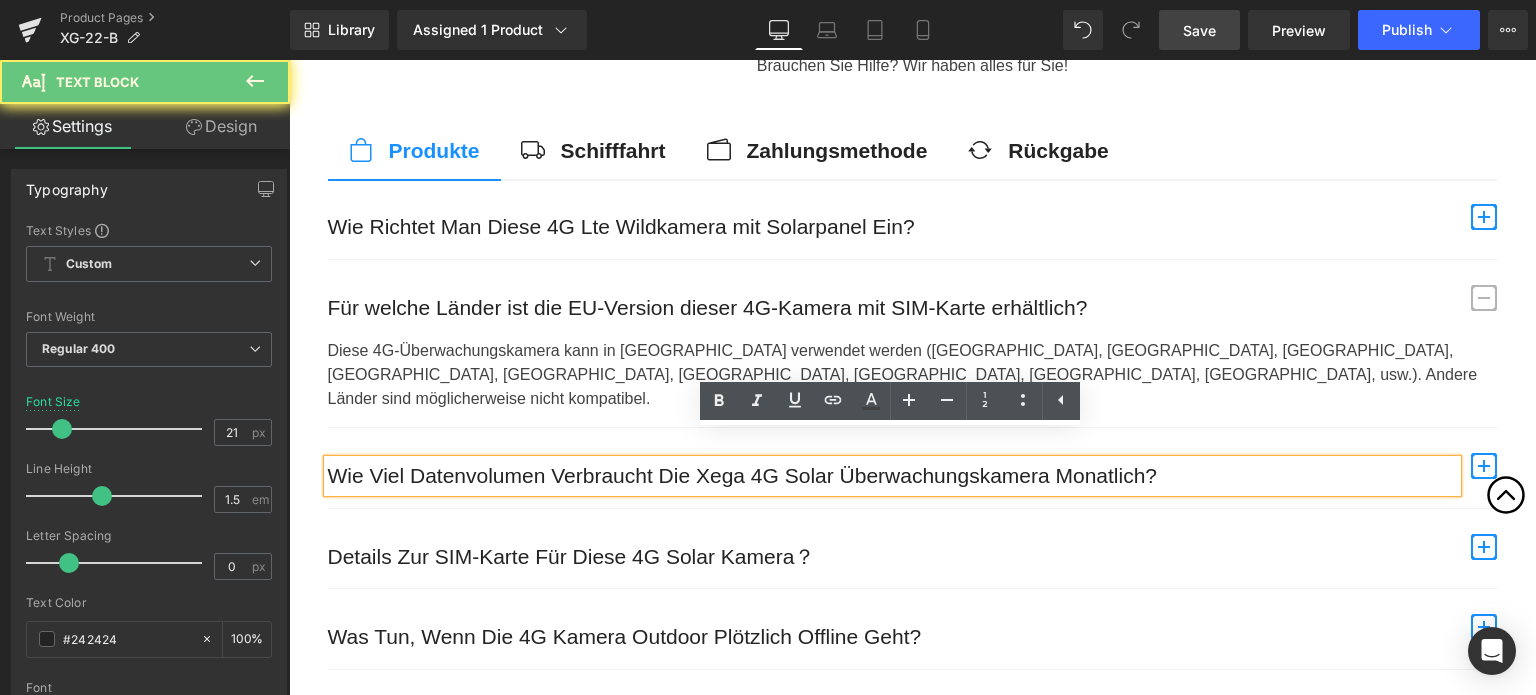 click on "Wie Viel Datenvolumen Verbraucht Die Xega 4G Solar Überwachungskamera Monatlich?" at bounding box center [892, 476] 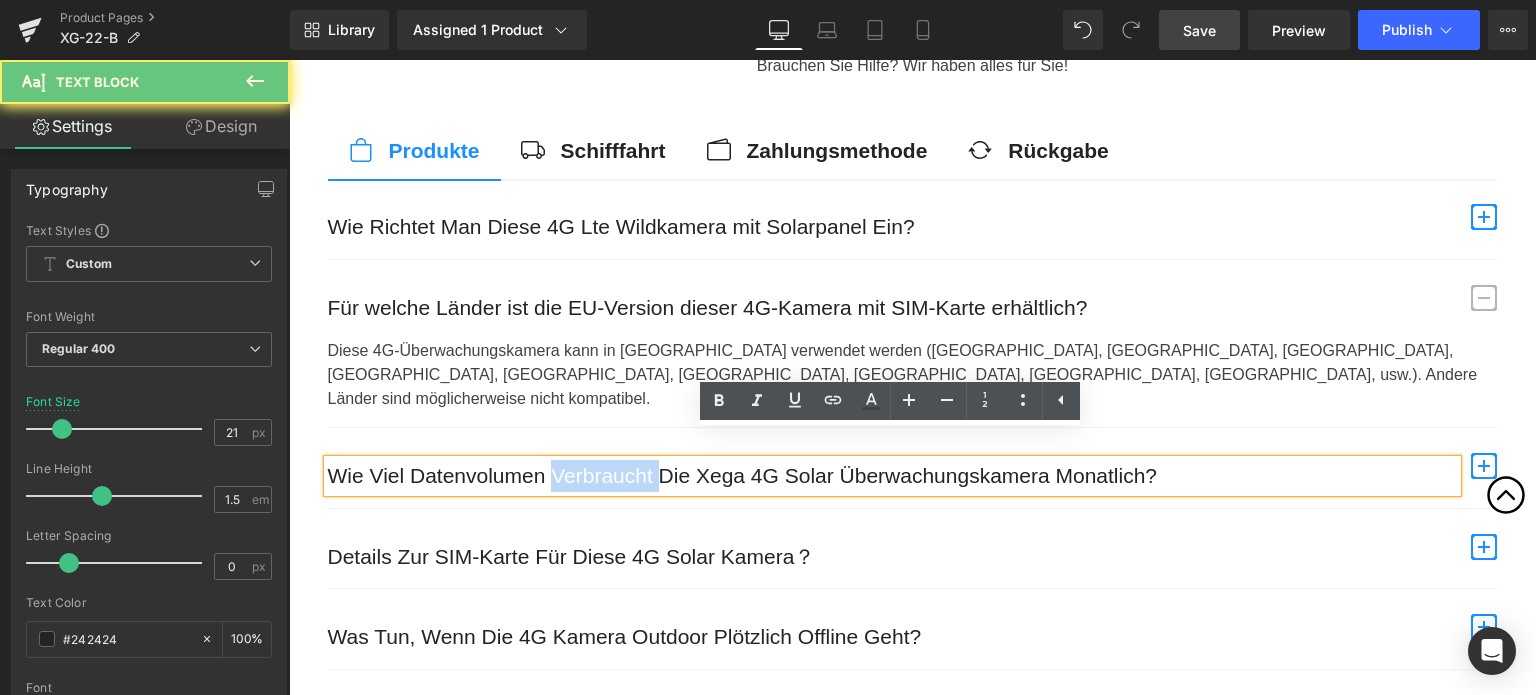 click on "Wie Viel Datenvolumen Verbraucht Die Xega 4G Solar Überwachungskamera Monatlich?" at bounding box center (892, 476) 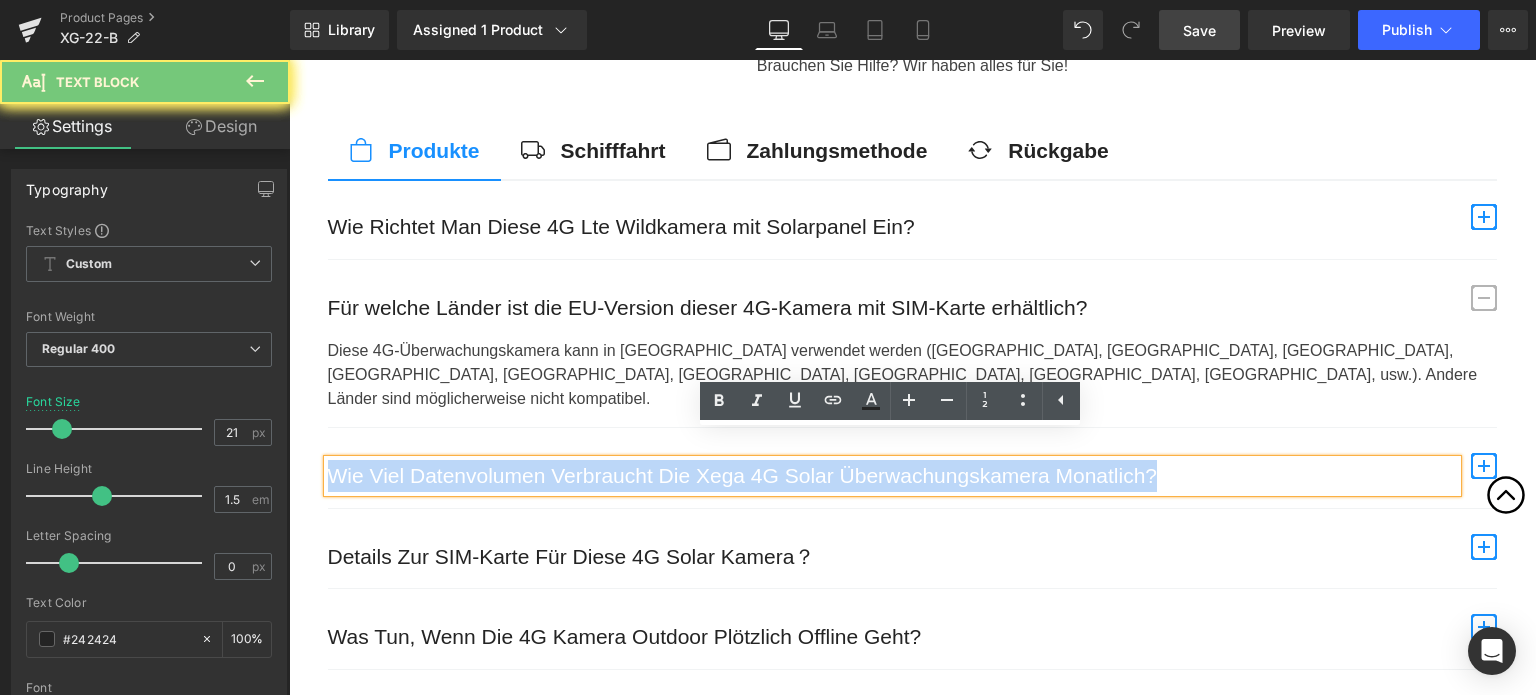 click on "Wie Viel Datenvolumen Verbraucht Die Xega 4G Solar Überwachungskamera Monatlich?" at bounding box center (892, 476) 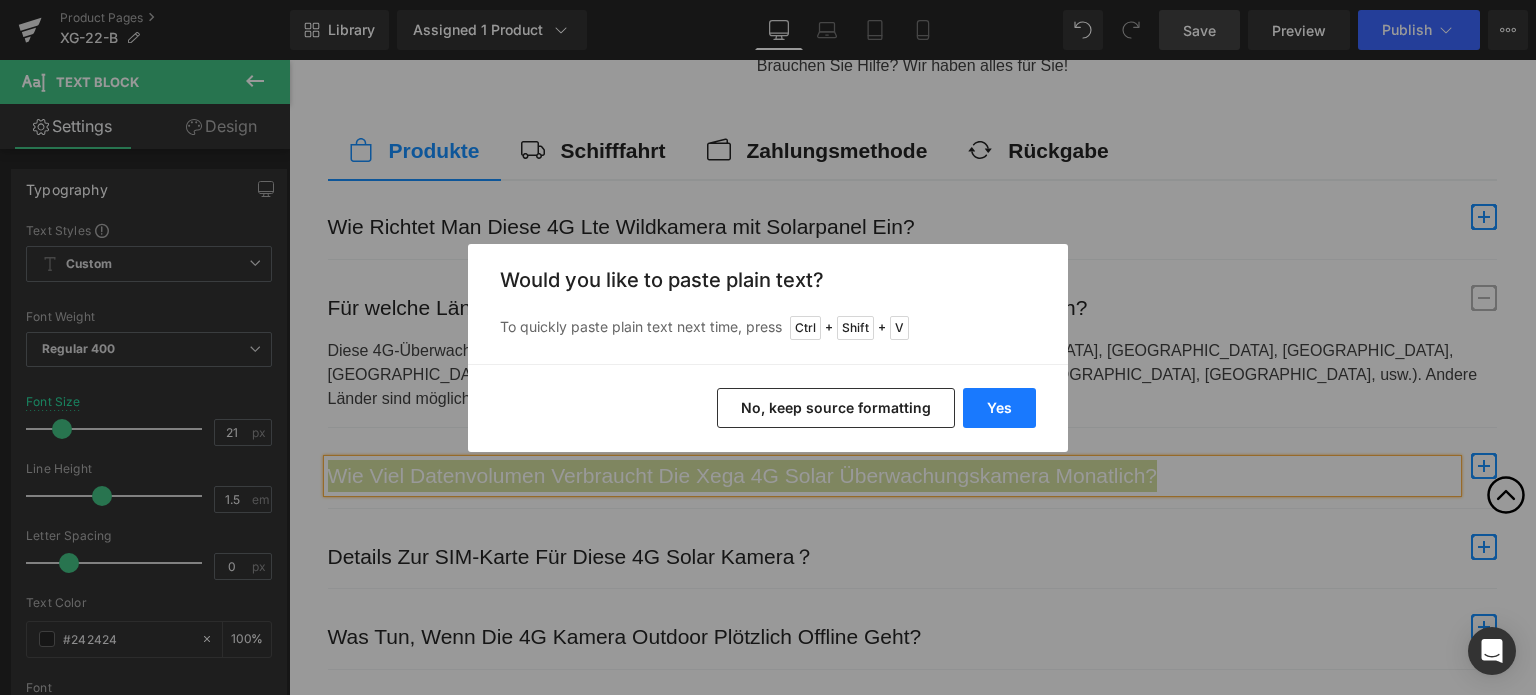 click on "Yes" at bounding box center (999, 408) 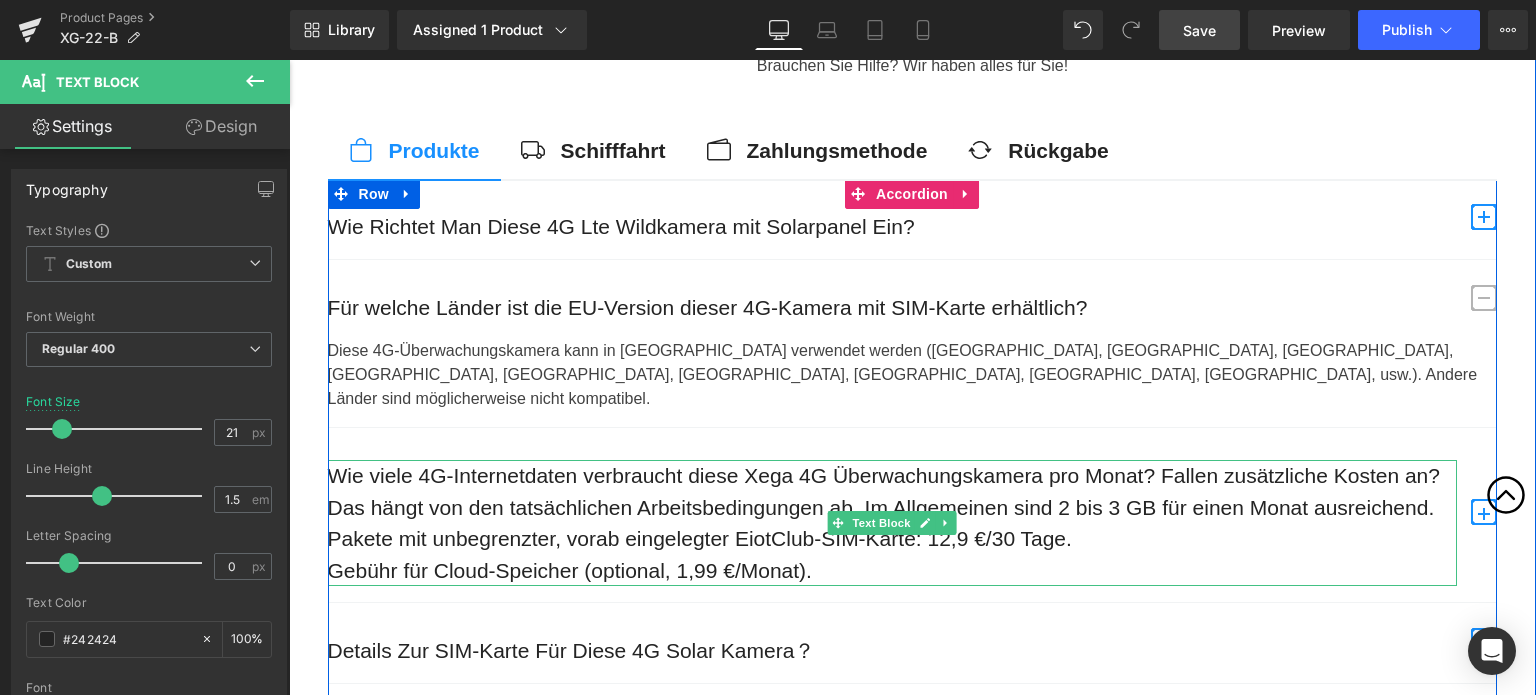 click on "Pakete mit unbegrenzter, vorab eingelegter EiotClub-SIM-Karte: 12,9 €/30 Tage." at bounding box center (892, 539) 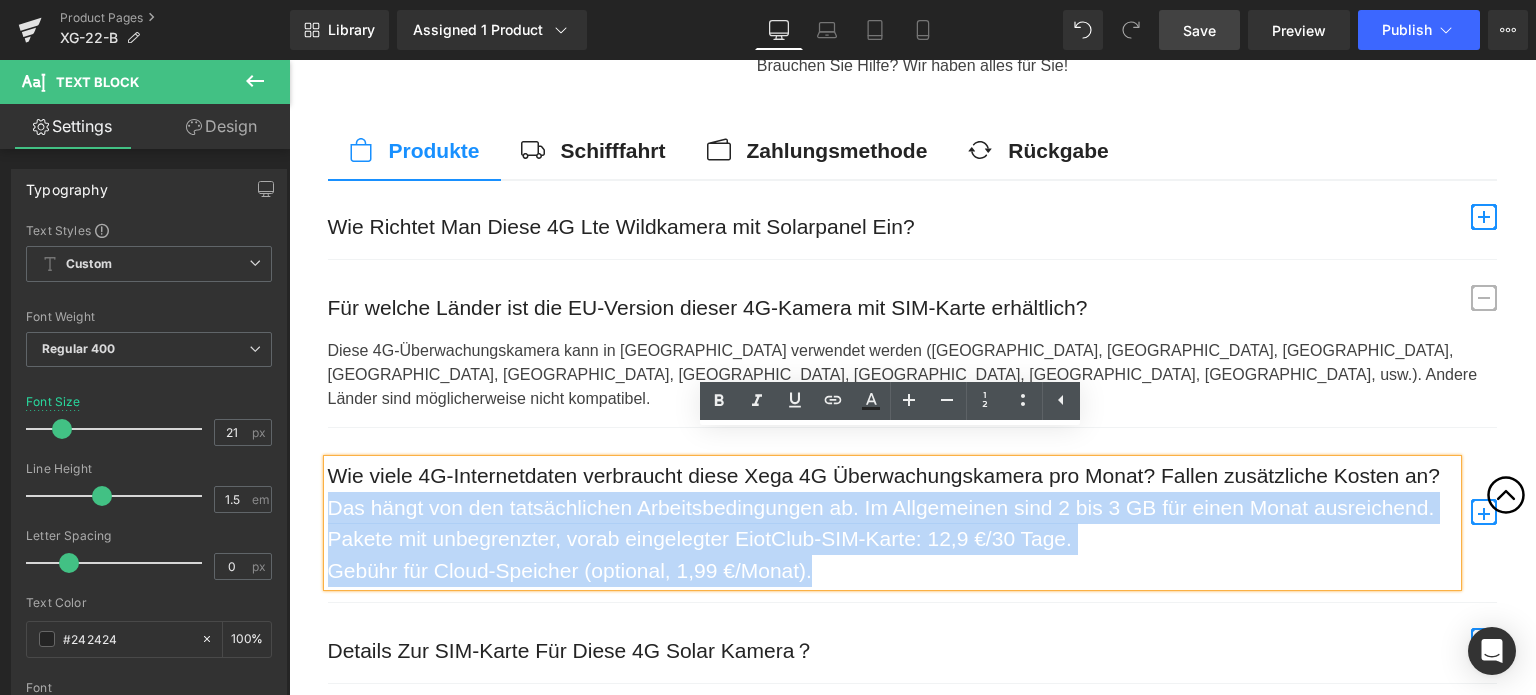 drag, startPoint x: 812, startPoint y: 539, endPoint x: 299, endPoint y: 475, distance: 516.9768 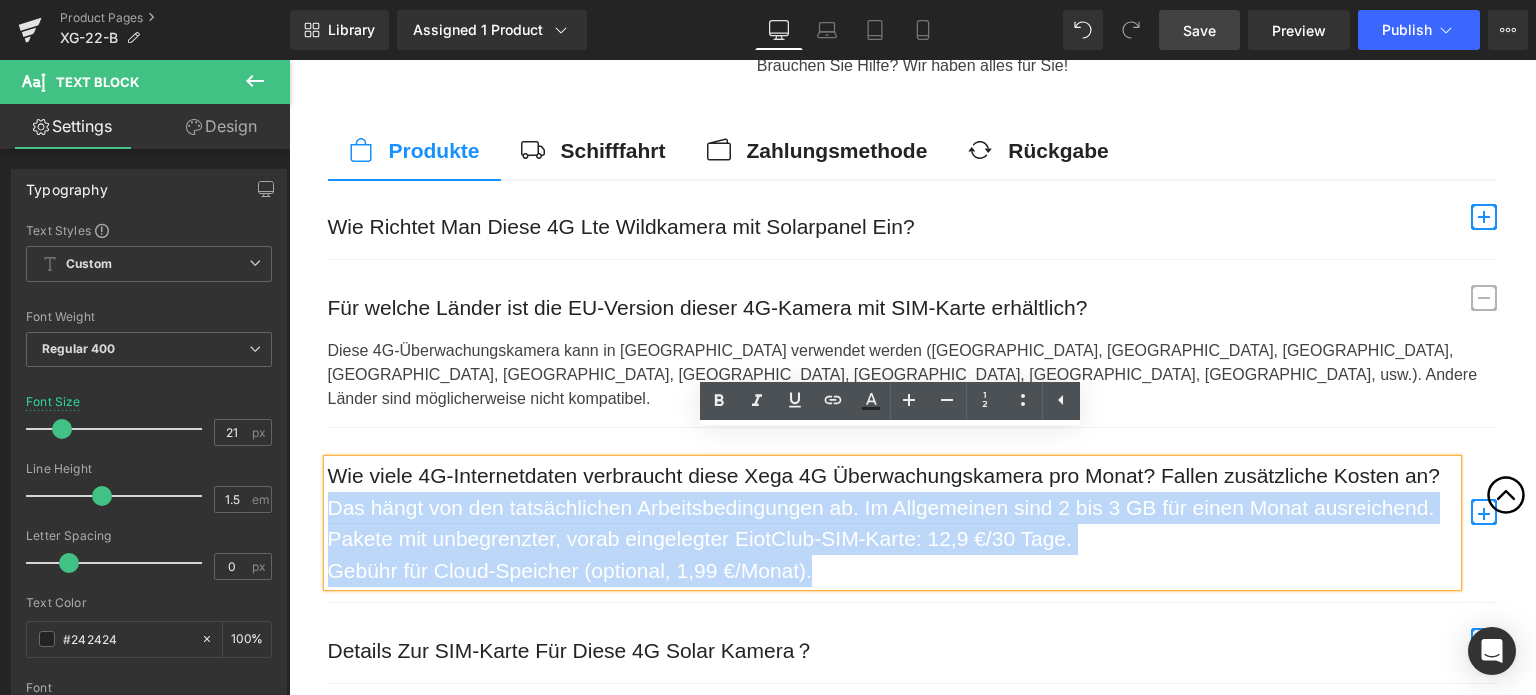 click on "Häufig gestellte Fragen Heading         Brauchen Sie Hilfe? Wir haben alles für Sie! Text Block         Row
Produkte
Button
Schifffahrt Button
Zahlungsmethode Button
Rückgabe Button
Wie Richtet Man Diese 4G Lte Wildkamera mit Solarpanel Ein?
Text Block" at bounding box center [912, 383] 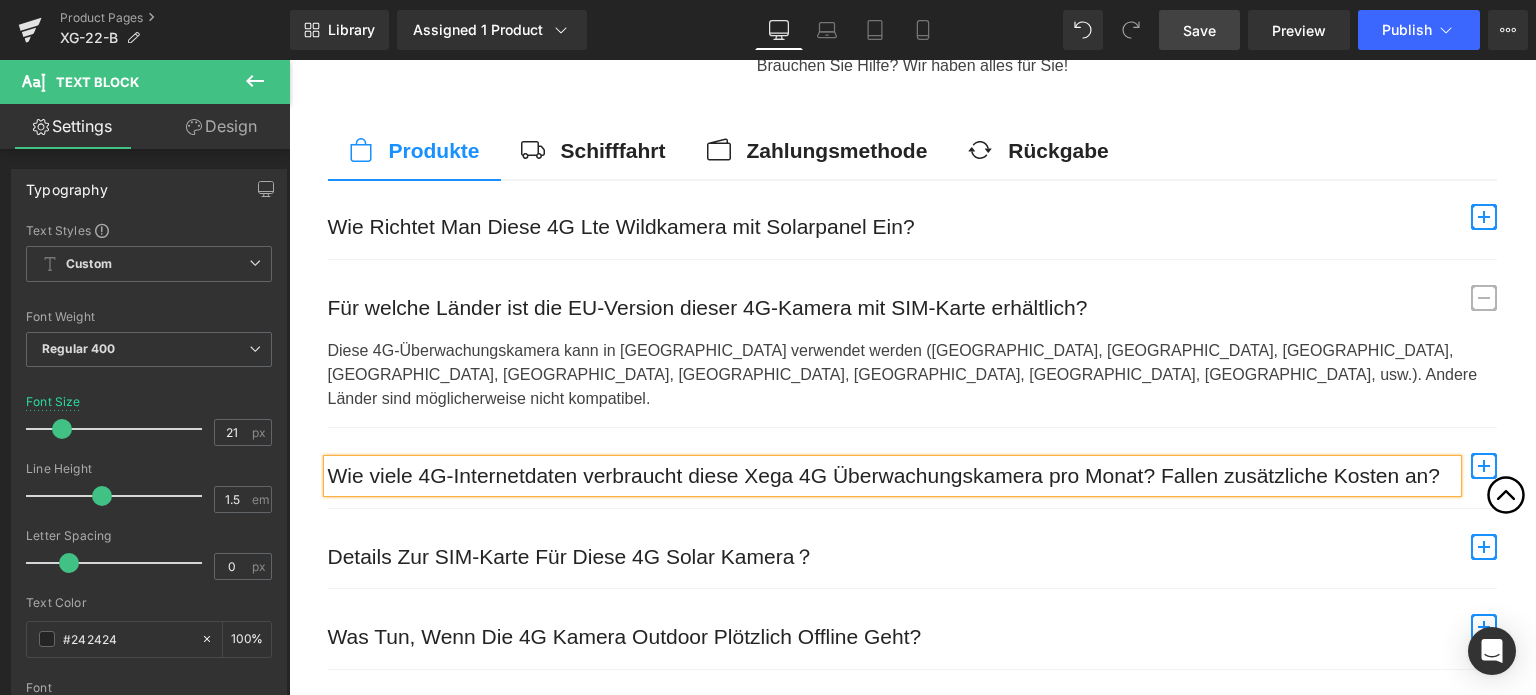 click at bounding box center [1484, 466] 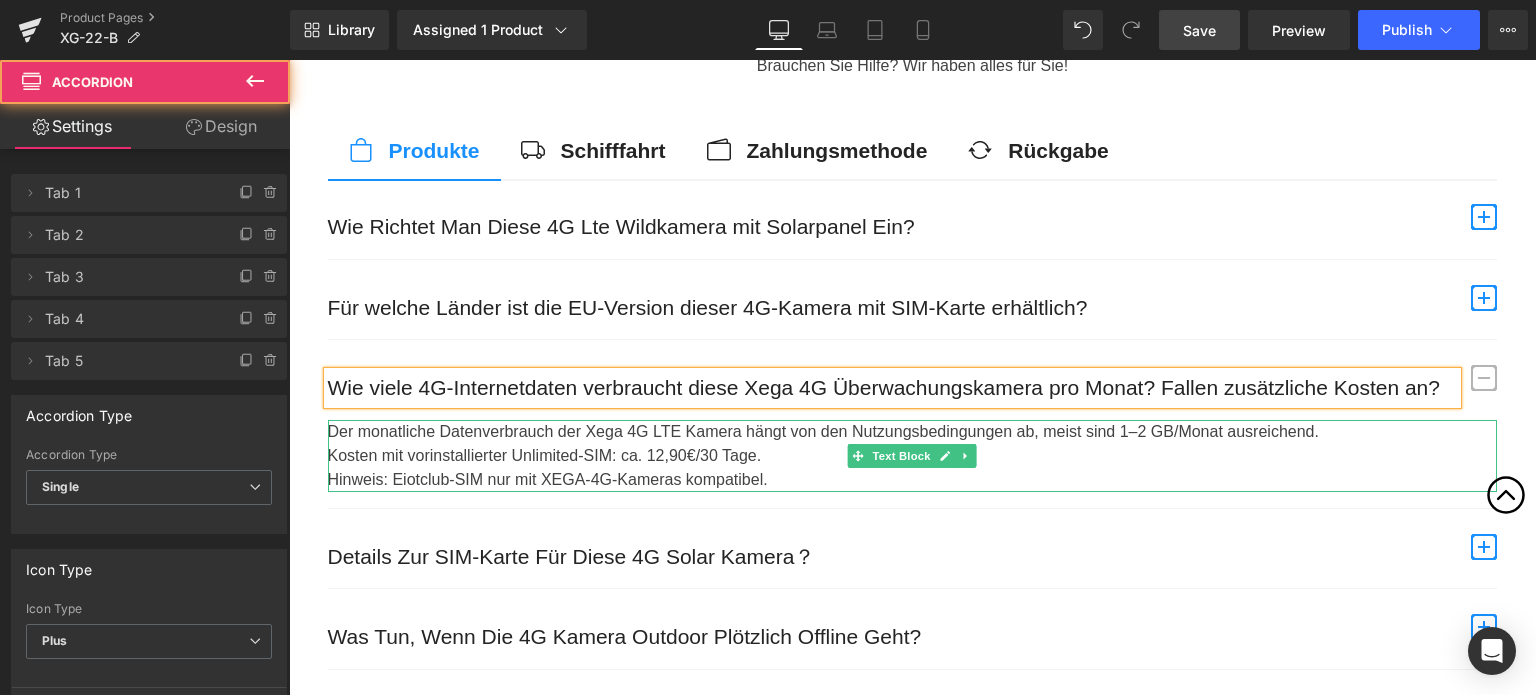 click on "Kosten mit vorinstallierter Unlimited-SIM: ca. 12,90€/30 Tage." at bounding box center (912, 456) 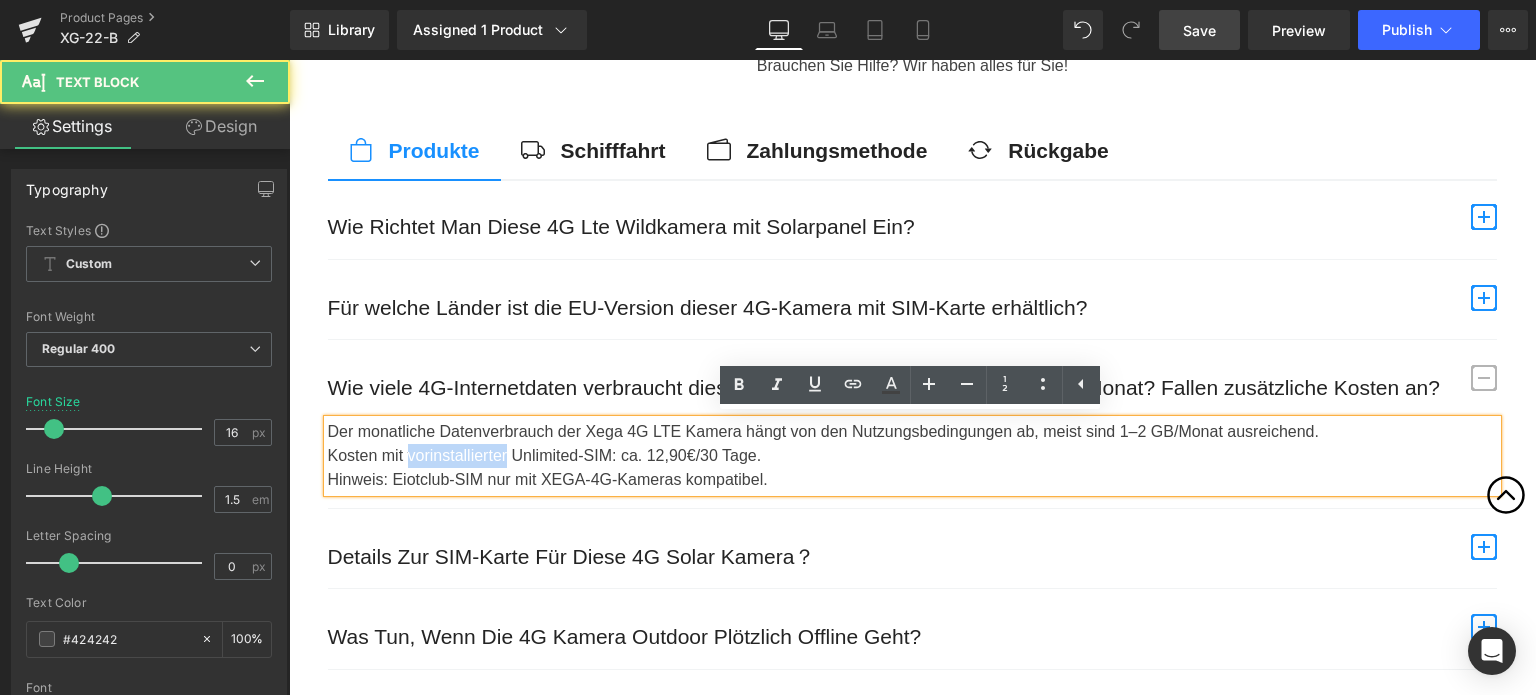 click on "Kosten mit vorinstallierter Unlimited-SIM: ca. 12,90€/30 Tage." at bounding box center (912, 456) 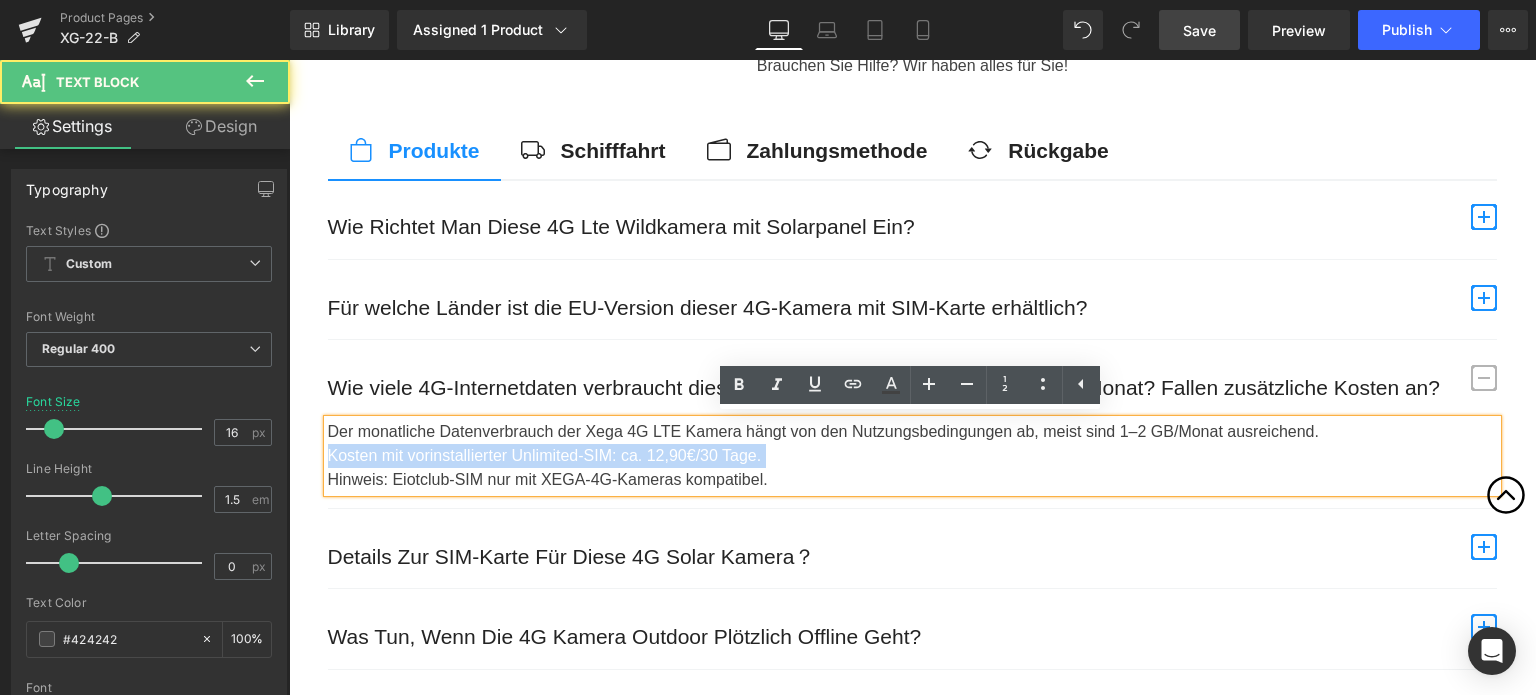 click on "Kosten mit vorinstallierter Unlimited-SIM: ca. 12,90€/30 Tage." at bounding box center [912, 456] 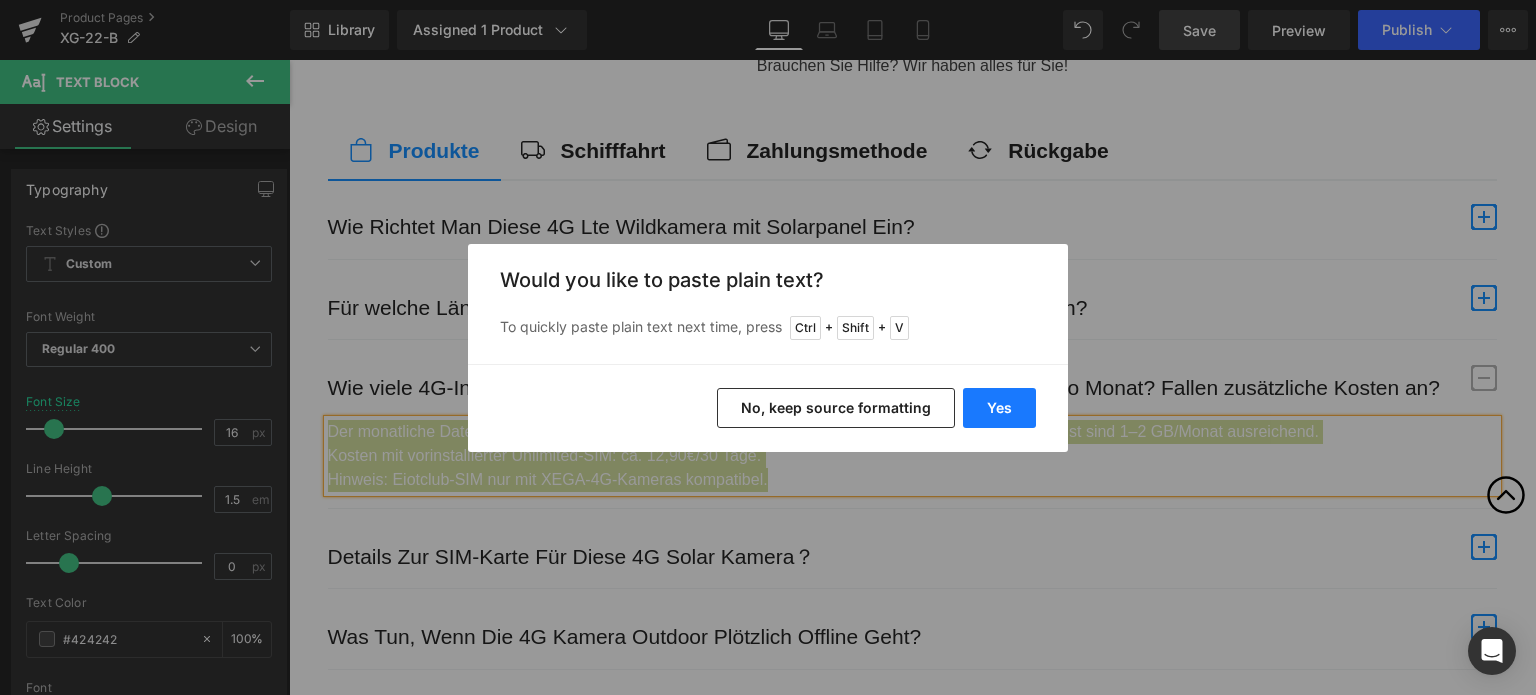 drag, startPoint x: 1017, startPoint y: 414, endPoint x: 727, endPoint y: 354, distance: 296.14185 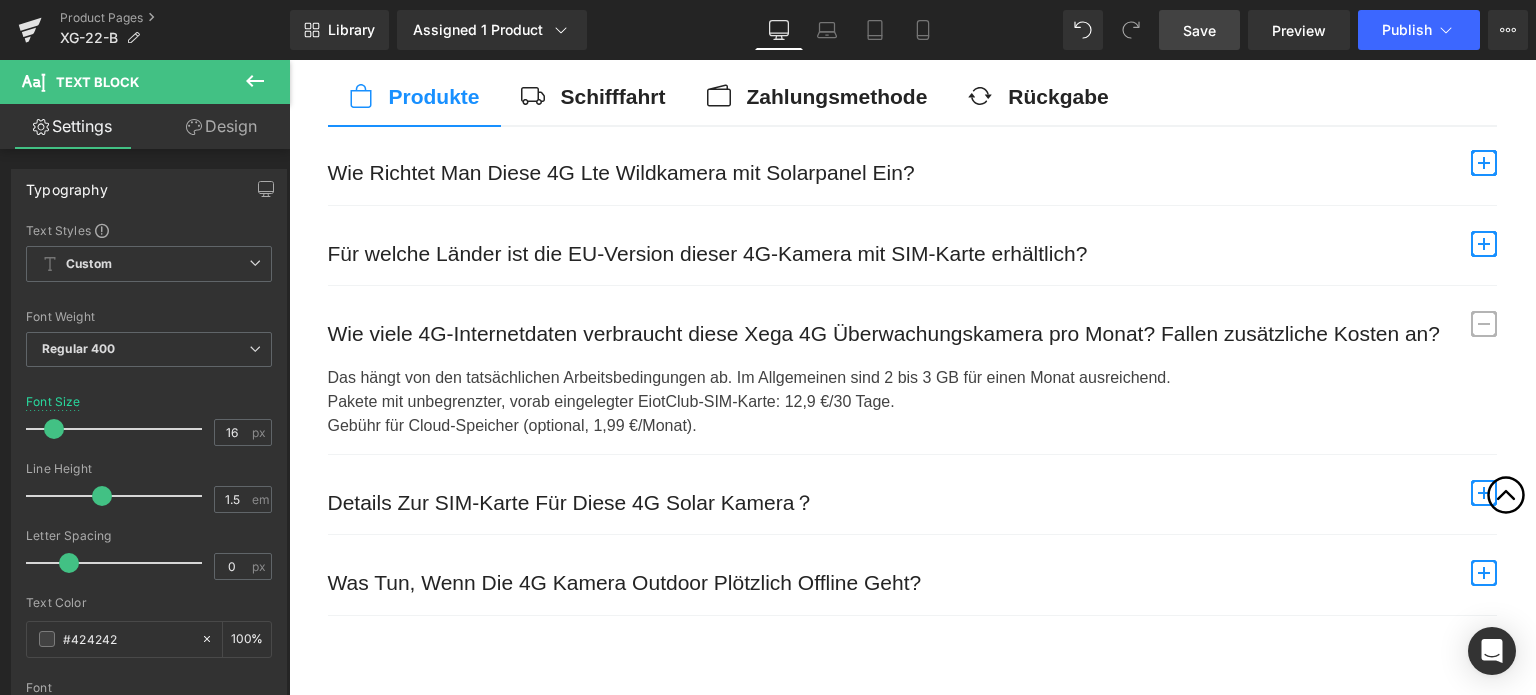 scroll, scrollTop: 9790, scrollLeft: 0, axis: vertical 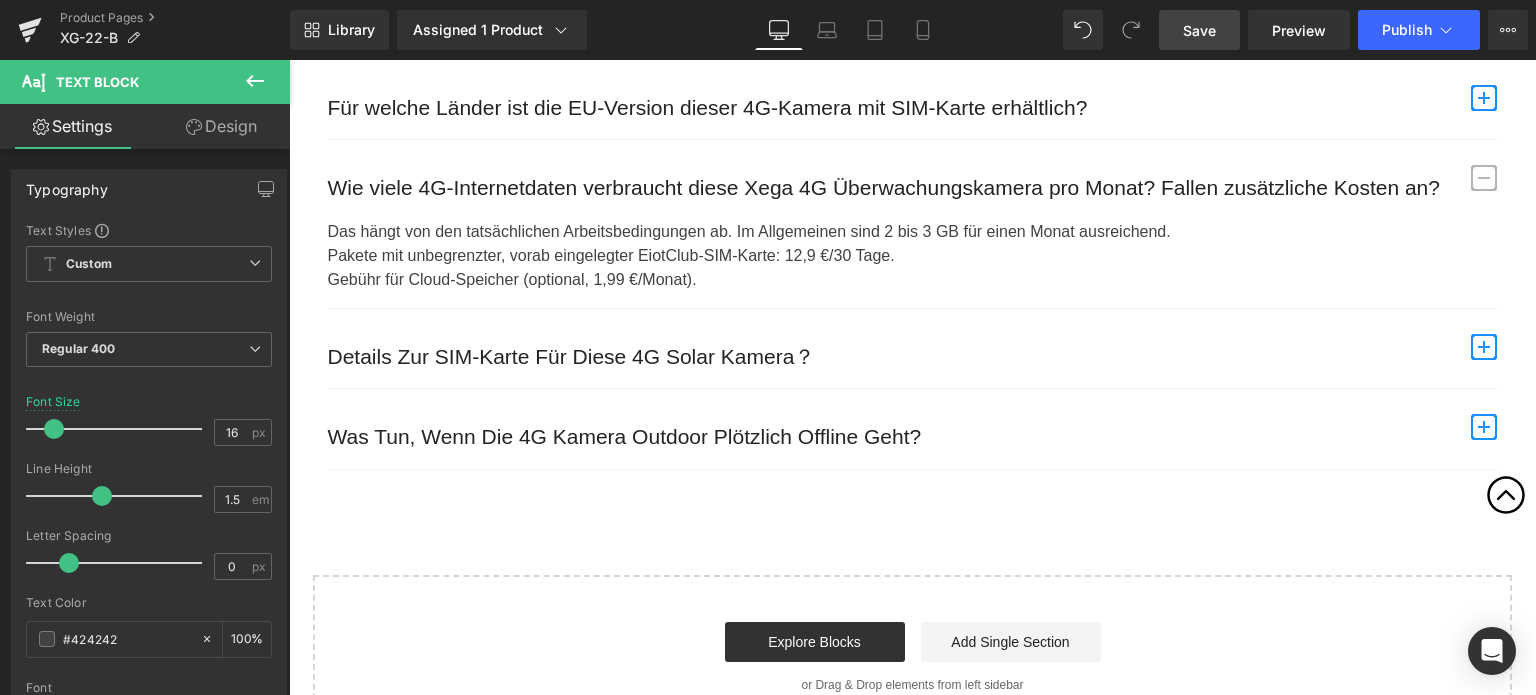 click on "Details Zur SIM-Karte Für Diese 4G Solar Kamera？" at bounding box center (892, 357) 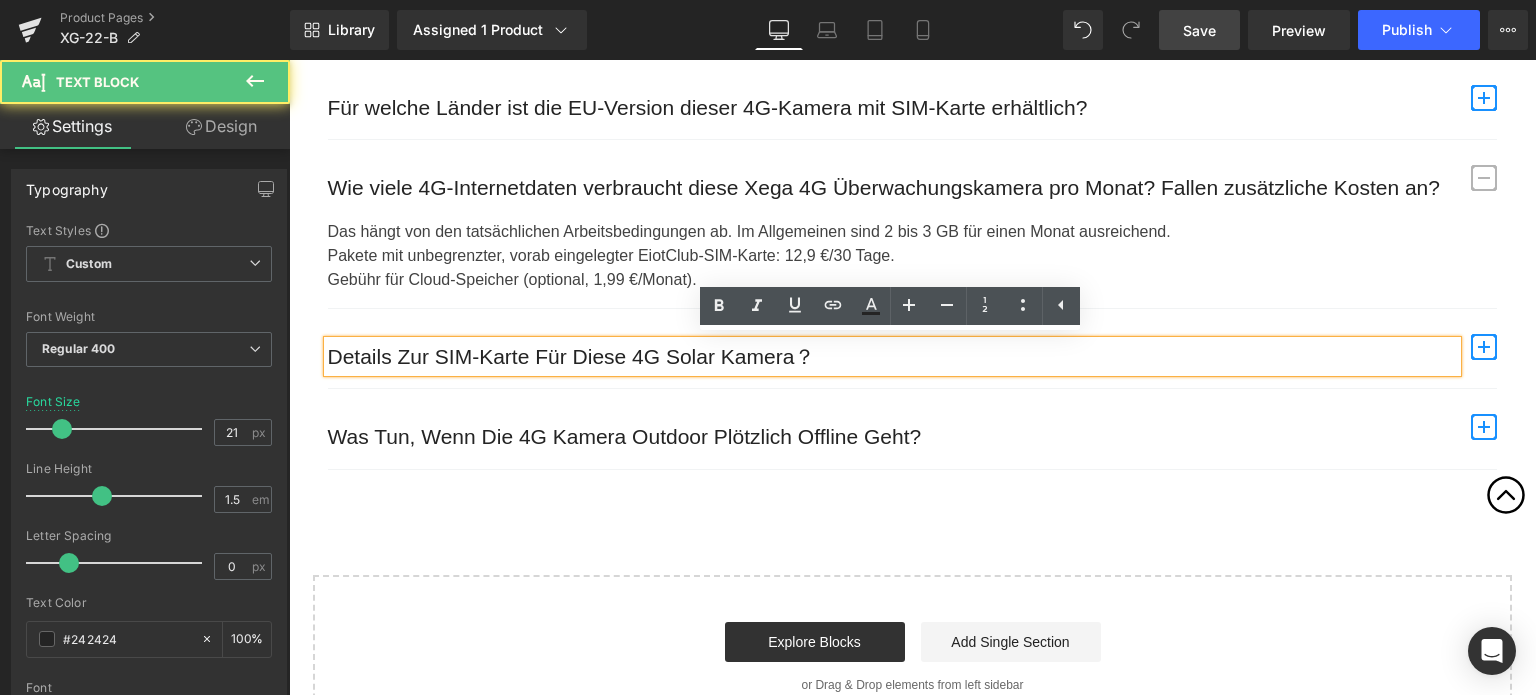 click on "Details Zur SIM-Karte Für Diese 4G Solar Kamera？" at bounding box center (892, 357) 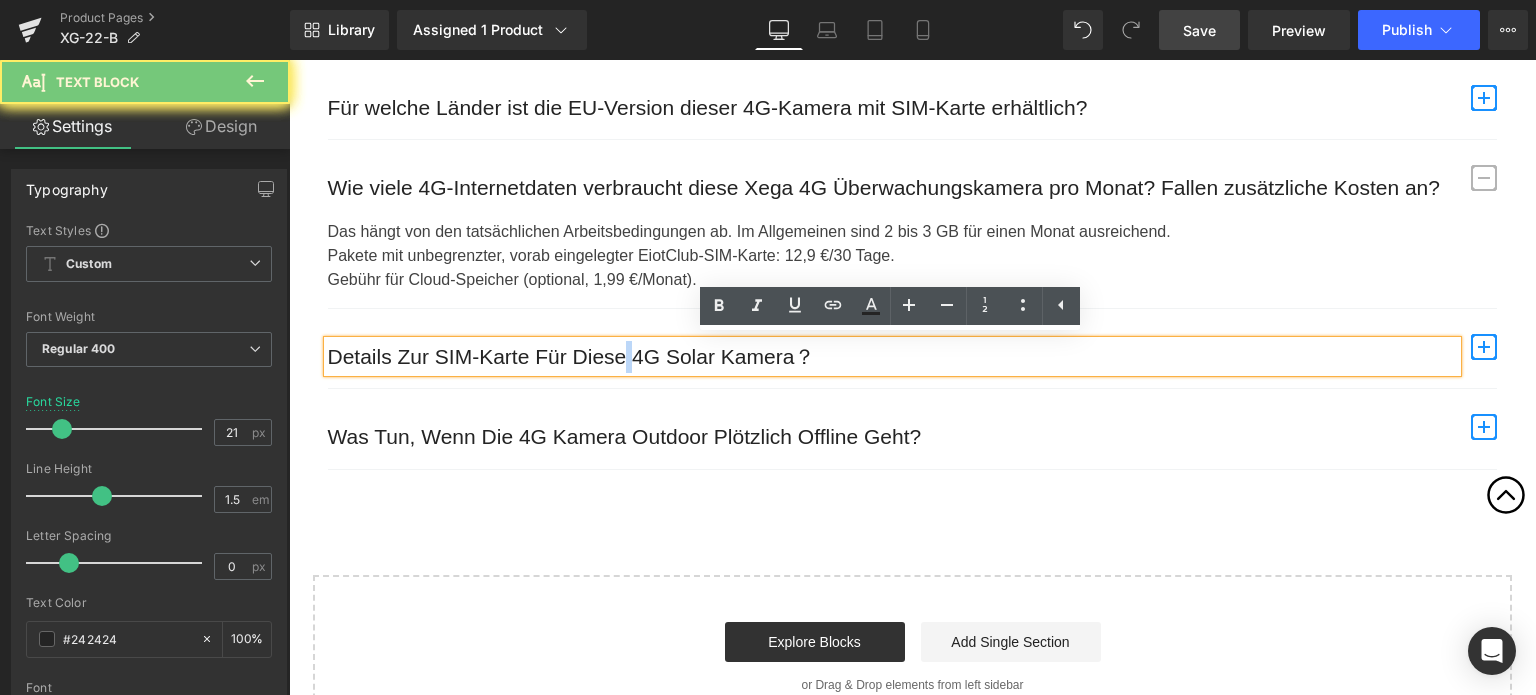 click on "Details Zur SIM-Karte Für Diese 4G Solar Kamera？" at bounding box center (892, 357) 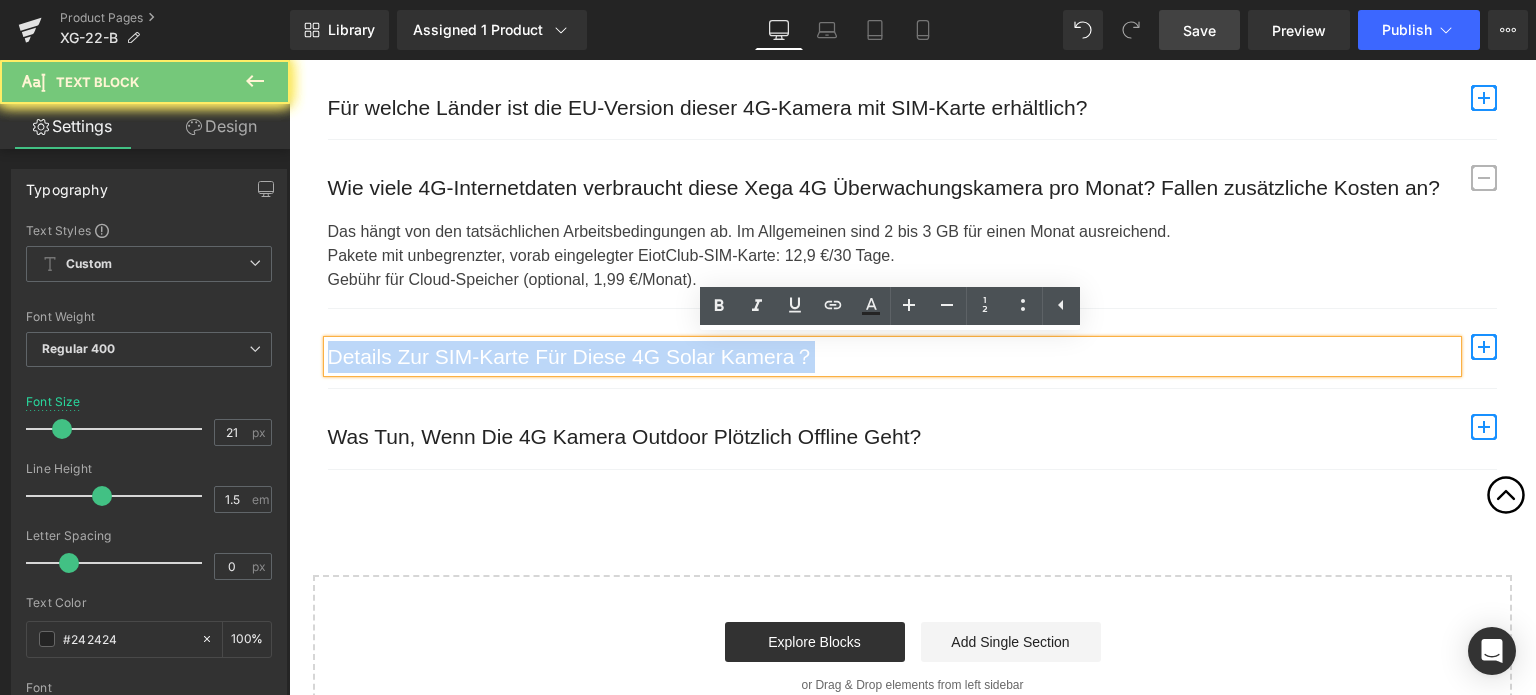 click on "Details Zur SIM-Karte Für Diese 4G Solar Kamera？" at bounding box center (892, 357) 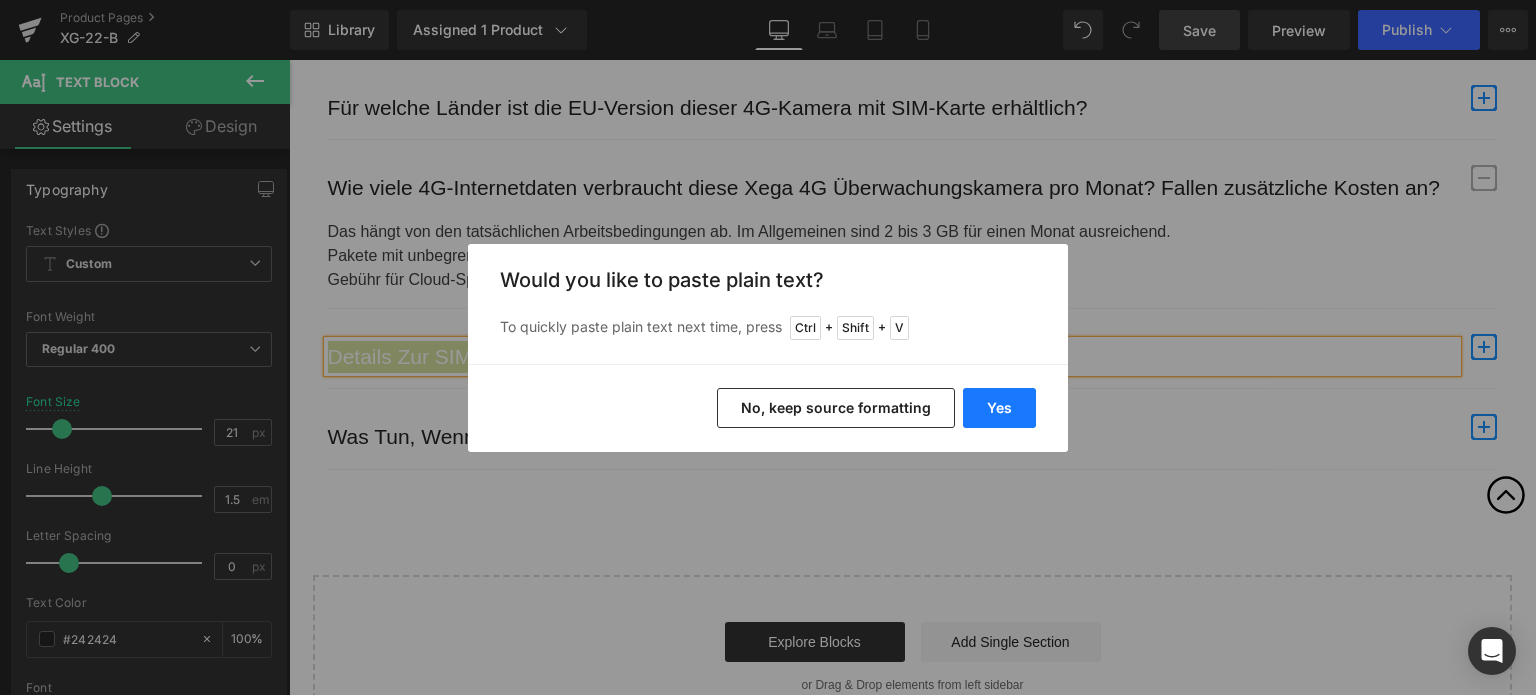 click on "Yes" at bounding box center [999, 408] 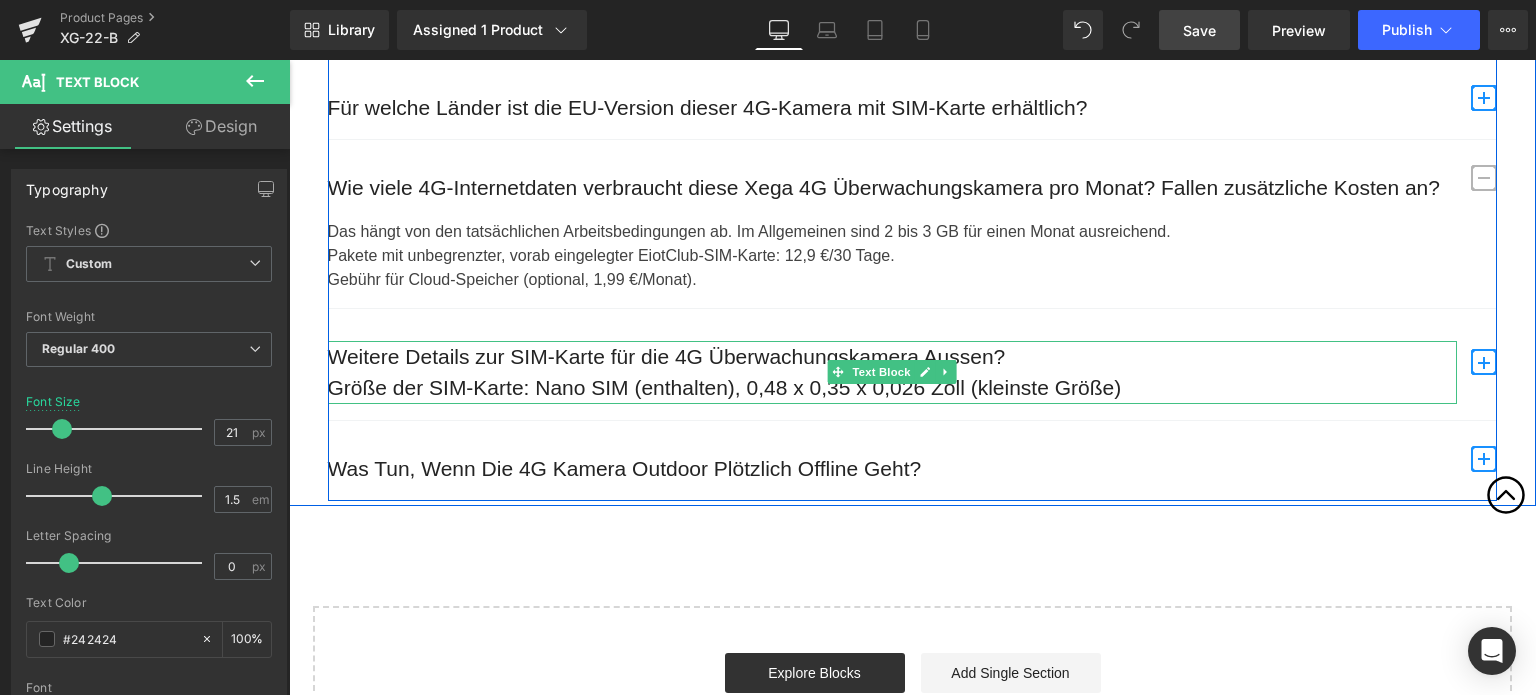 click on "Größe der SIM-Karte: Nano SIM (enthalten), 0,48 x 0,35 x 0,026 Zoll (kleinste Größe)" at bounding box center [892, 388] 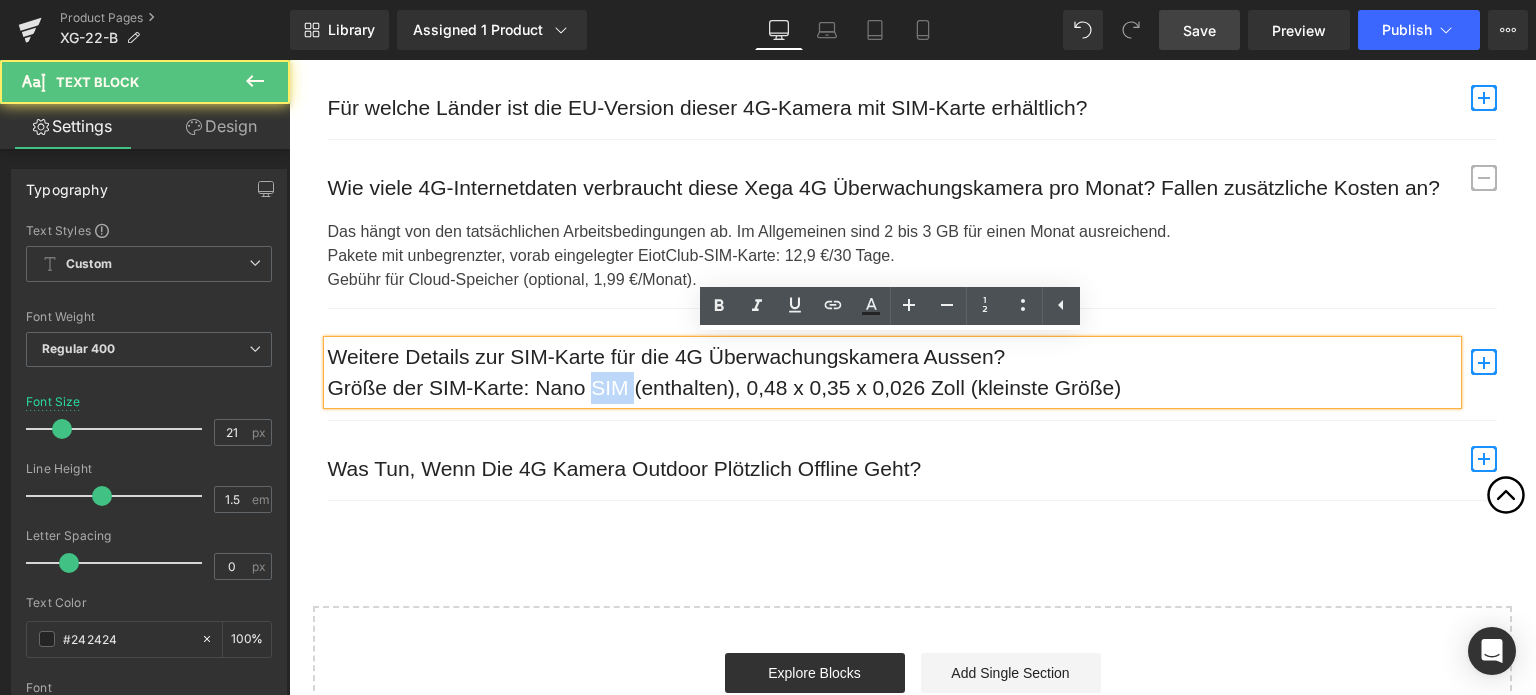 click on "Größe der SIM-Karte: Nano SIM (enthalten), 0,48 x 0,35 x 0,026 Zoll (kleinste Größe)" at bounding box center (892, 388) 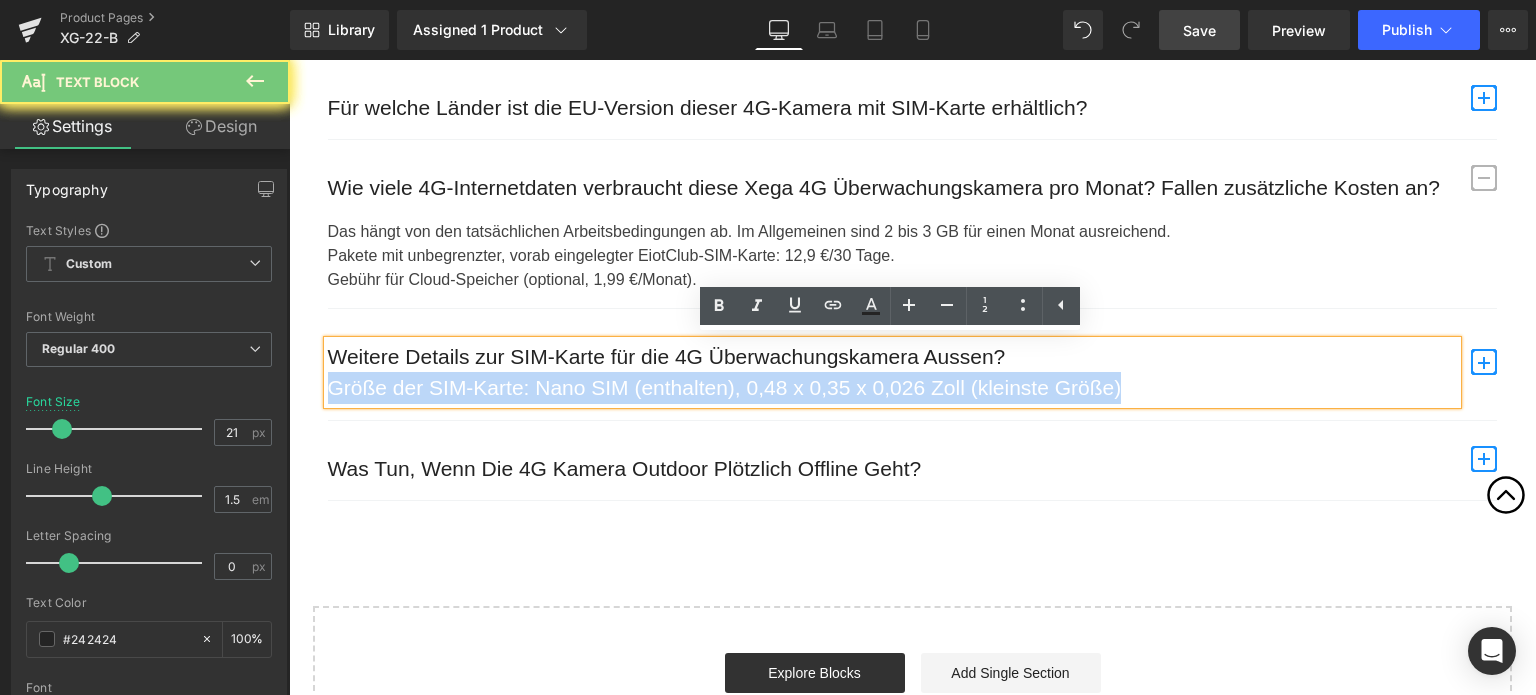 click on "Größe der SIM-Karte: Nano SIM (enthalten), 0,48 x 0,35 x 0,026 Zoll (kleinste Größe)" at bounding box center (892, 388) 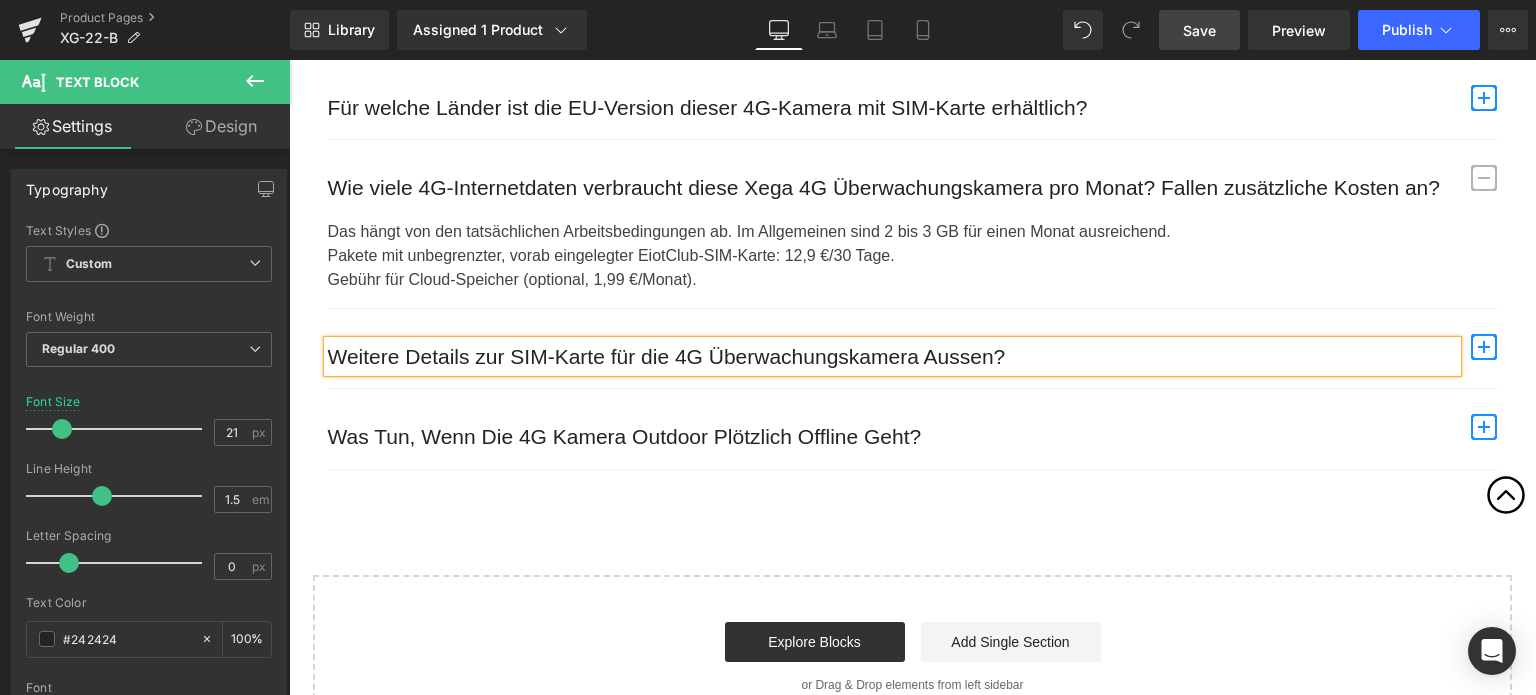 click at bounding box center [1484, 354] 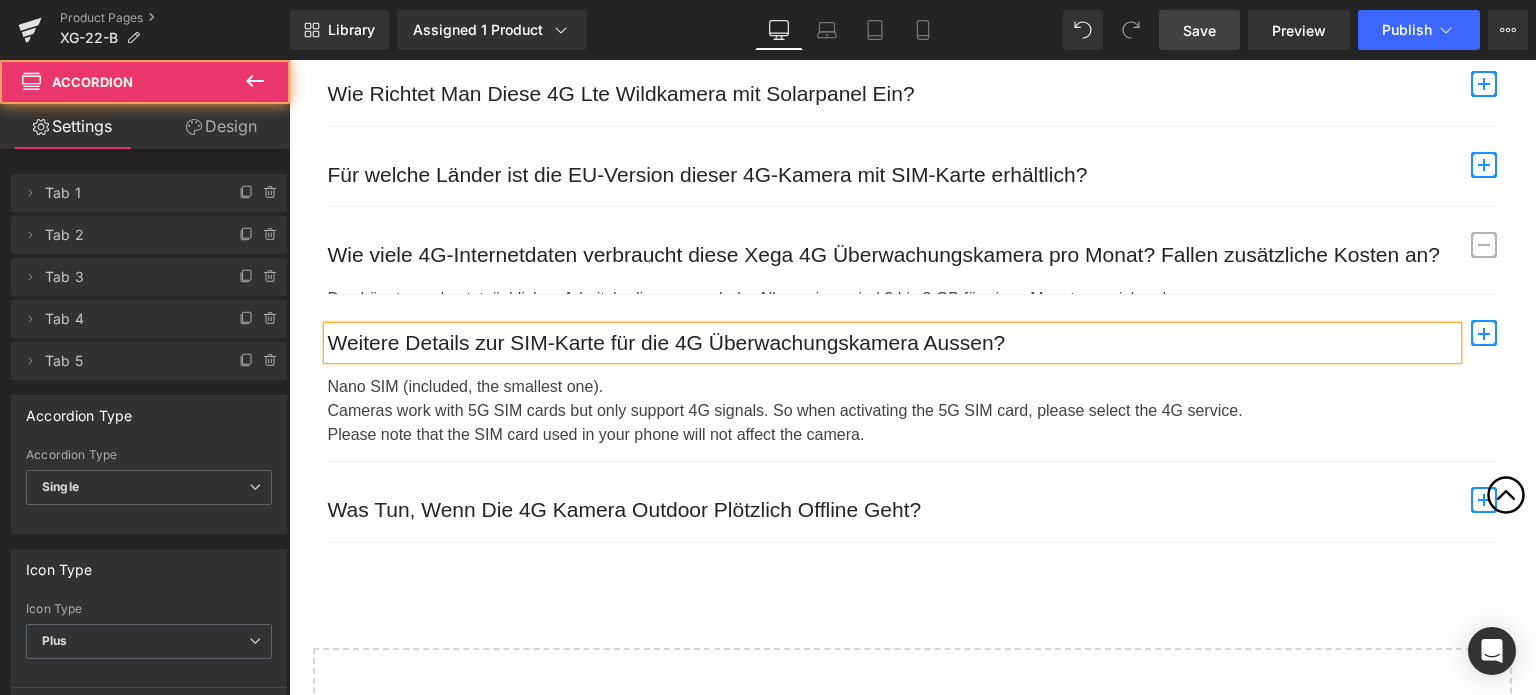 scroll, scrollTop: 9702, scrollLeft: 0, axis: vertical 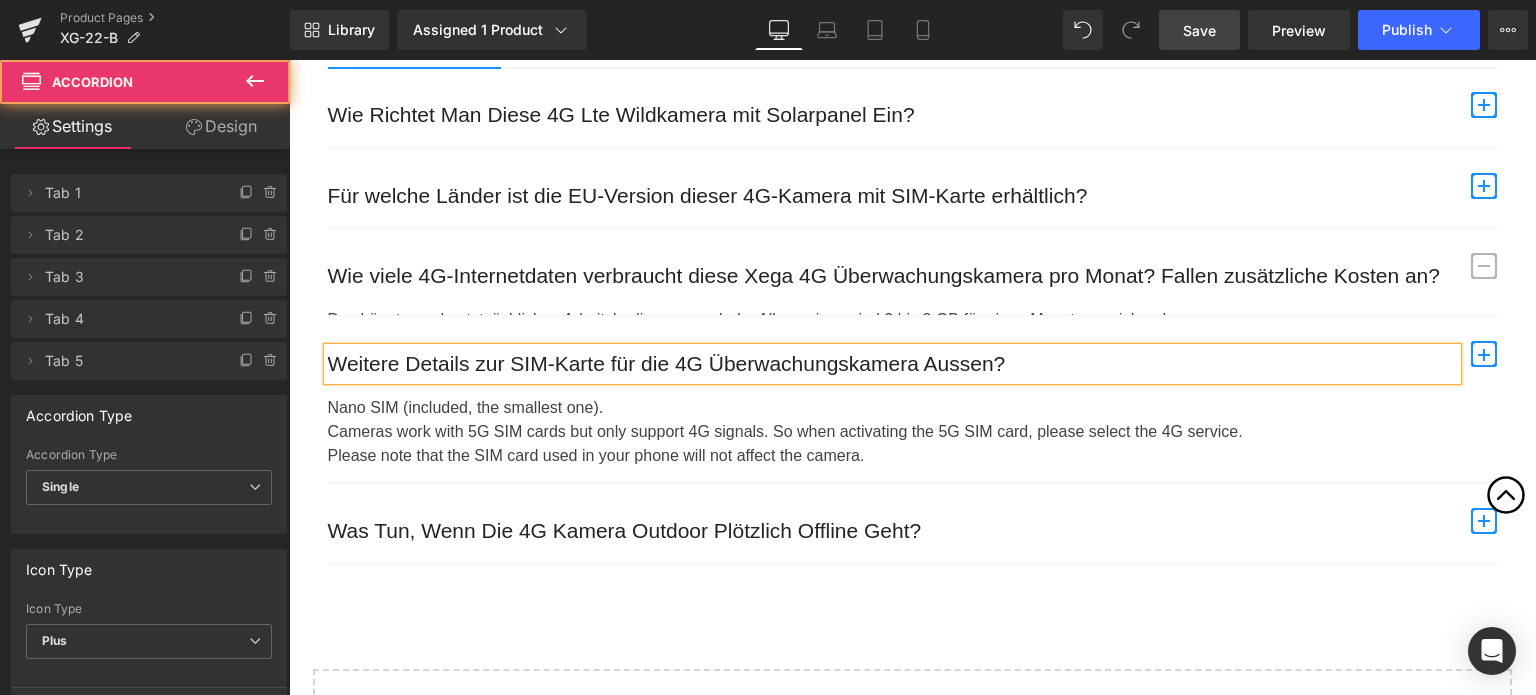 click on "Please note that the SIM card used in your phone will not affect the camera." at bounding box center [912, 456] 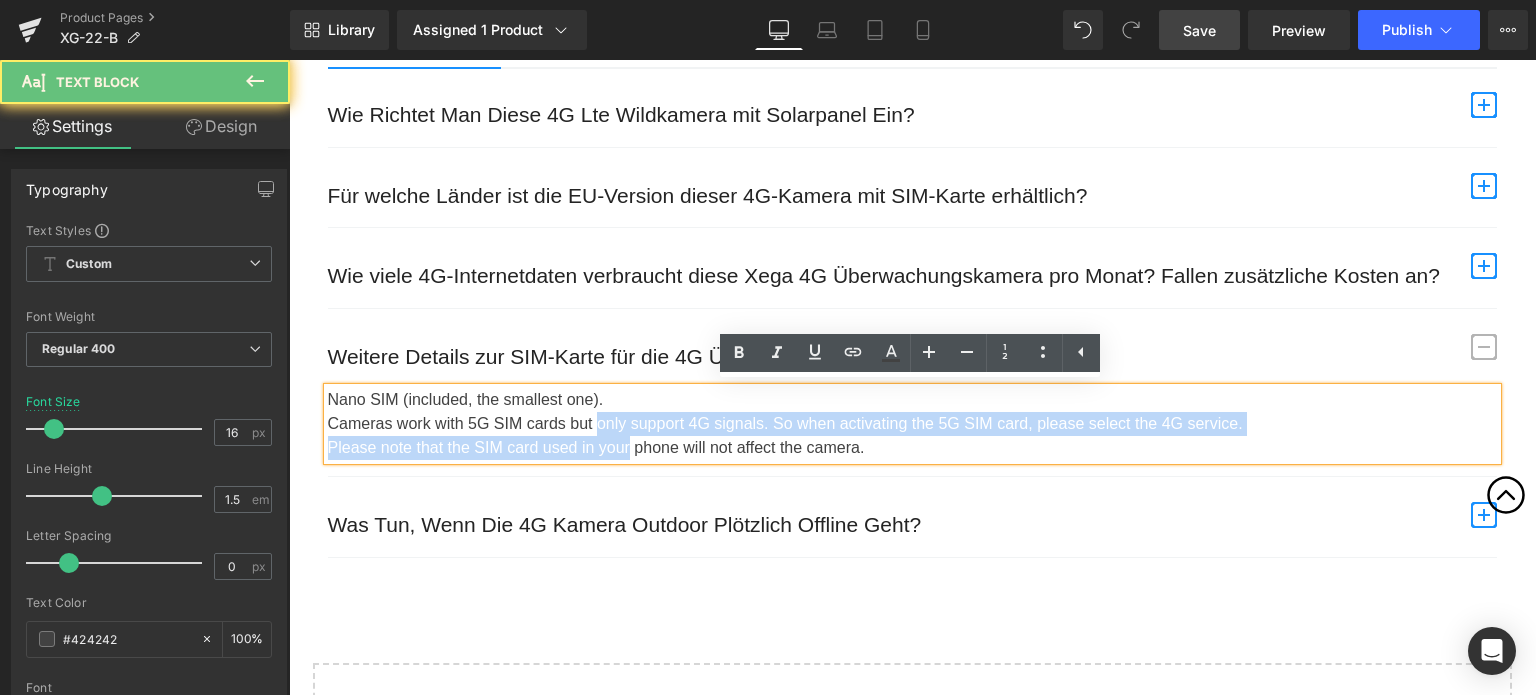 click on "Please note that the SIM card used in your phone will not affect the camera." at bounding box center [912, 448] 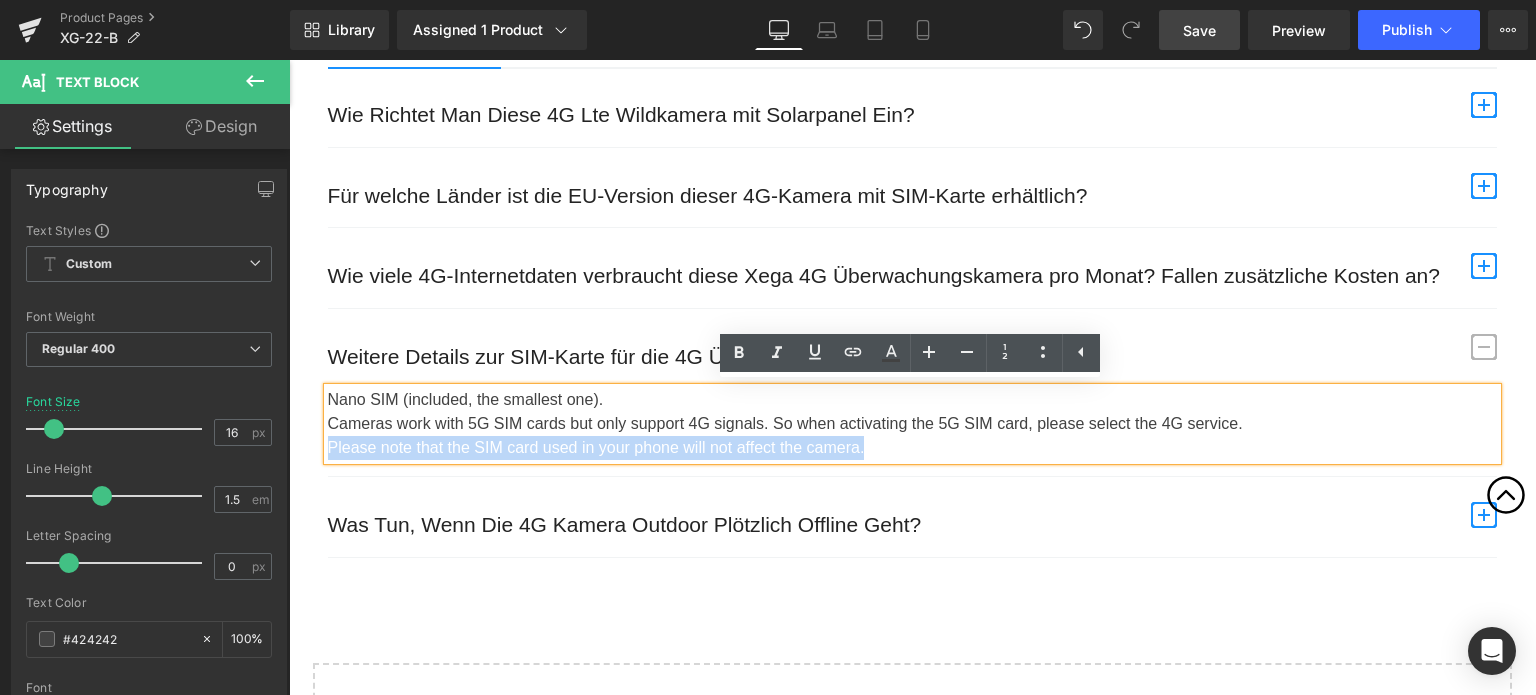 click on "Please note that the SIM card used in your phone will not affect the camera." at bounding box center (912, 448) 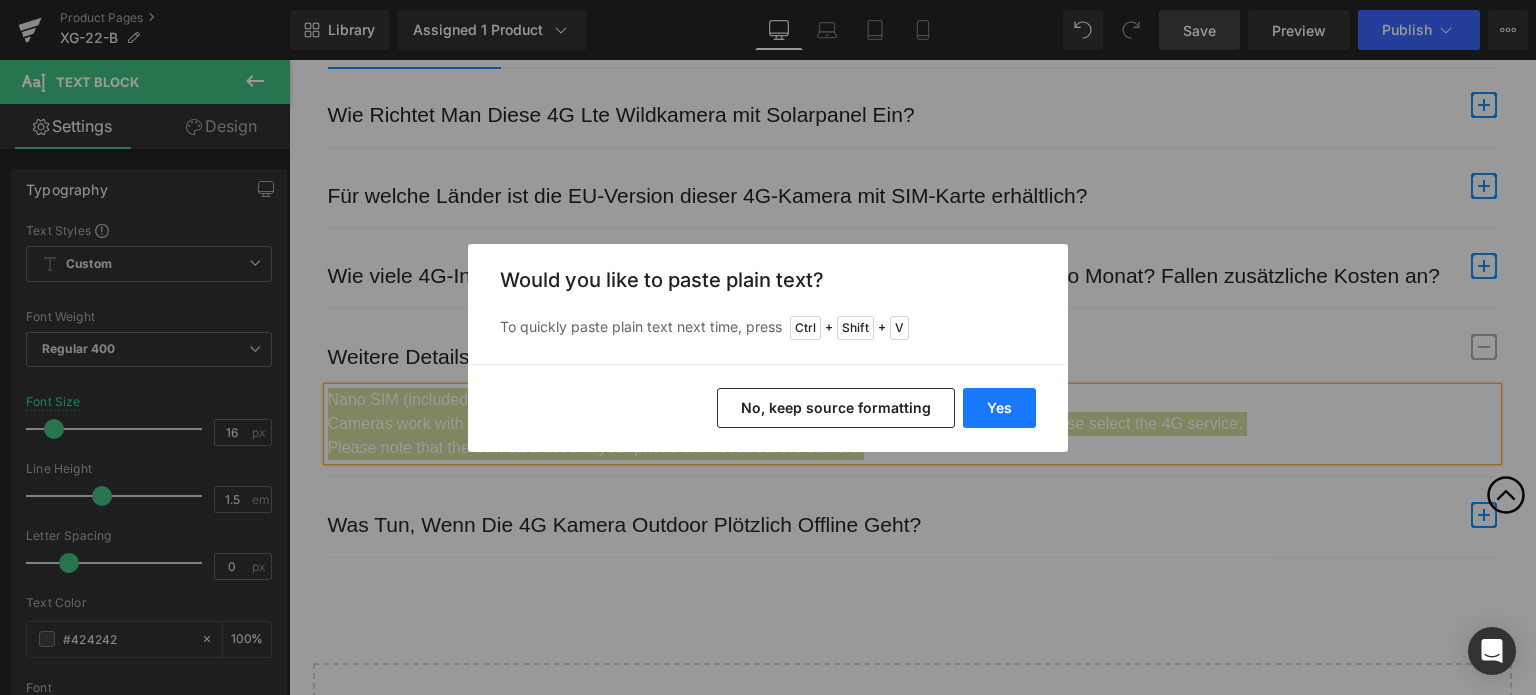 click on "Yes" at bounding box center [999, 408] 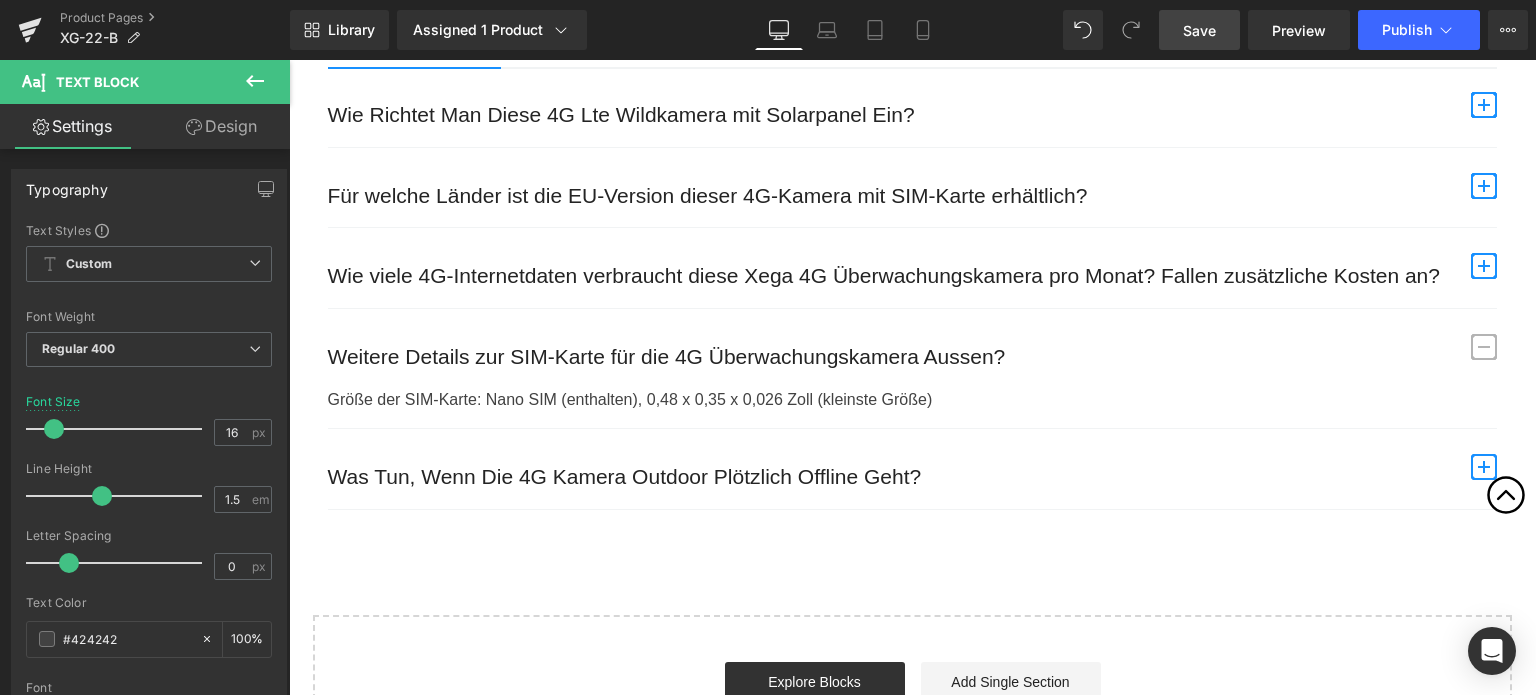click on "Was Tun, Wenn Die 4G Kamera Outdoor Plötzlich Offline Geht?" at bounding box center (892, 477) 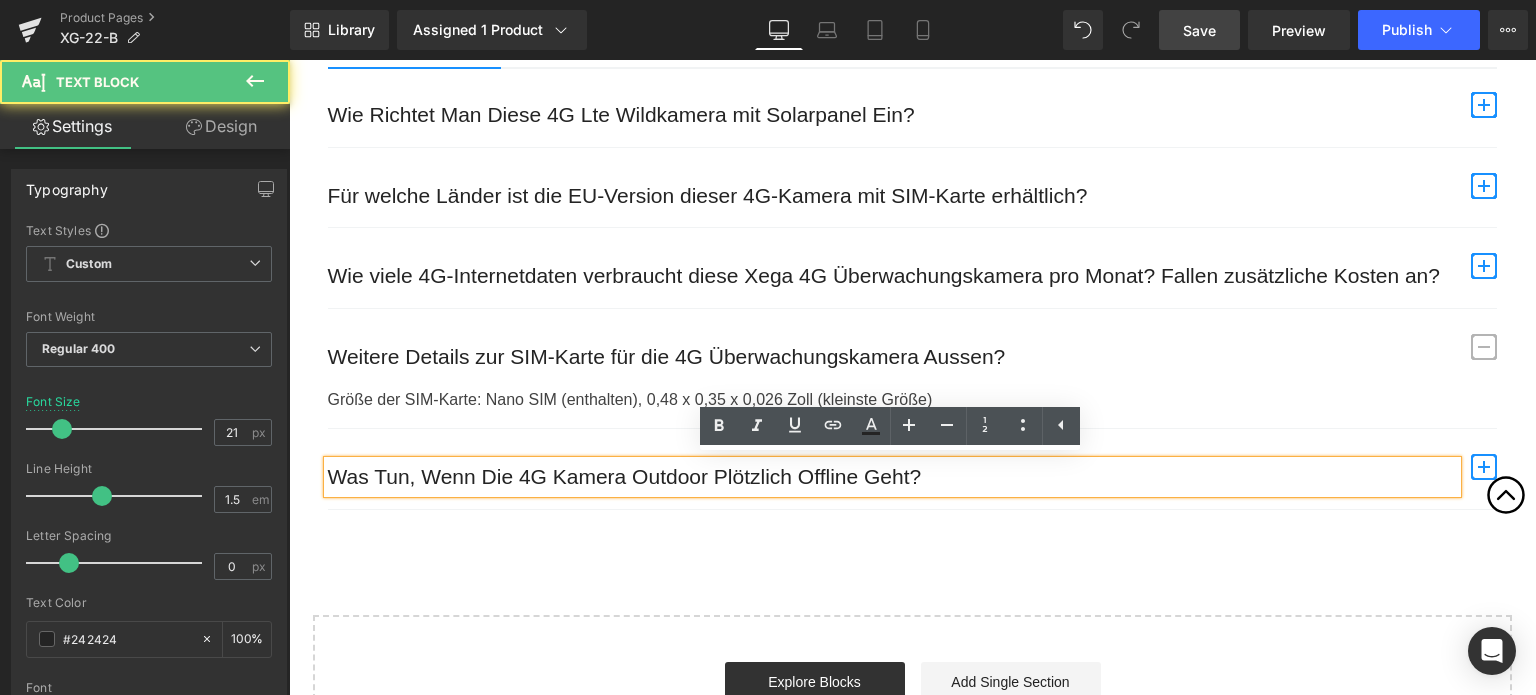 click on "Was Tun, Wenn Die 4G Kamera Outdoor Plötzlich Offline Geht?" at bounding box center (892, 477) 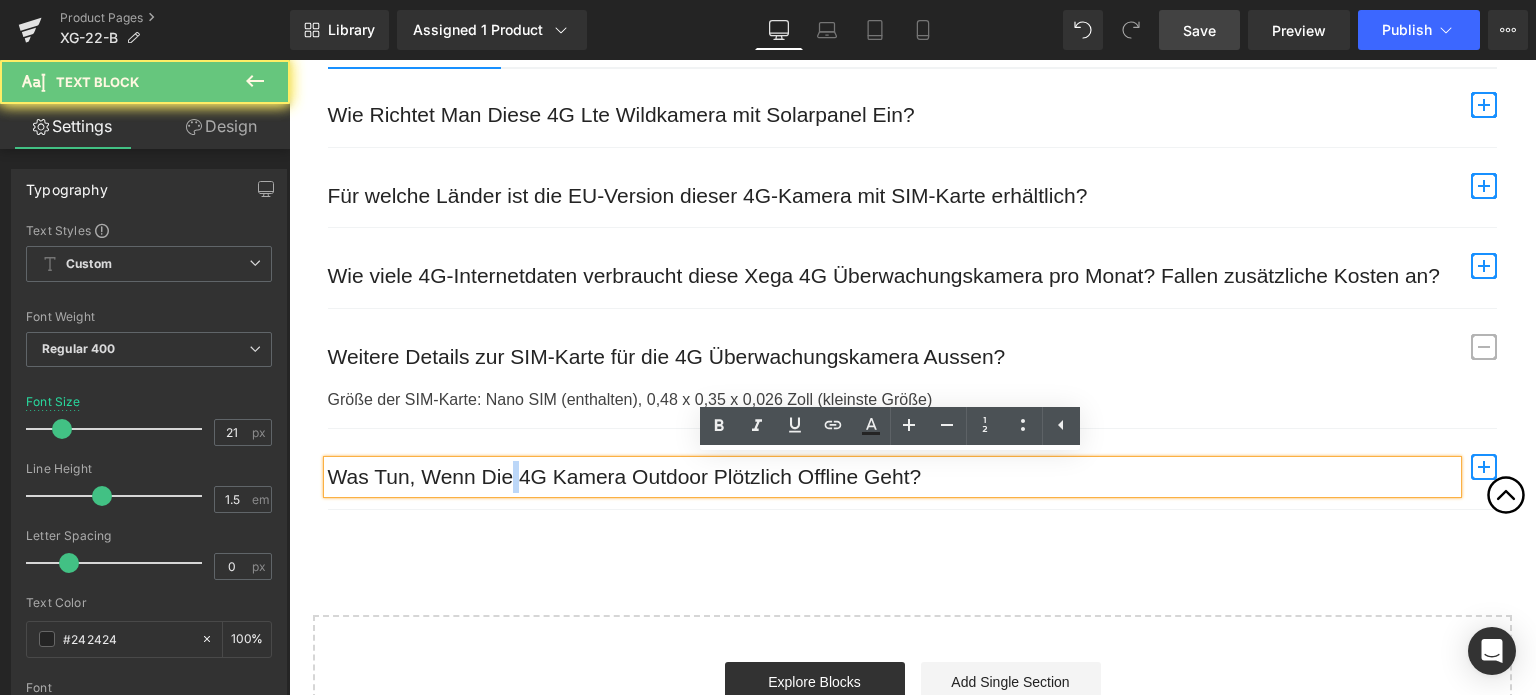 click on "Was Tun, Wenn Die 4G Kamera Outdoor Plötzlich Offline Geht?" at bounding box center (892, 477) 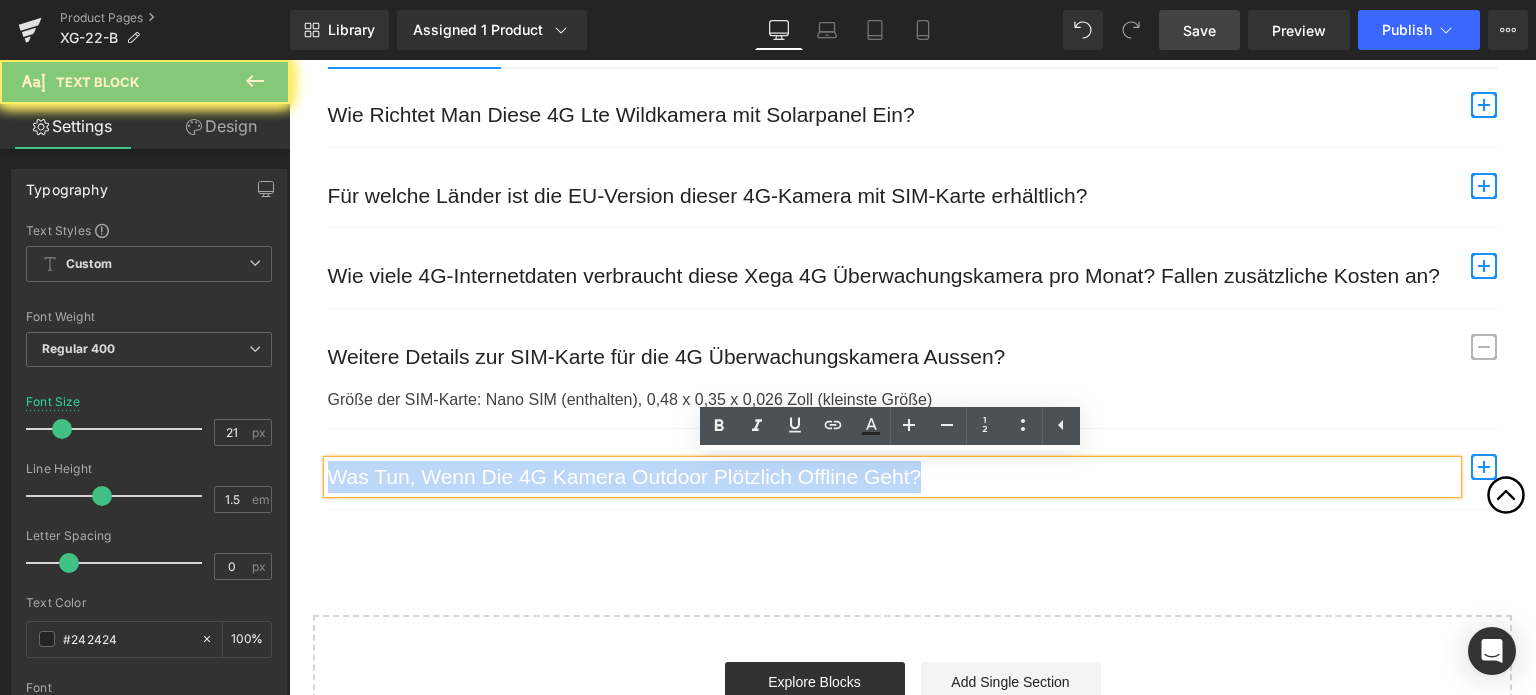 click on "Was Tun, Wenn Die 4G Kamera Outdoor Plötzlich Offline Geht?" at bounding box center (892, 477) 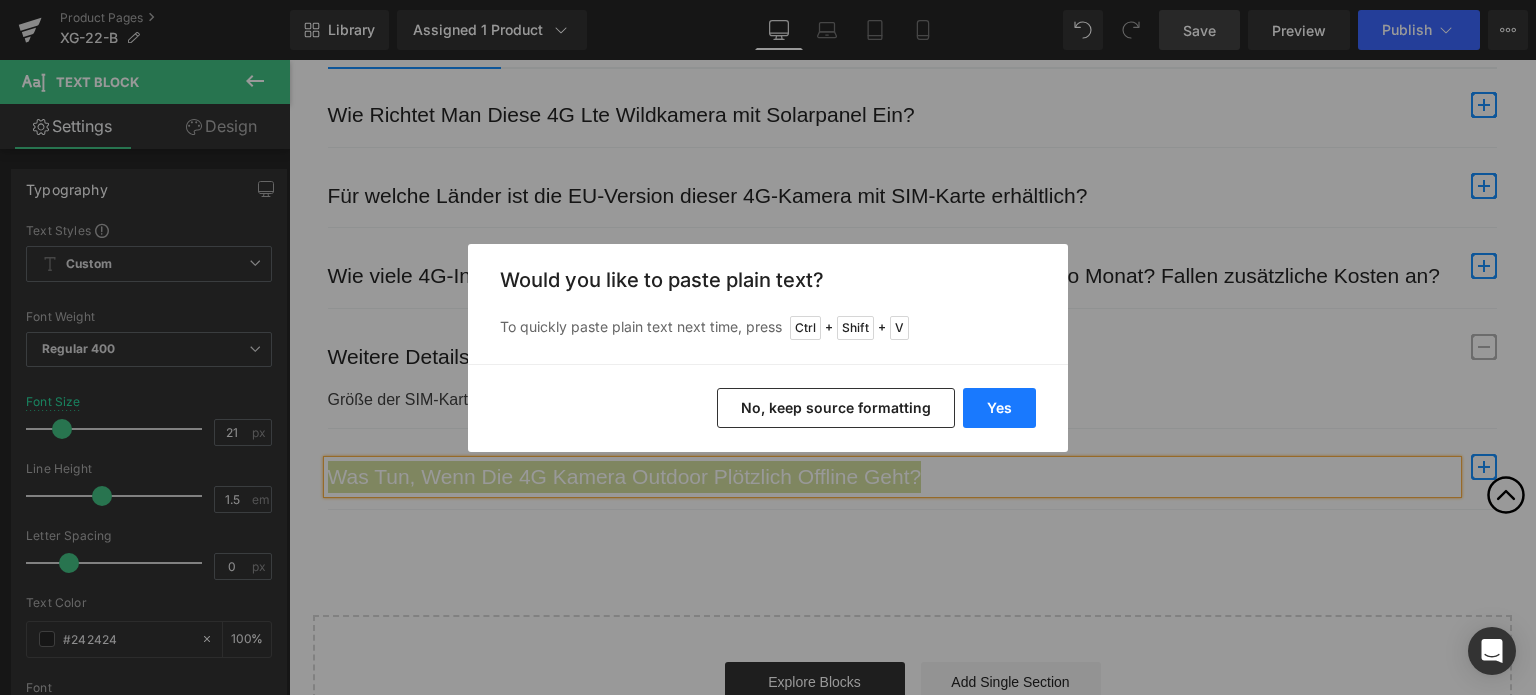 drag, startPoint x: 992, startPoint y: 415, endPoint x: 703, endPoint y: 355, distance: 295.16266 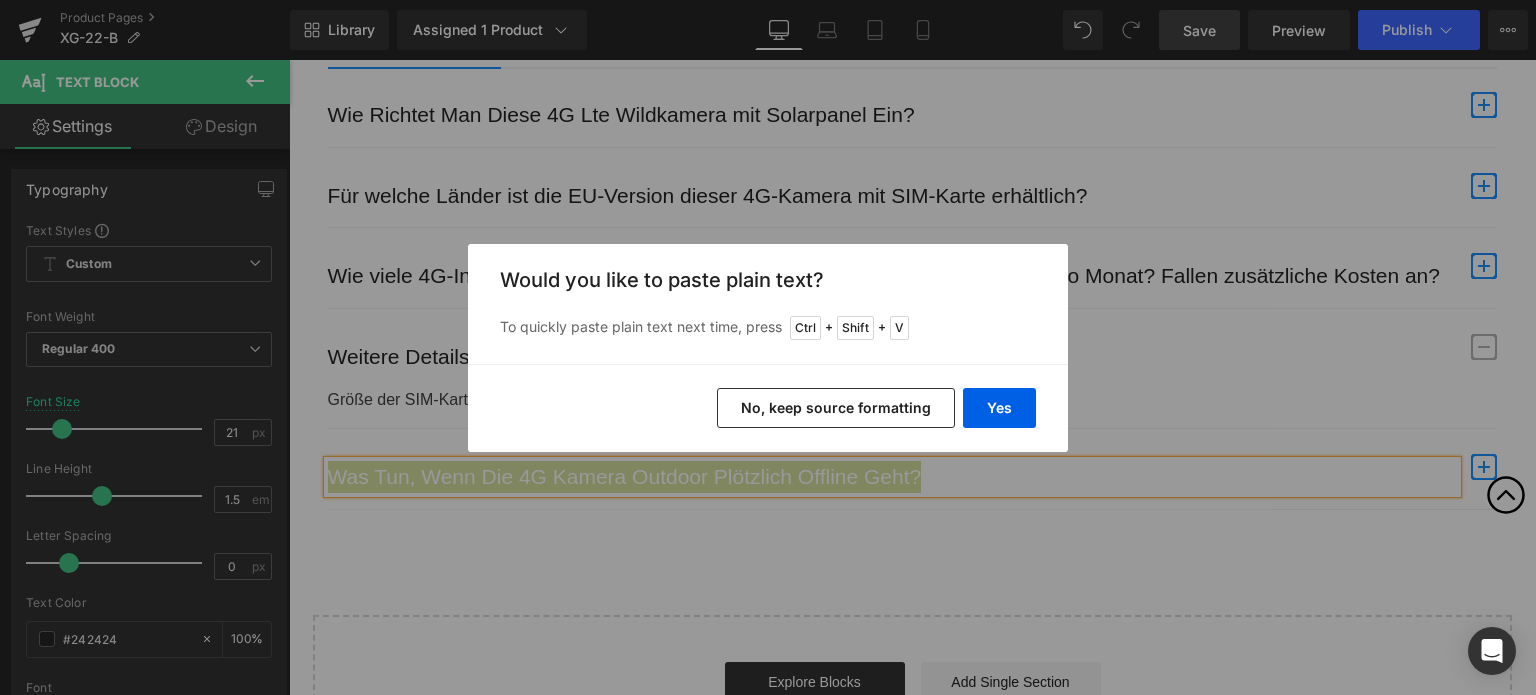 type 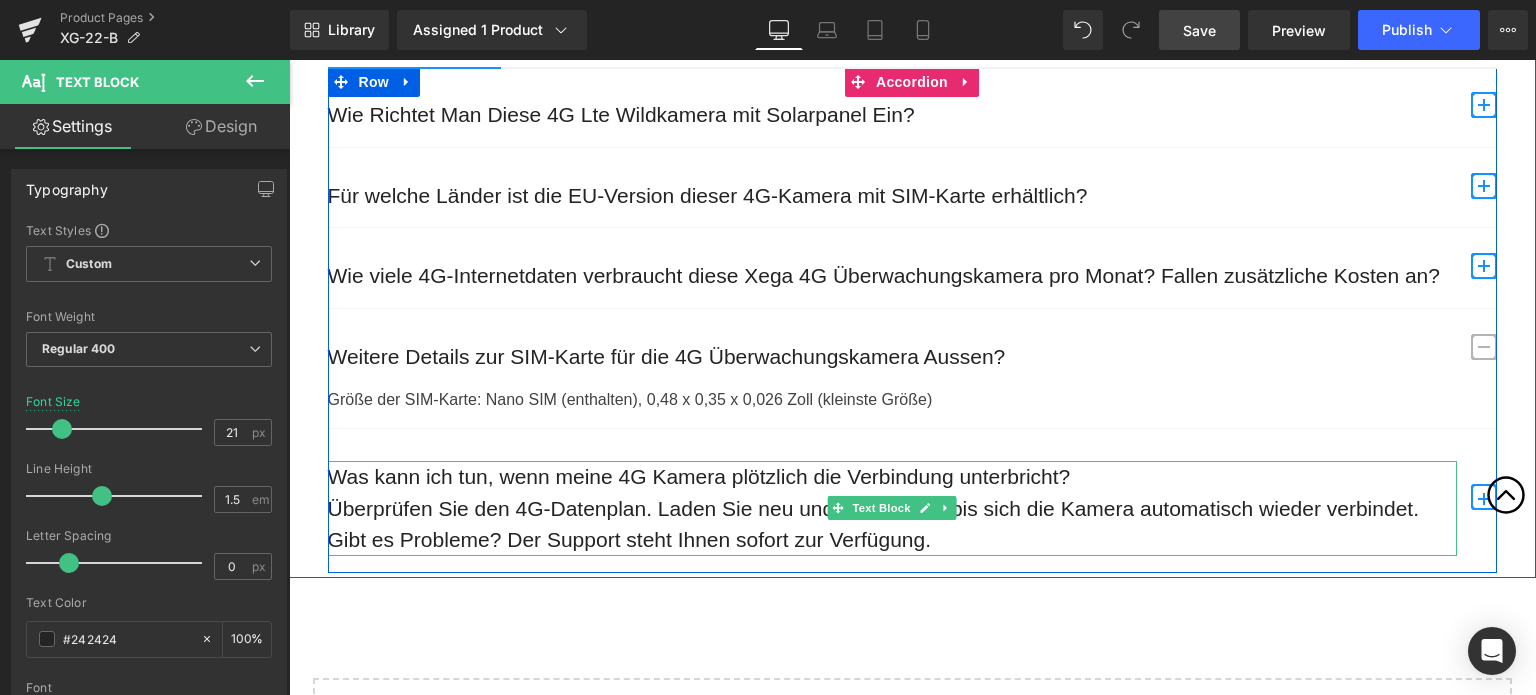 click on "Gibt es Probleme? Der Support steht Ihnen sofort zur Verfügung." at bounding box center [892, 540] 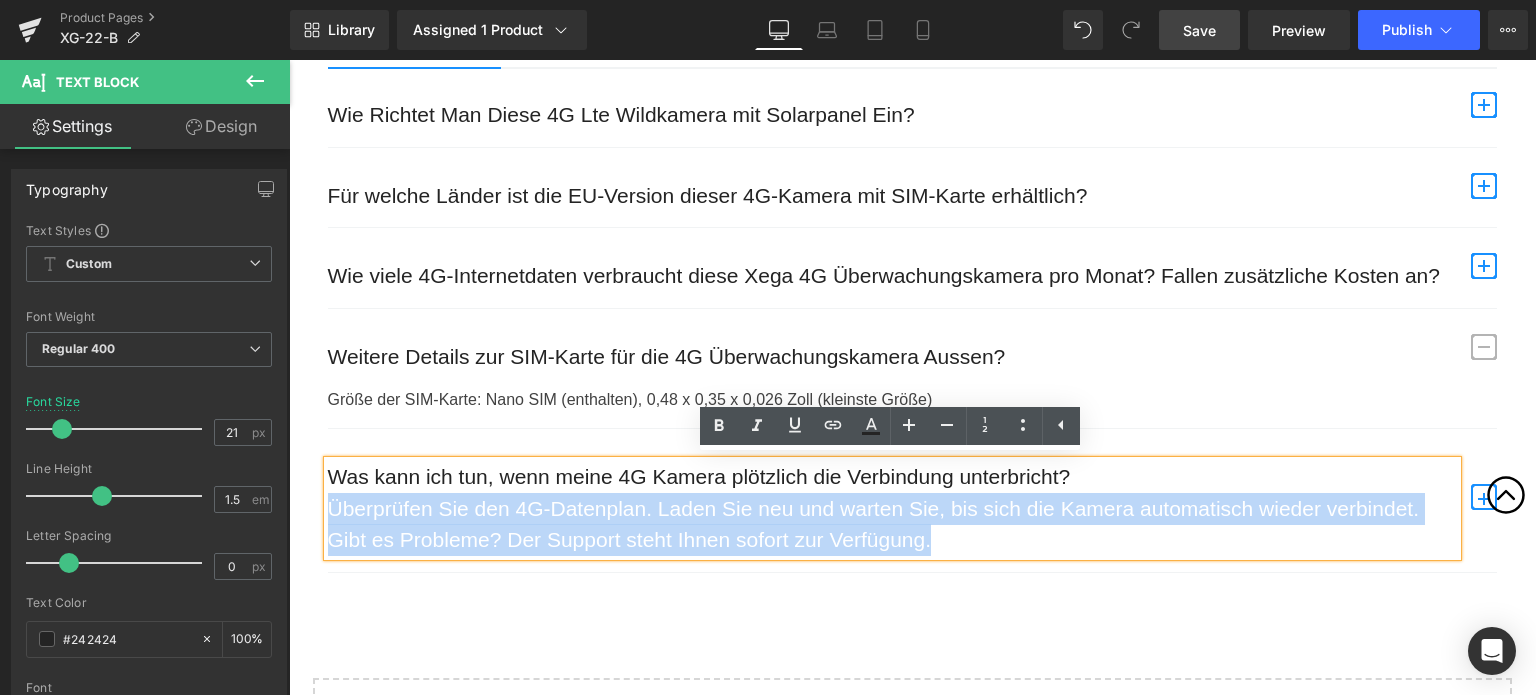 drag, startPoint x: 934, startPoint y: 535, endPoint x: 326, endPoint y: 511, distance: 608.4735 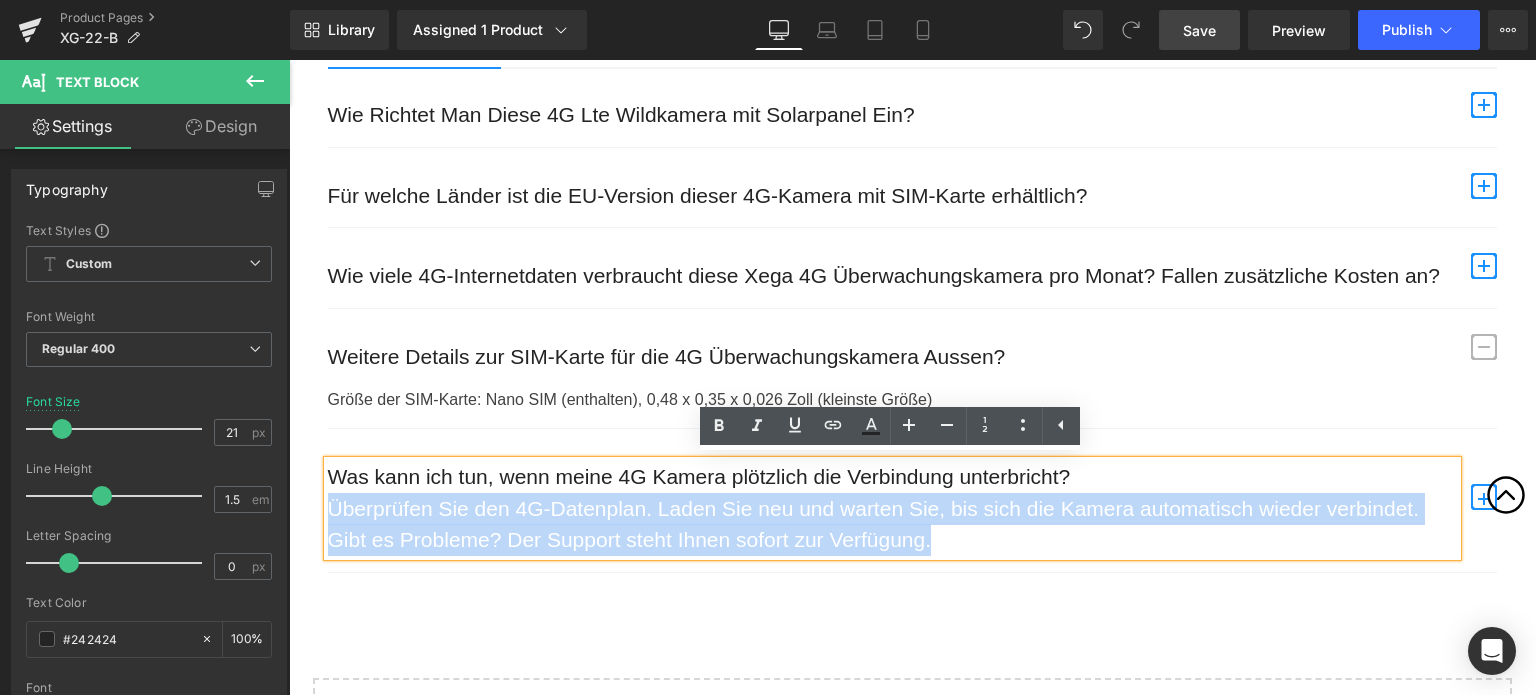 click on "Was kann ich tun, wenn meine 4G Kamera plötzlich die Verbindung unterbricht? Überprüfen Sie den 4G-Datenplan. Laden Sie neu und warten Sie, bis sich die Kamera automatisch wieder verbindet. Gibt es Probleme? Der Support steht Ihnen sofort zur Verfügung." at bounding box center [892, 508] 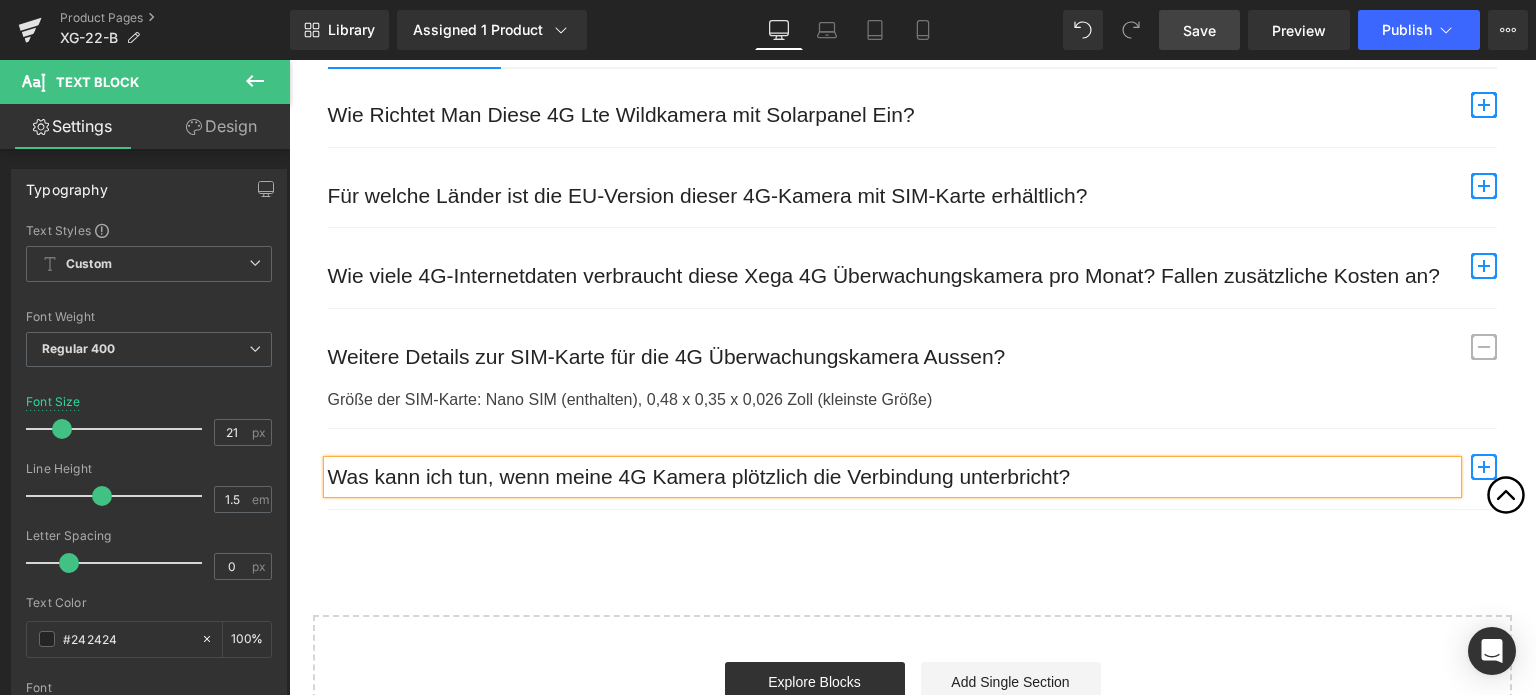 drag, startPoint x: 1478, startPoint y: 465, endPoint x: 1388, endPoint y: 482, distance: 91.591484 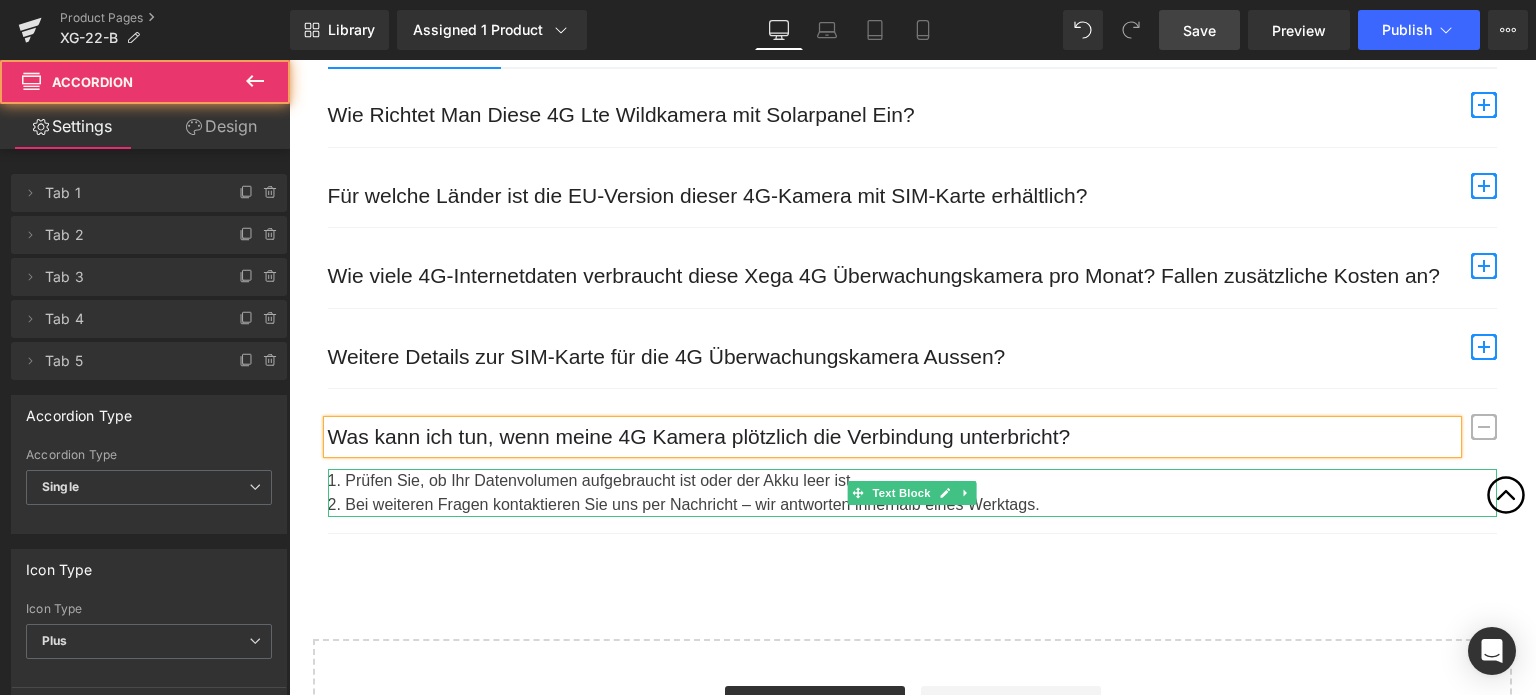 click on "1. Prüfen Sie, ob Ihr Datenvolumen aufgebraucht ist oder der Akku leer ist." at bounding box center (912, 481) 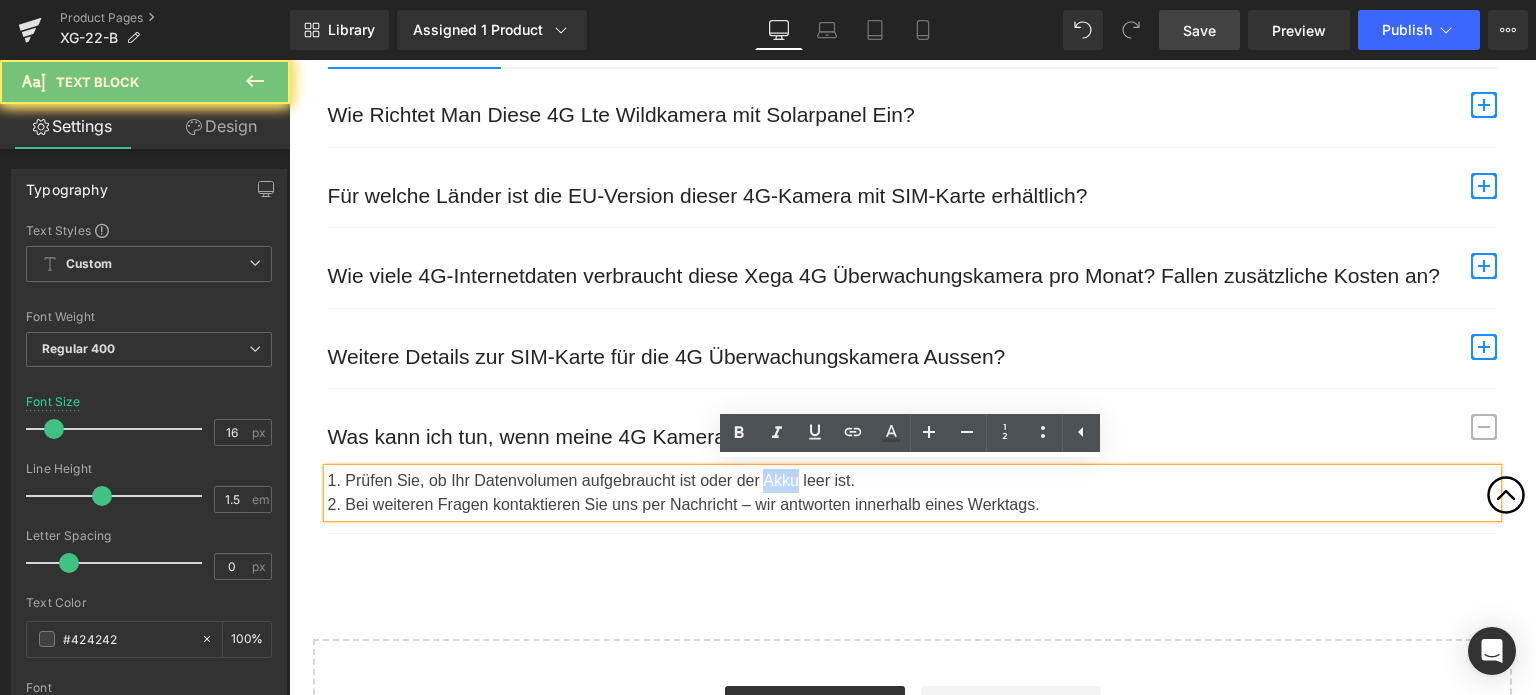 click on "1. Prüfen Sie, ob Ihr Datenvolumen aufgebraucht ist oder der Akku leer ist." at bounding box center (912, 481) 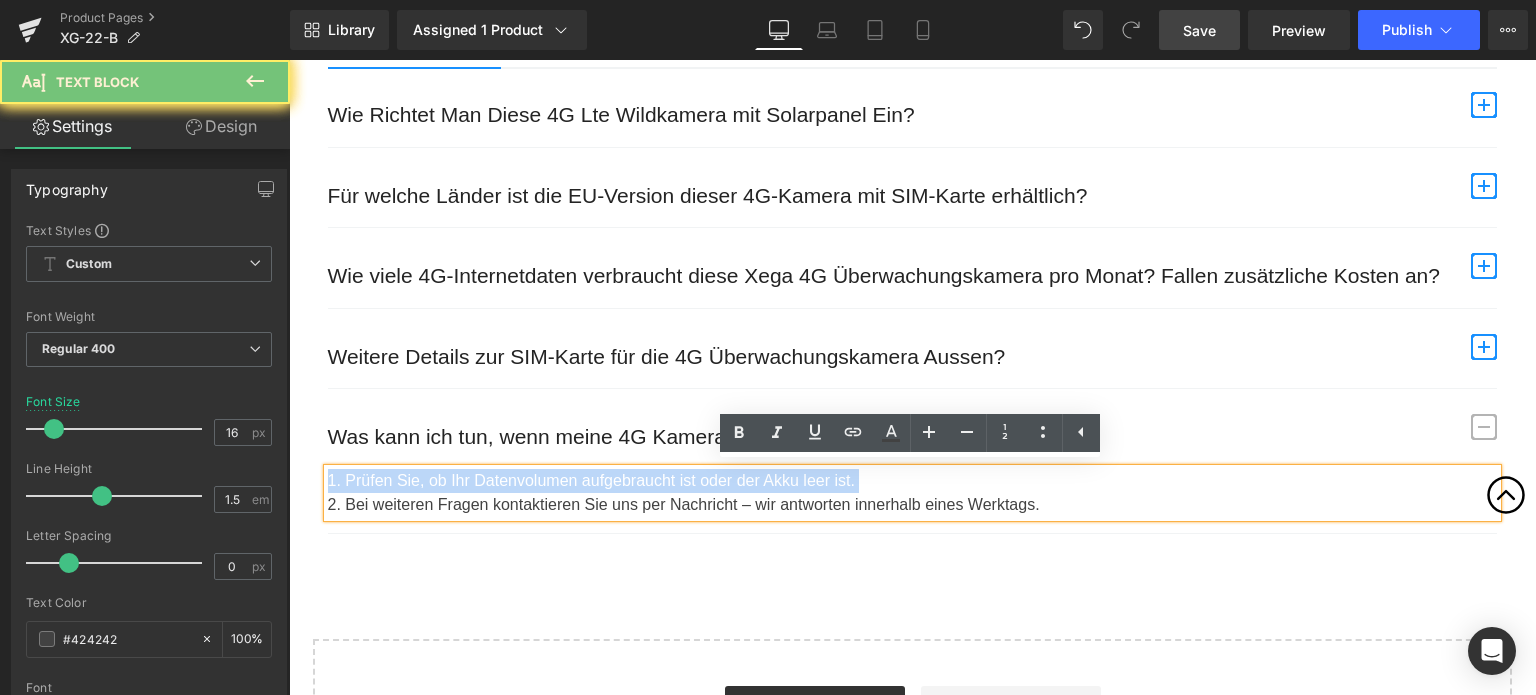 click on "1. Prüfen Sie, ob Ihr Datenvolumen aufgebraucht ist oder der Akku leer ist." at bounding box center [912, 481] 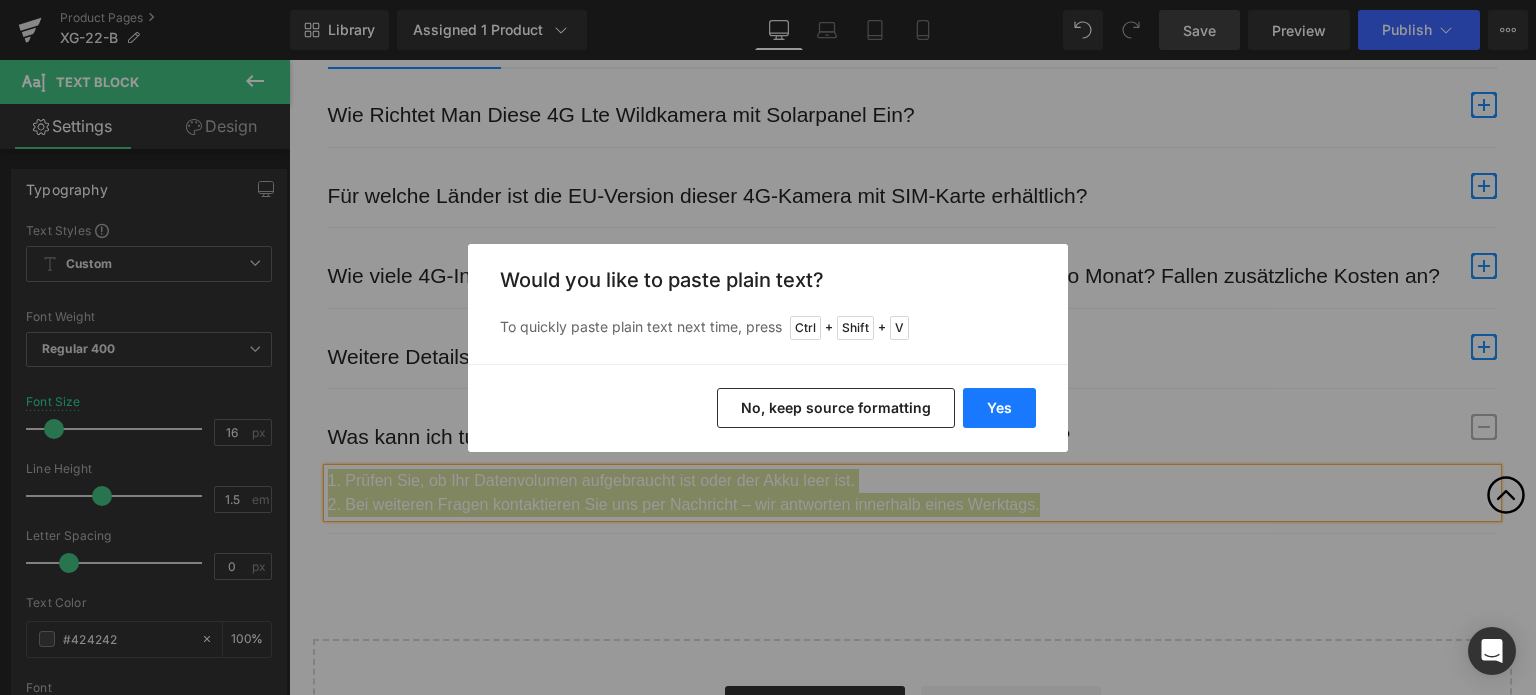 click on "Yes" at bounding box center (999, 408) 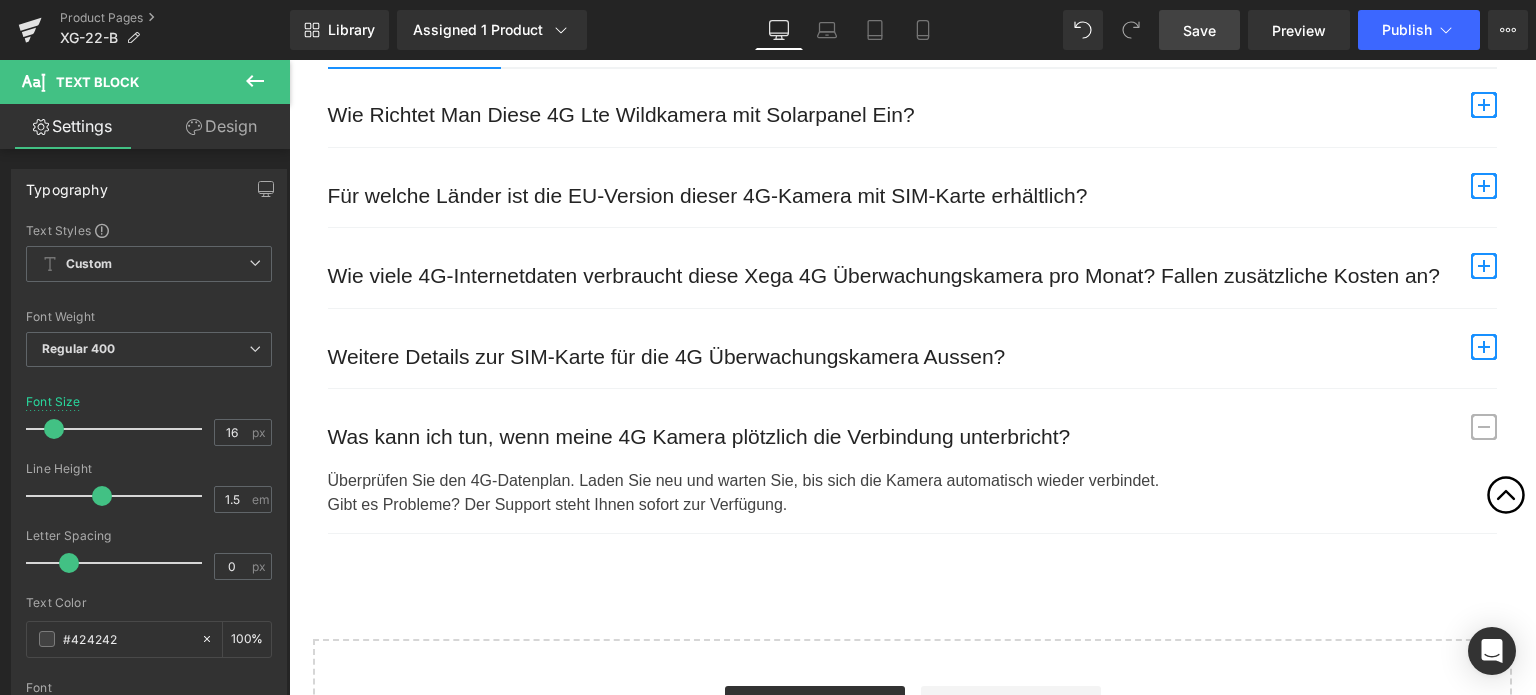click on "Save" at bounding box center [1199, 30] 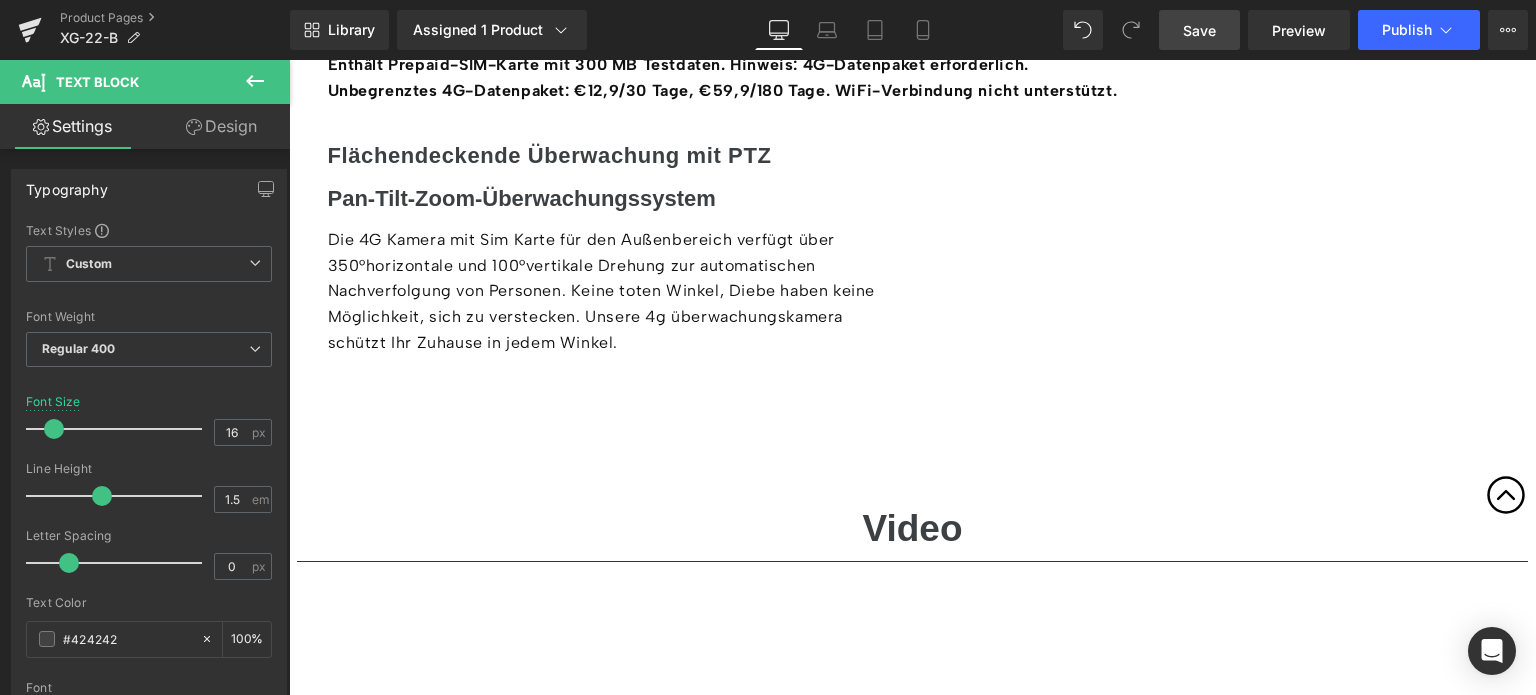 scroll, scrollTop: 7102, scrollLeft: 0, axis: vertical 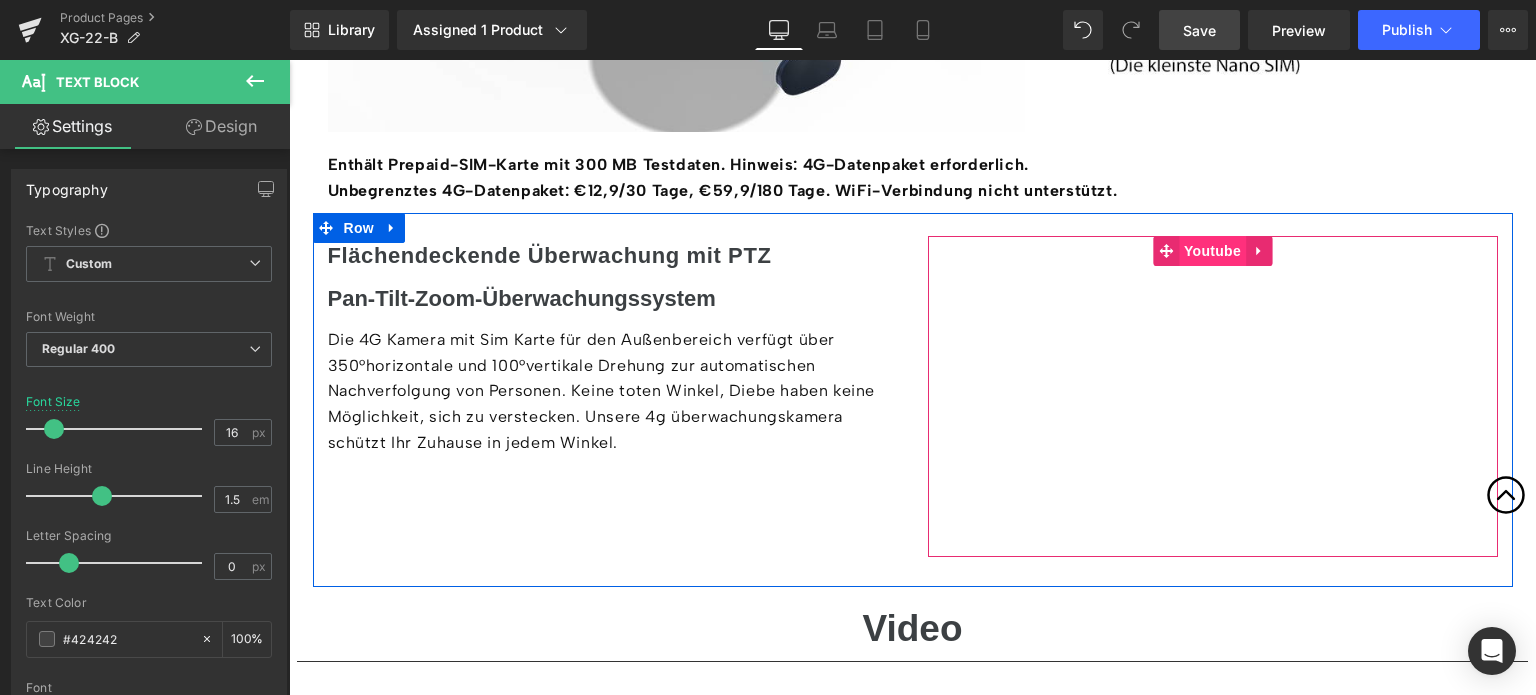 click on "Youtube" at bounding box center [1212, 251] 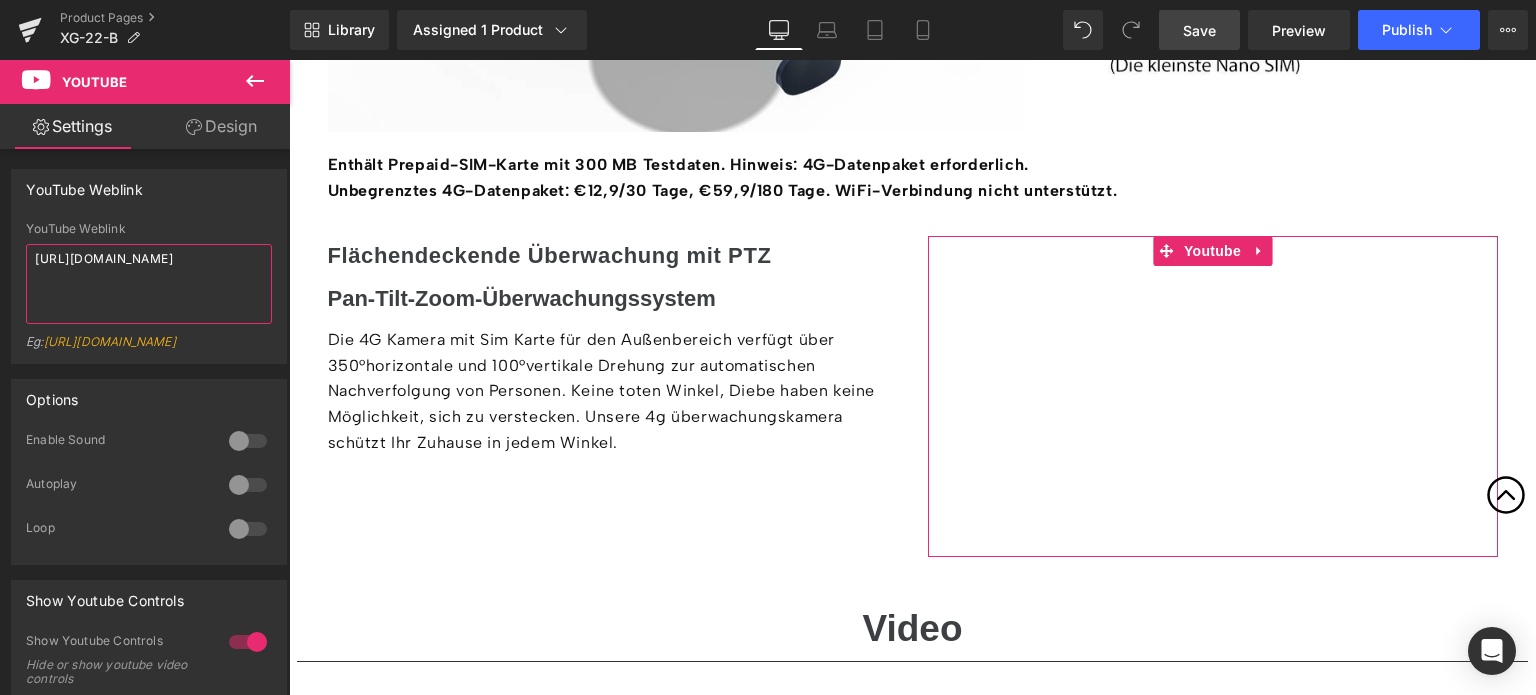 click on "https://youtu.be/GjM0PxwhUPI" at bounding box center [149, 284] 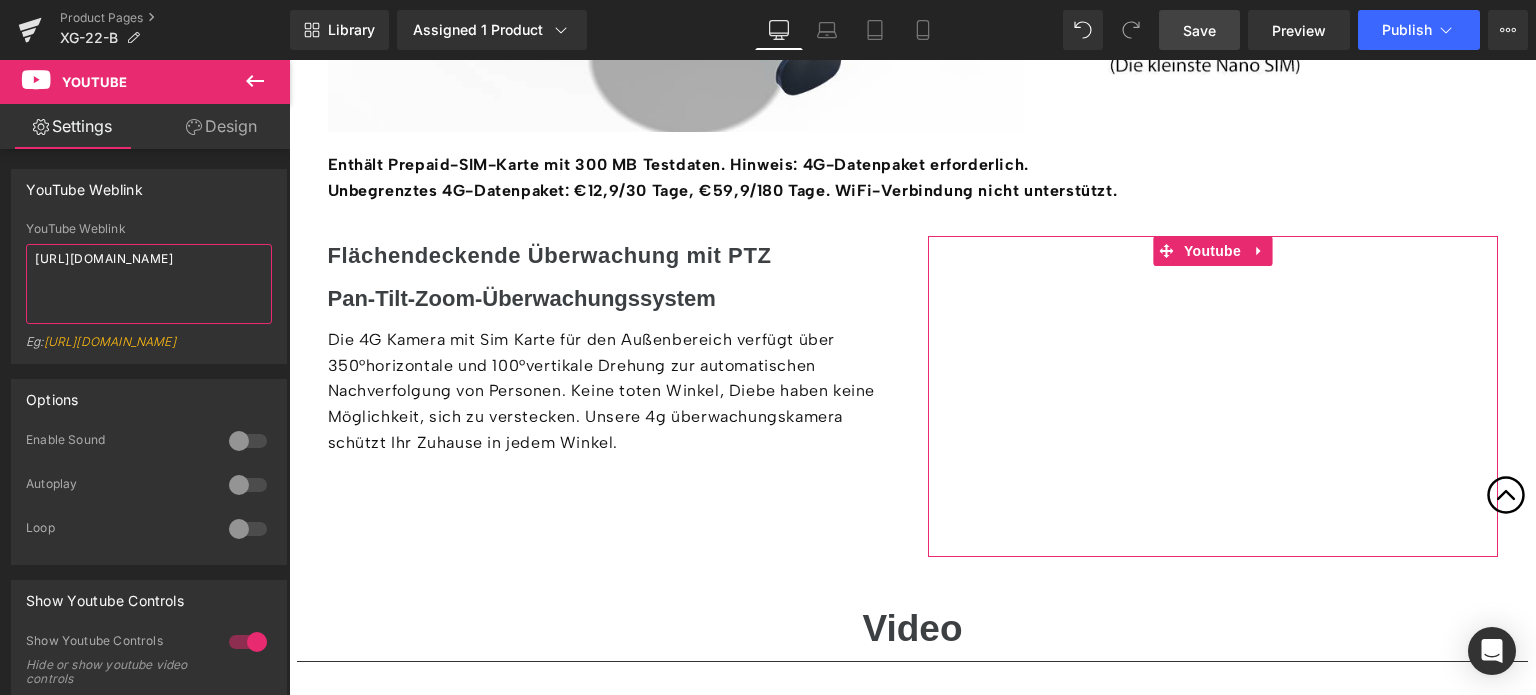 click on "https://youtu.be/GjM0PxwhUPI" at bounding box center (149, 284) 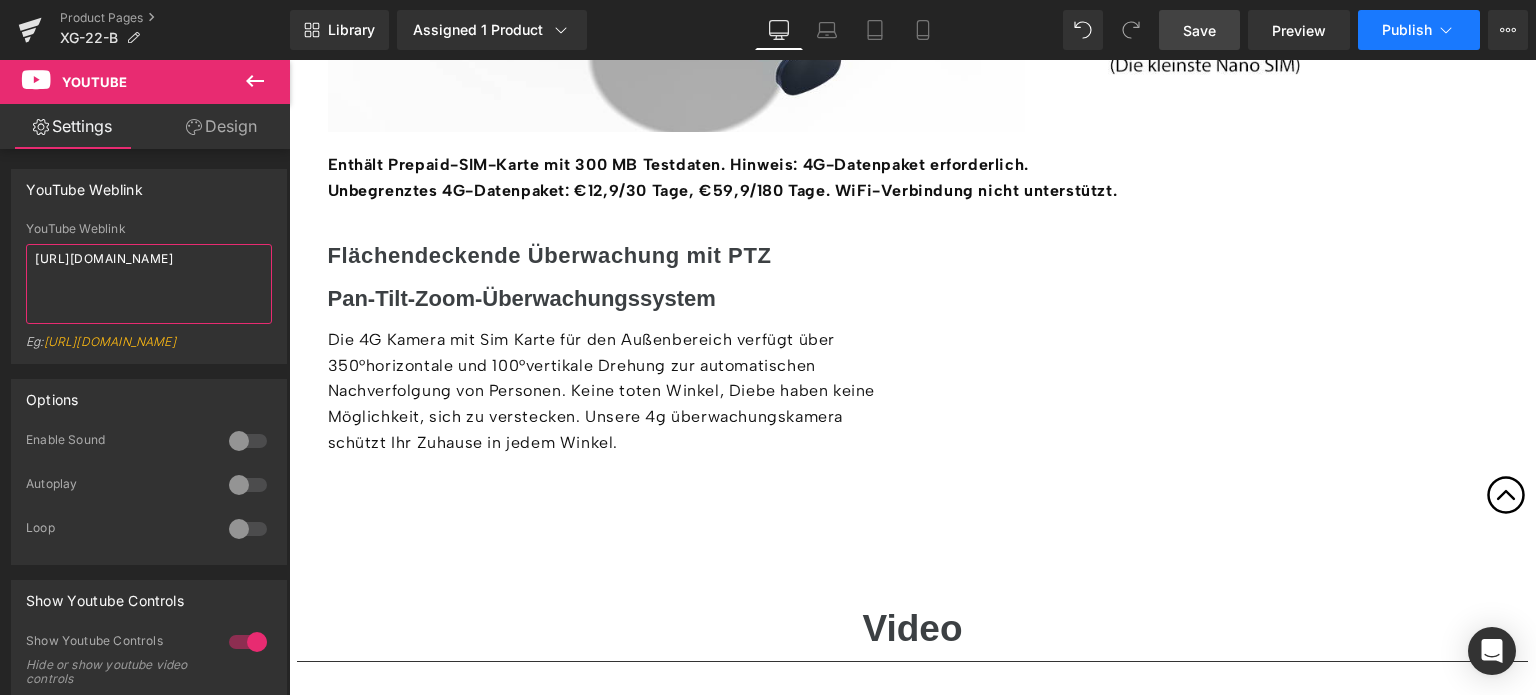 type on "https://youtu.be/VZ8X3D5aJEw" 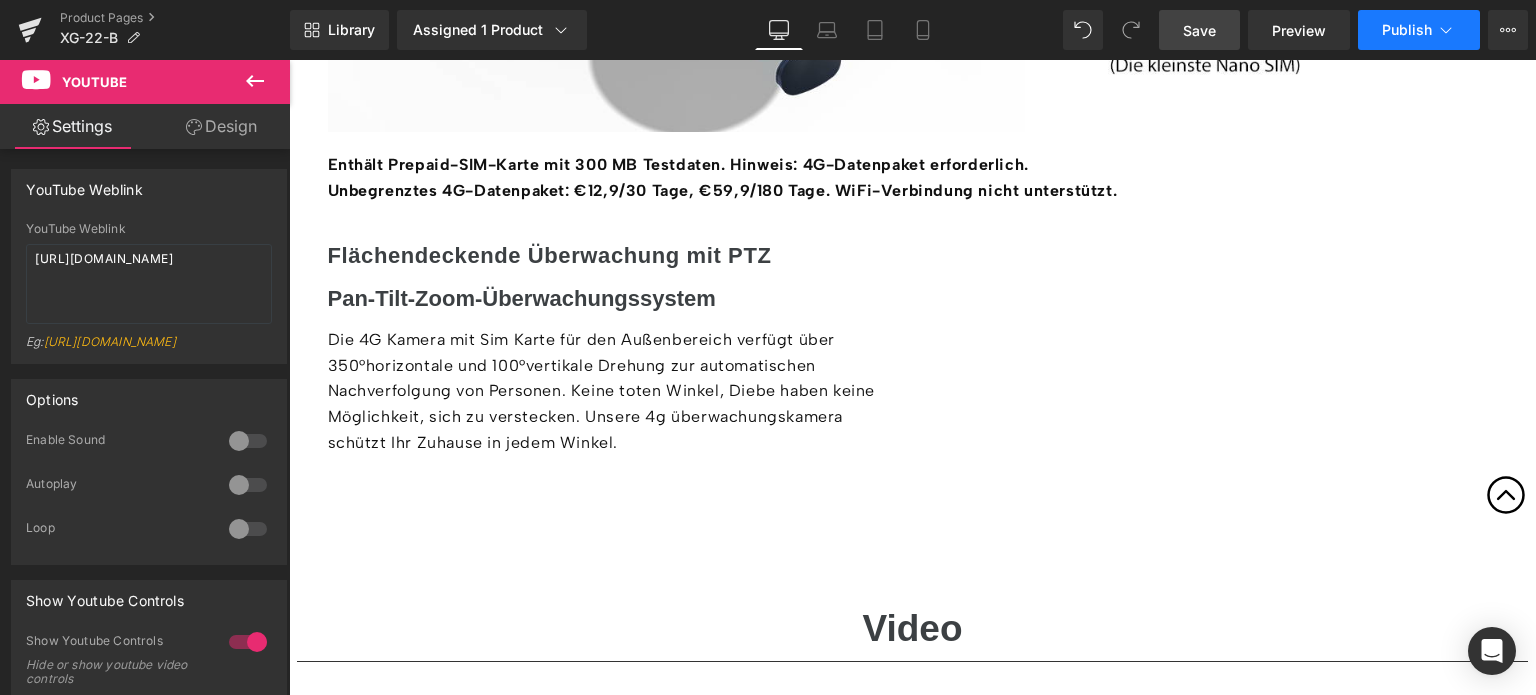 click on "Publish" at bounding box center (1407, 30) 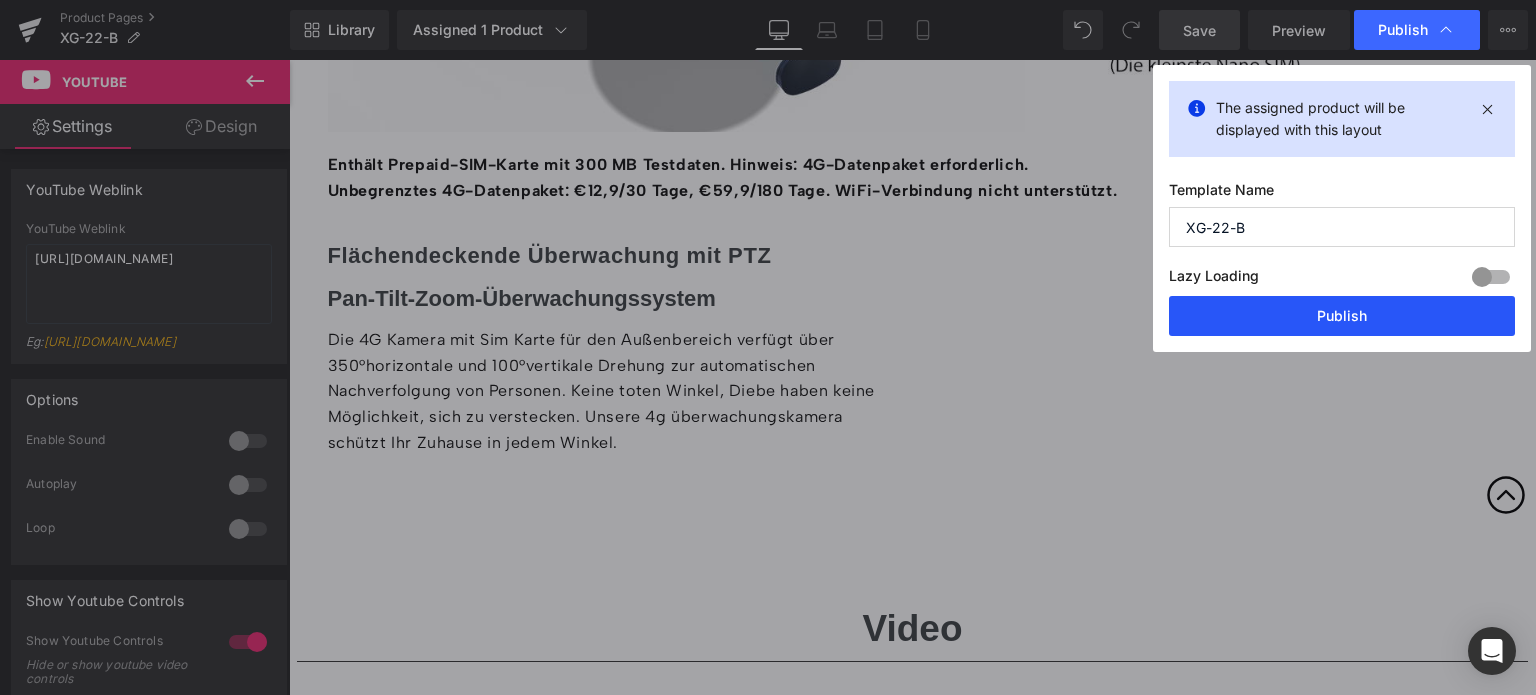 click on "Publish" at bounding box center [1342, 316] 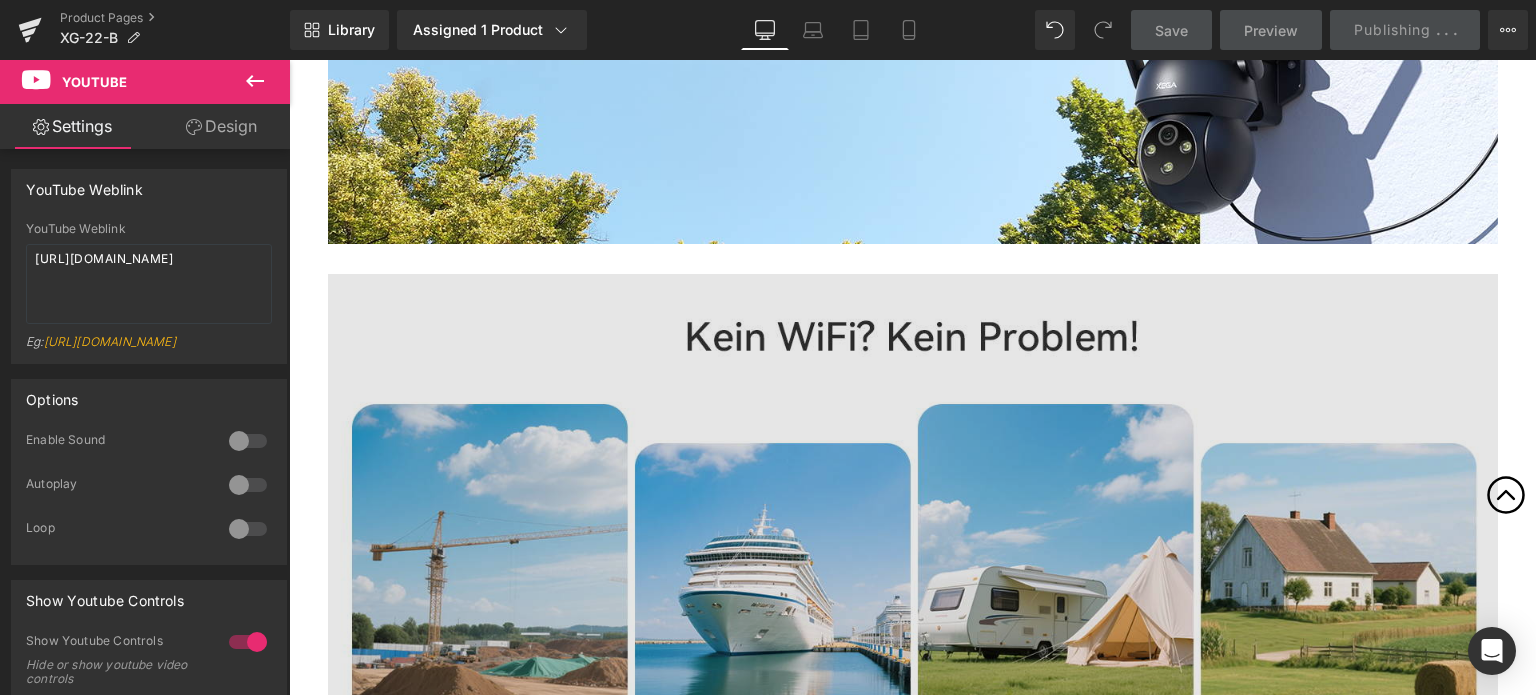 scroll, scrollTop: 1202, scrollLeft: 0, axis: vertical 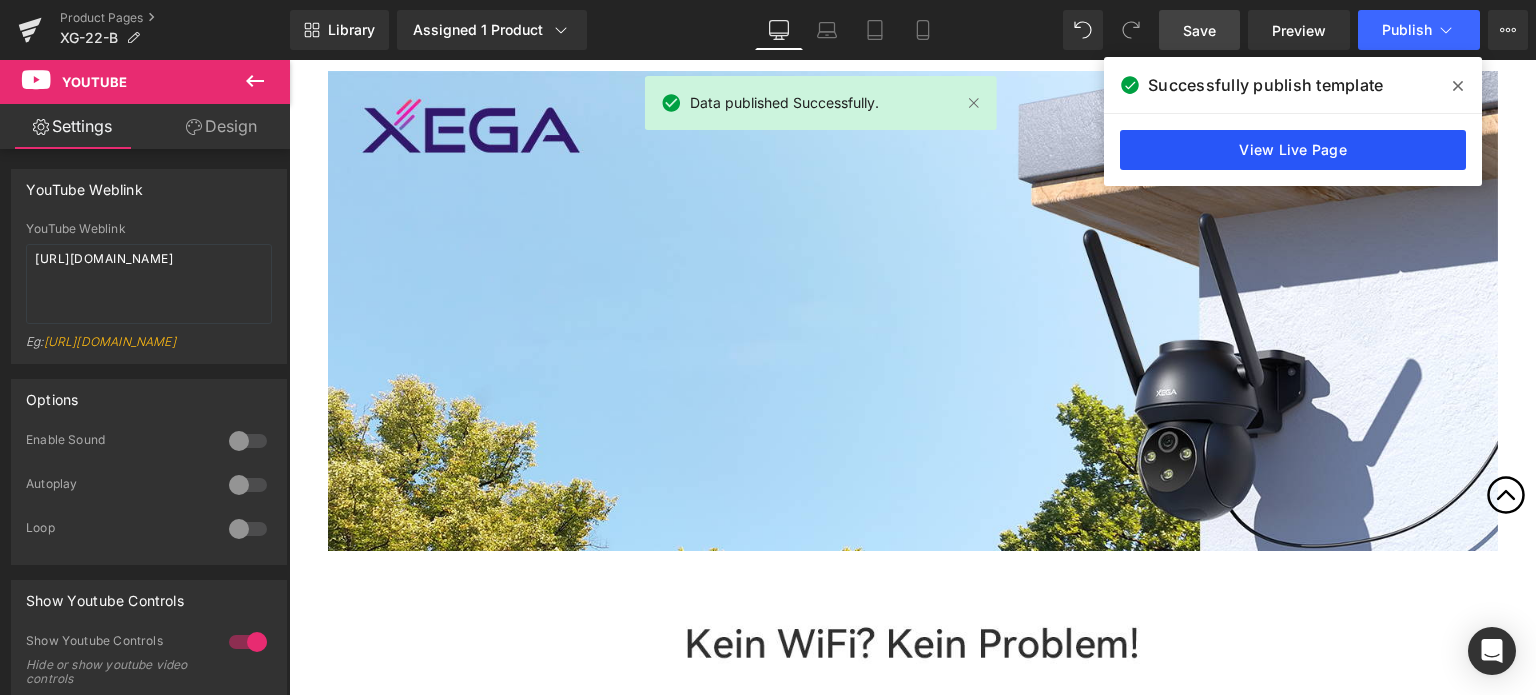 click on "View Live Page" at bounding box center [1293, 150] 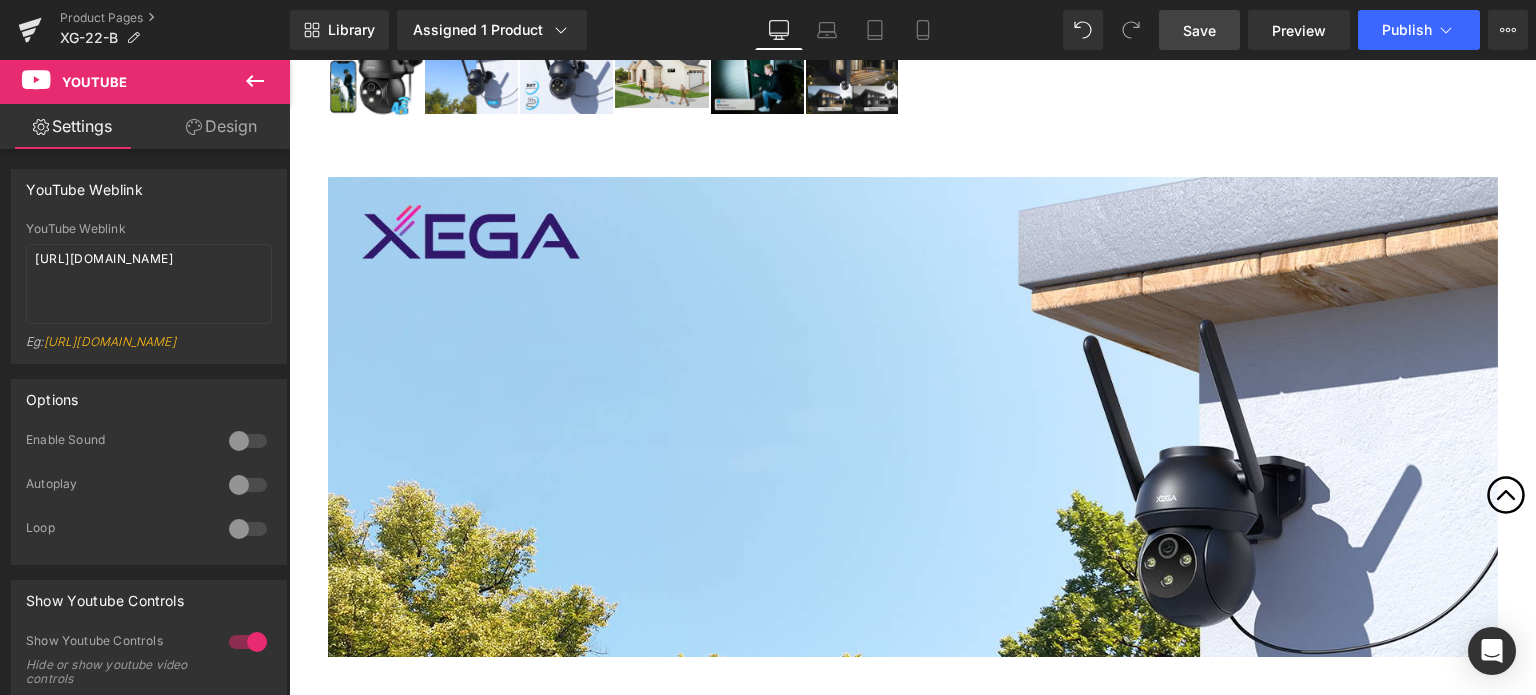 scroll, scrollTop: 802, scrollLeft: 0, axis: vertical 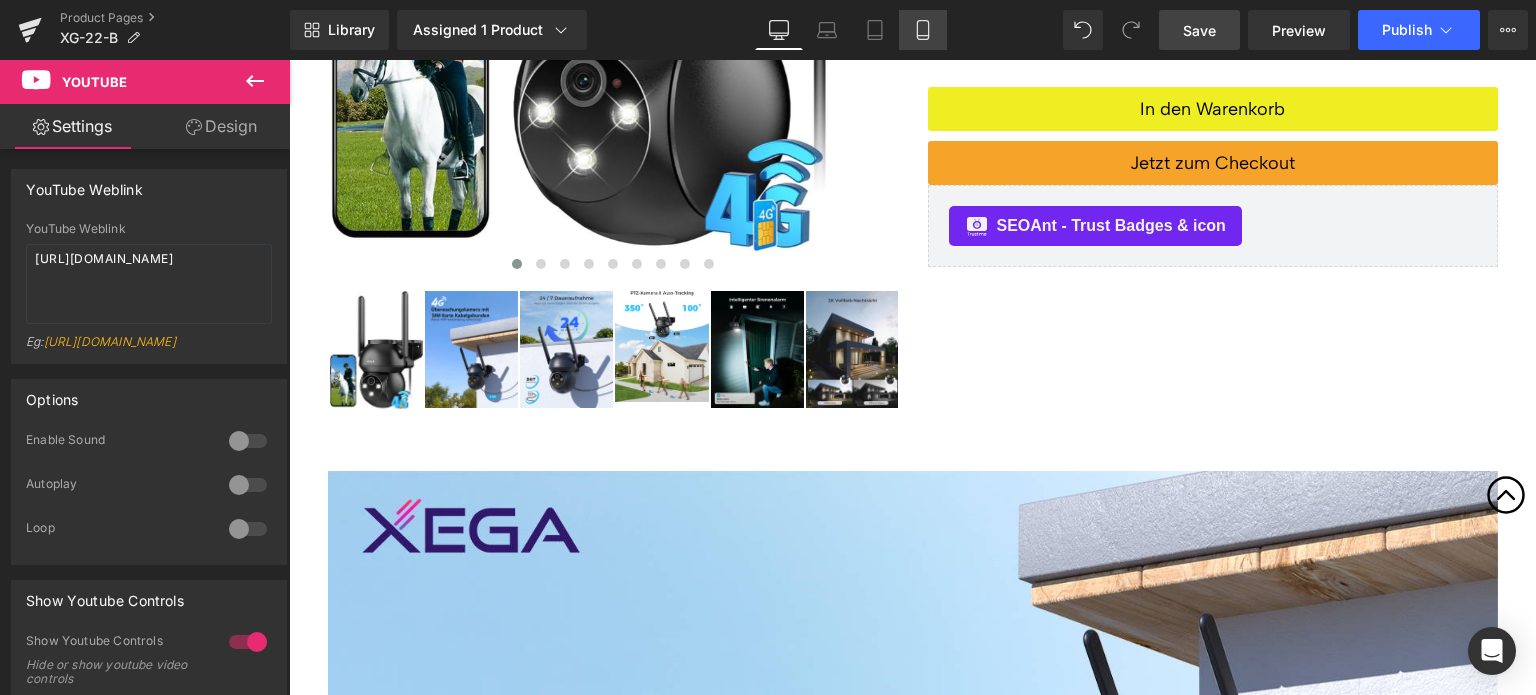 click 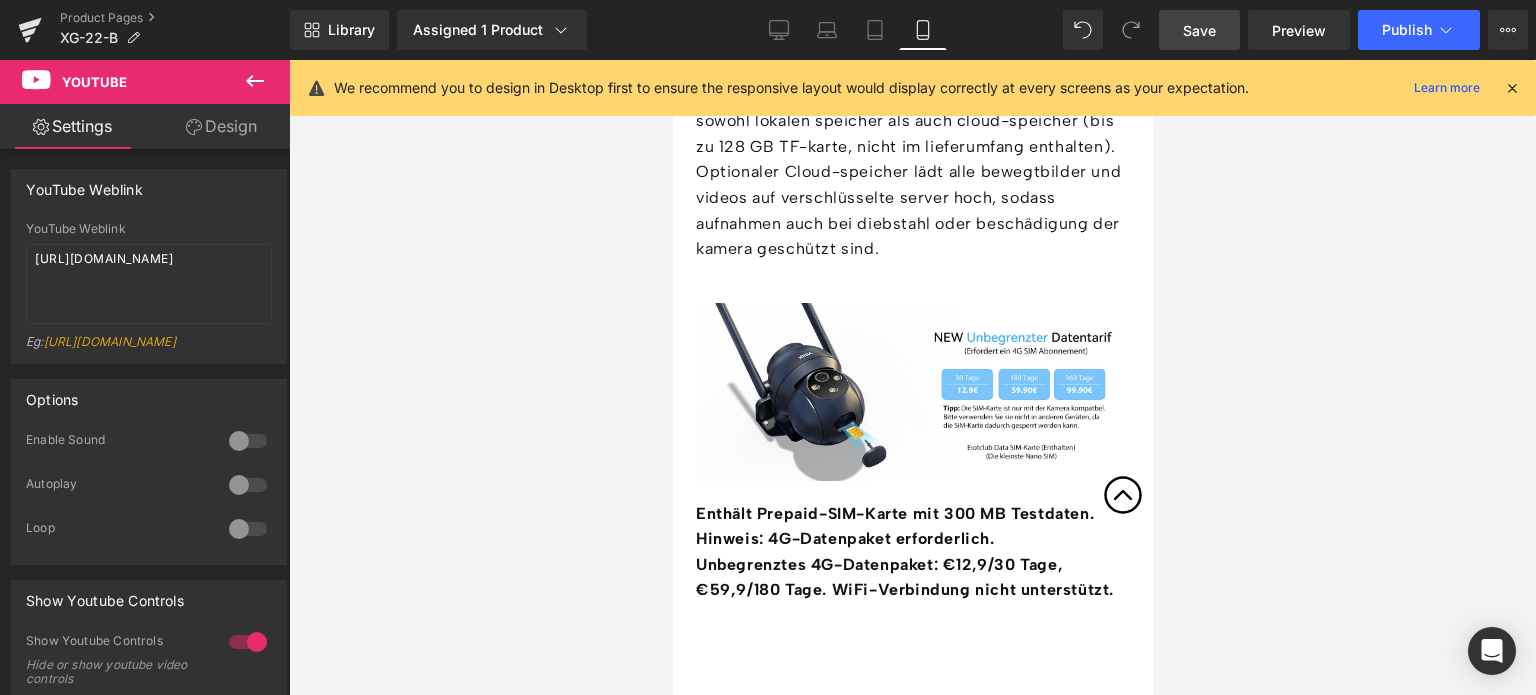 scroll, scrollTop: 5200, scrollLeft: 0, axis: vertical 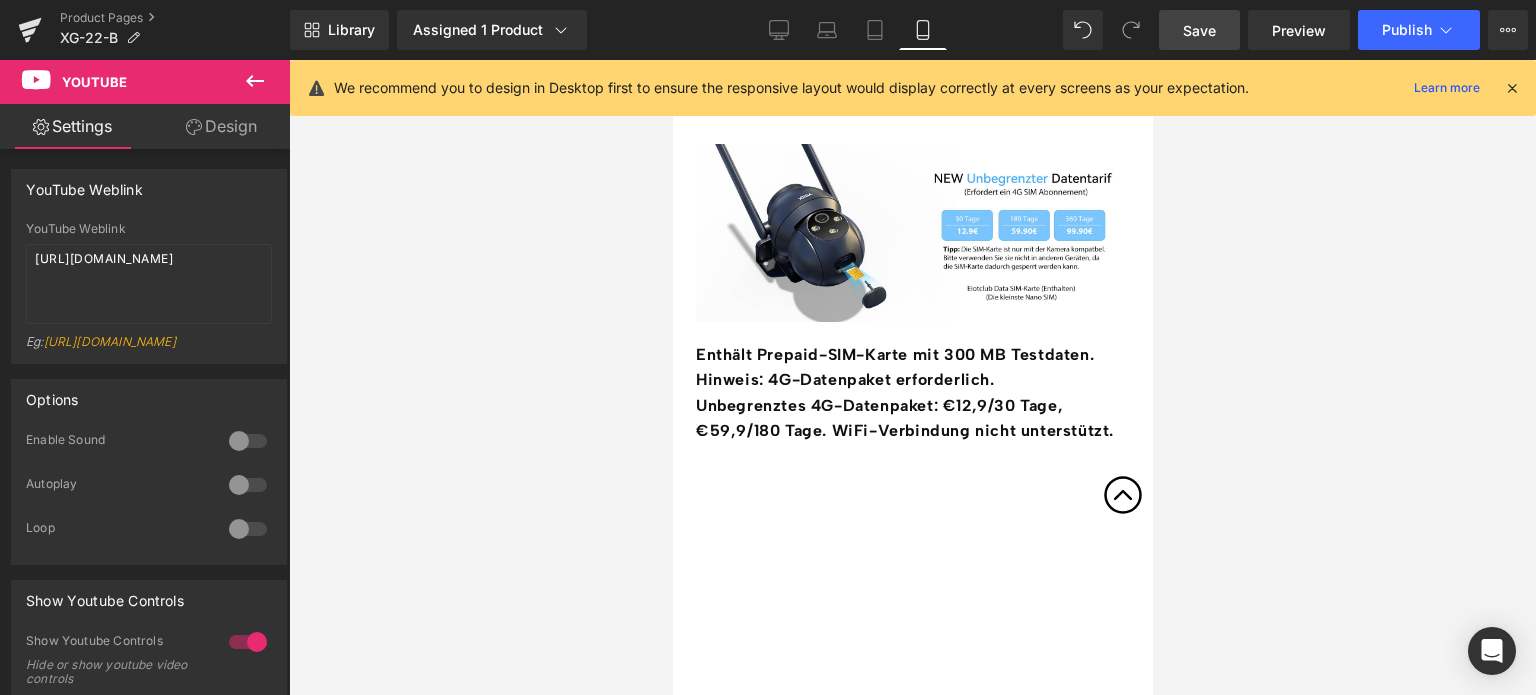 click on "Unbegrenztes 4G-Datenpaket: €12,9/30 Tage, €59,9/180 Tage. WiFi-Verbindung nicht unterstützt." at bounding box center [904, 418] 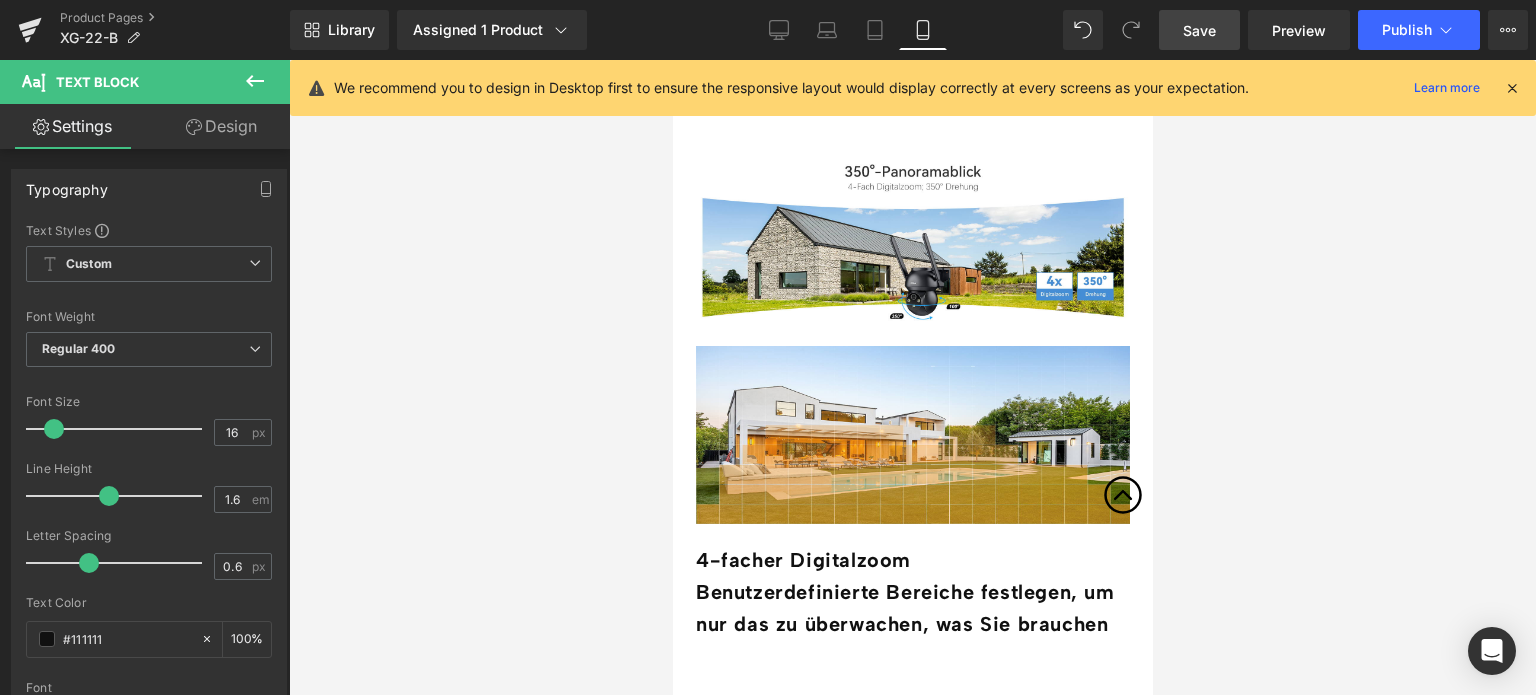 scroll, scrollTop: 3900, scrollLeft: 0, axis: vertical 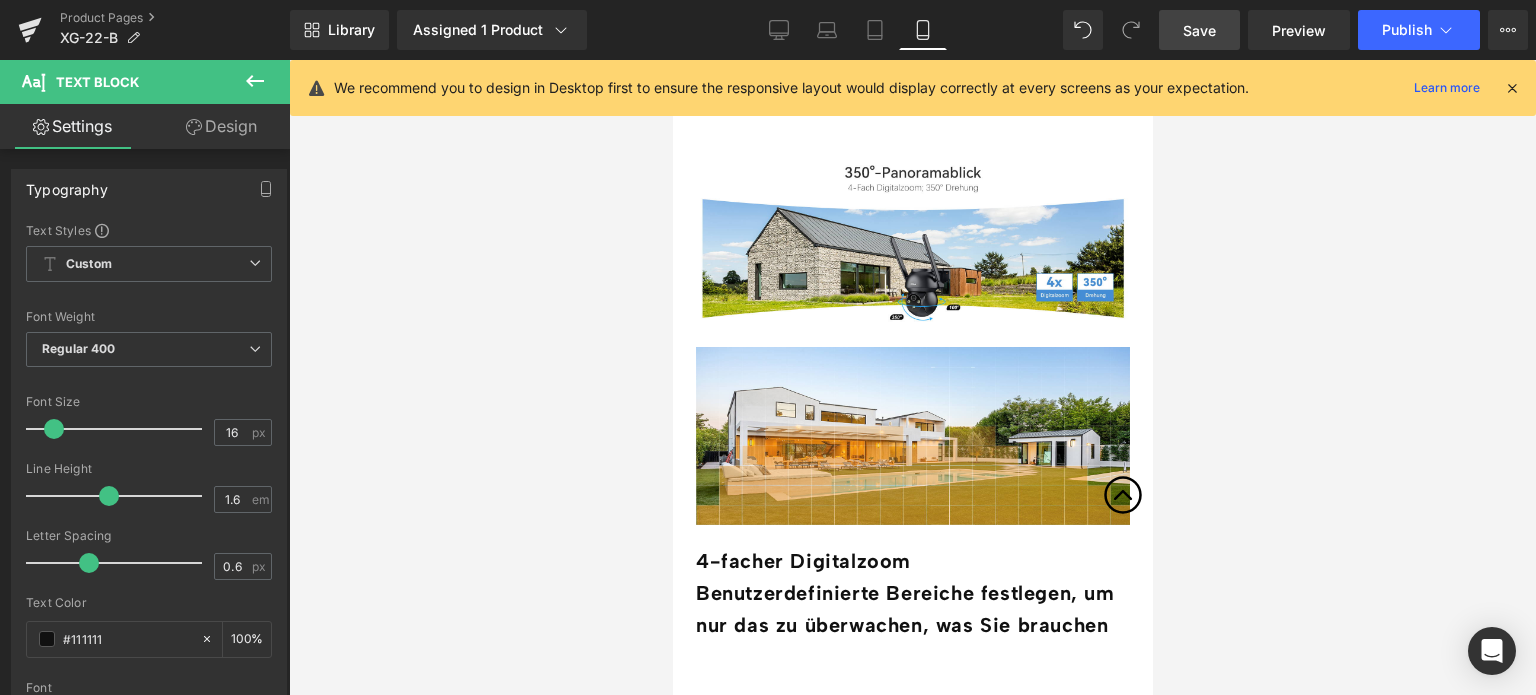 click on "4-facher Digitalzoom" at bounding box center (802, 561) 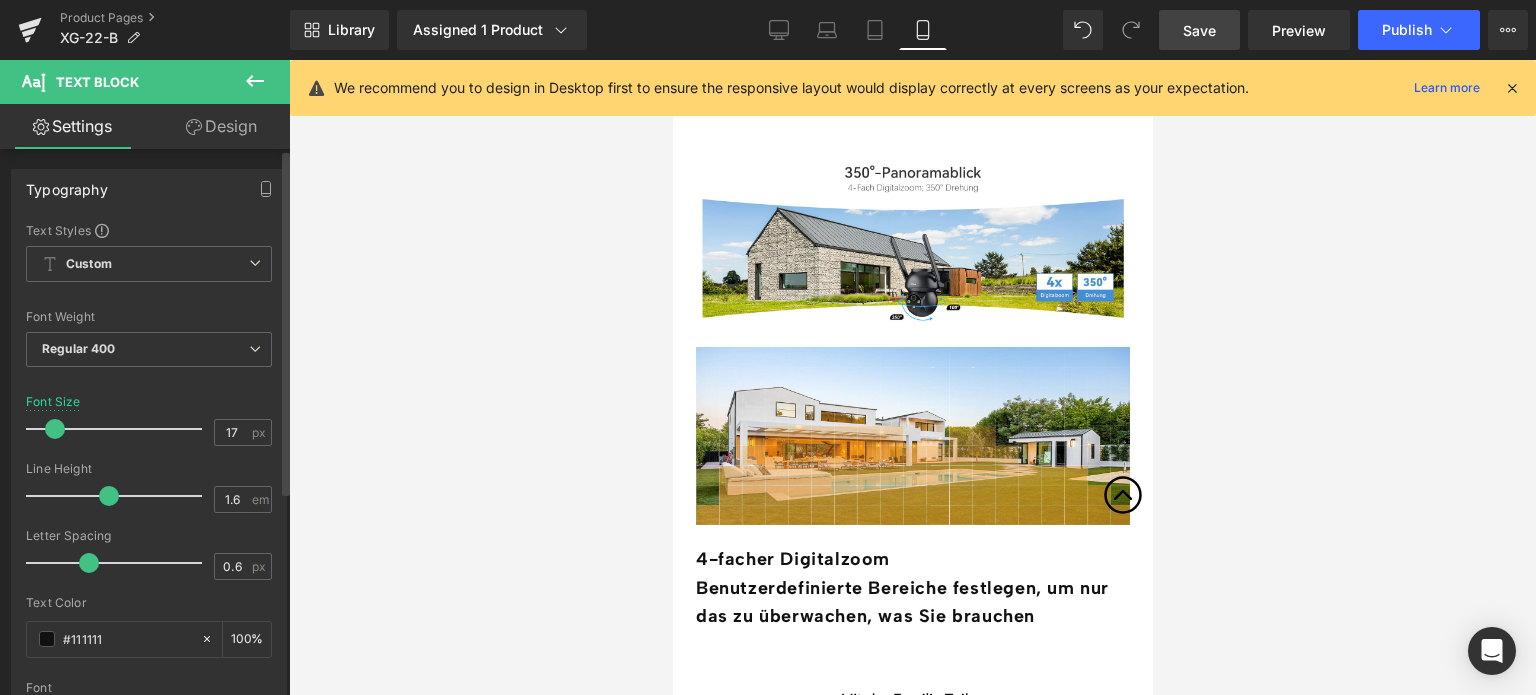 type on "16" 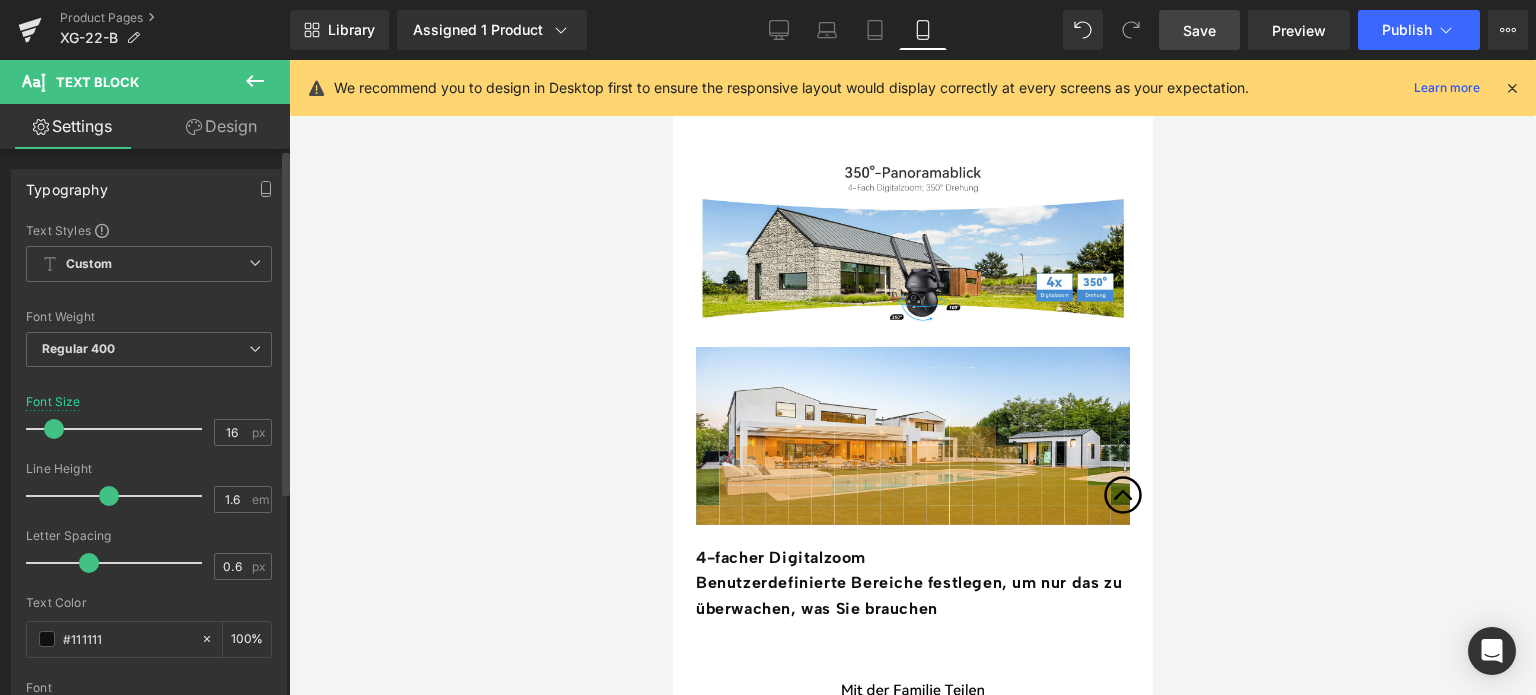 click at bounding box center (54, 429) 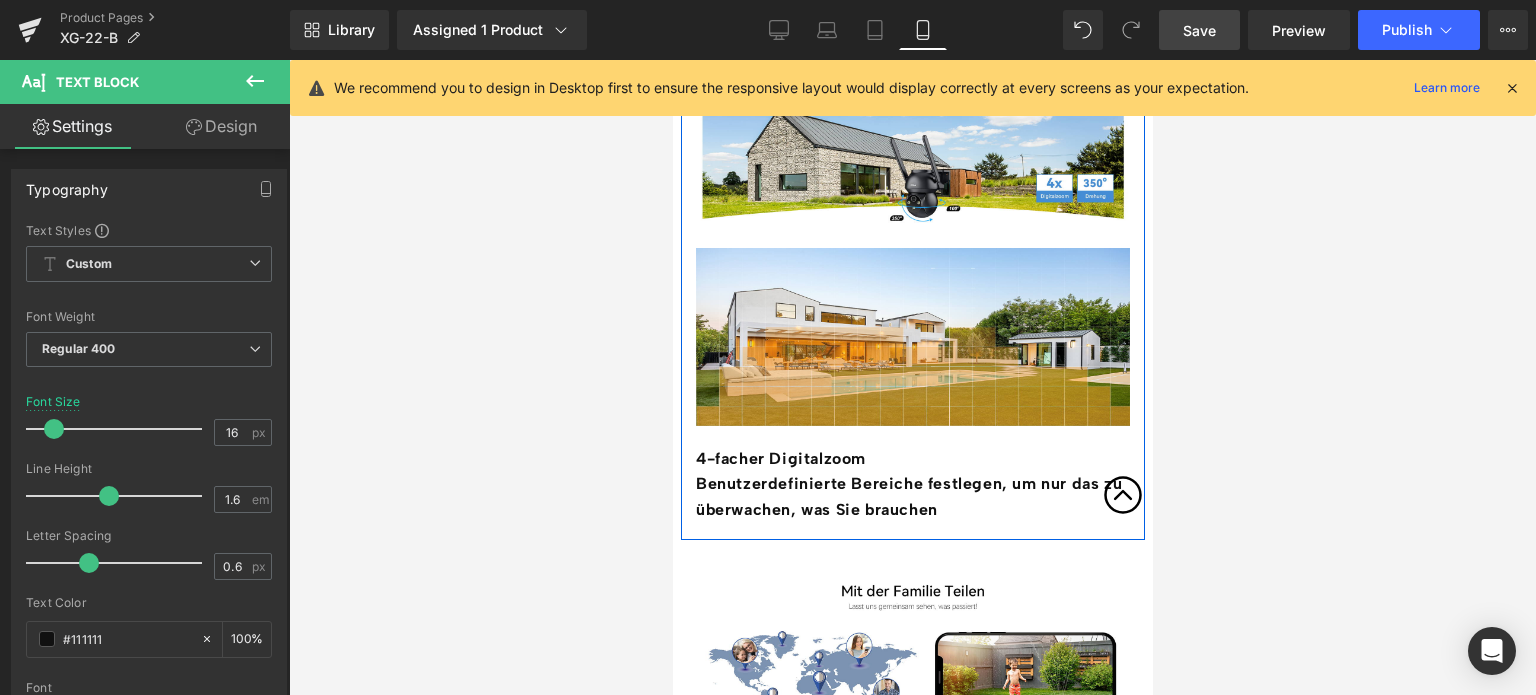 scroll, scrollTop: 4000, scrollLeft: 0, axis: vertical 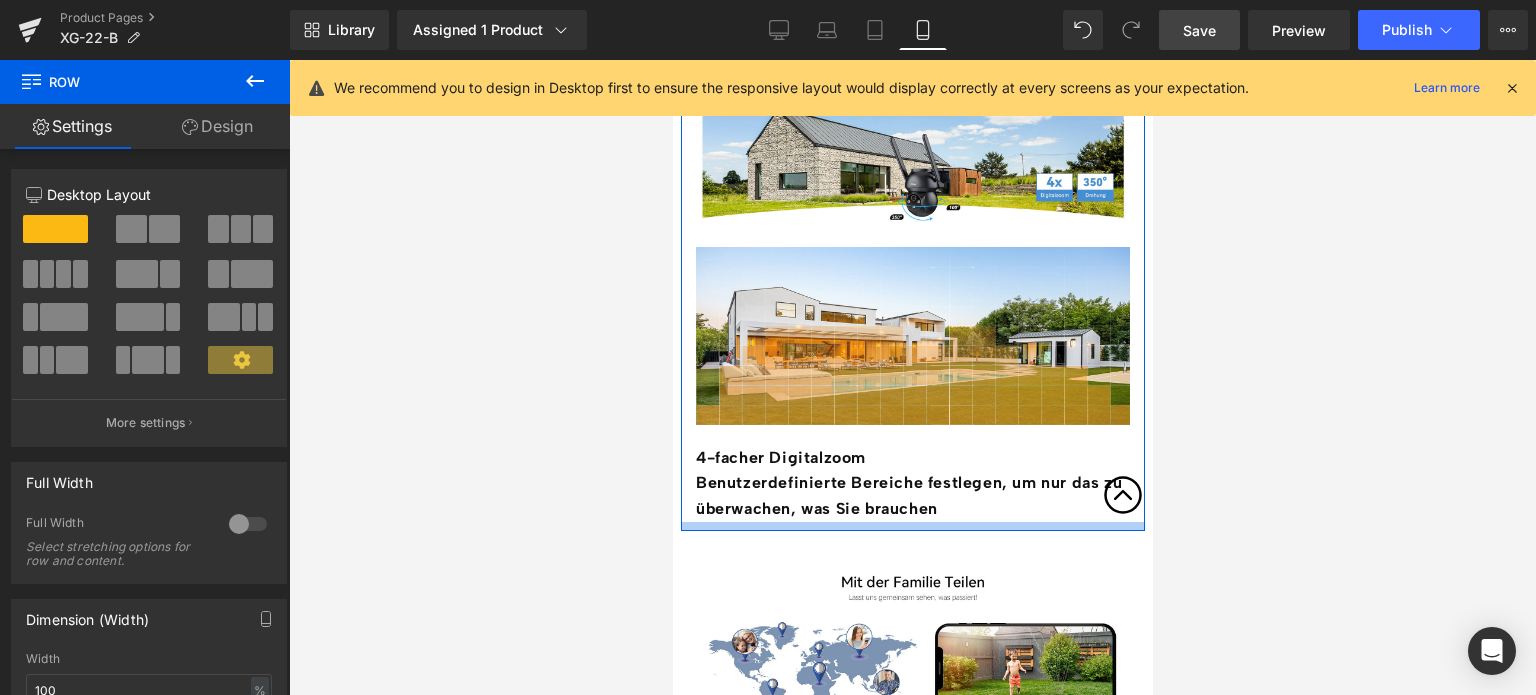 click on "Image         Image         4-facher Digitalzoom  Benutzerdefinierte Bereiche festlegen, um nur das zu überwachen, was Sie brauchen   Text Block         Row" at bounding box center (912, 276) 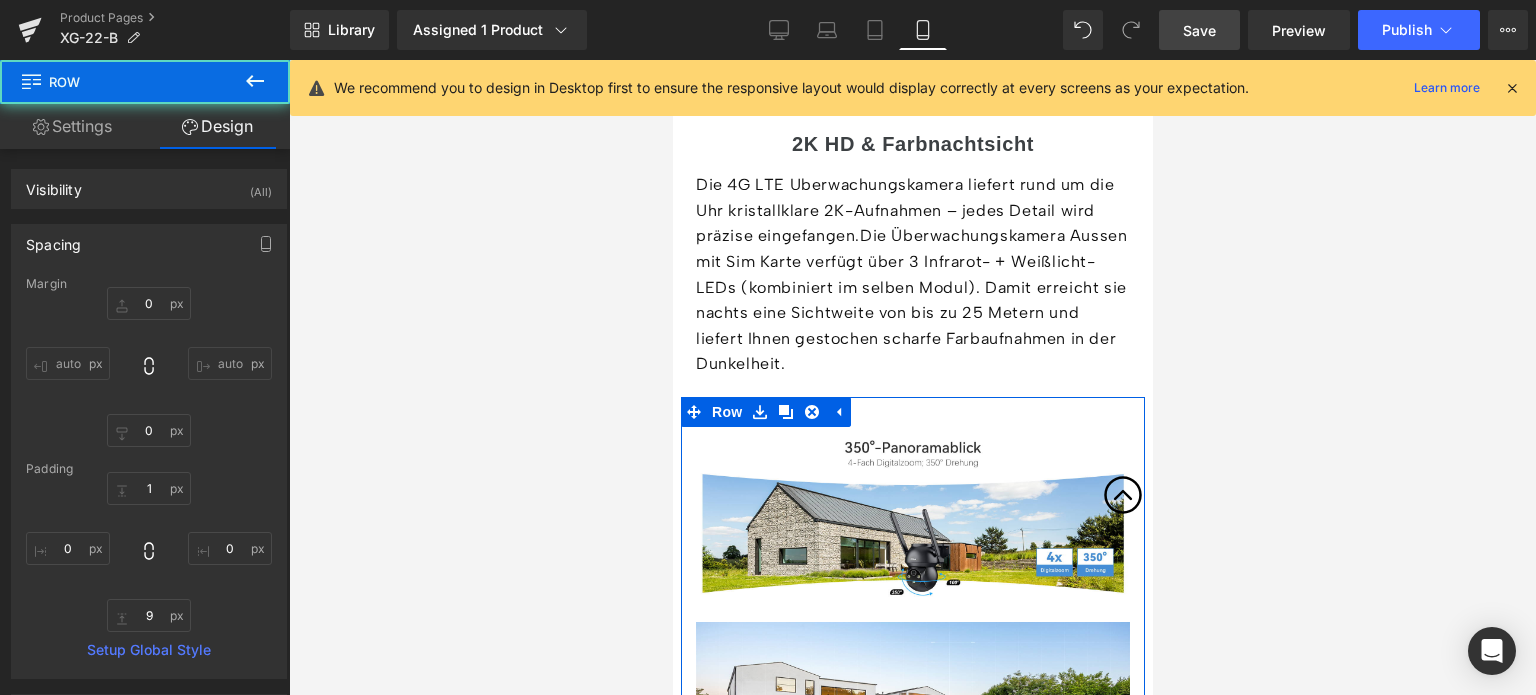 scroll, scrollTop: 3600, scrollLeft: 0, axis: vertical 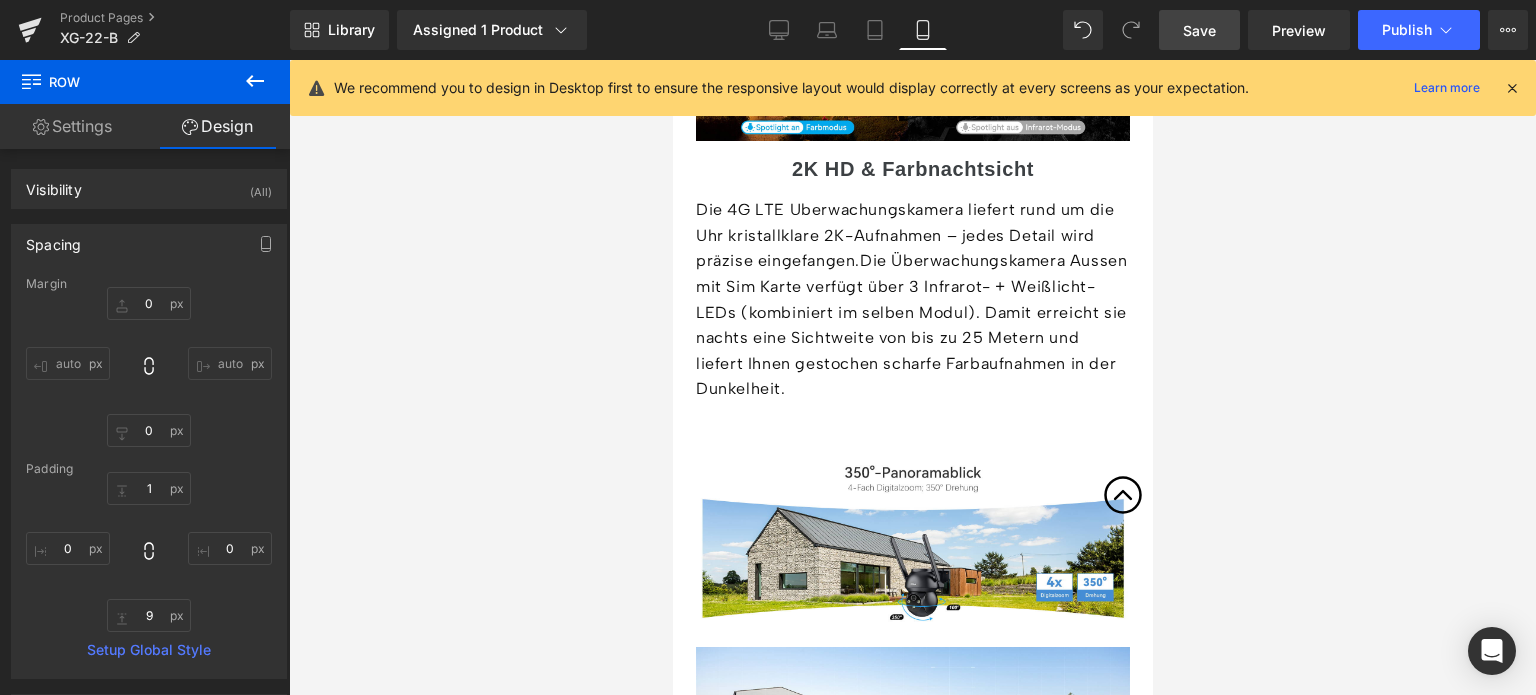 click on "Die 4G LTE Uberwachungskamera liefert rund um die Uhr kristallklare 2K-Aufnahmen – jedes Detail wird präzise eingefangen.Die Überwachungskamera Aussen mit Sim Karte verfügt über 3 Infrarot- + Weißlicht-LEDs (kombiniert im selben Modul). Damit erreicht sie nachts eine Sichtweite von bis zu 25 Metern und liefert Ihnen gestochen scharfe Farbaufnahmen in der Dunkelheit." at bounding box center (912, 299) 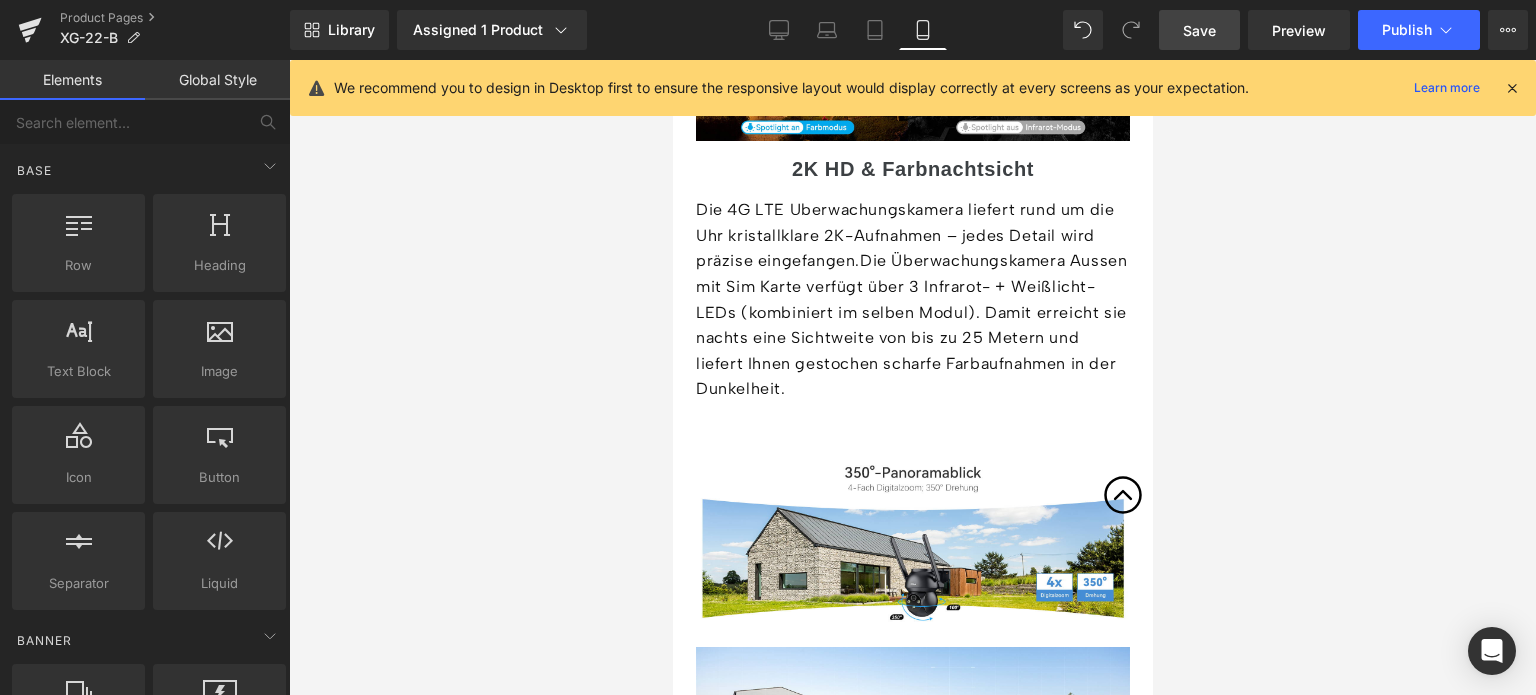 drag, startPoint x: 1273, startPoint y: 190, endPoint x: 463, endPoint y: 122, distance: 812.8493 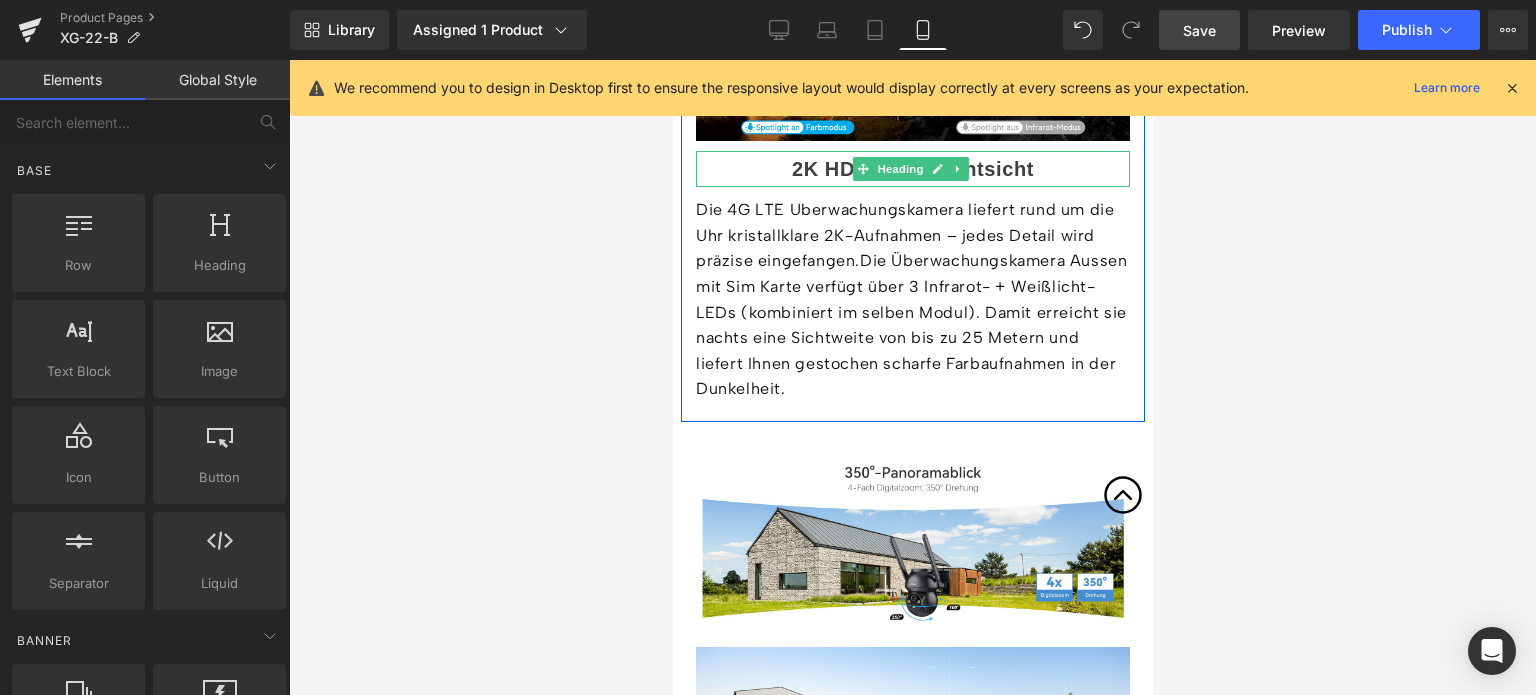 click on "2K HD & Farbnachtsicht" at bounding box center [912, 169] 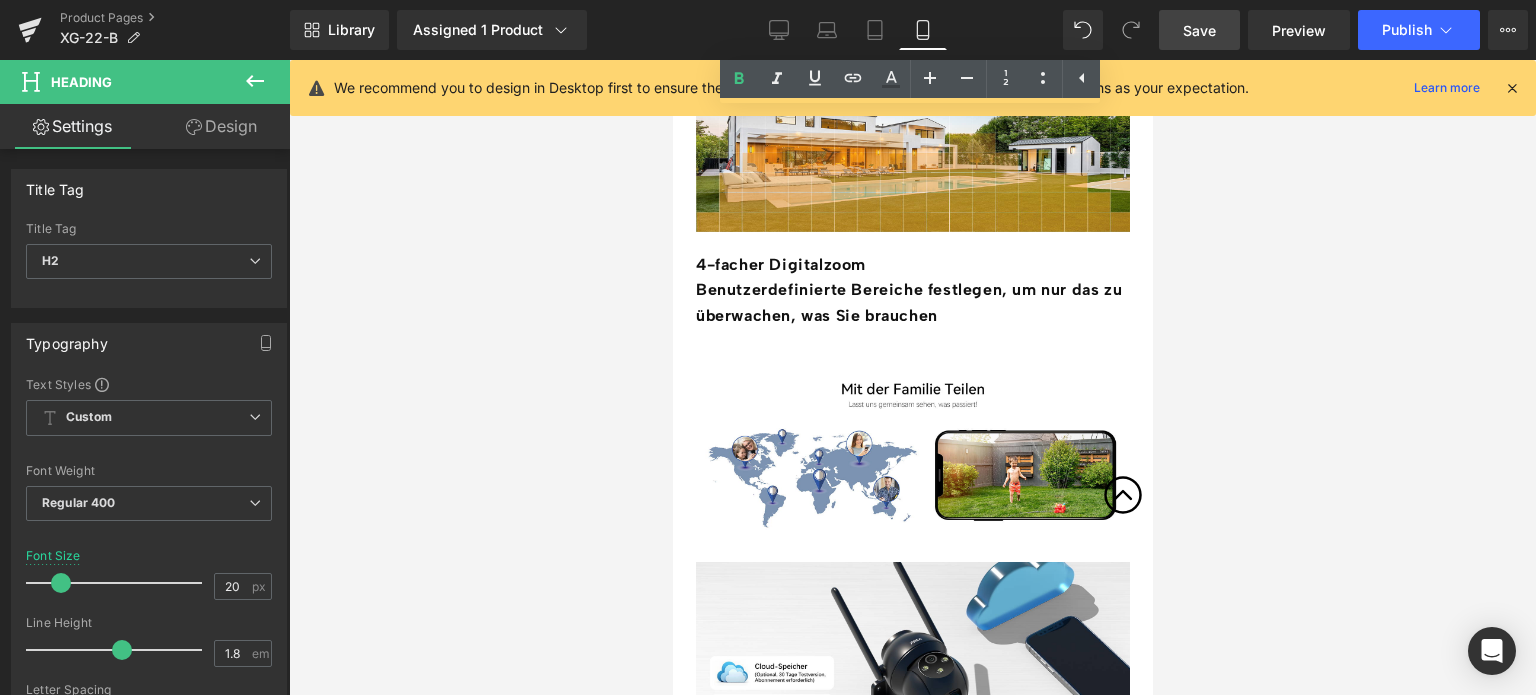 scroll, scrollTop: 4200, scrollLeft: 0, axis: vertical 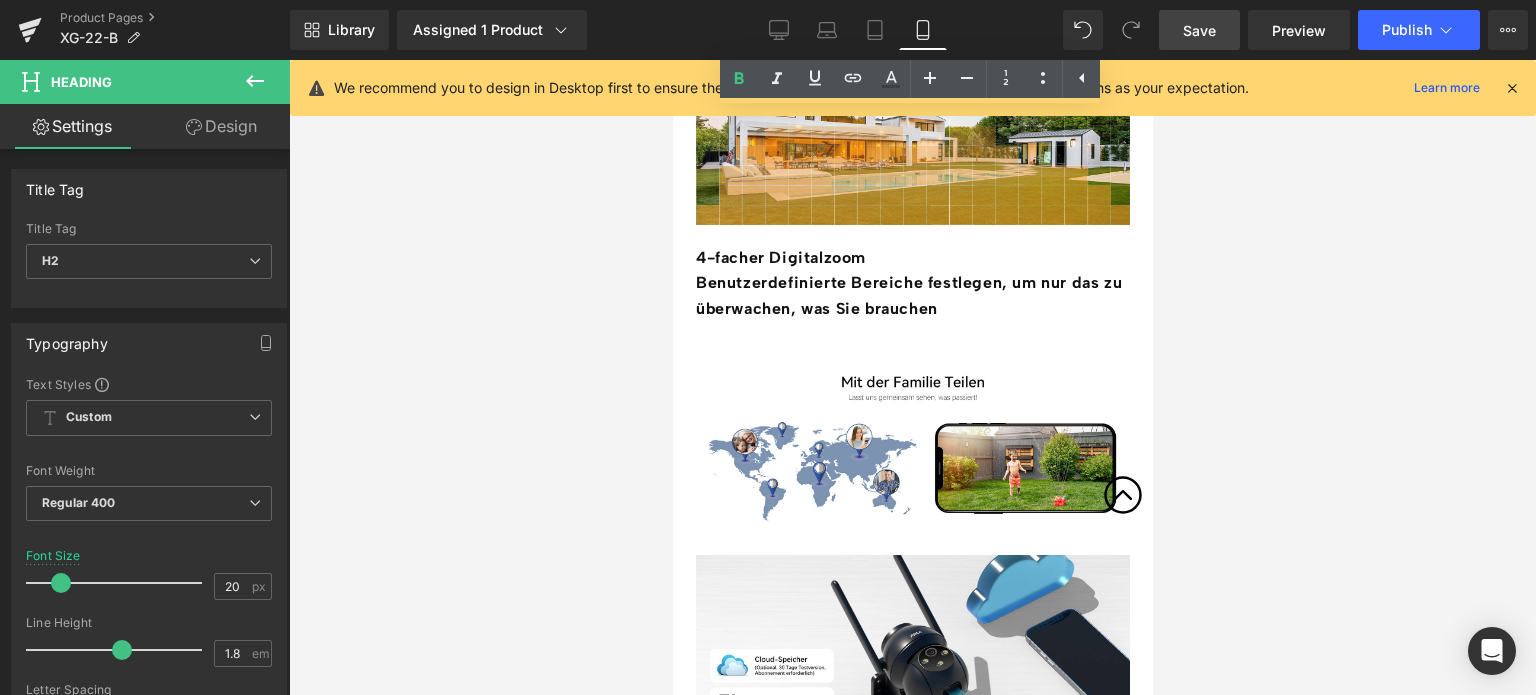 click on "Benutzerdefinierte Bereiche festlegen, um nur das zu überwachen, was Sie brauchen" at bounding box center (908, 295) 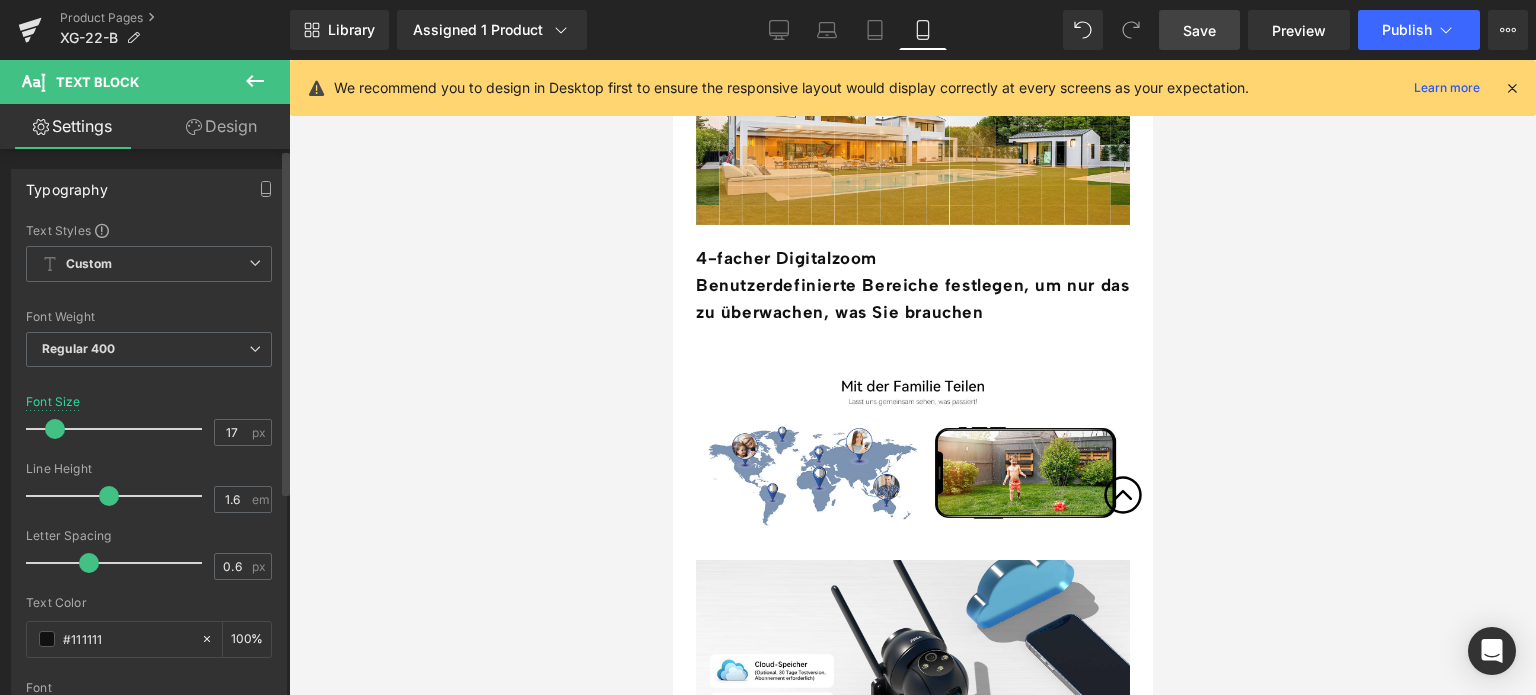 type on "18" 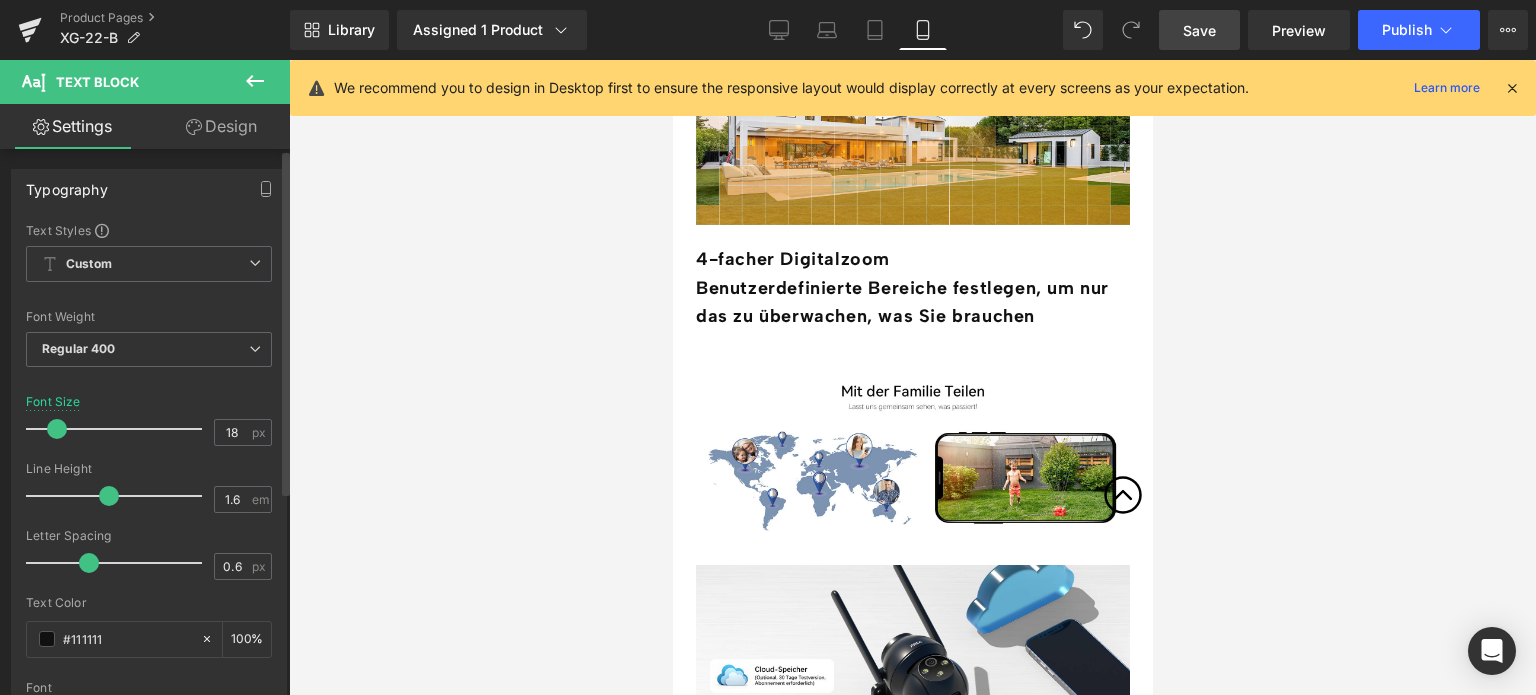 click at bounding box center [57, 429] 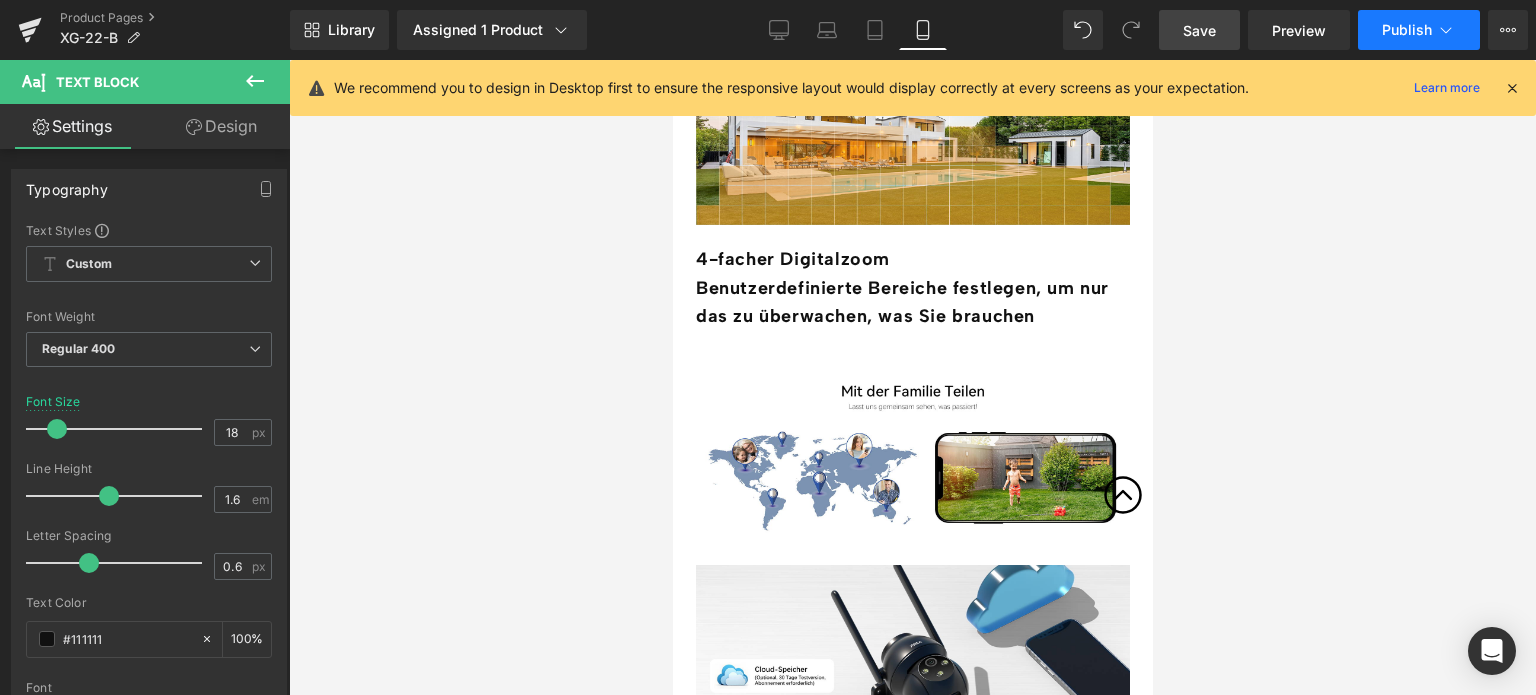 click on "Publish" at bounding box center (1407, 30) 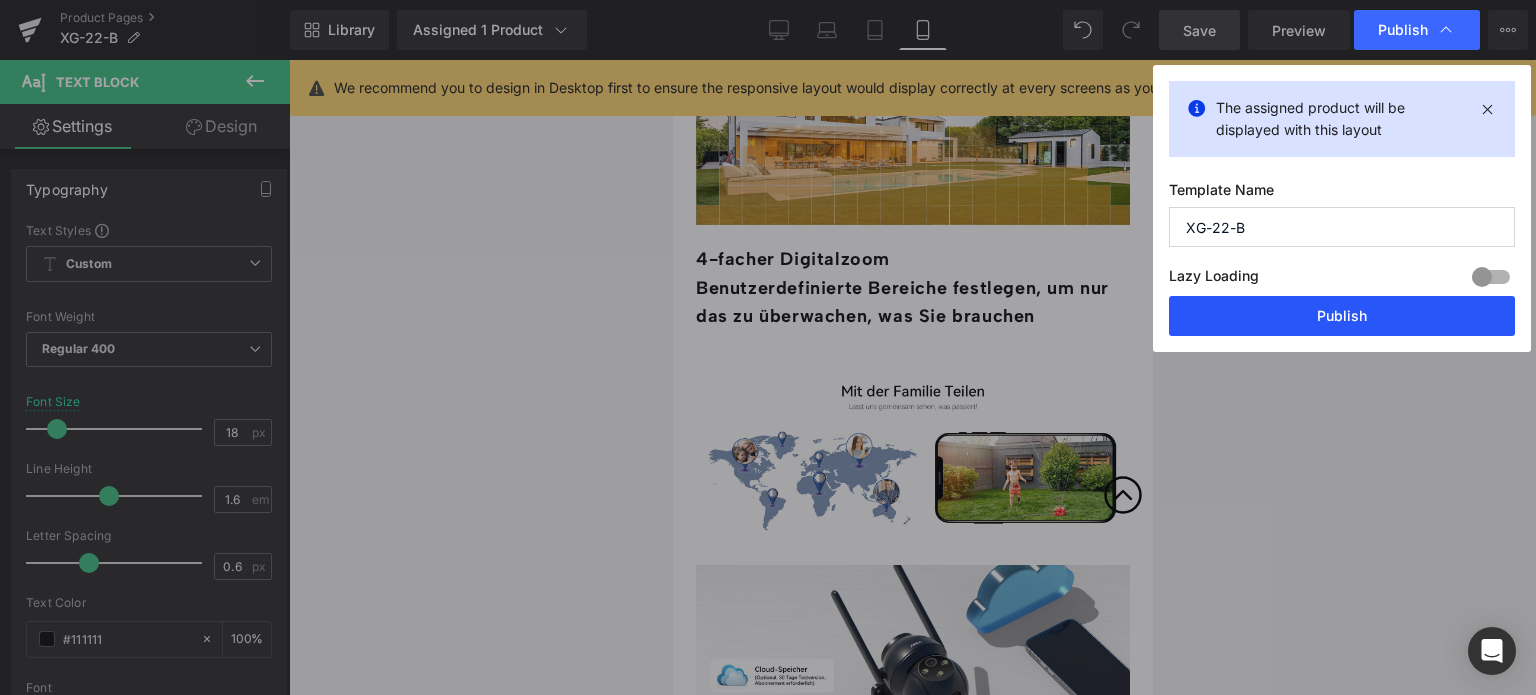 click on "Publish" at bounding box center [1342, 316] 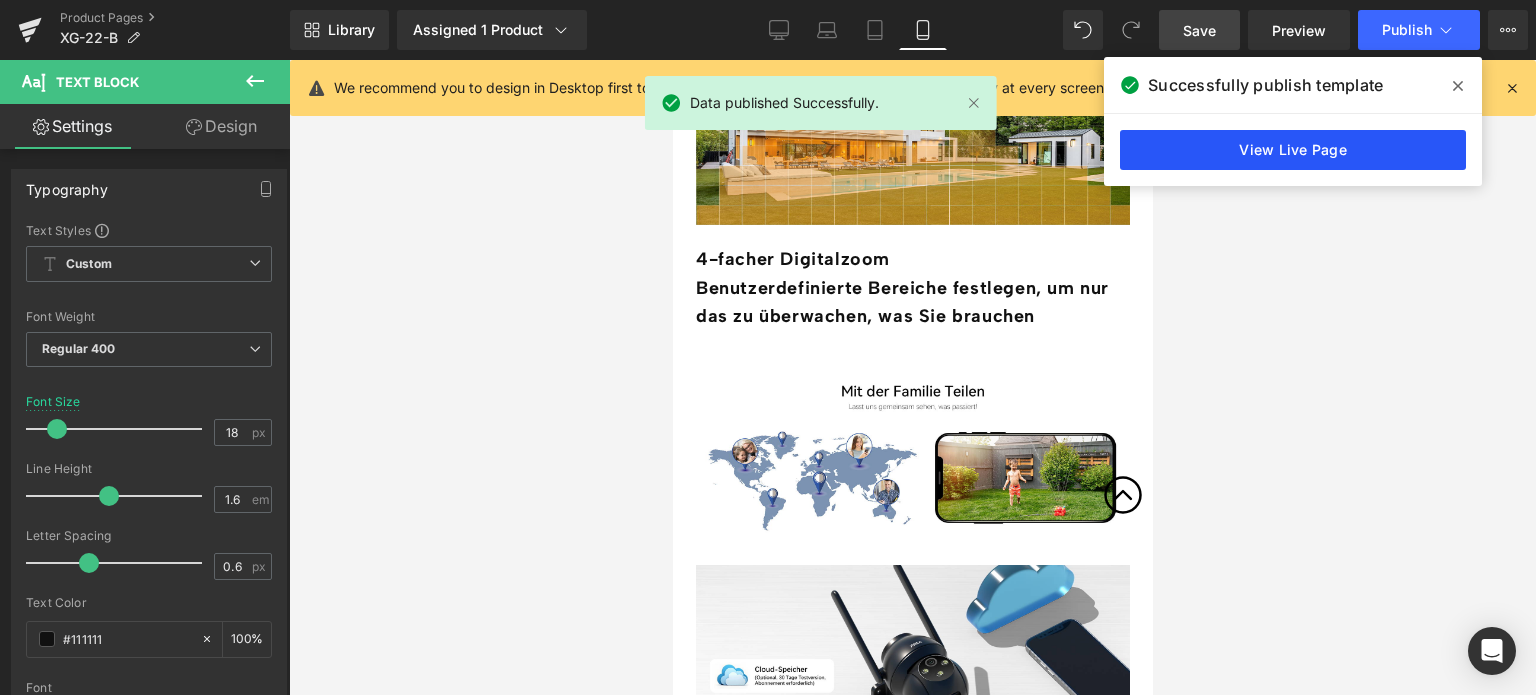 click on "View Live Page" at bounding box center (1293, 150) 